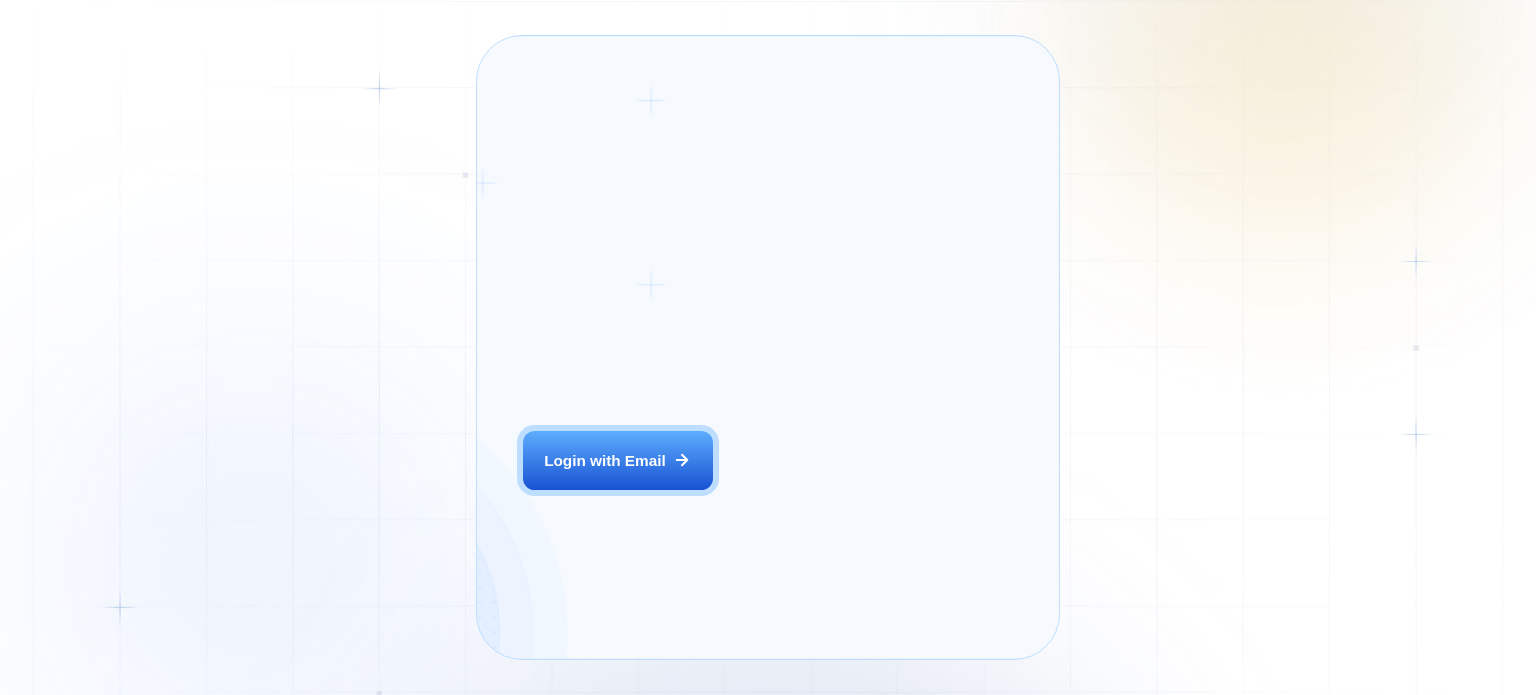scroll, scrollTop: 0, scrollLeft: 0, axis: both 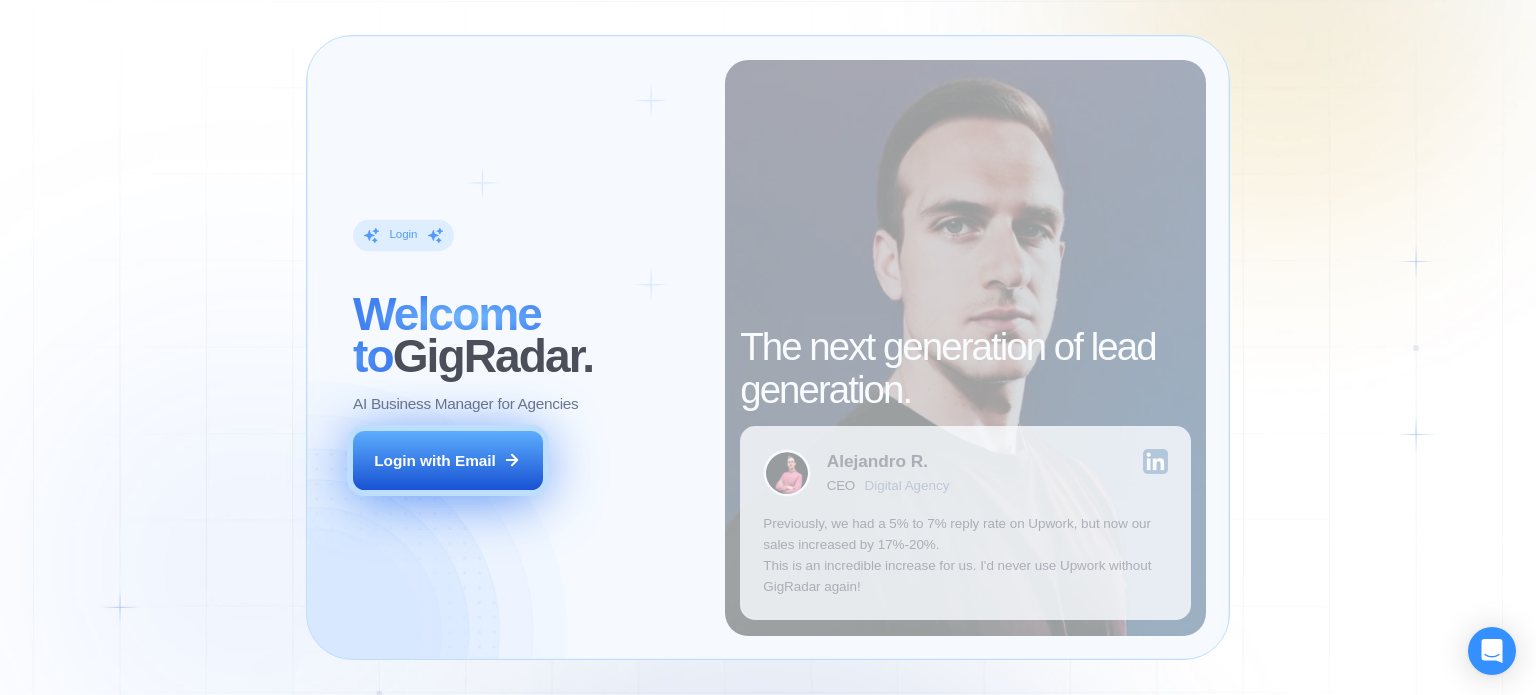 click on "Login with Email" at bounding box center [435, 460] 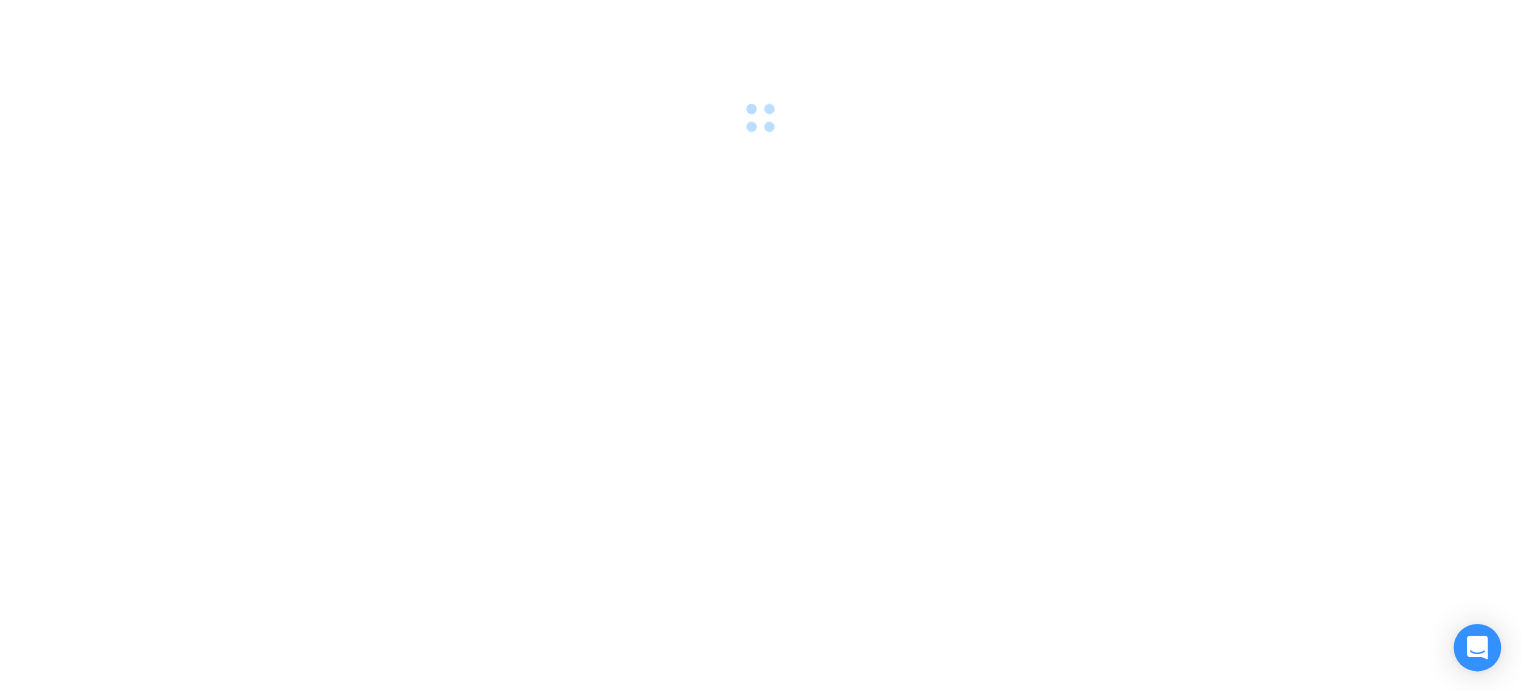 scroll, scrollTop: 0, scrollLeft: 0, axis: both 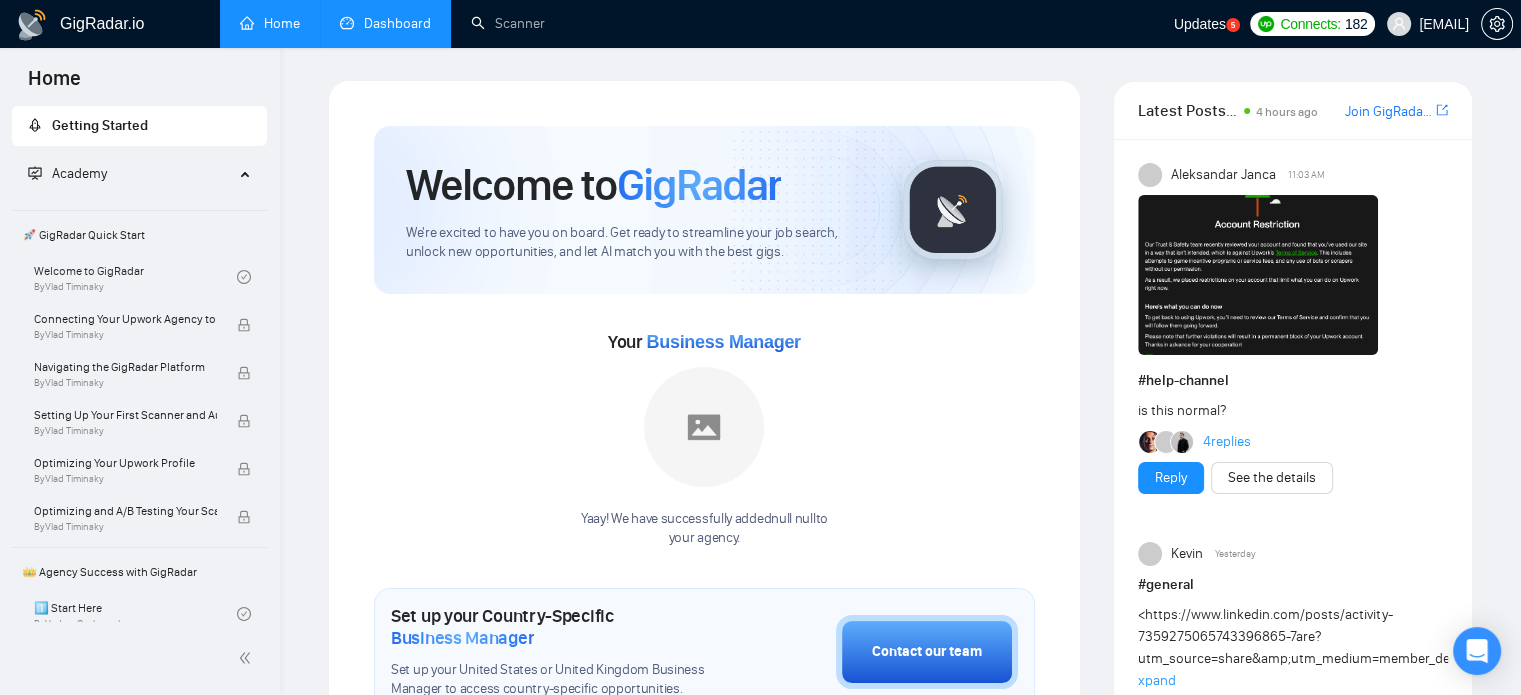 click on "Dashboard" at bounding box center (385, 23) 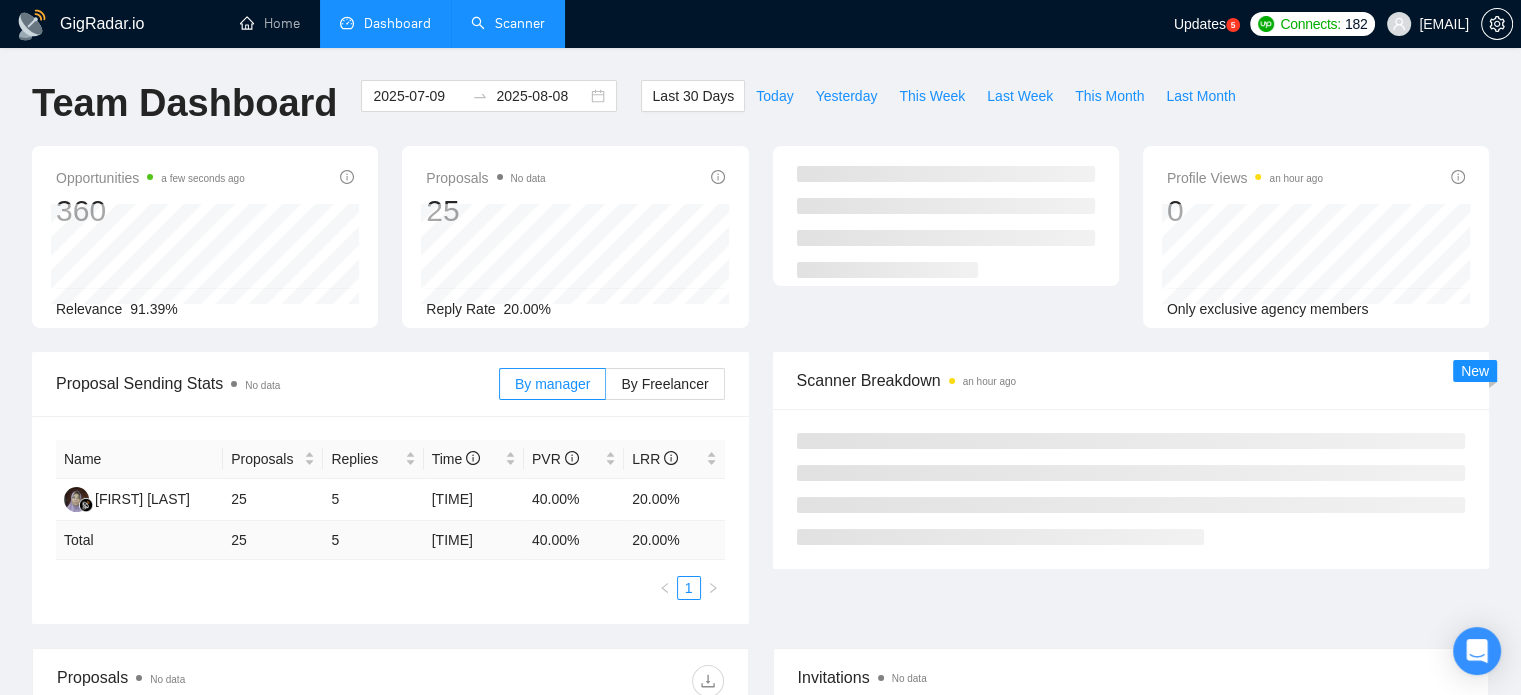 click on "Scanner" at bounding box center (508, 23) 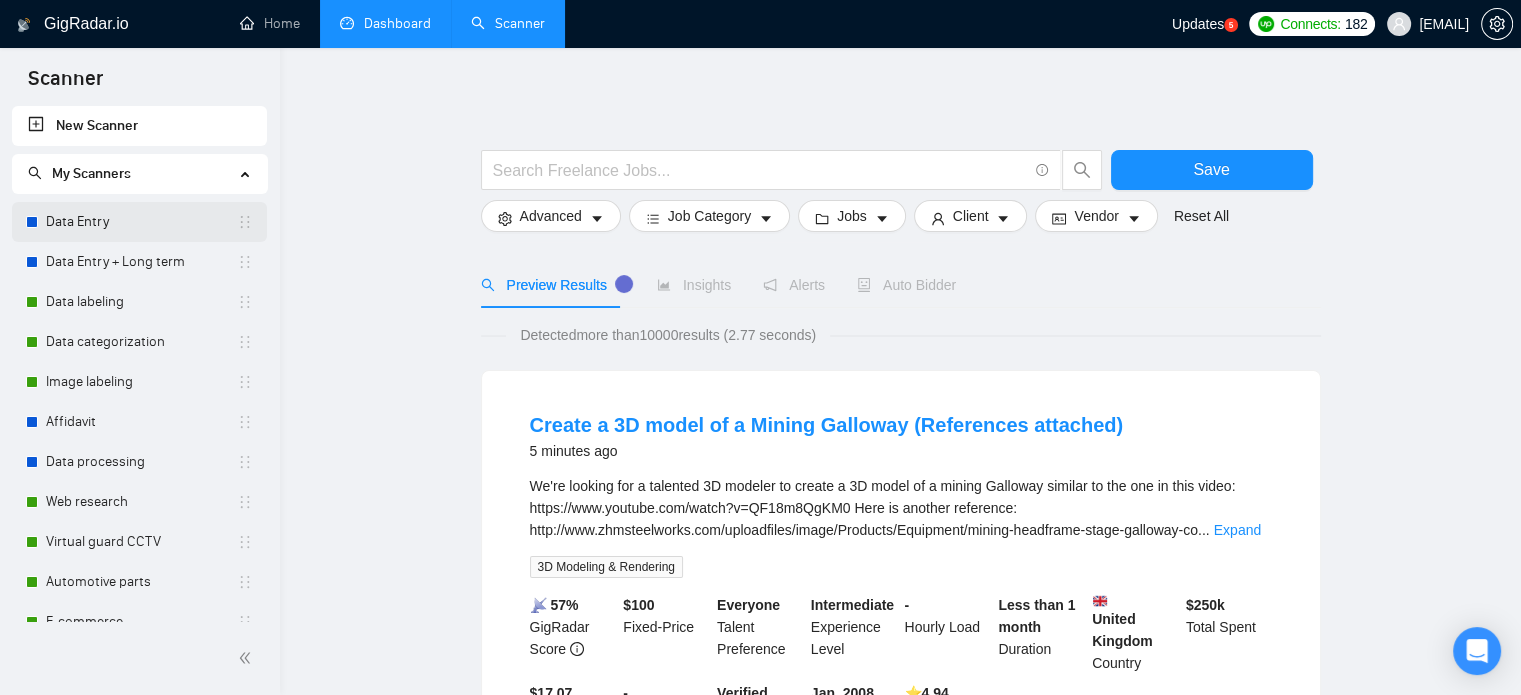 click on "Data Entry" at bounding box center (141, 222) 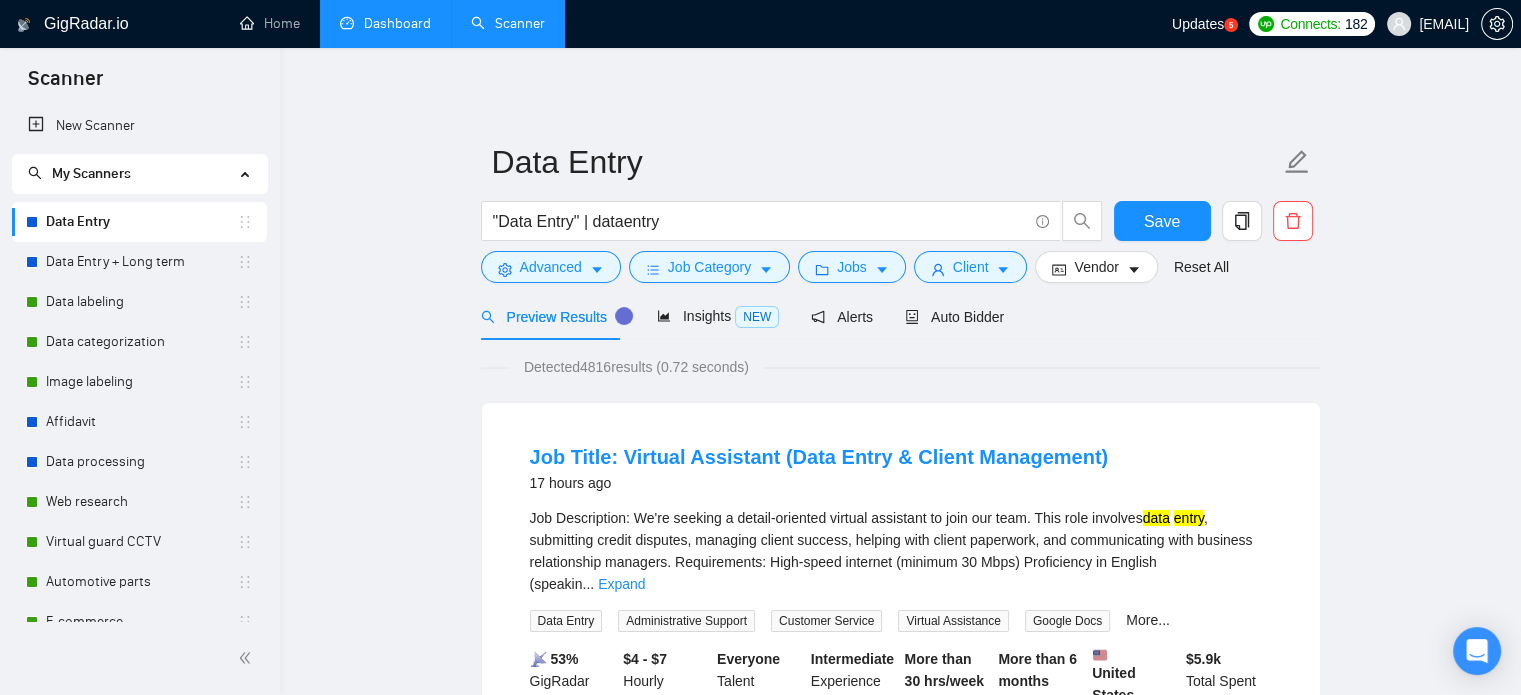 drag, startPoint x: 586, startPoint y: 374, endPoint x: 615, endPoint y: 374, distance: 29 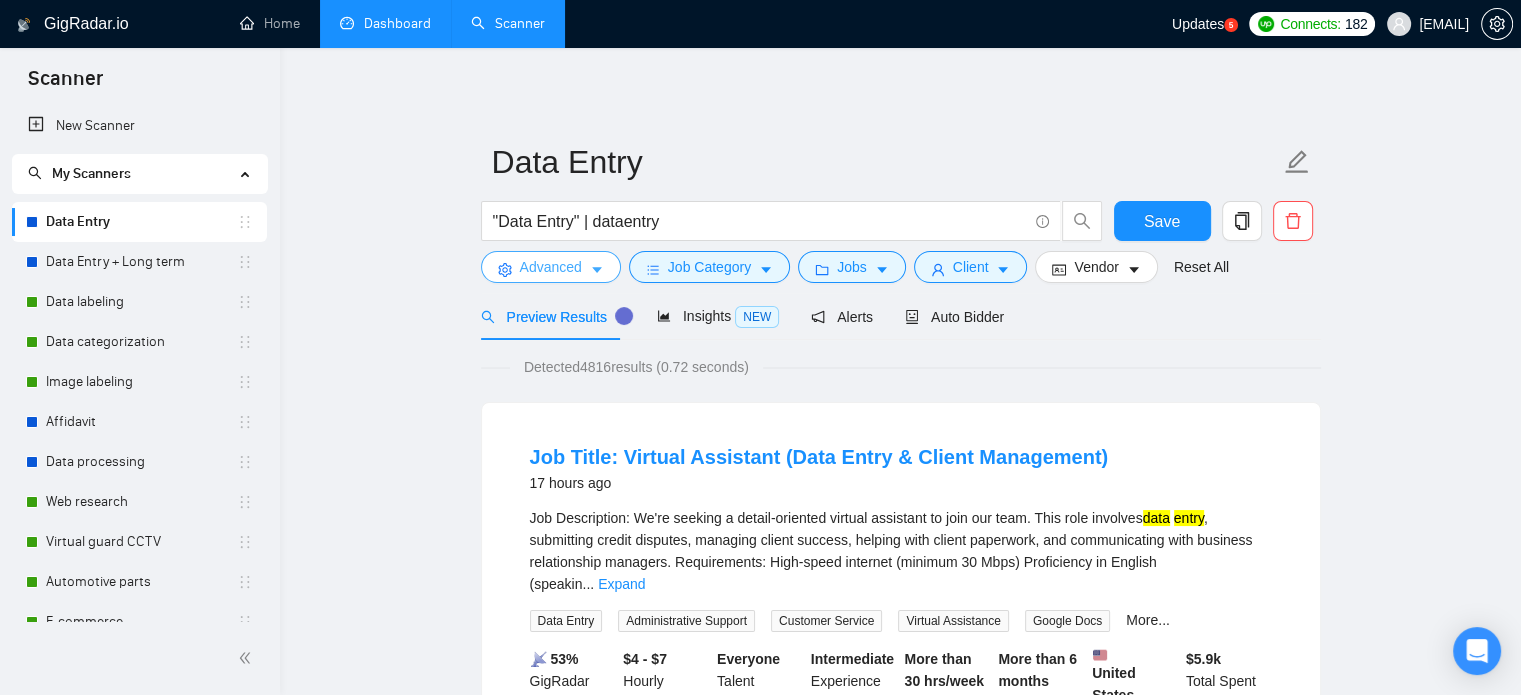 click on "Advanced" at bounding box center [551, 267] 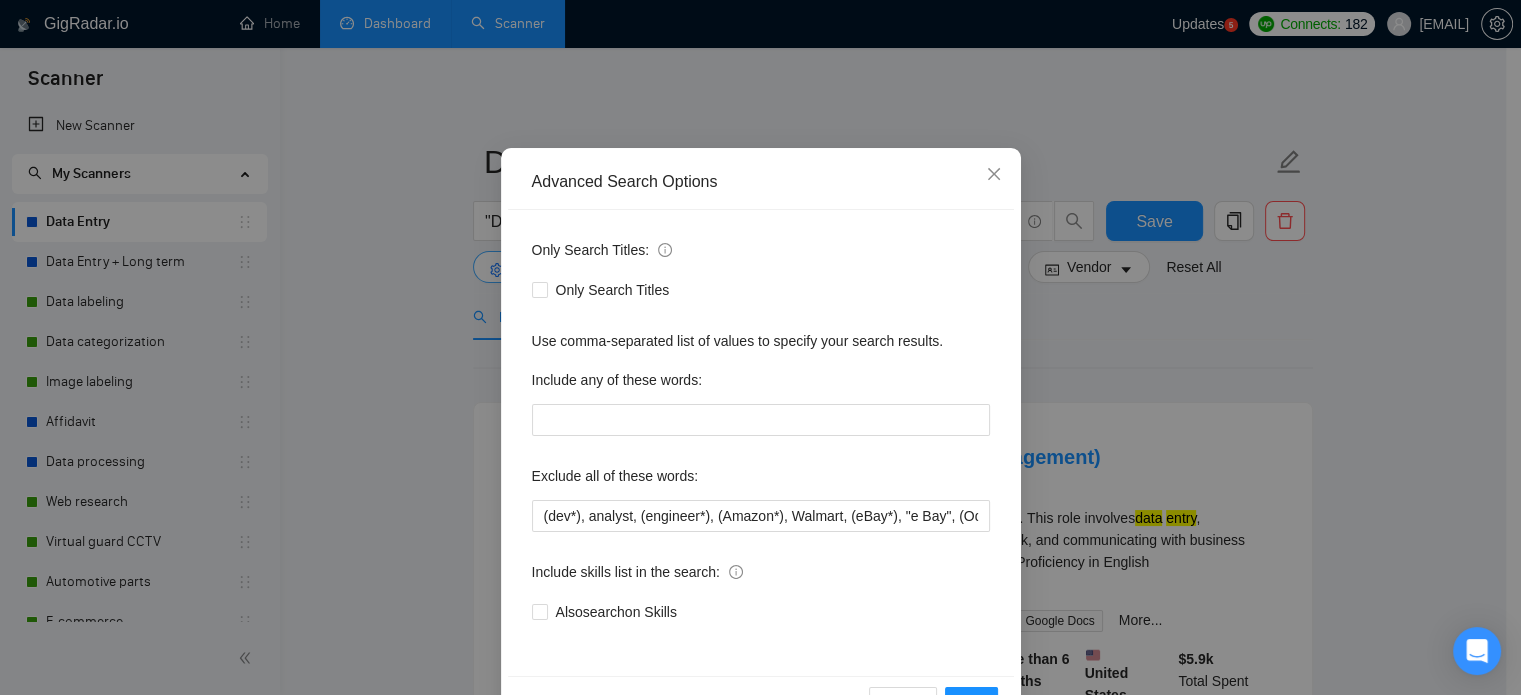 scroll, scrollTop: 136, scrollLeft: 0, axis: vertical 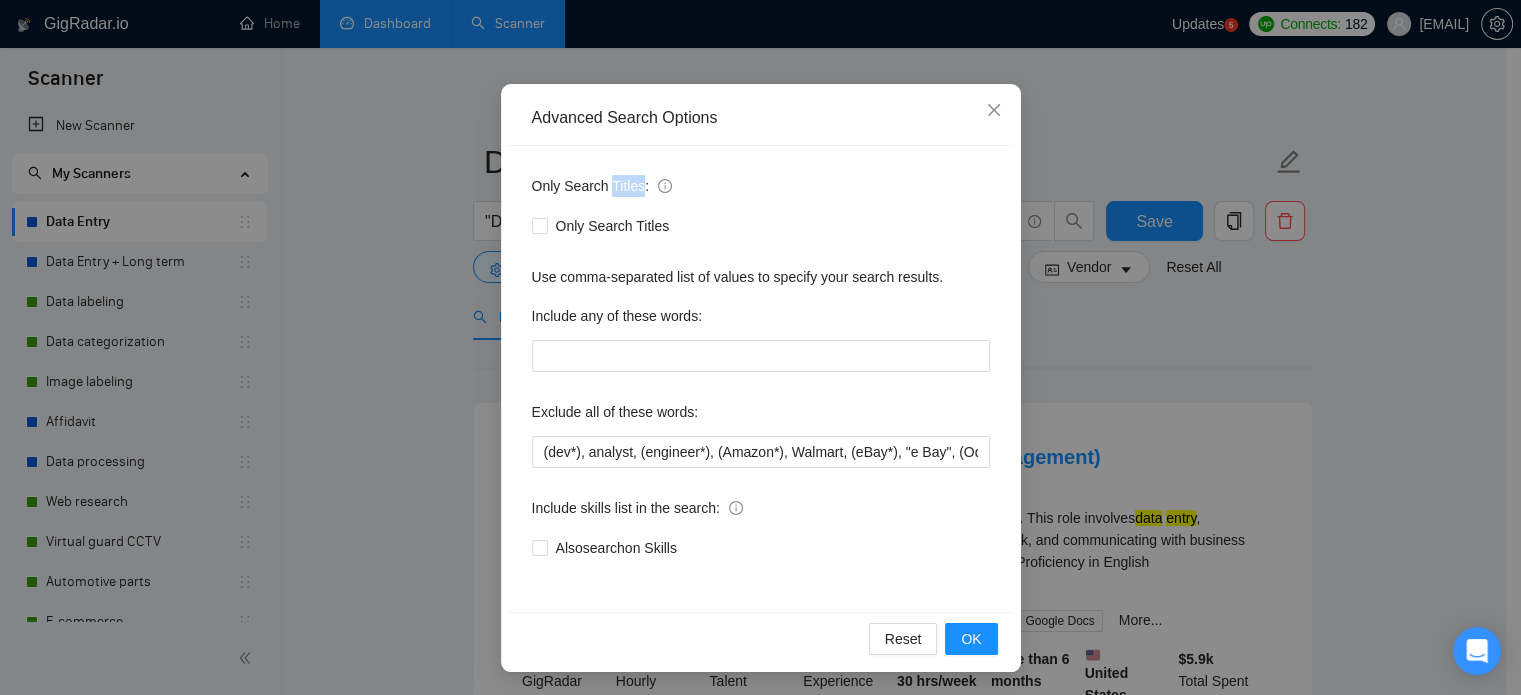 drag, startPoint x: 603, startPoint y: 191, endPoint x: 633, endPoint y: 194, distance: 30.149628 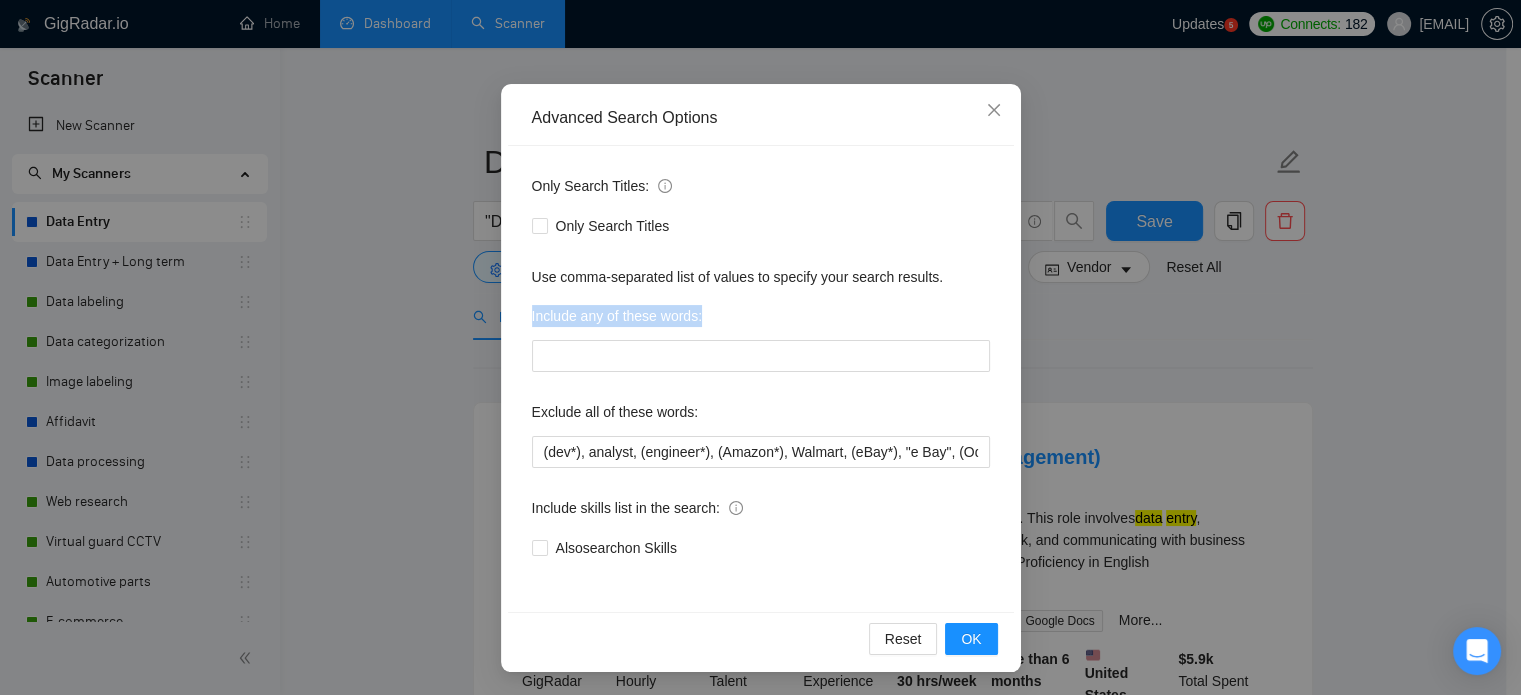 drag, startPoint x: 512, startPoint y: 311, endPoint x: 755, endPoint y: 317, distance: 243.07407 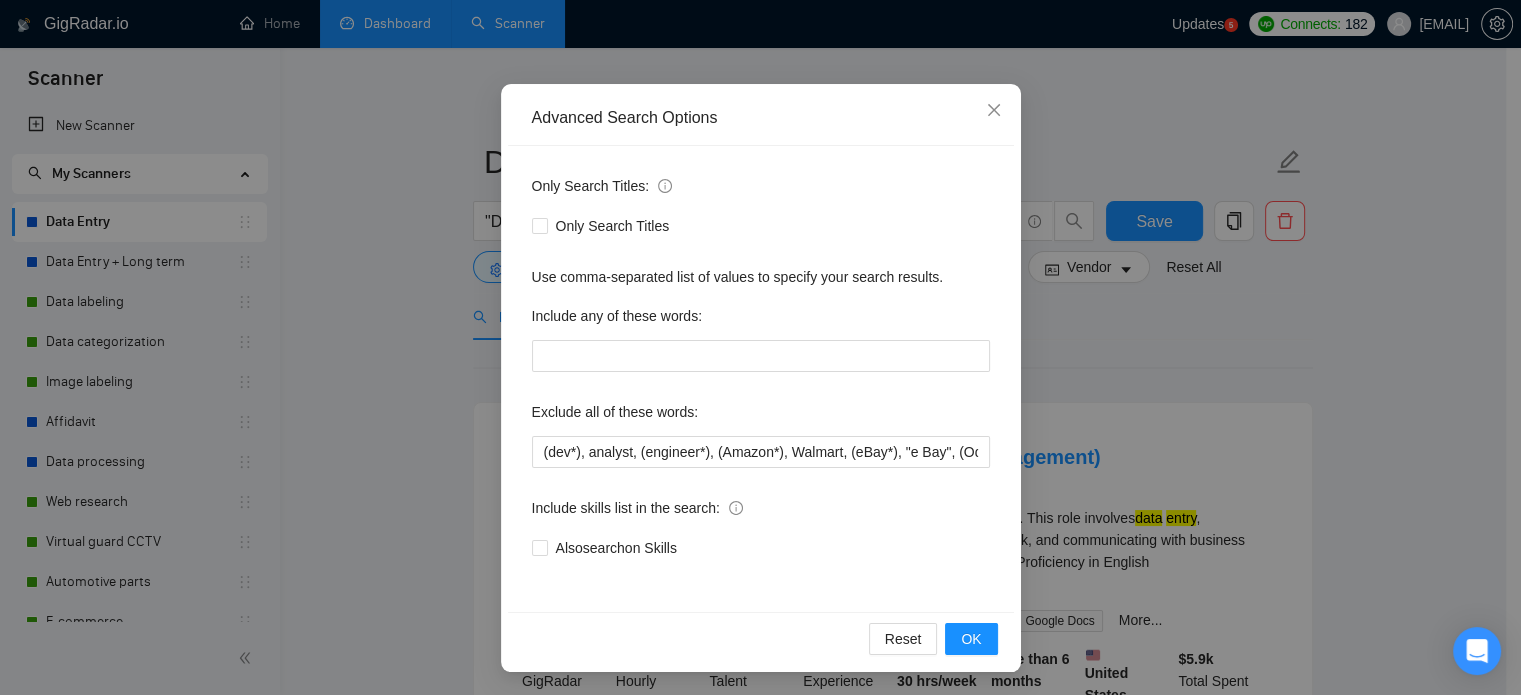 click on "Exclude all of these words:" at bounding box center (615, 412) 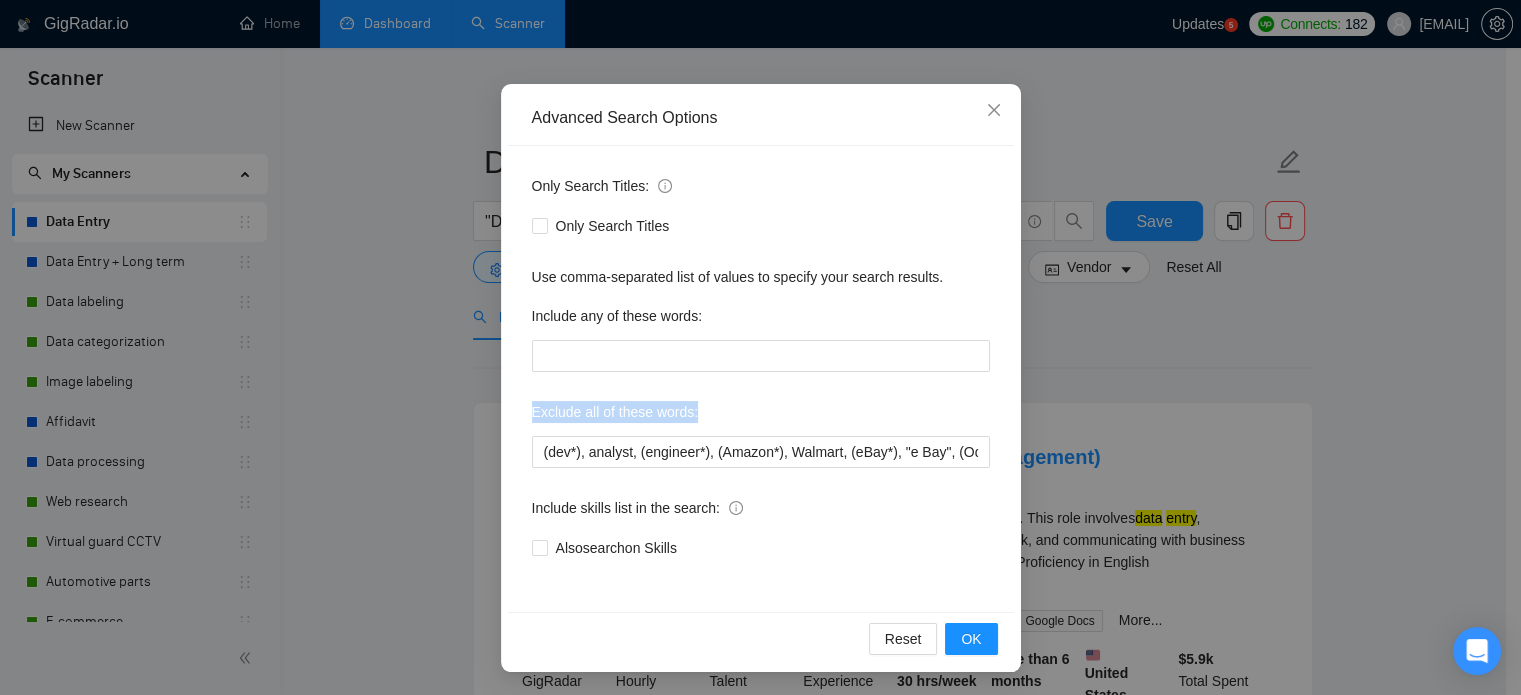 drag, startPoint x: 707, startPoint y: 413, endPoint x: 494, endPoint y: 401, distance: 213.33775 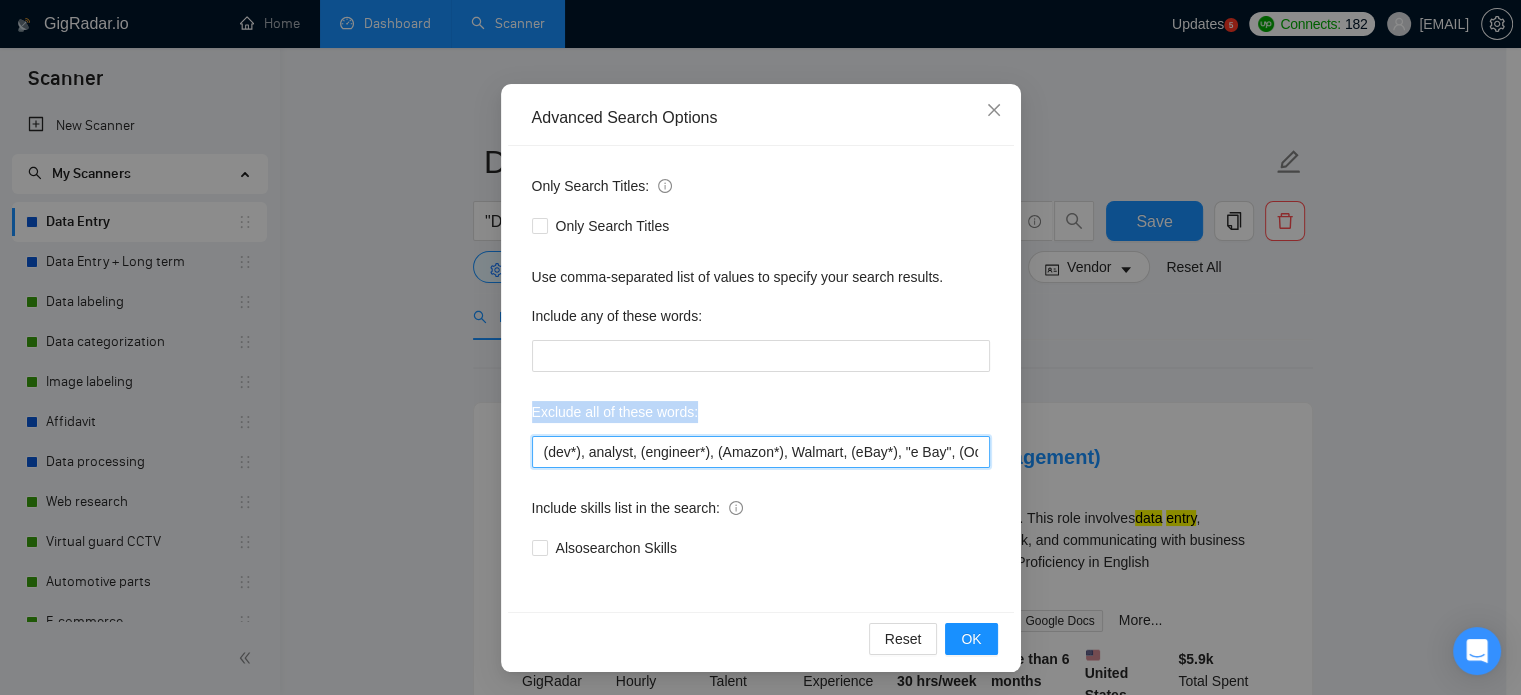click on "(dev*), analyst, (engineer*), (Amazon*), Walmart, (eBay*), "e Bay", (Odoo*), (php*)," at bounding box center [761, 452] 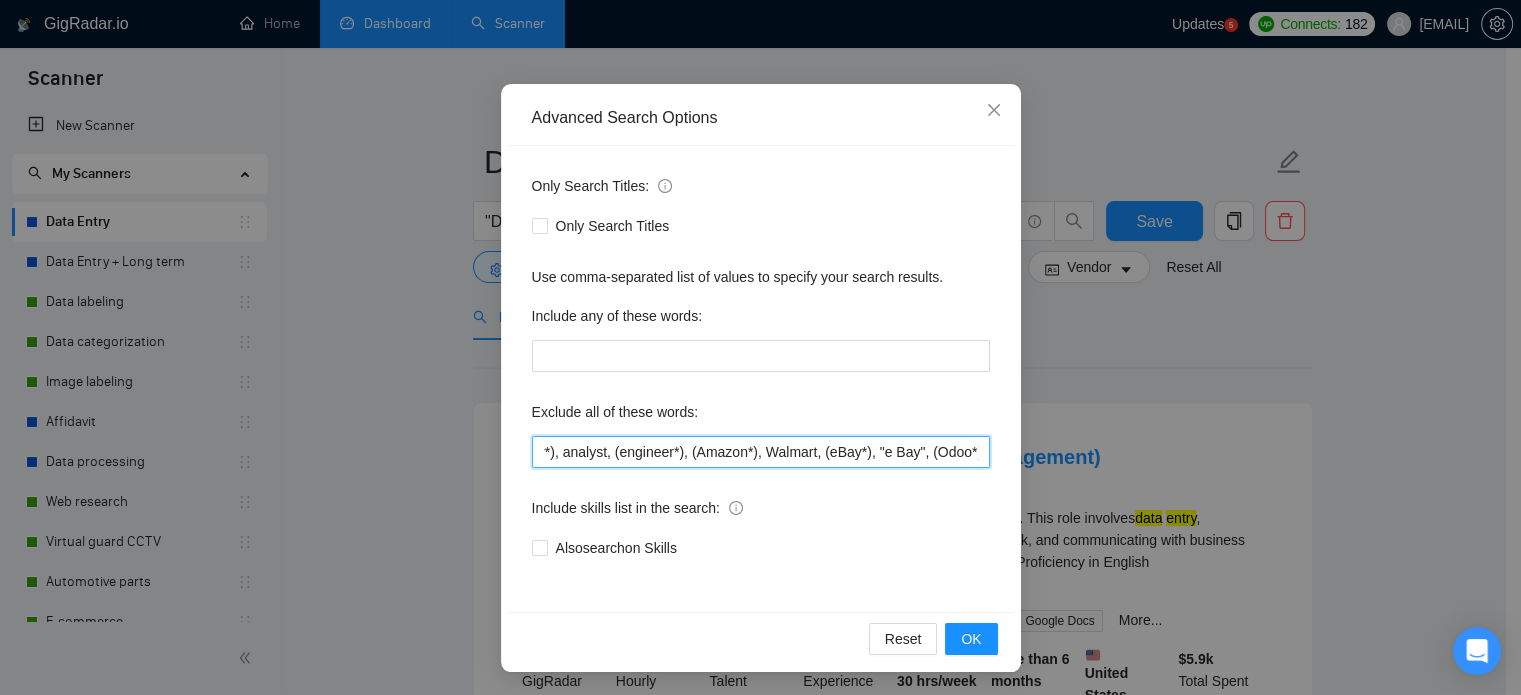 scroll, scrollTop: 0, scrollLeft: 0, axis: both 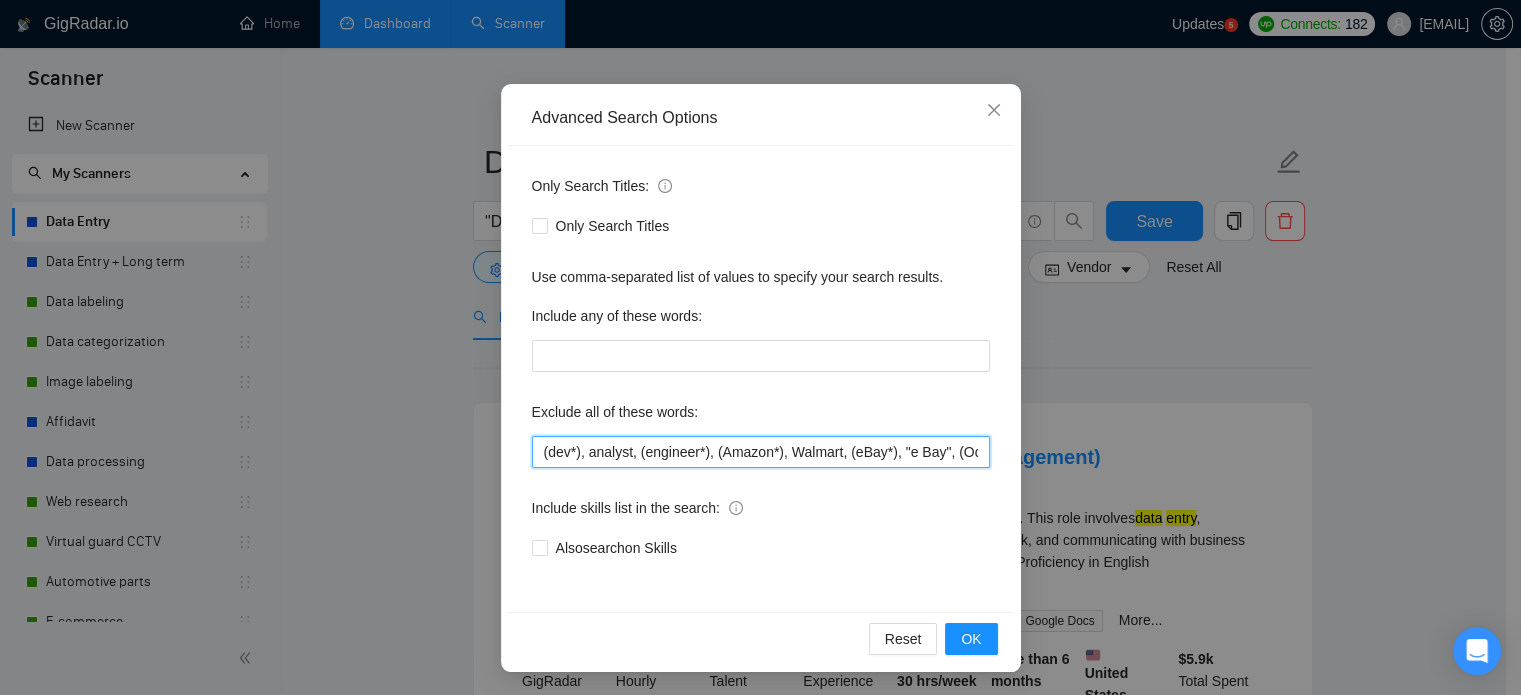 click on "(dev*), analyst, (engineer*), (Amazon*), Walmart, (eBay*), "e Bay", (Odoo*), (php*)," at bounding box center (761, 452) 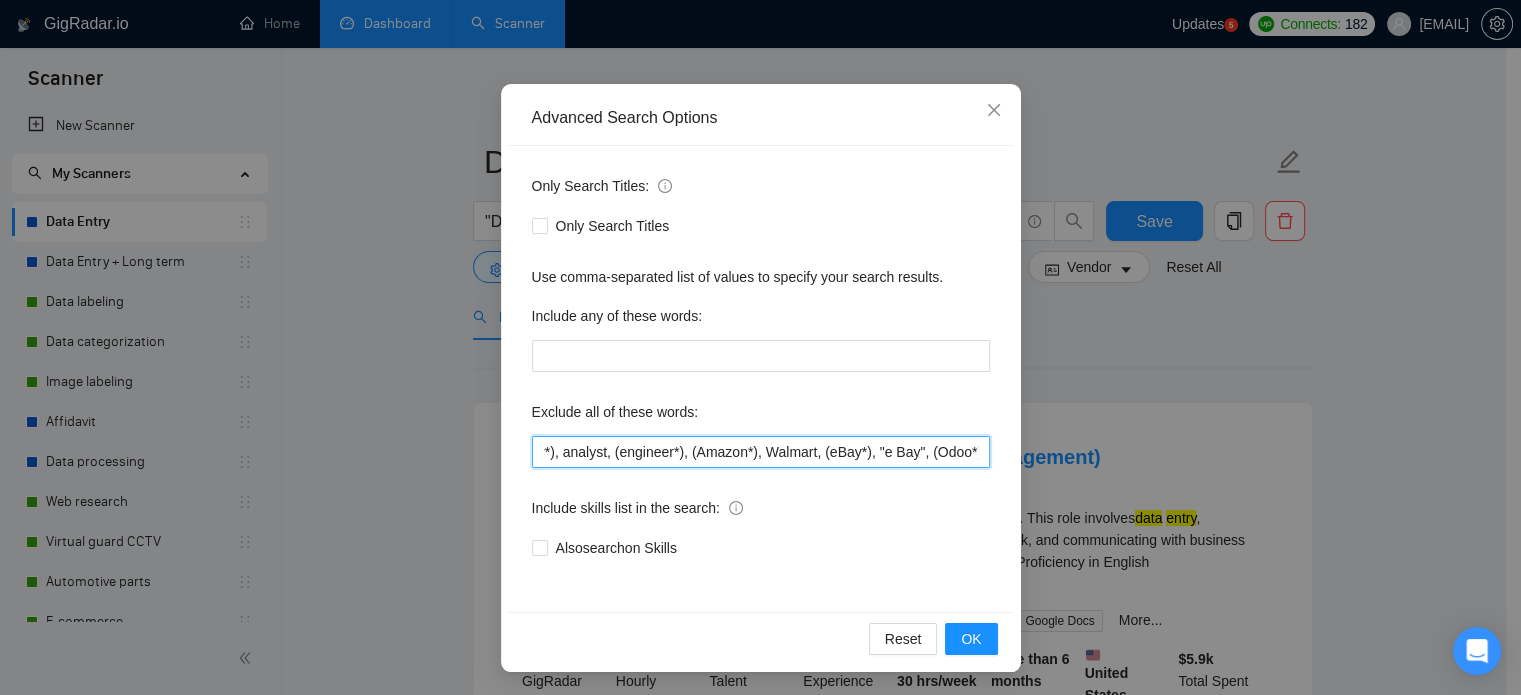 scroll, scrollTop: 0, scrollLeft: 0, axis: both 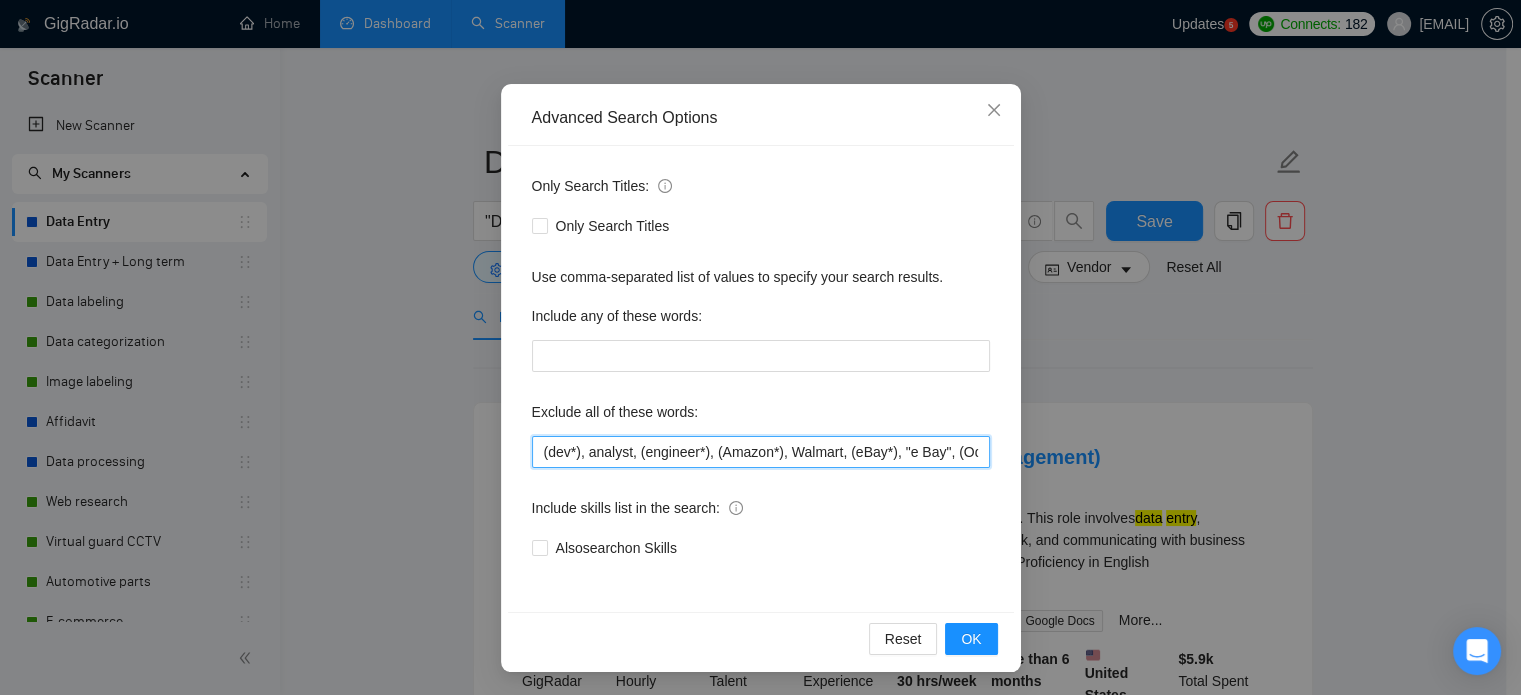 click on "(dev*), analyst, (engineer*), (Amazon*), Walmart, (eBay*), "e Bay", (Odoo*), (php*)," at bounding box center (761, 452) 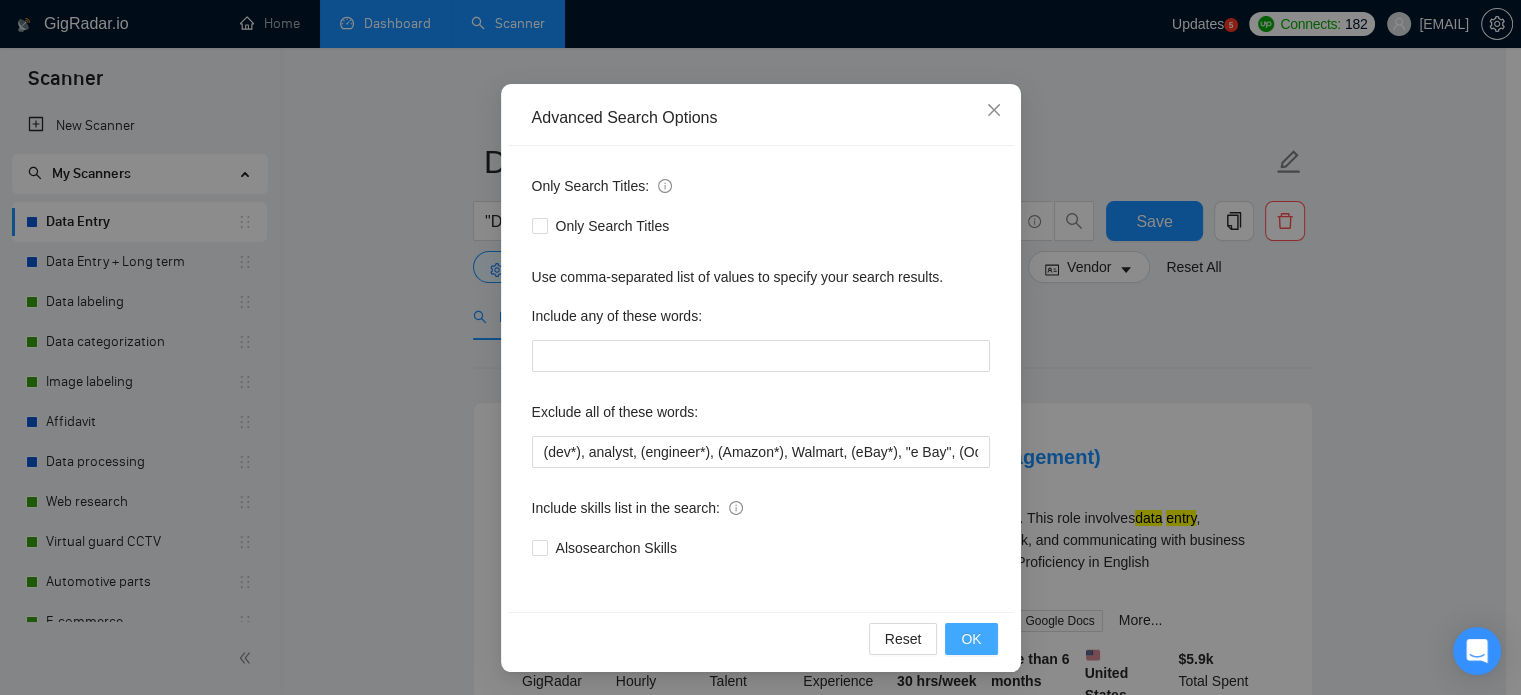 click on "OK" at bounding box center [971, 639] 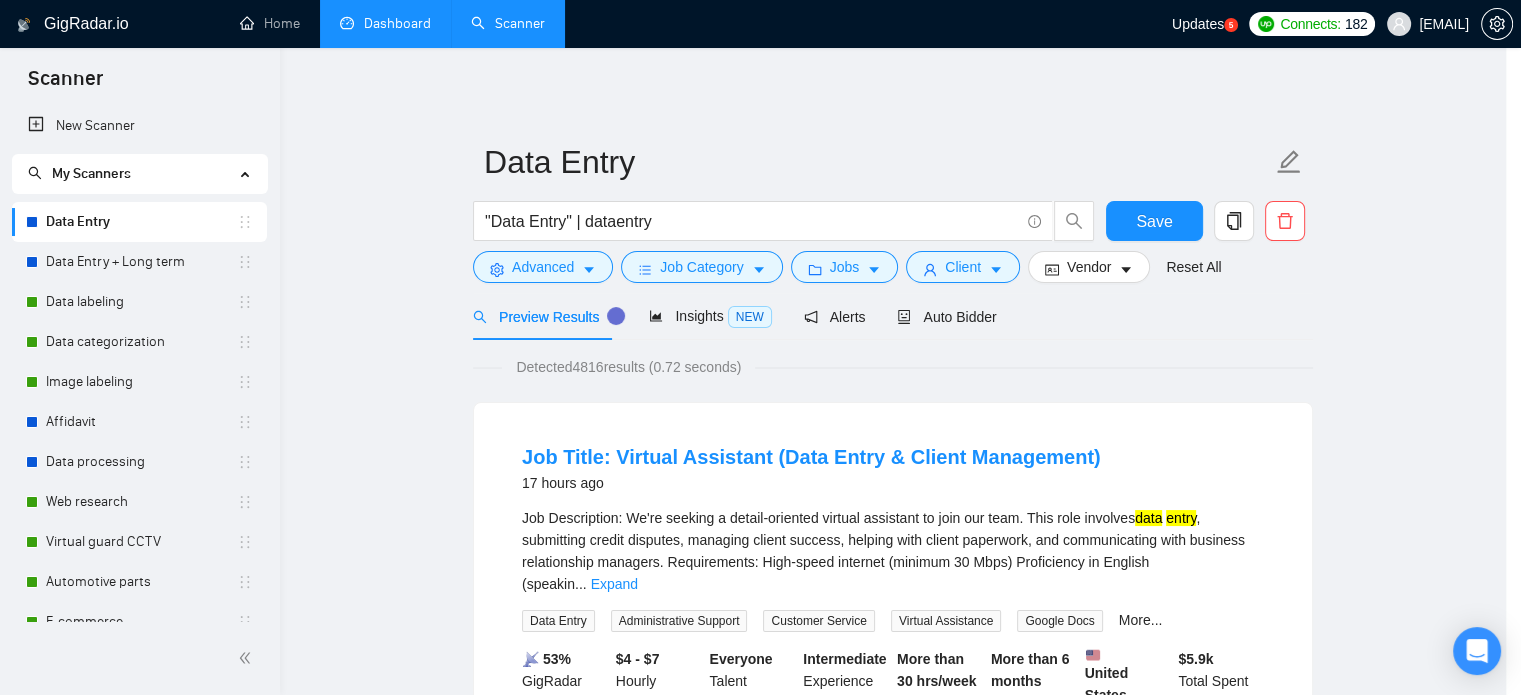 scroll, scrollTop: 36, scrollLeft: 0, axis: vertical 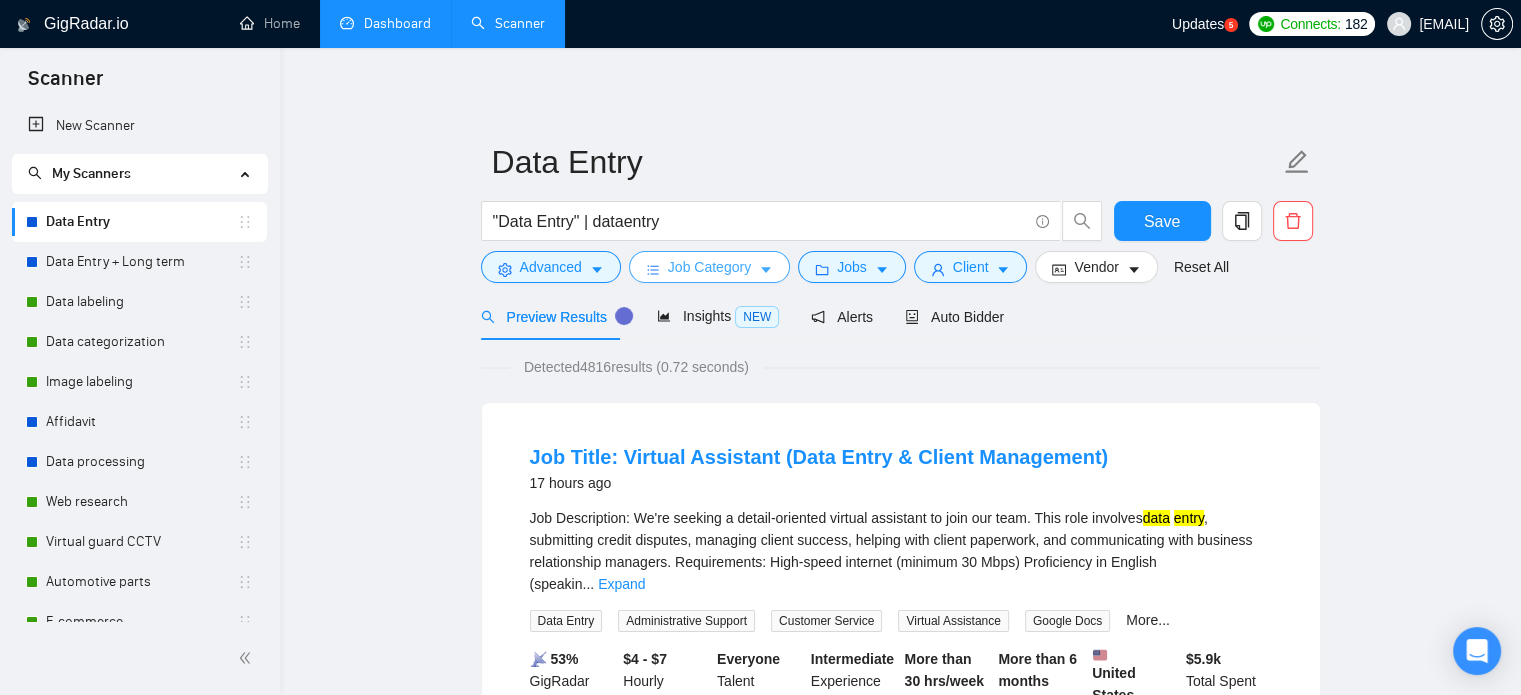 click on "Job Category" at bounding box center [709, 267] 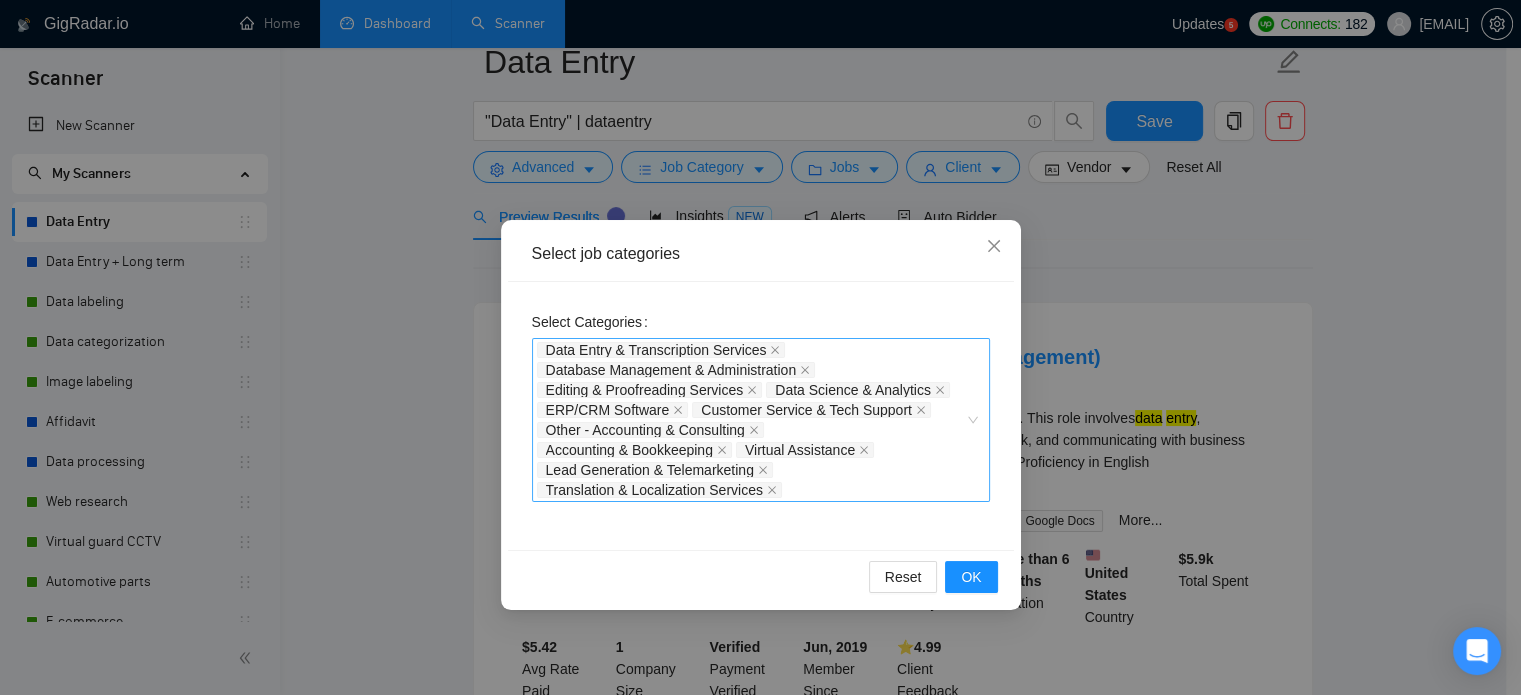 scroll, scrollTop: 0, scrollLeft: 0, axis: both 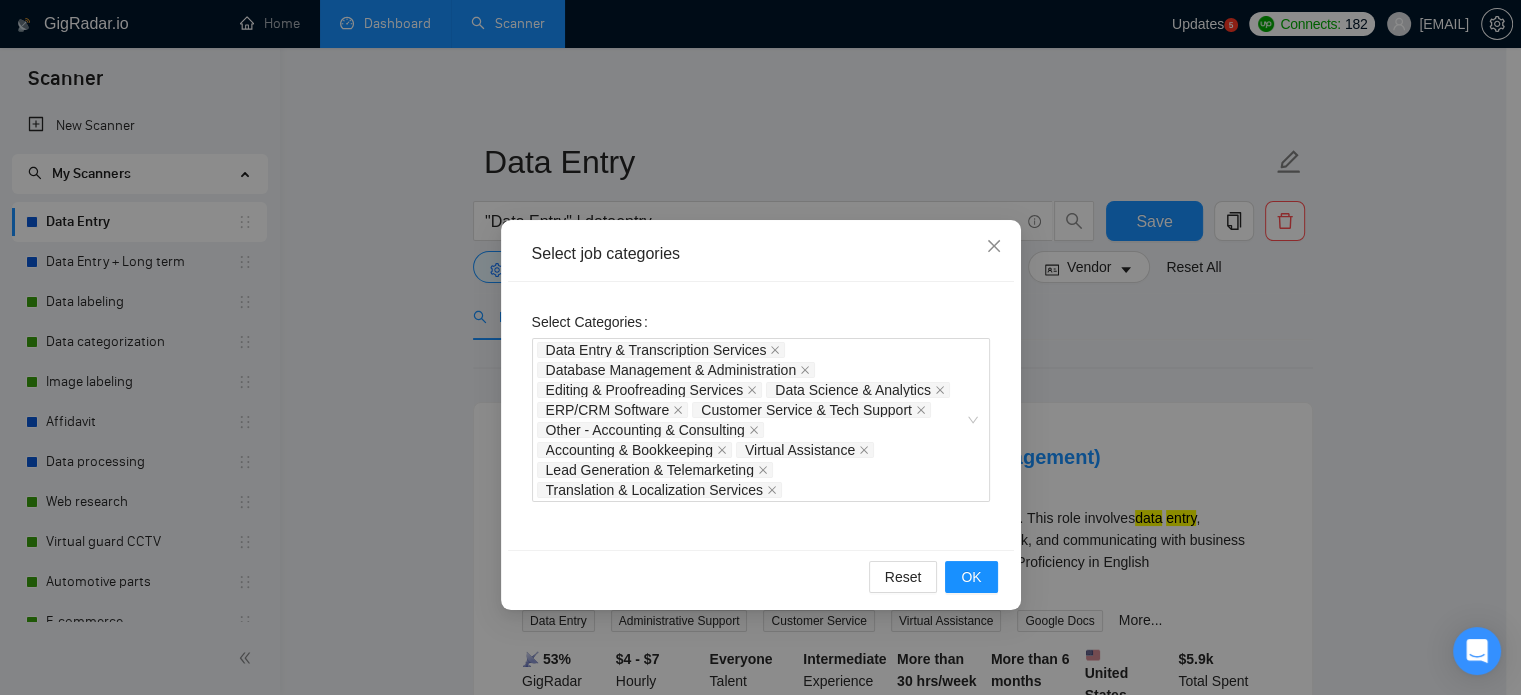 click on "Select Categories Data Entry & Transcription Services Database Management & Administration Editing & Proofreading Services Data Science & Analytics ERP/CRM Software Customer Service & Tech Support Other - Accounting & Consulting Accounting & Bookkeeping Virtual Assistance Lead Generation & Telemarketing Translation & Localization Services" at bounding box center (761, 416) 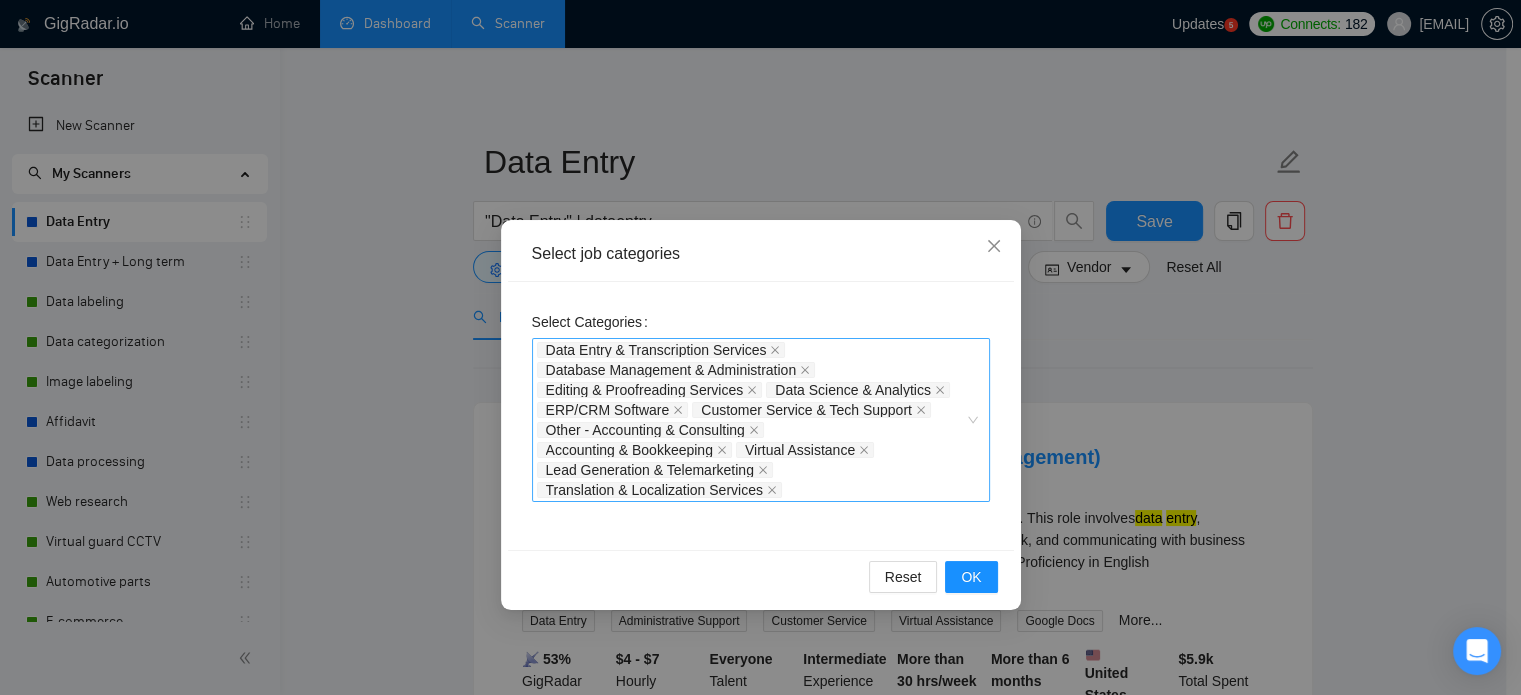 click on "Data Entry & Transcription Services Database Management & Administration Editing & Proofreading Services Data Science & Analytics ERP/CRM Software Customer Service & Tech Support Other - Accounting & Consulting Accounting & Bookkeeping Virtual Assistance Lead Generation & Telemarketing Translation & Localization Services" at bounding box center [751, 420] 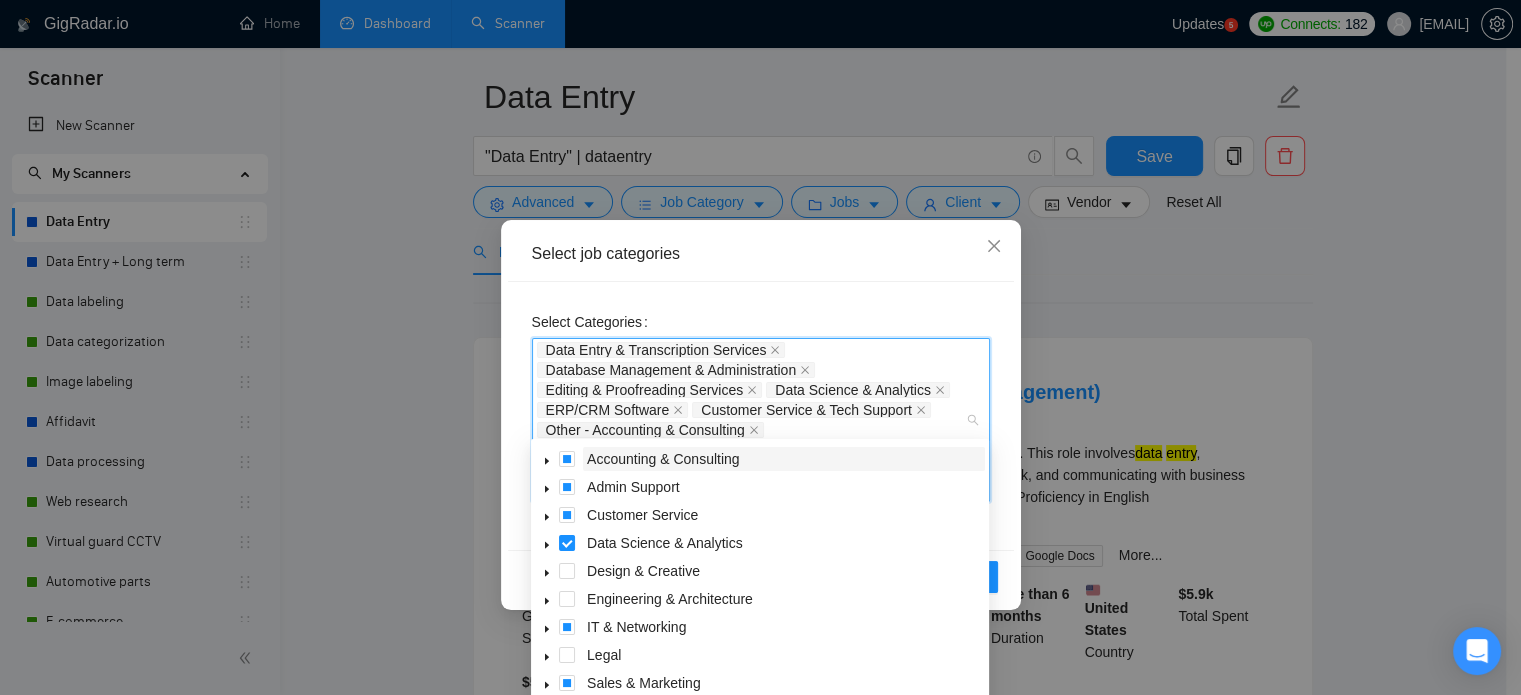 scroll, scrollTop: 100, scrollLeft: 0, axis: vertical 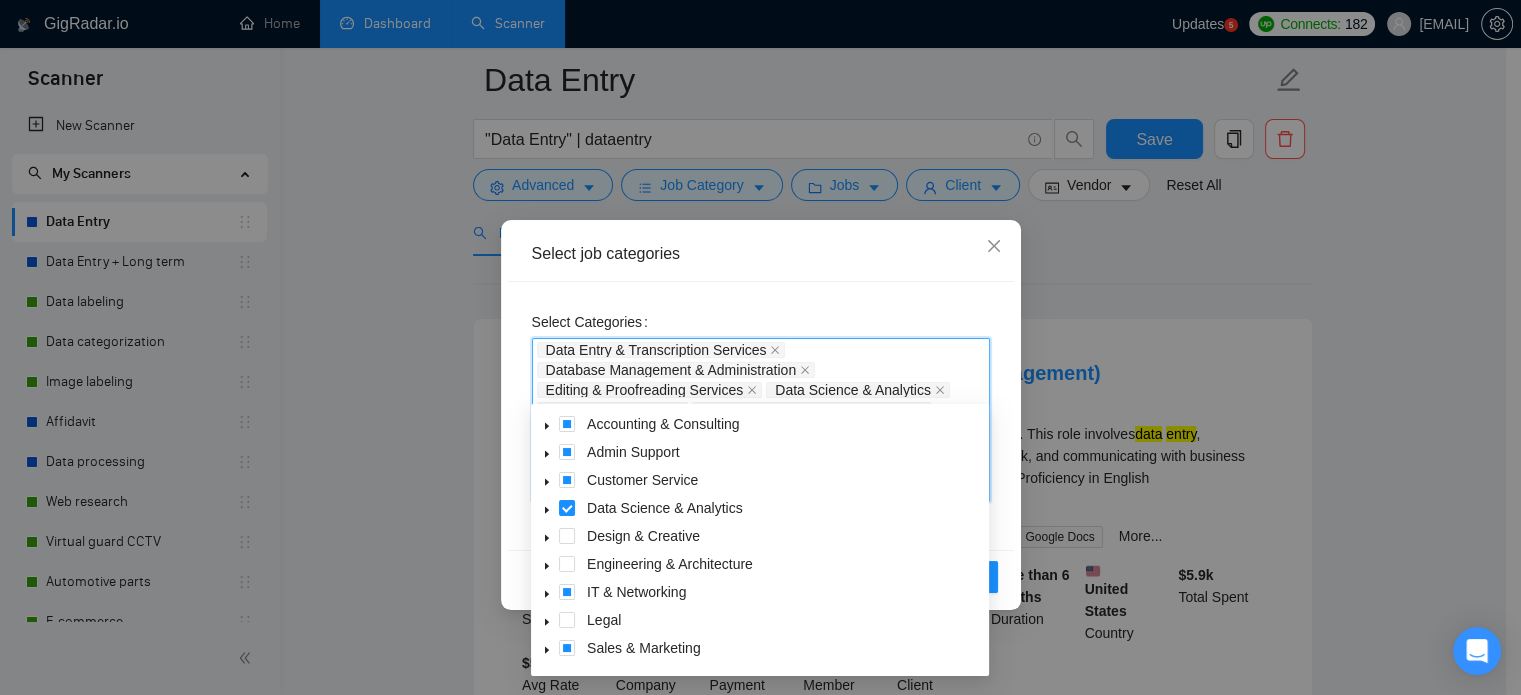 click 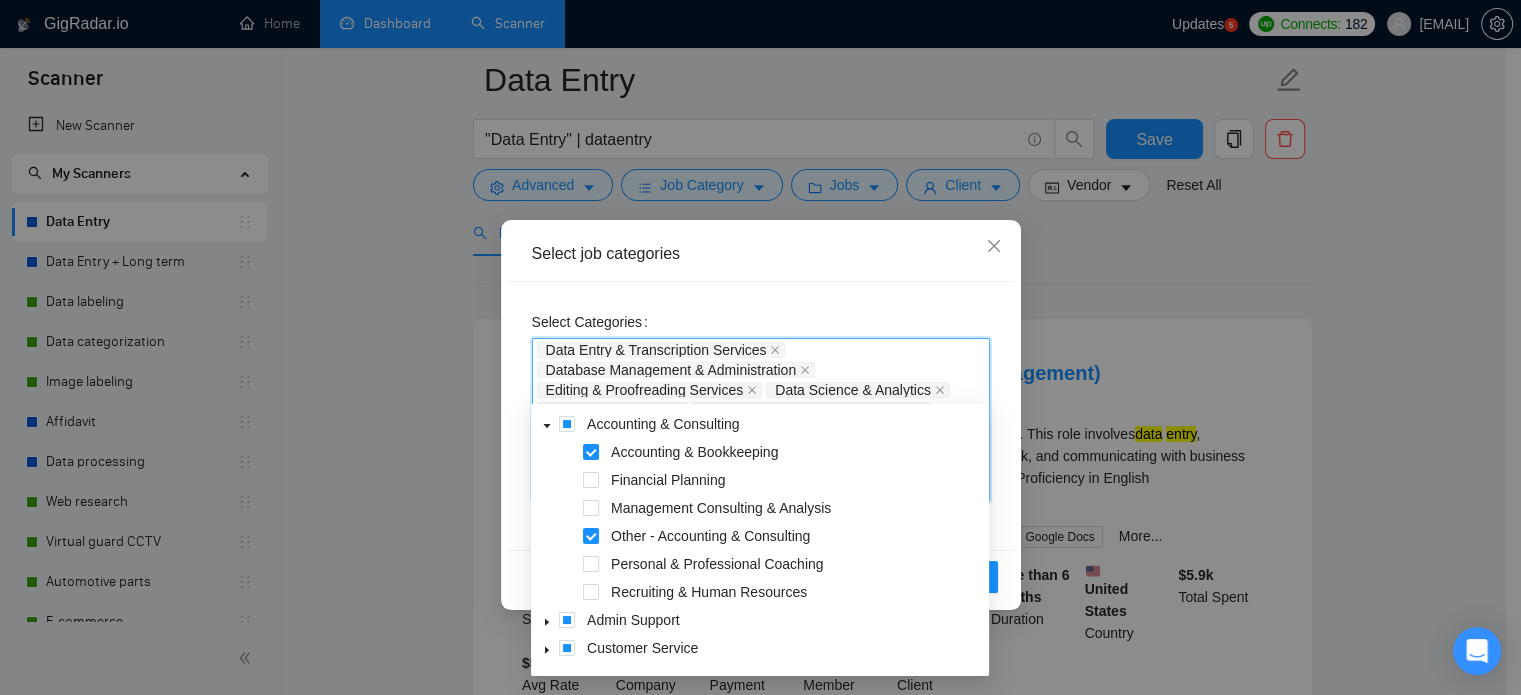 click 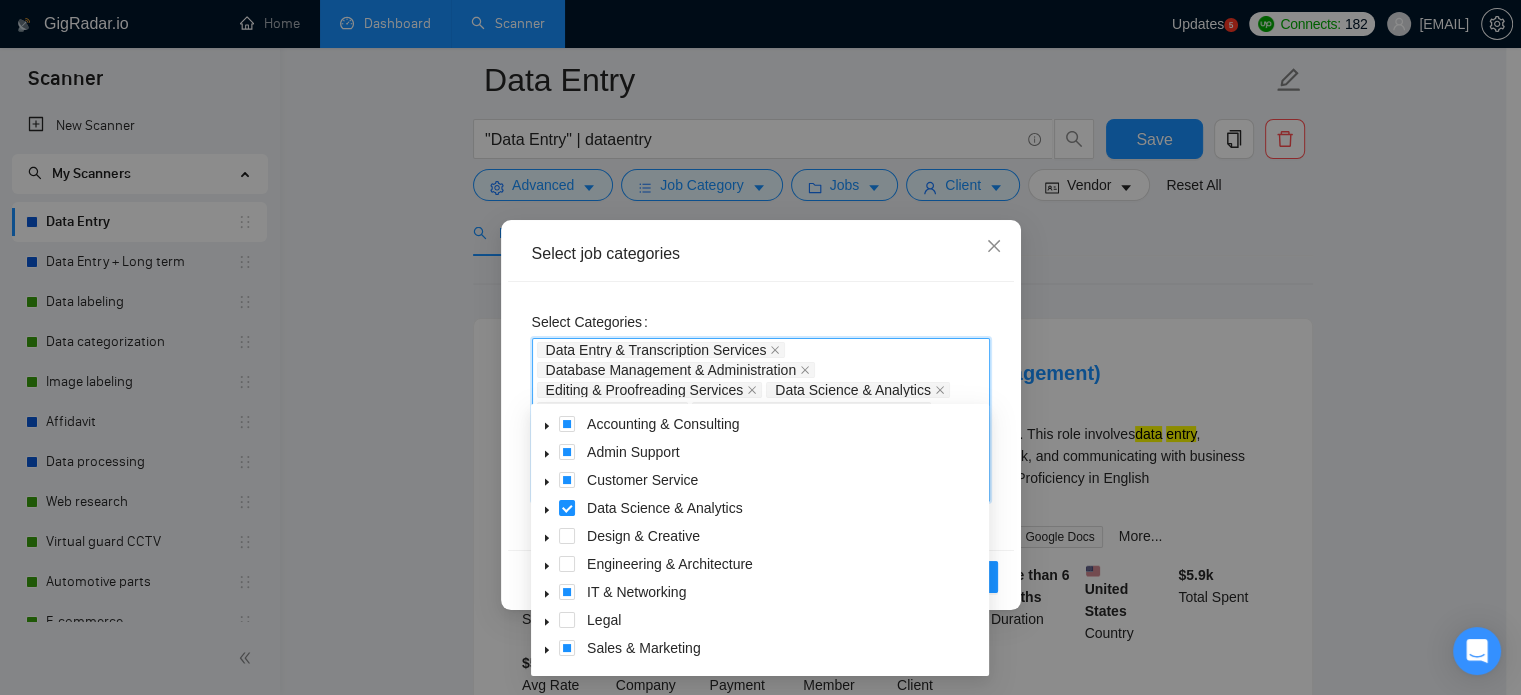 click 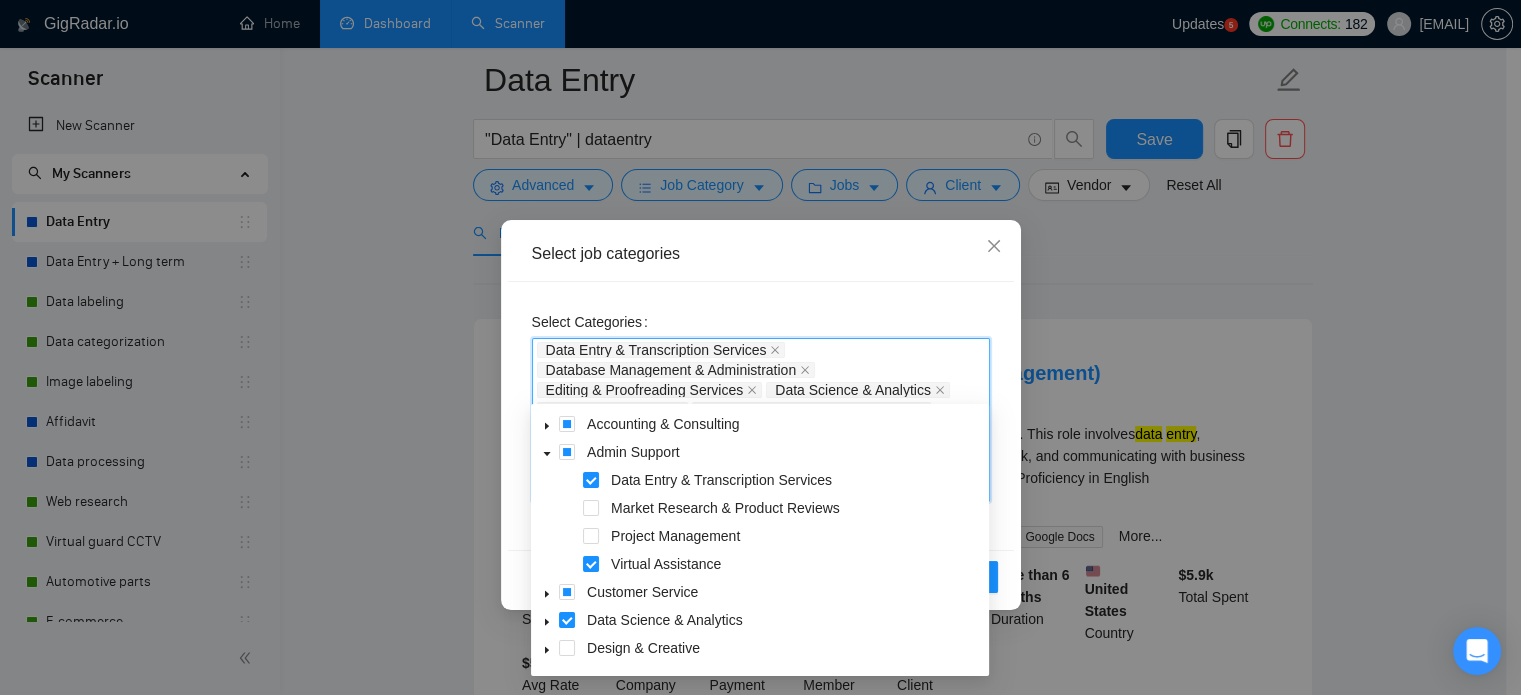 click 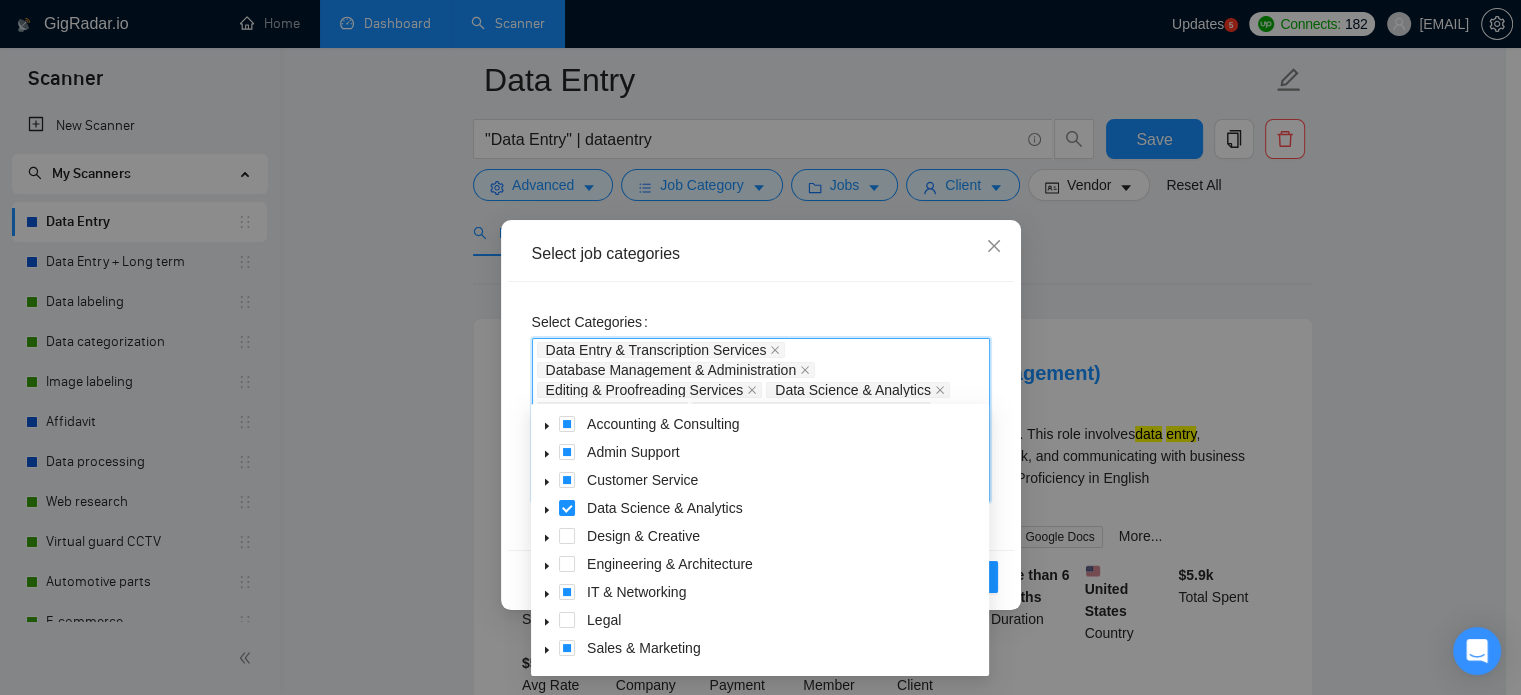 click 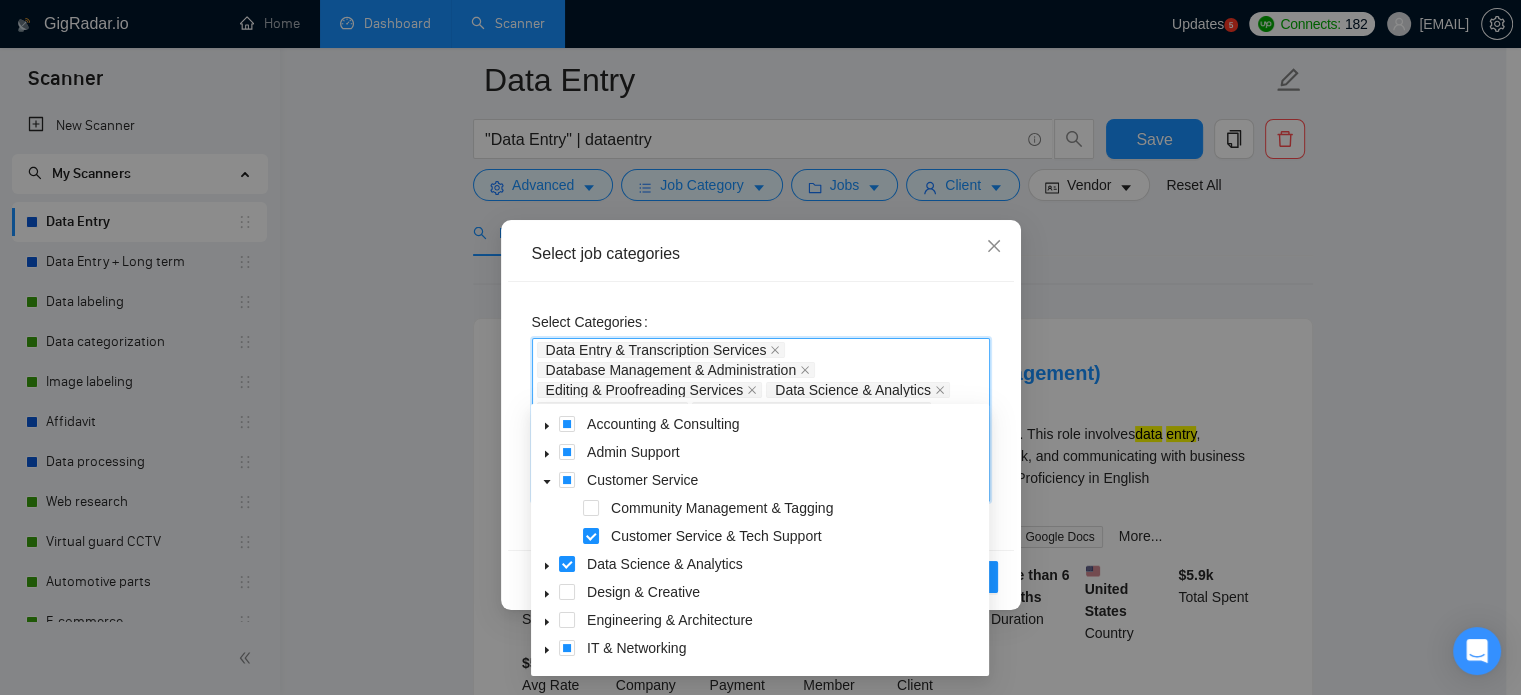 click 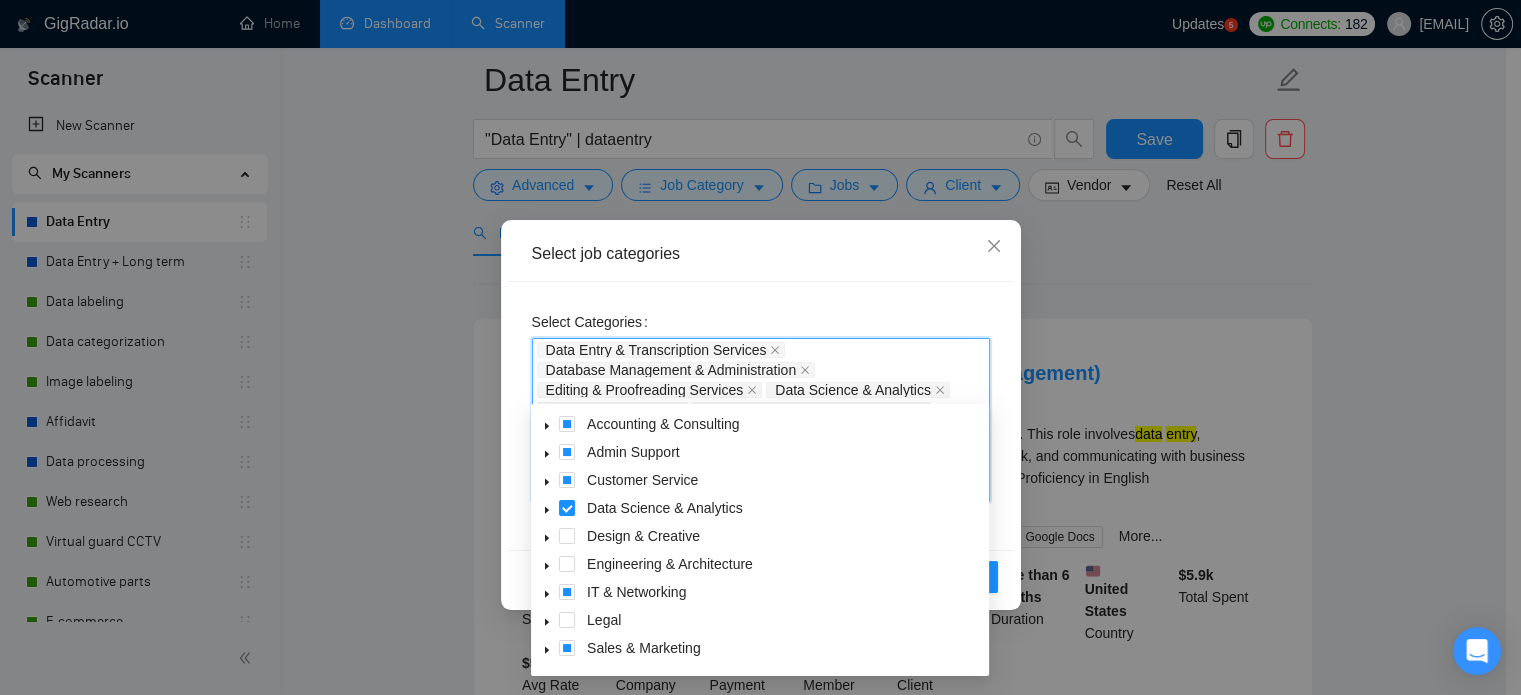 click at bounding box center (547, 508) 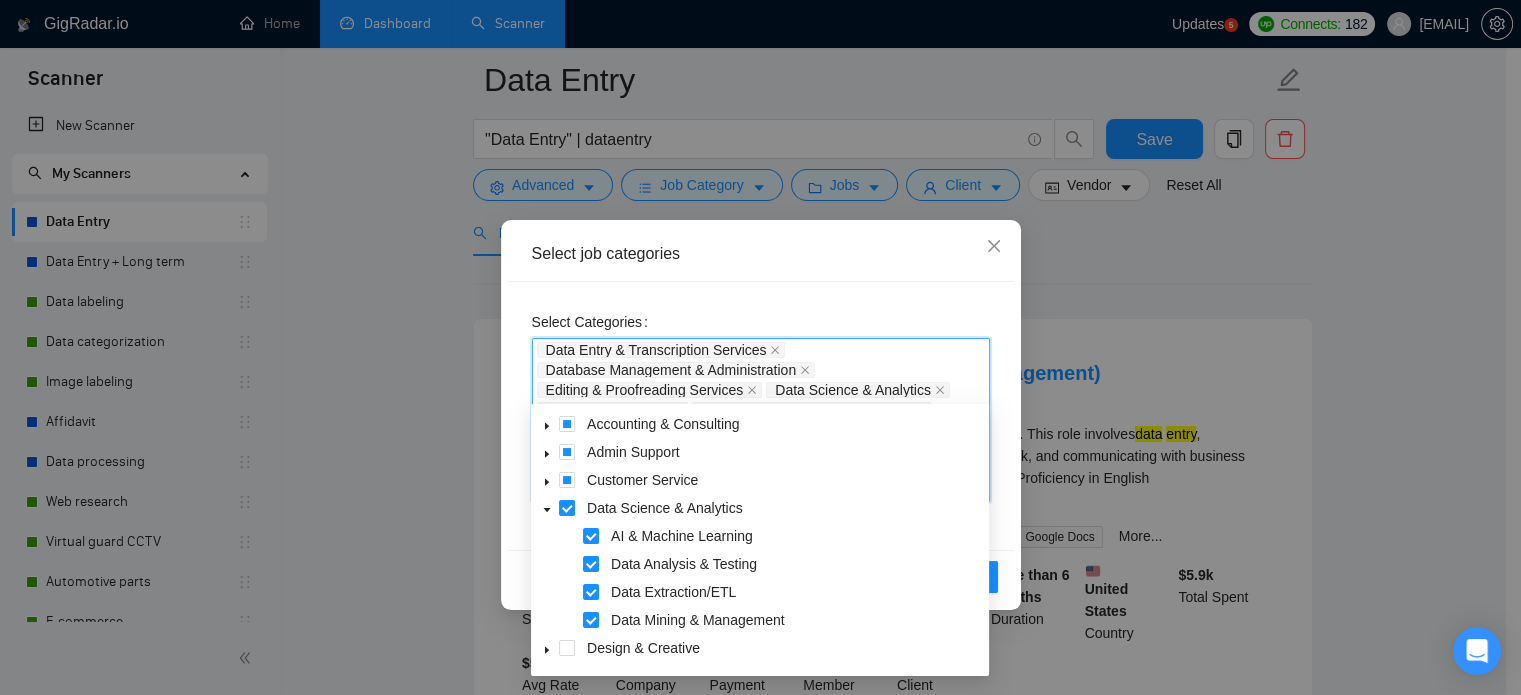 click at bounding box center (547, 508) 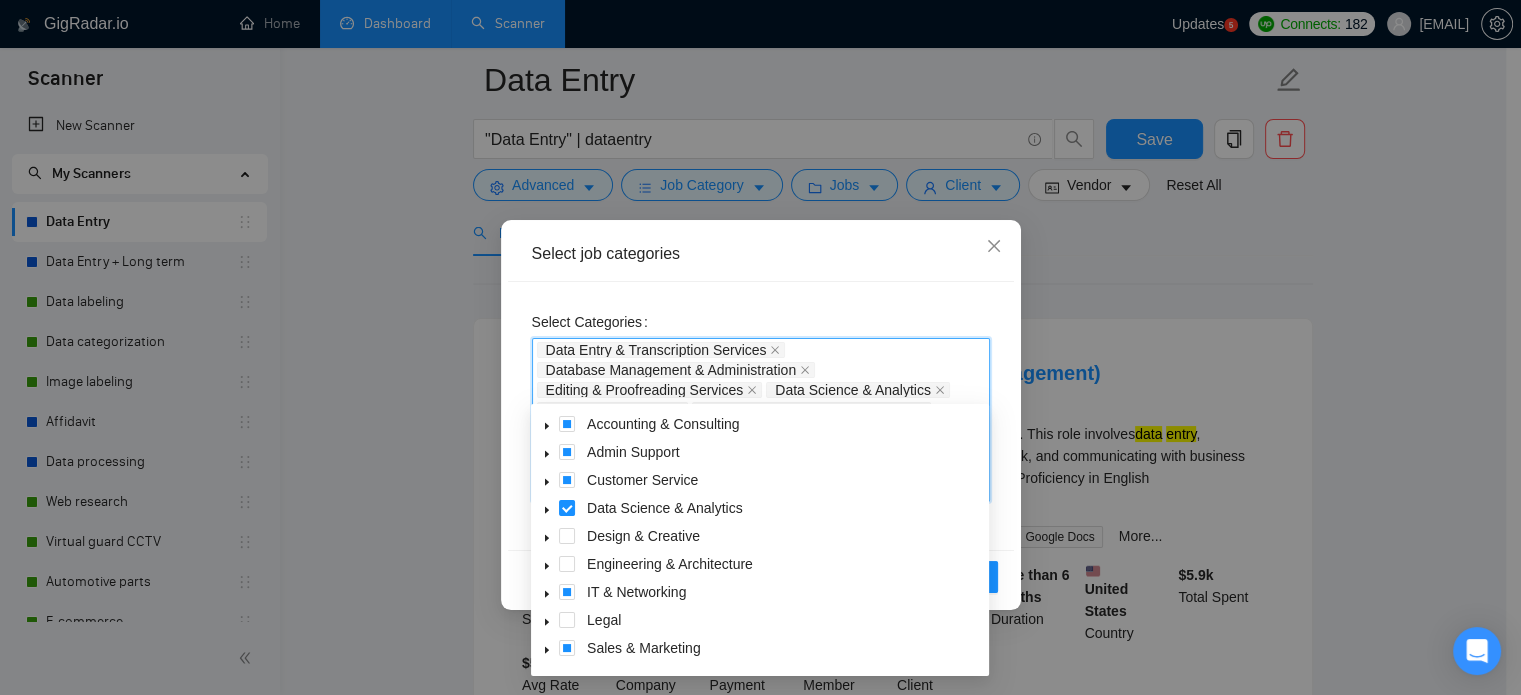 scroll, scrollTop: 78, scrollLeft: 0, axis: vertical 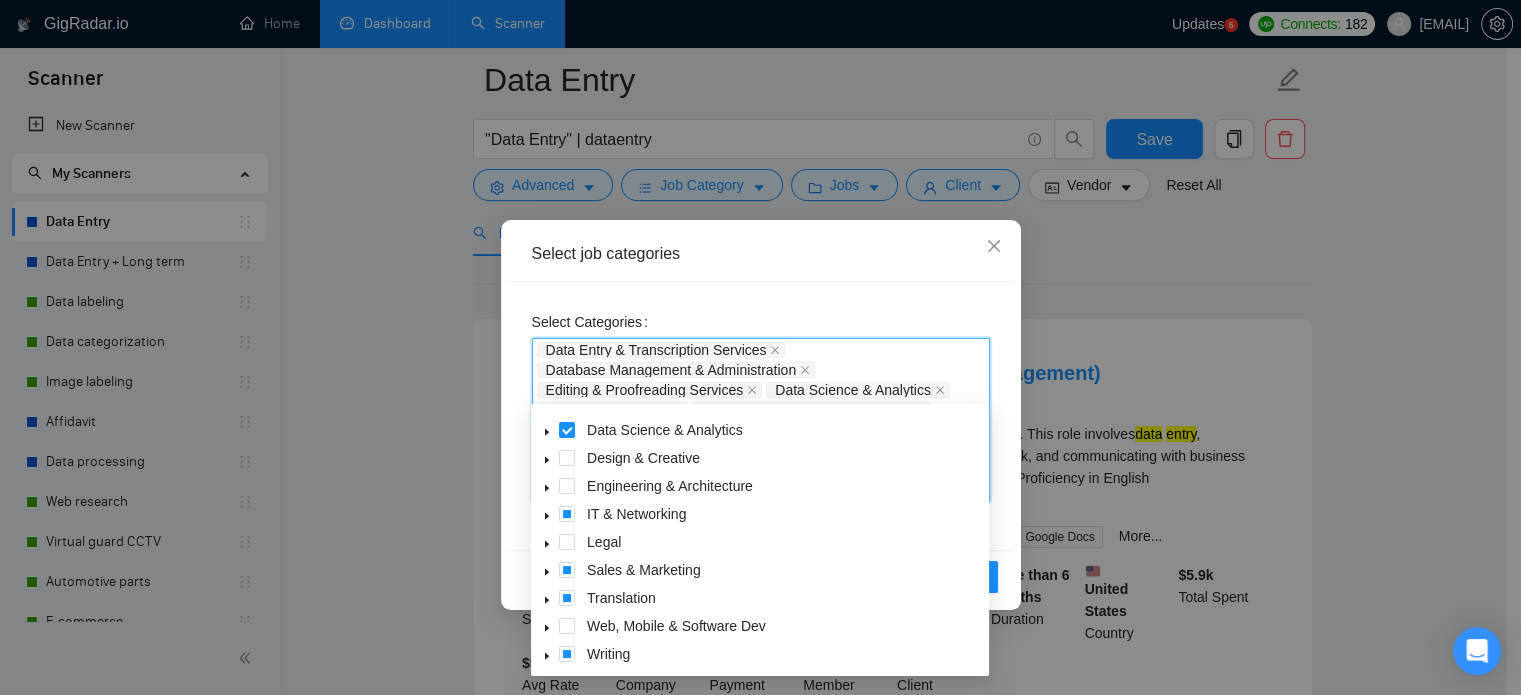 click 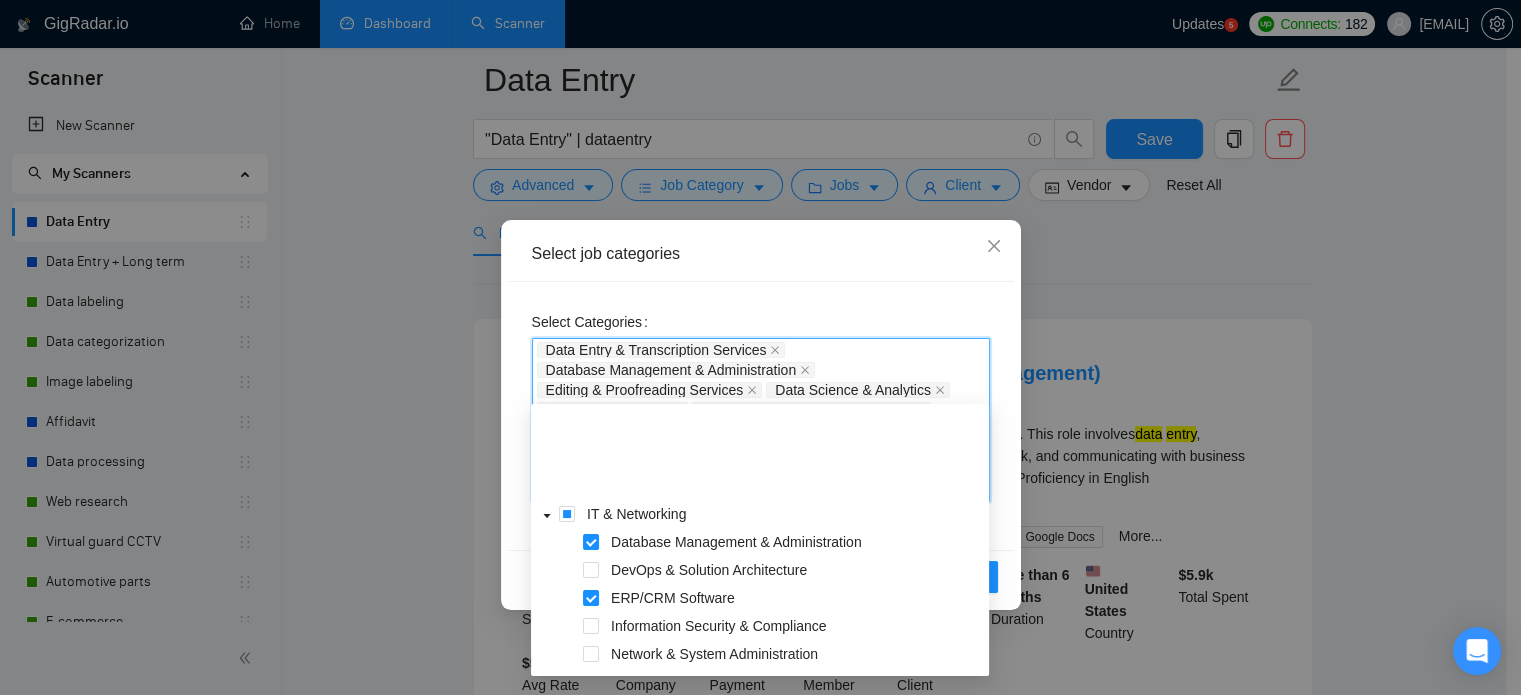 scroll, scrollTop: 178, scrollLeft: 0, axis: vertical 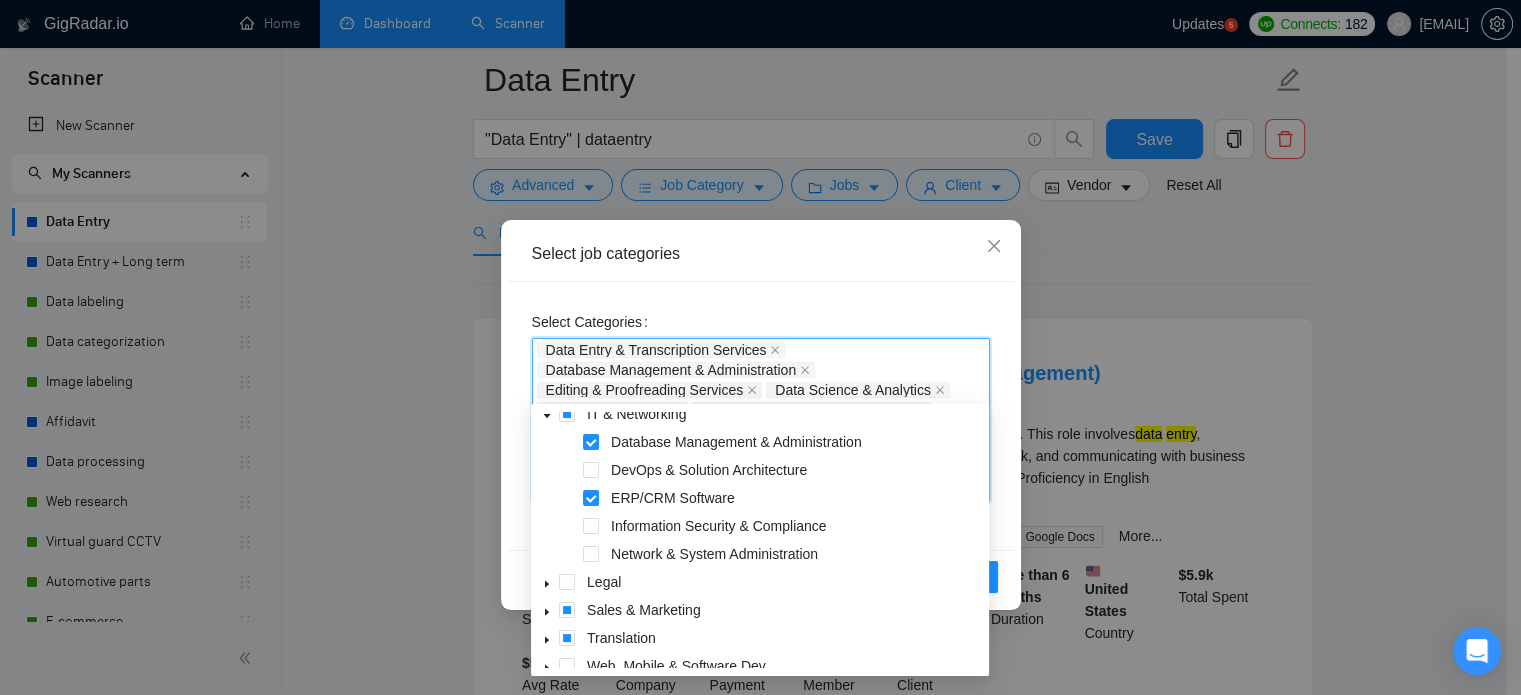 click 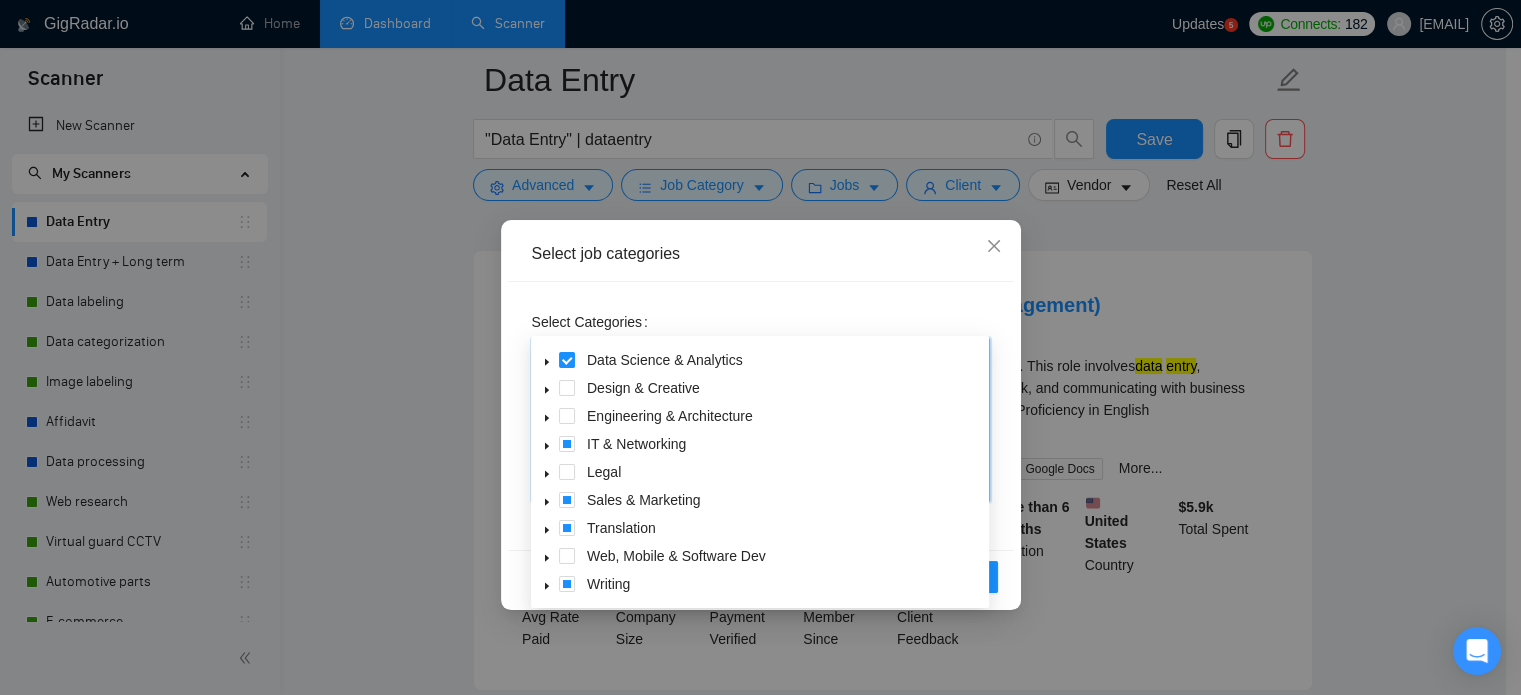 scroll, scrollTop: 200, scrollLeft: 0, axis: vertical 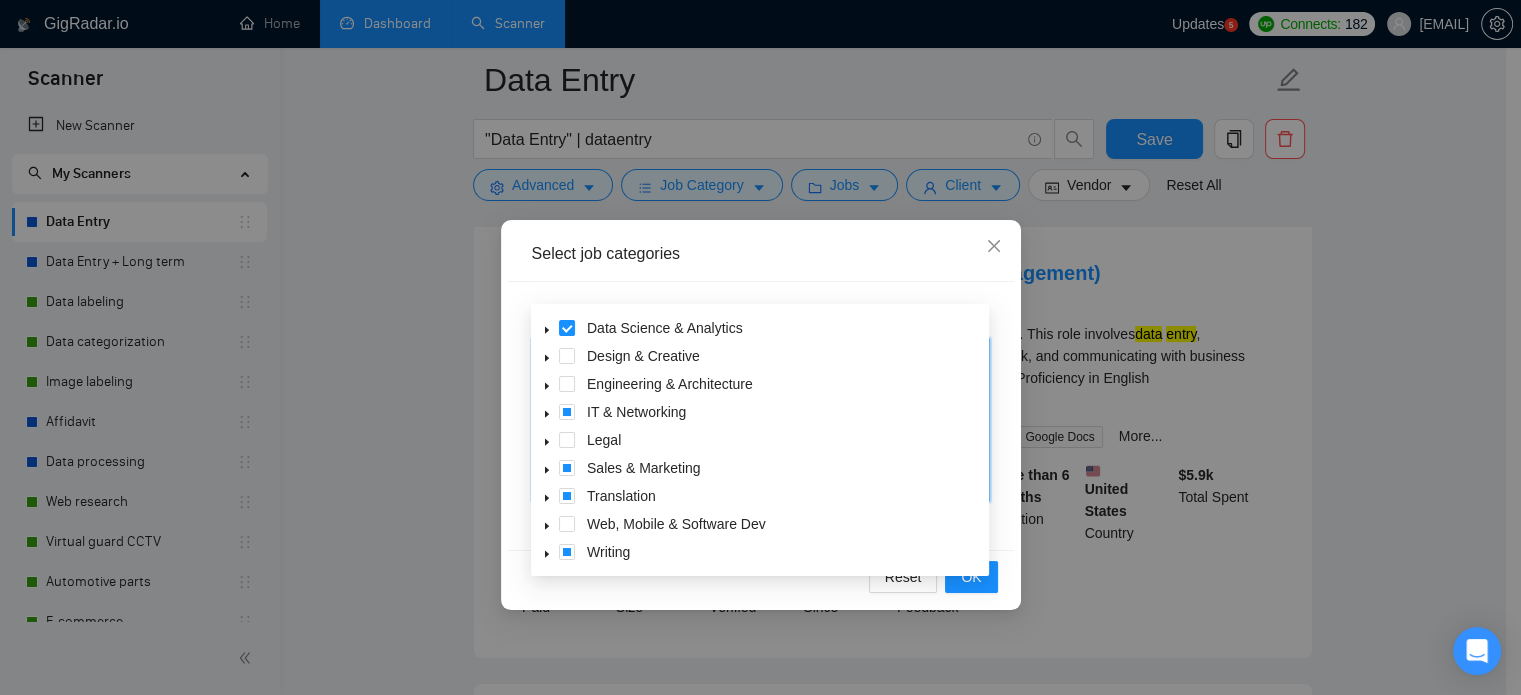 click 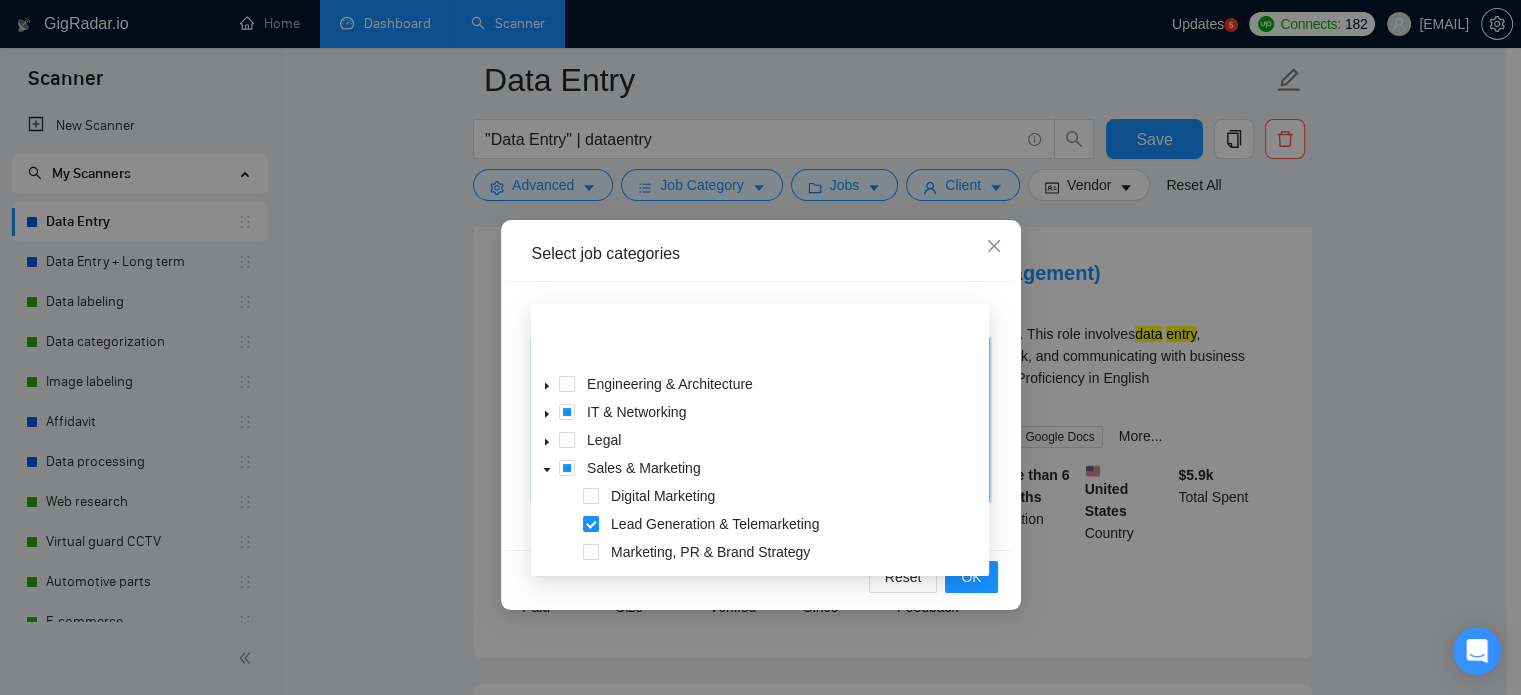 scroll, scrollTop: 164, scrollLeft: 0, axis: vertical 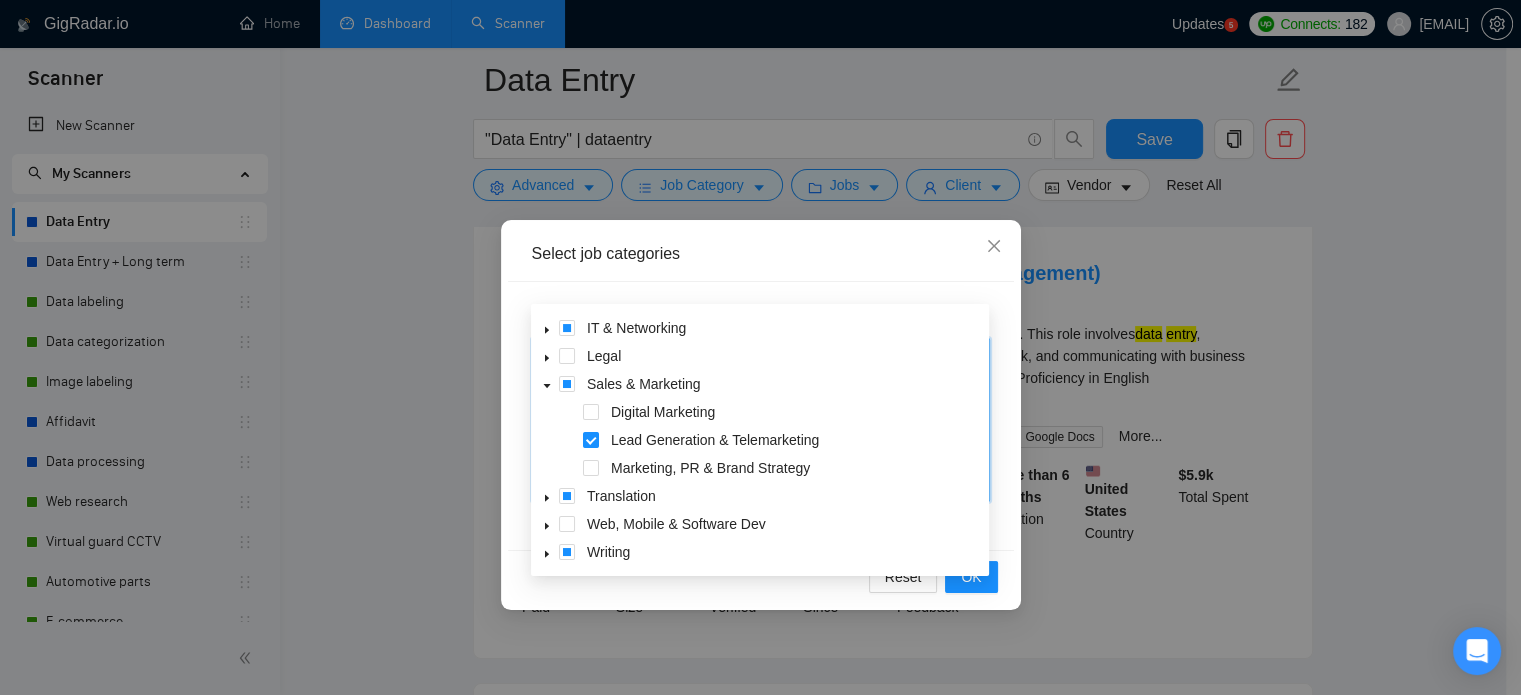 click 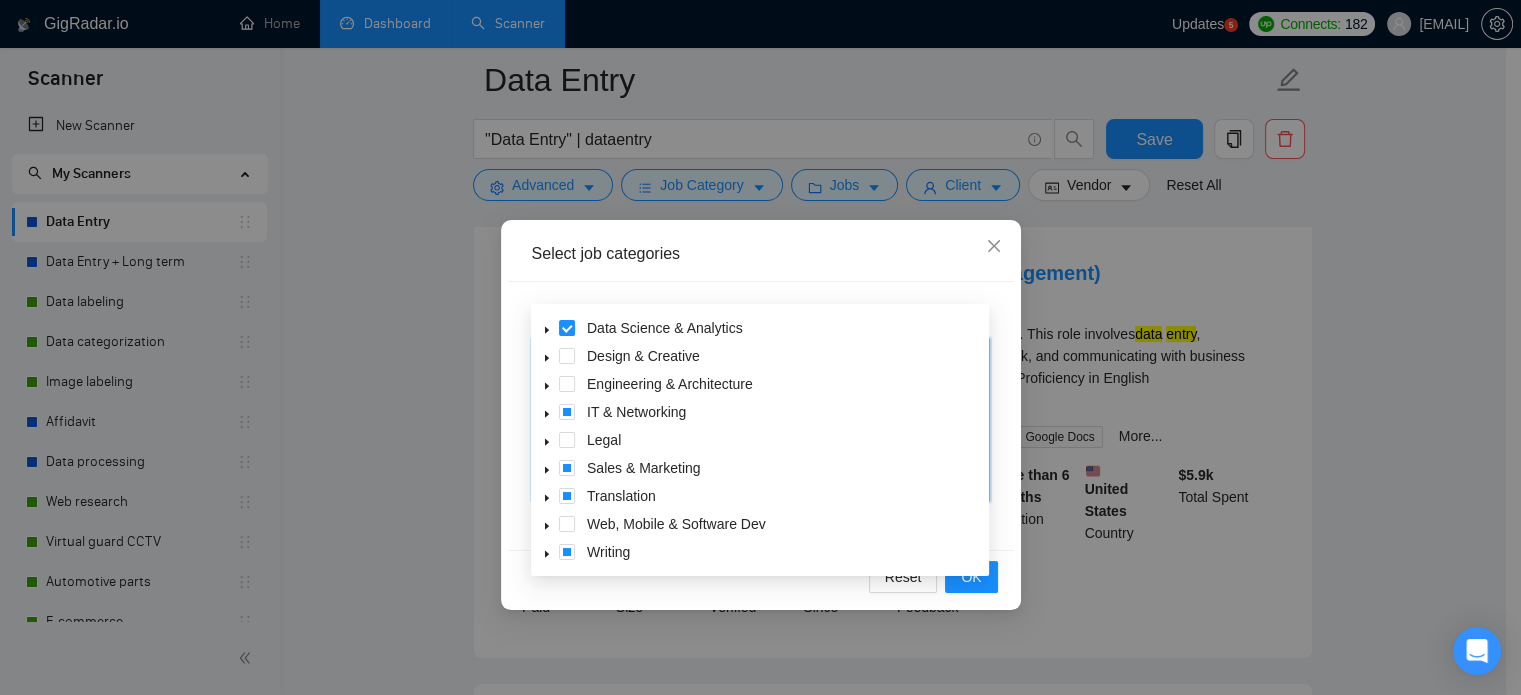 click at bounding box center [547, 496] 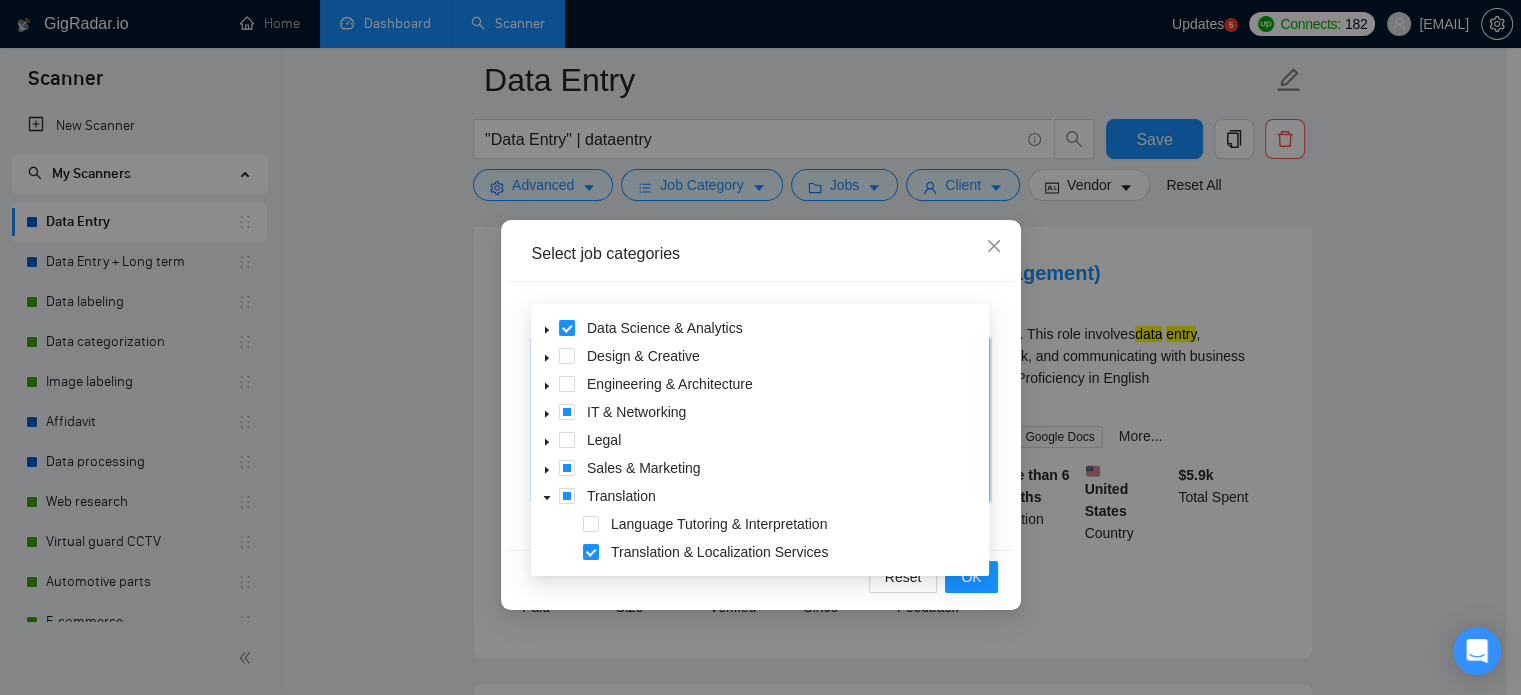 scroll, scrollTop: 136, scrollLeft: 0, axis: vertical 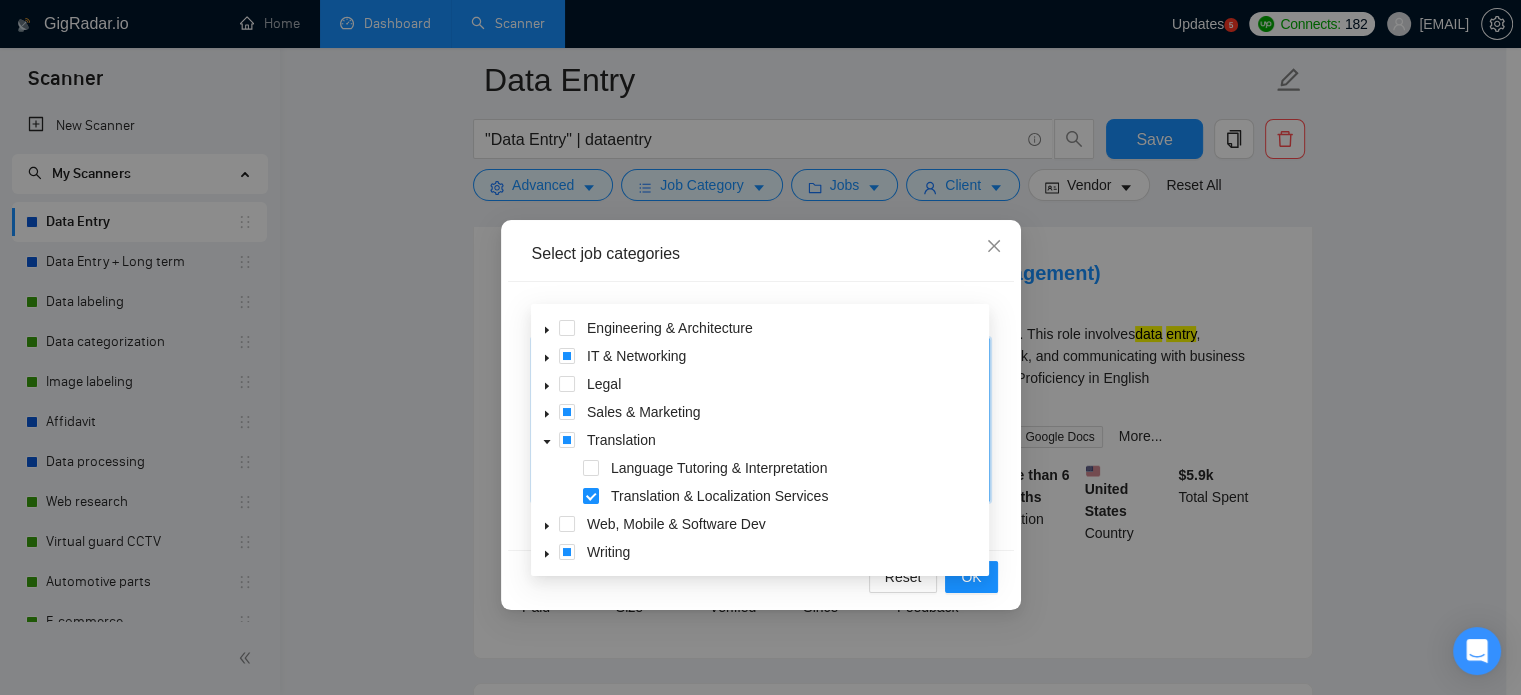 click 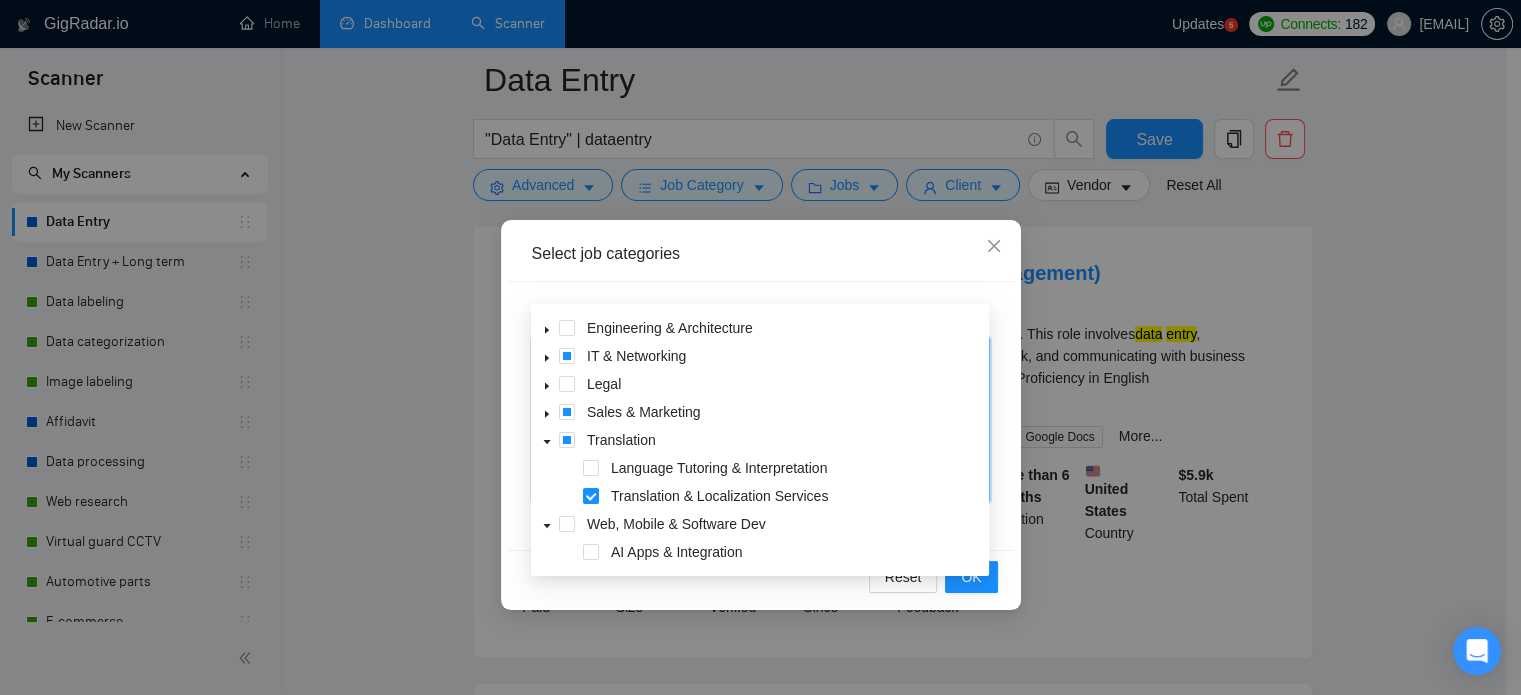 click 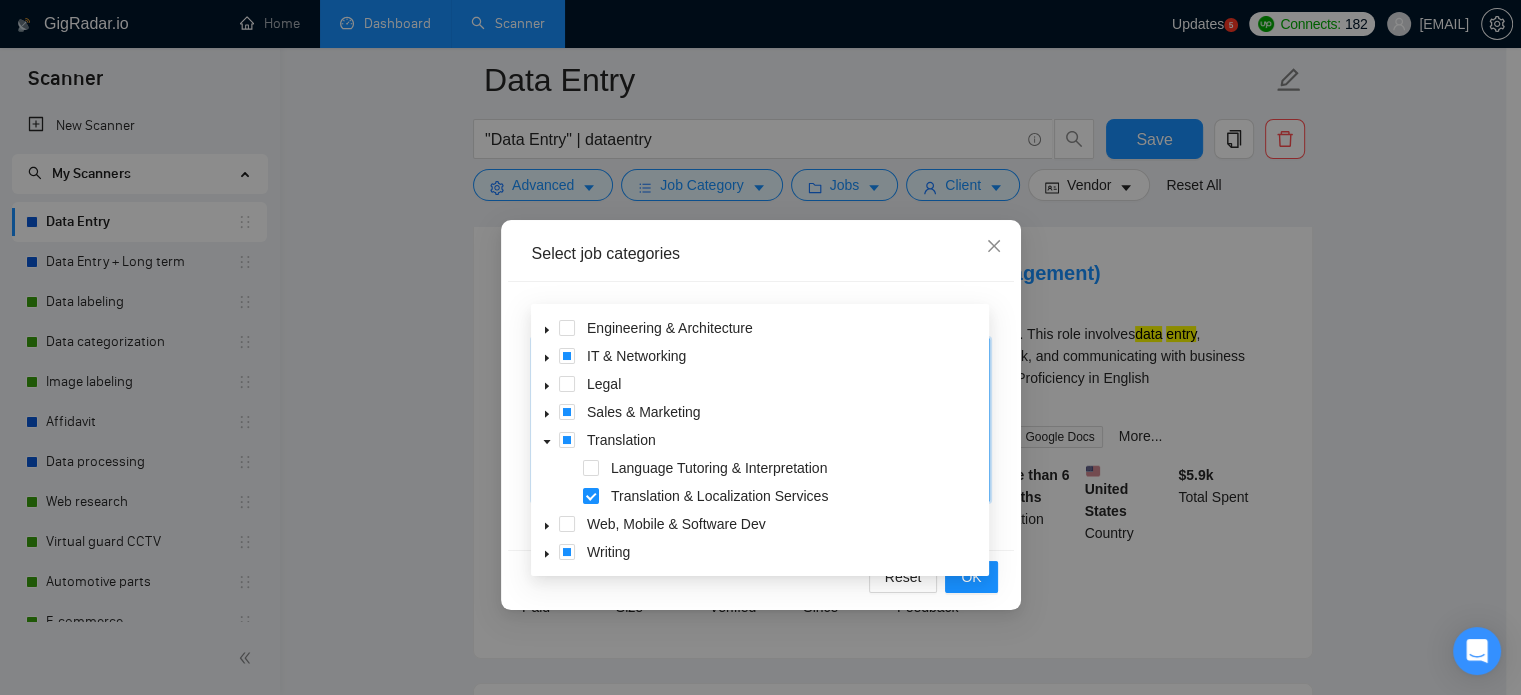 click at bounding box center (547, 552) 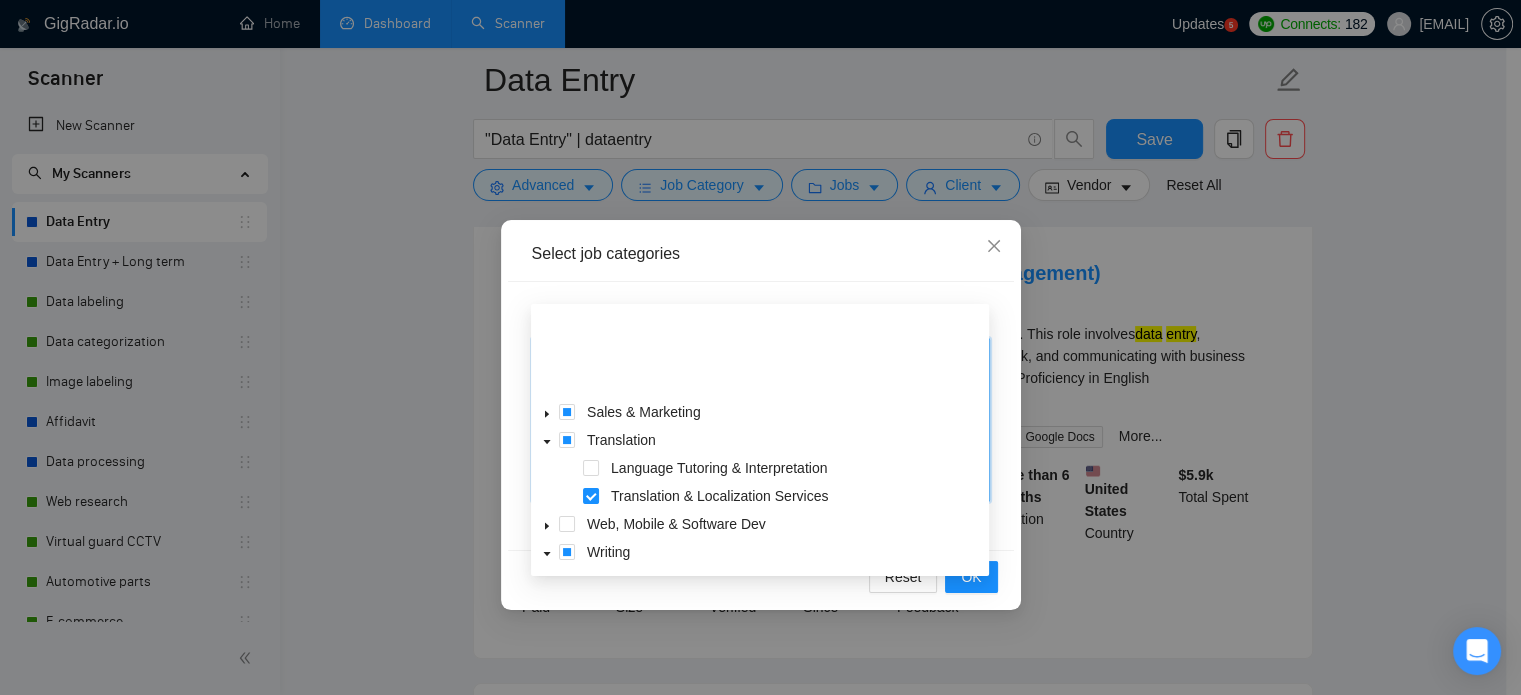 scroll, scrollTop: 248, scrollLeft: 0, axis: vertical 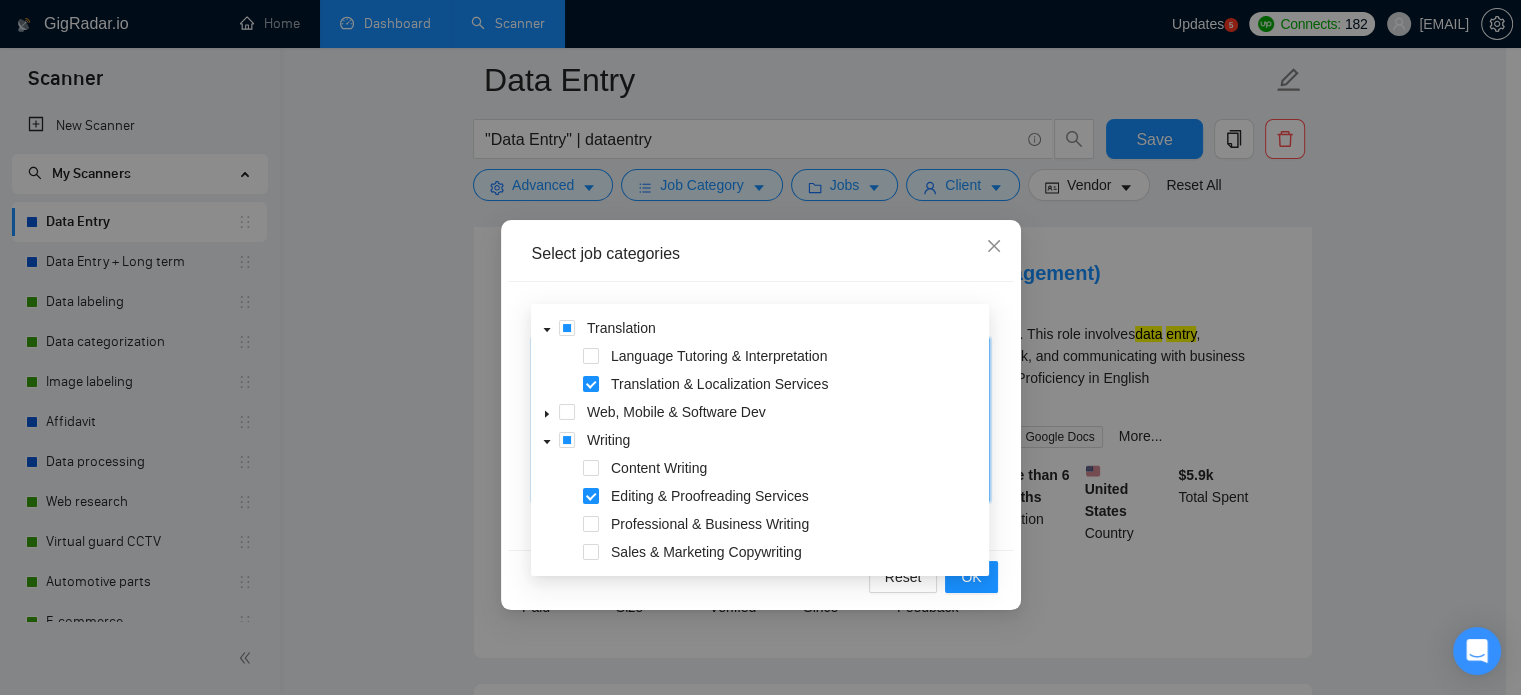 click on "Reset OK" at bounding box center [761, 576] 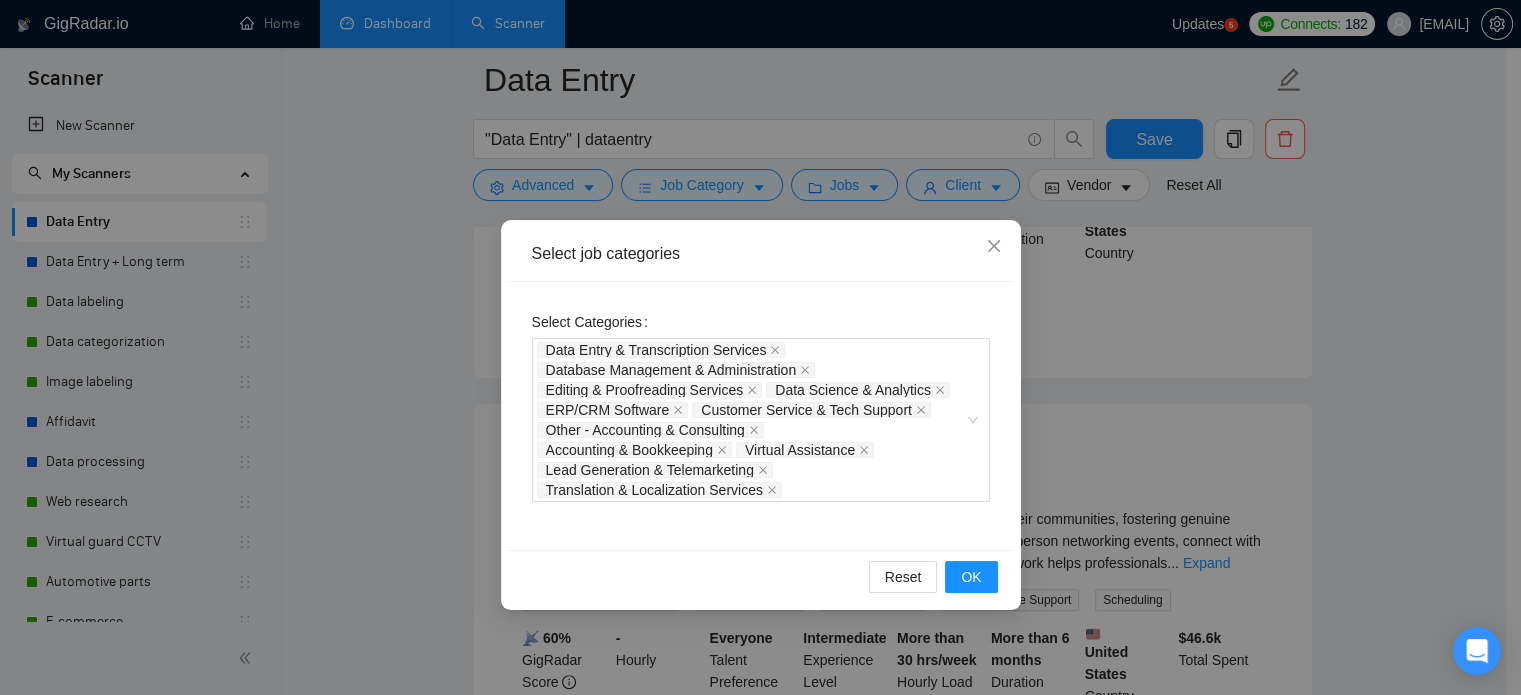 scroll, scrollTop: 300, scrollLeft: 0, axis: vertical 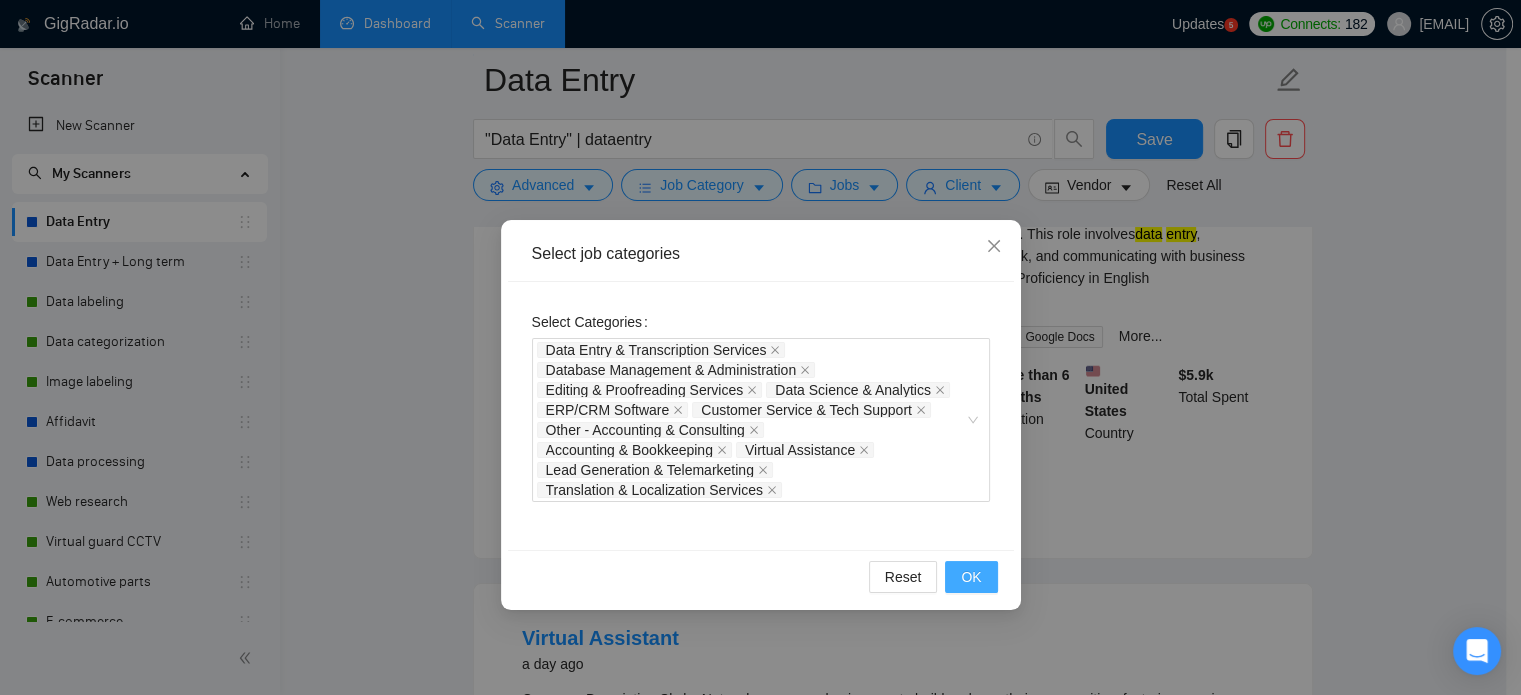 click on "OK" at bounding box center [971, 577] 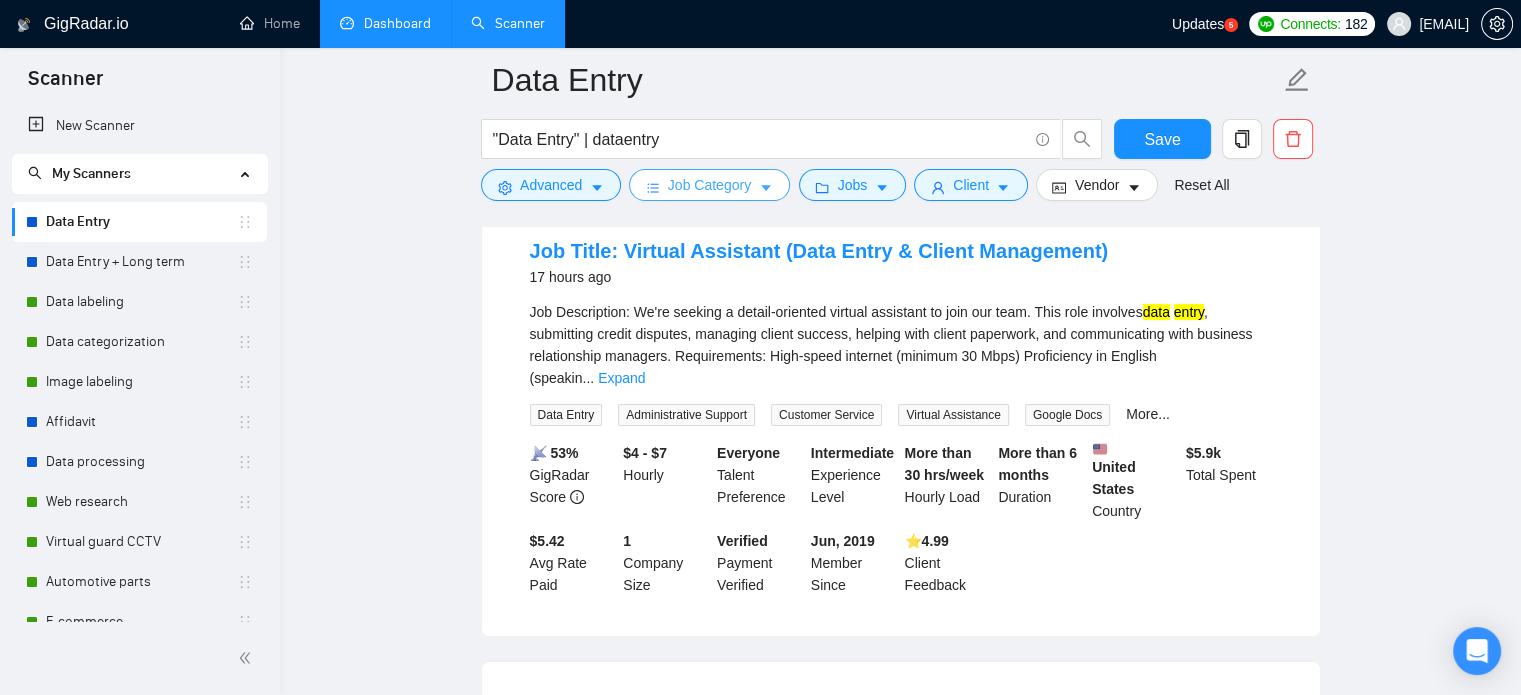 scroll, scrollTop: 100, scrollLeft: 0, axis: vertical 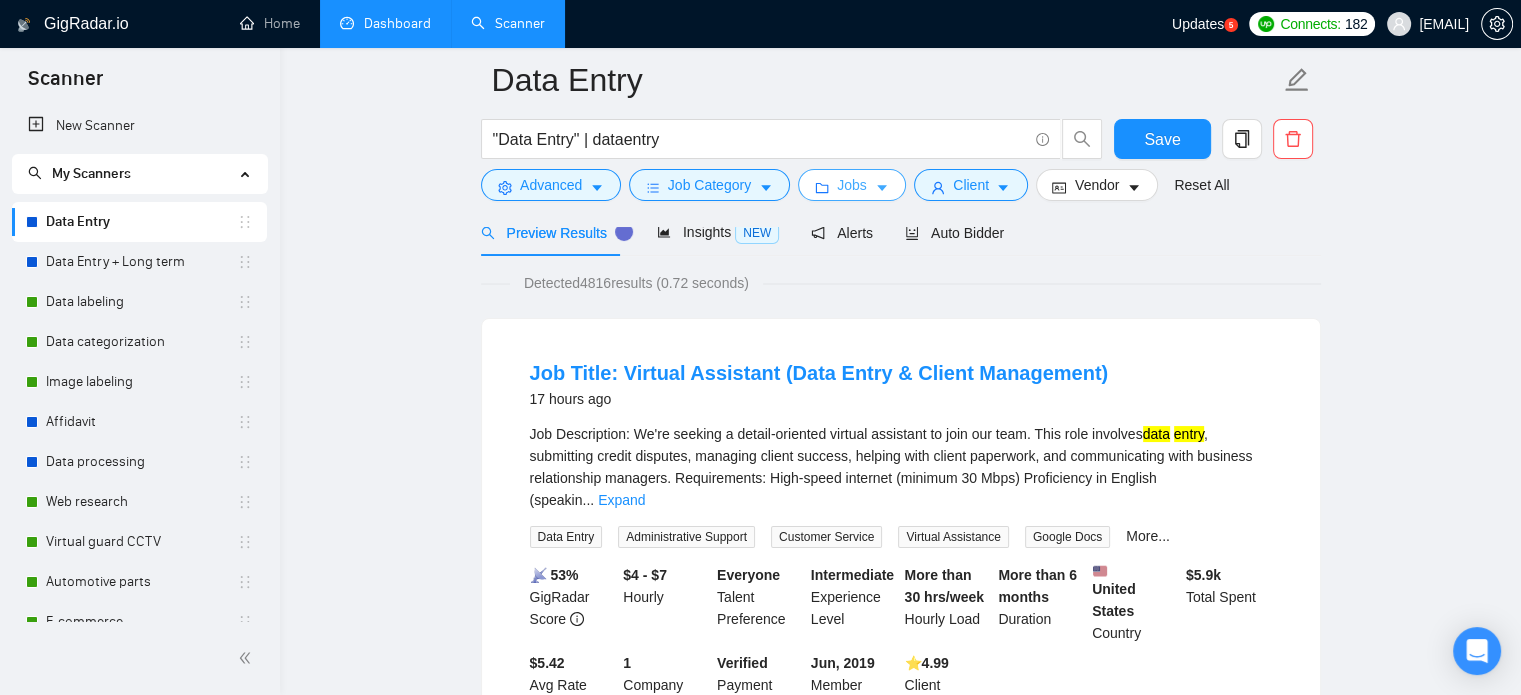 click on "Jobs" at bounding box center [852, 185] 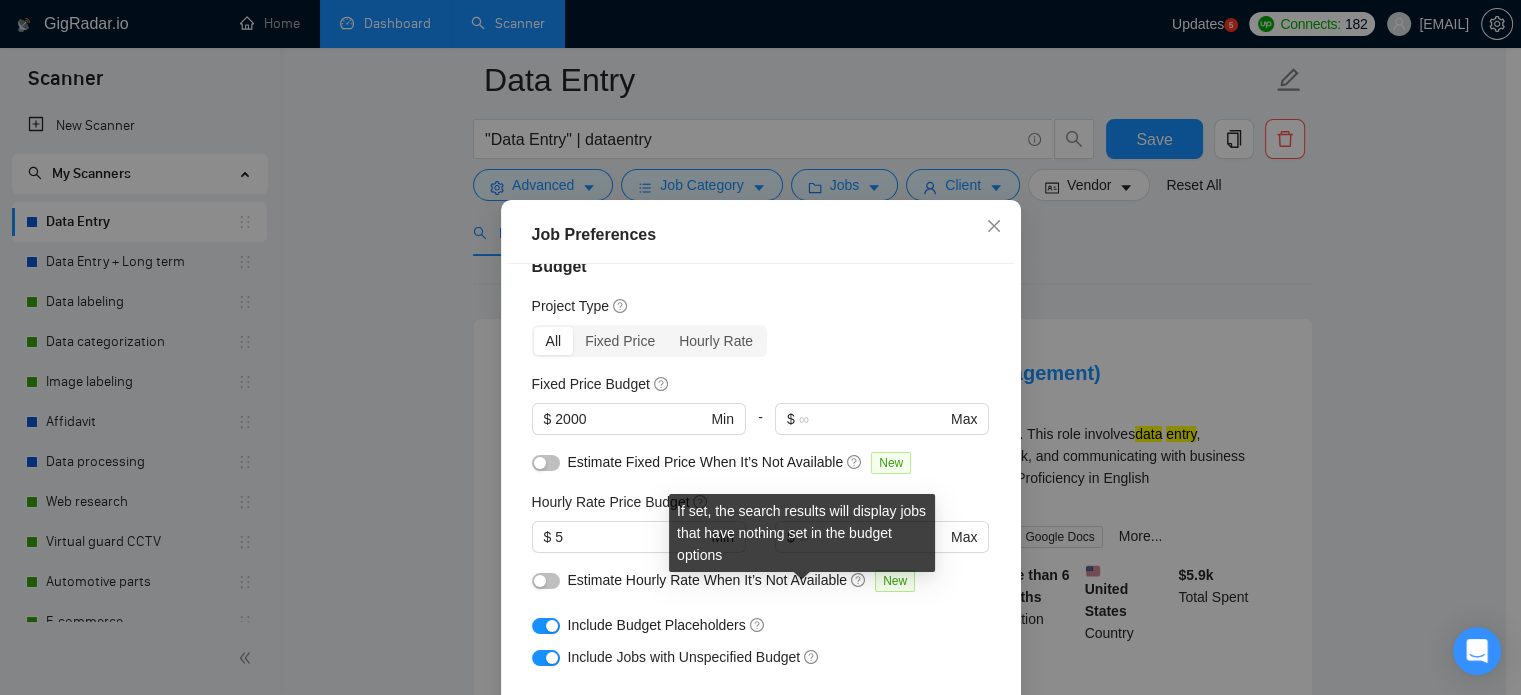 scroll, scrollTop: 0, scrollLeft: 0, axis: both 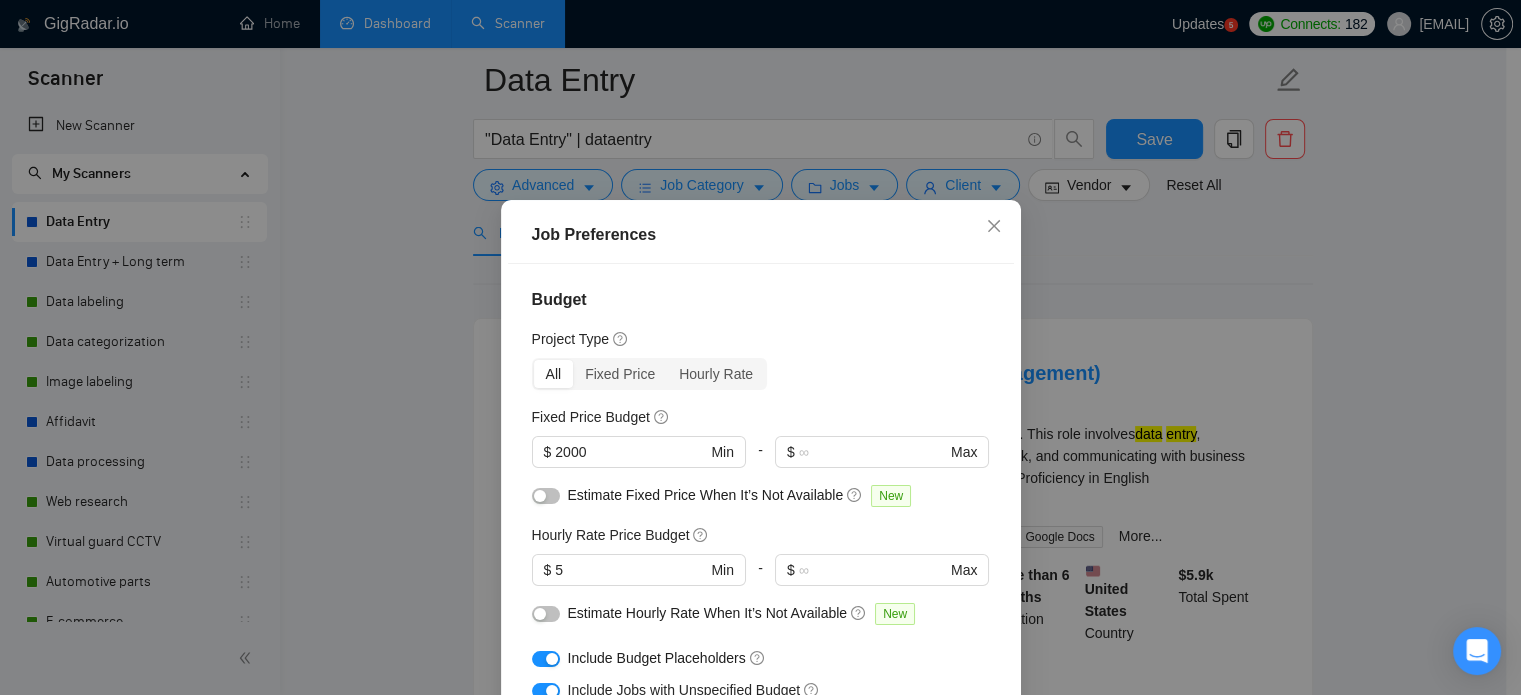 click at bounding box center (540, 614) 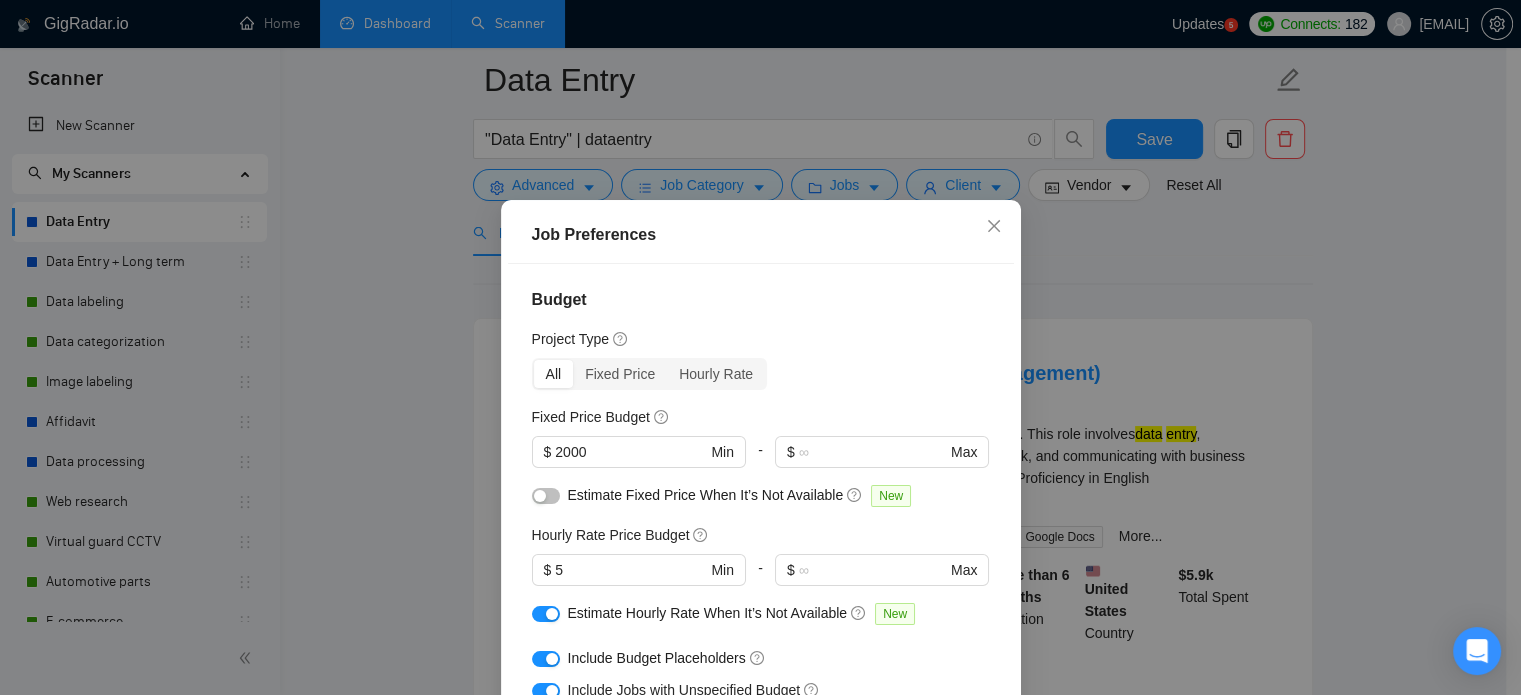click at bounding box center (546, 495) 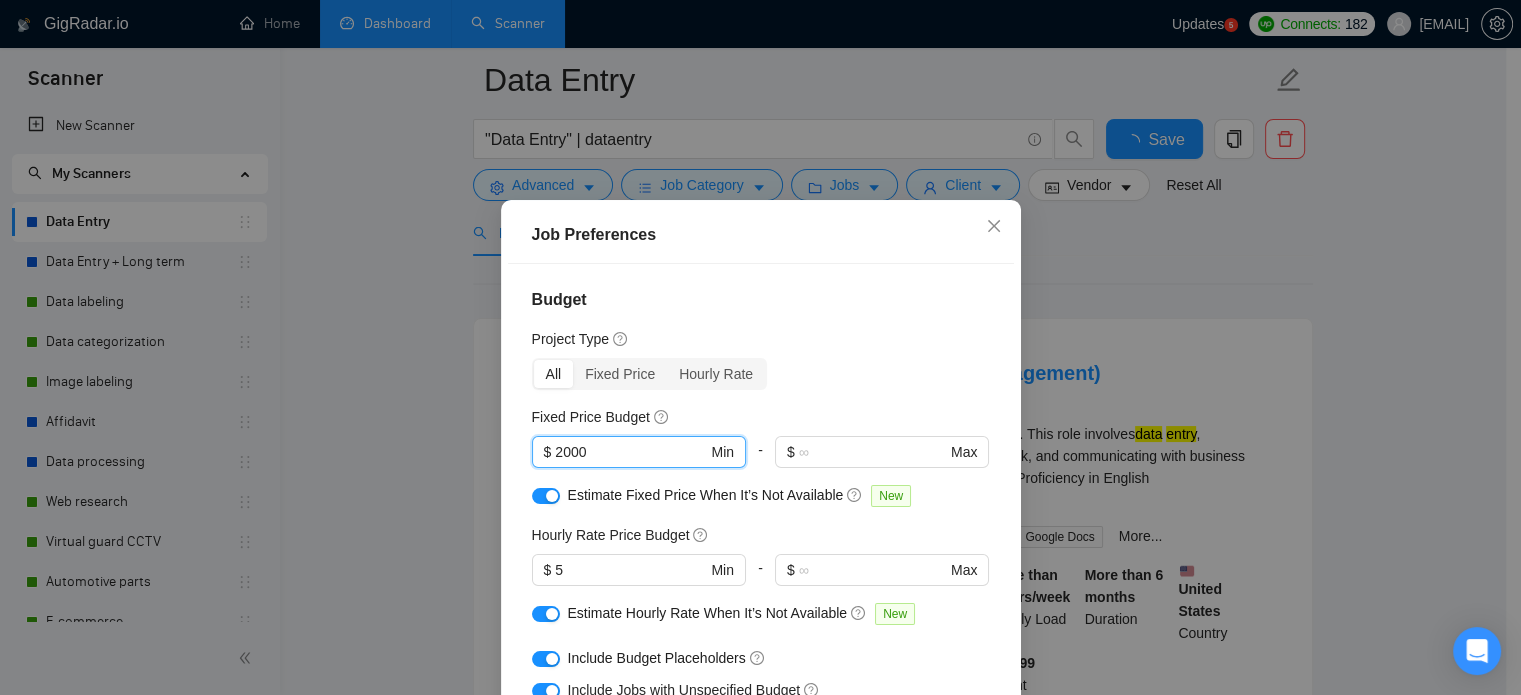 drag, startPoint x: 628, startPoint y: 454, endPoint x: 491, endPoint y: 448, distance: 137.13132 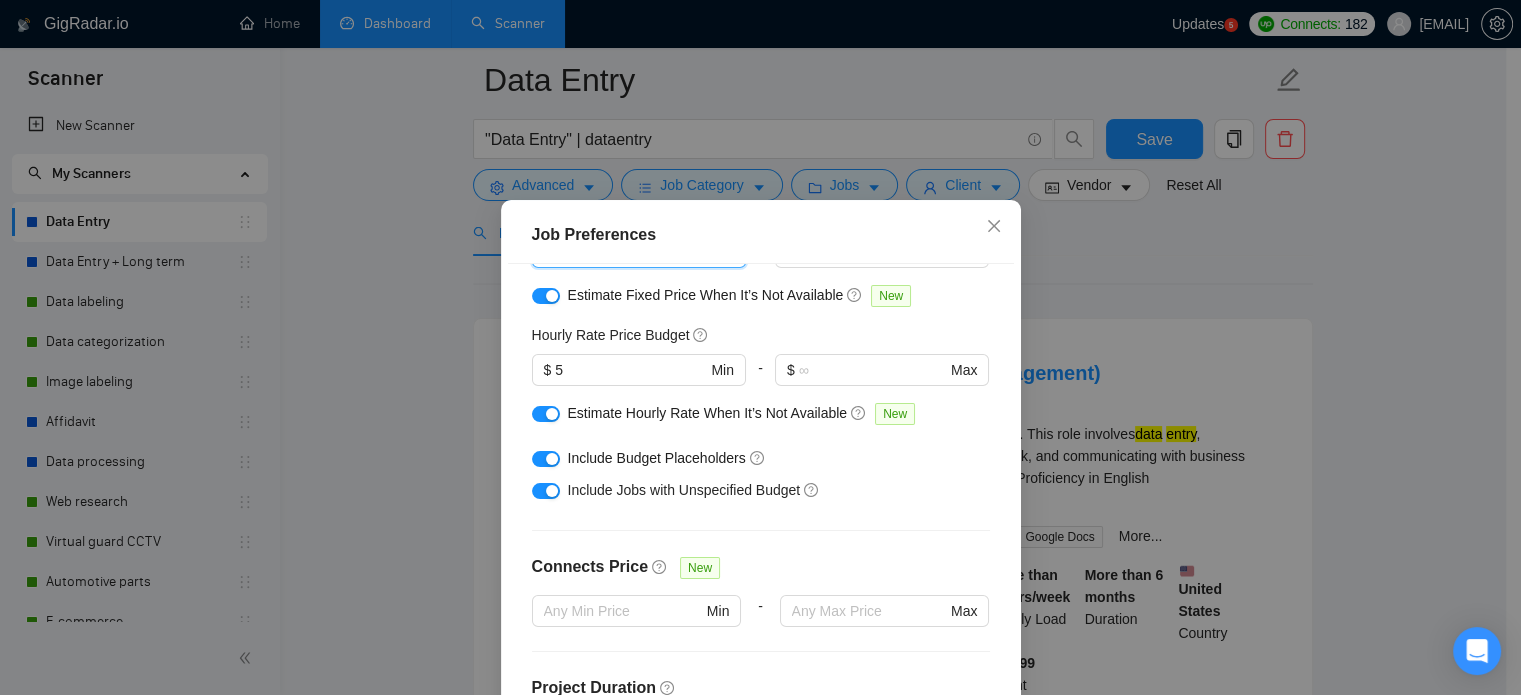 scroll, scrollTop: 100, scrollLeft: 0, axis: vertical 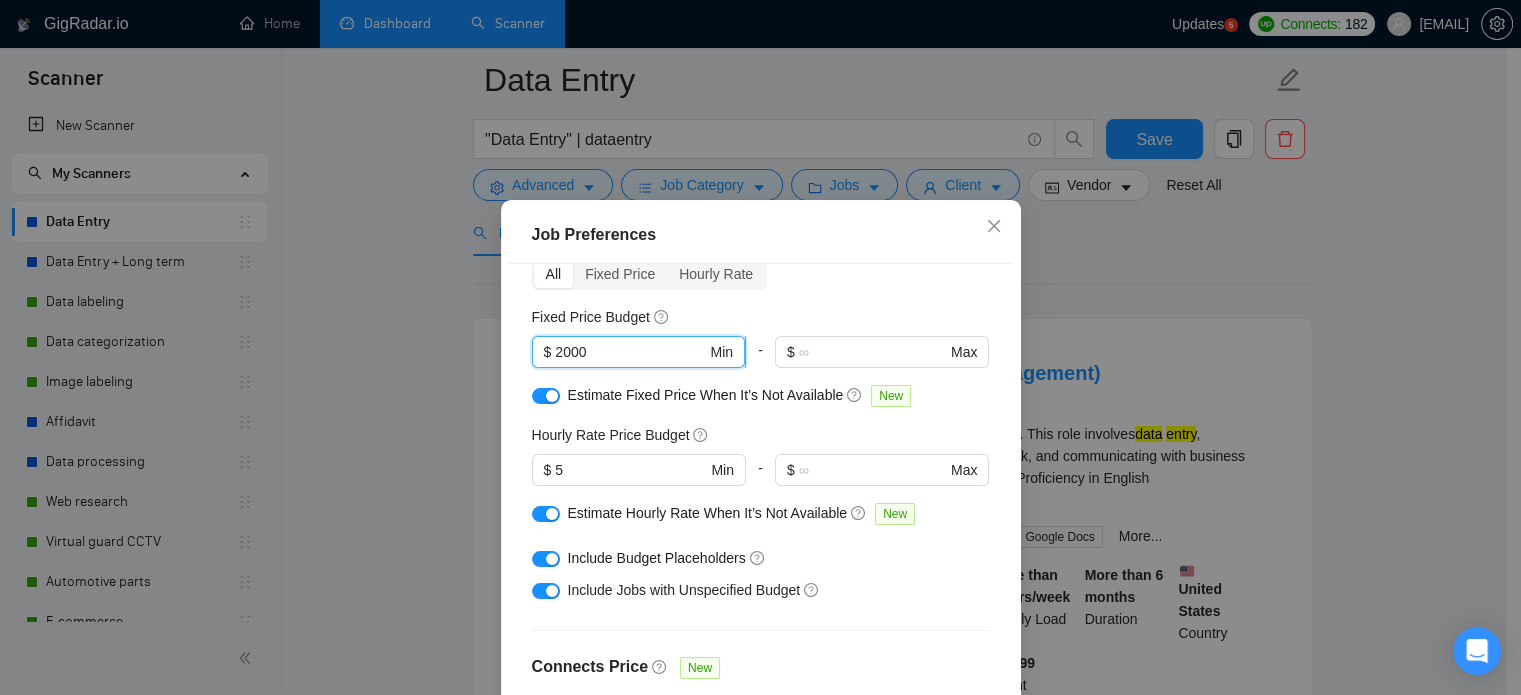 click on "2000" at bounding box center [630, 352] 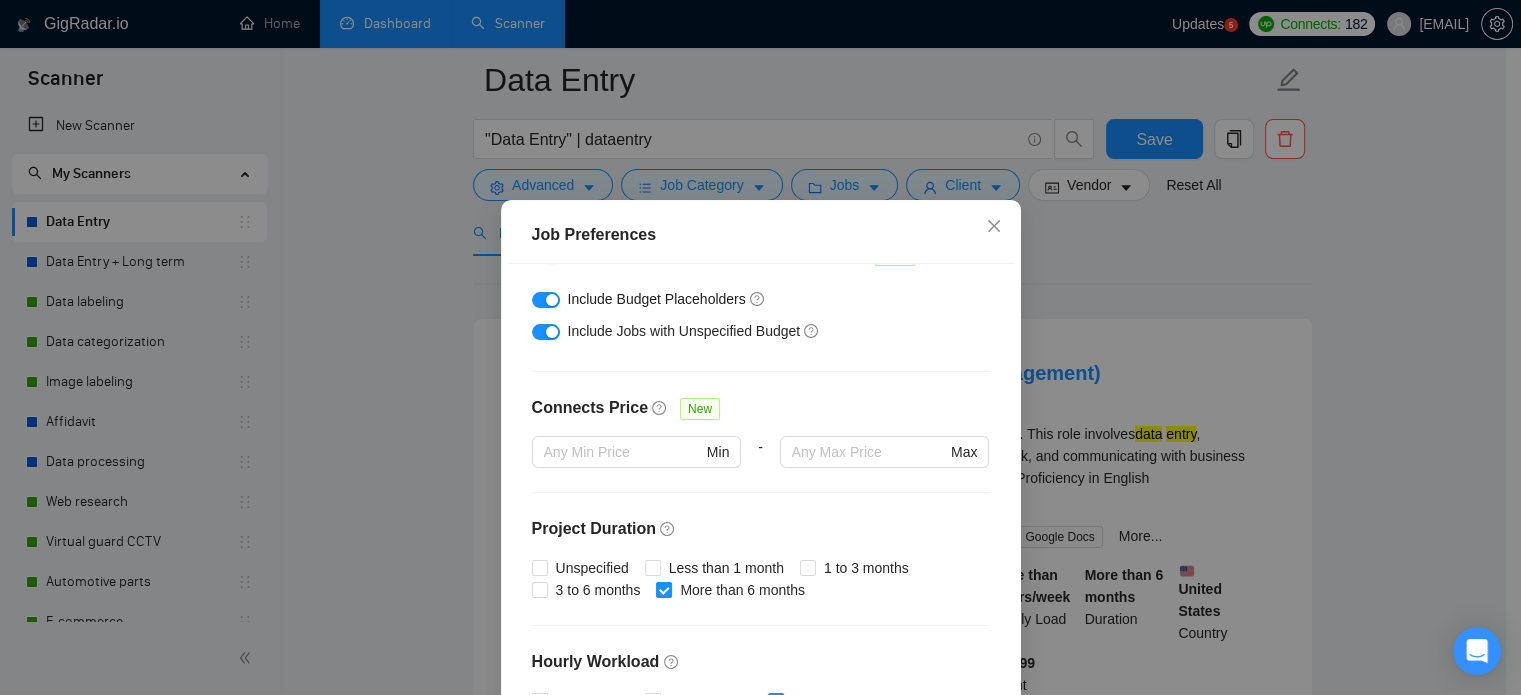 scroll, scrollTop: 400, scrollLeft: 0, axis: vertical 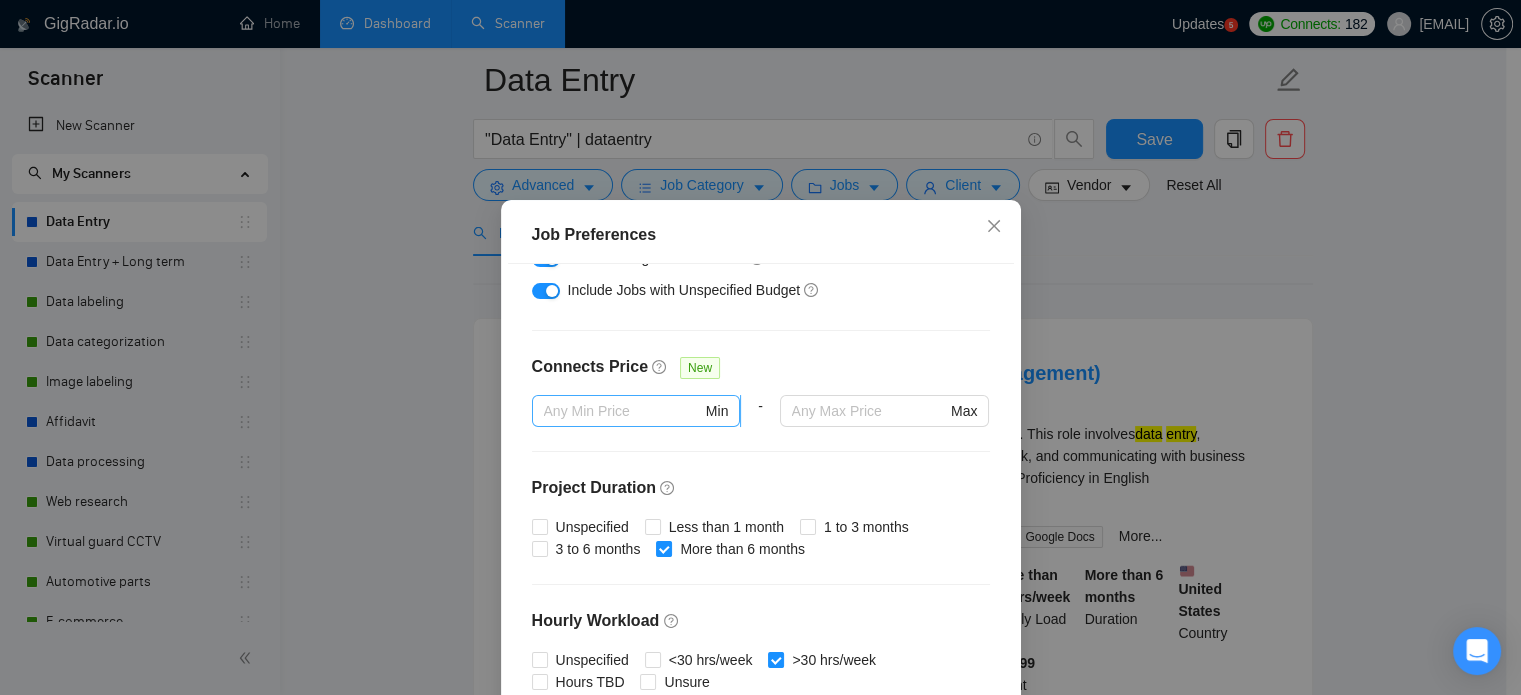 click at bounding box center [623, 411] 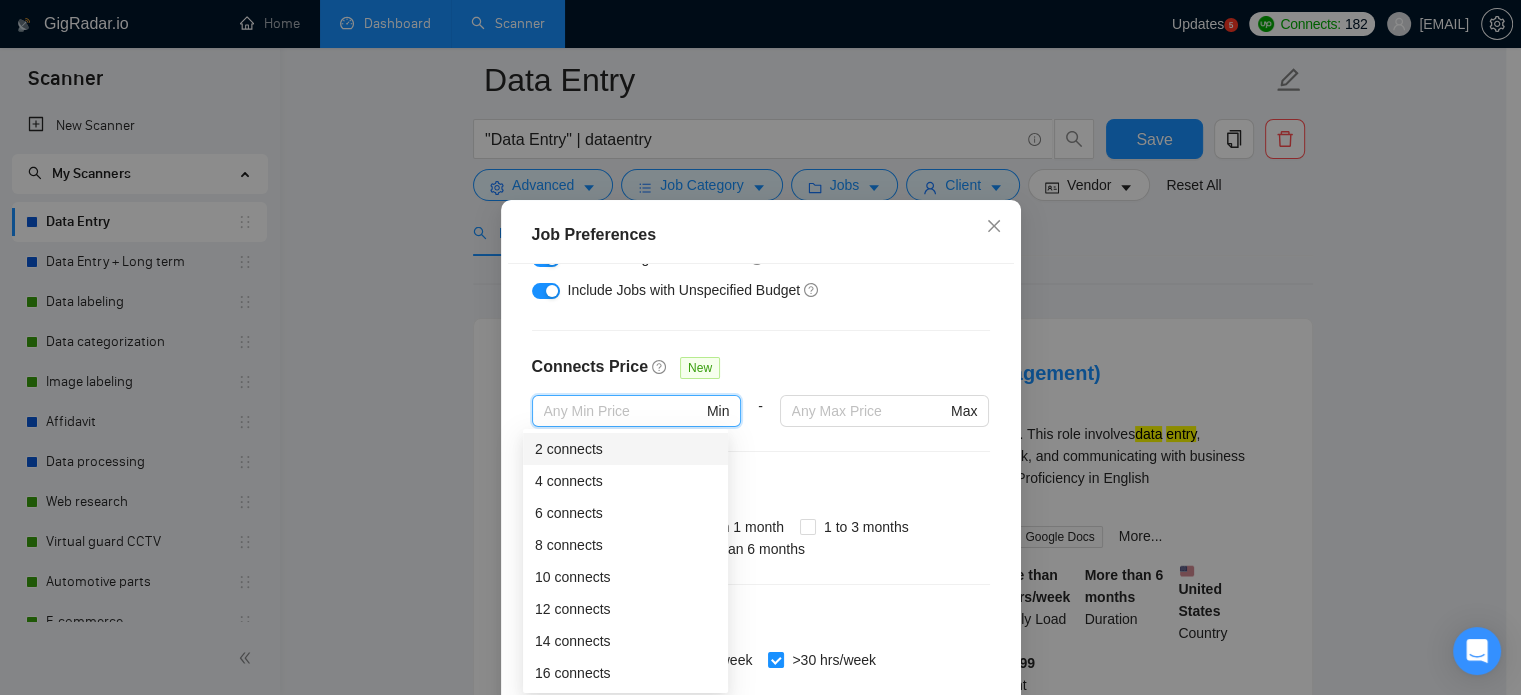 click at bounding box center (885, 439) 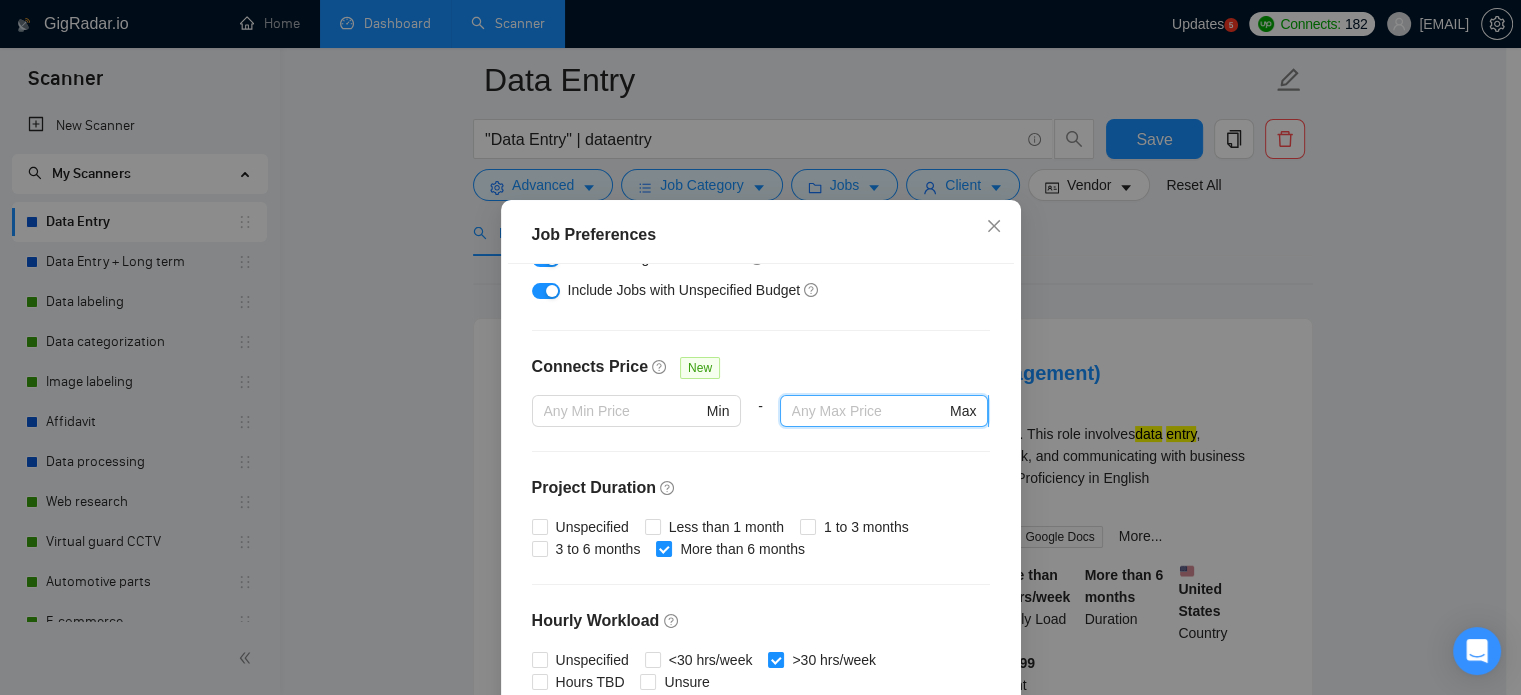 click at bounding box center (869, 411) 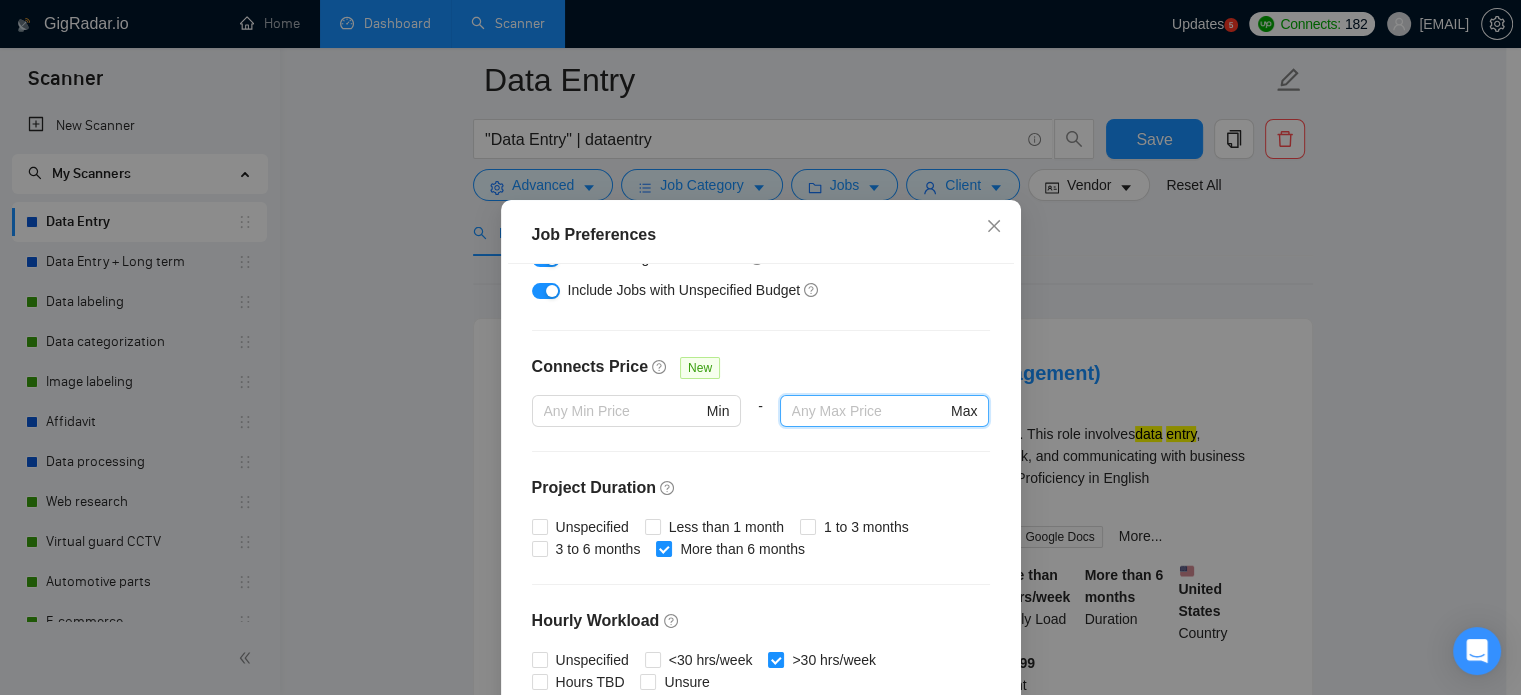 scroll, scrollTop: 500, scrollLeft: 0, axis: vertical 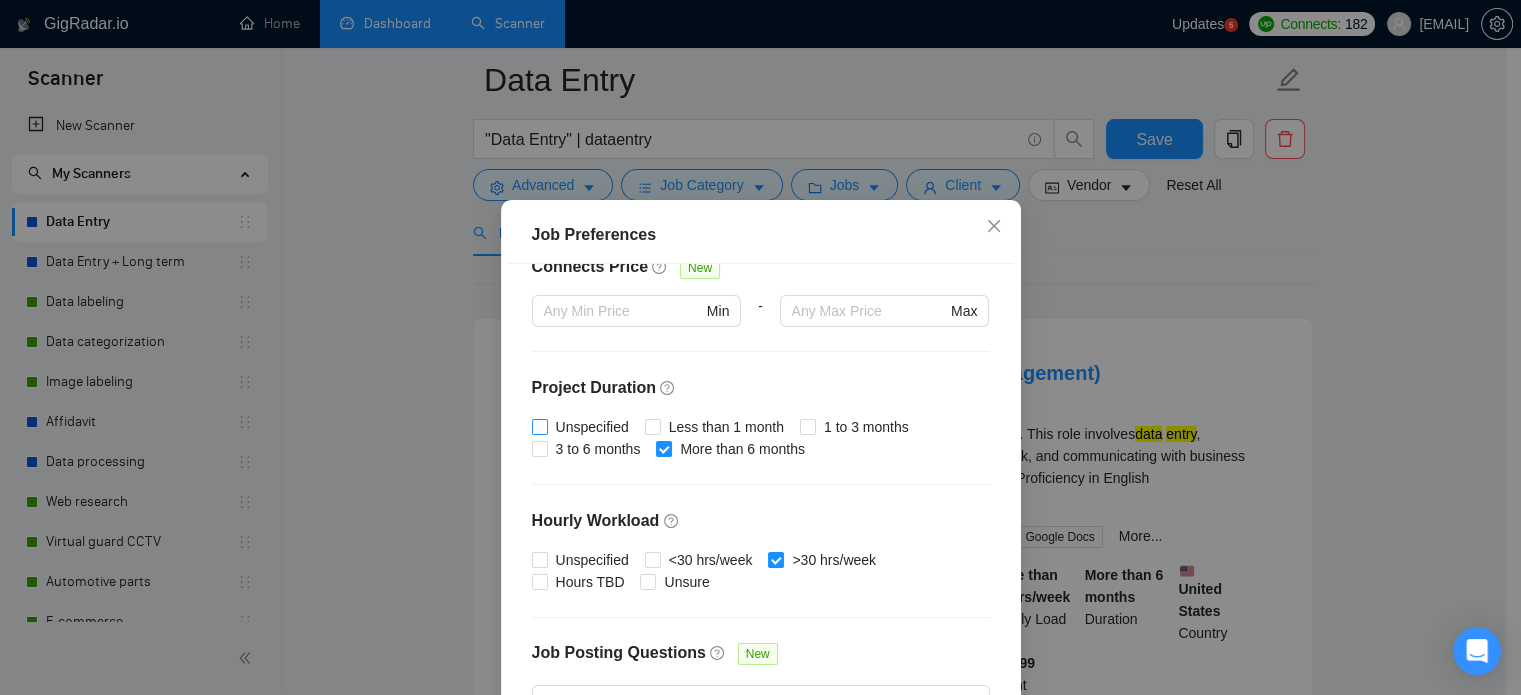 click on "Unspecified" at bounding box center (592, 427) 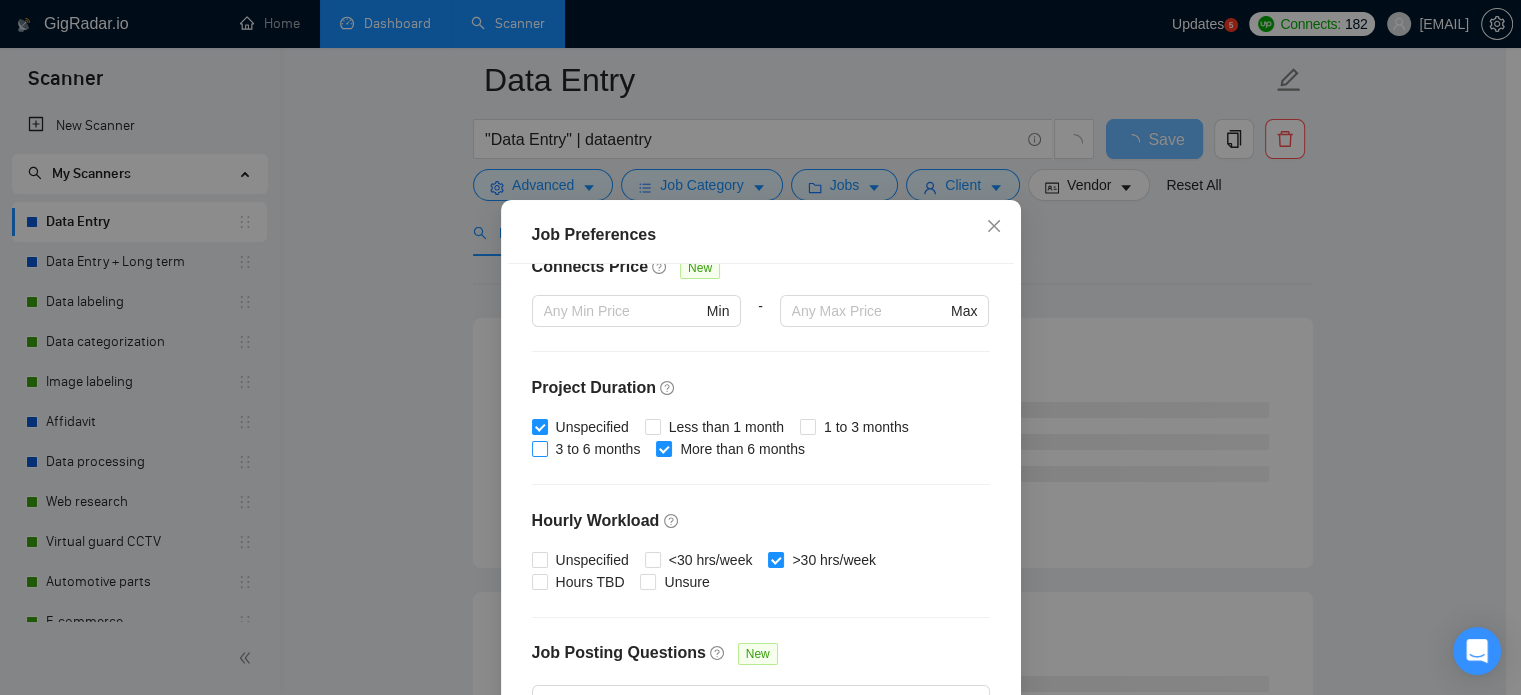 click on "3 to 6 months" at bounding box center (598, 449) 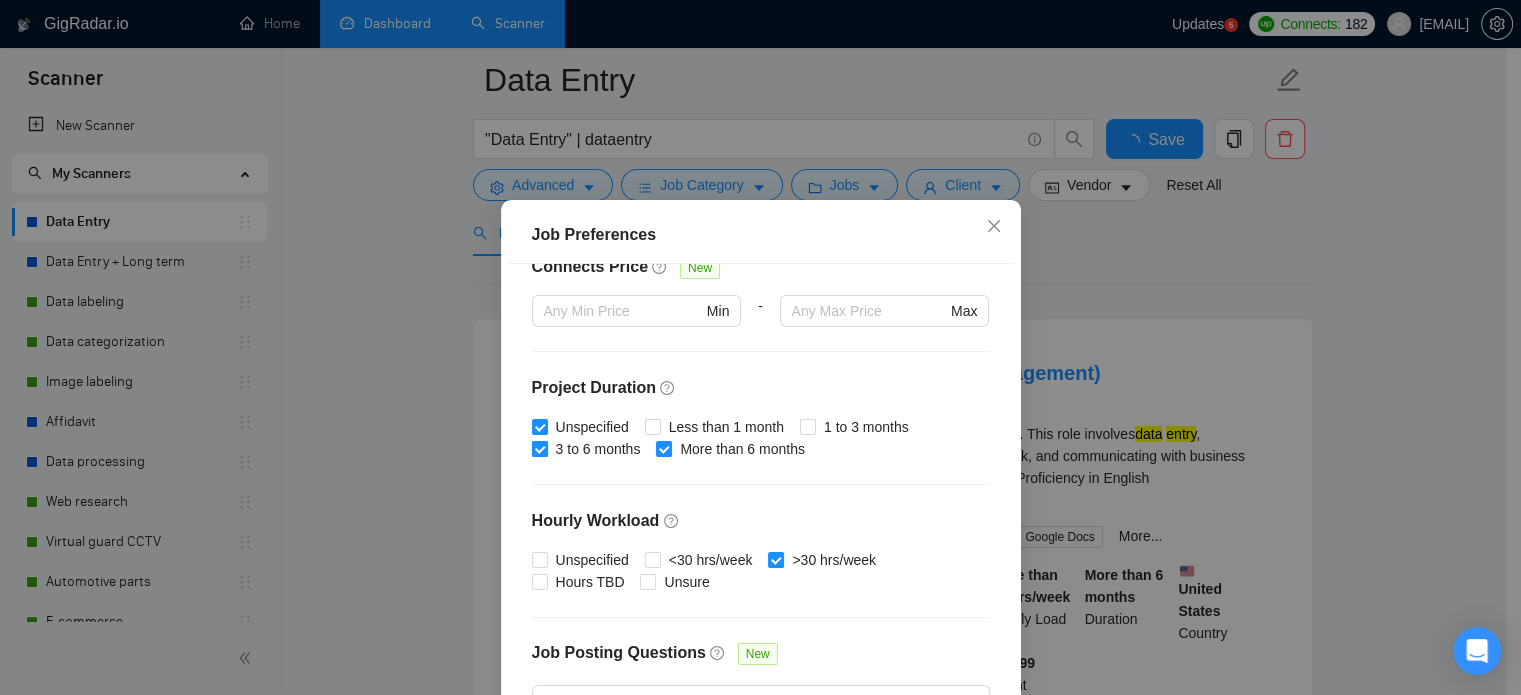 checkbox on "true" 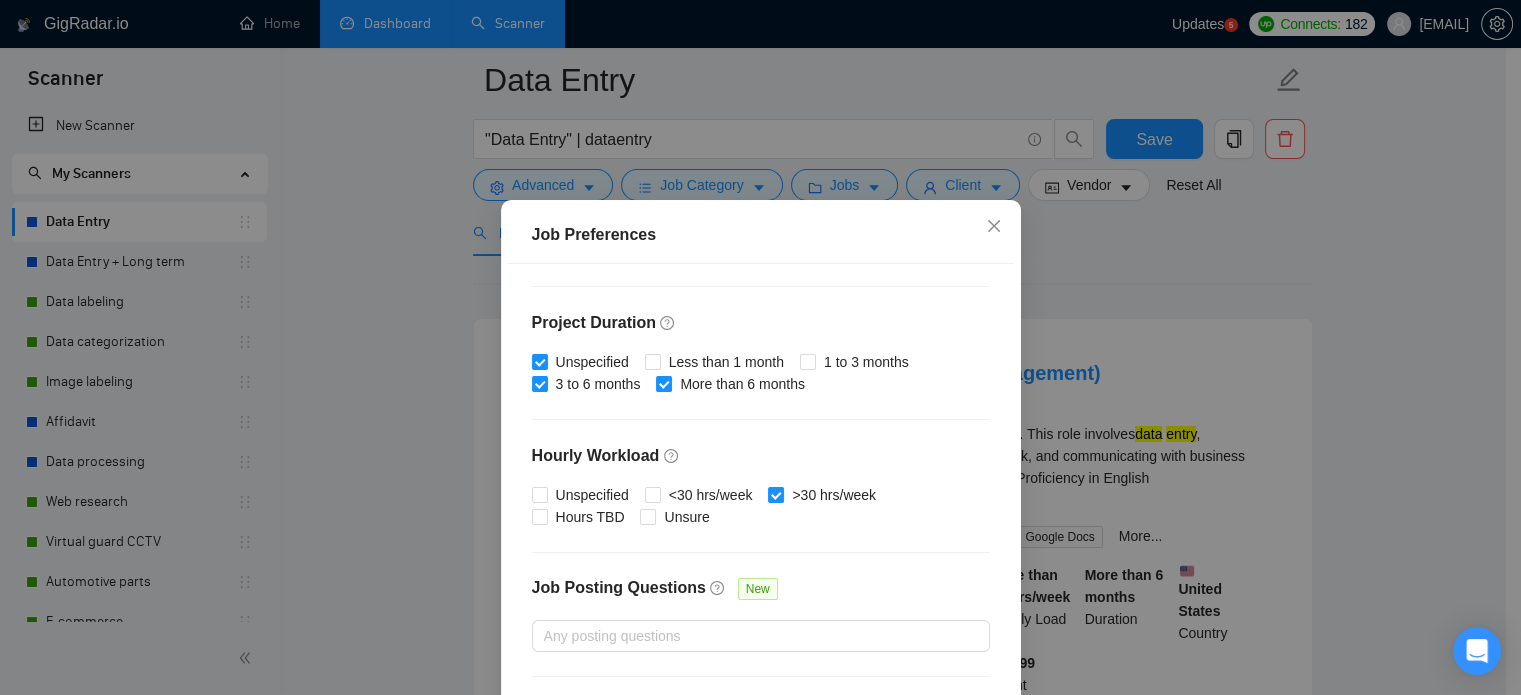 scroll, scrollTop: 600, scrollLeft: 0, axis: vertical 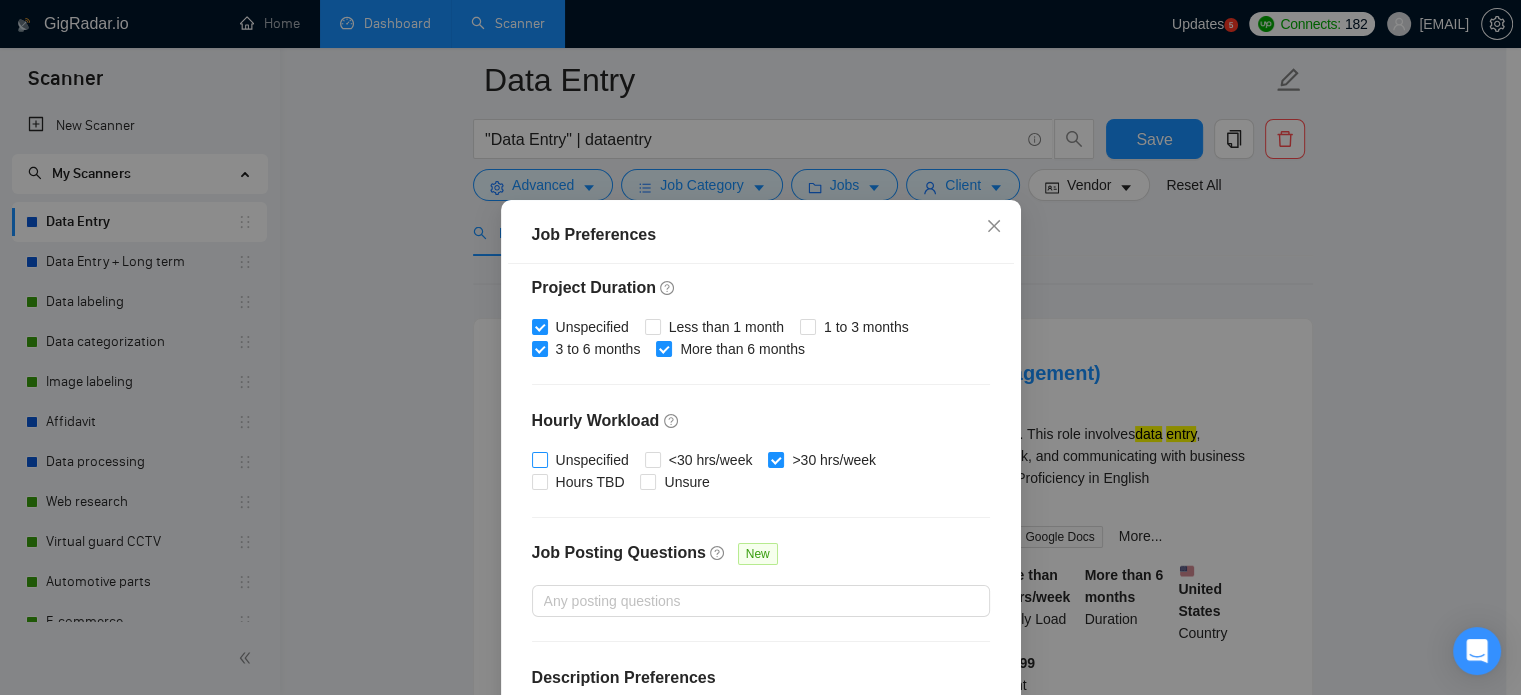 click on "Unspecified" at bounding box center [592, 460] 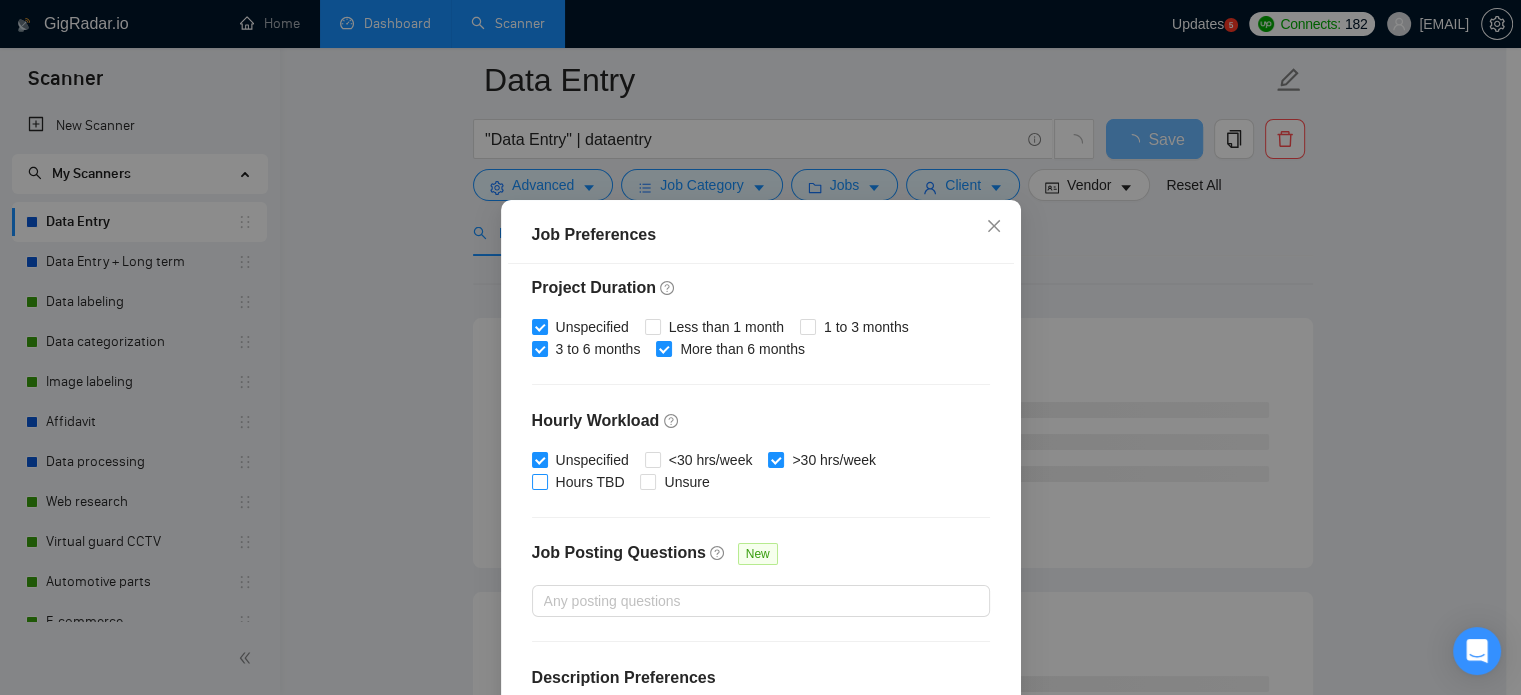 click on "Hours TBD" at bounding box center [590, 482] 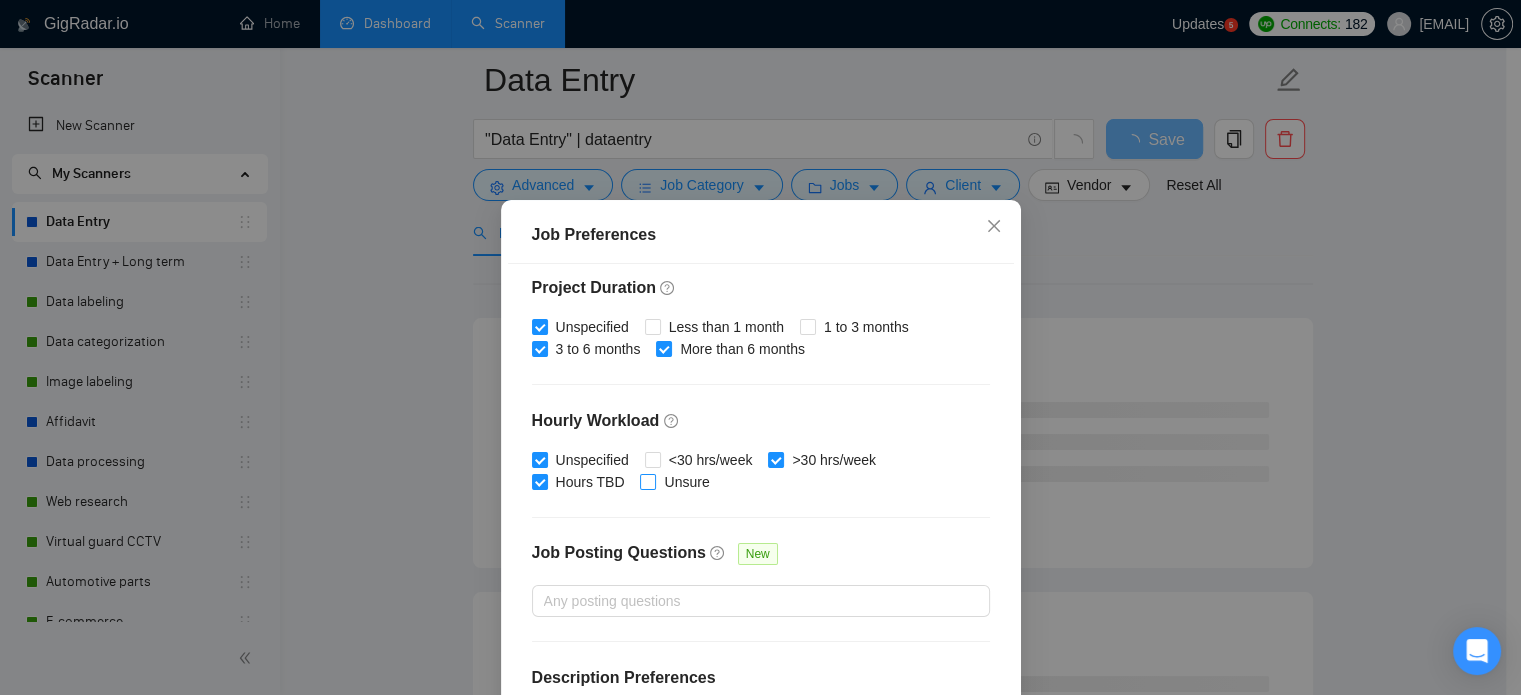 click on "Unsure" at bounding box center [686, 482] 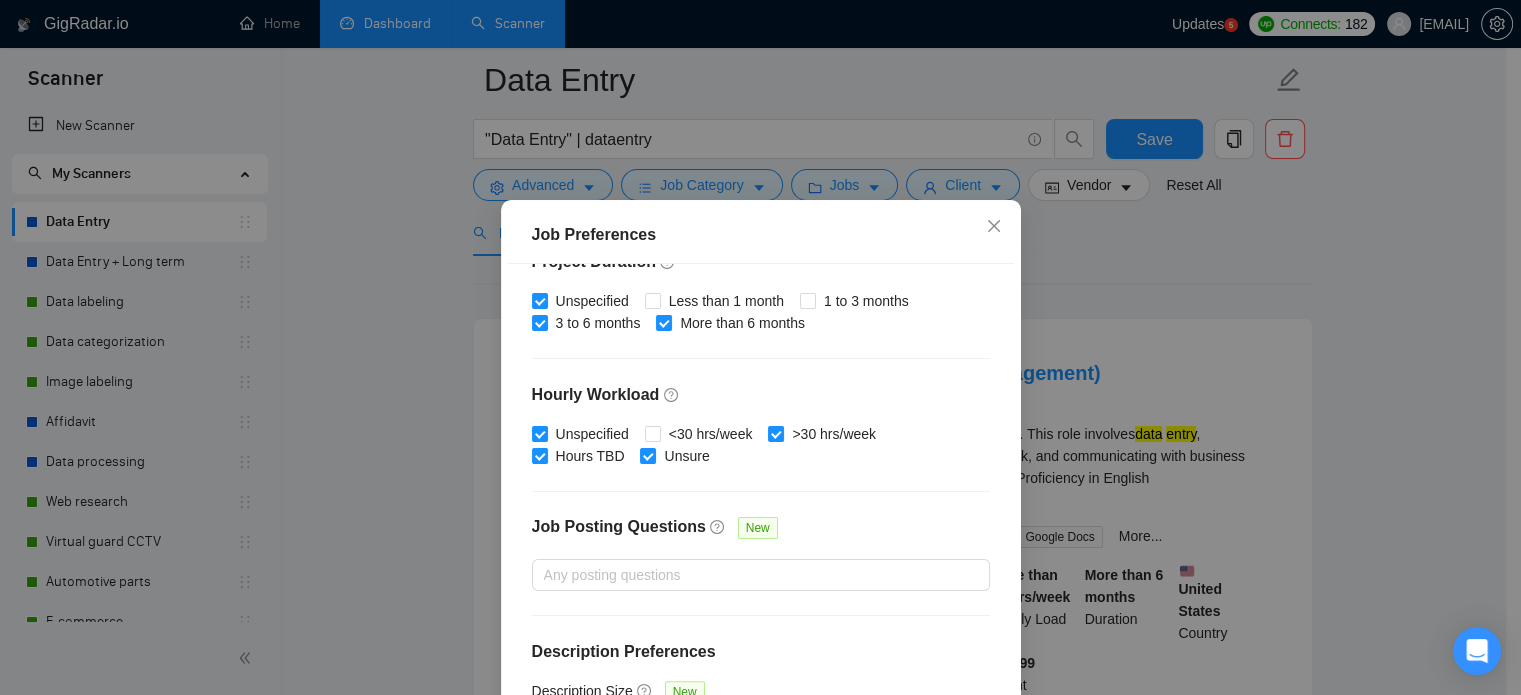 scroll, scrollTop: 640, scrollLeft: 0, axis: vertical 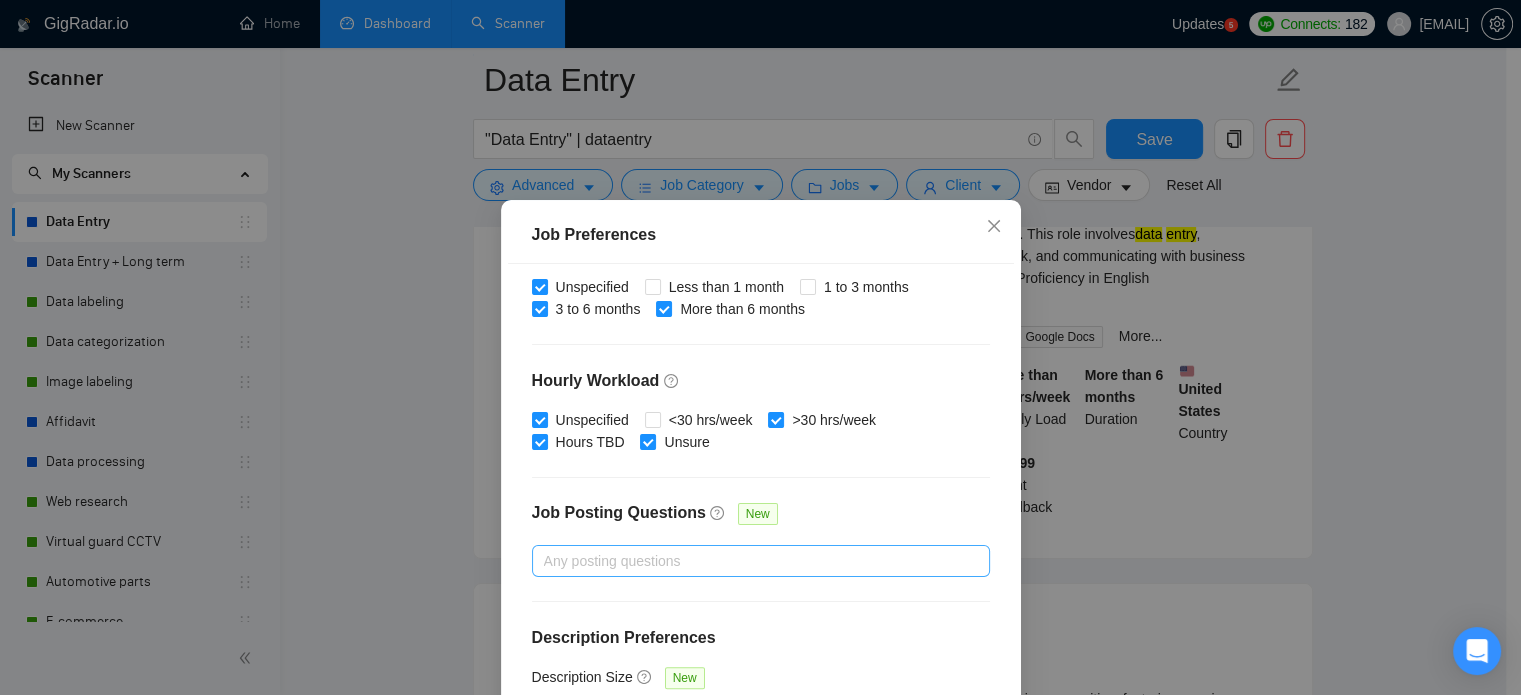 click at bounding box center (751, 561) 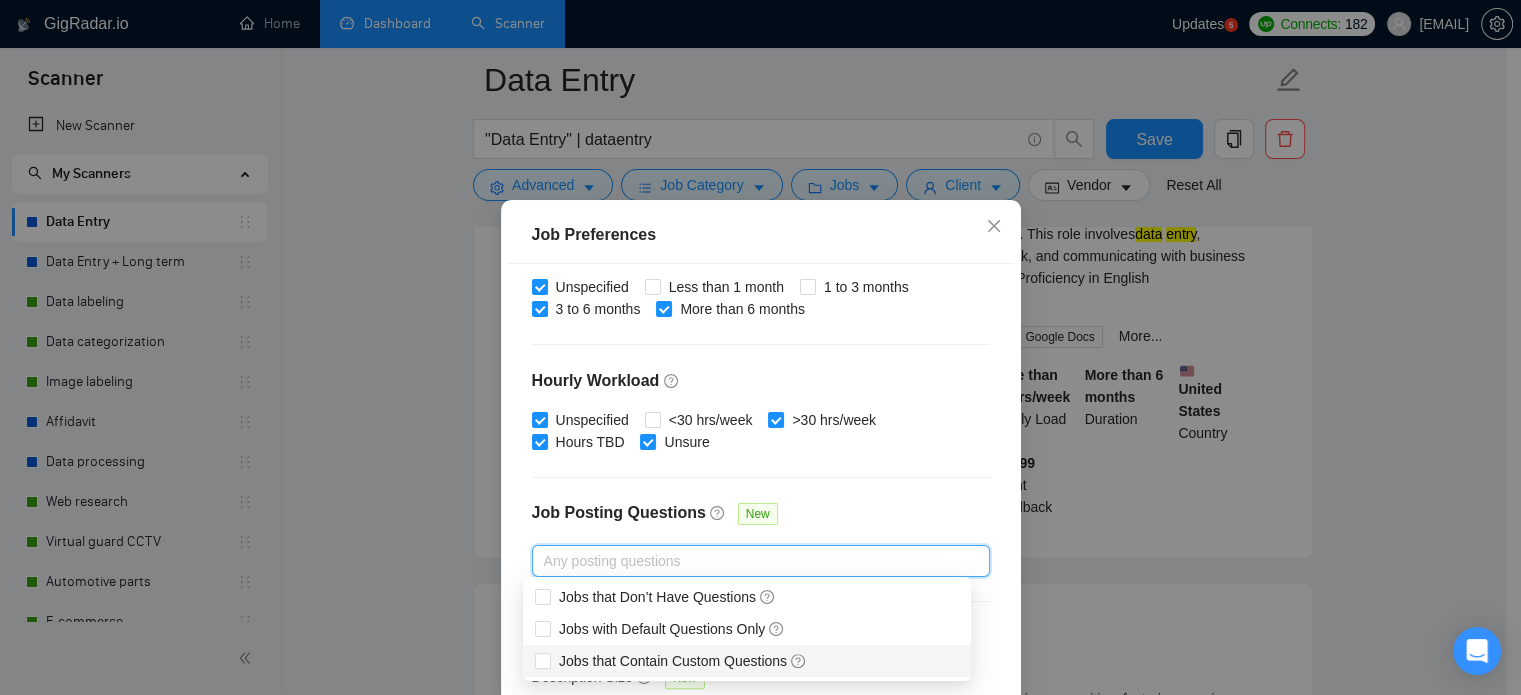 click on "Job Posting Questions New" at bounding box center (761, 523) 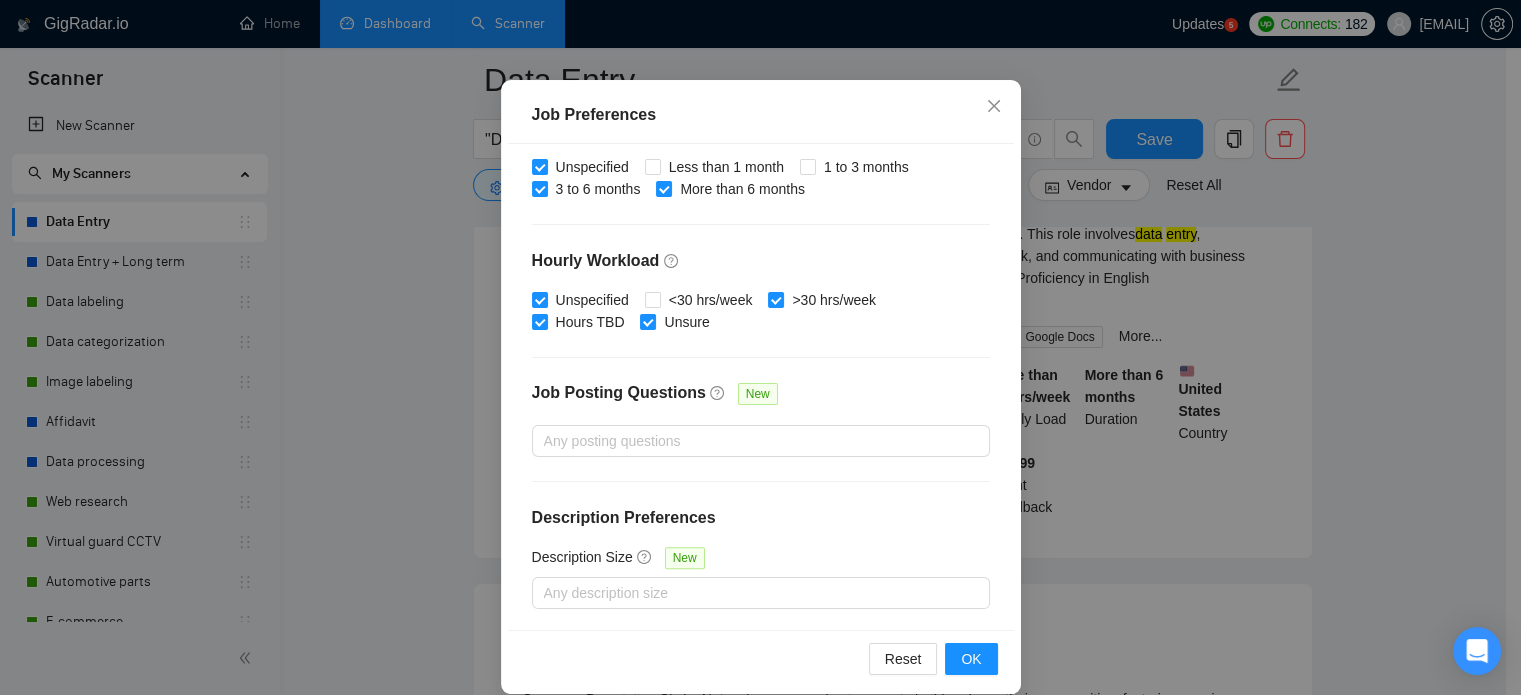 scroll, scrollTop: 143, scrollLeft: 0, axis: vertical 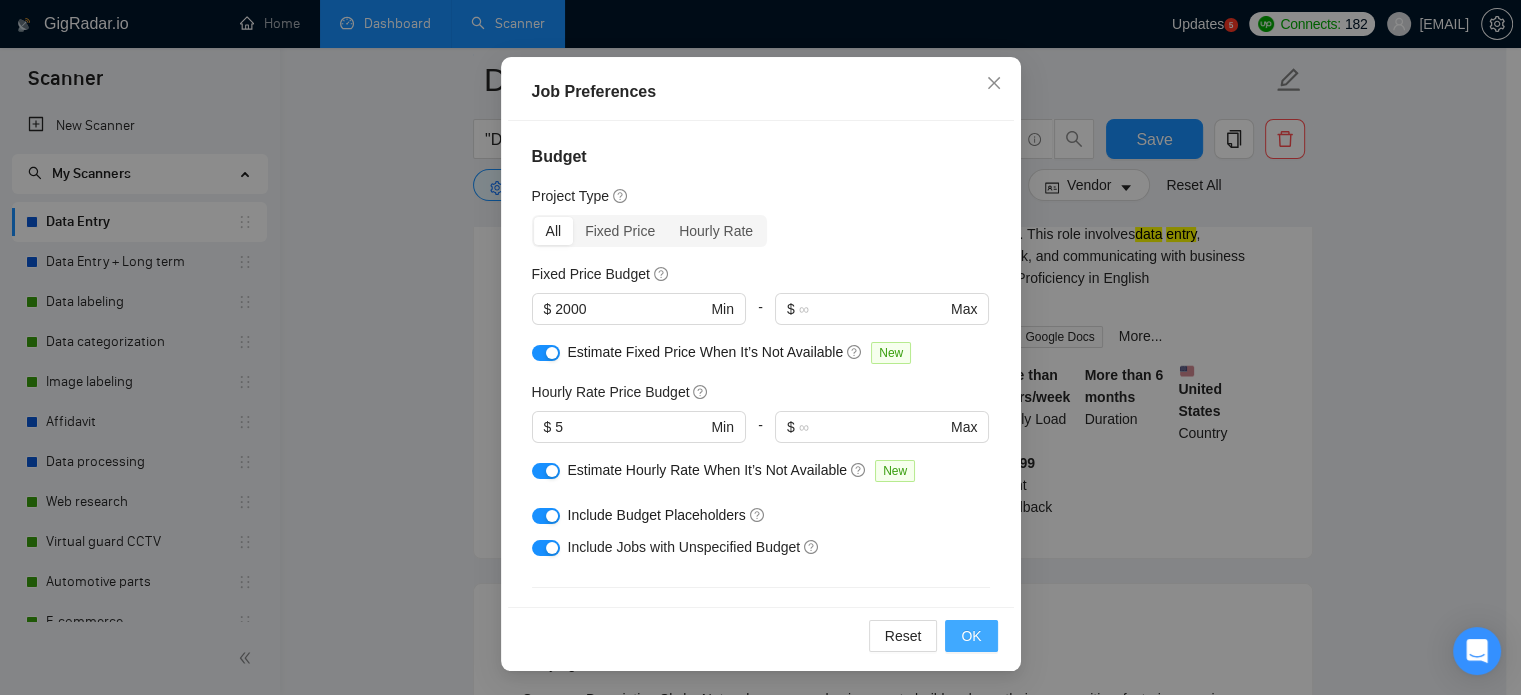 click on "OK" at bounding box center (971, 636) 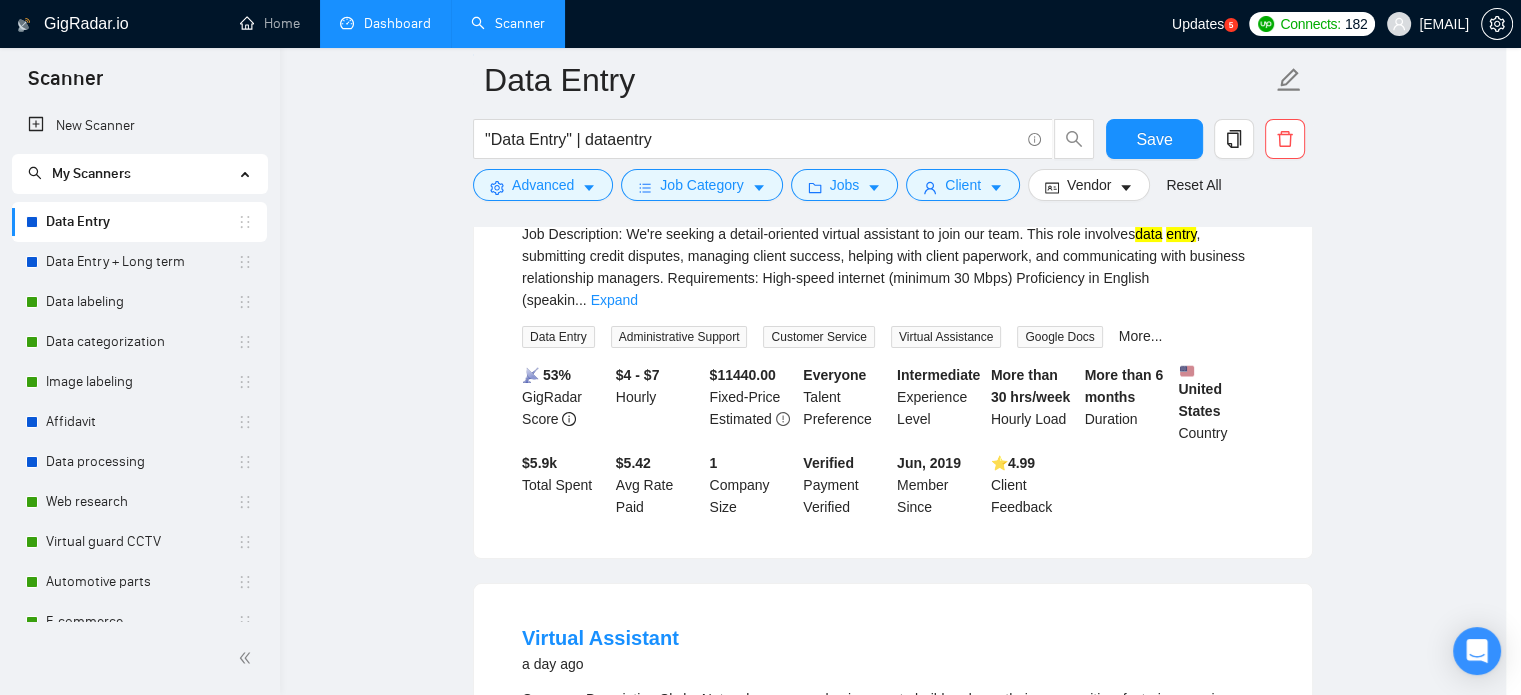 scroll, scrollTop: 63, scrollLeft: 0, axis: vertical 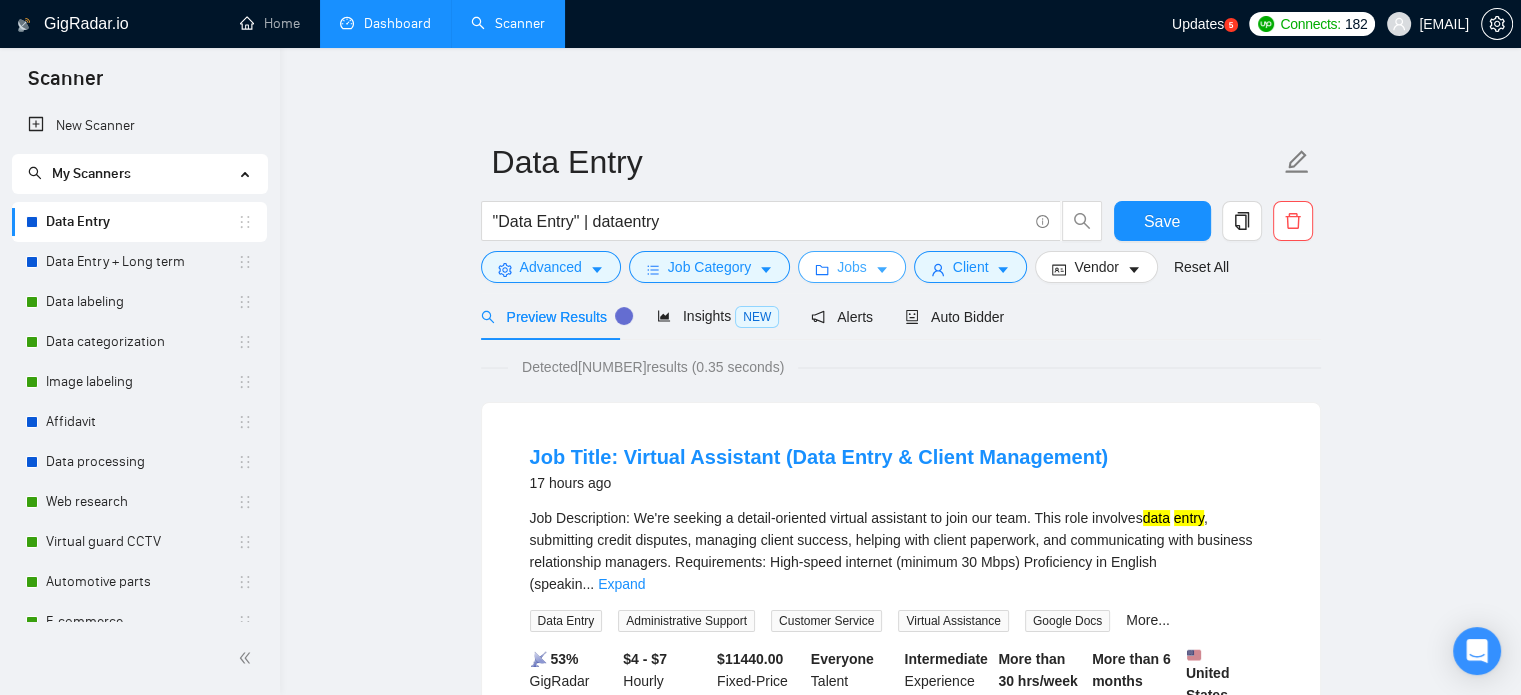 click on "Jobs" at bounding box center (852, 267) 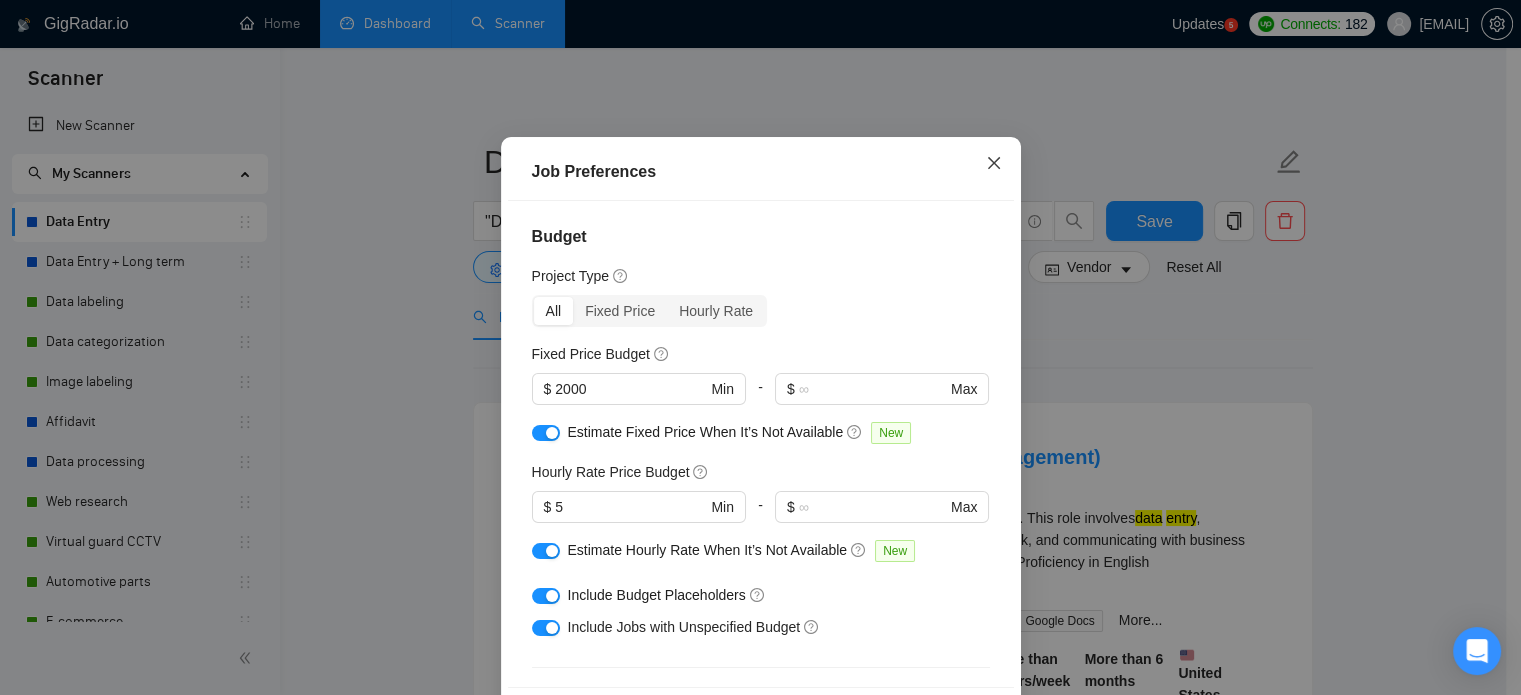 click at bounding box center (994, 164) 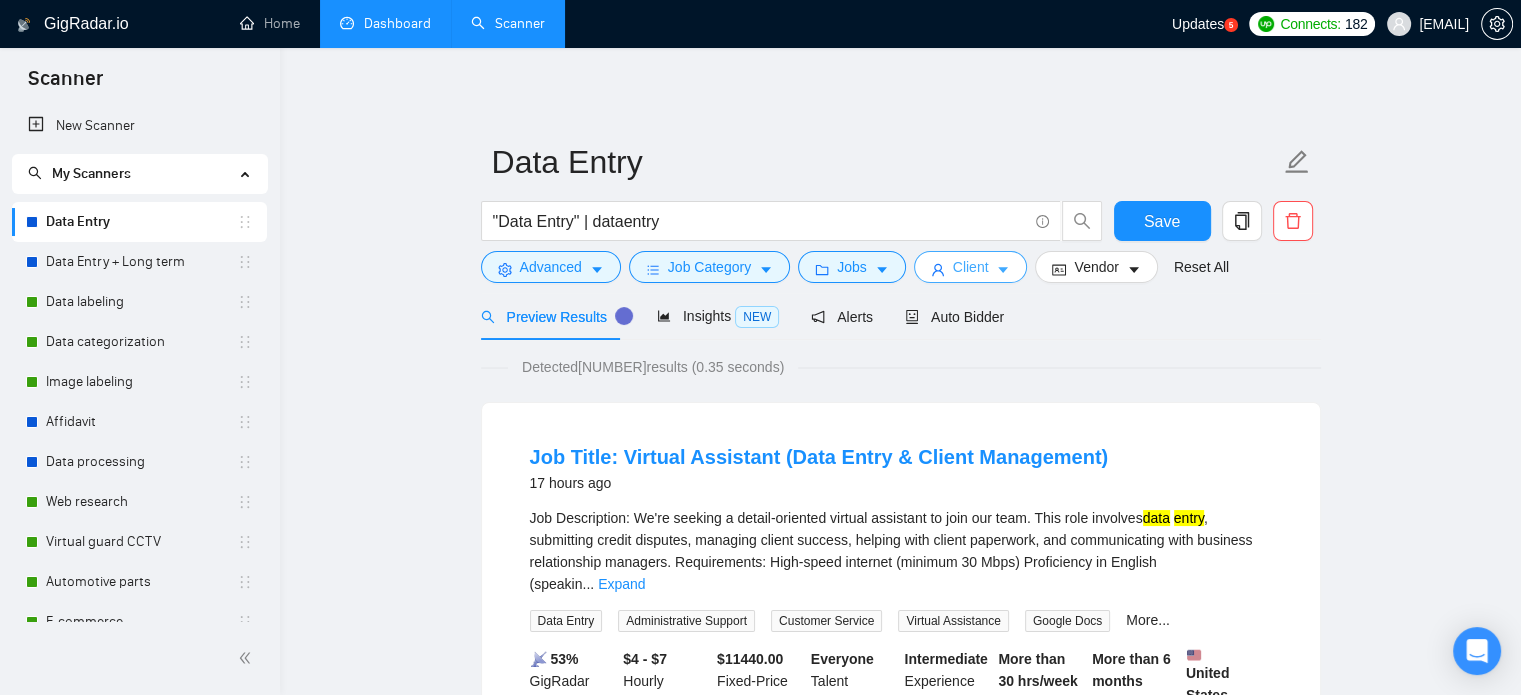 click on "Client" at bounding box center [971, 267] 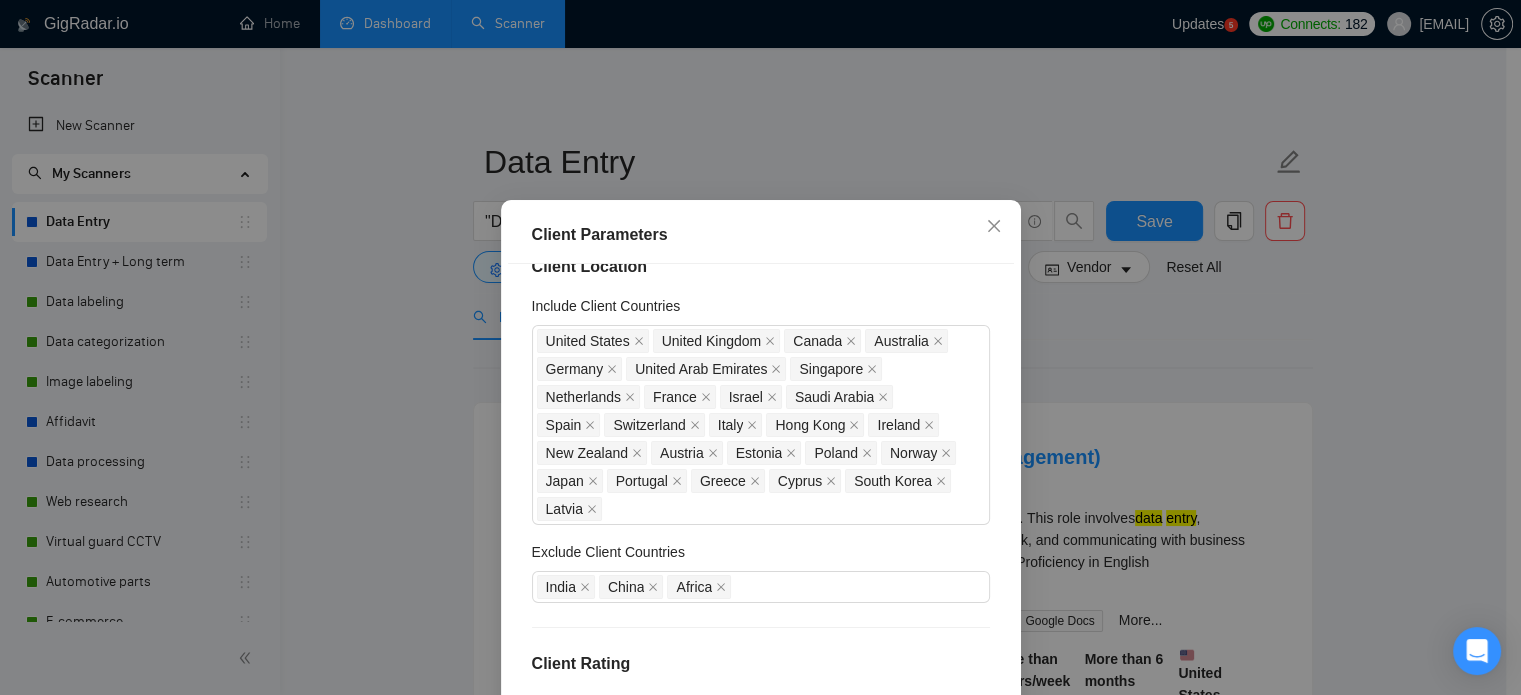scroll, scrollTop: 0, scrollLeft: 0, axis: both 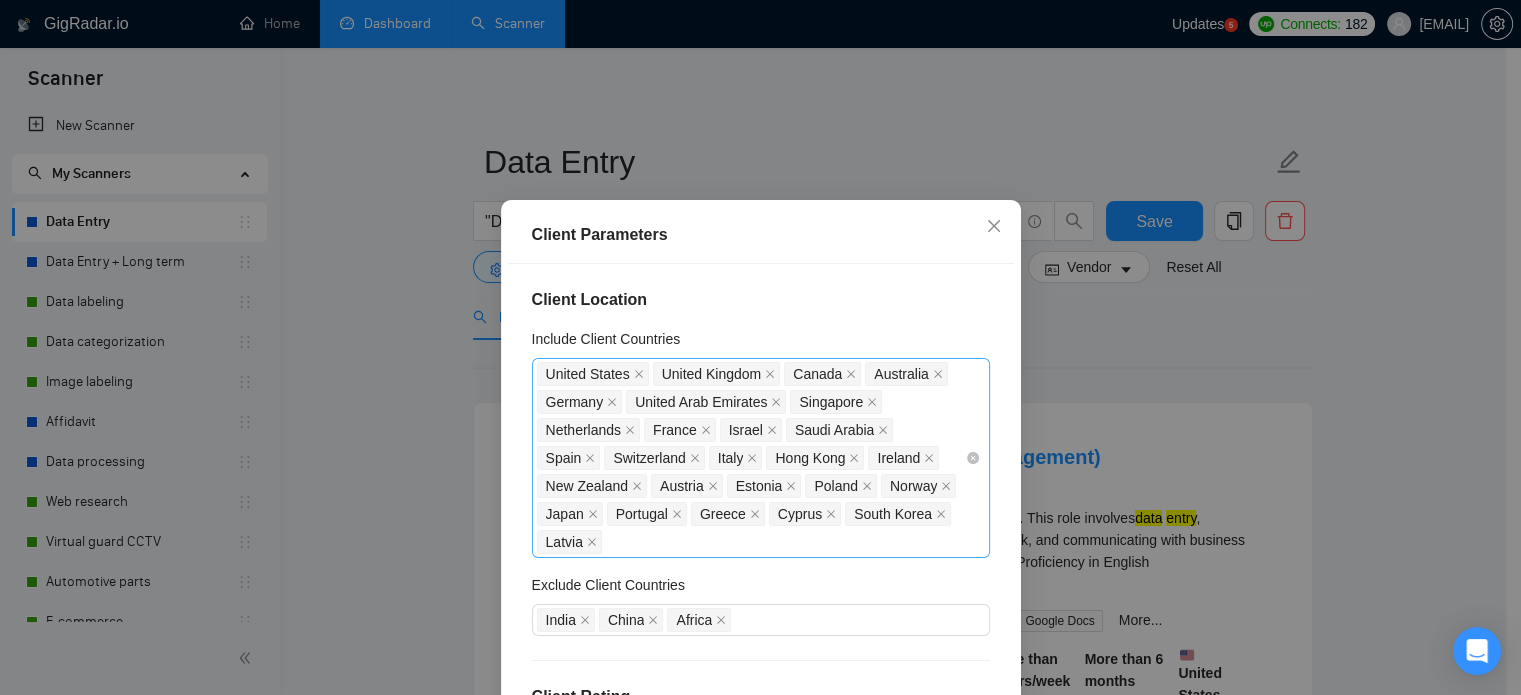click on "United States United Kingdom Canada Australia Germany United Arab Emirates Singapore Netherlands France Israel Saudi Arabia Spain Switzerland Italy Hong Kong Ireland New Zealand Austria Estonia Poland Norway Japan Portugal Greece Cyprus South Korea Latvia" at bounding box center (751, 458) 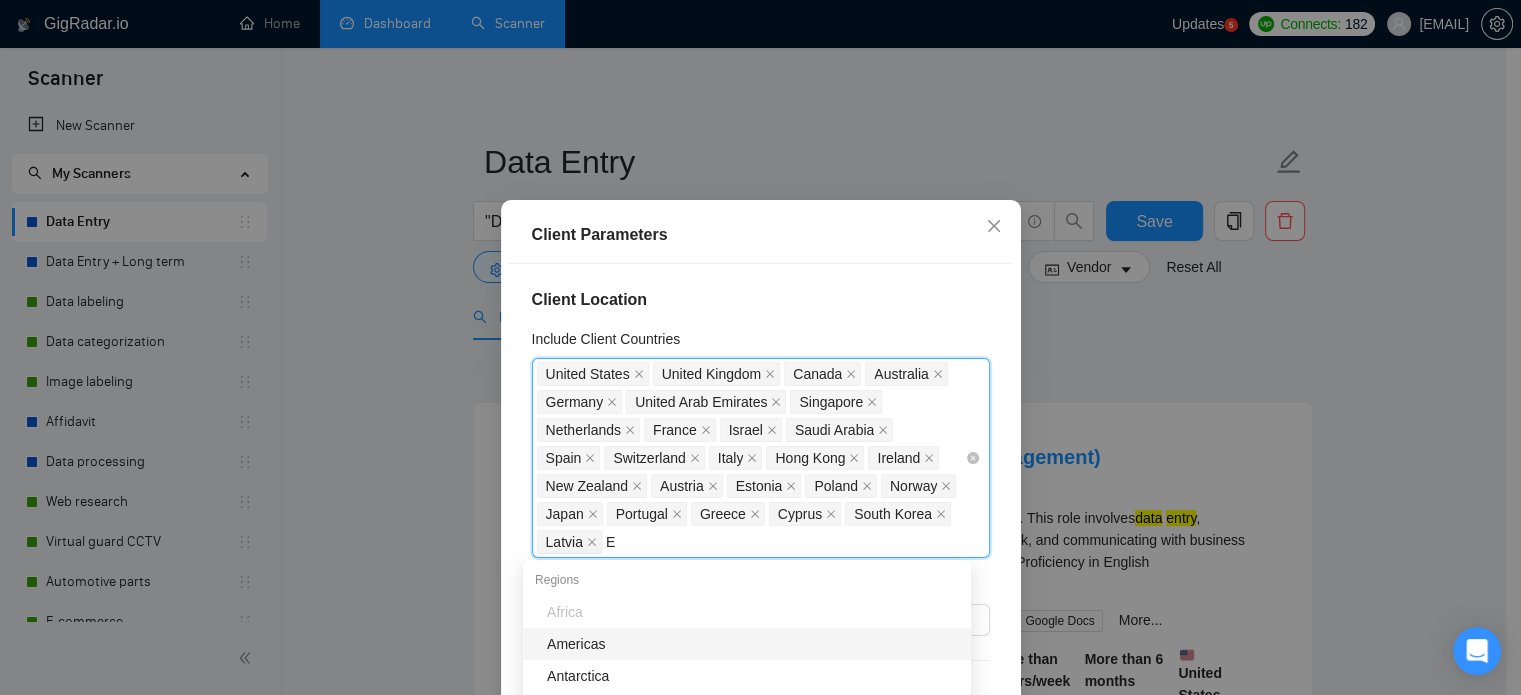 type on "Eu" 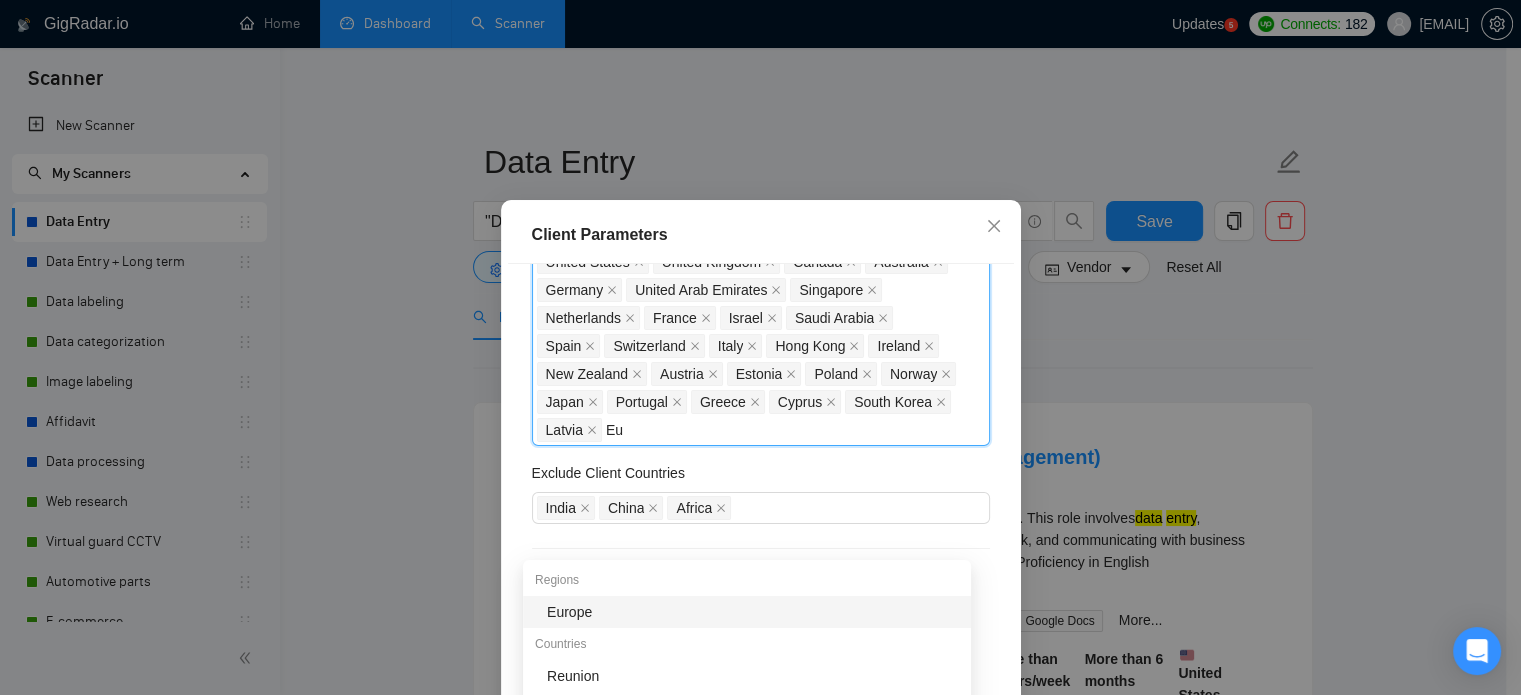scroll, scrollTop: 0, scrollLeft: 0, axis: both 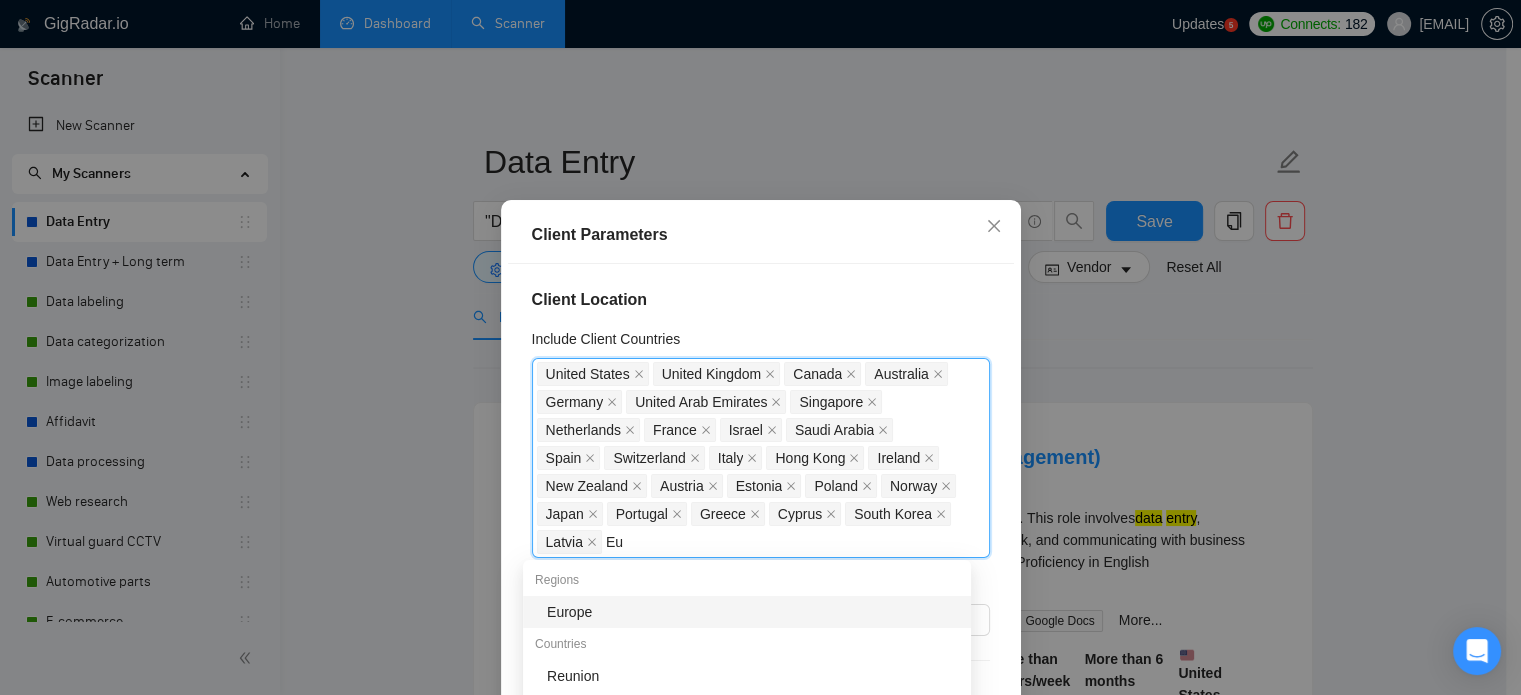 click on "Europe" at bounding box center [753, 612] 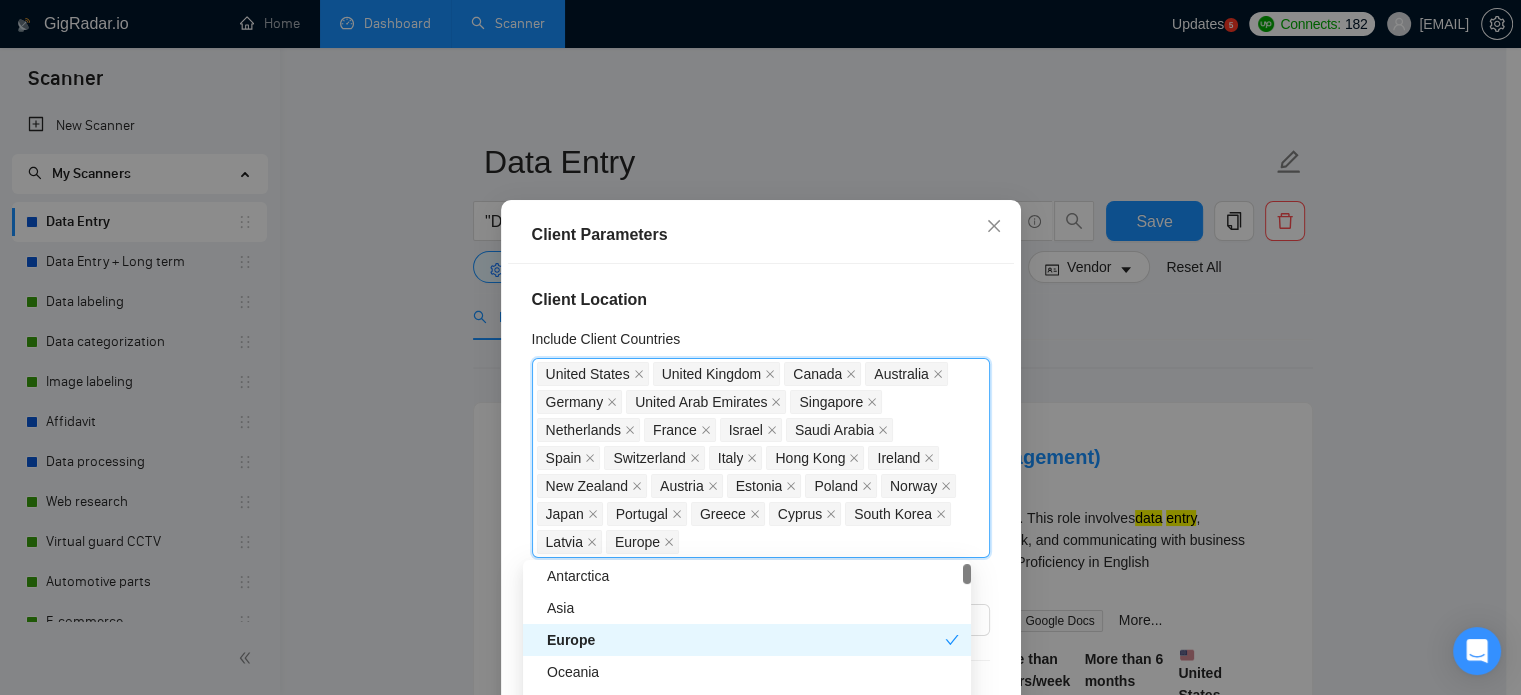 scroll, scrollTop: 0, scrollLeft: 0, axis: both 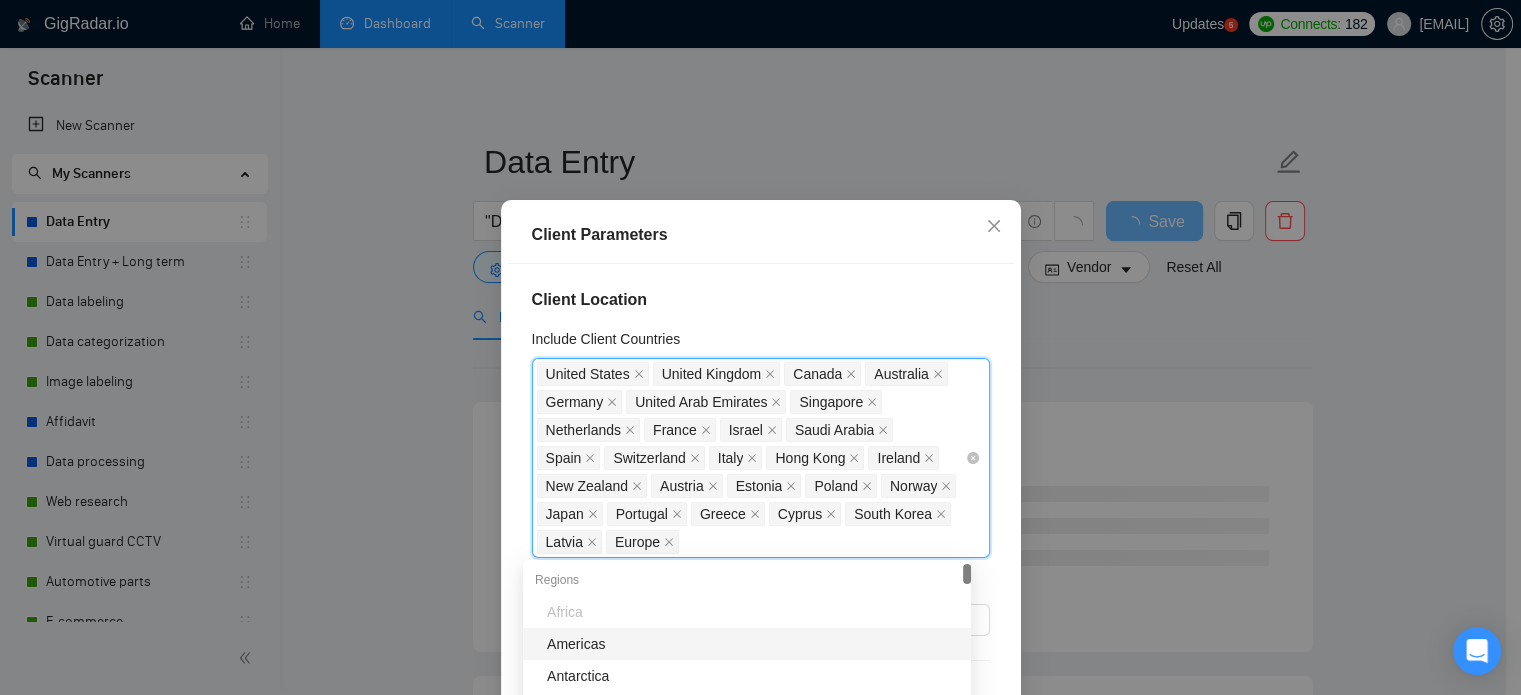 click on "United States United Kingdom Canada Australia Germany United Arab Emirates Singapore Netherlands France Israel Saudi Arabia Spain Switzerland Italy Hong Kong Ireland New Zealand Austria Estonia Poland Norway Japan Portugal Greece Cyprus South Korea Latvia Europe" at bounding box center [751, 458] 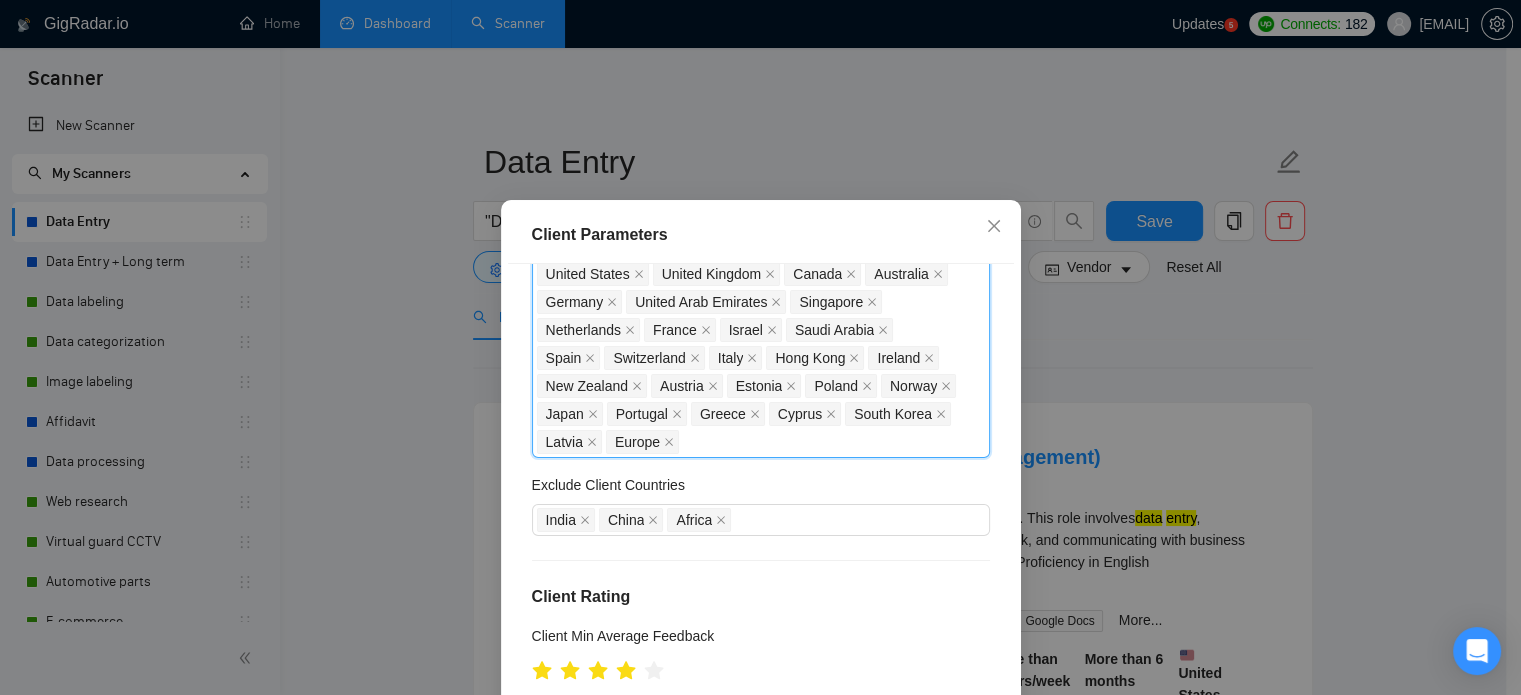 scroll, scrollTop: 0, scrollLeft: 0, axis: both 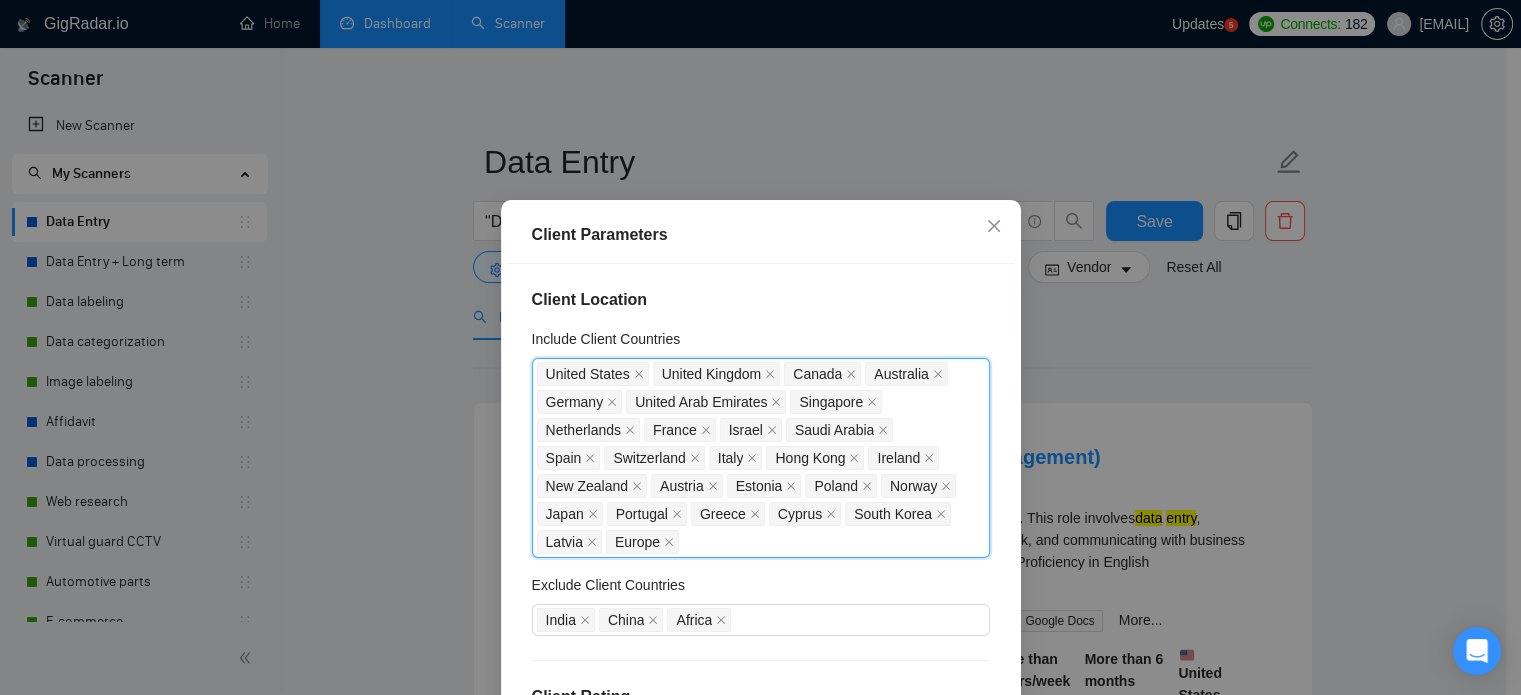 click on "Exclude Client Countries" at bounding box center (761, 589) 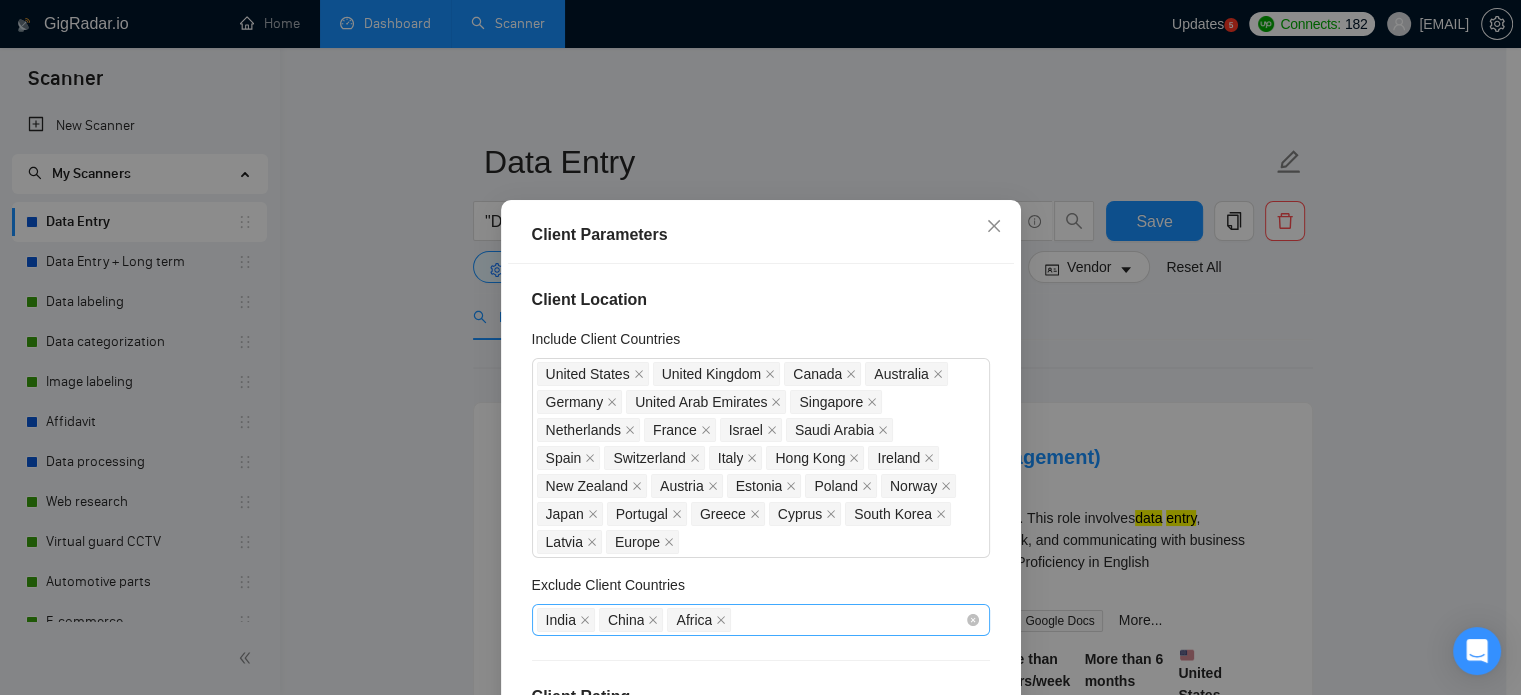 click on "India China Africa" at bounding box center (751, 620) 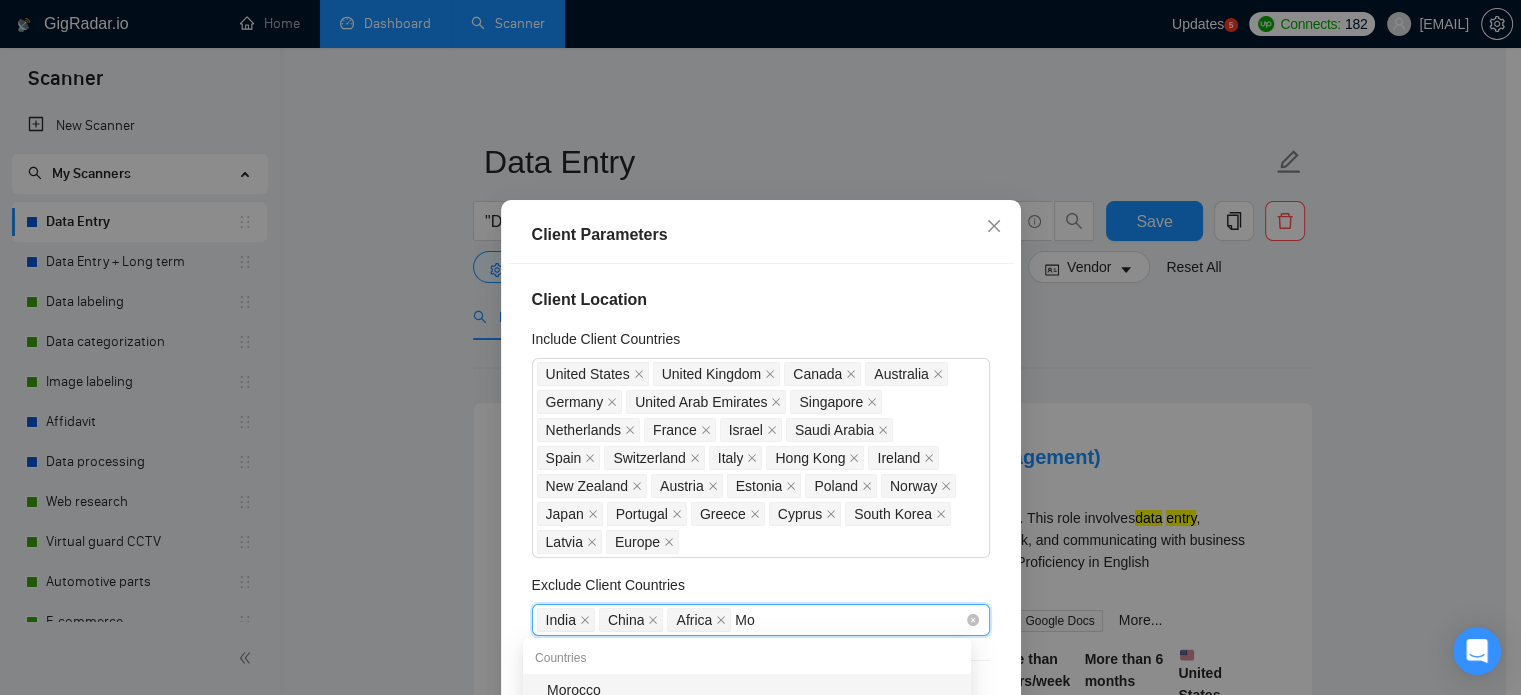 type on "Mol" 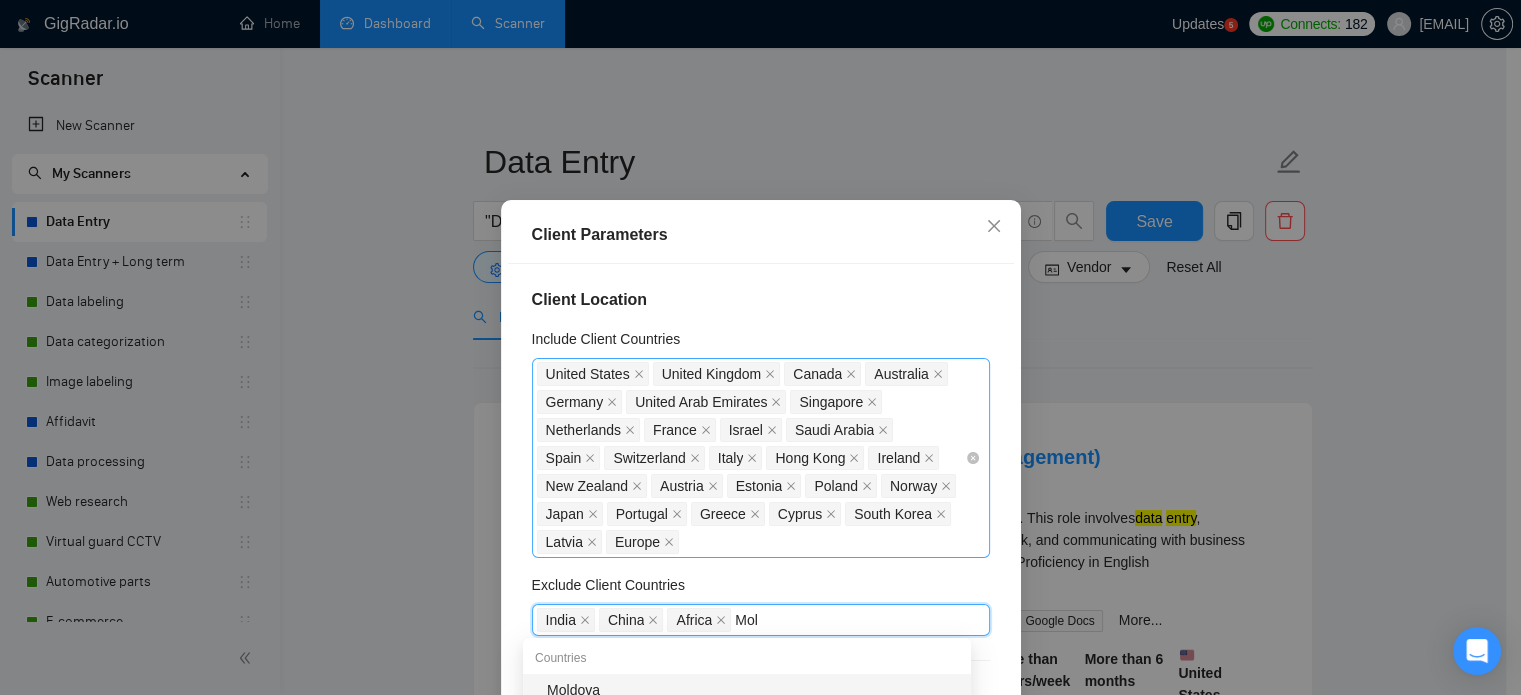scroll, scrollTop: 100, scrollLeft: 0, axis: vertical 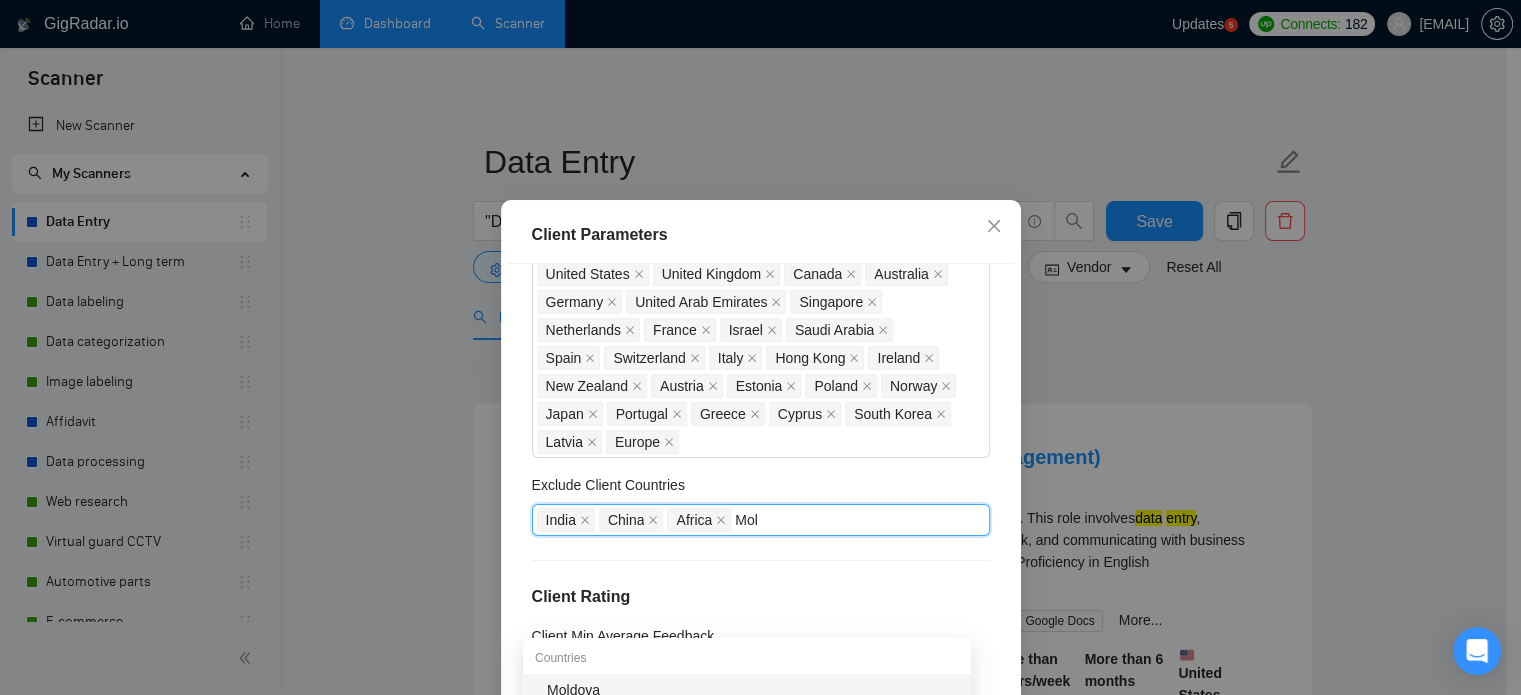 click on "Moldova" at bounding box center [753, 690] 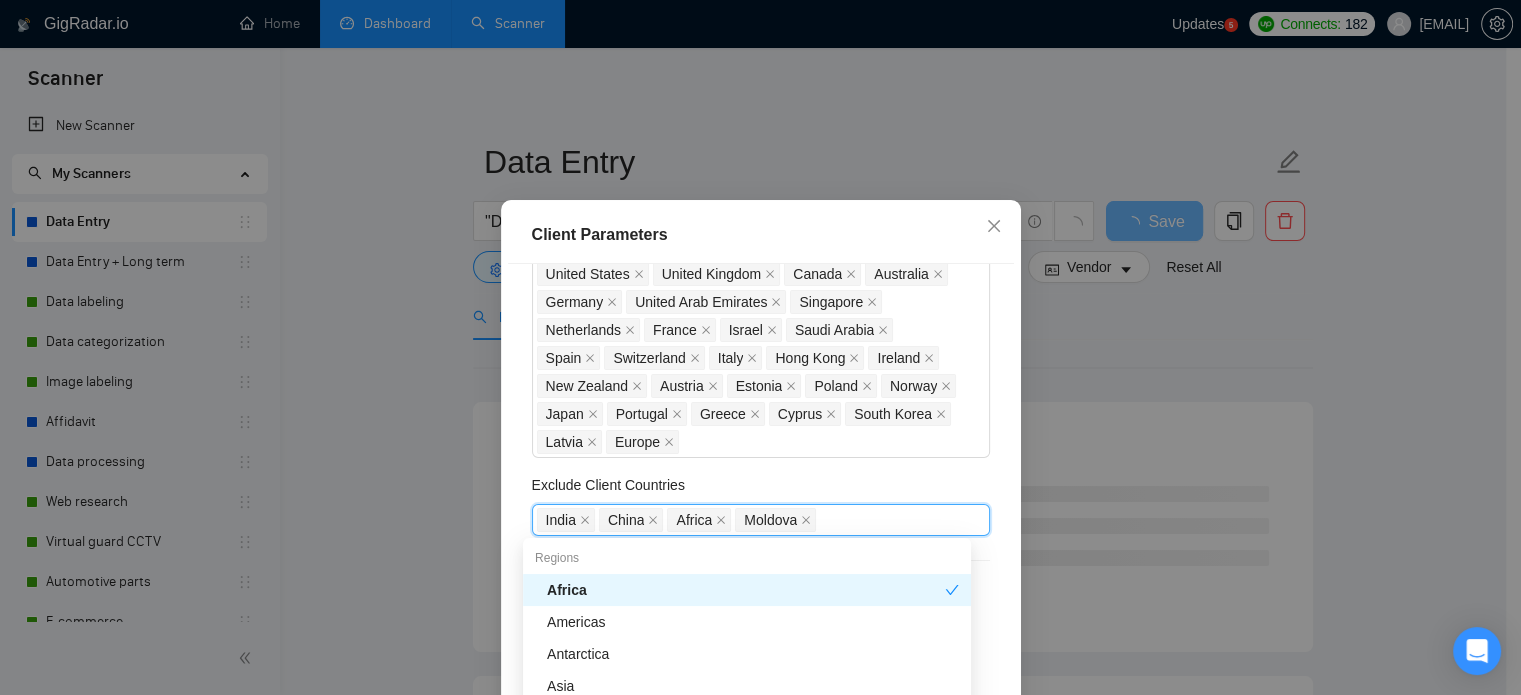 click on "Exclude Client Countries" at bounding box center (761, 489) 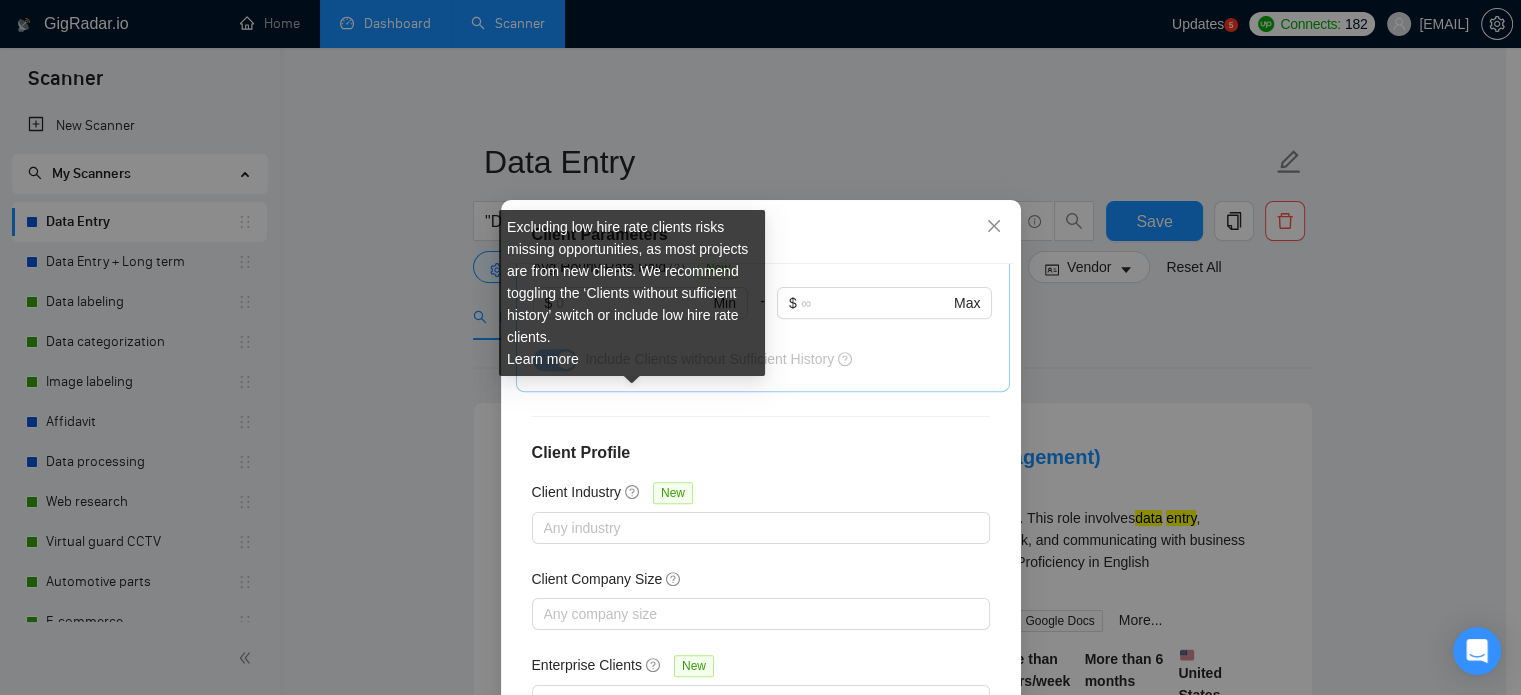 scroll, scrollTop: 928, scrollLeft: 0, axis: vertical 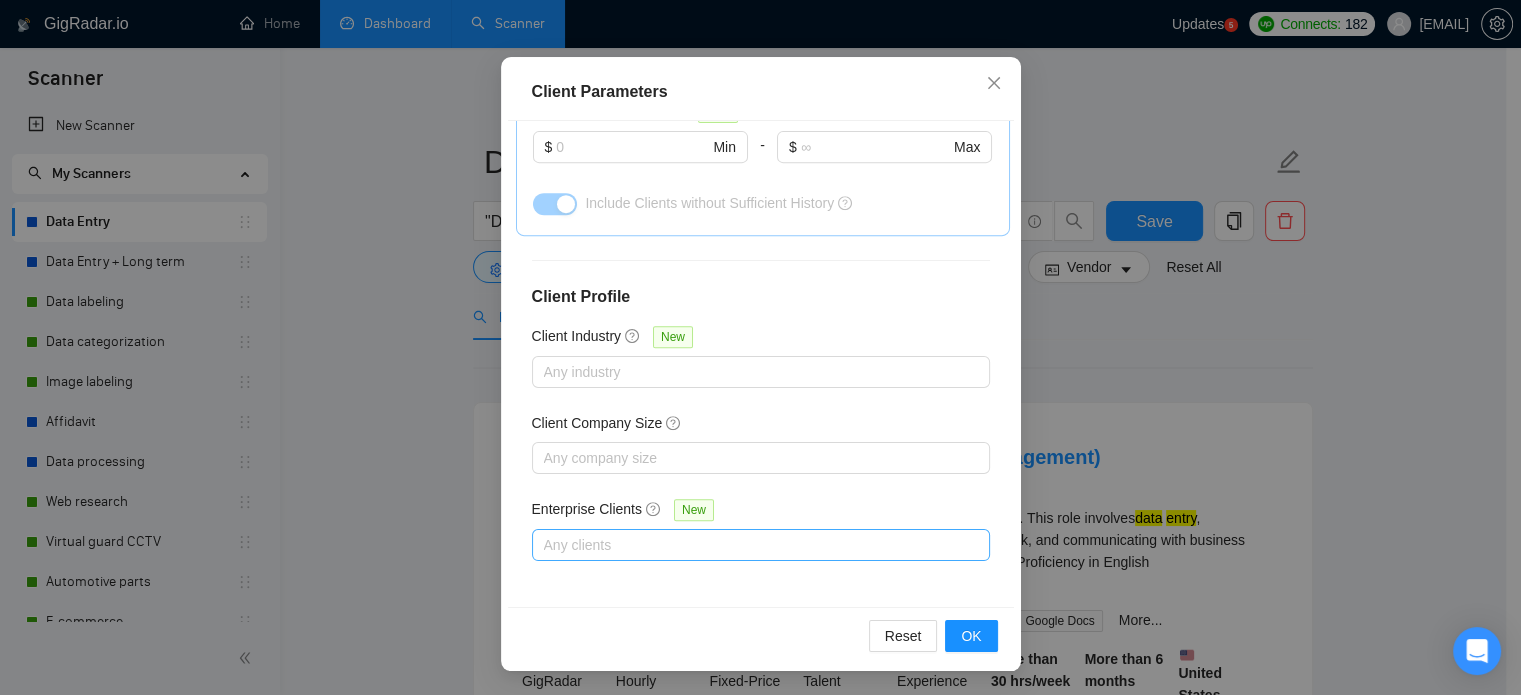 click at bounding box center (751, 545) 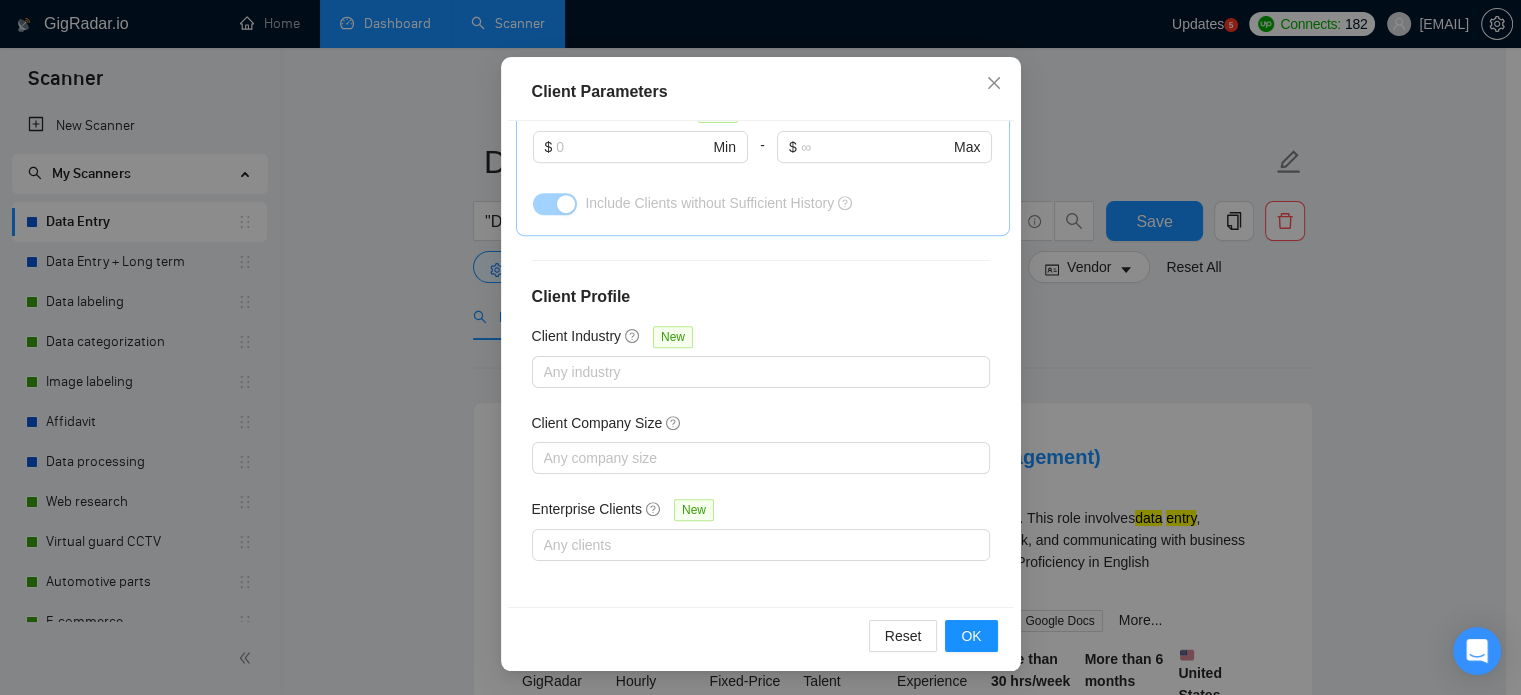 click on "Client Location Include Client Countries [COUNTRY] United Kingdom Canada Australia Germany United Arab Emirates Singapore Netherlands France Israel Saudi Arabia Spain Switzerland Italy Hong Kong Ireland New Zealand Austria Estonia Poland Norway Japan Portugal Greece Cyprus South Korea Latvia Europe   Exclude Client Countries India China Africa Moldova   Client Rating Client Min Average Feedback Include clients with no feedback Client Payment Details Payment Verified Hire Rate Stats   Client Total Spent $ Min - $ Max Client Hire Rate New   Any hire rate   Avg Hourly Rate Paid New $ Min - $ Max Include Clients without Sufficient History Client Profile Client Industry New   Any industry Client Company Size   Any company size Enterprise Clients New   Any clients" at bounding box center (761, 364) 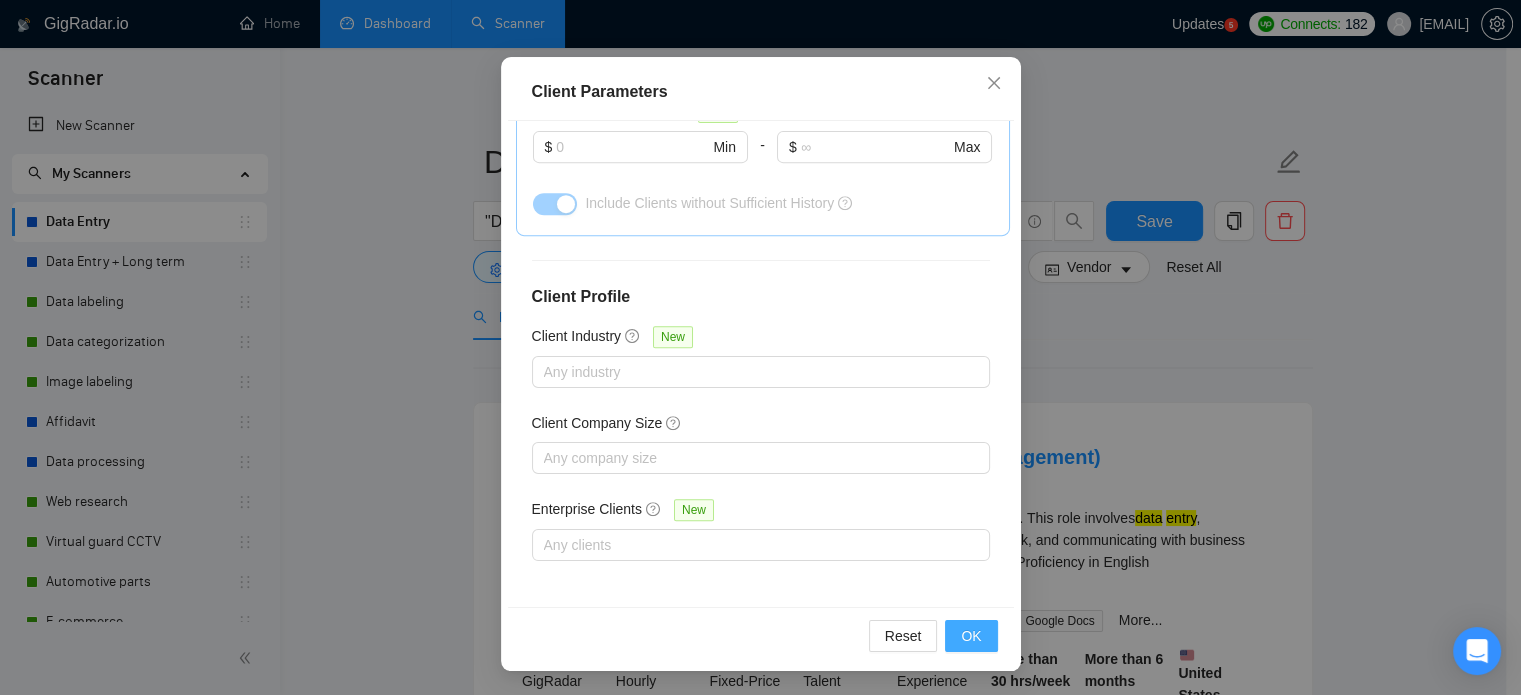 click on "OK" at bounding box center [971, 636] 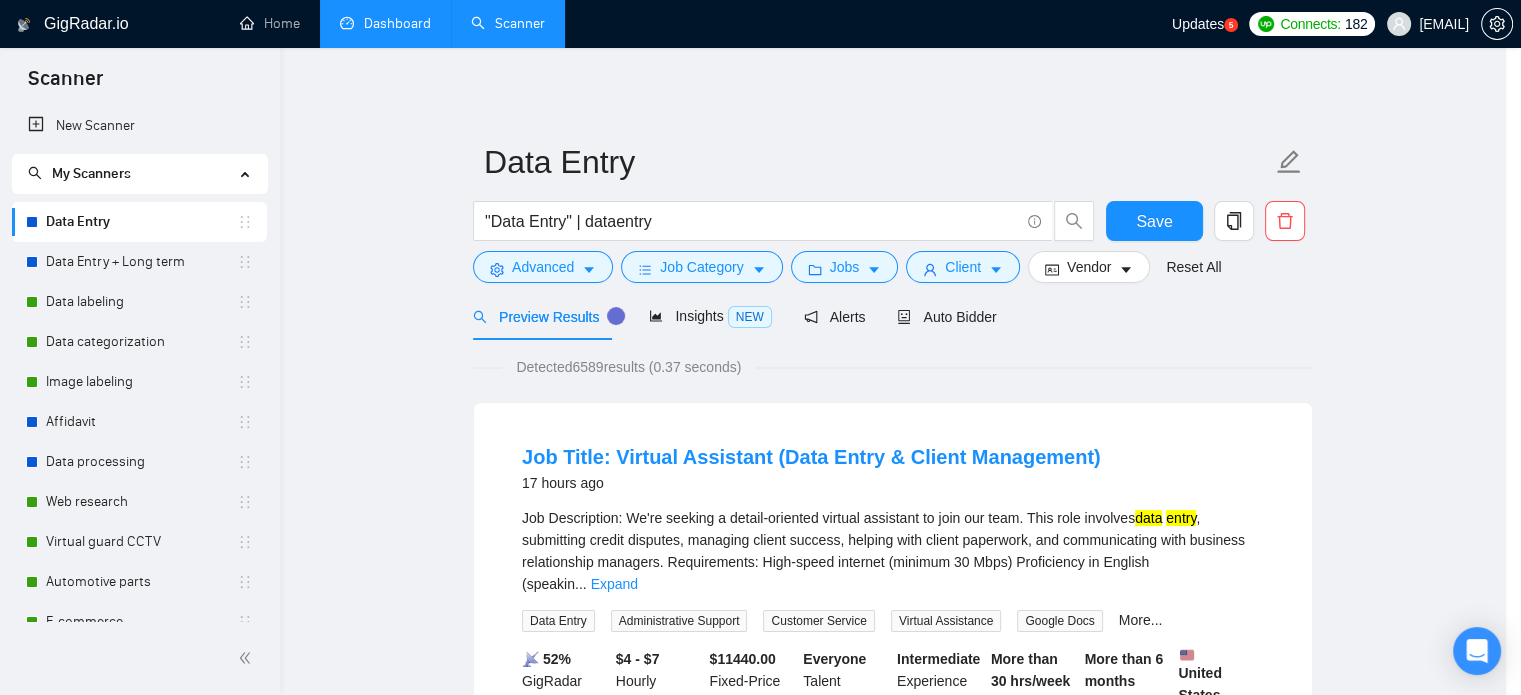scroll, scrollTop: 63, scrollLeft: 0, axis: vertical 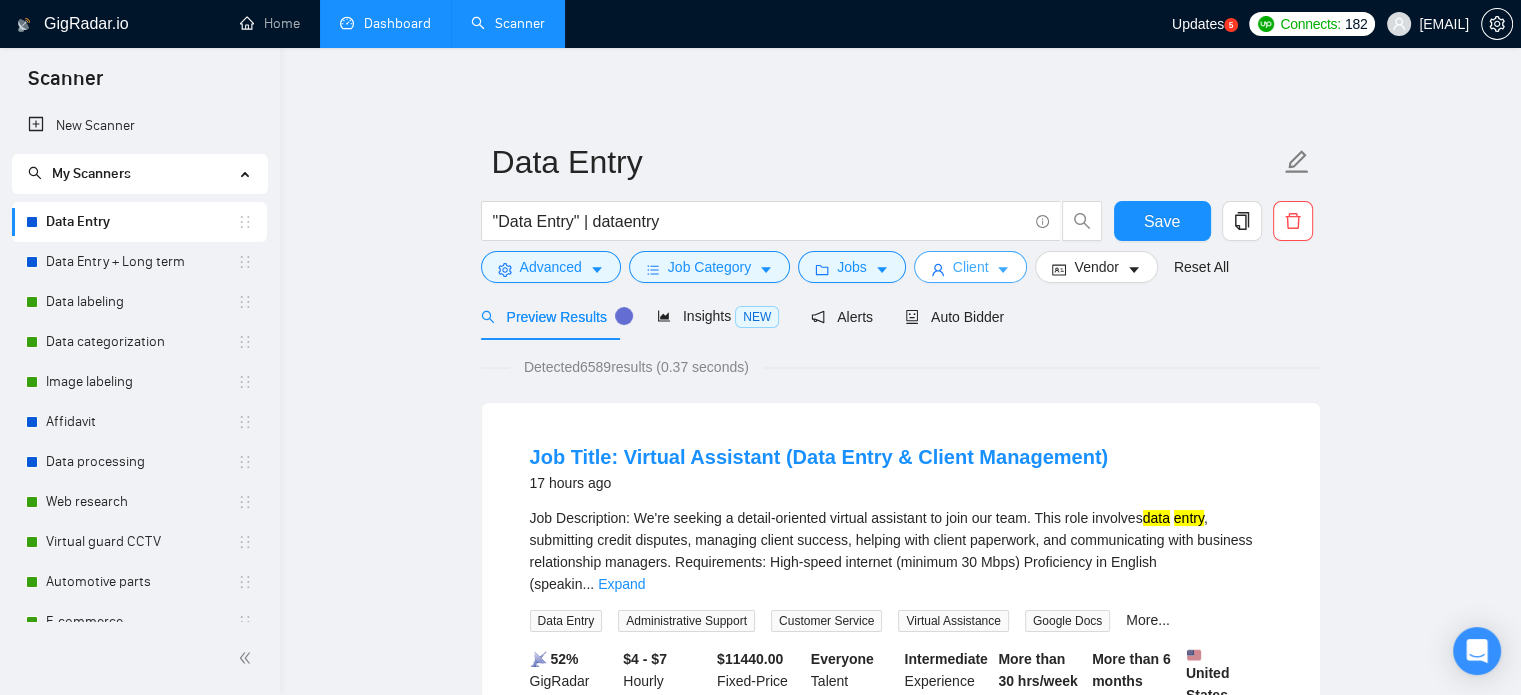 click on "Client" at bounding box center [971, 267] 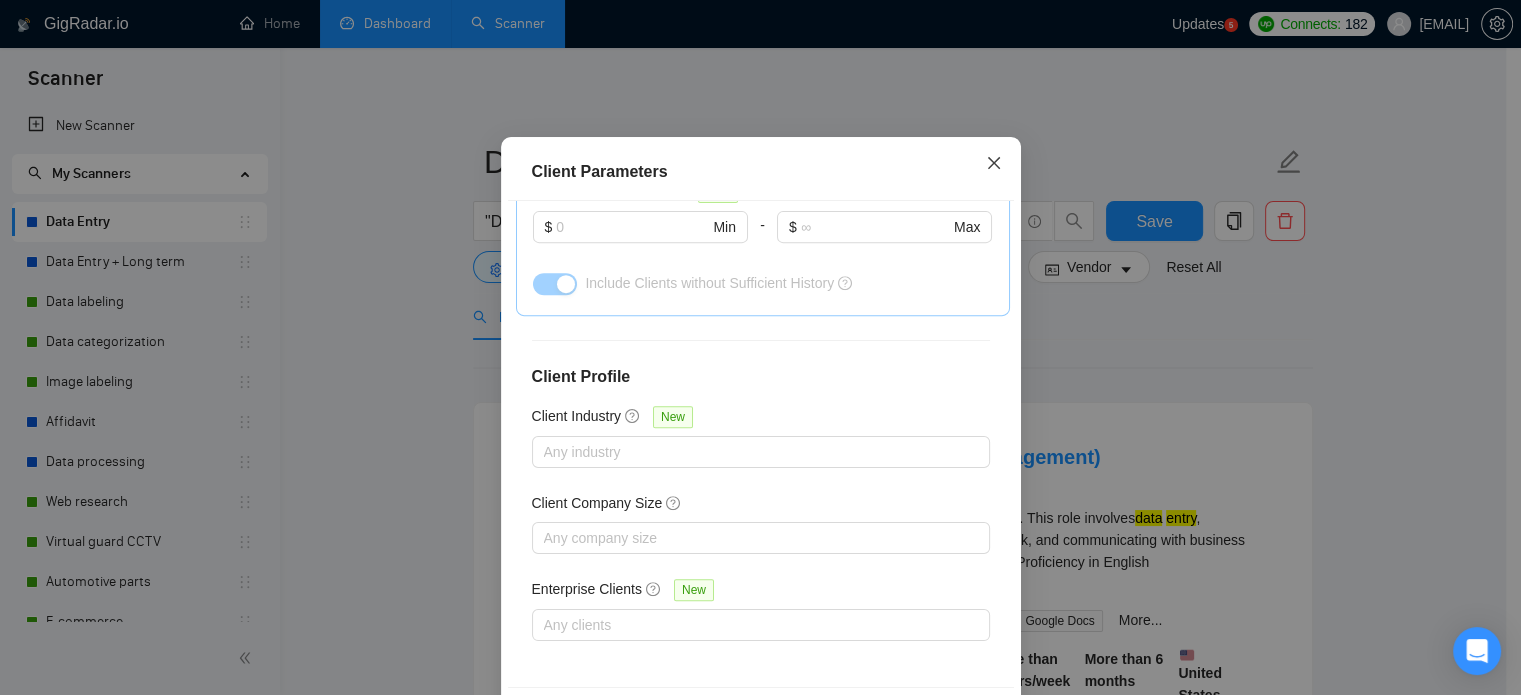 click at bounding box center [994, 164] 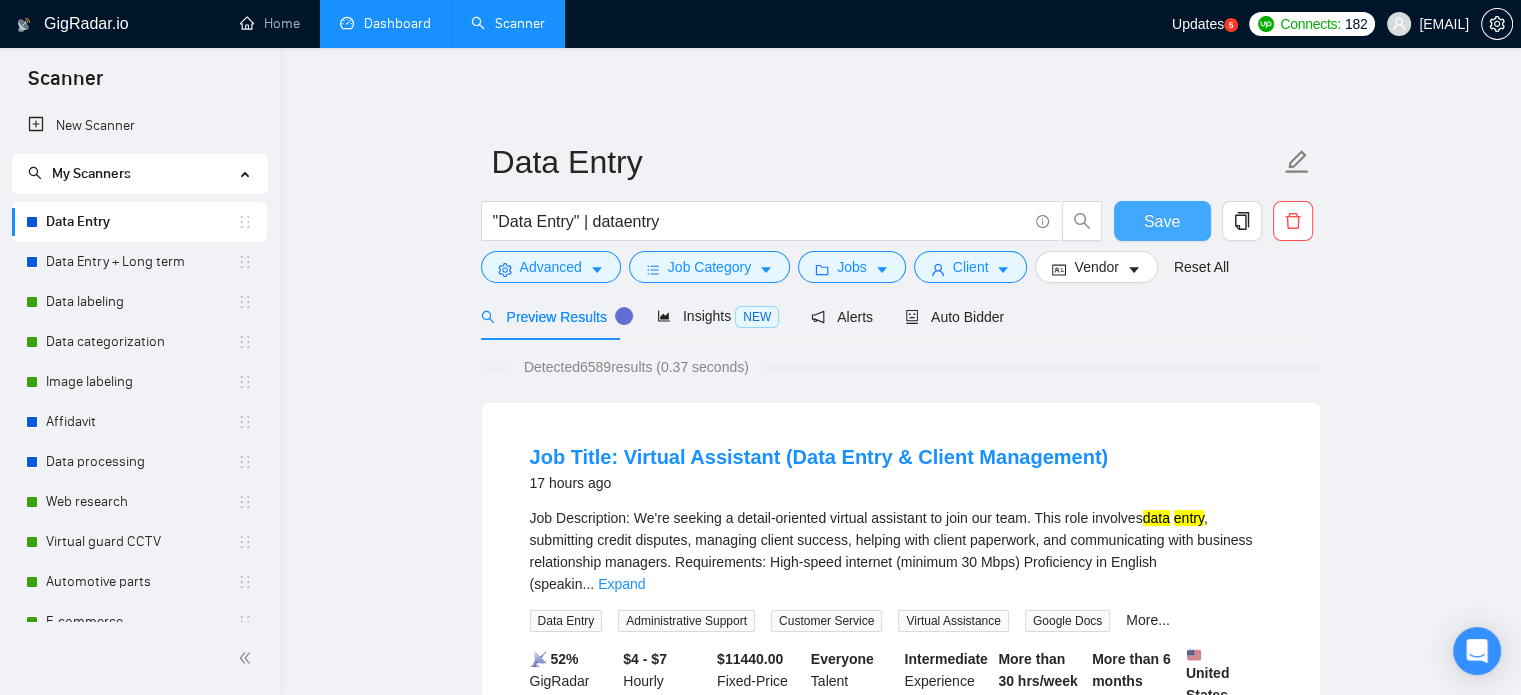 click on "Save" at bounding box center [1162, 221] 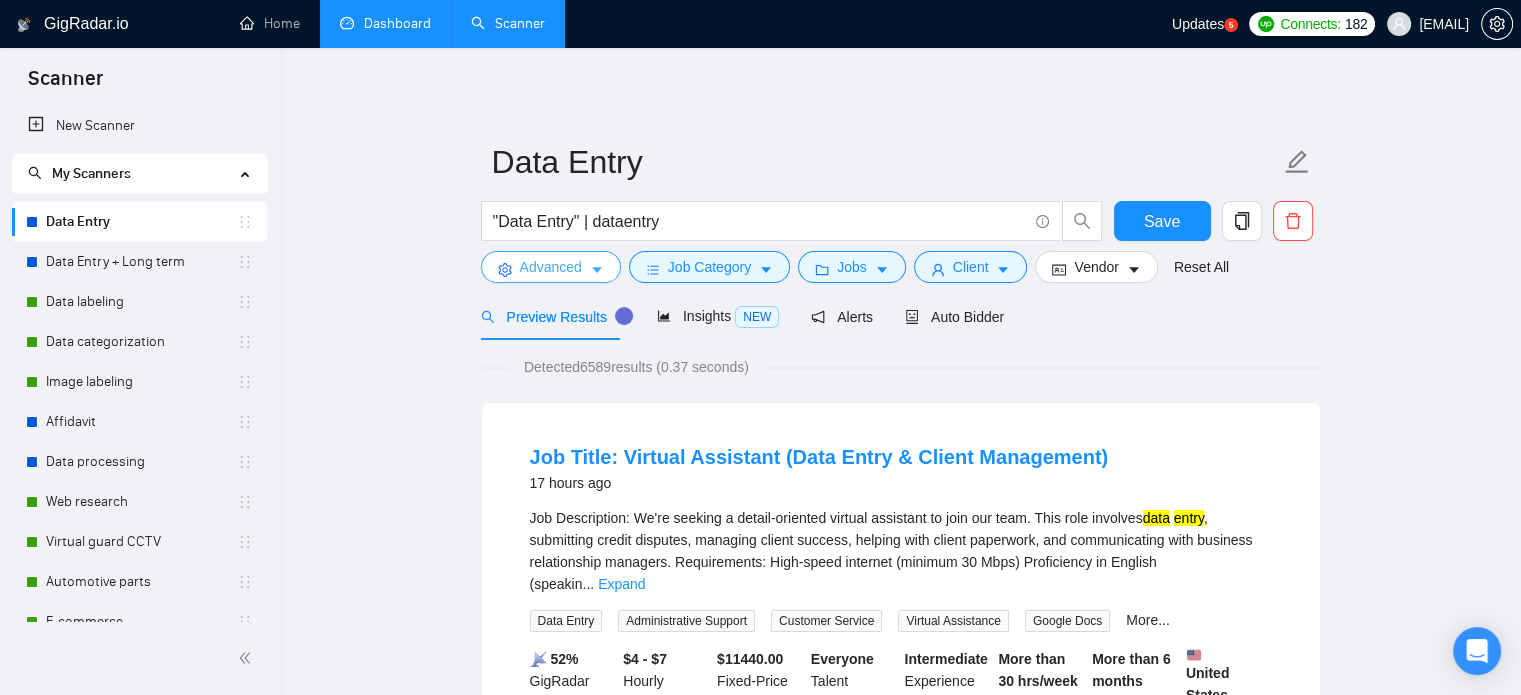 click 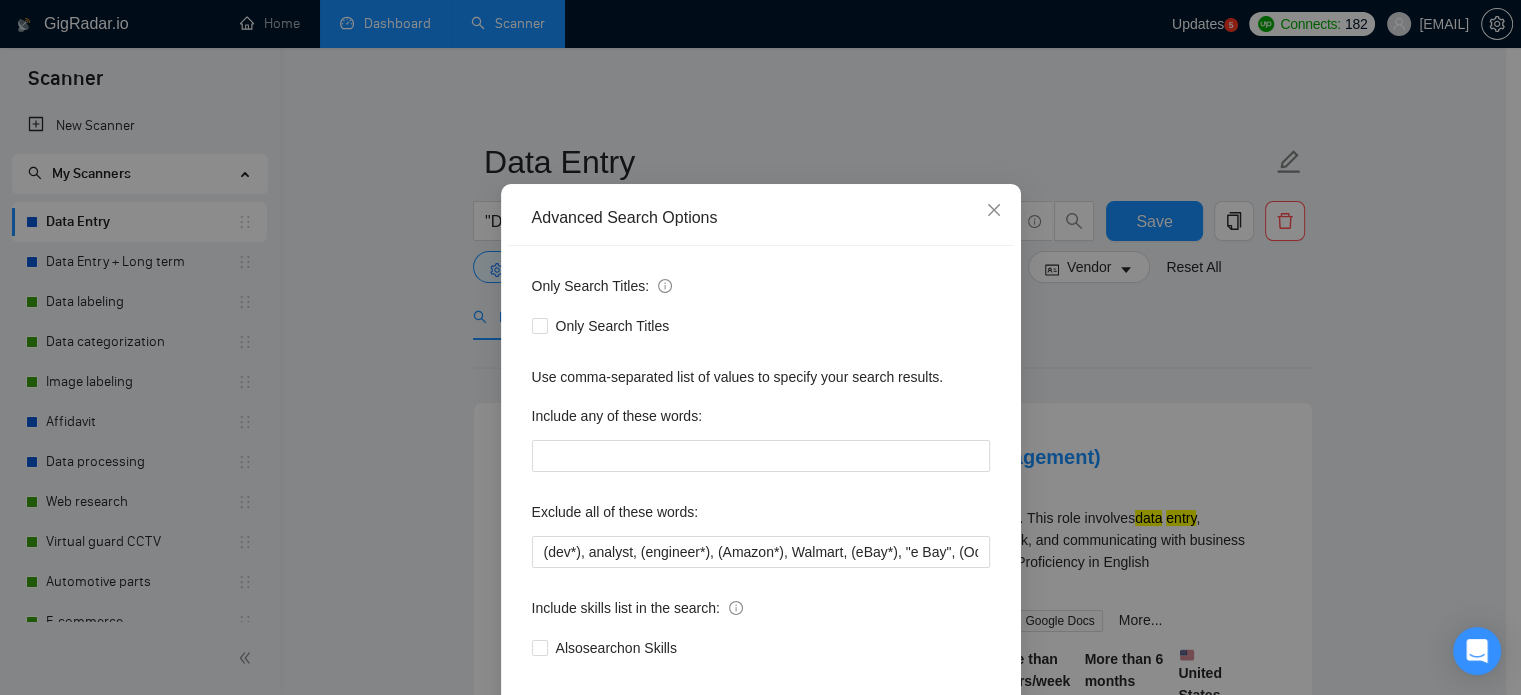 scroll, scrollTop: 136, scrollLeft: 0, axis: vertical 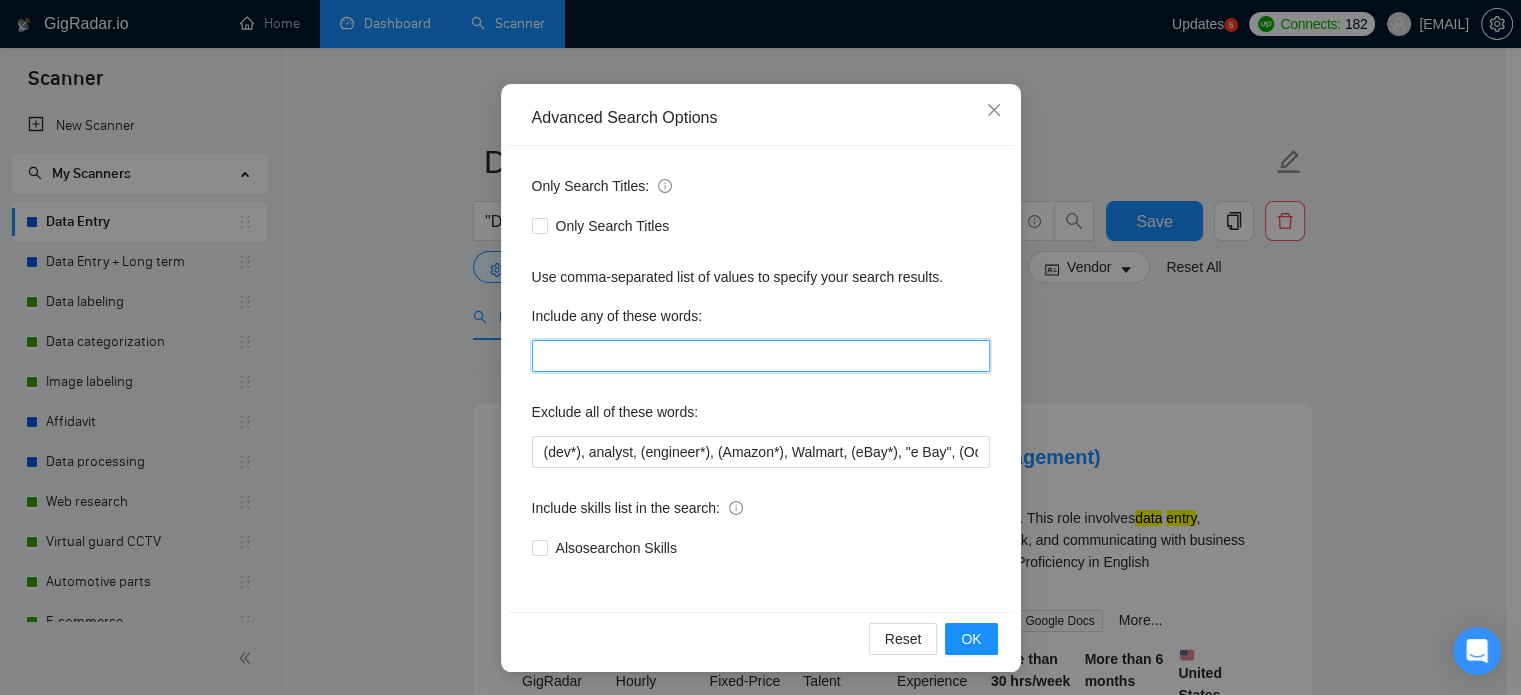 click at bounding box center (761, 356) 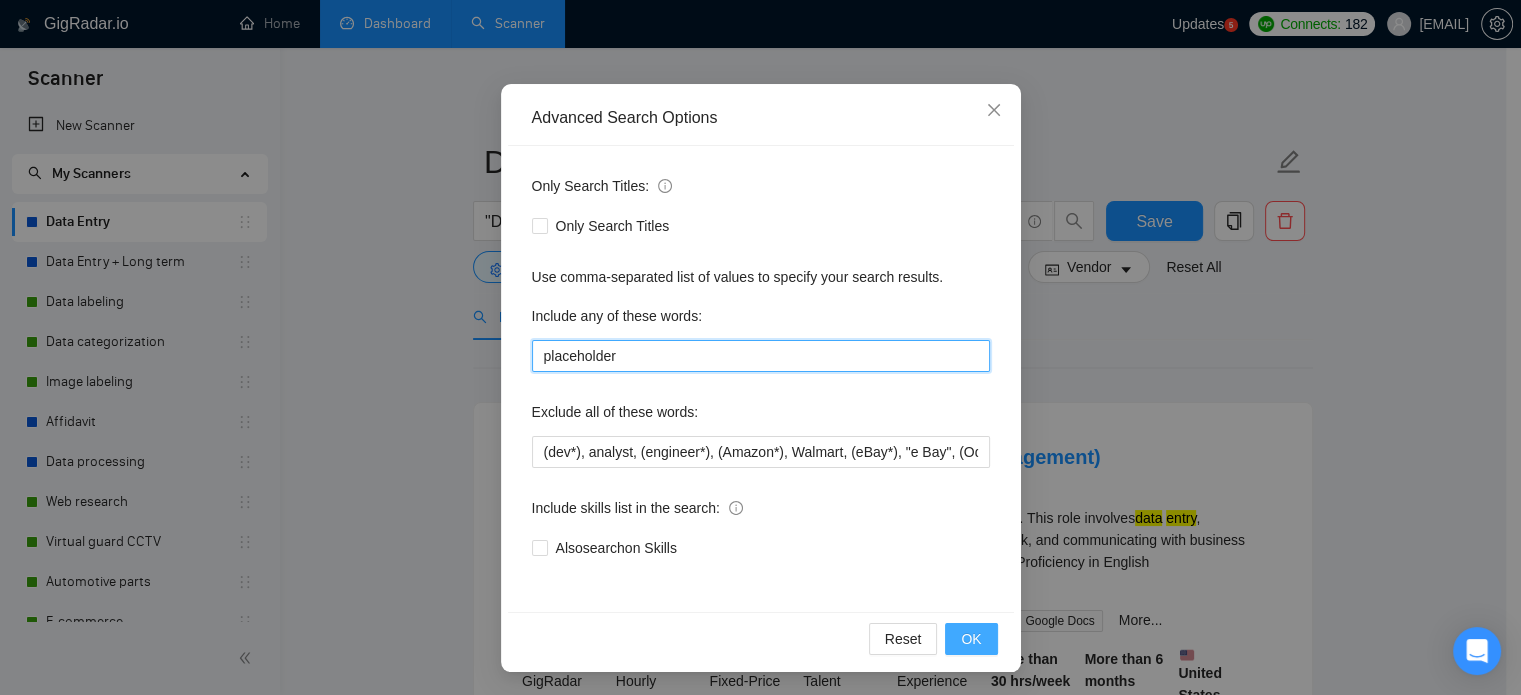 type on "placeholder" 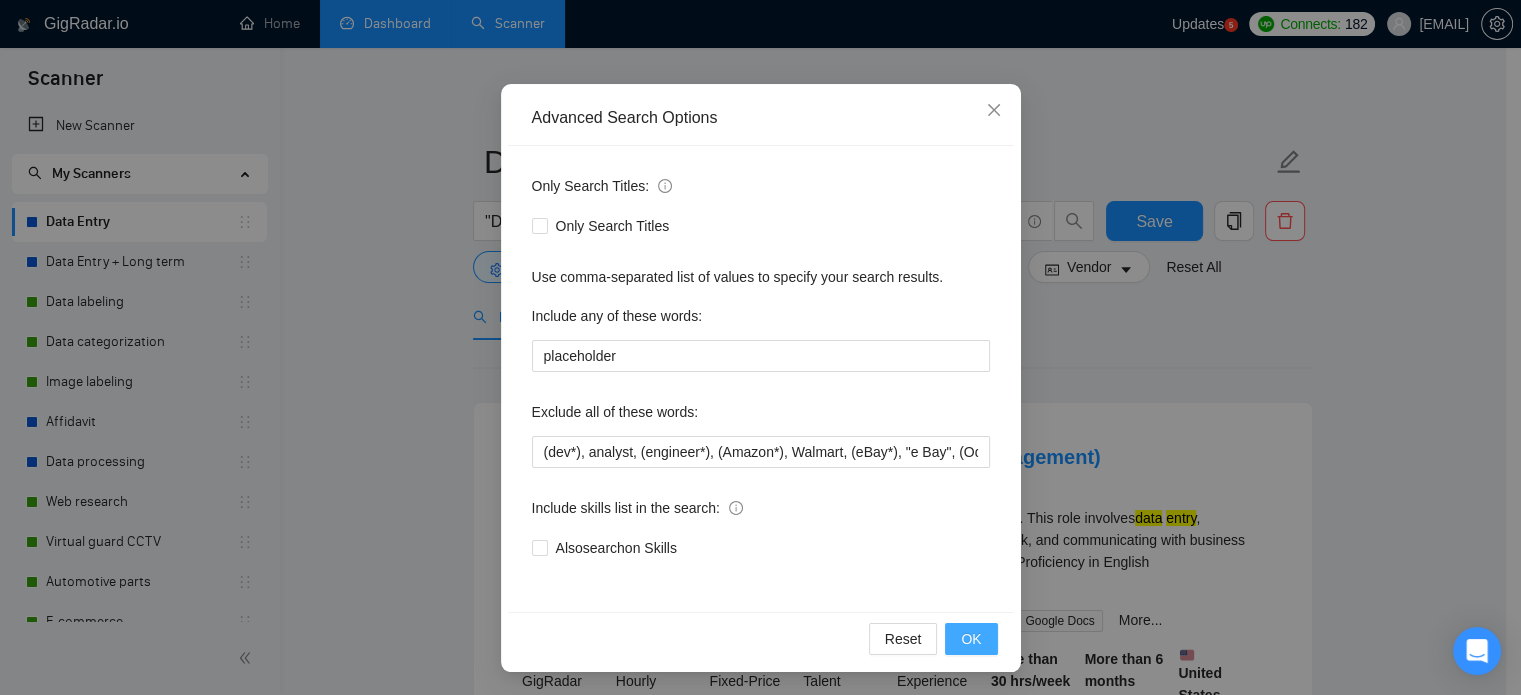 click on "OK" at bounding box center [971, 639] 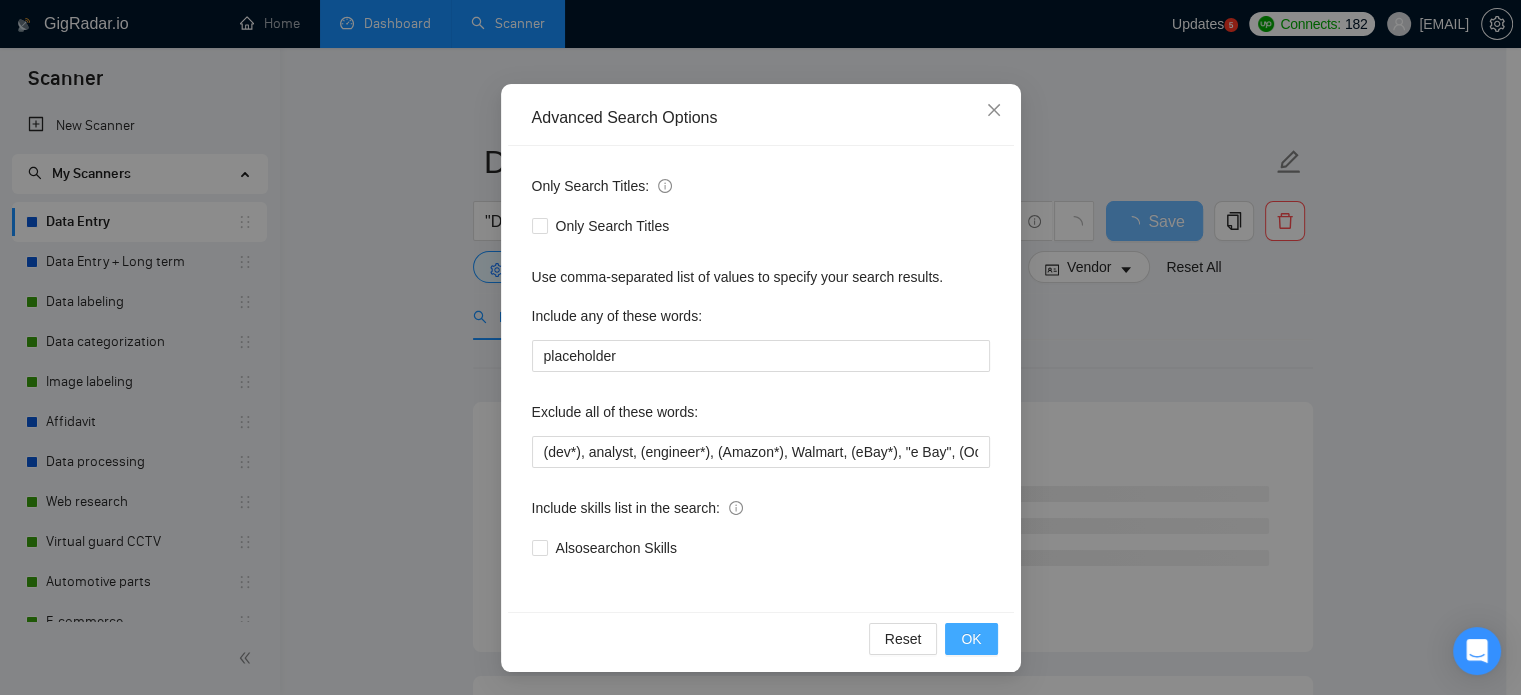 scroll, scrollTop: 36, scrollLeft: 0, axis: vertical 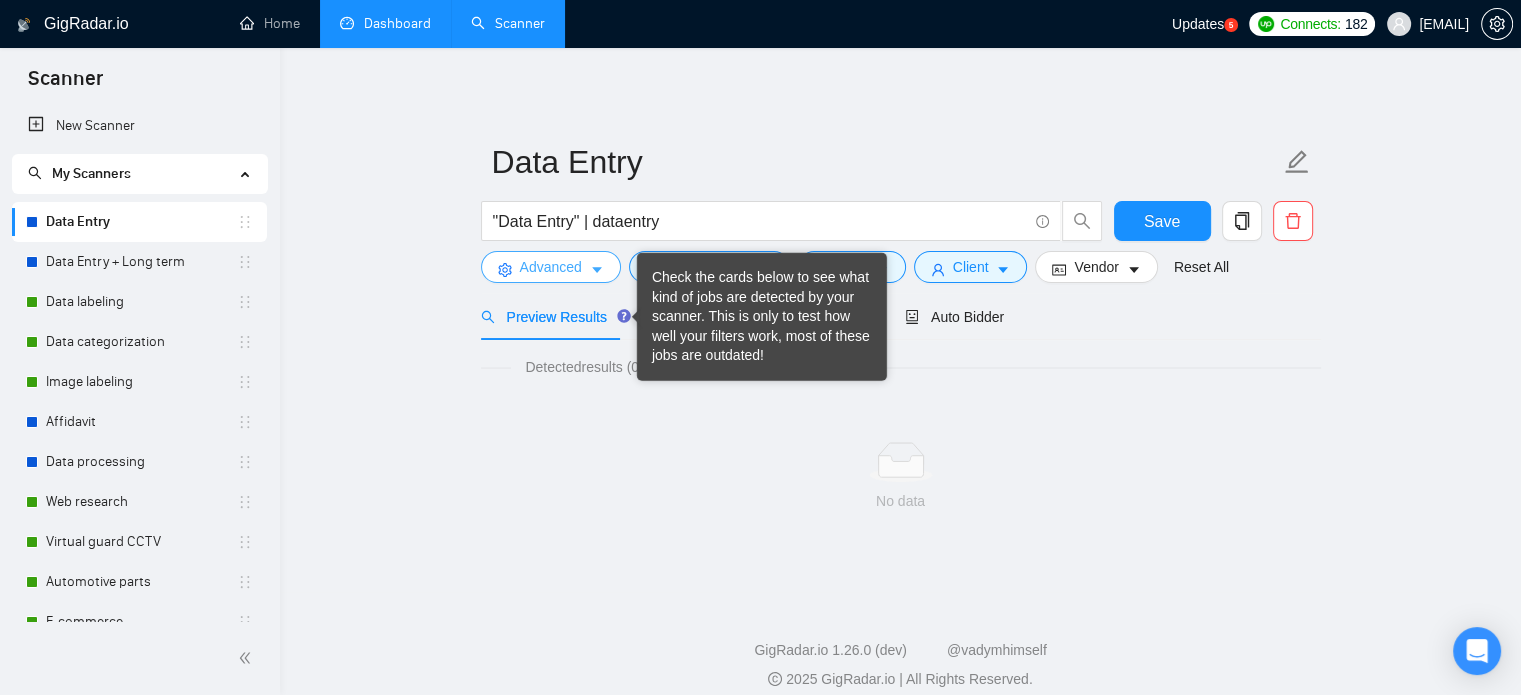 click on "Advanced" at bounding box center (551, 267) 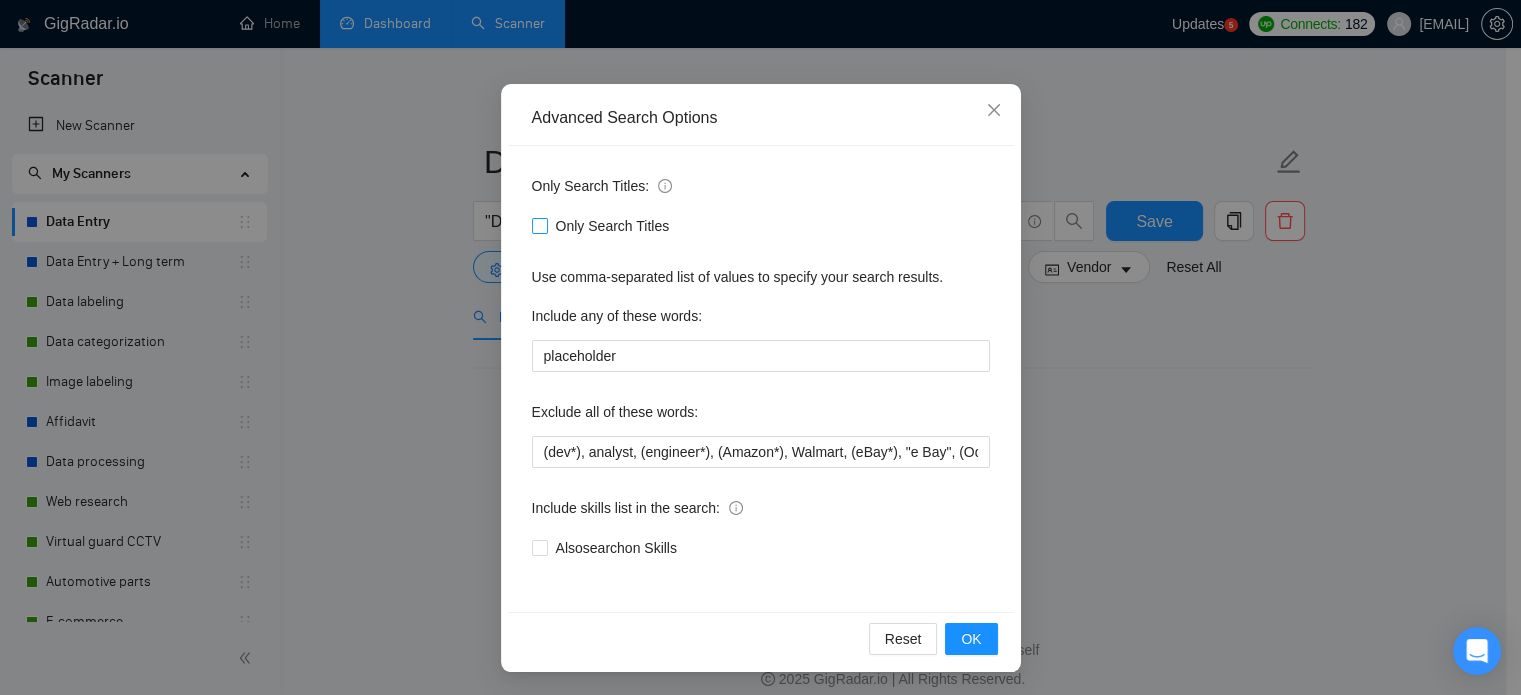 scroll, scrollTop: 136, scrollLeft: 0, axis: vertical 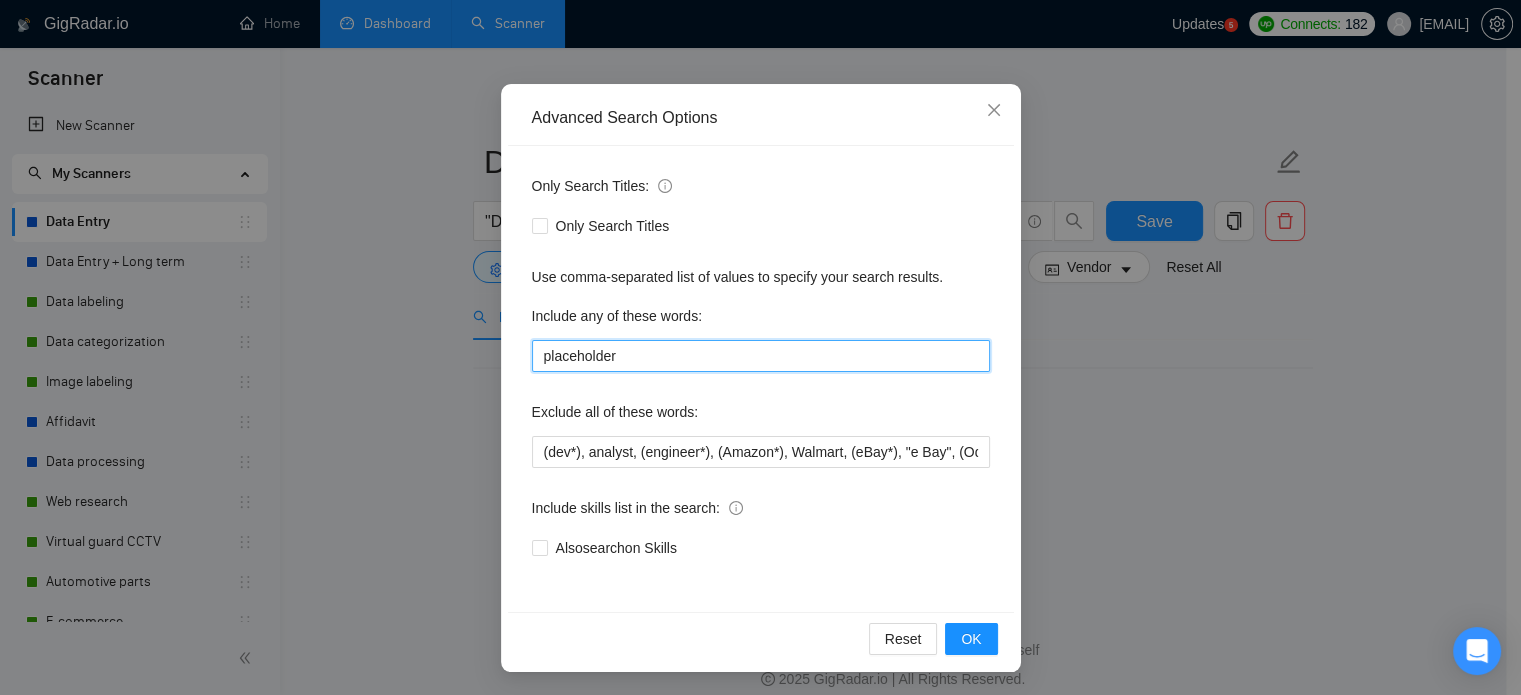 drag, startPoint x: 643, startPoint y: 354, endPoint x: 434, endPoint y: 359, distance: 209.0598 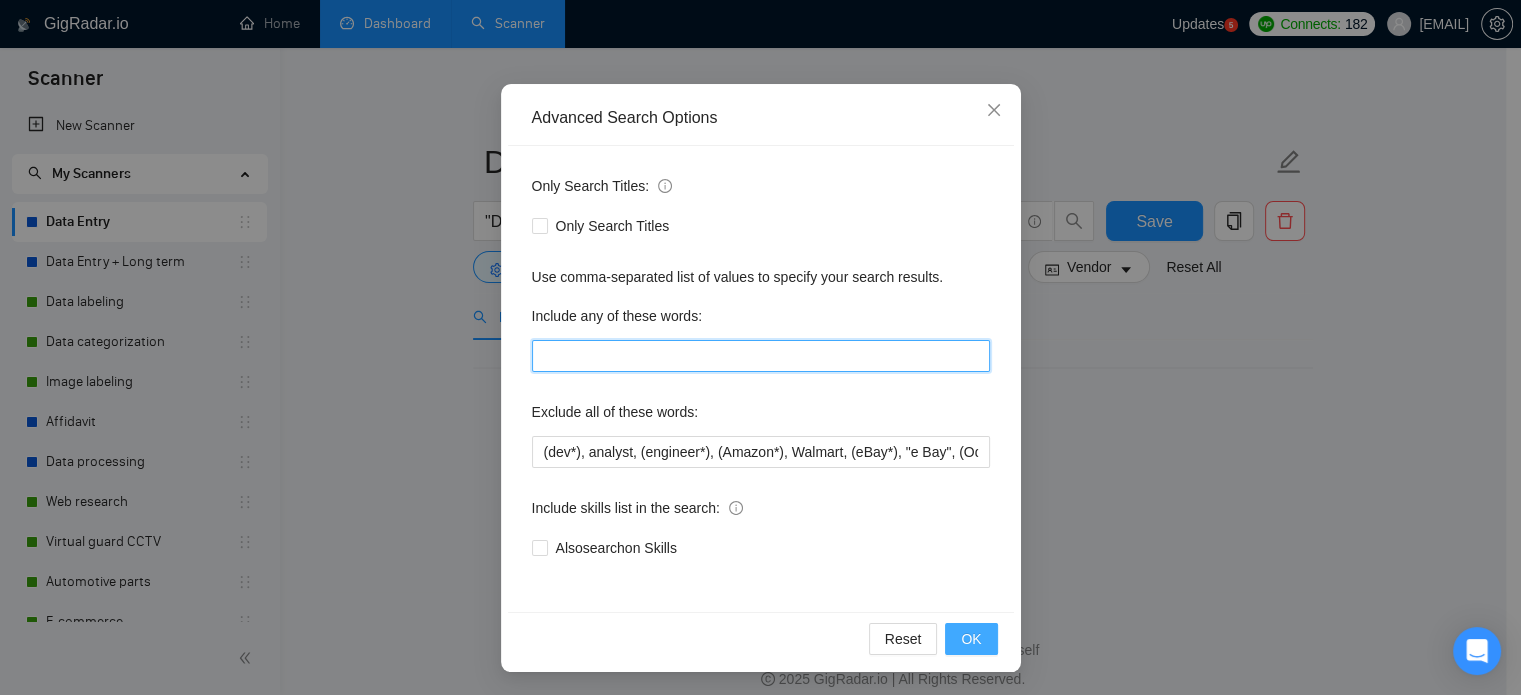 type 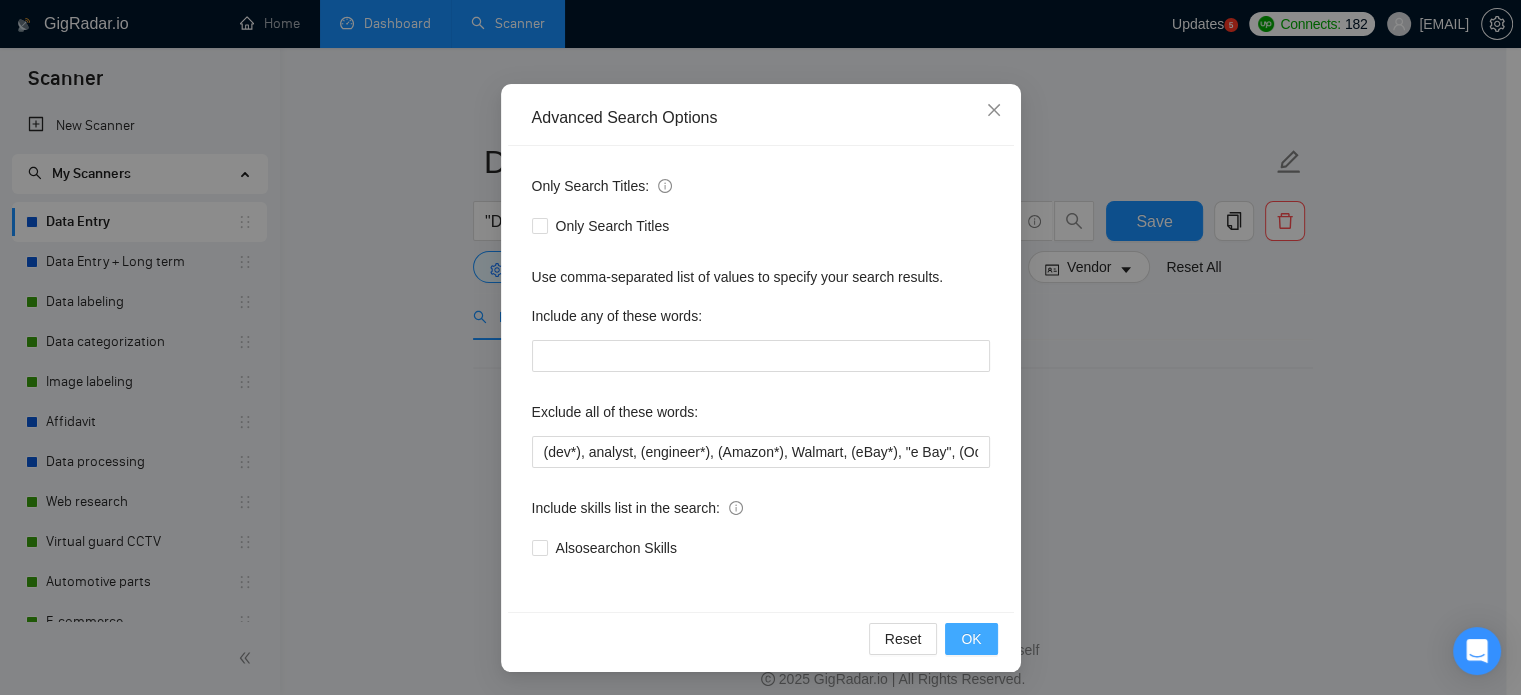 click on "OK" at bounding box center (971, 639) 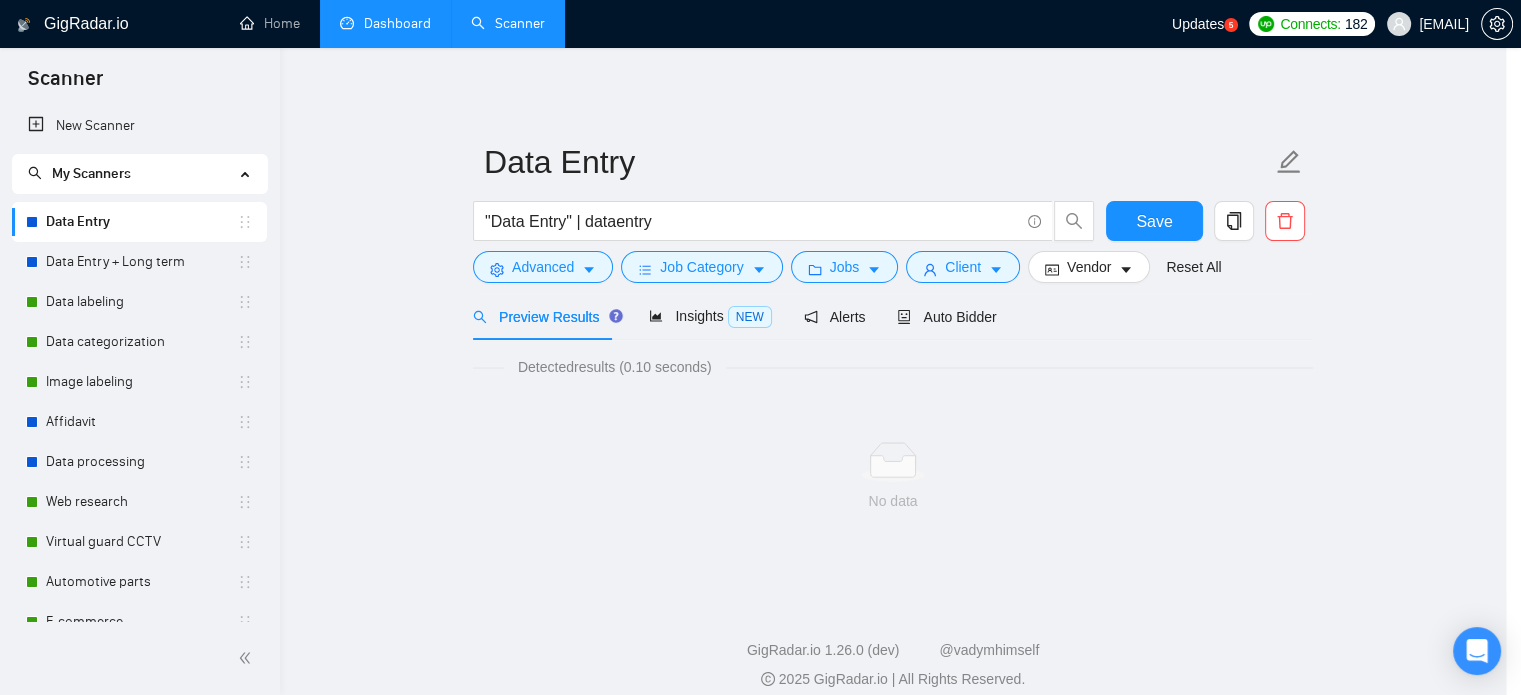 scroll, scrollTop: 36, scrollLeft: 0, axis: vertical 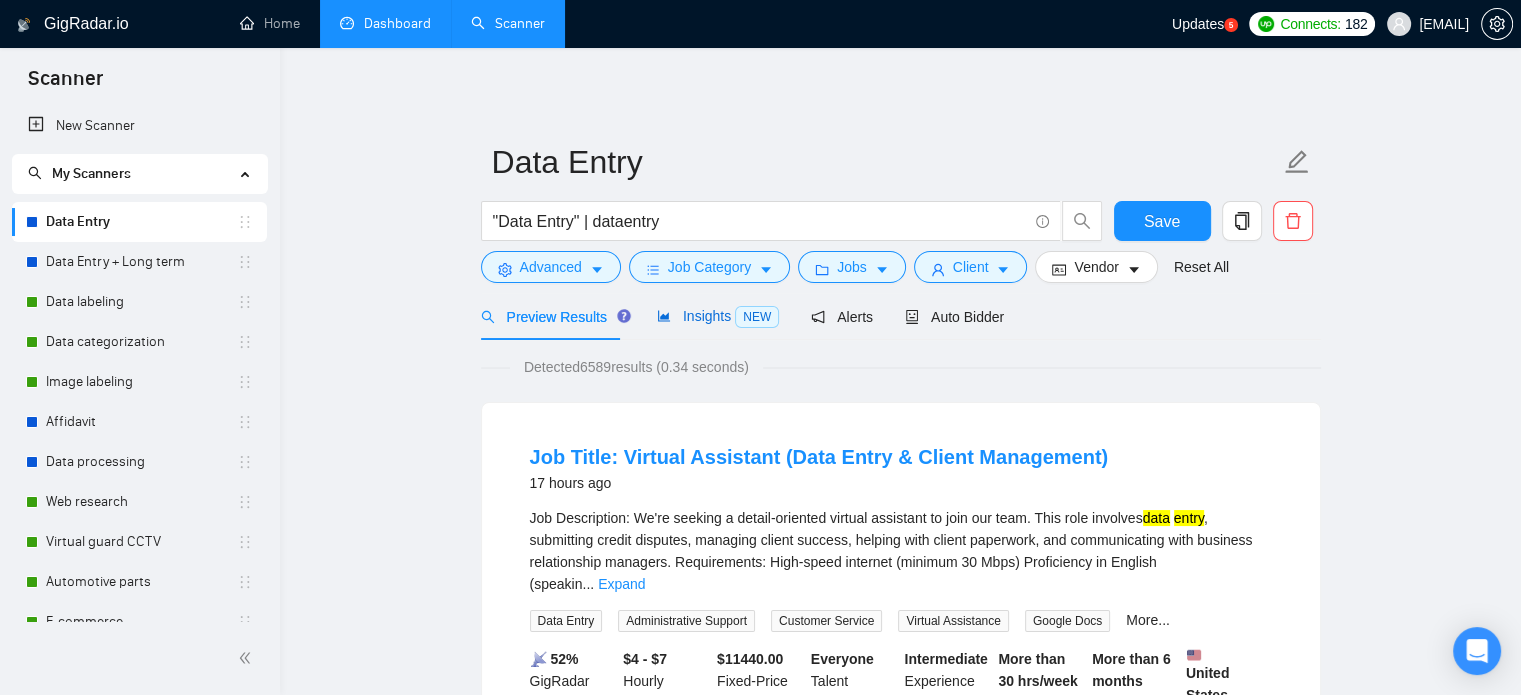 click on "Insights NEW" at bounding box center (718, 316) 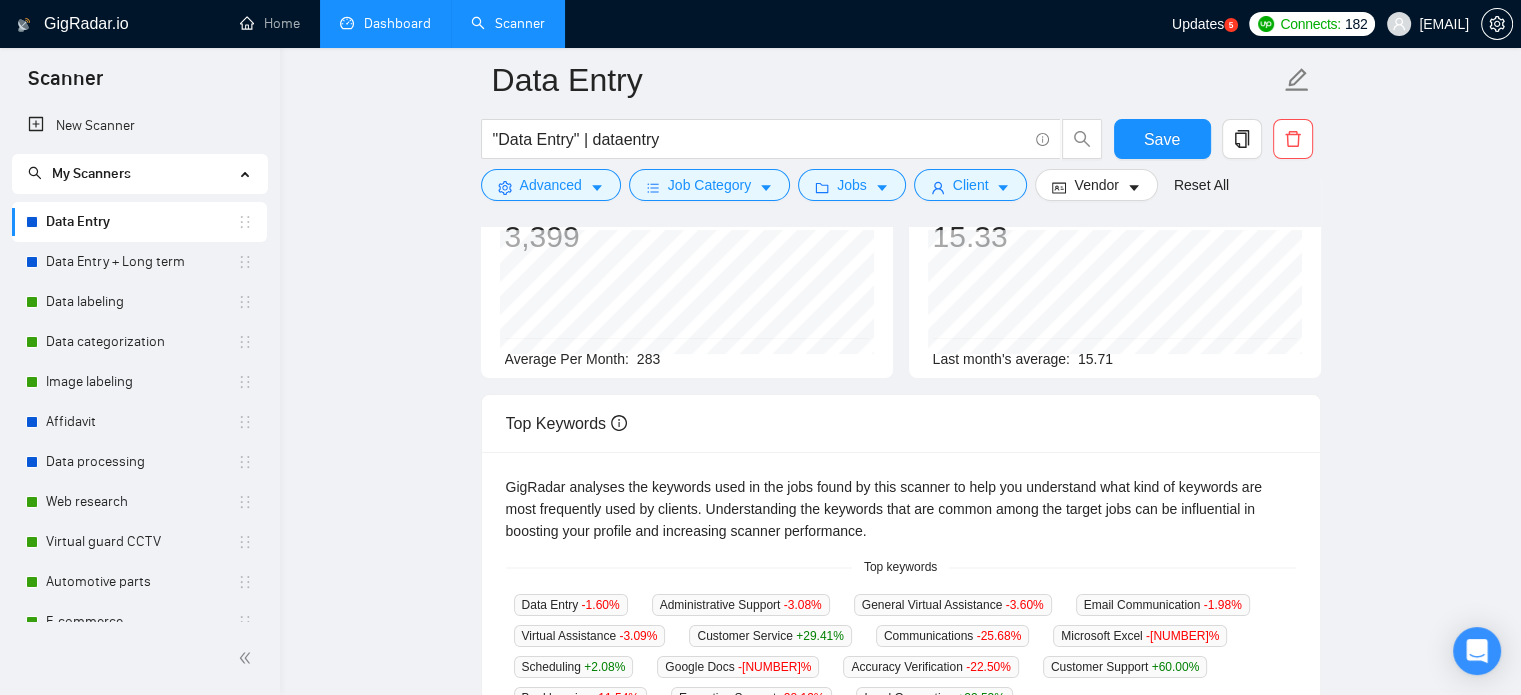 scroll, scrollTop: 100, scrollLeft: 0, axis: vertical 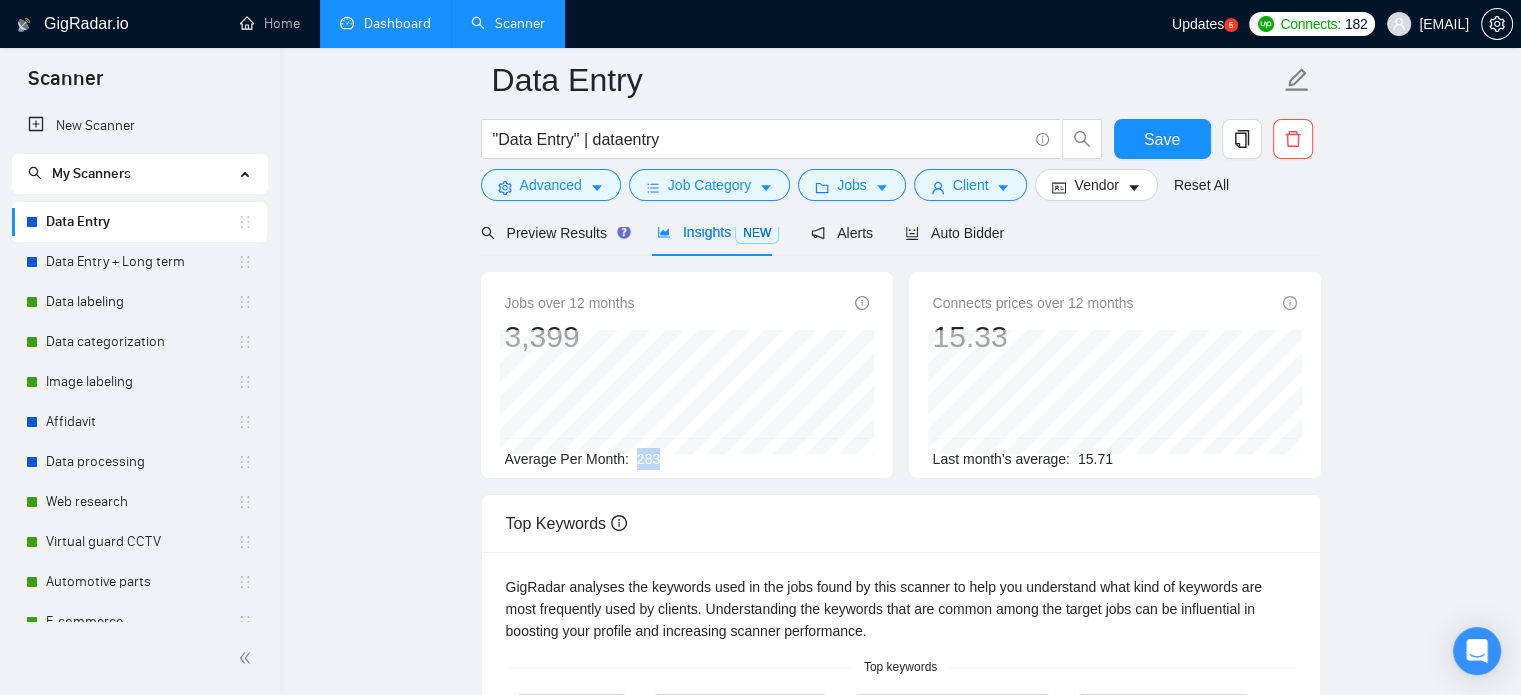 drag, startPoint x: 634, startPoint y: 460, endPoint x: 663, endPoint y: 464, distance: 29.274563 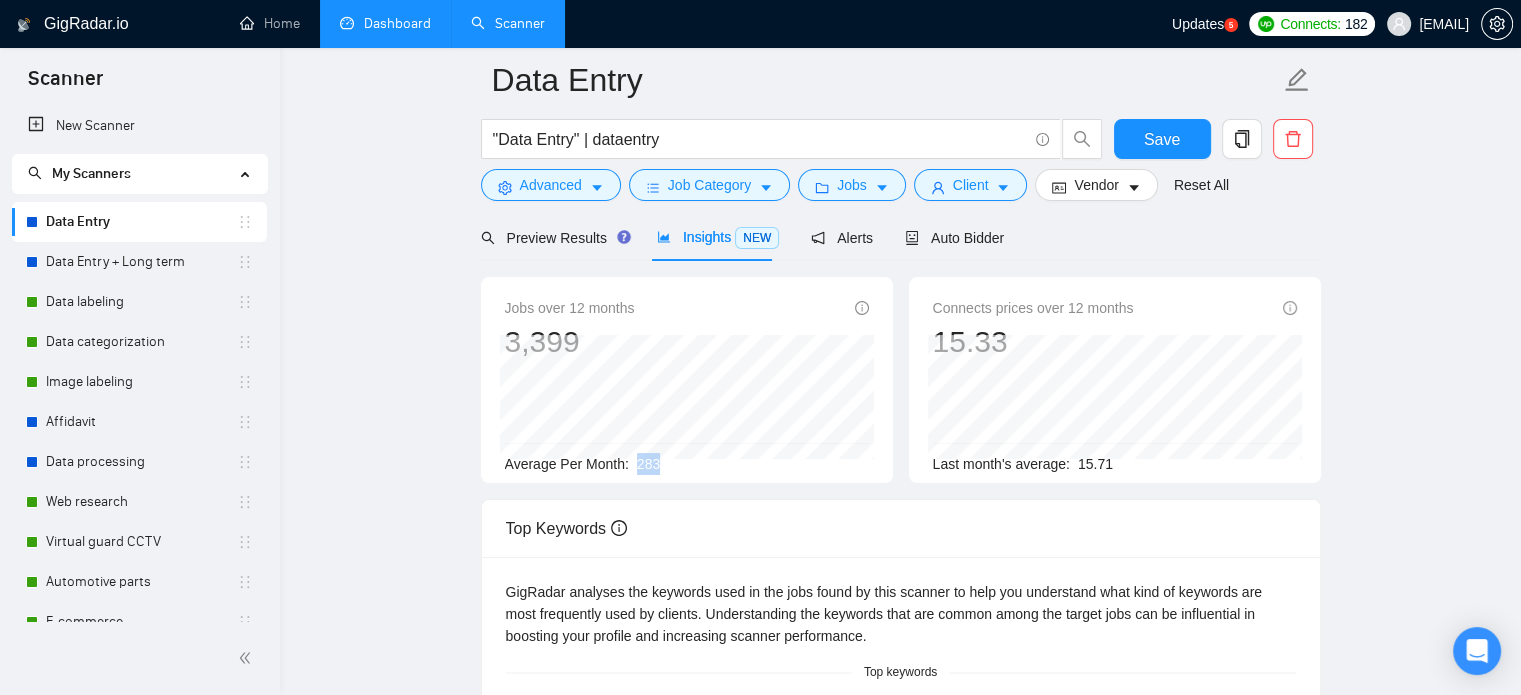 scroll, scrollTop: 0, scrollLeft: 0, axis: both 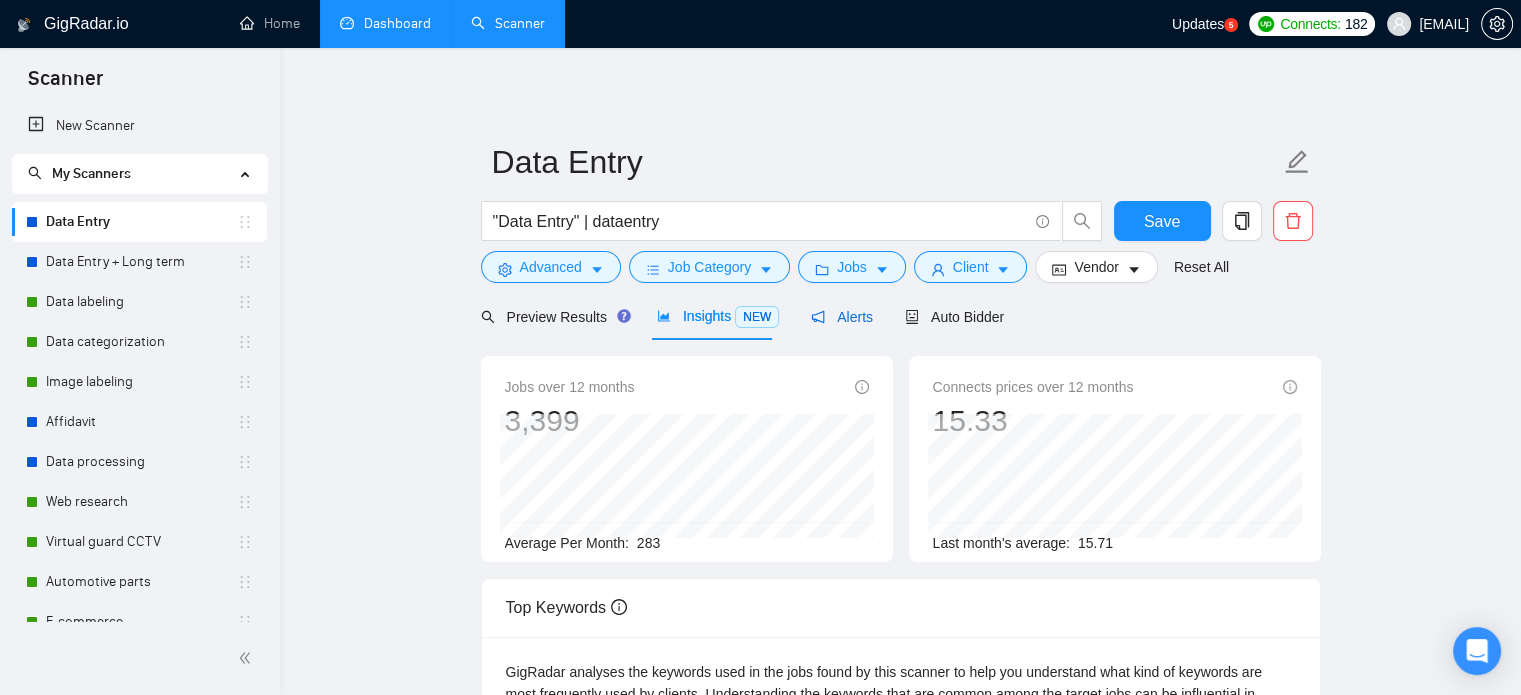 click on "Alerts" at bounding box center [842, 317] 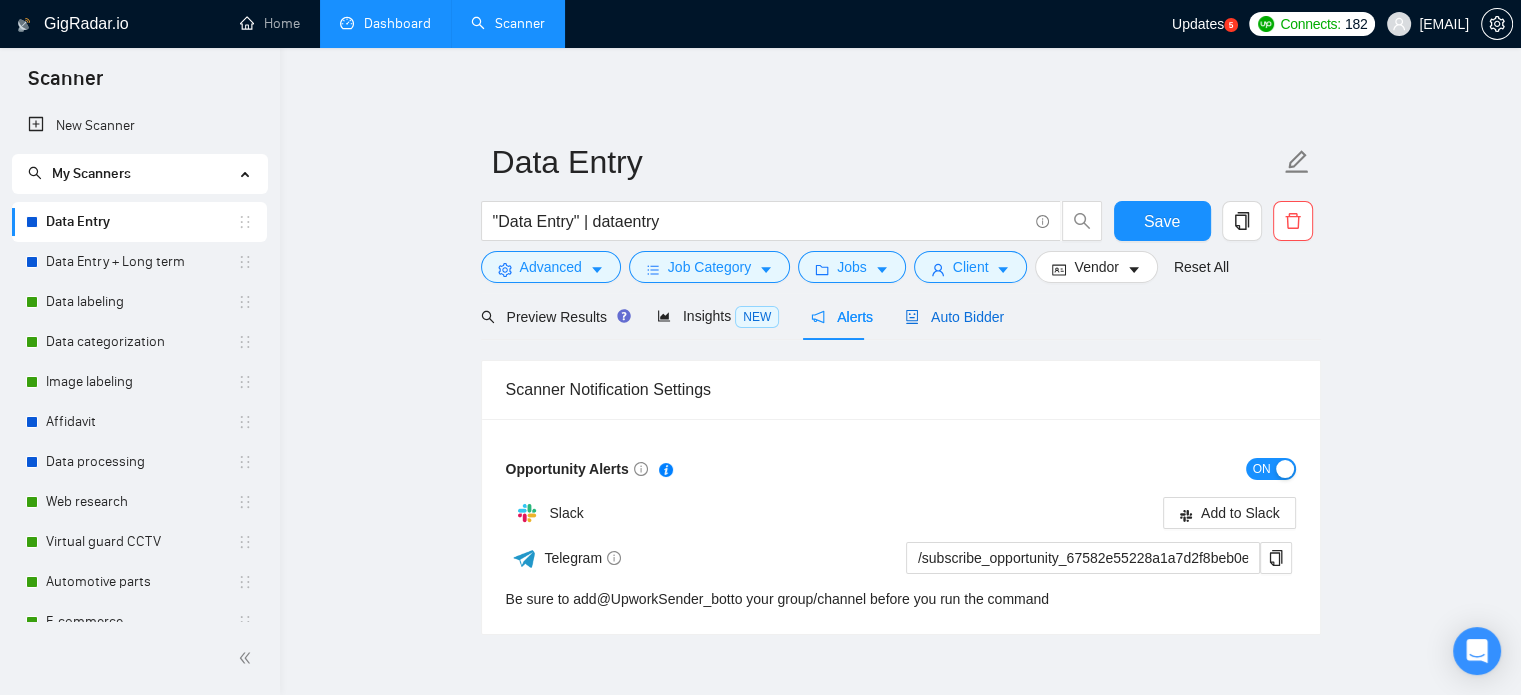 click on "Auto Bidder" at bounding box center [954, 317] 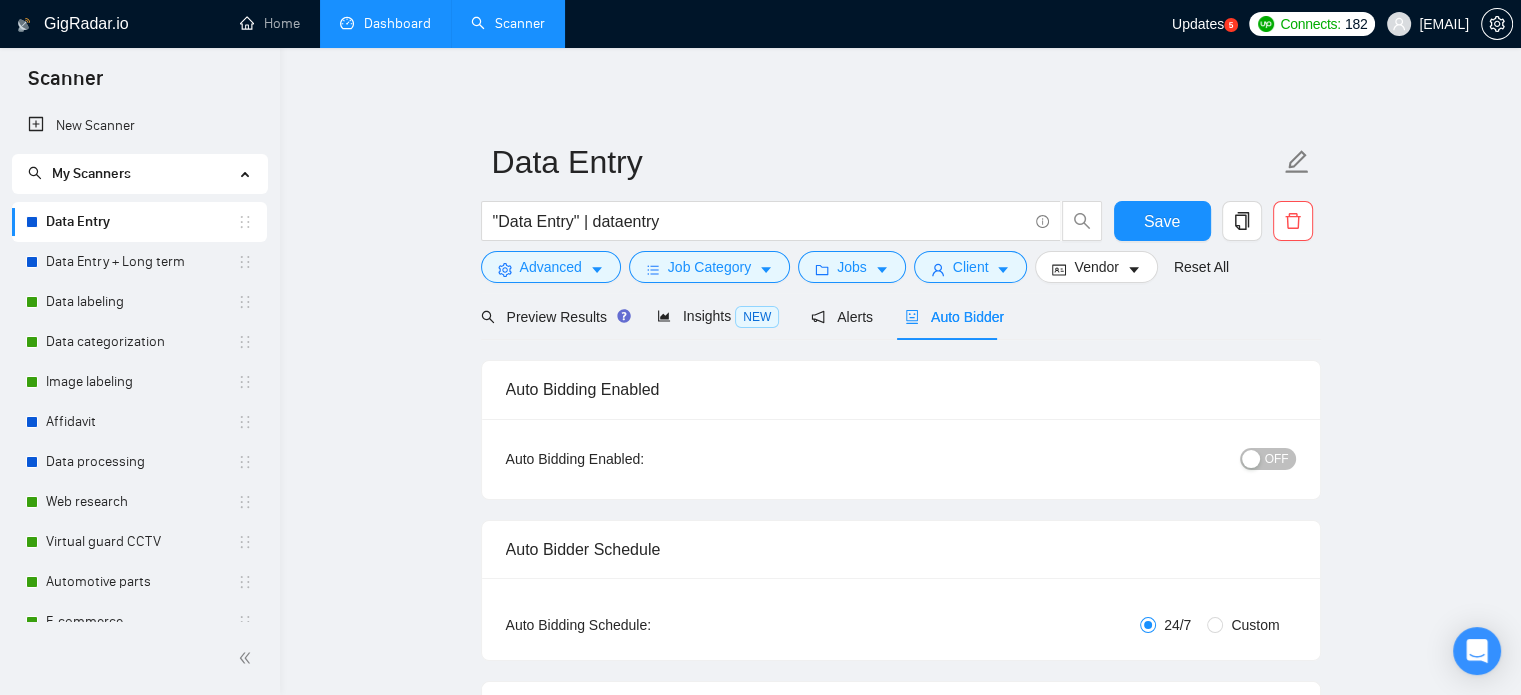 type 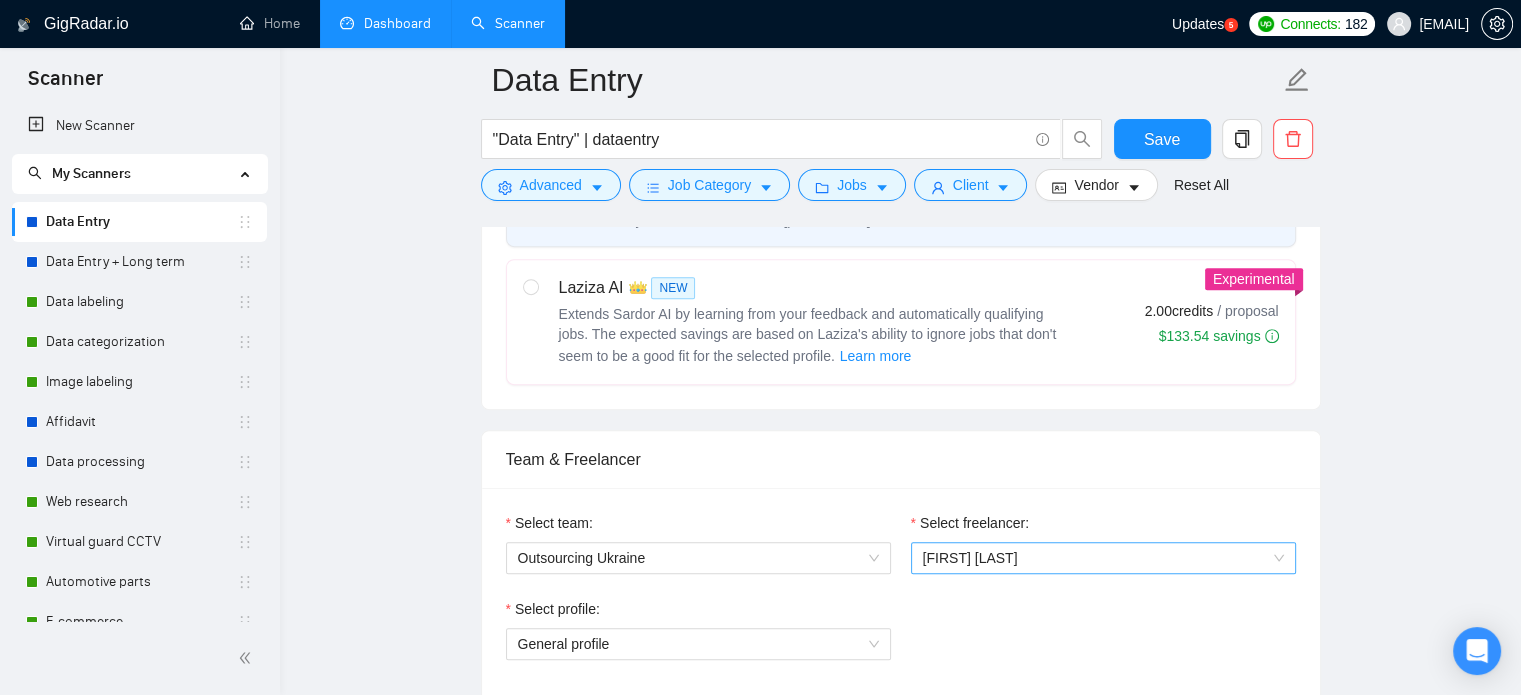 scroll, scrollTop: 900, scrollLeft: 0, axis: vertical 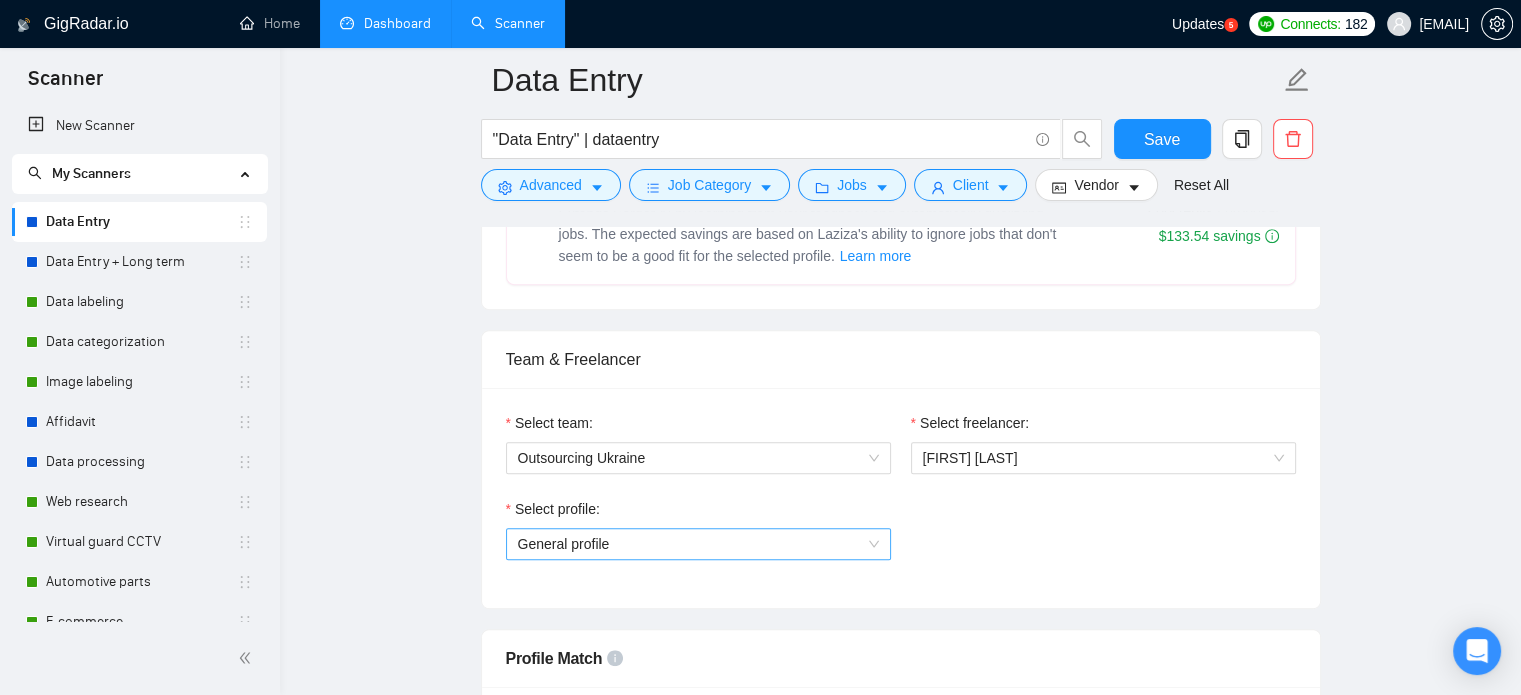 click on "General profile" at bounding box center (698, 544) 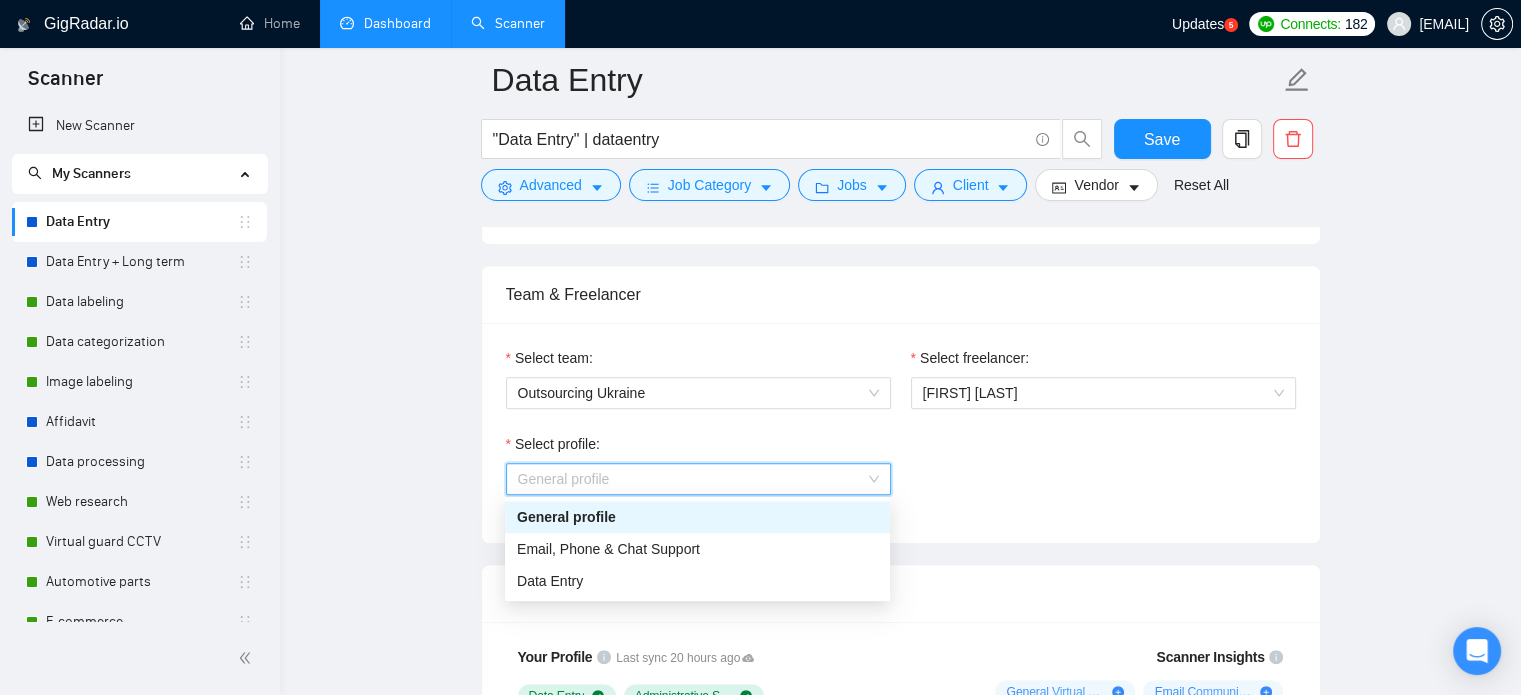 scroll, scrollTop: 1000, scrollLeft: 0, axis: vertical 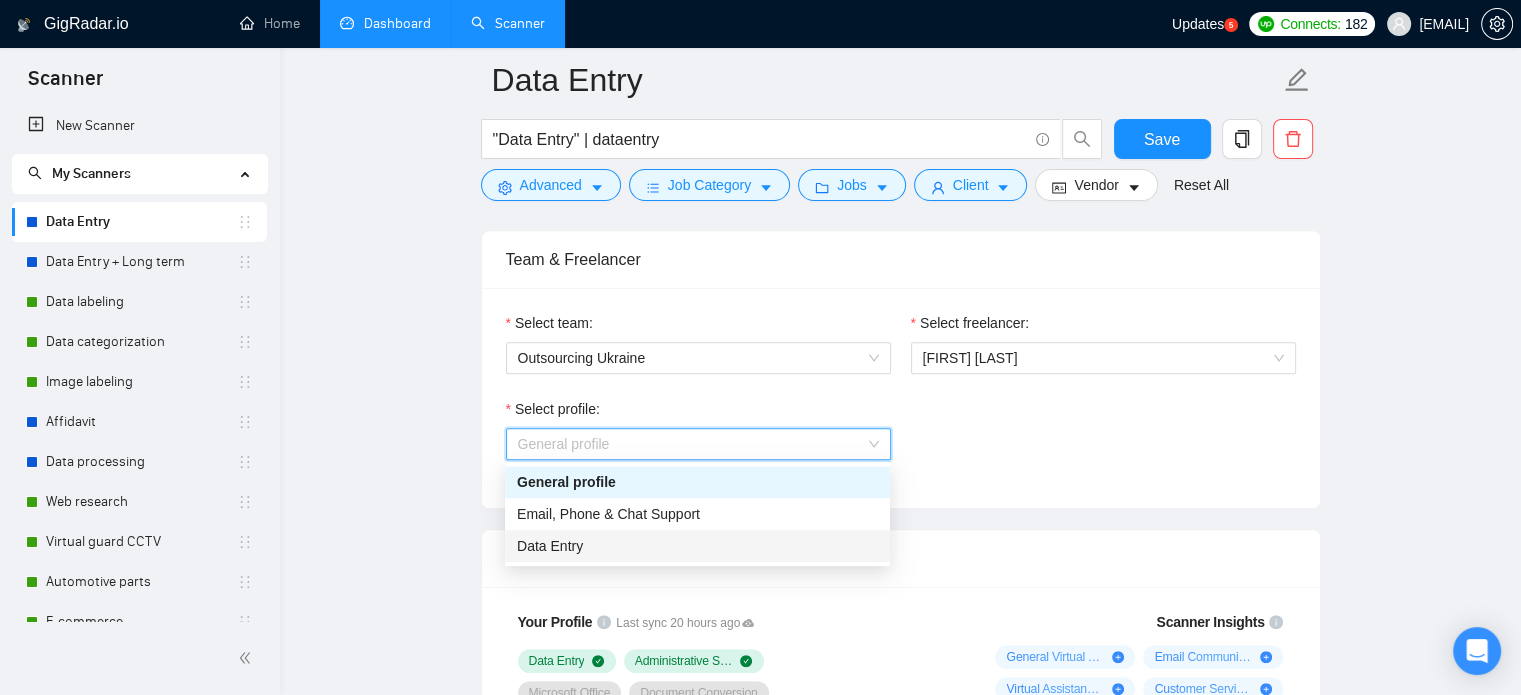 click on "Data Entry" at bounding box center (697, 546) 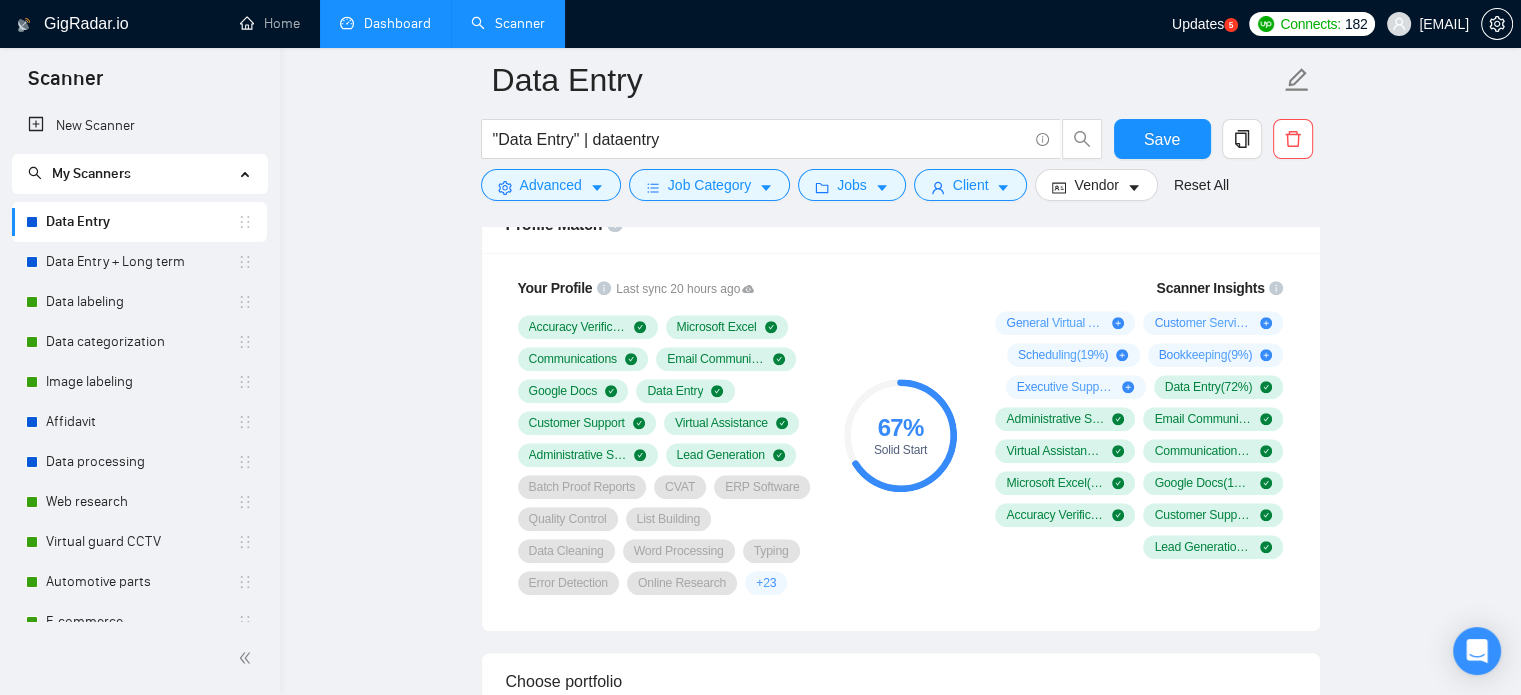 scroll, scrollTop: 1300, scrollLeft: 0, axis: vertical 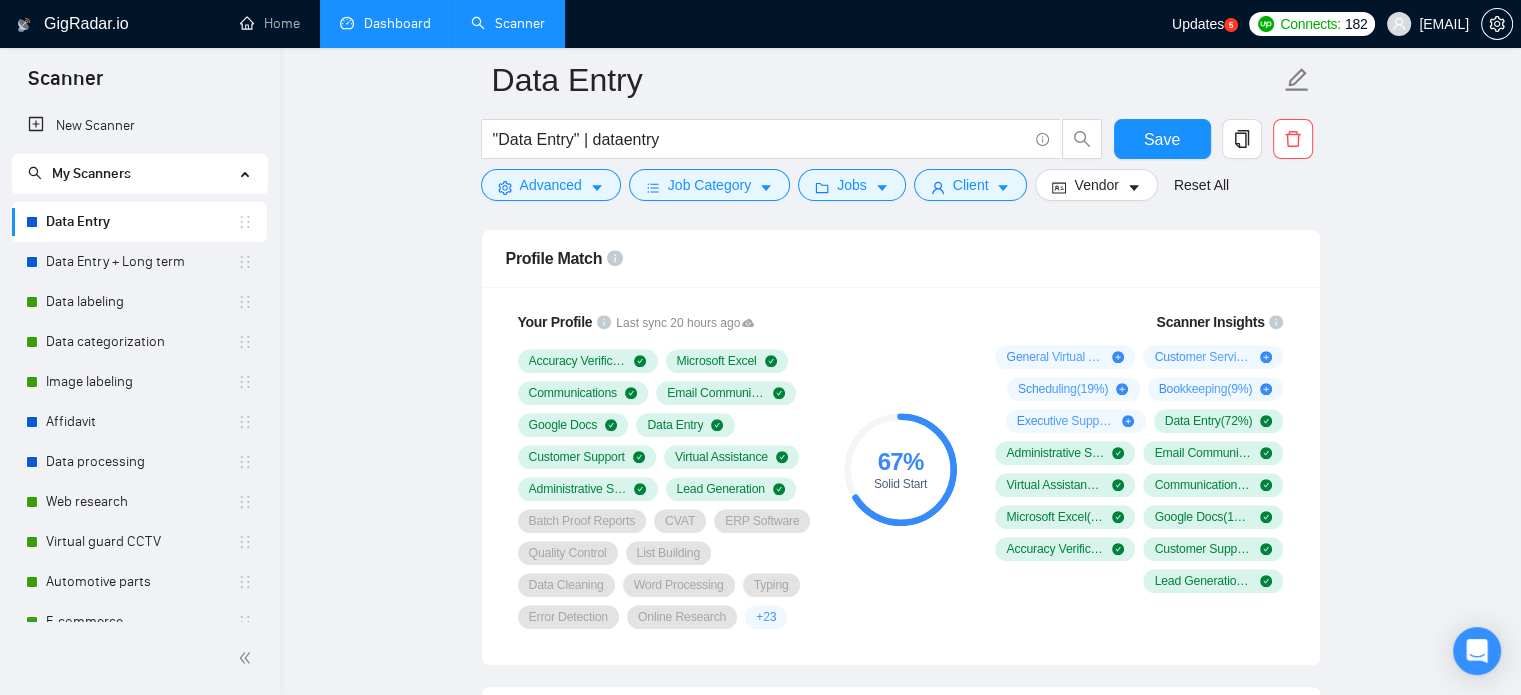 click on "Scanner Insights General Virtual Assistance  ( 42 %) Customer Service  ( 26 %) Scheduling  ( 19 %) Bookkeeping  ( 9 %) Executive Support  ( 9 %) Data Entry  ( 72 %) Administrative Support  ( 49 %) Email Communication  ( 39 %) Virtual Assistance  ( 37 %) Communications  ( 21 %) Microsoft Excel  ( 20 %) Google Docs  ( 14 %) Accuracy Verification  ( 12 %) Customer Support  ( 9 %) Lead Generation  ( 8 %)" at bounding box center [1136, 470] 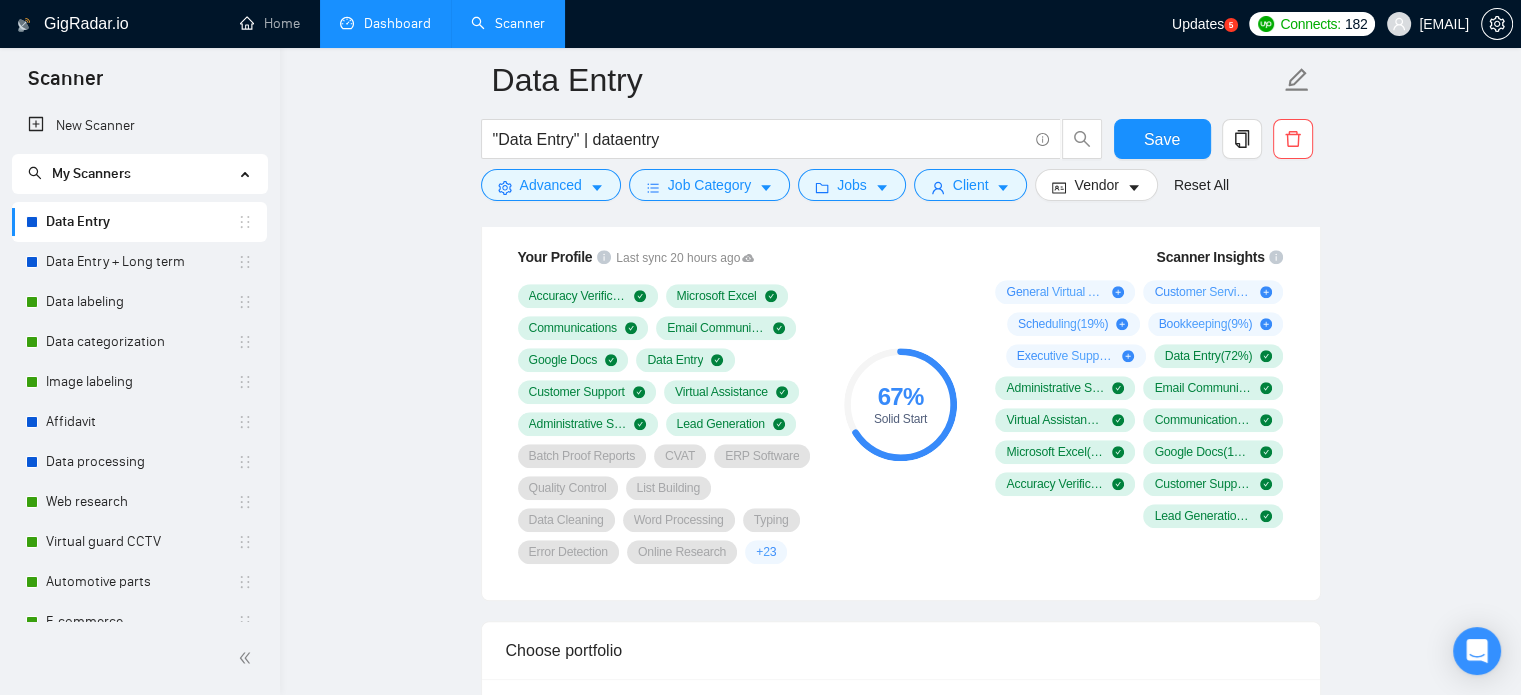 scroll, scrollTop: 1400, scrollLeft: 0, axis: vertical 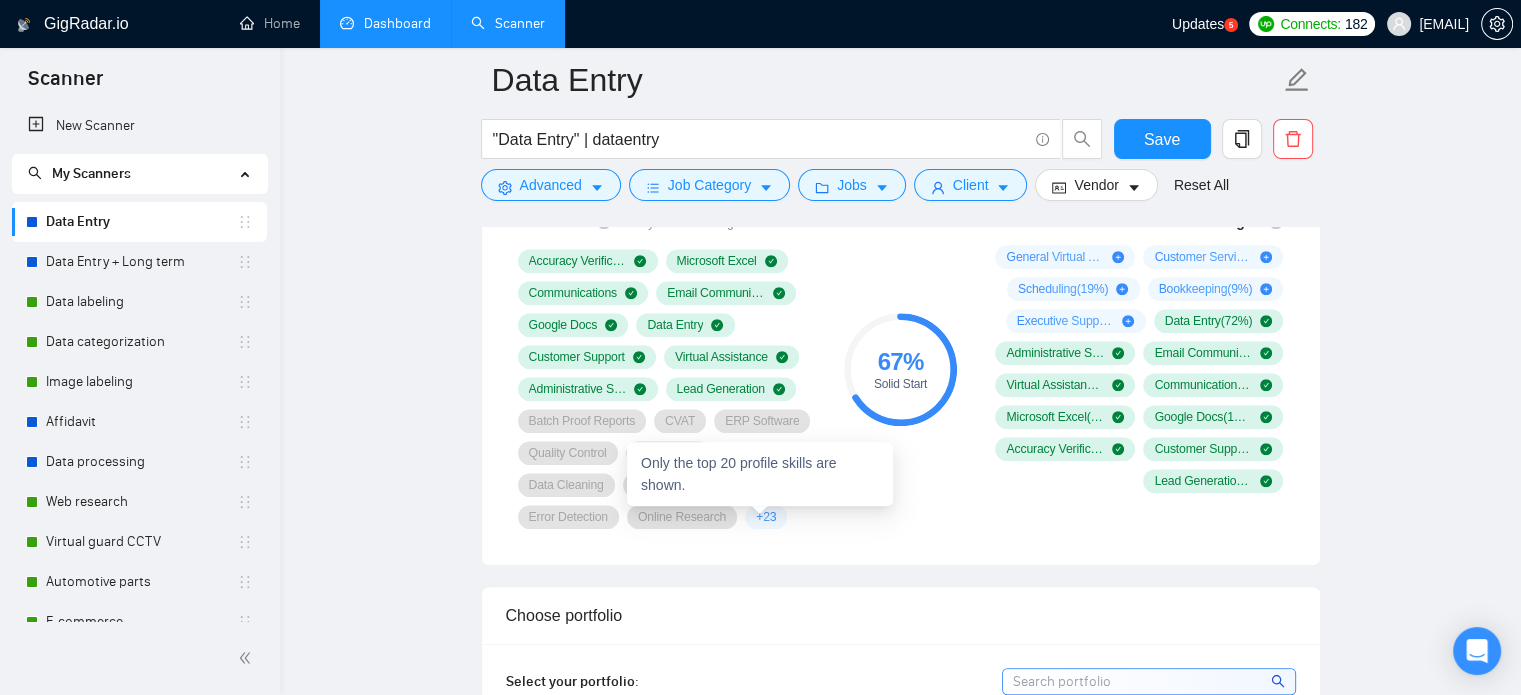 click on "+ 23" at bounding box center [766, 517] 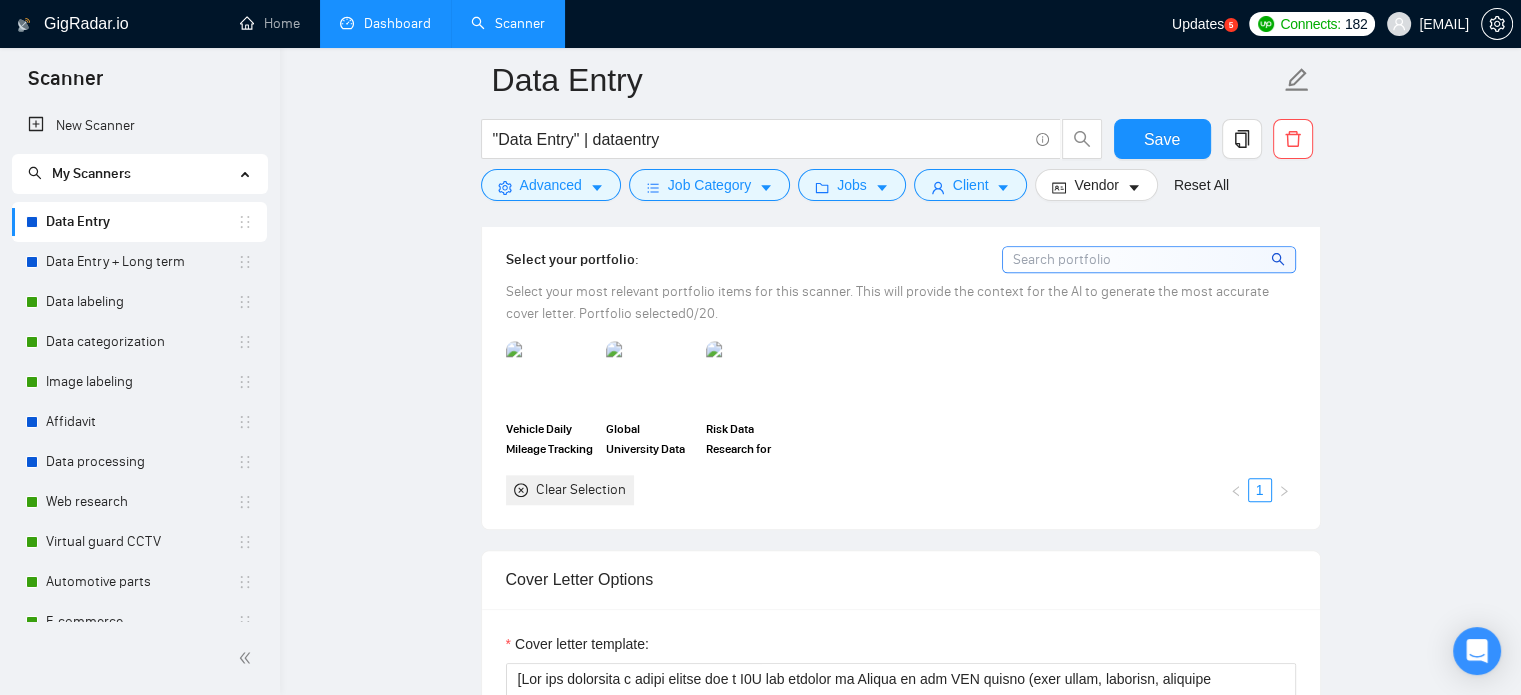 scroll, scrollTop: 1800, scrollLeft: 0, axis: vertical 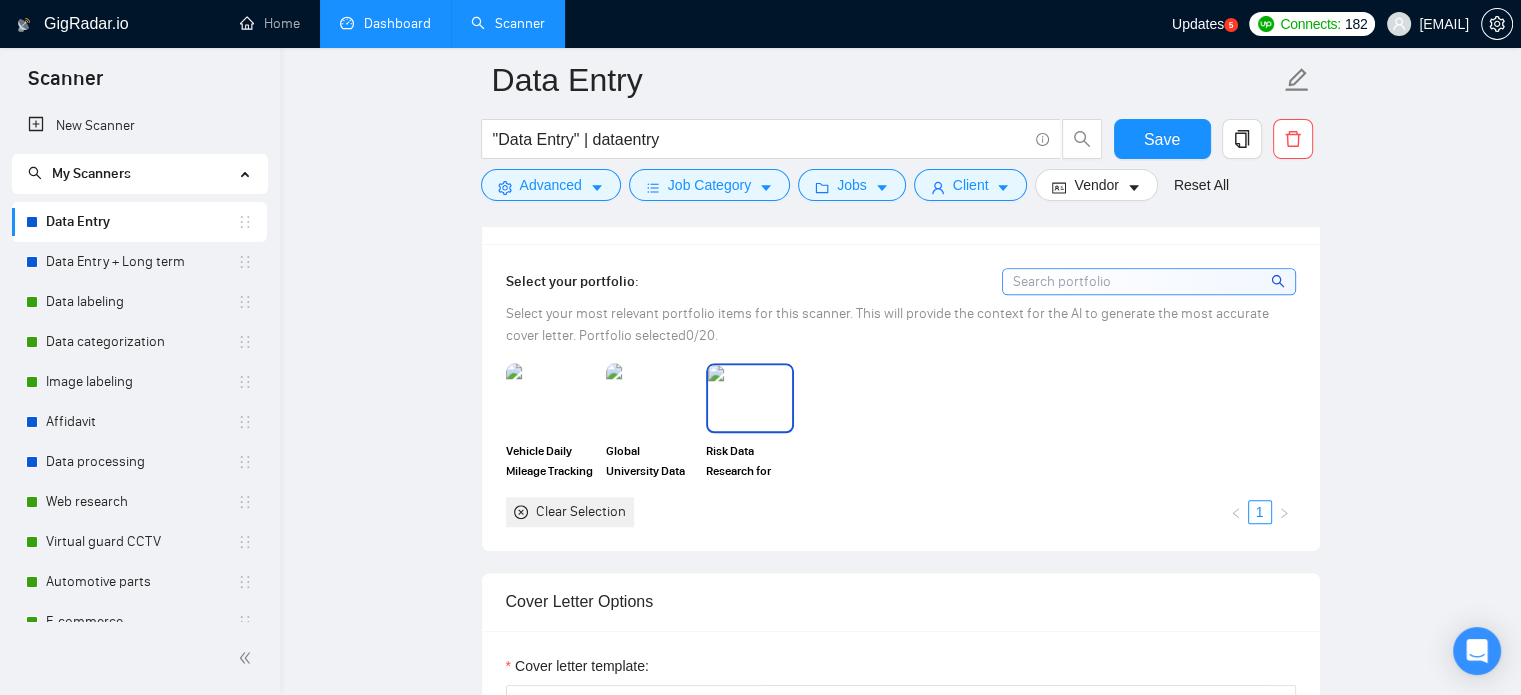 click at bounding box center (750, 398) 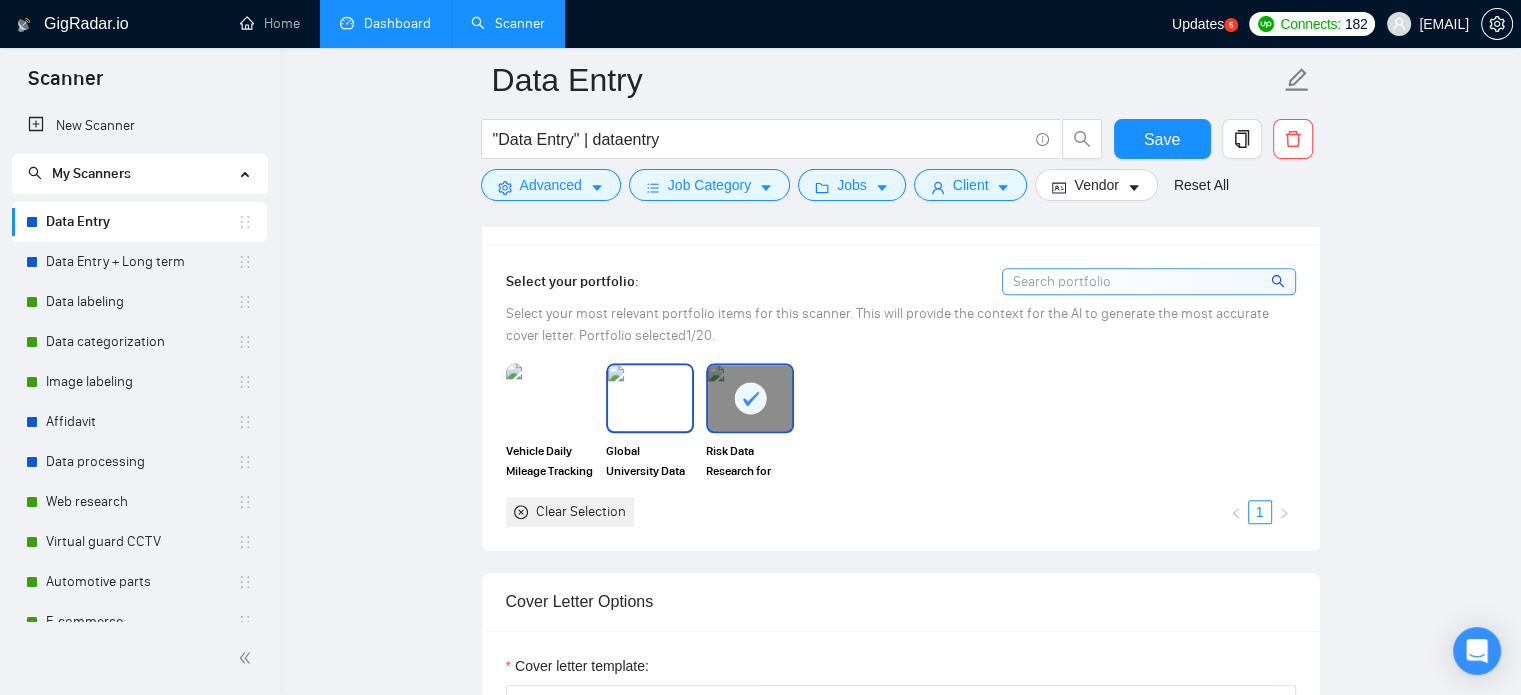 click at bounding box center [650, 398] 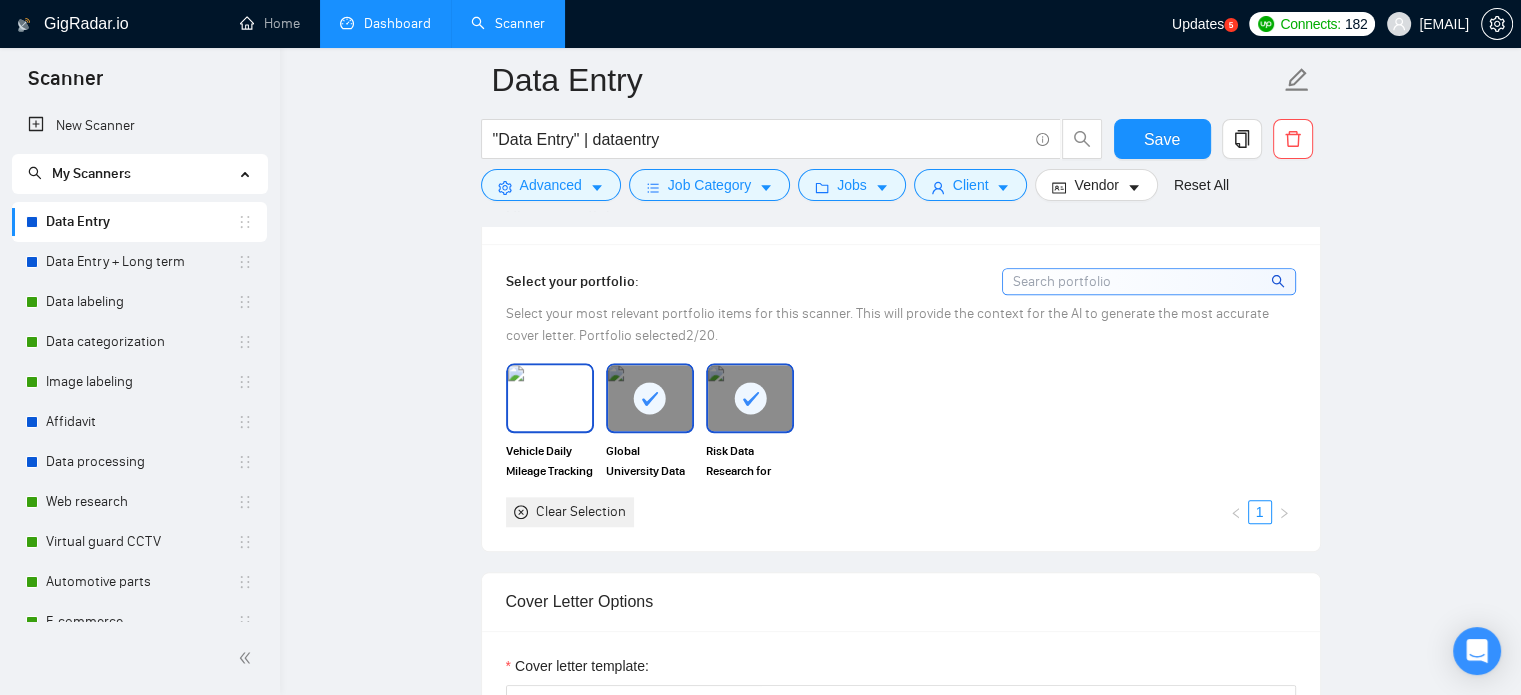 click at bounding box center [550, 398] 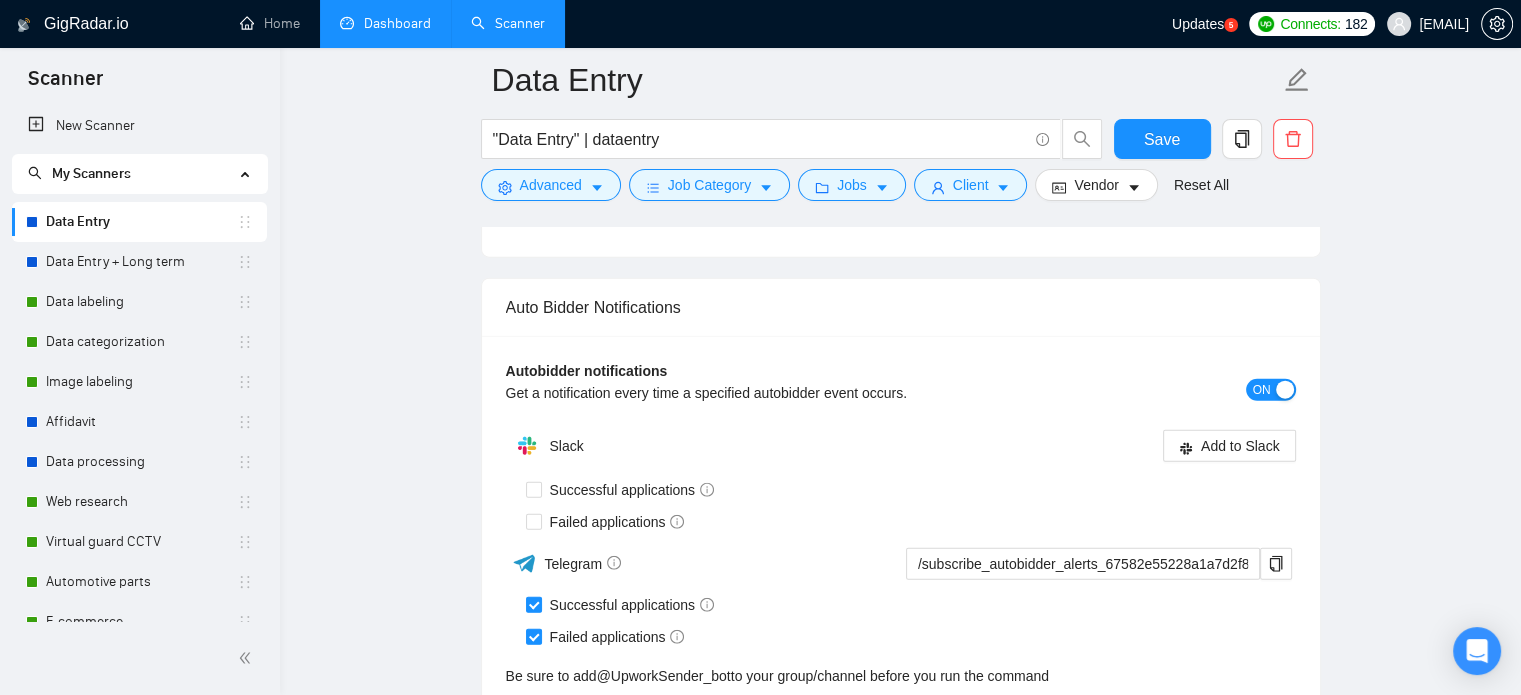 scroll, scrollTop: 4900, scrollLeft: 0, axis: vertical 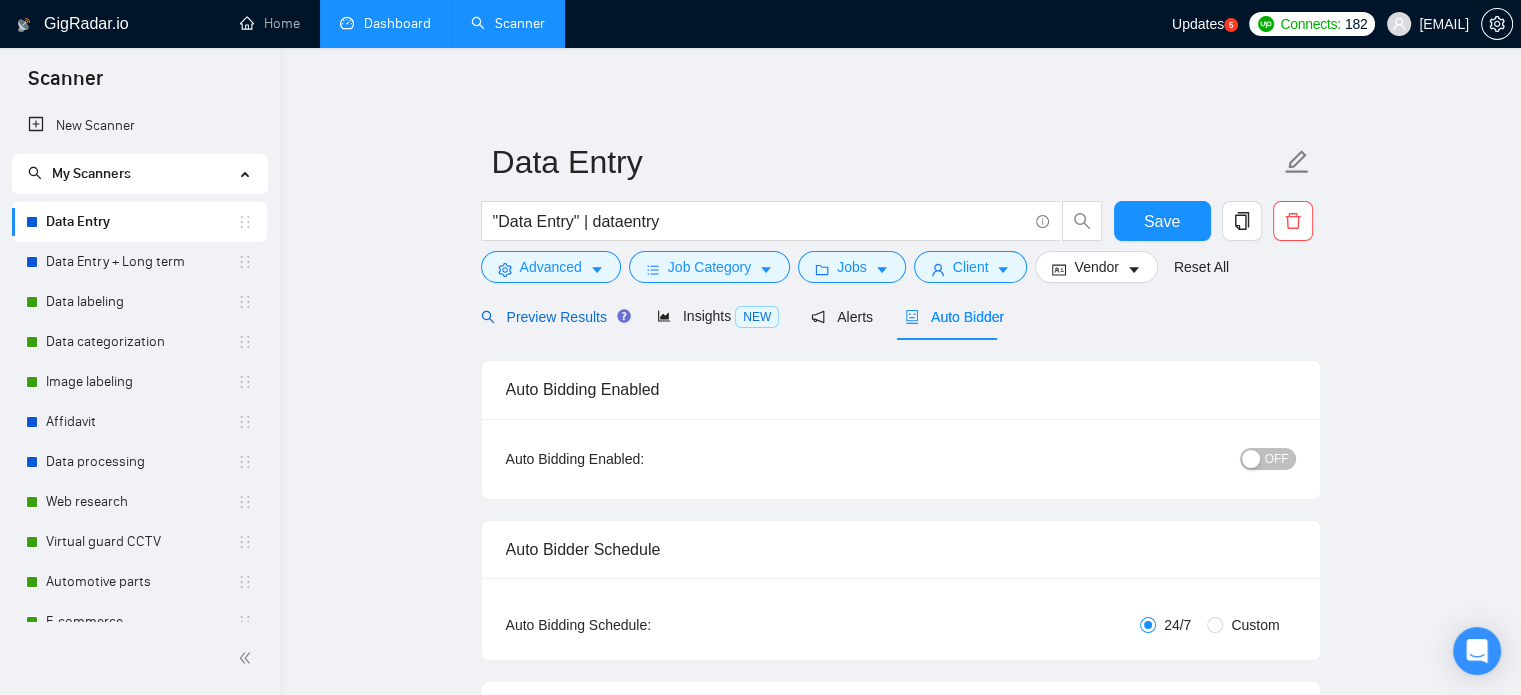 click on "Preview Results" at bounding box center [553, 317] 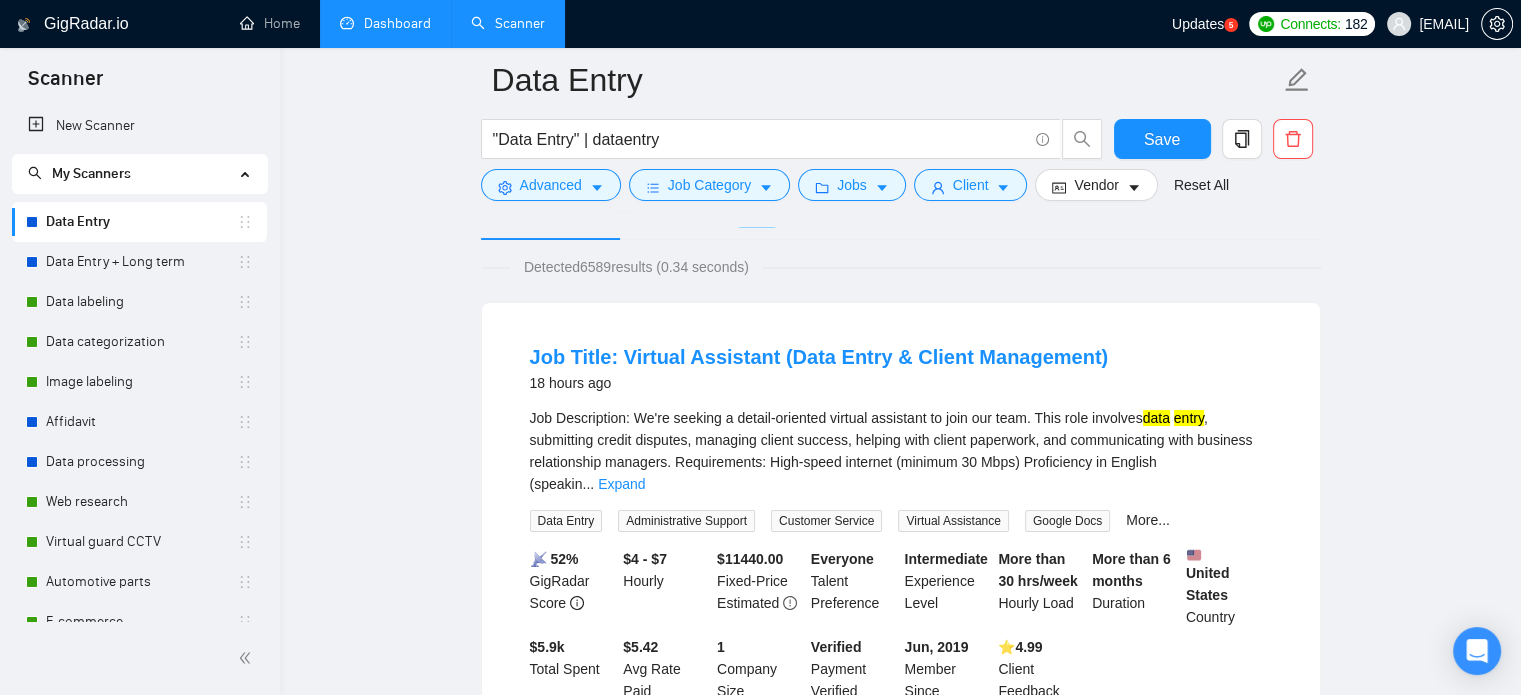 scroll, scrollTop: 100, scrollLeft: 0, axis: vertical 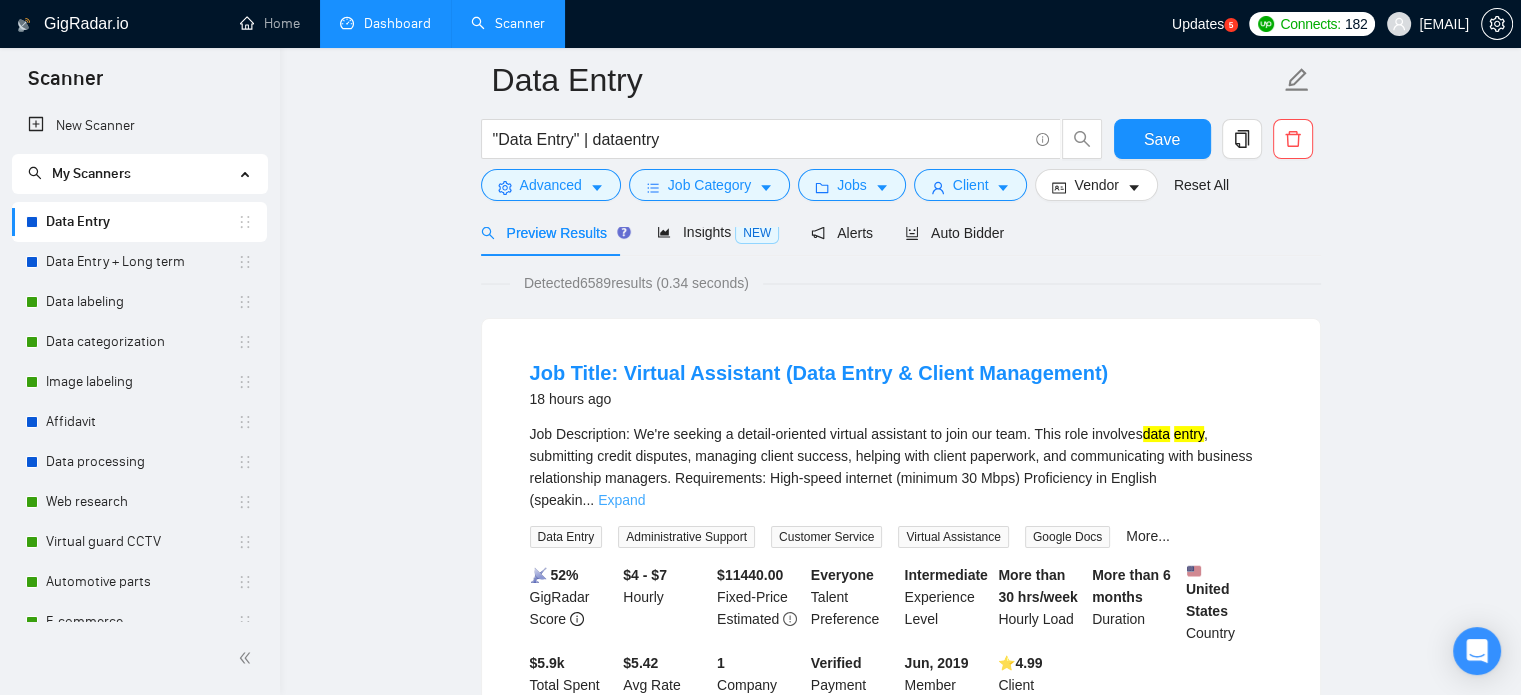 click on "Expand" at bounding box center [621, 500] 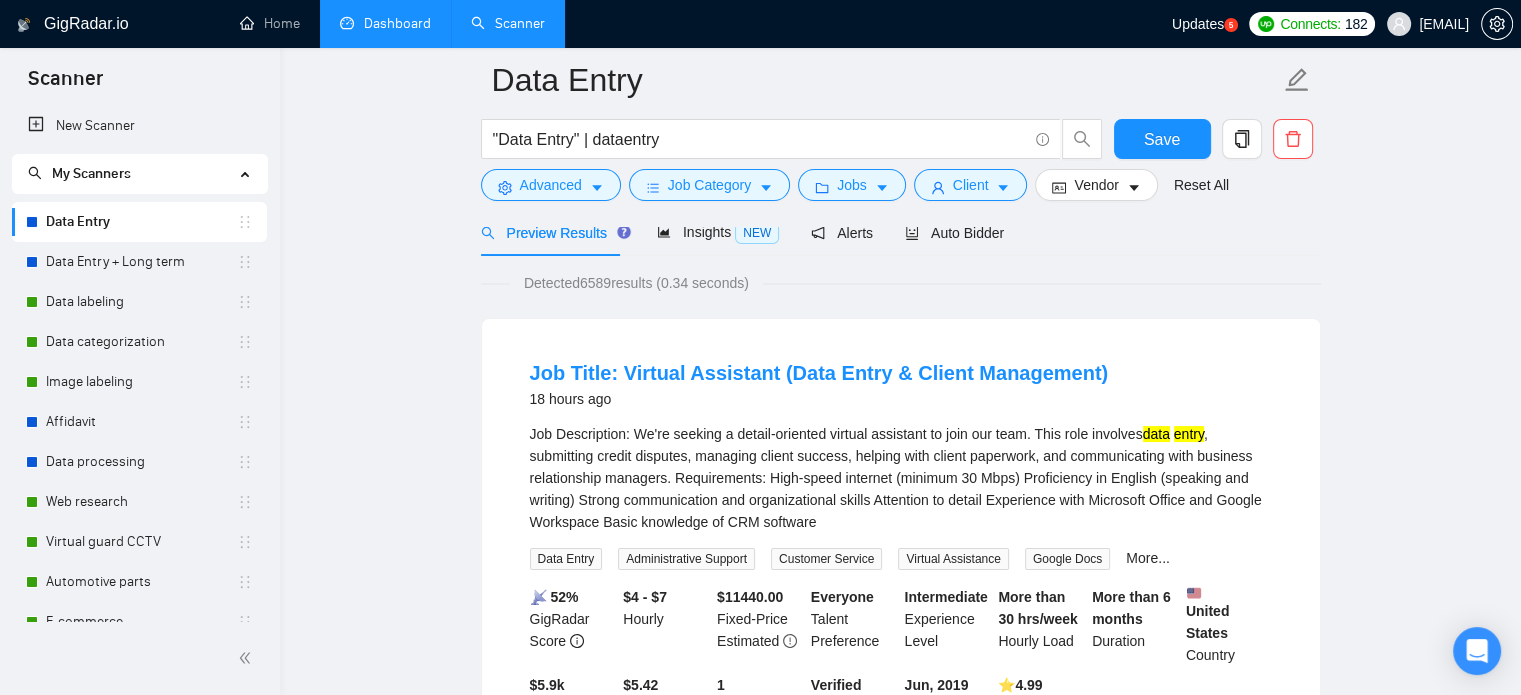 scroll, scrollTop: 200, scrollLeft: 0, axis: vertical 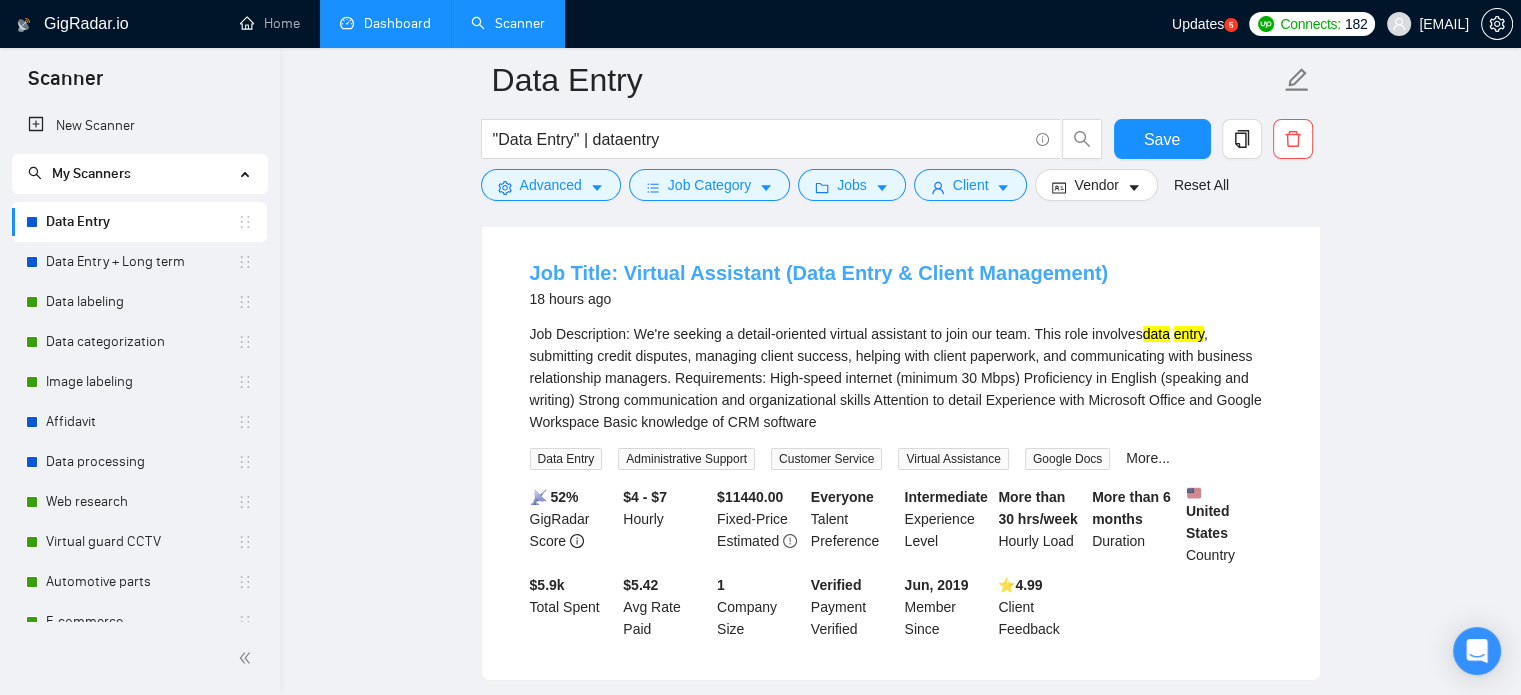 click on "Job Title: Virtual Assistant (Data Entry & Client Management)" at bounding box center [819, 273] 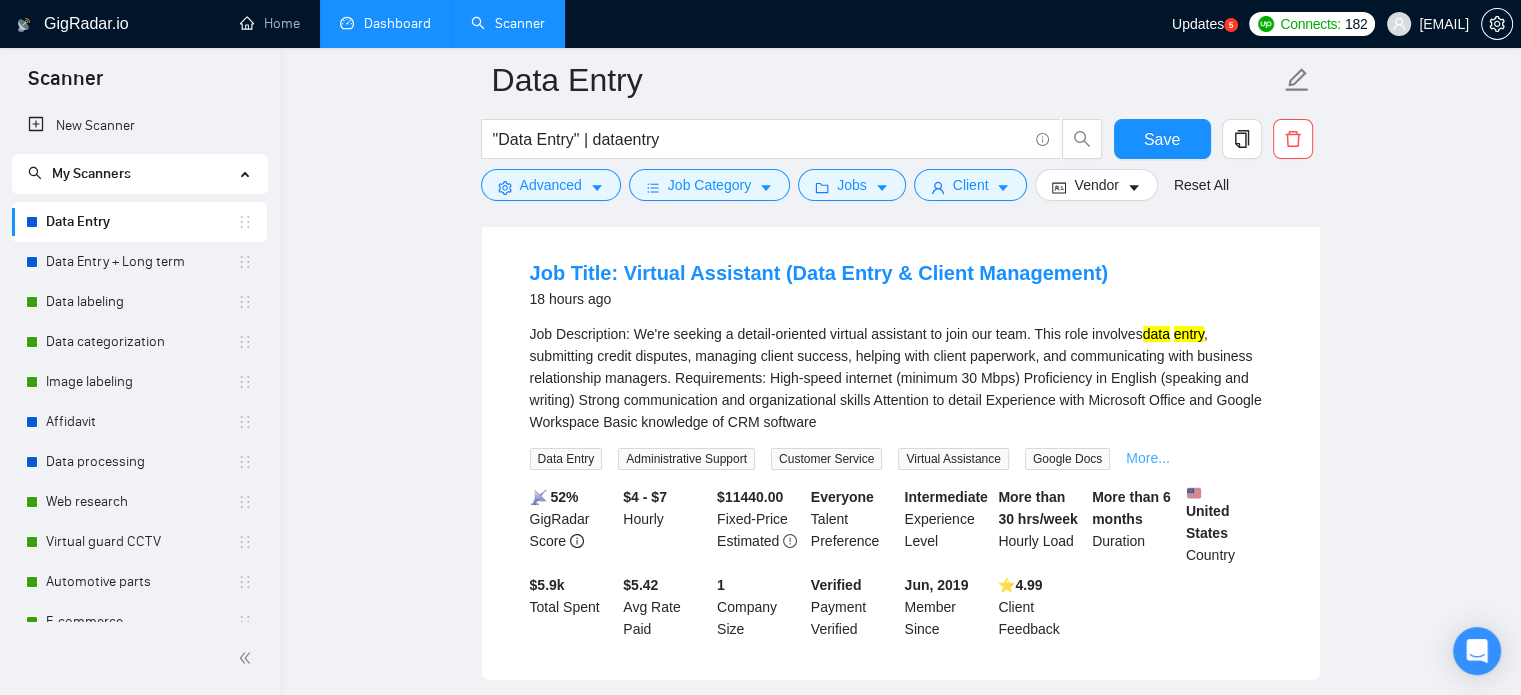 click on "More..." at bounding box center (1148, 458) 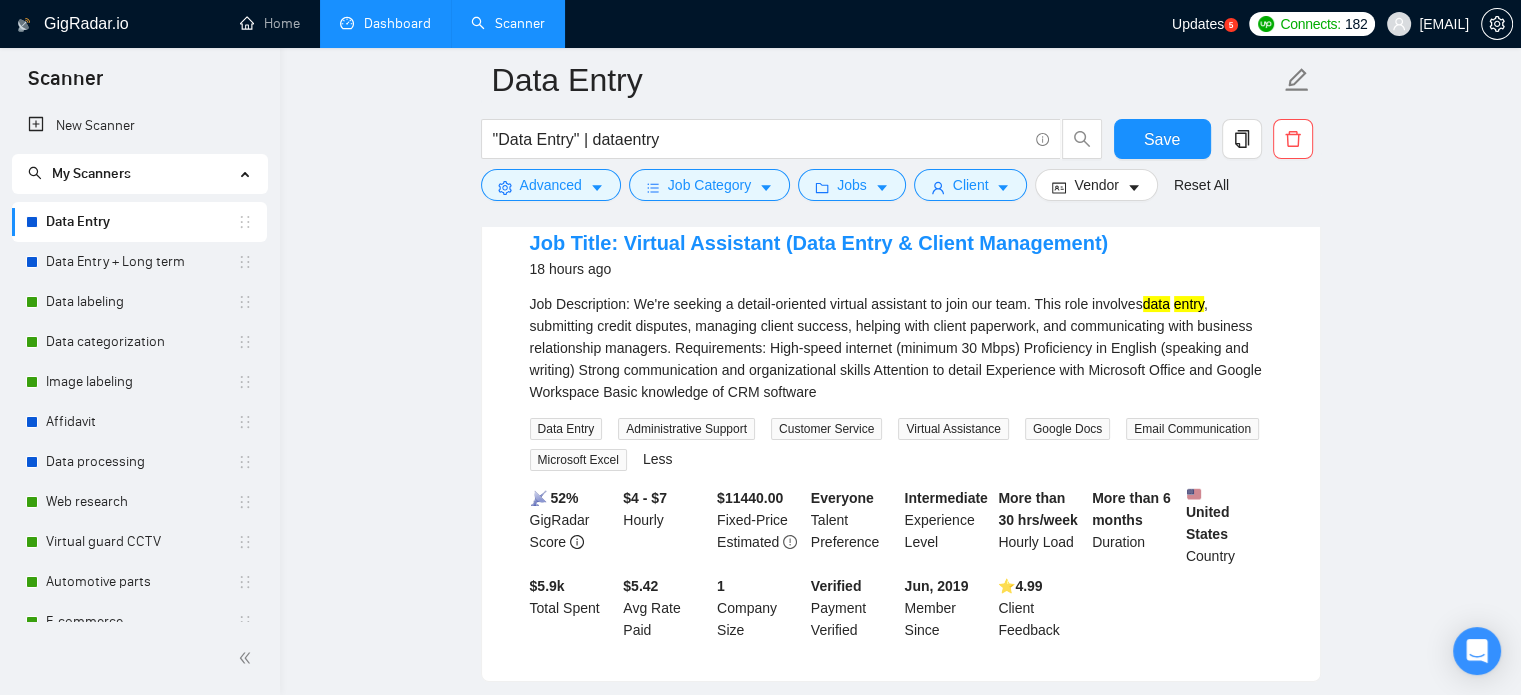 scroll, scrollTop: 200, scrollLeft: 0, axis: vertical 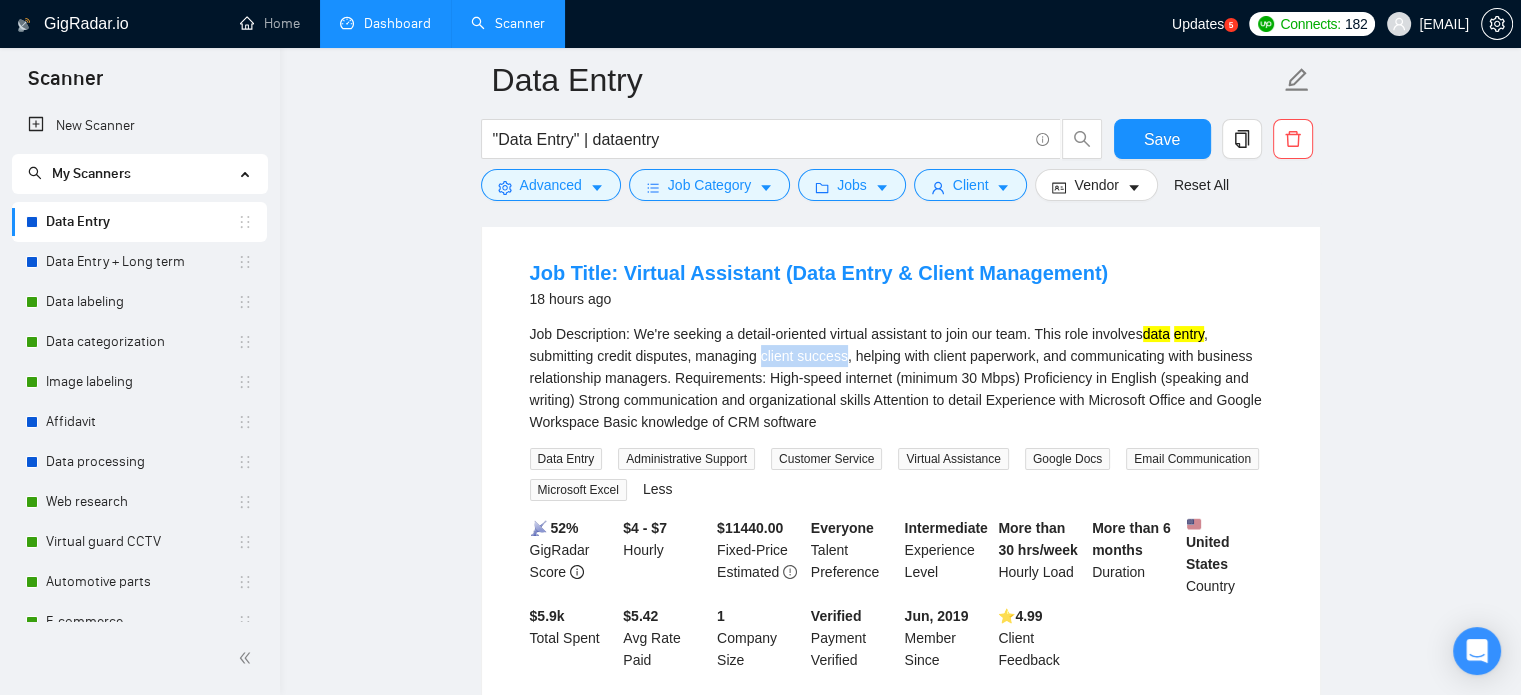 drag, startPoint x: 761, startPoint y: 351, endPoint x: 844, endPoint y: 357, distance: 83.21658 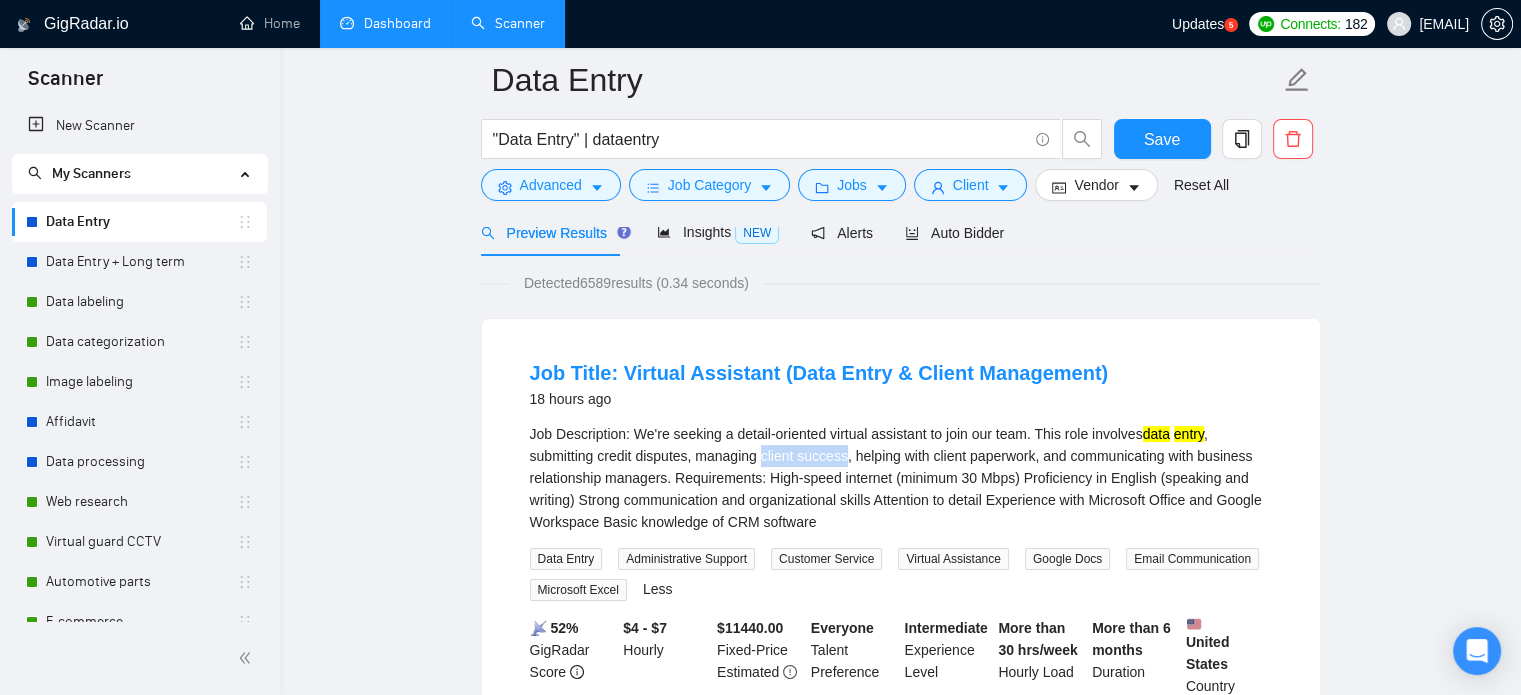 copy on "client success" 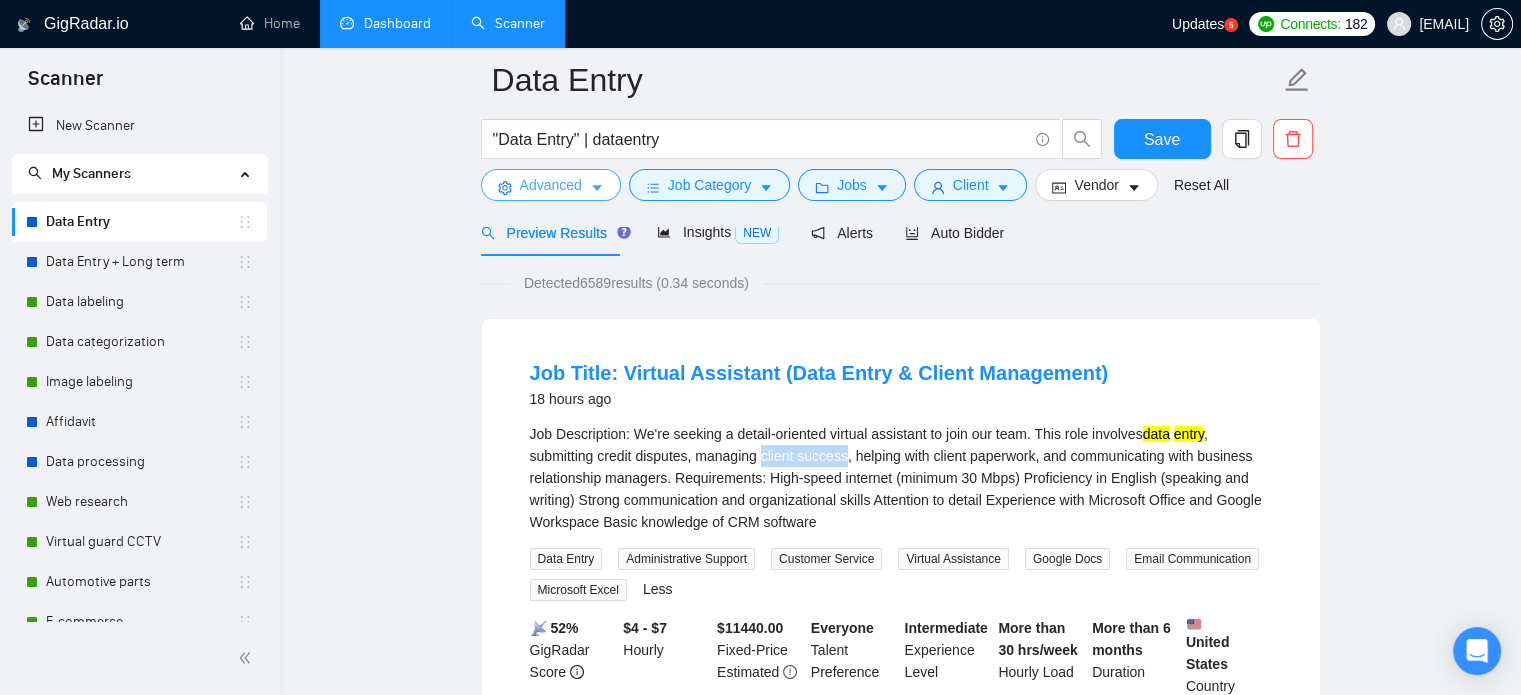 click on "Advanced" at bounding box center [551, 185] 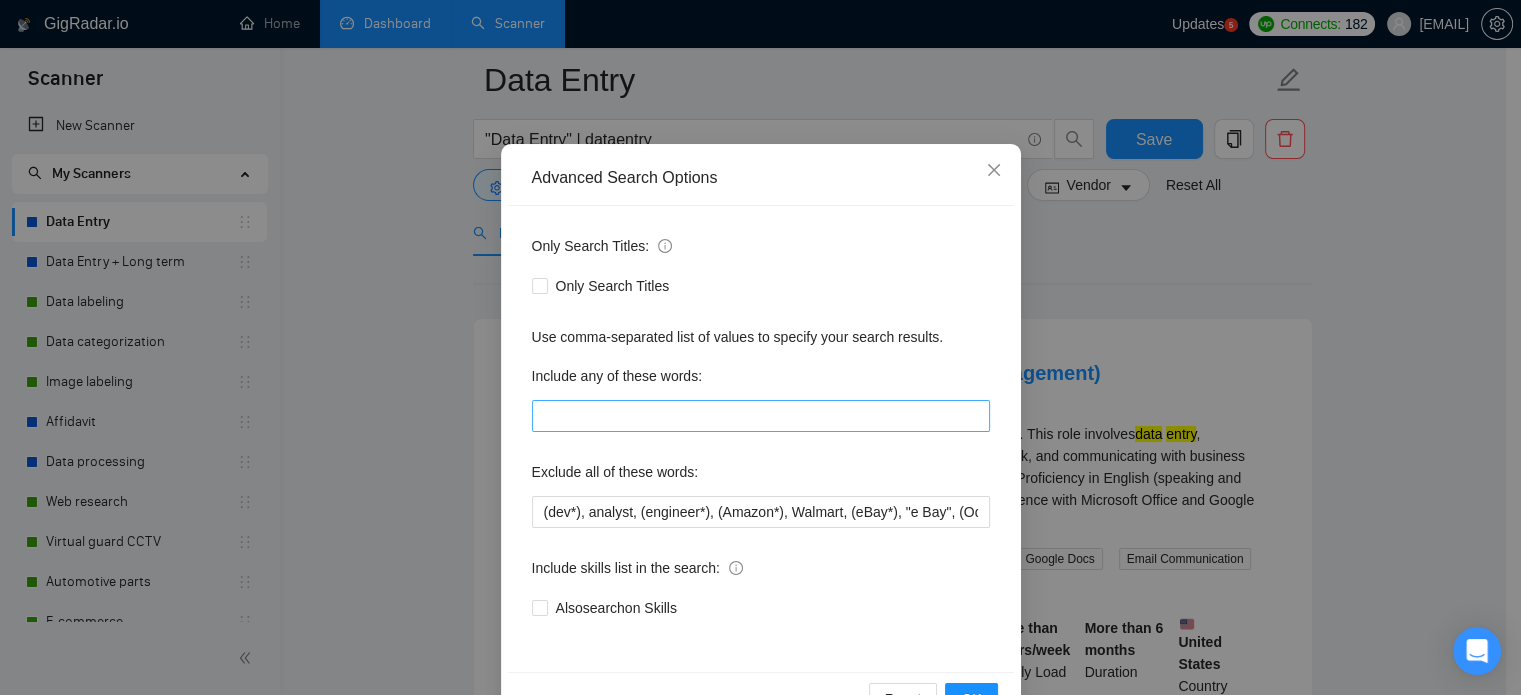 scroll, scrollTop: 136, scrollLeft: 0, axis: vertical 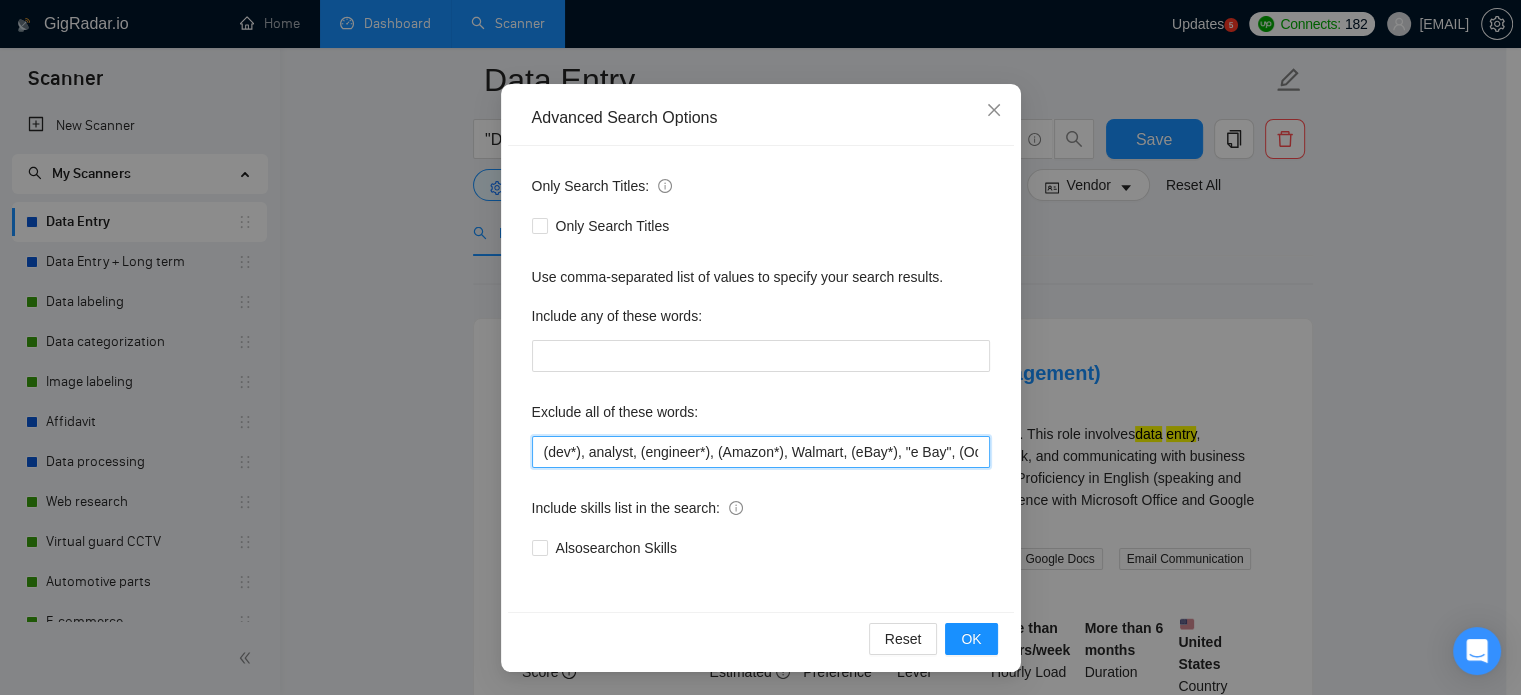 click on "(dev*), analyst, (engineer*), (Amazon*), Walmart, (eBay*), "e Bay", (Odoo*), (php*)," at bounding box center [761, 452] 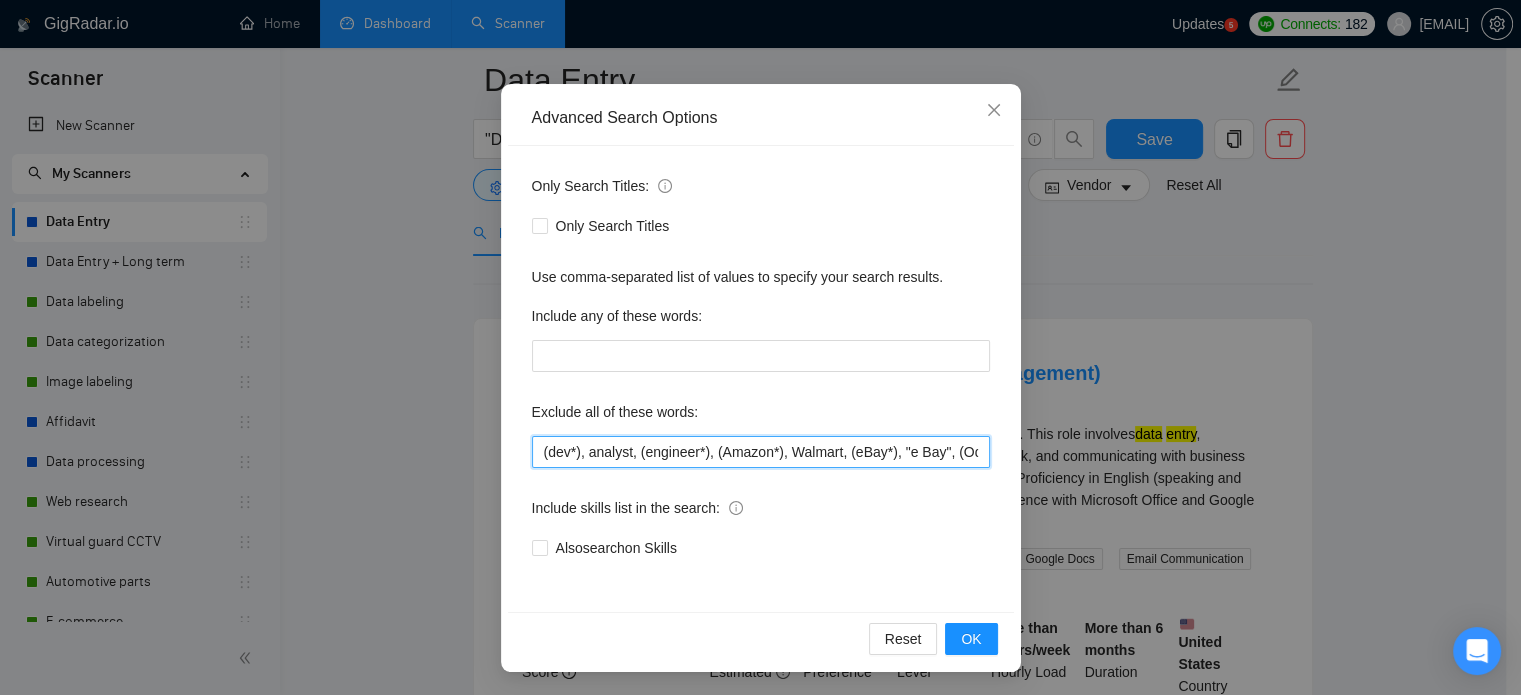 scroll, scrollTop: 0, scrollLeft: 68, axis: horizontal 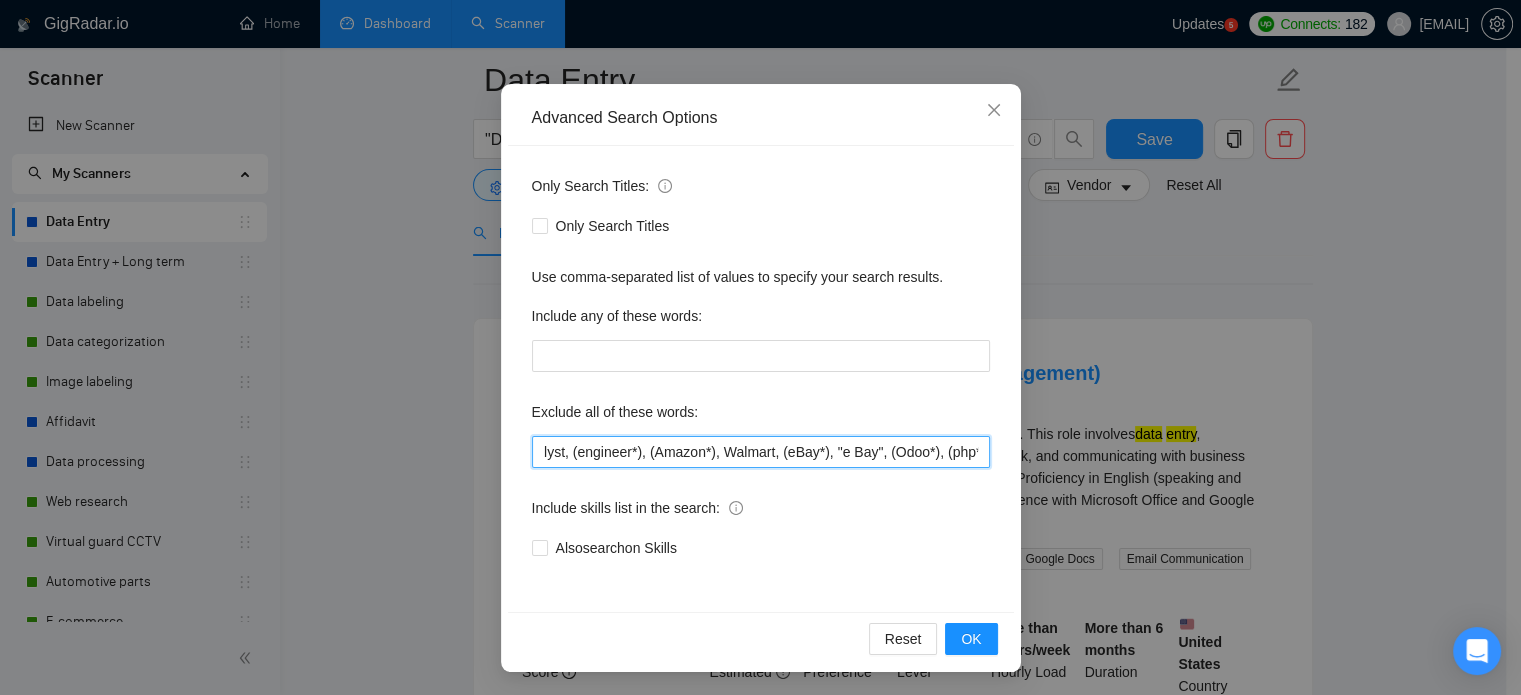 paste on "client success" 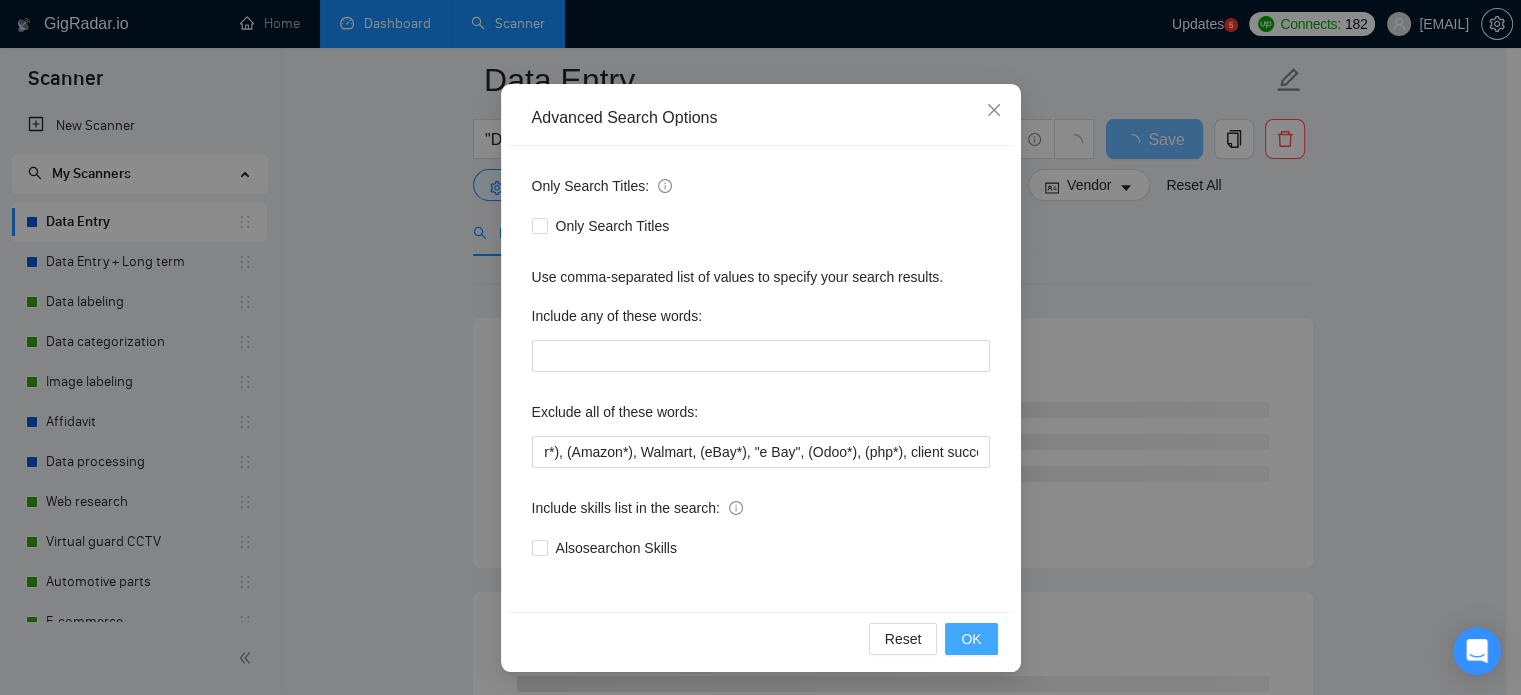 click on "OK" at bounding box center (971, 639) 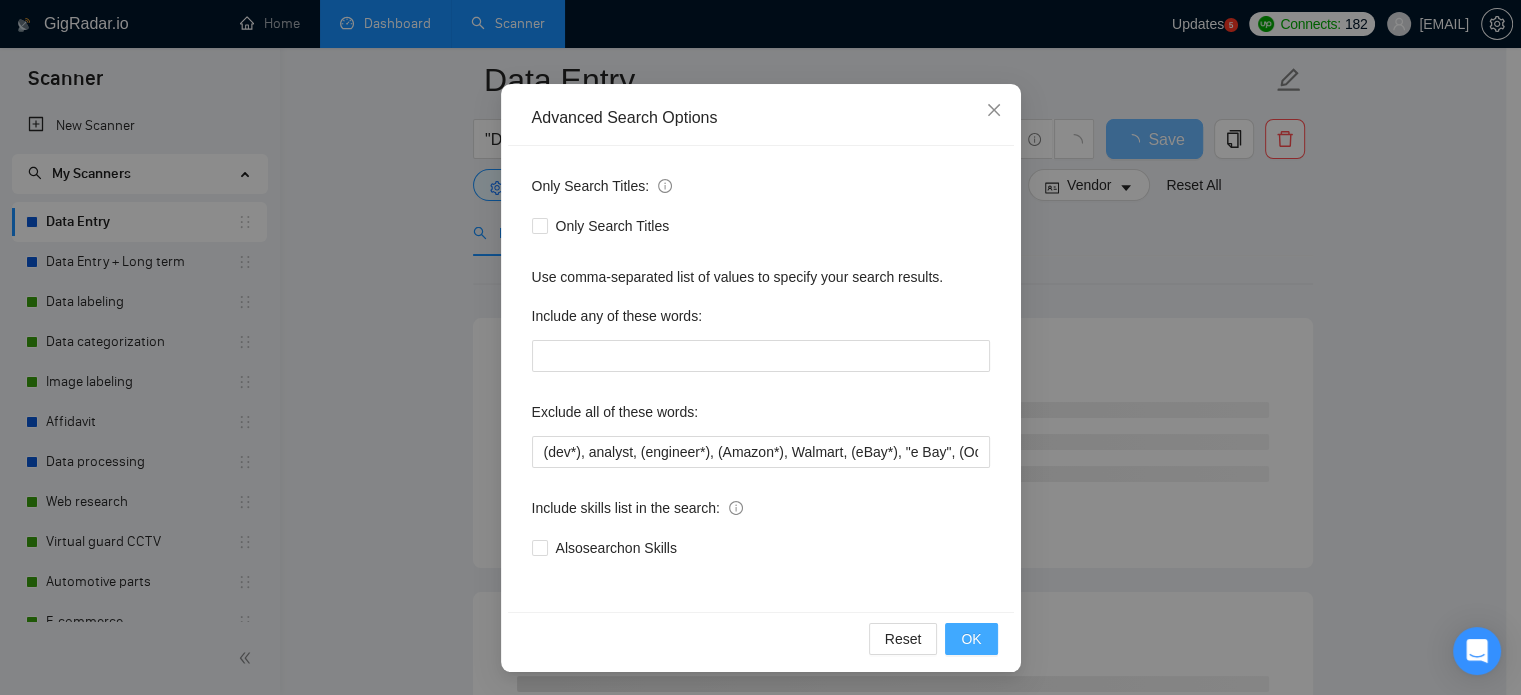 scroll, scrollTop: 36, scrollLeft: 0, axis: vertical 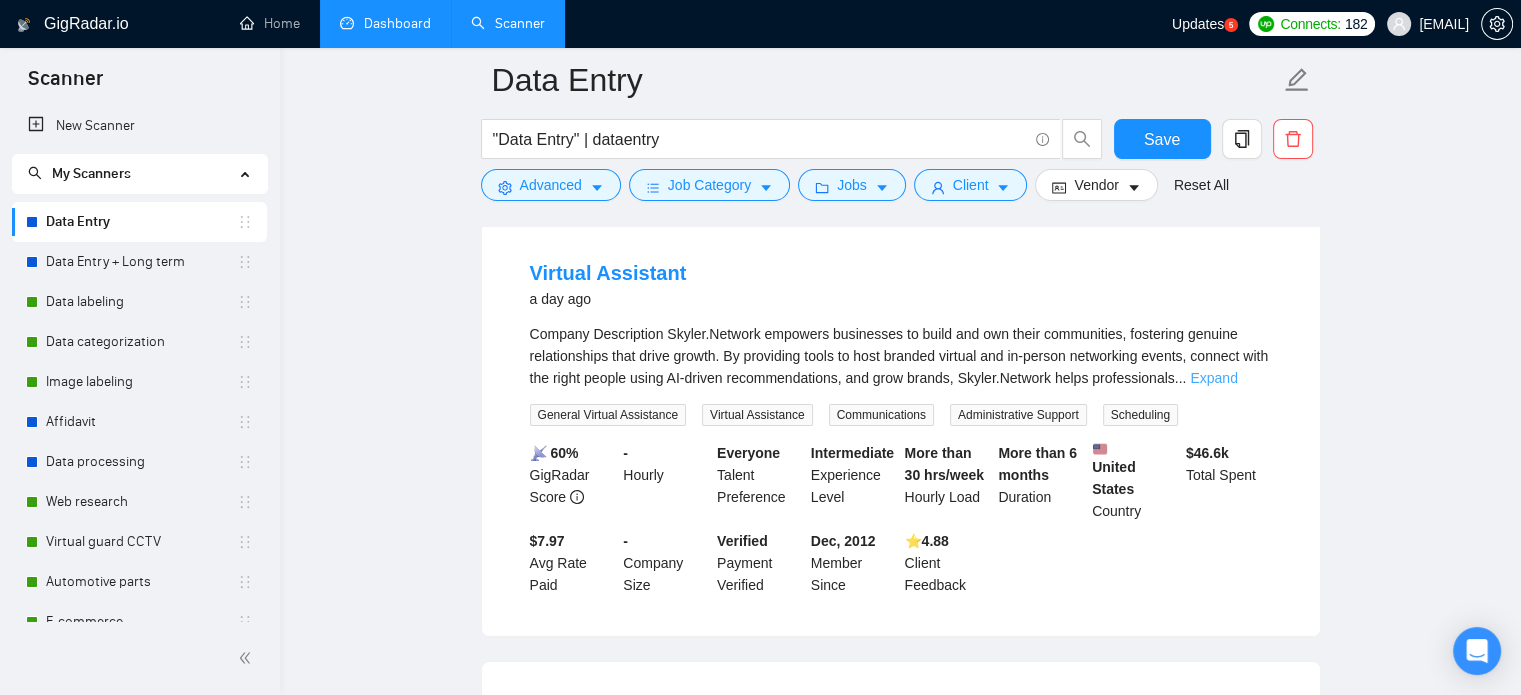 click on "Expand" at bounding box center (1213, 378) 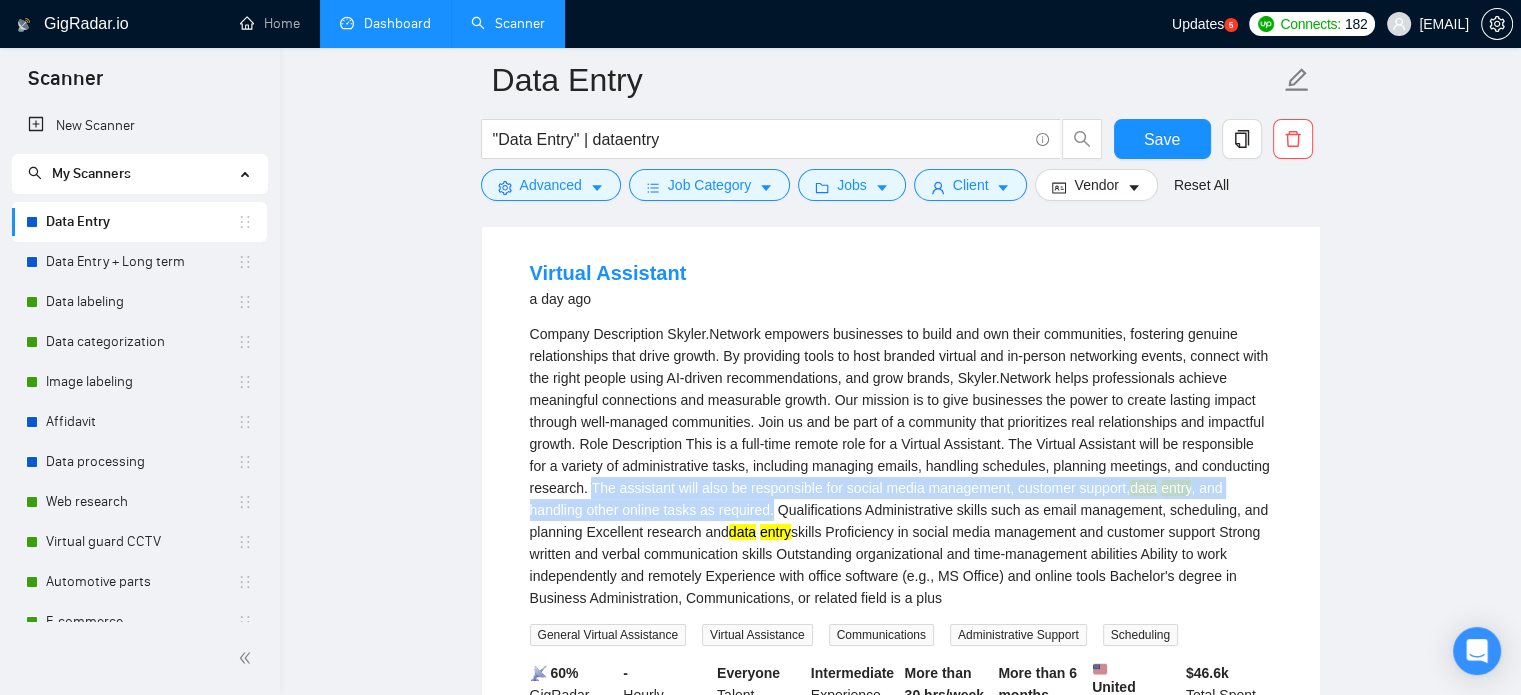 drag, startPoint x: 592, startPoint y: 490, endPoint x: 774, endPoint y: 517, distance: 183.99185 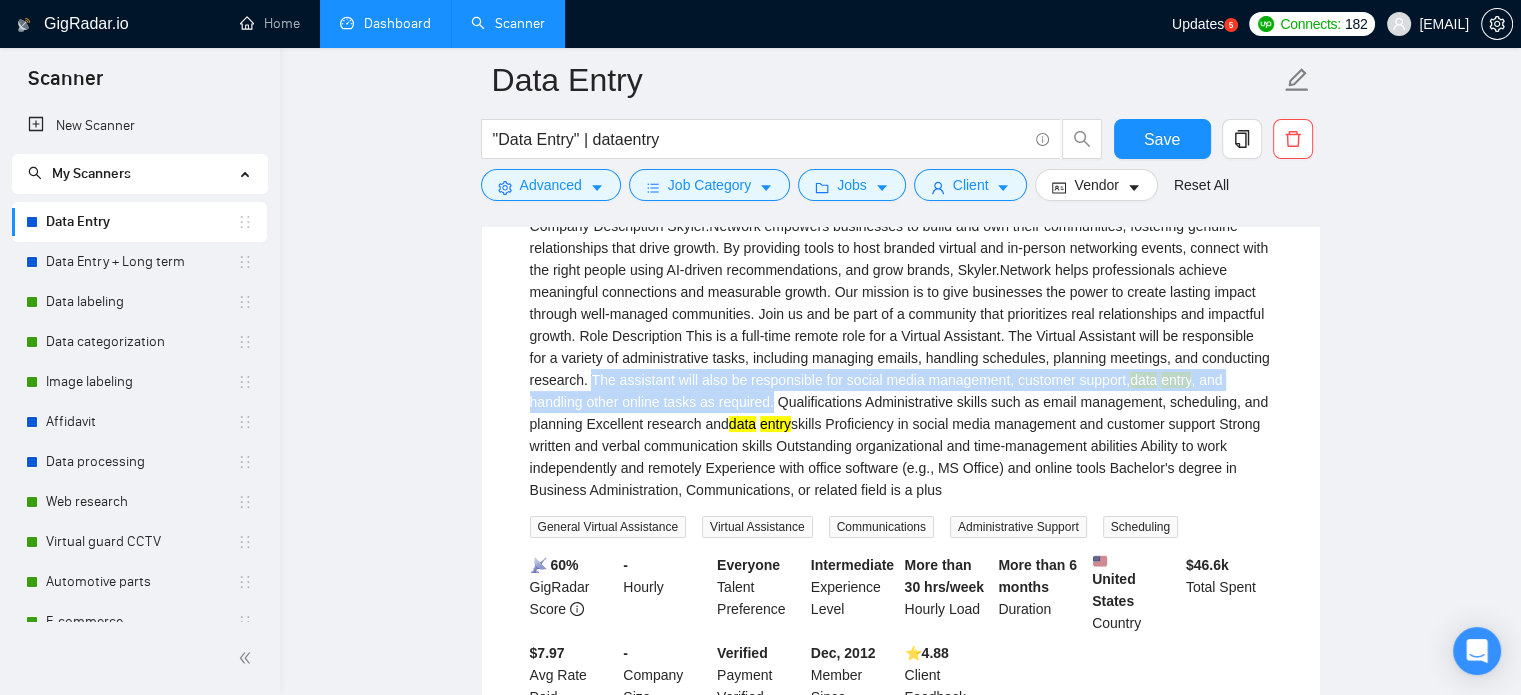 scroll, scrollTop: 200, scrollLeft: 0, axis: vertical 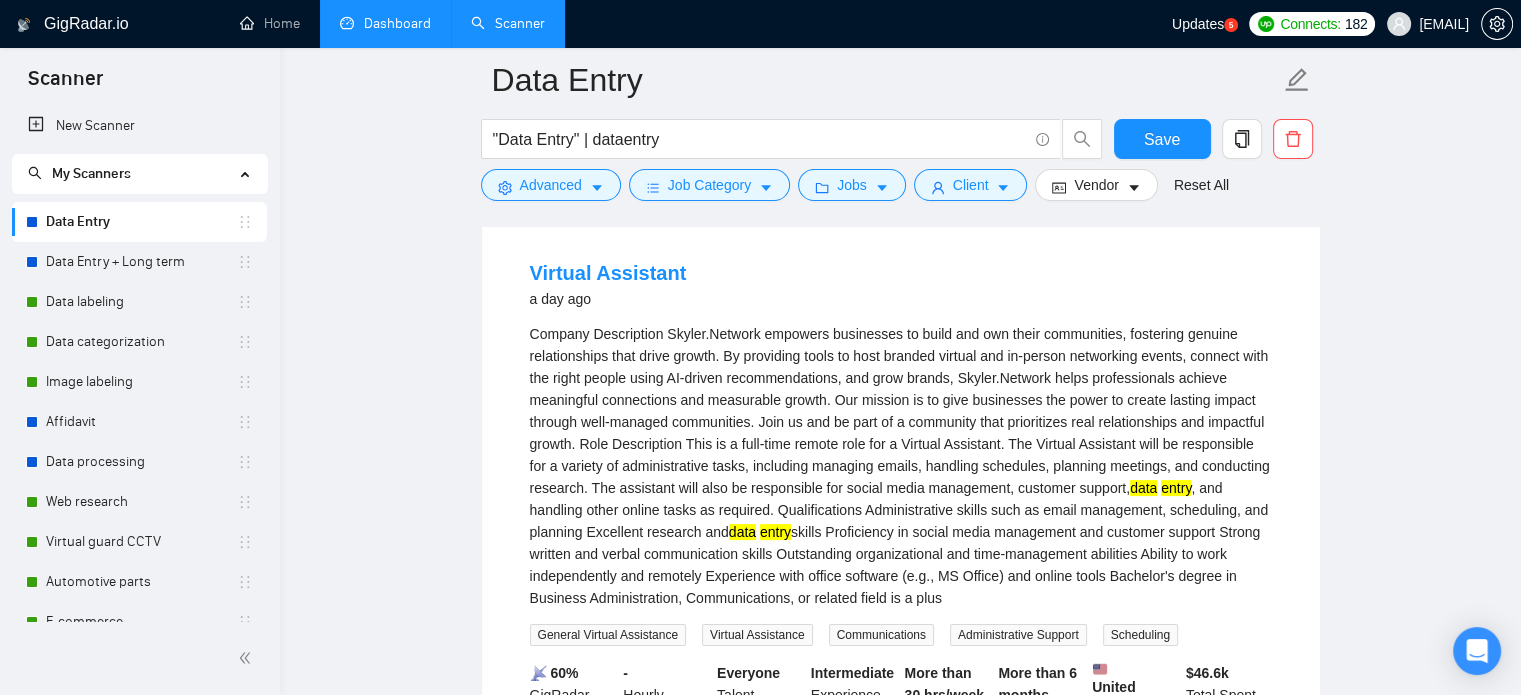 click on "Company Description
Skyler.Network empowers businesses to build and own their communities, fostering genuine relationships that drive growth. By providing tools to host branded virtual and in-person networking events, connect with the right people using AI-driven recommendations, and grow brands, Skyler.Network helps professionals achieve meaningful connections and measurable growth. Our mission is to give businesses the power to create lasting impact through well-managed communities. Join us and be part of a community that prioritizes real relationships and impactful growth.
Role Description
This is a full-time remote role for a Virtual Assistant. The Virtual Assistant will be responsible for a variety of administrative tasks, including managing emails, handling schedules, planning meetings, and conducting research. The assistant will also be responsible for social media management, customer support,  data   entry data   entry" at bounding box center [901, 466] 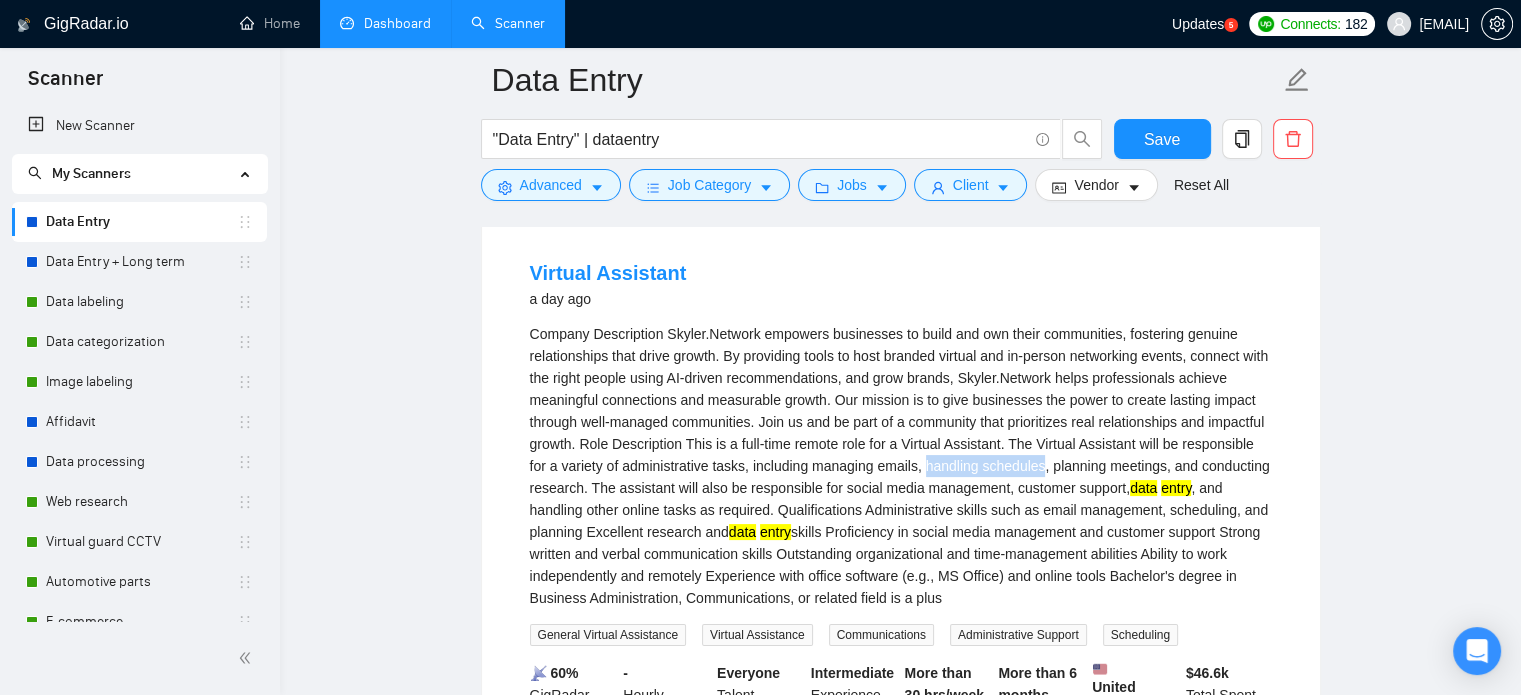 drag, startPoint x: 924, startPoint y: 470, endPoint x: 1039, endPoint y: 475, distance: 115.10864 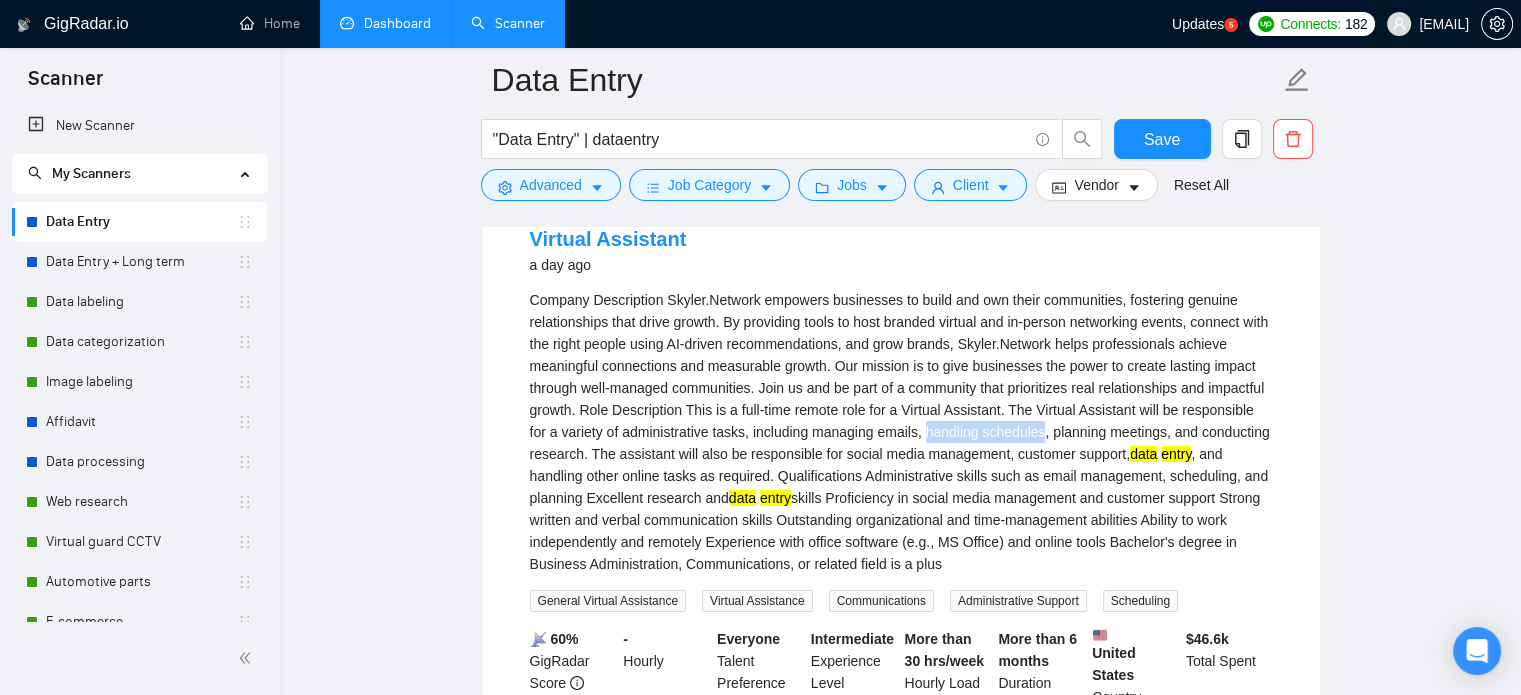 scroll, scrollTop: 200, scrollLeft: 0, axis: vertical 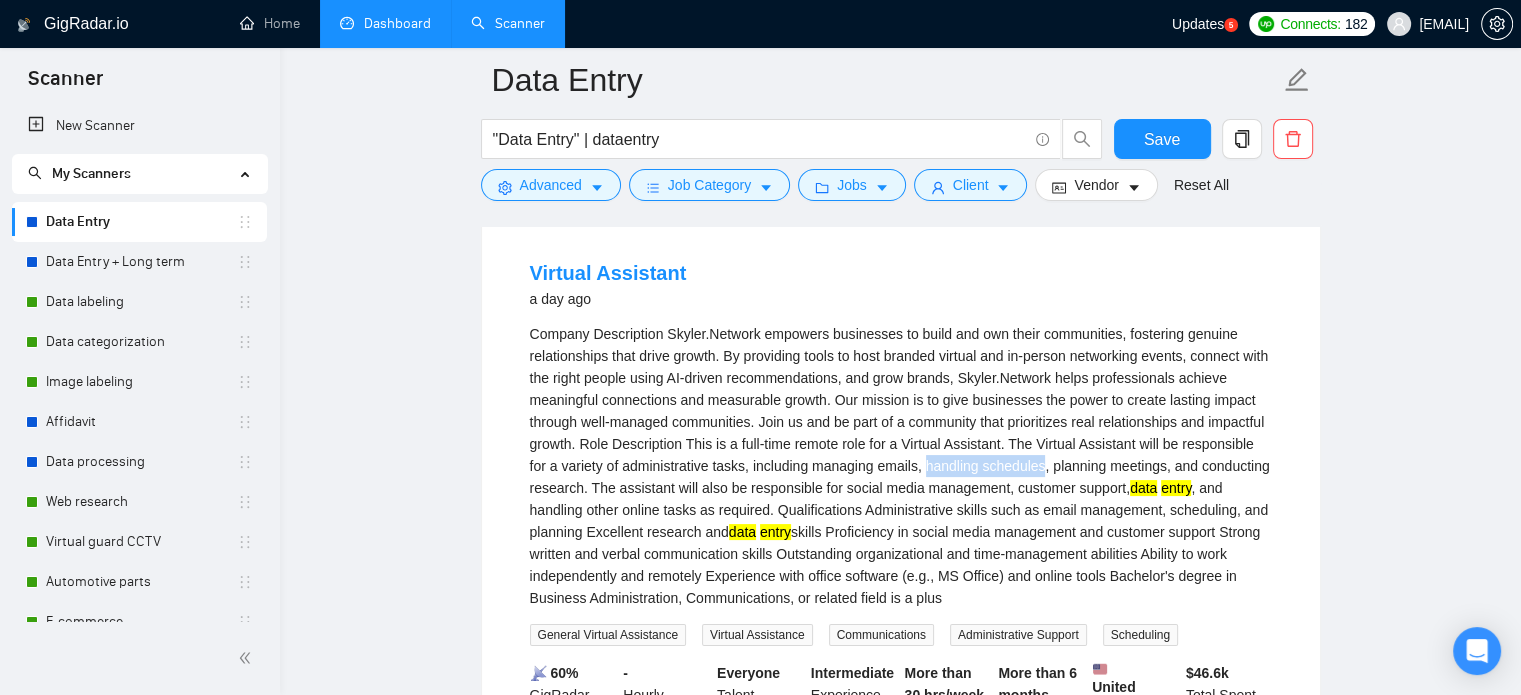 click on "Company Description
Skyler.Network empowers businesses to build and own their communities, fostering genuine relationships that drive growth. By providing tools to host branded virtual and in-person networking events, connect with the right people using AI-driven recommendations, and grow brands, Skyler.Network helps professionals achieve meaningful connections and measurable growth. Our mission is to give businesses the power to create lasting impact through well-managed communities. Join us and be part of a community that prioritizes real relationships and impactful growth.
Role Description
This is a full-time remote role for a Virtual Assistant. The Virtual Assistant will be responsible for a variety of administrative tasks, including managing emails, handling schedules, planning meetings, and conducting research. The assistant will also be responsible for social media management, customer support,  data   entry data   entry" at bounding box center (901, 466) 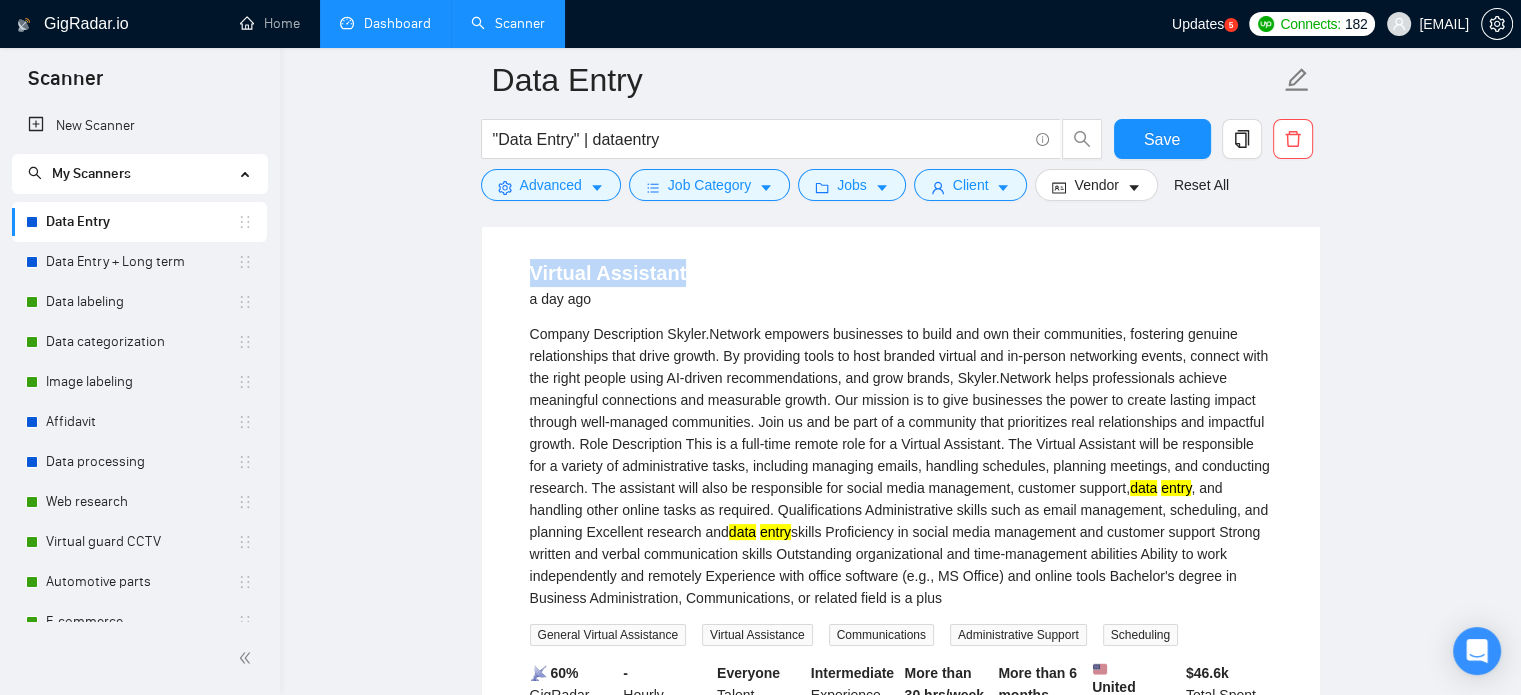 drag, startPoint x: 726, startPoint y: 267, endPoint x: 489, endPoint y: 267, distance: 237 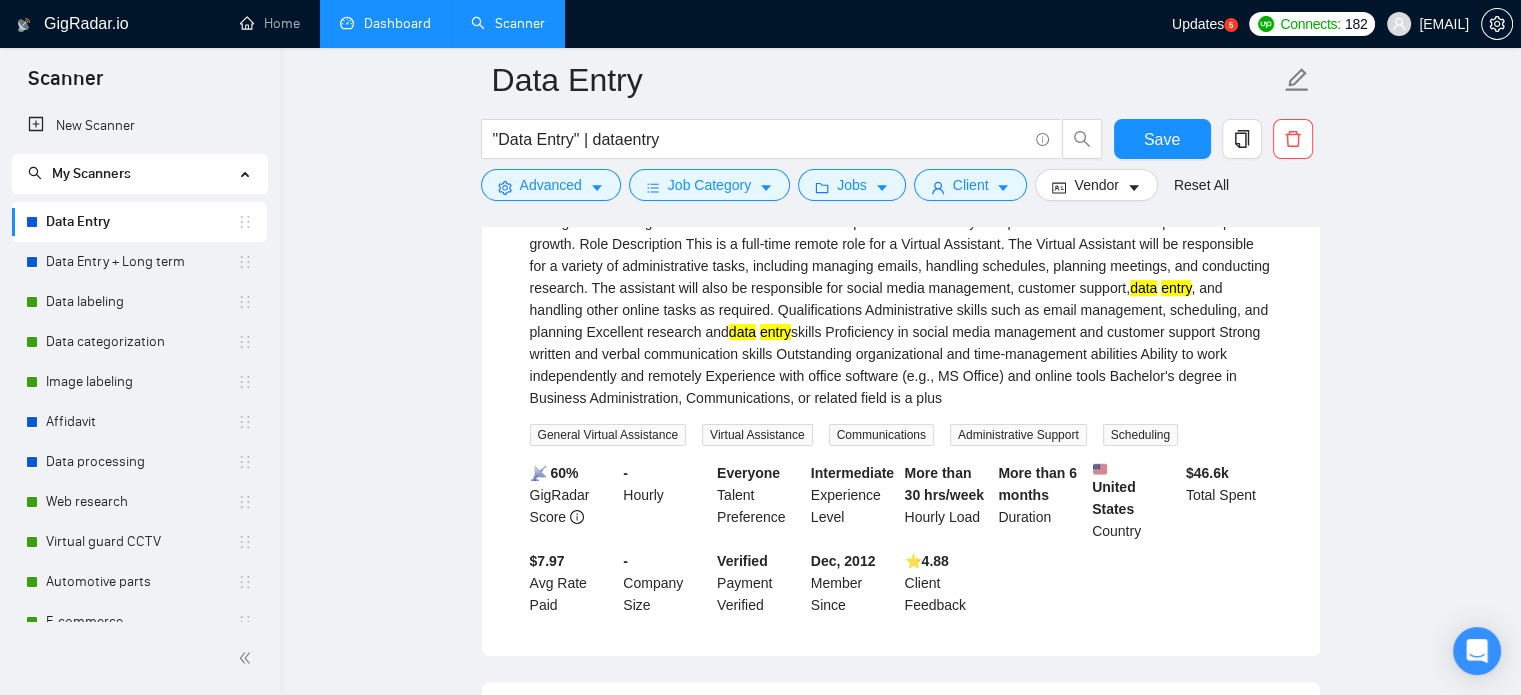 scroll, scrollTop: 300, scrollLeft: 0, axis: vertical 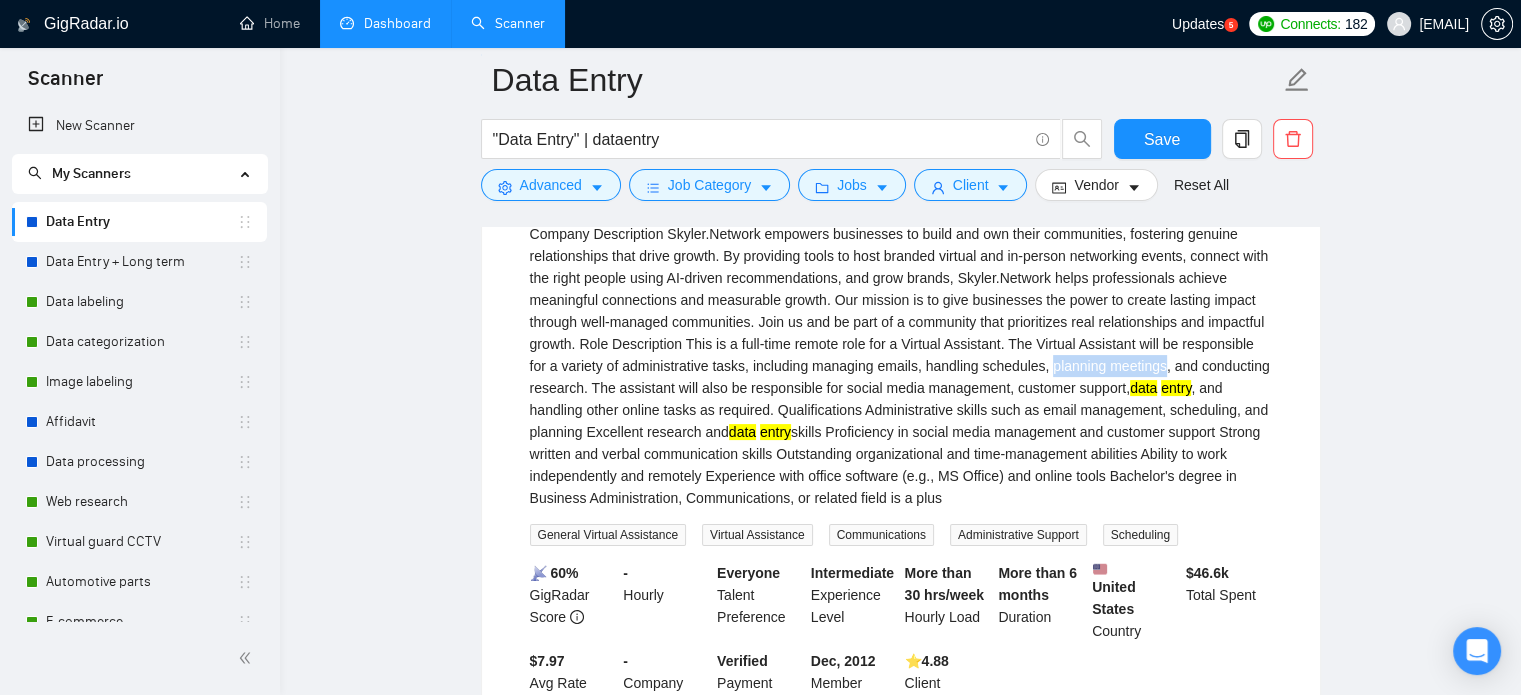 drag, startPoint x: 1050, startPoint y: 361, endPoint x: 1161, endPoint y: 372, distance: 111.54372 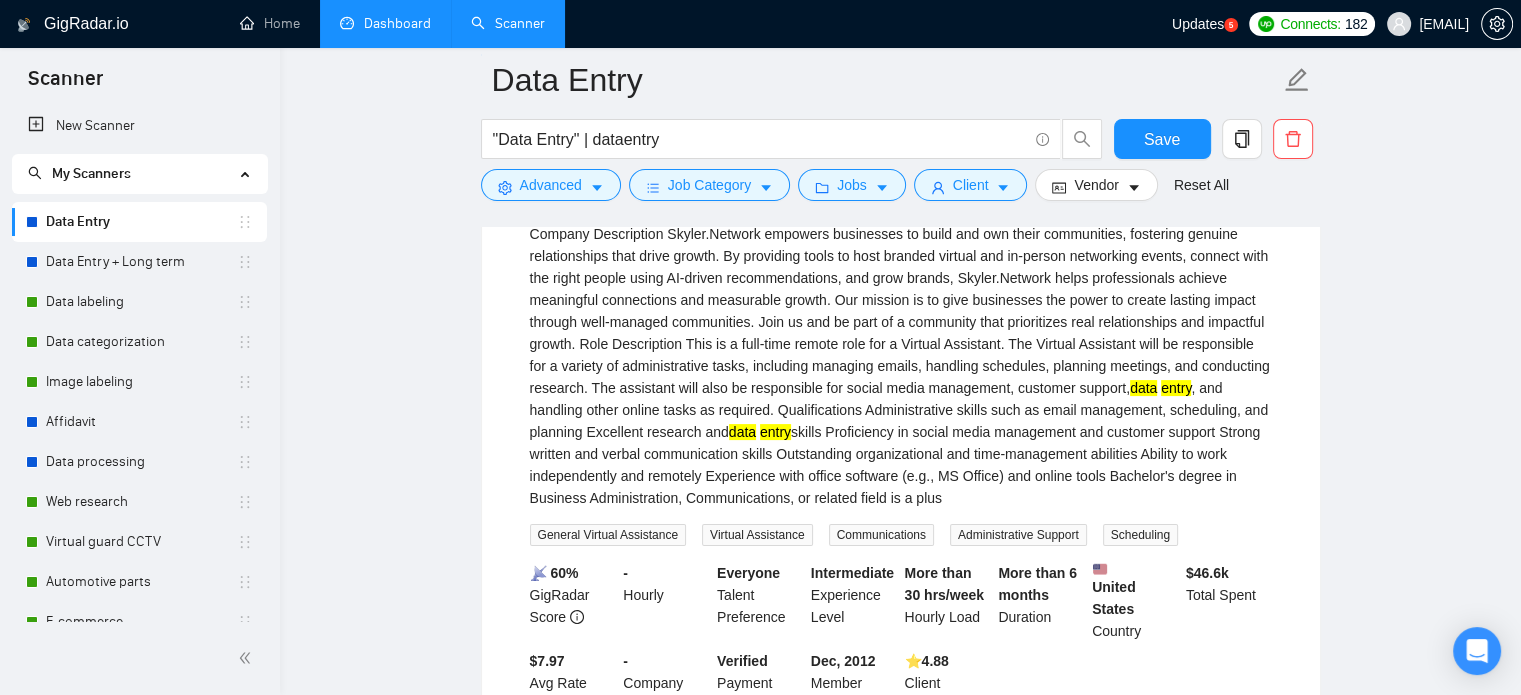 click on "Data Entry "Data Entry" | dataentry Save Advanced   Job Category   Jobs   Client   Vendor   Reset All" at bounding box center [901, 129] 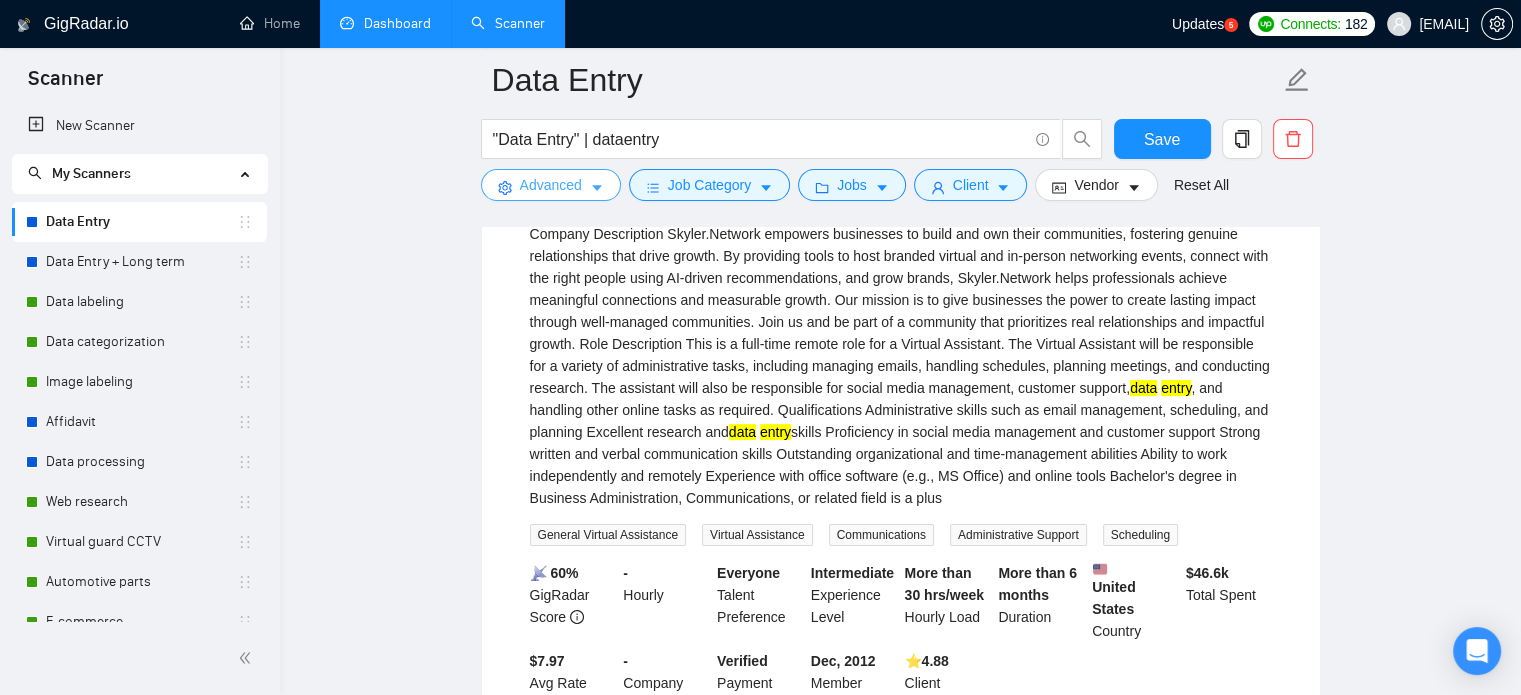 click on "Advanced" at bounding box center (551, 185) 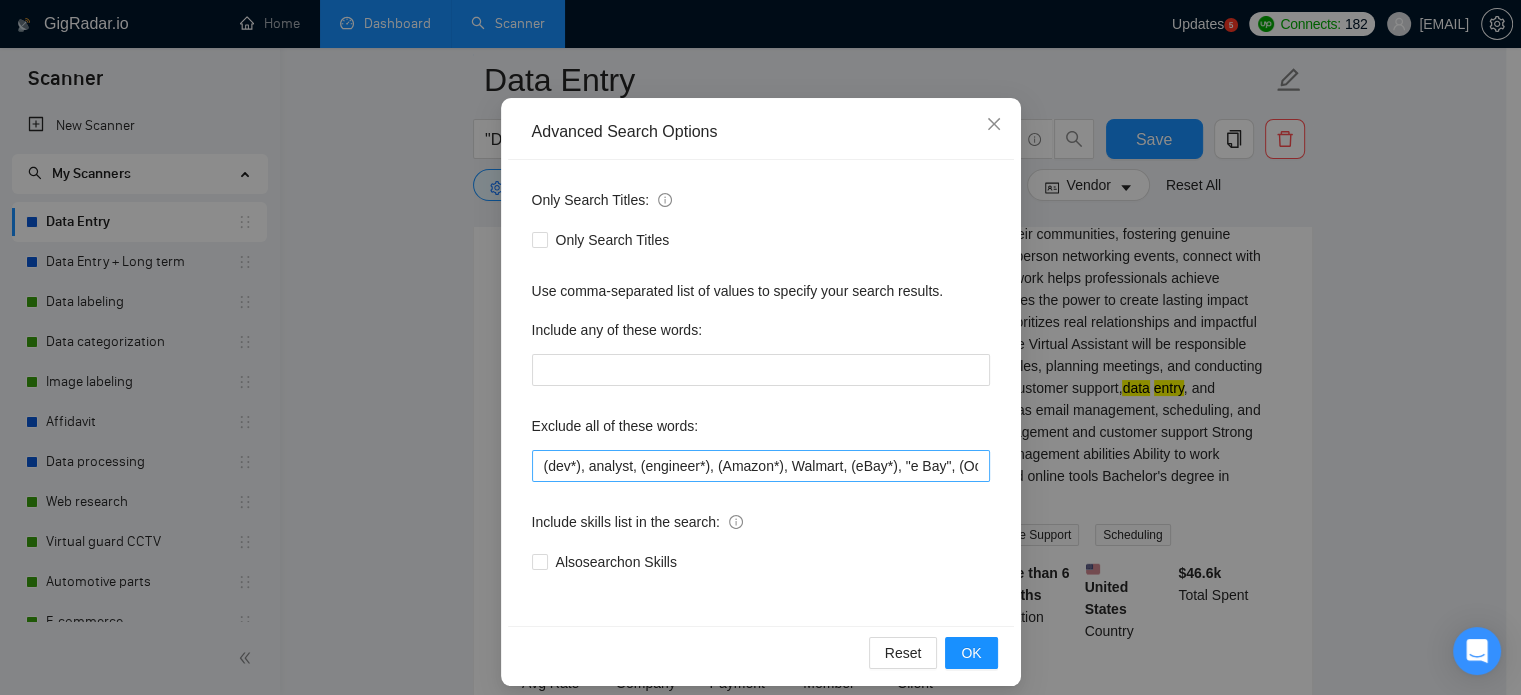 scroll, scrollTop: 136, scrollLeft: 0, axis: vertical 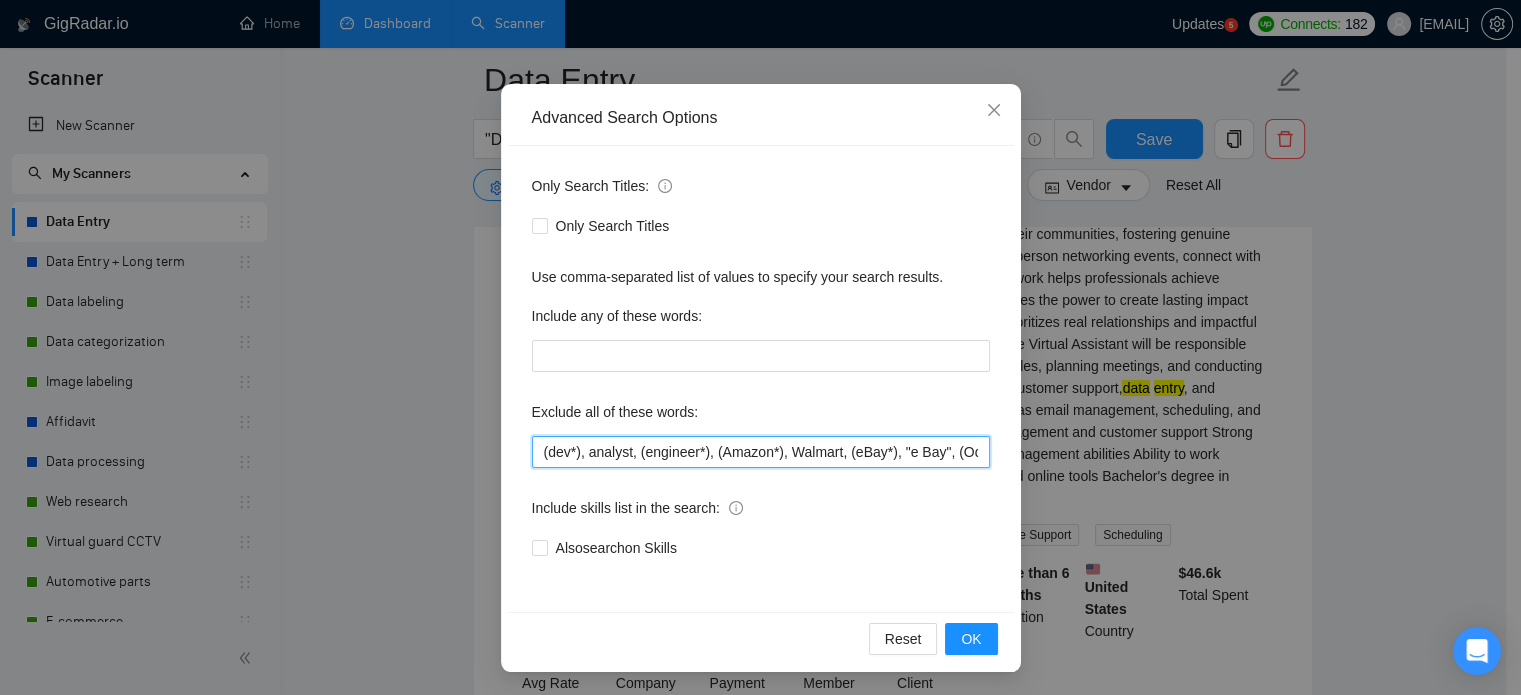 click on "(dev*), analyst, (engineer*), (Amazon*), Walmart, (eBay*), "e Bay", (Odoo*), (php*), client success" at bounding box center [761, 452] 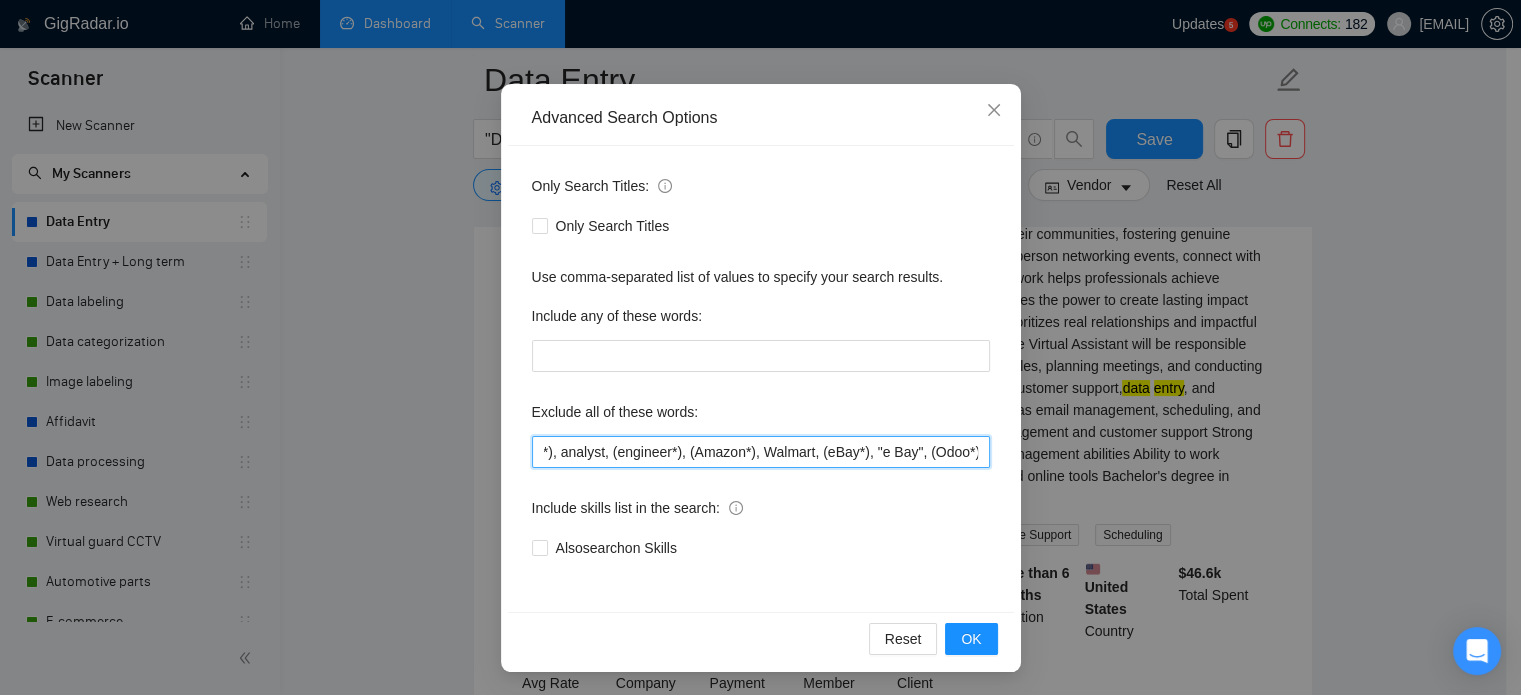 scroll, scrollTop: 0, scrollLeft: 151, axis: horizontal 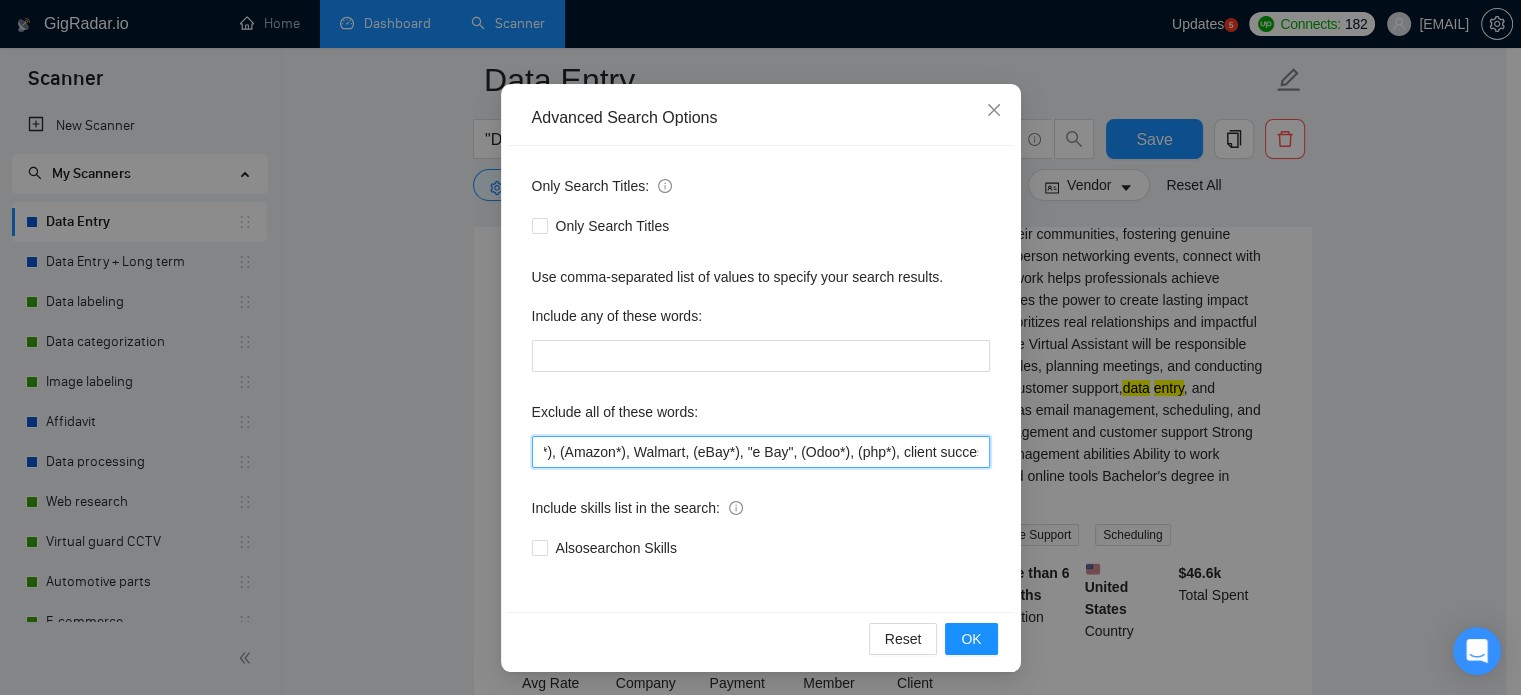 paste on "planning meetings" 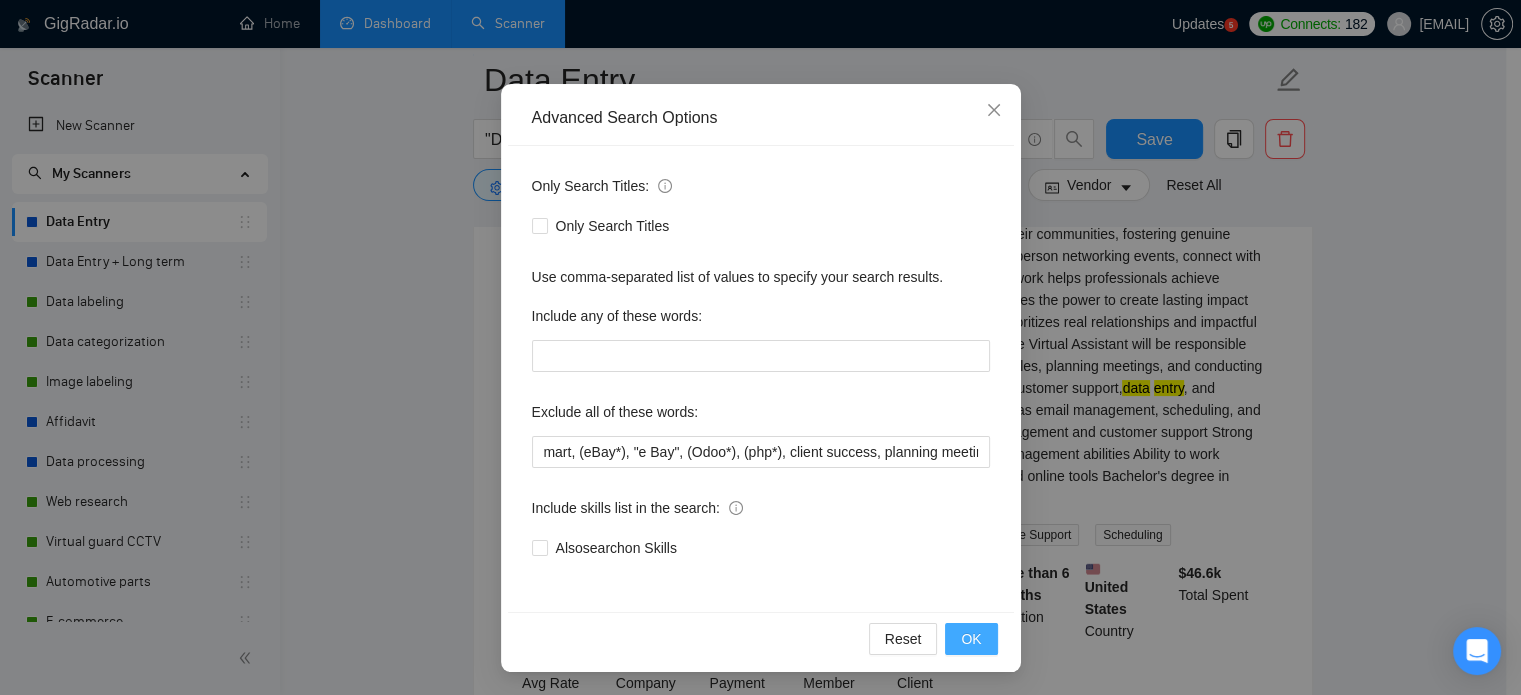 click on "OK" at bounding box center (971, 639) 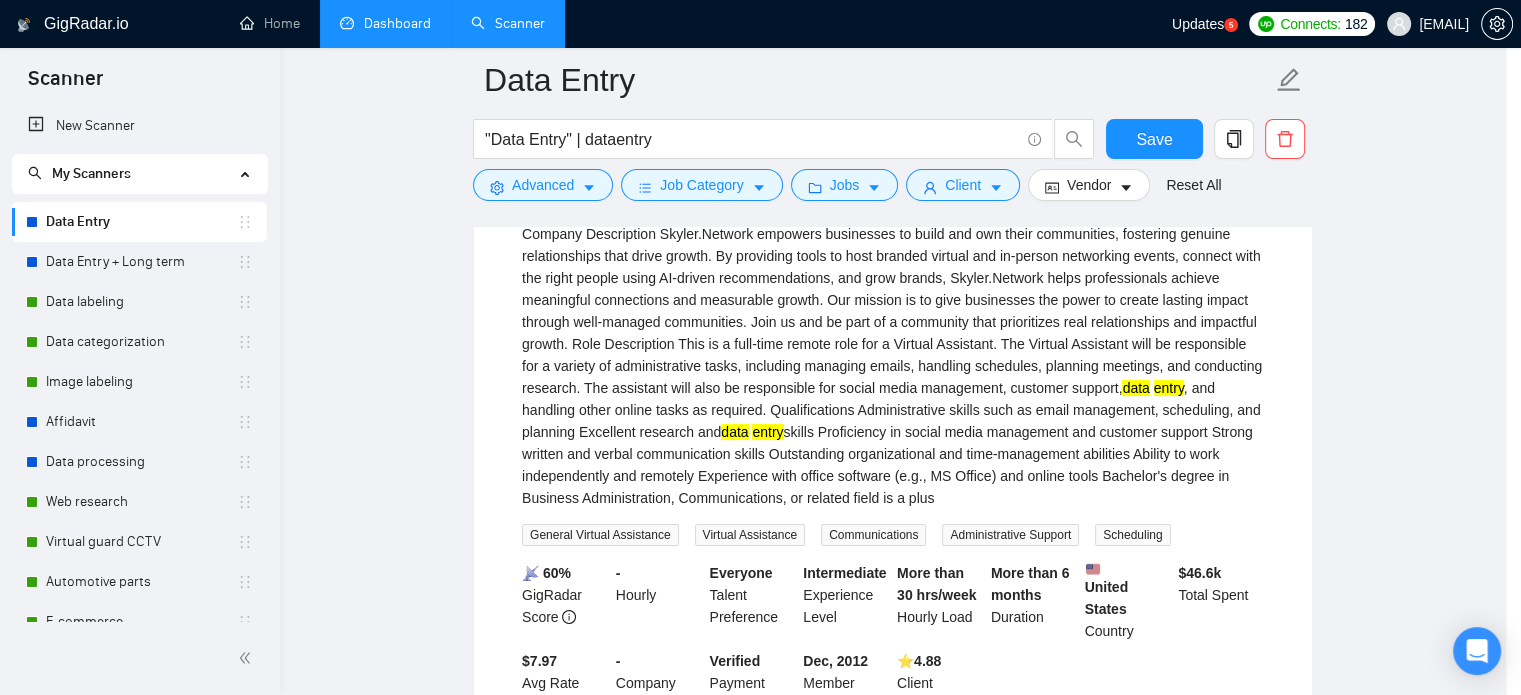 scroll, scrollTop: 36, scrollLeft: 0, axis: vertical 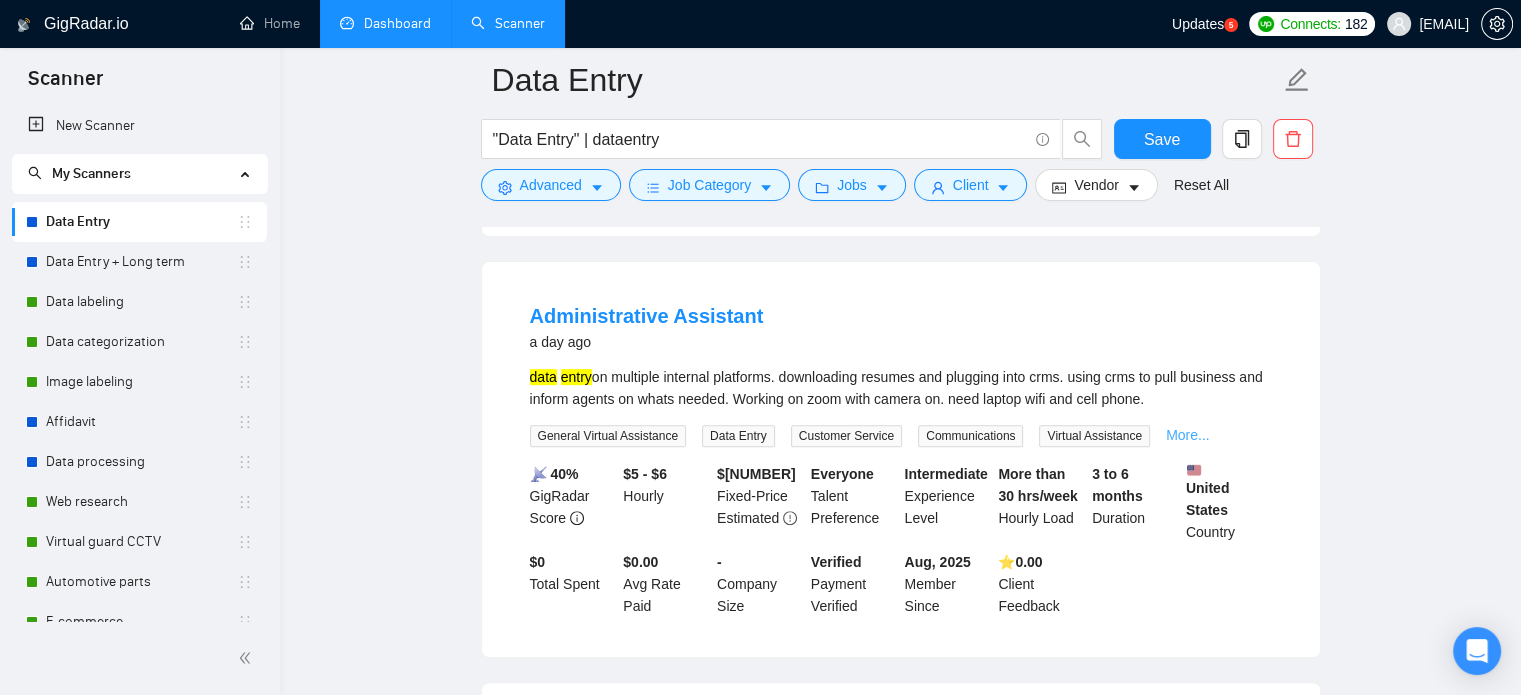 click on "More..." at bounding box center (1188, 435) 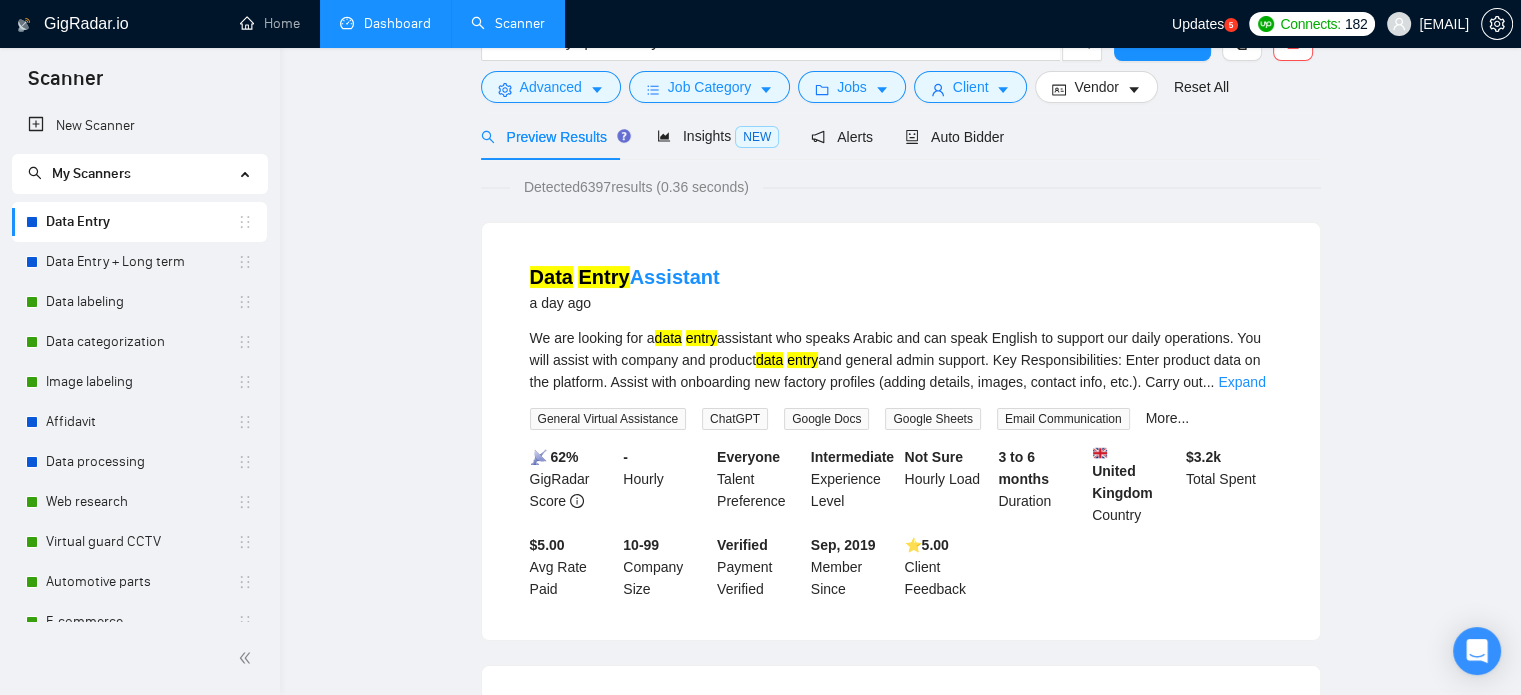 scroll, scrollTop: 0, scrollLeft: 0, axis: both 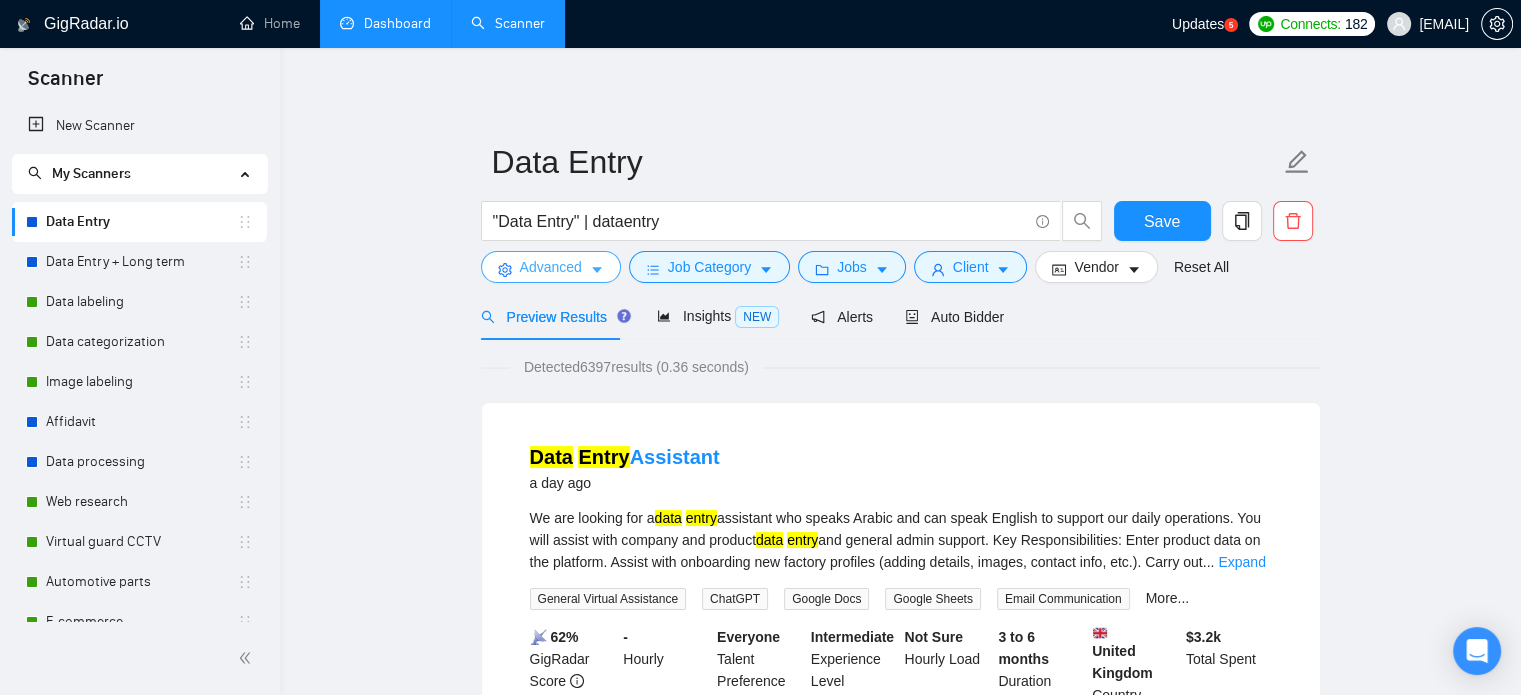 click on "Advanced" at bounding box center (551, 267) 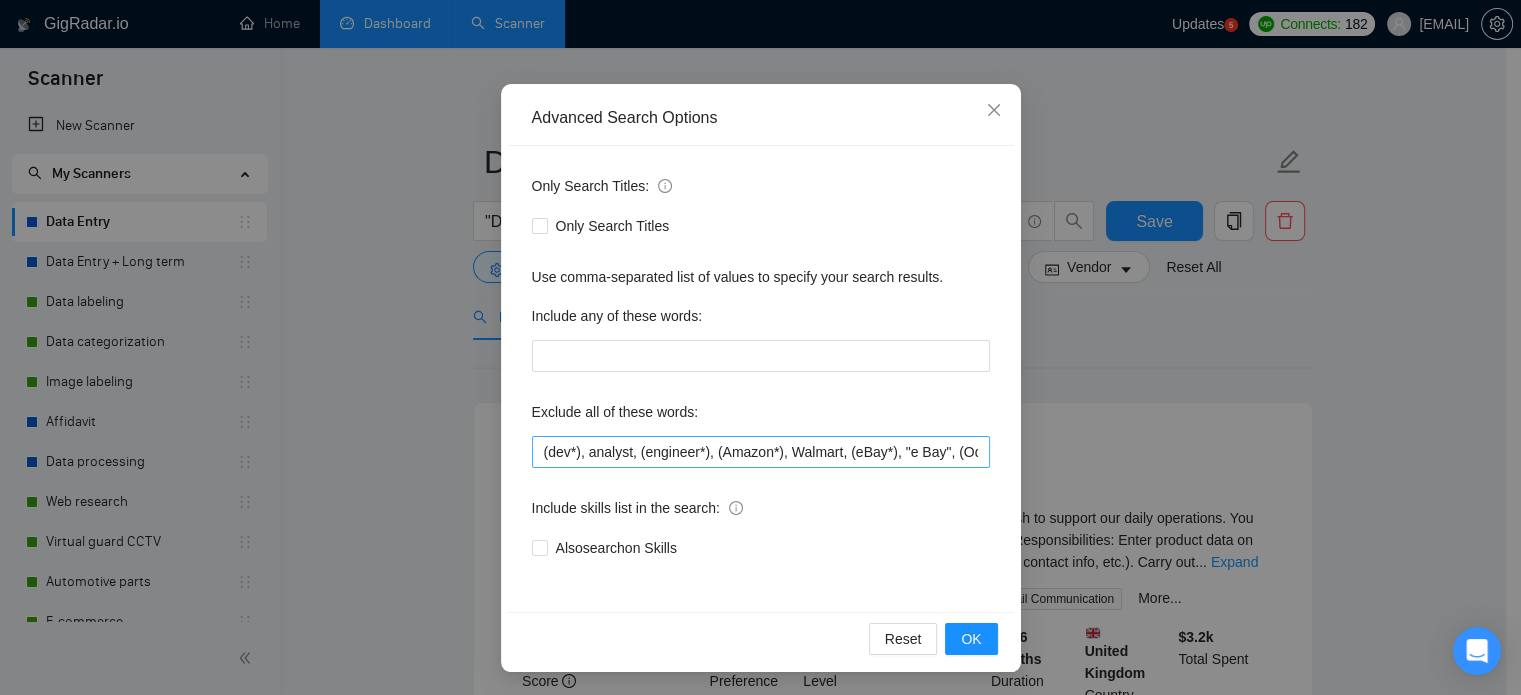 scroll, scrollTop: 136, scrollLeft: 0, axis: vertical 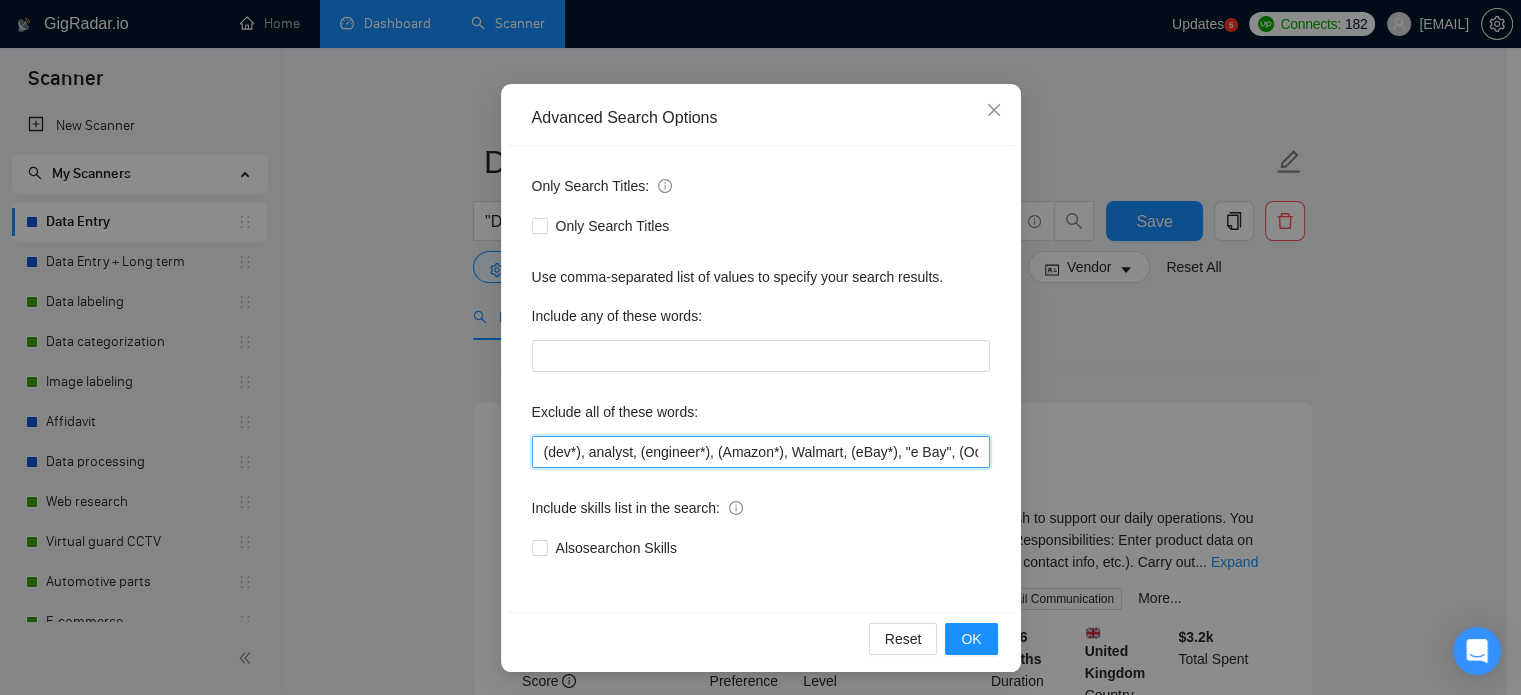 click on "(dev*), analyst, (engineer*), (Amazon*), Walmart, (eBay*), "e Bay", (Odoo*), (php*), client success, planning meetings" at bounding box center (761, 452) 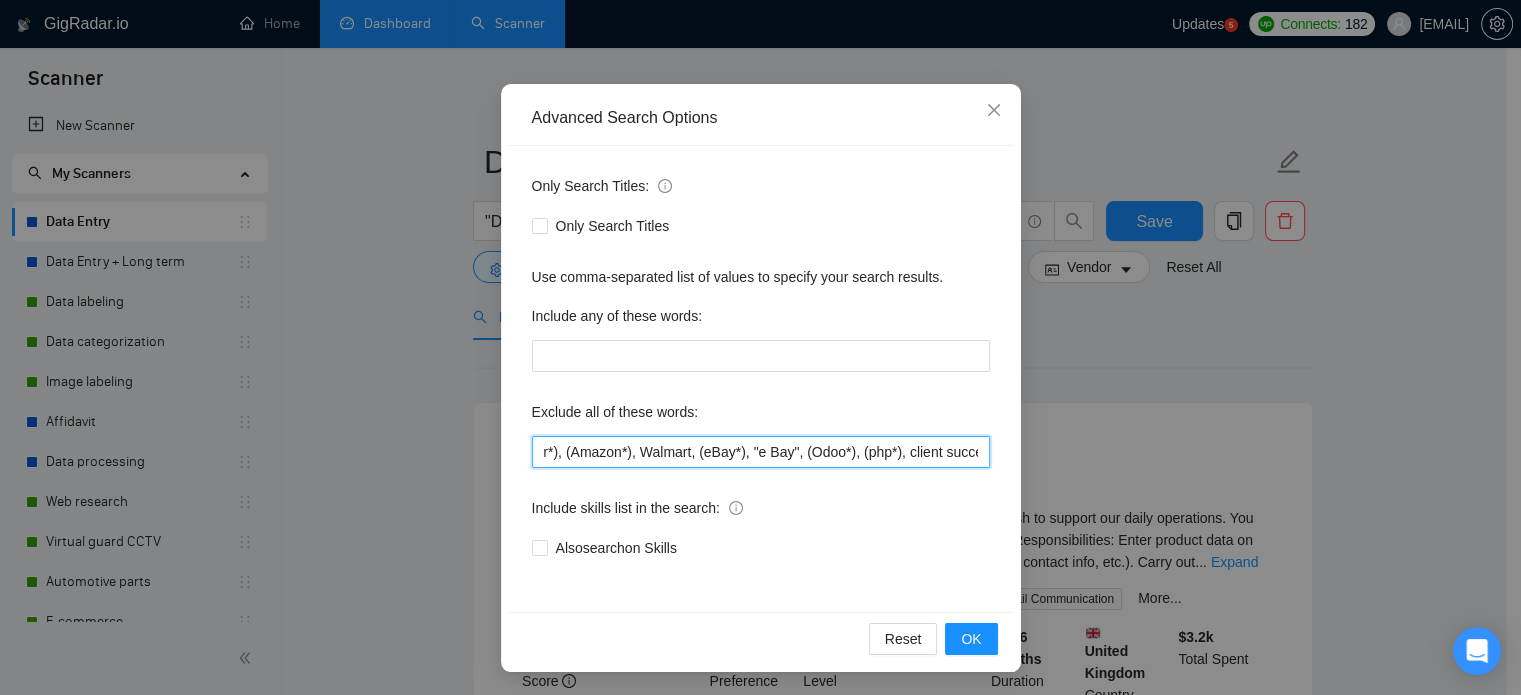 scroll, scrollTop: 0, scrollLeft: 272, axis: horizontal 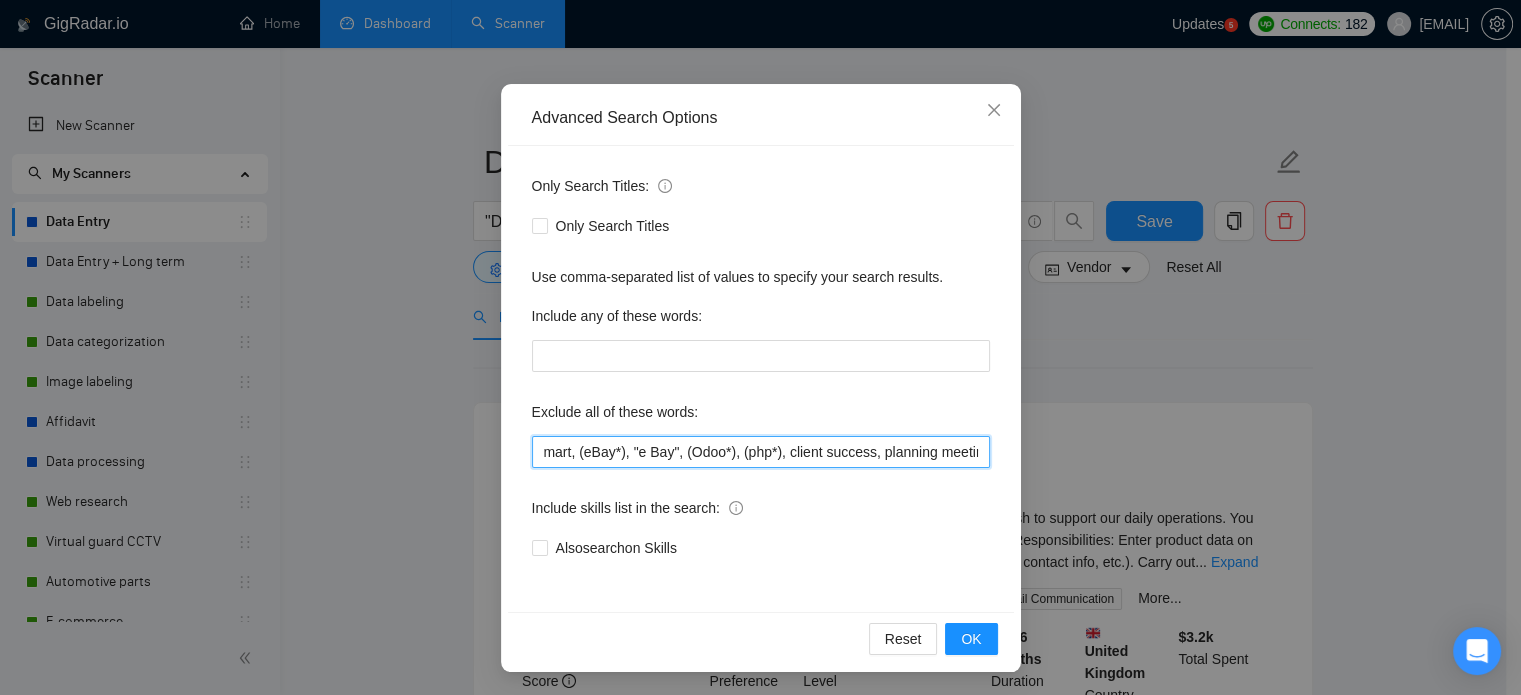 drag, startPoint x: 859, startPoint y: 449, endPoint x: 1056, endPoint y: 454, distance: 197.06345 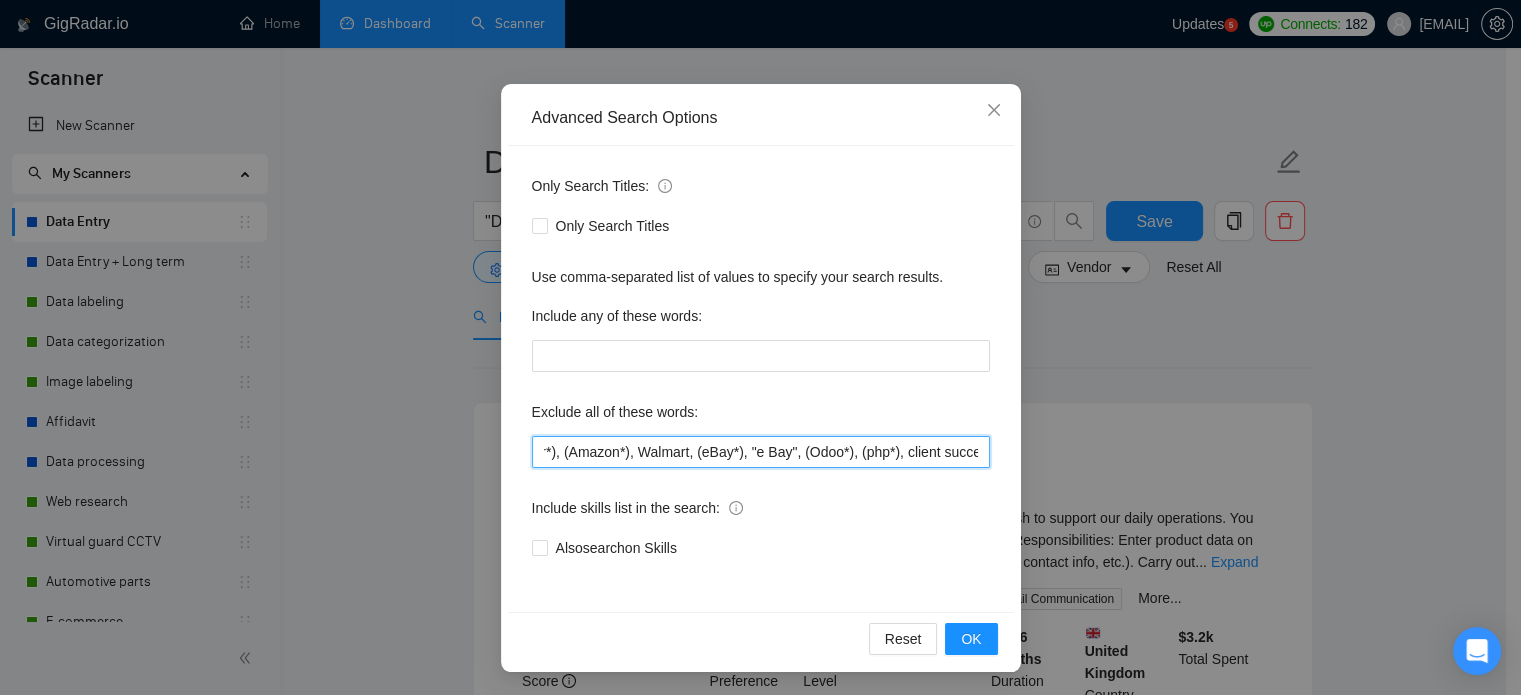 scroll, scrollTop: 0, scrollLeft: 151, axis: horizontal 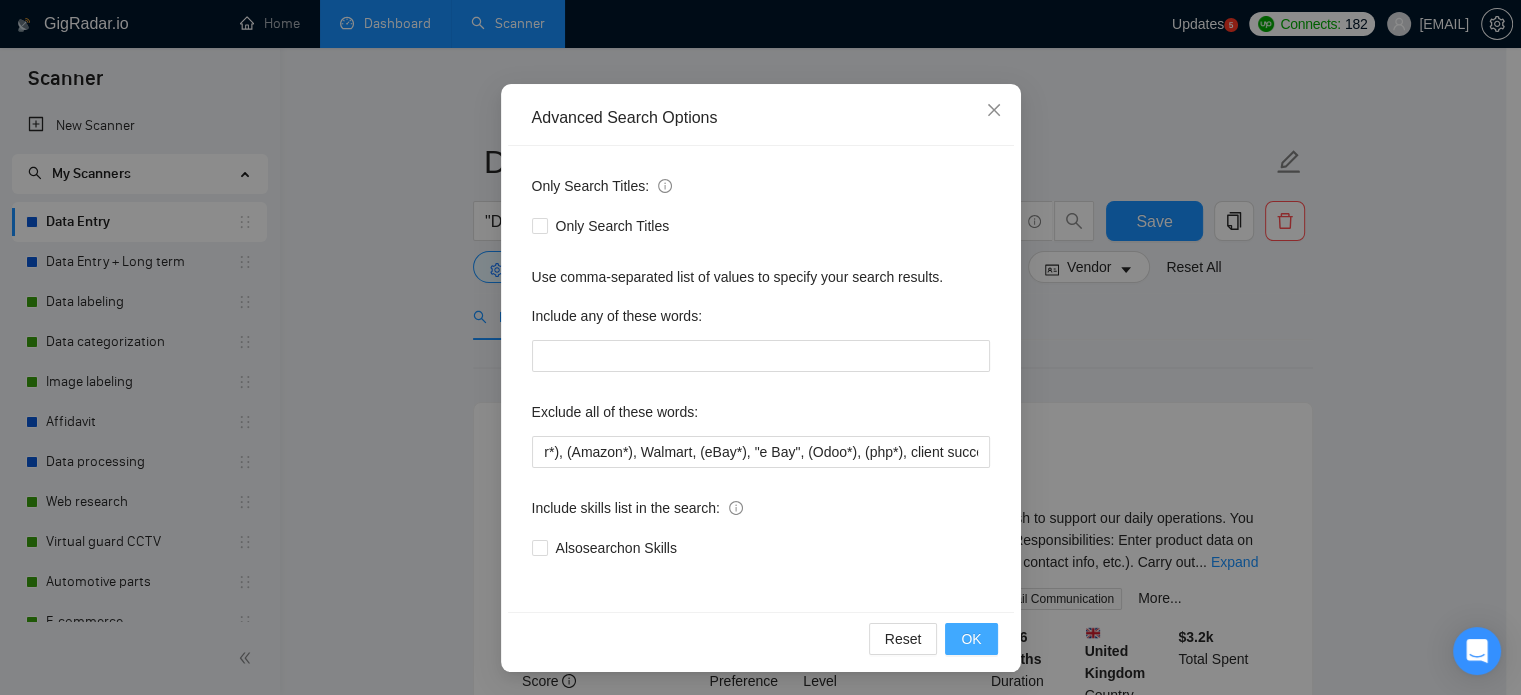 click on "OK" at bounding box center (971, 639) 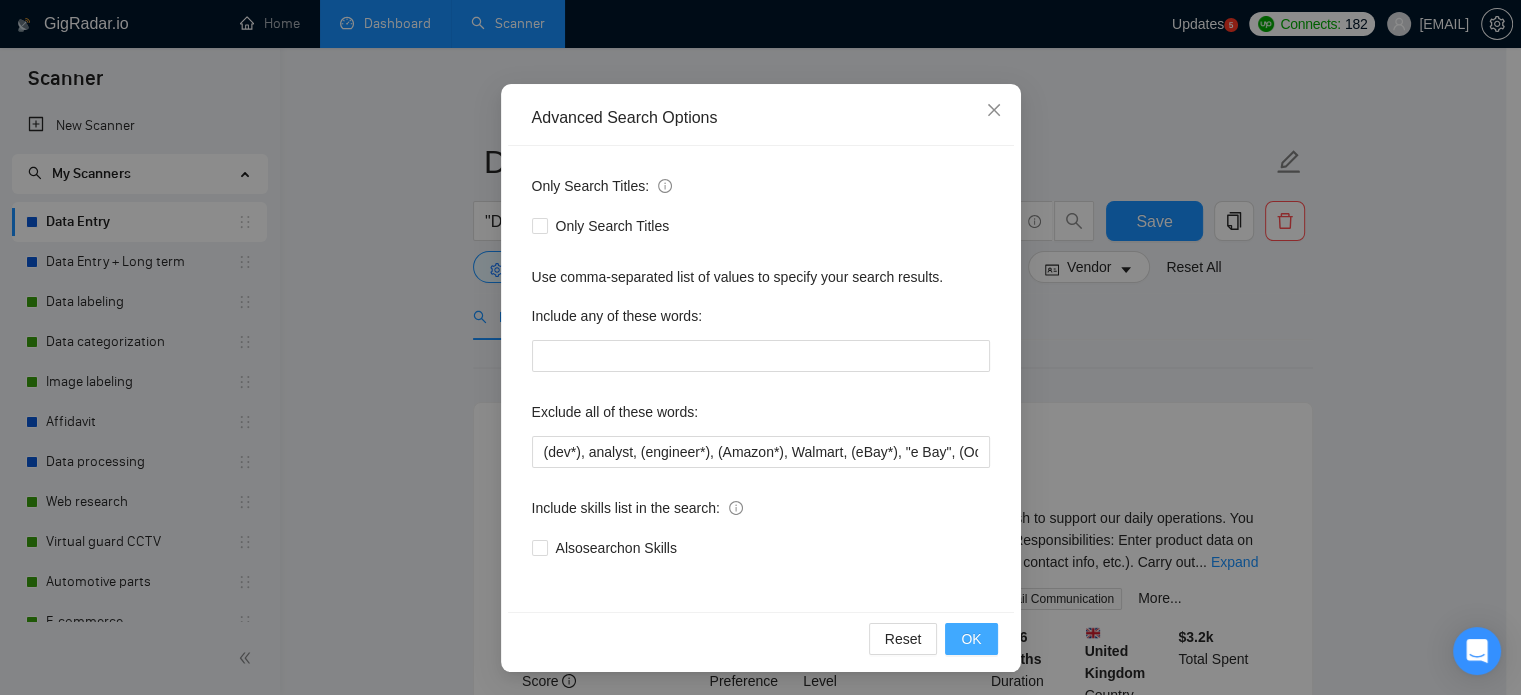 scroll, scrollTop: 36, scrollLeft: 0, axis: vertical 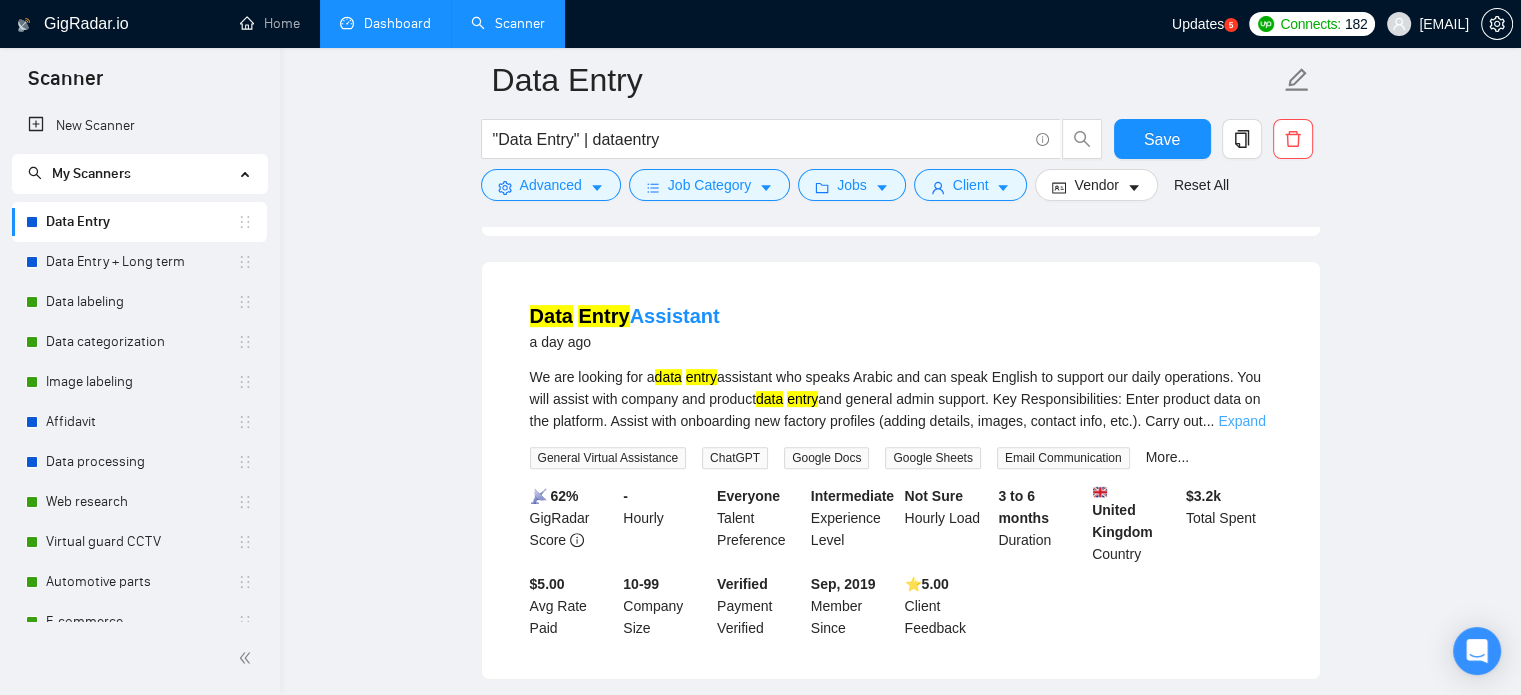 click on "Expand" at bounding box center (1241, 421) 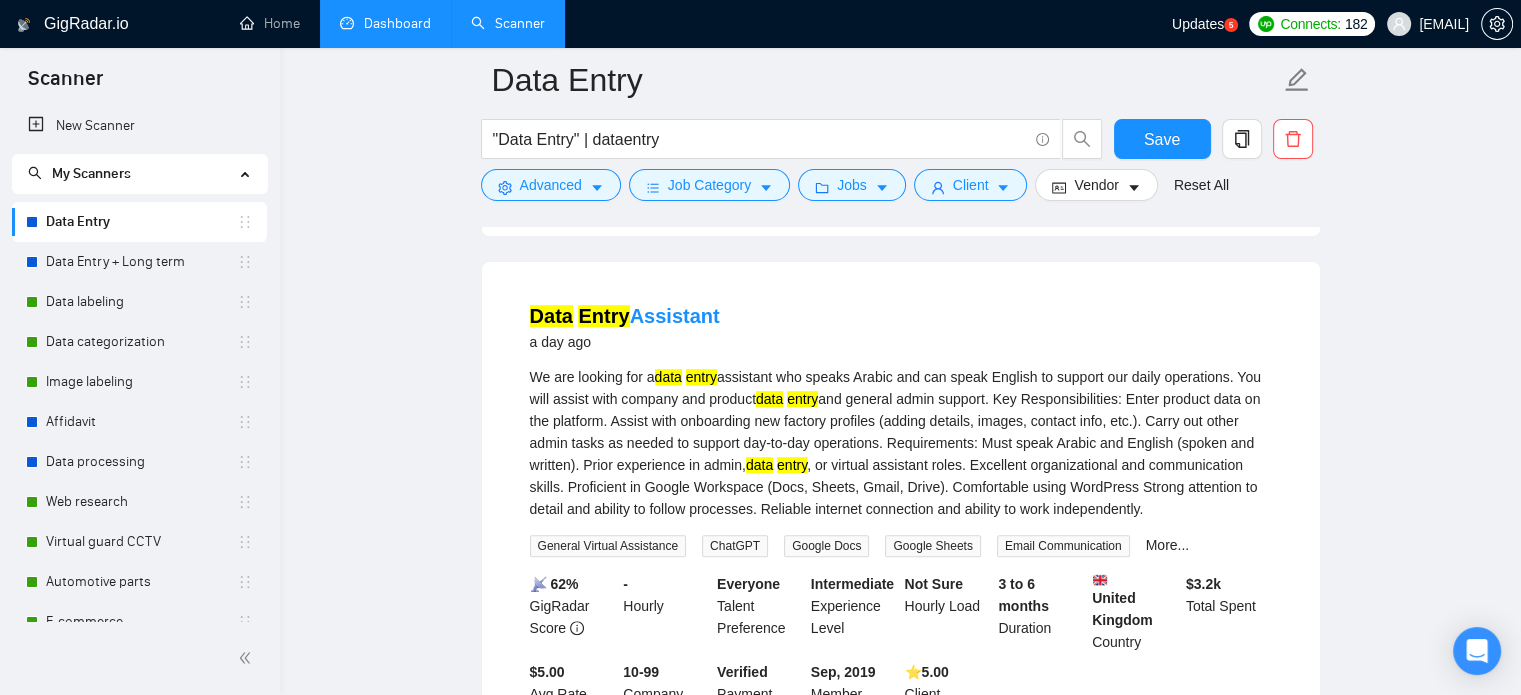 click on "We are looking for a data entry assistant who speaks Arabic and can speak English to support our daily operations. You will assist with company and product data entry and general admin support.
Key Responsibilities:
Enter product data on the platform.
Assist with onboarding new factory profiles (adding details, images, contact info, etc.).
Carry out other admin tasks as needed to support day-to-day operations.
Requirements:
Must speak Arabic and English (spoken and written).
Prior experience in admin, data entry, or virtual assistant roles.
Excellent organizational and communication skills.
Proficient in Google Workspace (Docs, Sheets, Gmail, Drive).
Comfortable using WordPress
Strong attention to detail and ability to follow processes.
Reliable internet connection and ability to work independently." at bounding box center [901, 443] 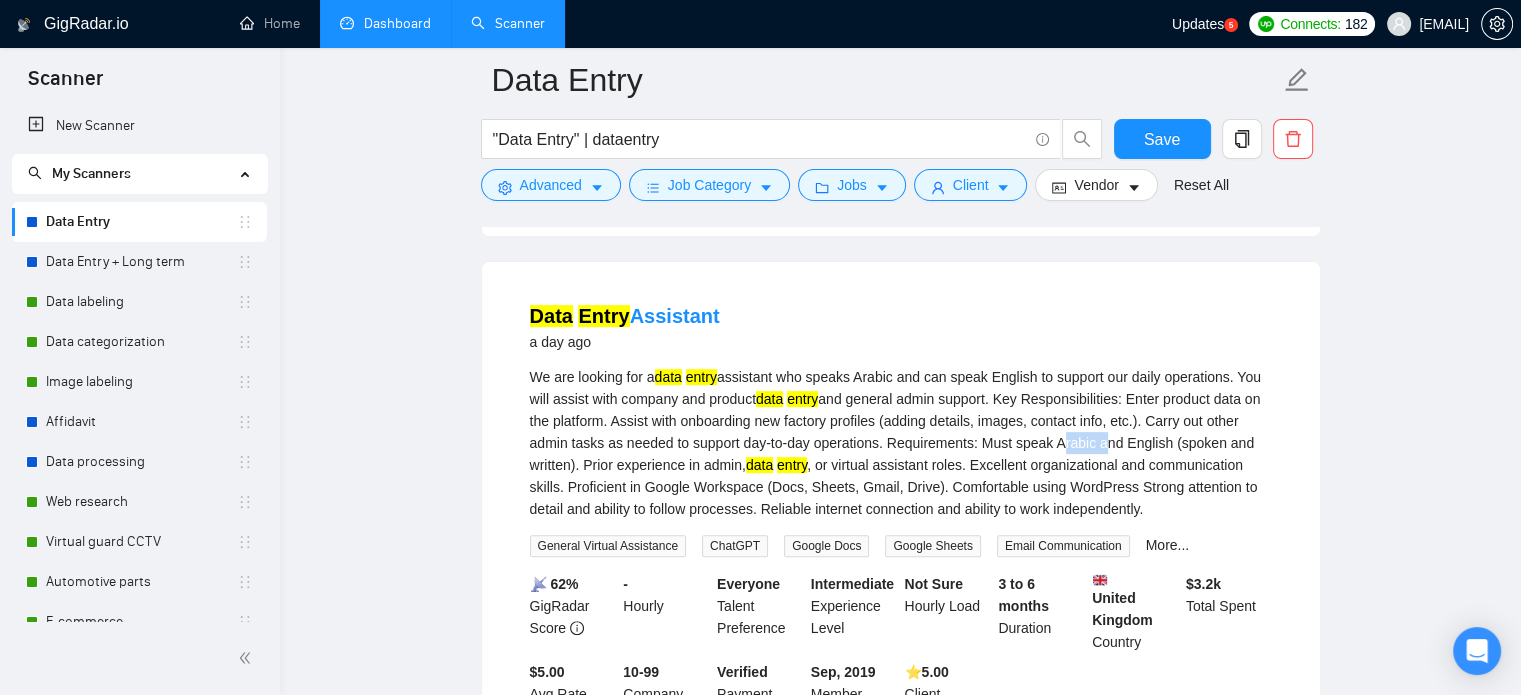 click on "We are looking for a data entry assistant who speaks Arabic and can speak English to support our daily operations. You will assist with company and product data entry and general admin support.
Key Responsibilities:
Enter product data on the platform.
Assist with onboarding new factory profiles (adding details, images, contact info, etc.).
Carry out other admin tasks as needed to support day-to-day operations.
Requirements:
Must speak Arabic and English (spoken and written).
Prior experience in admin, data entry, or virtual assistant roles.
Excellent organizational and communication skills.
Proficient in Google Workspace (Docs, Sheets, Gmail, Drive).
Comfortable using WordPress
Strong attention to detail and ability to follow processes.
Reliable internet connection and ability to work independently." at bounding box center (901, 443) 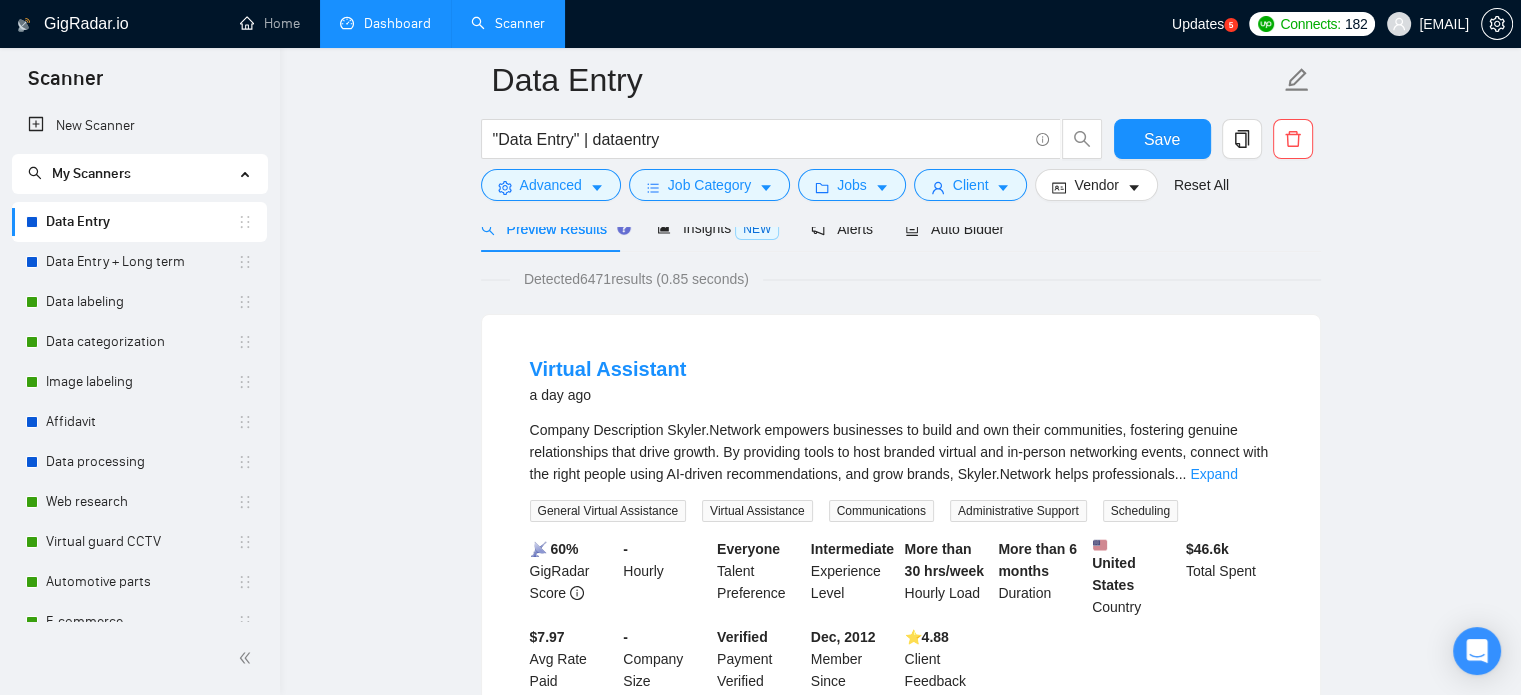 scroll, scrollTop: 0, scrollLeft: 0, axis: both 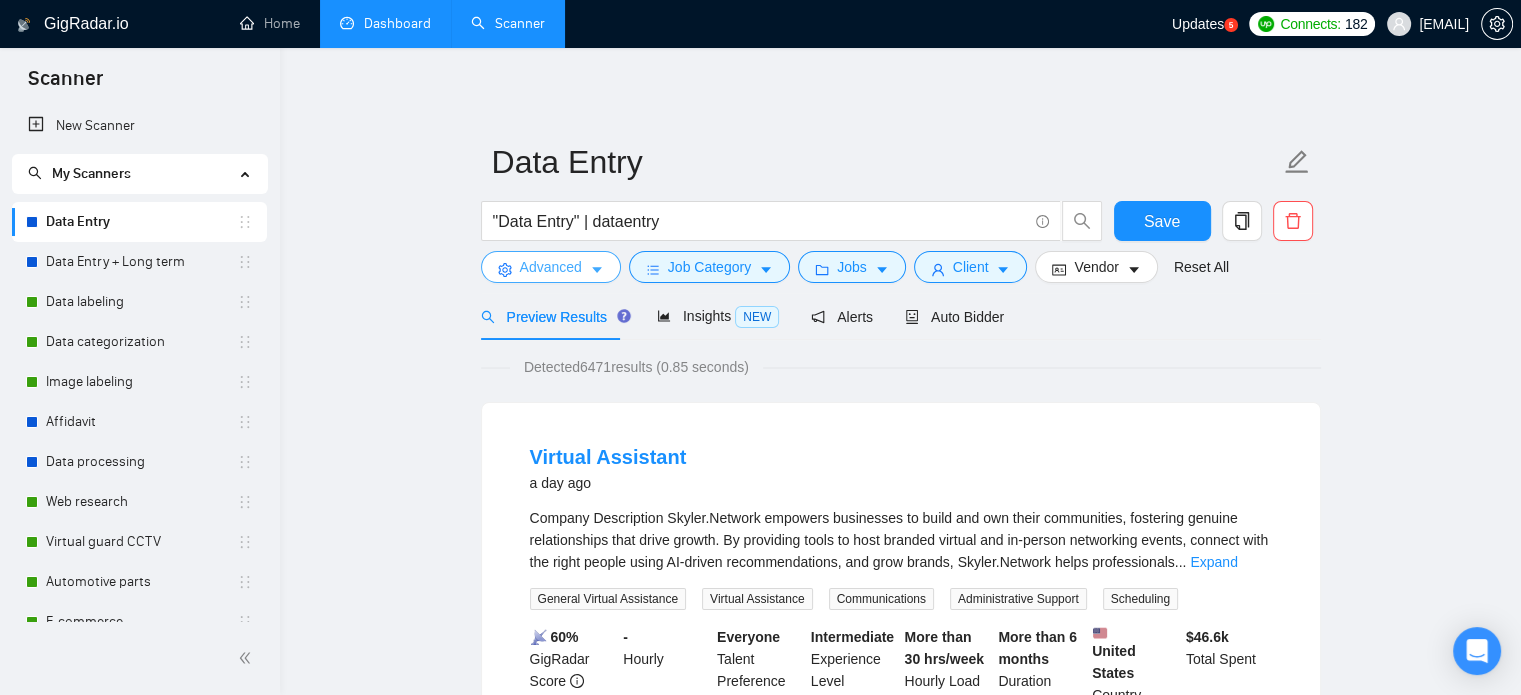 click on "Advanced" at bounding box center [551, 267] 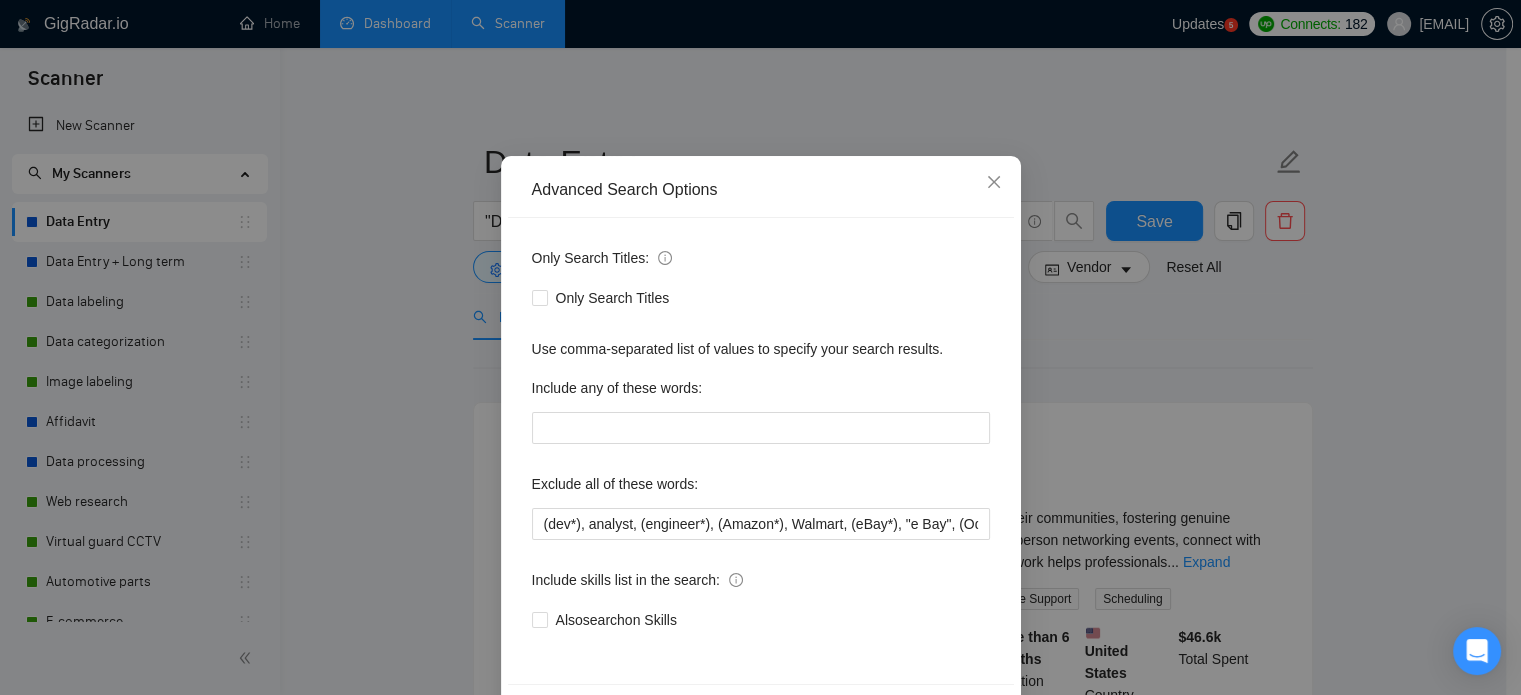 scroll, scrollTop: 136, scrollLeft: 0, axis: vertical 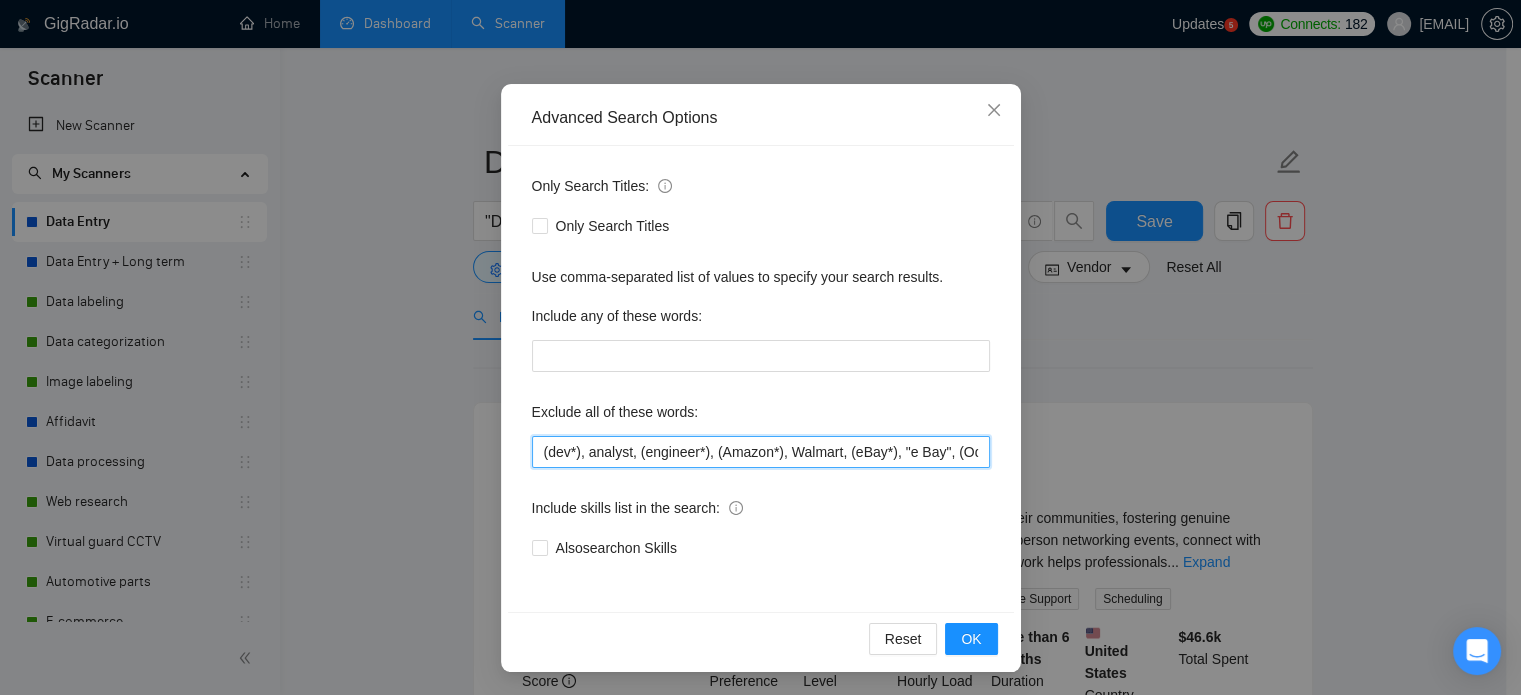 click on "(dev*), analyst, (engineer*), (Amazon*), Walmart, (eBay*), "e Bay", (Odoo*), (php*), client success" at bounding box center [761, 452] 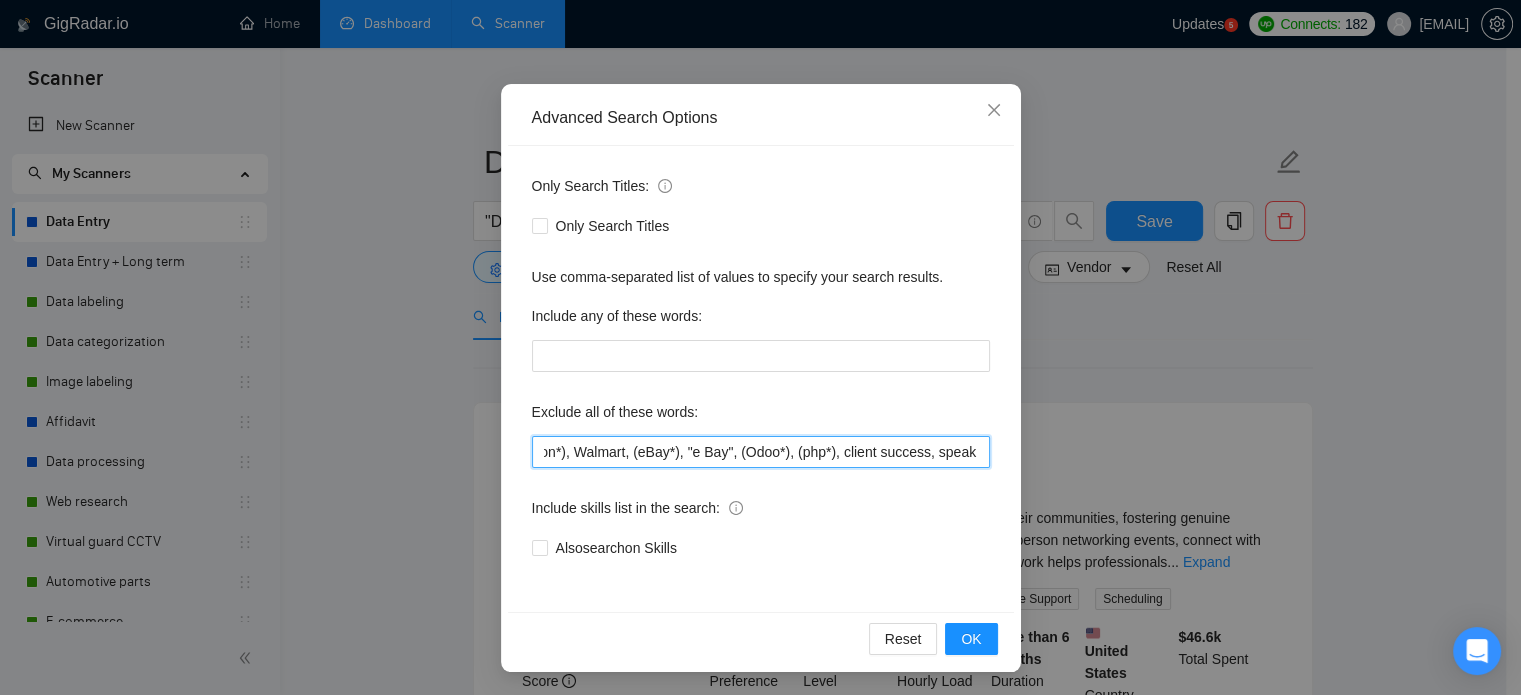 scroll, scrollTop: 0, scrollLeft: 236, axis: horizontal 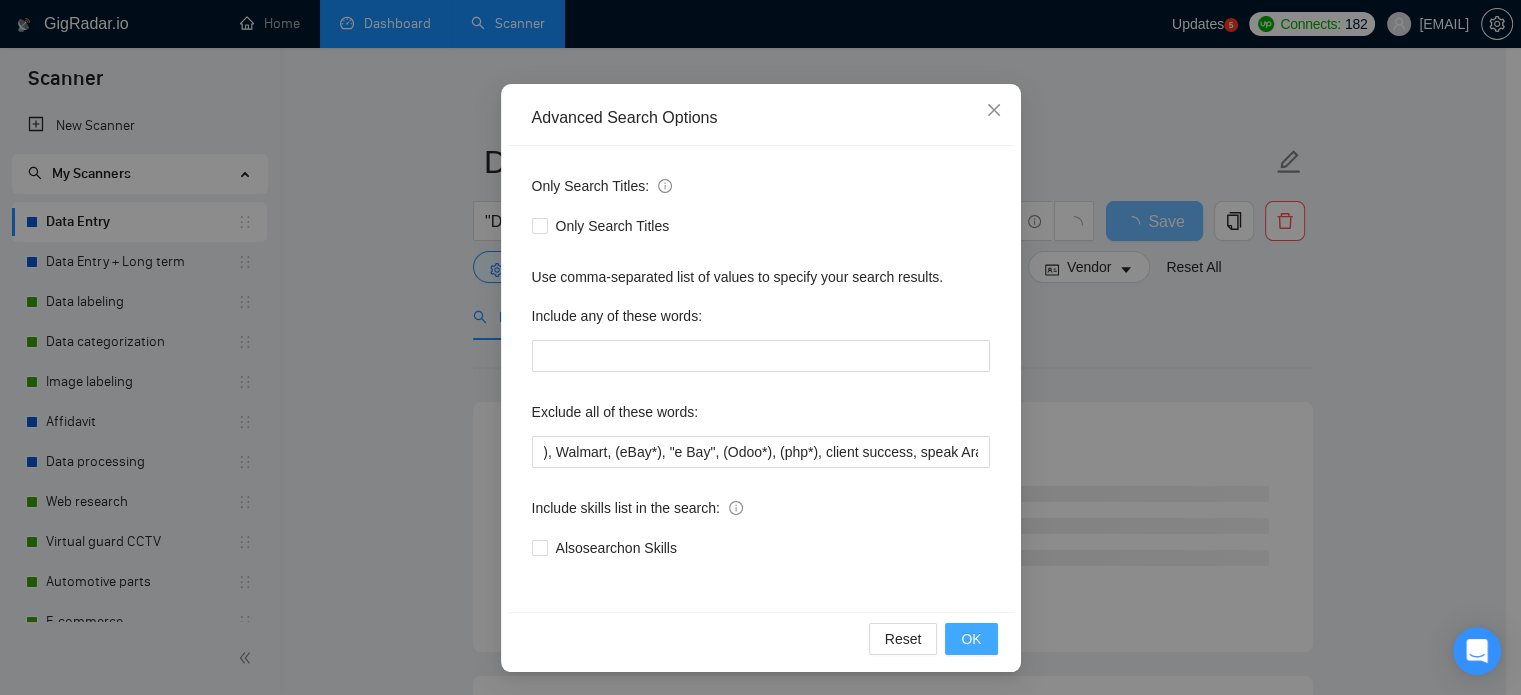 click on "OK" at bounding box center [971, 639] 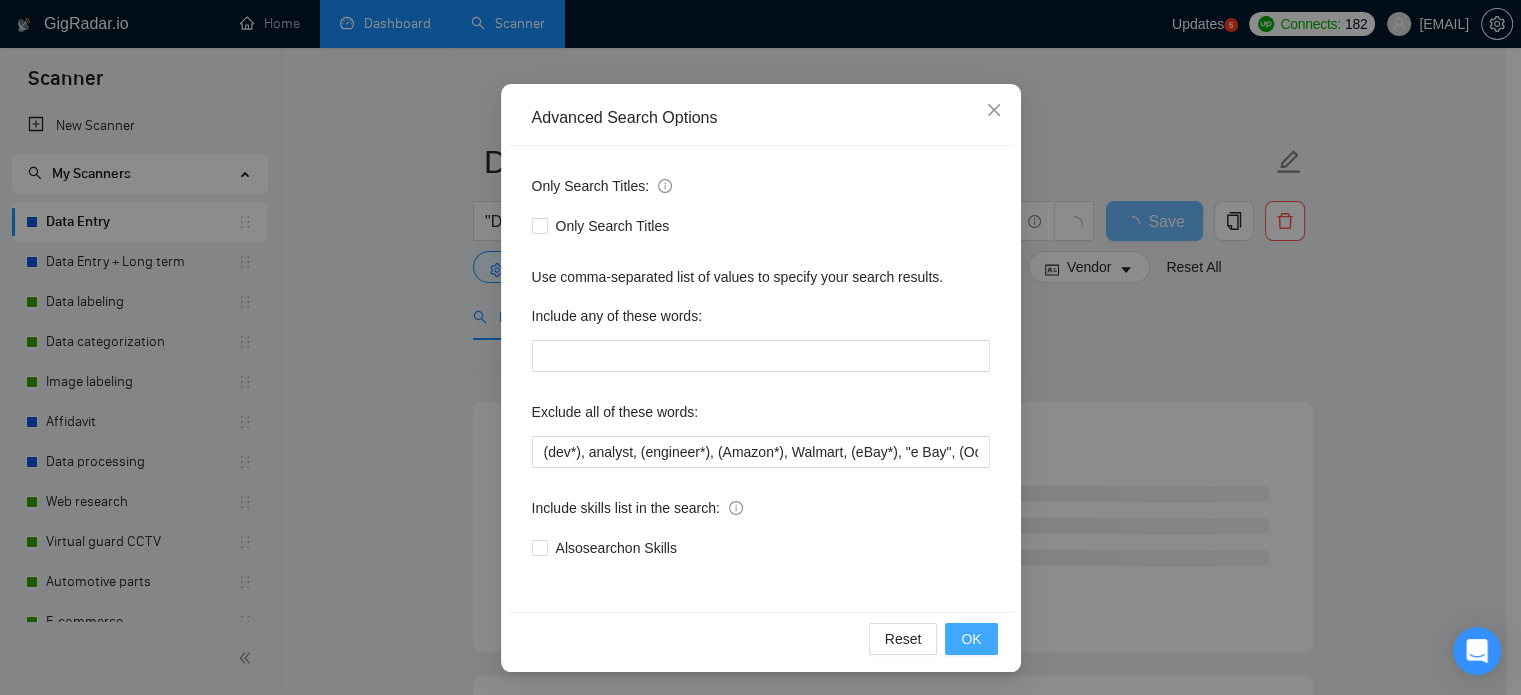 scroll, scrollTop: 36, scrollLeft: 0, axis: vertical 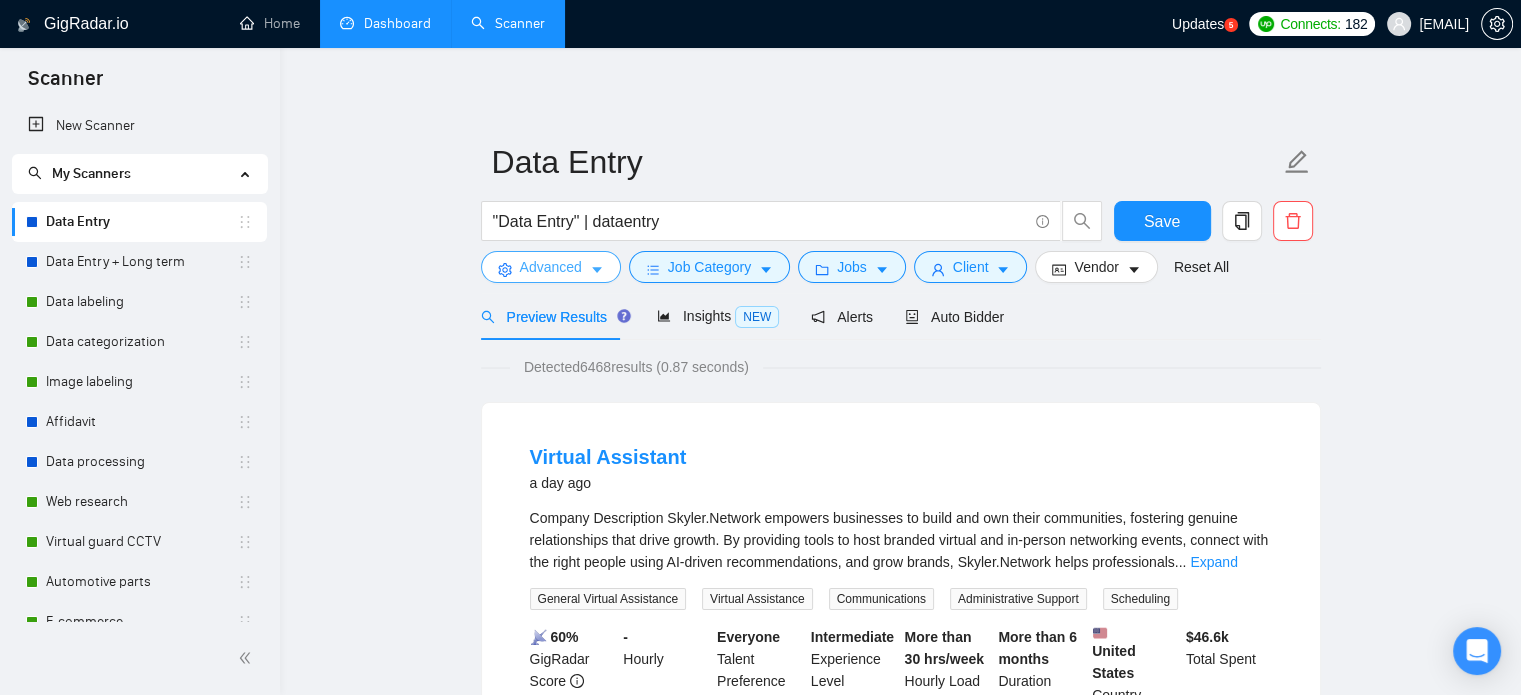 click 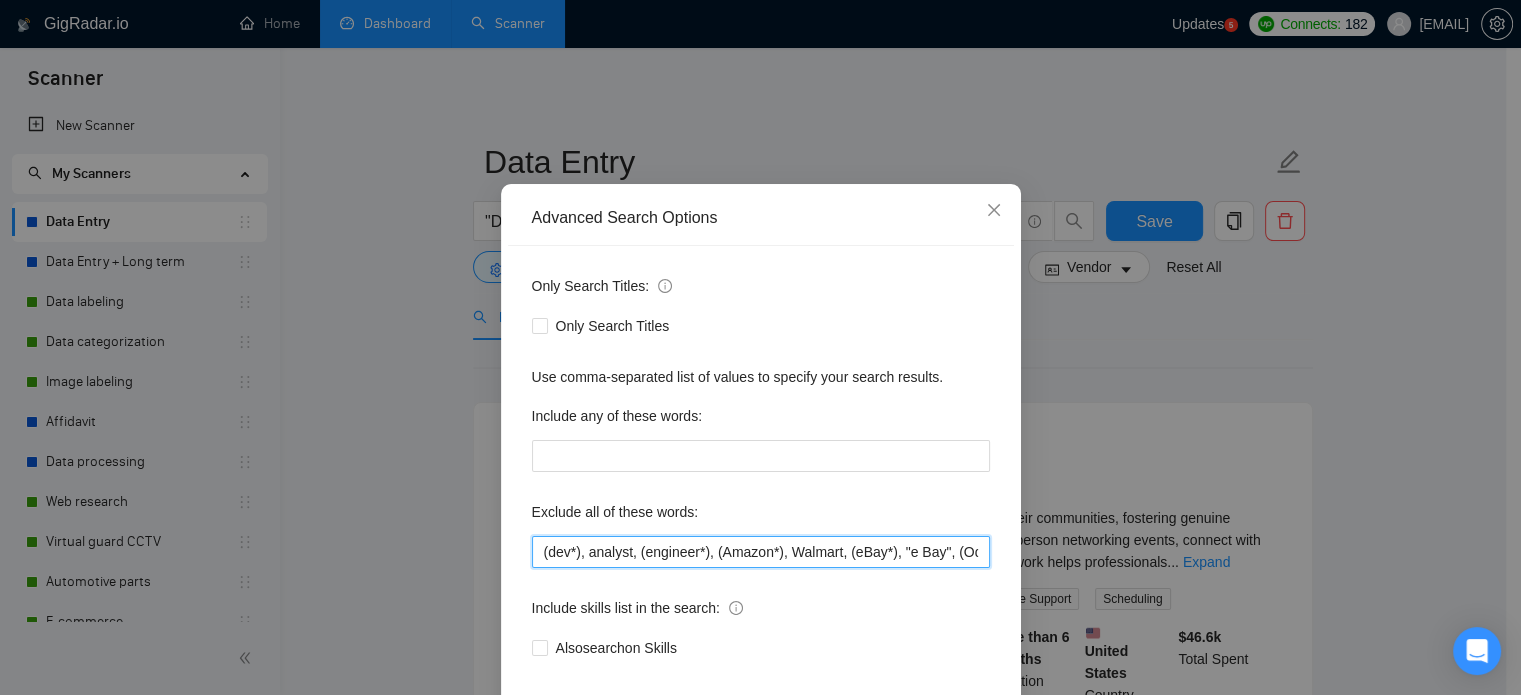 click on "(dev*), analyst, (engineer*), (Amazon*), Walmart, (eBay*), "e Bay", (Odoo*), (php*), client success, speak Arabic" at bounding box center (761, 552) 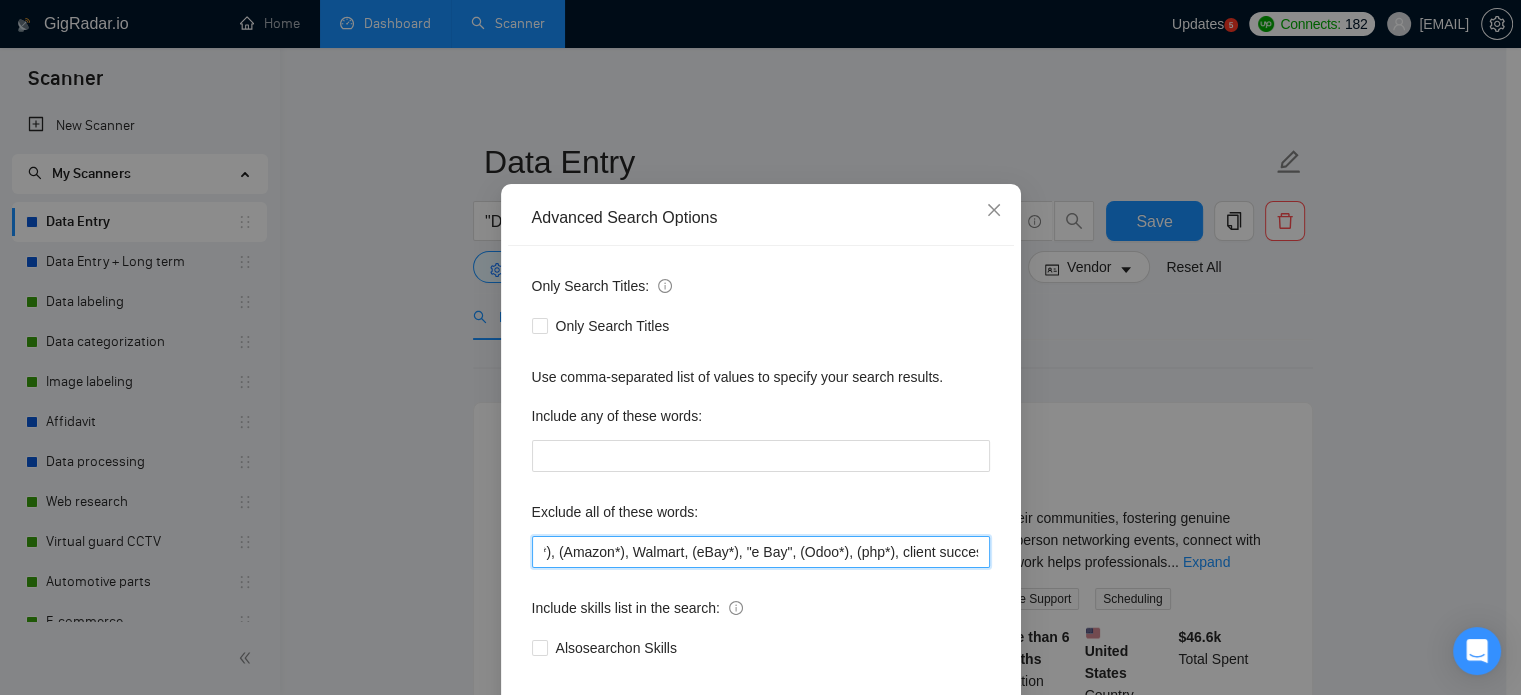 scroll, scrollTop: 0, scrollLeft: 236, axis: horizontal 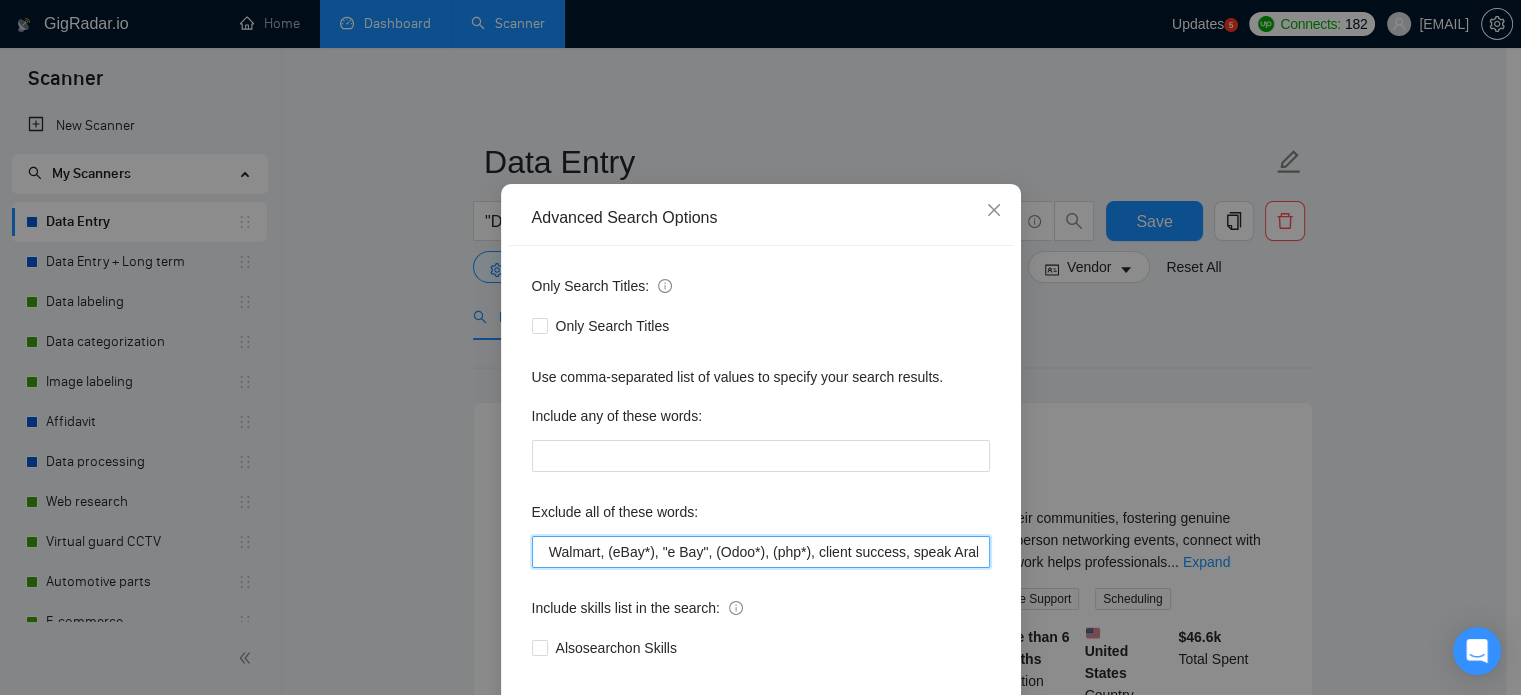 paste on "Arabic" 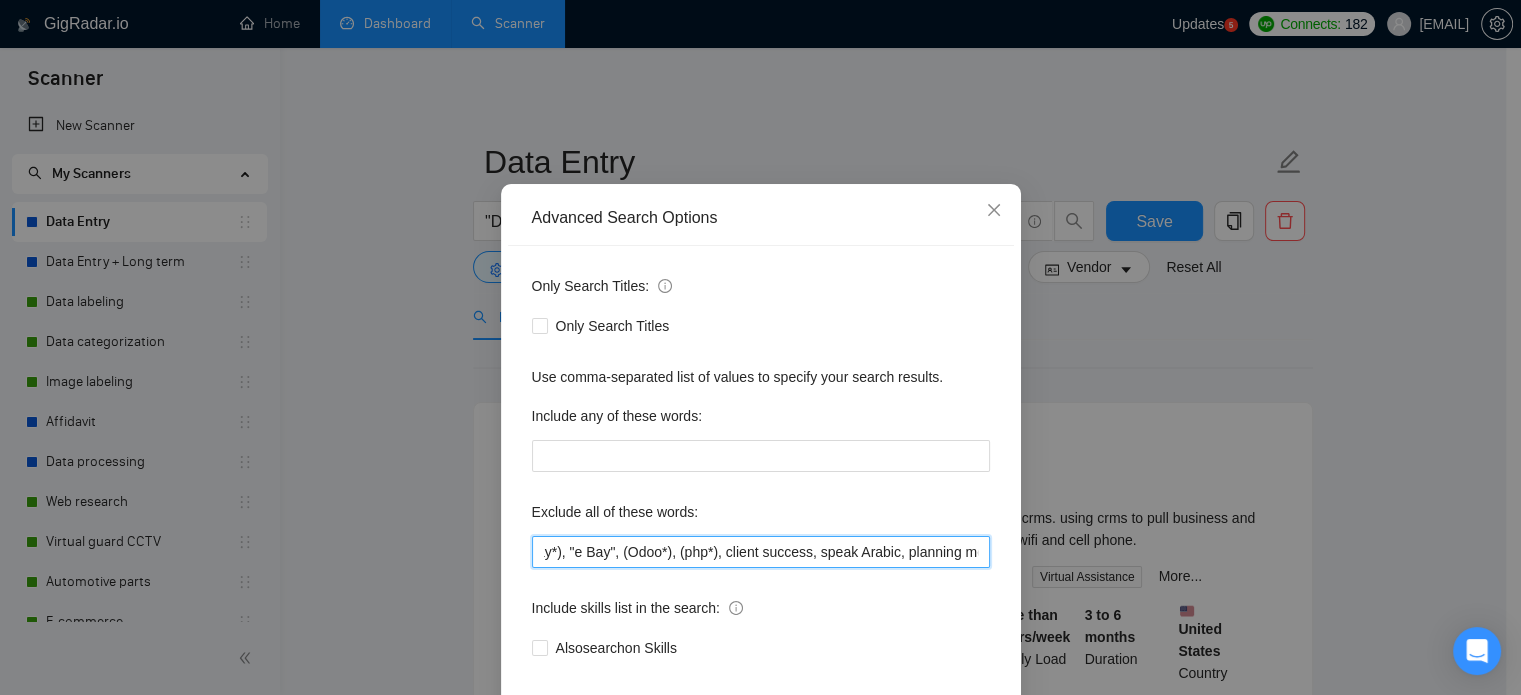 scroll, scrollTop: 0, scrollLeft: 358, axis: horizontal 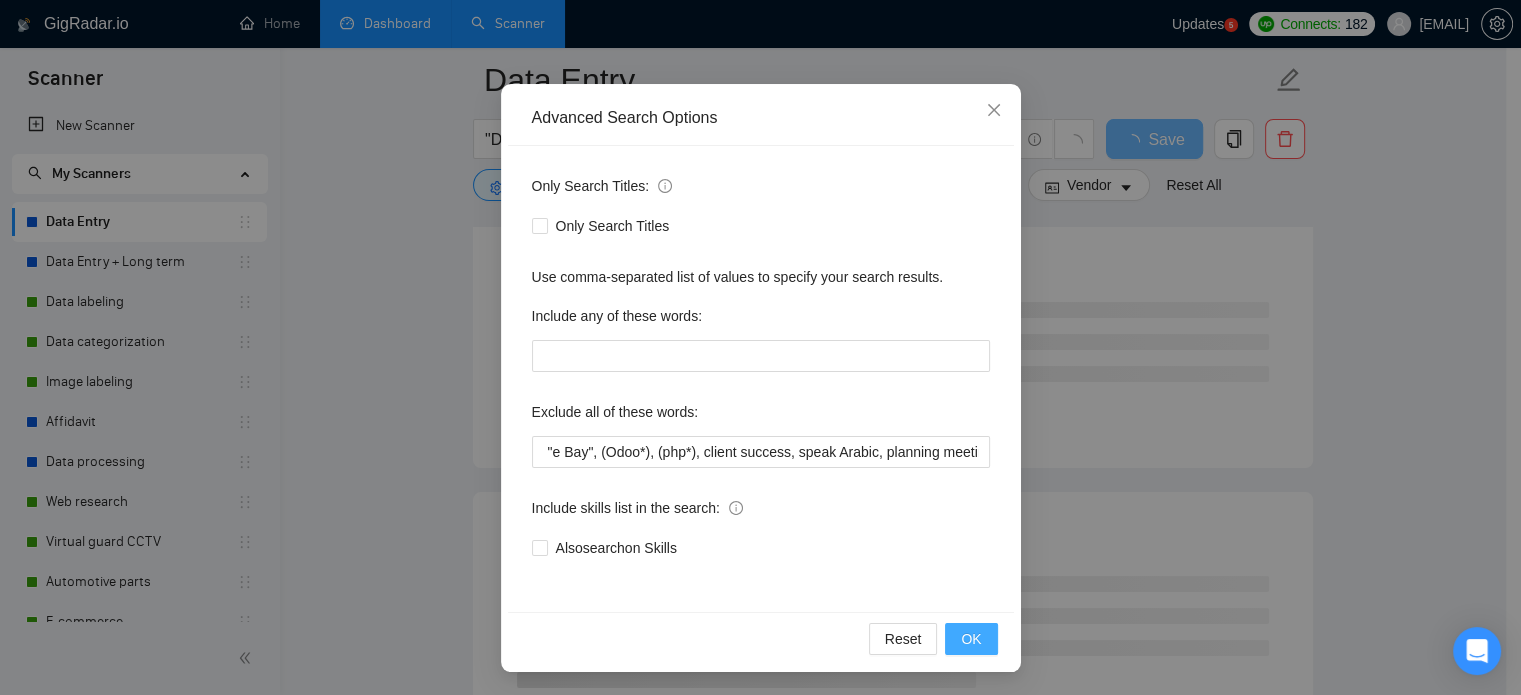click on "OK" at bounding box center [971, 639] 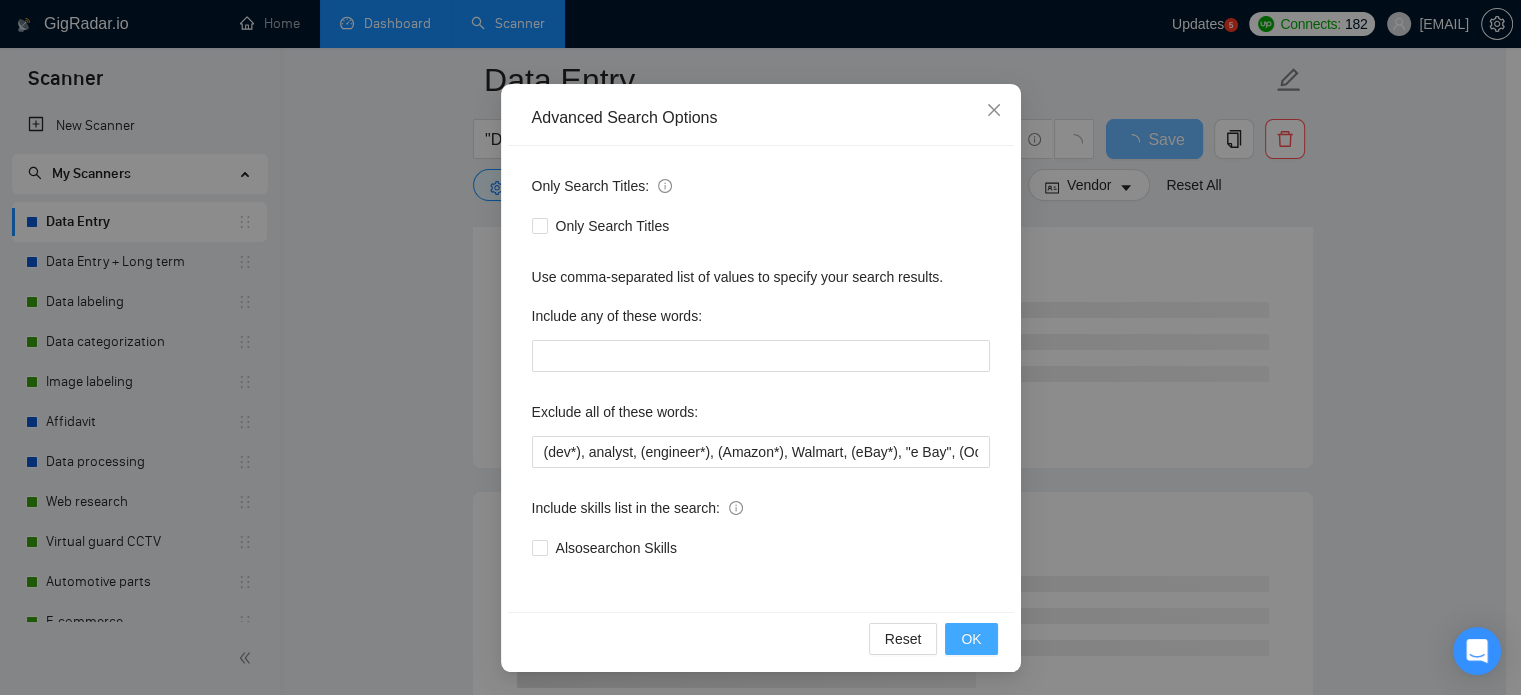 scroll, scrollTop: 36, scrollLeft: 0, axis: vertical 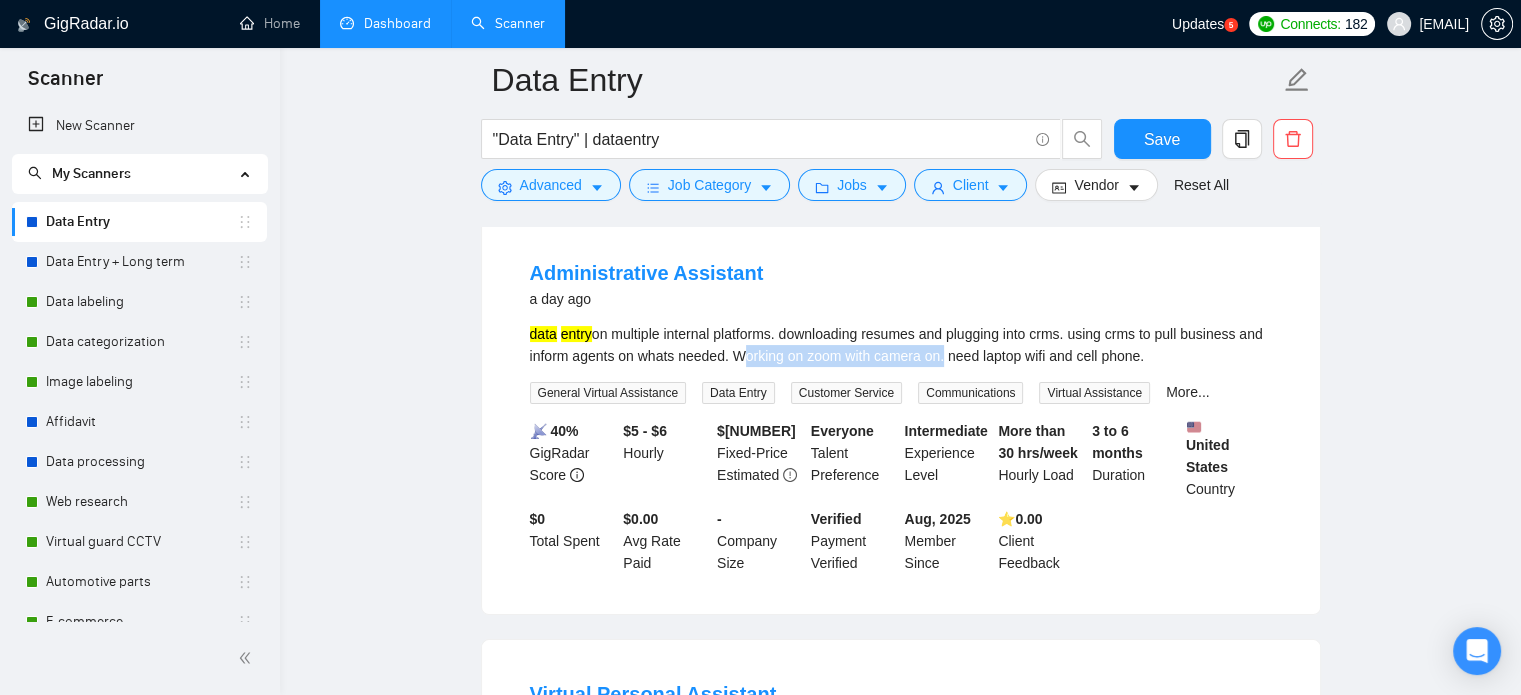 drag, startPoint x: 735, startPoint y: 357, endPoint x: 938, endPoint y: 364, distance: 203.12065 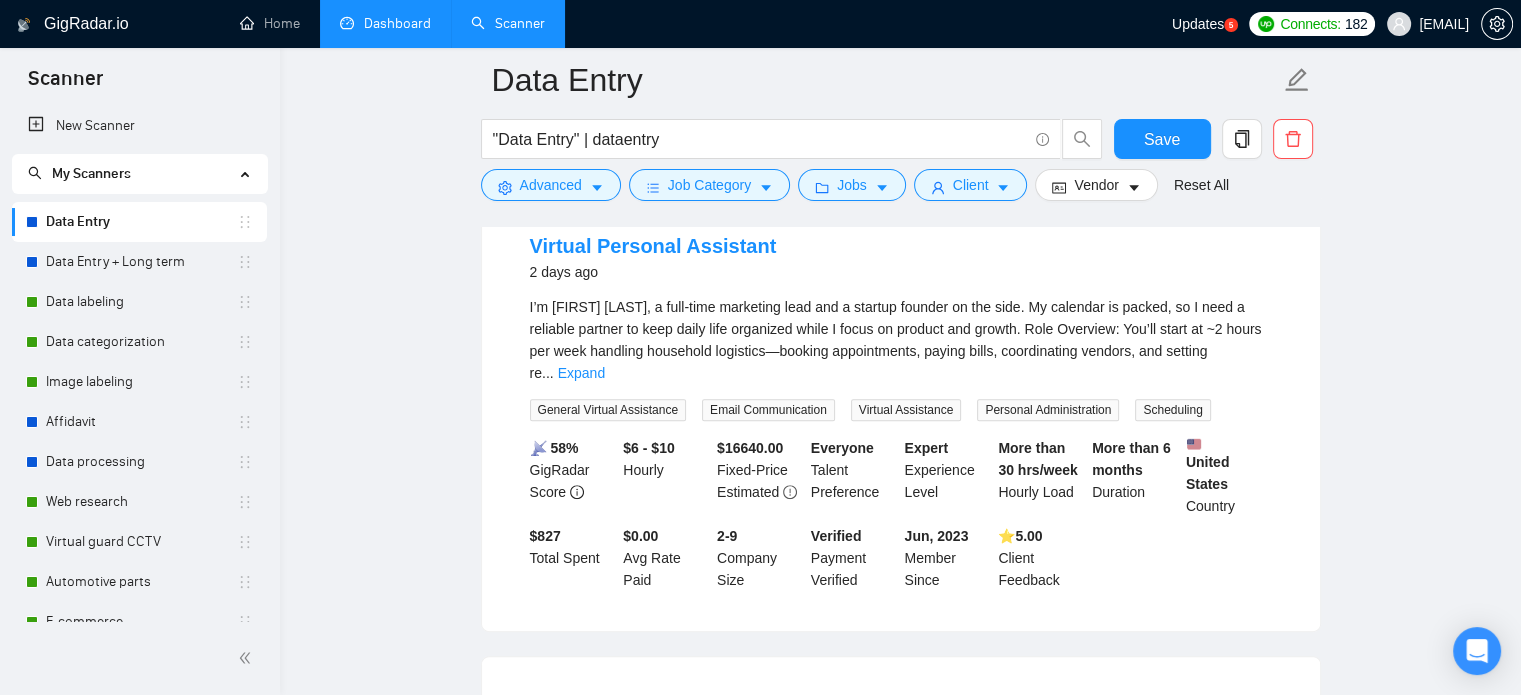 scroll, scrollTop: 600, scrollLeft: 0, axis: vertical 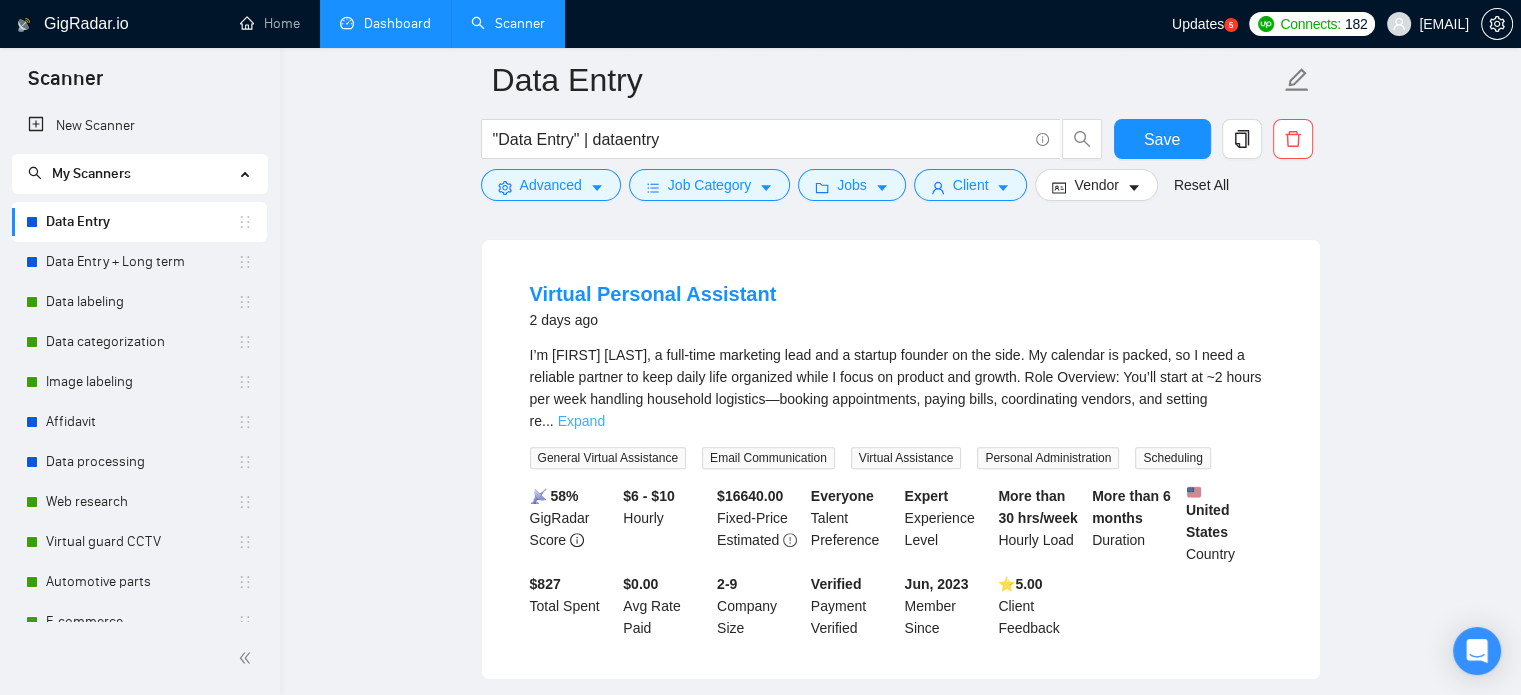 click on "Expand" at bounding box center [581, 421] 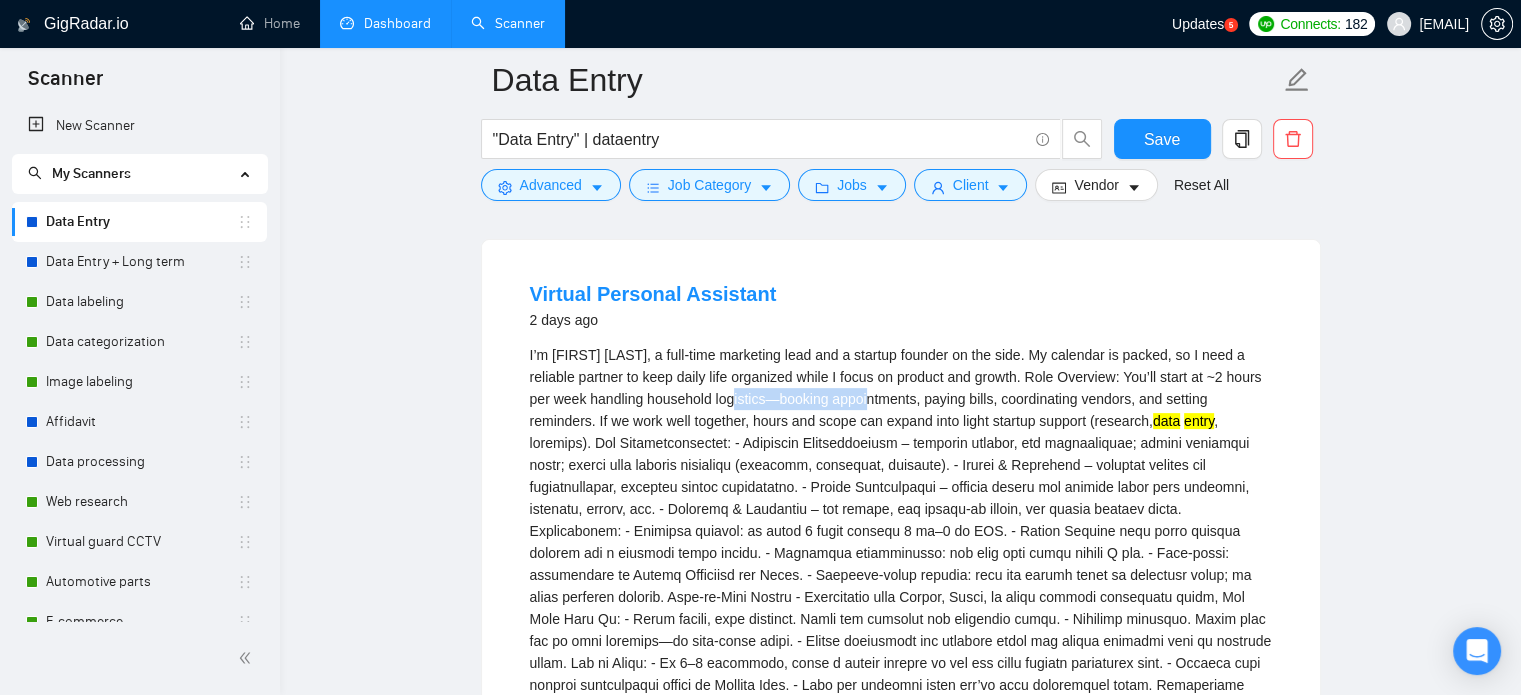 drag, startPoint x: 755, startPoint y: 402, endPoint x: 894, endPoint y: 407, distance: 139.0899 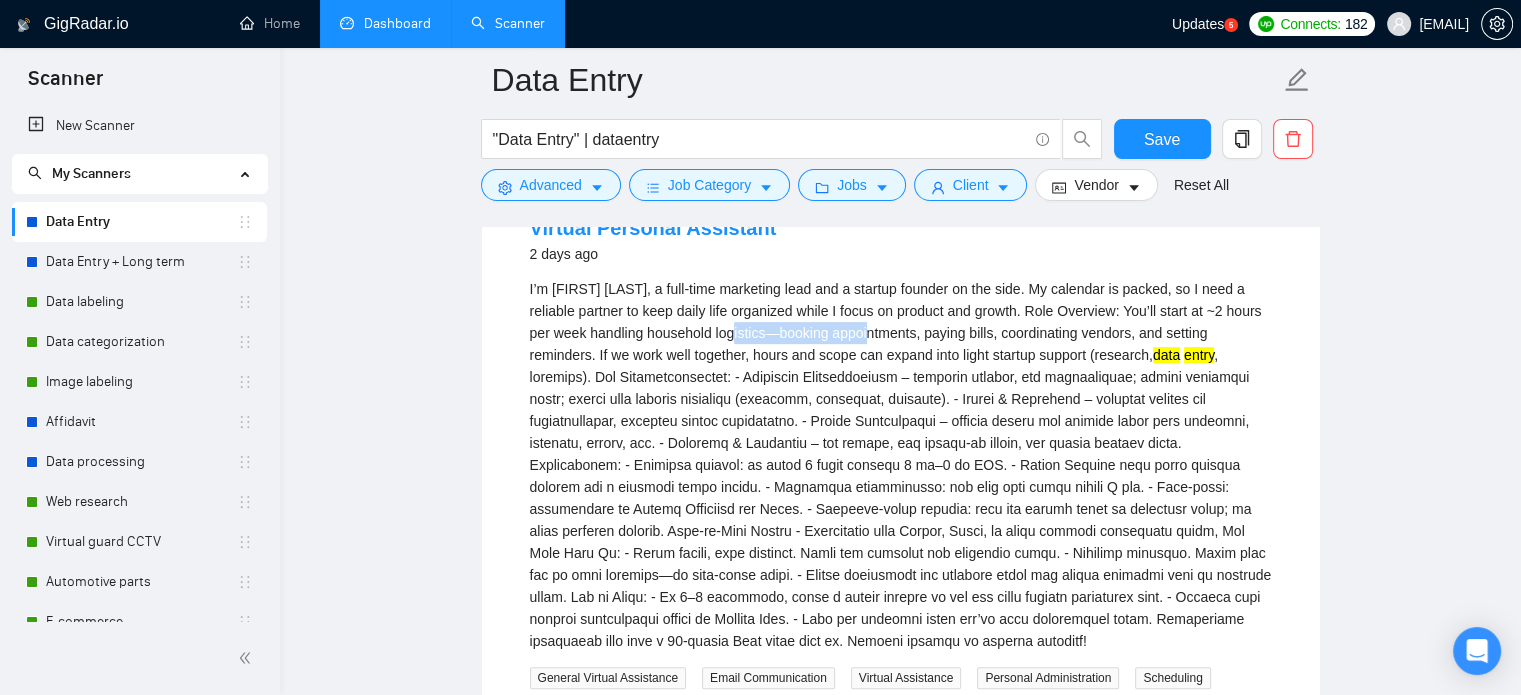 scroll, scrollTop: 700, scrollLeft: 0, axis: vertical 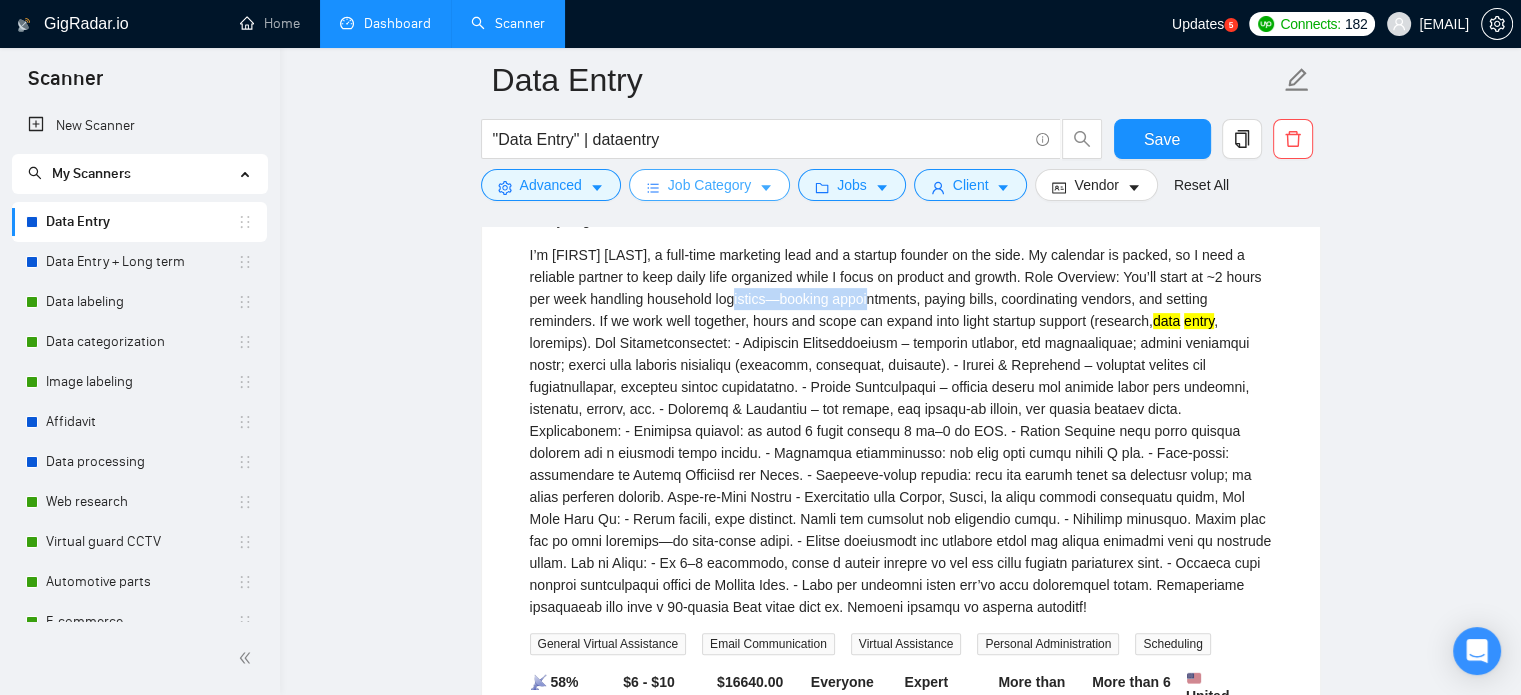 copy on "booking appointments" 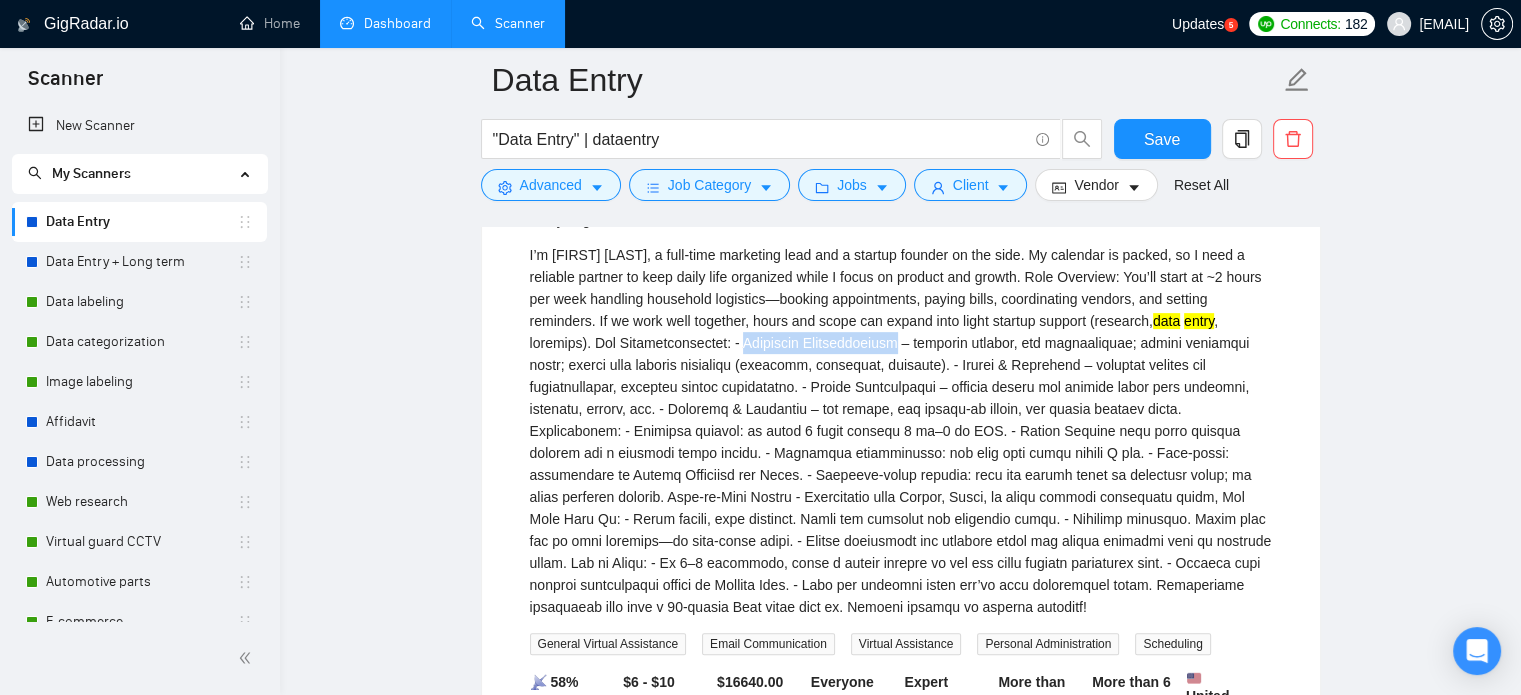 drag, startPoint x: 643, startPoint y: 345, endPoint x: 803, endPoint y: 343, distance: 160.0125 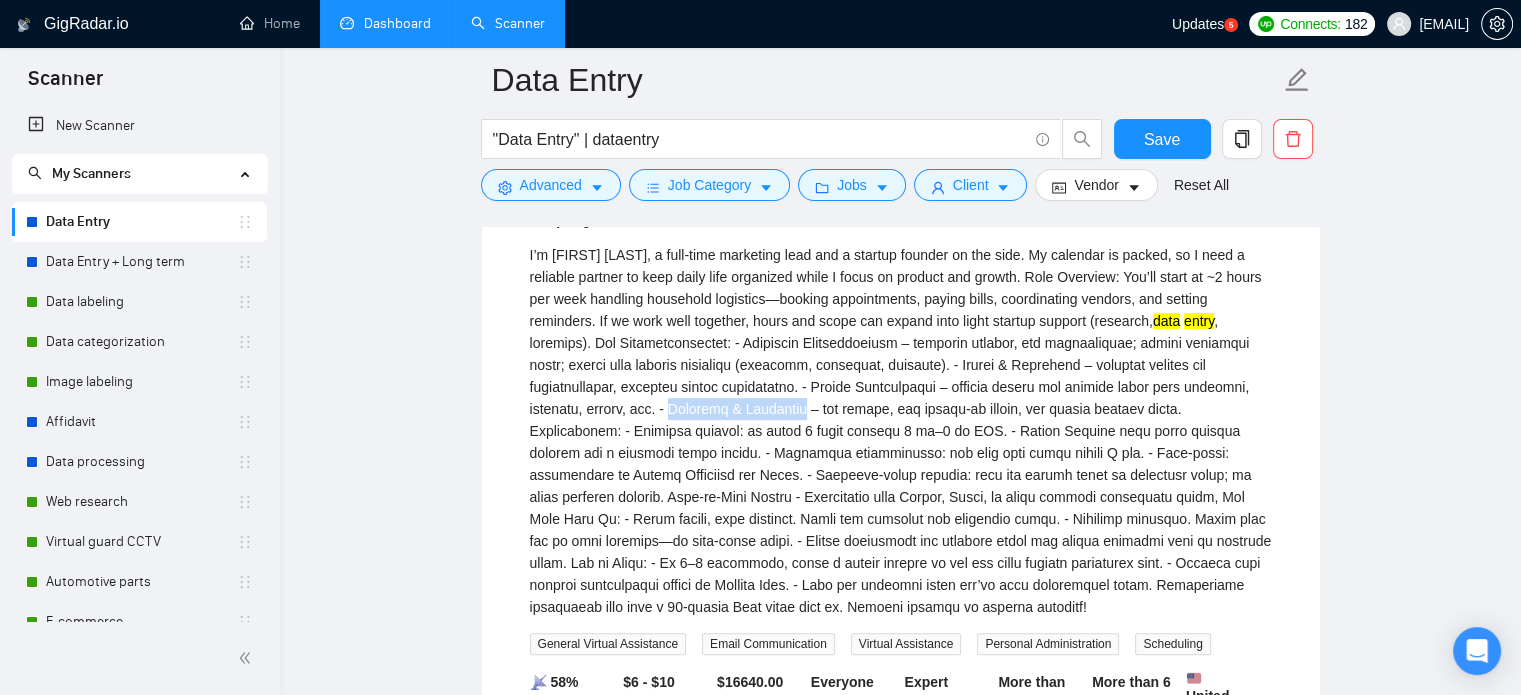 drag, startPoint x: 527, startPoint y: 410, endPoint x: 668, endPoint y: 417, distance: 141.17365 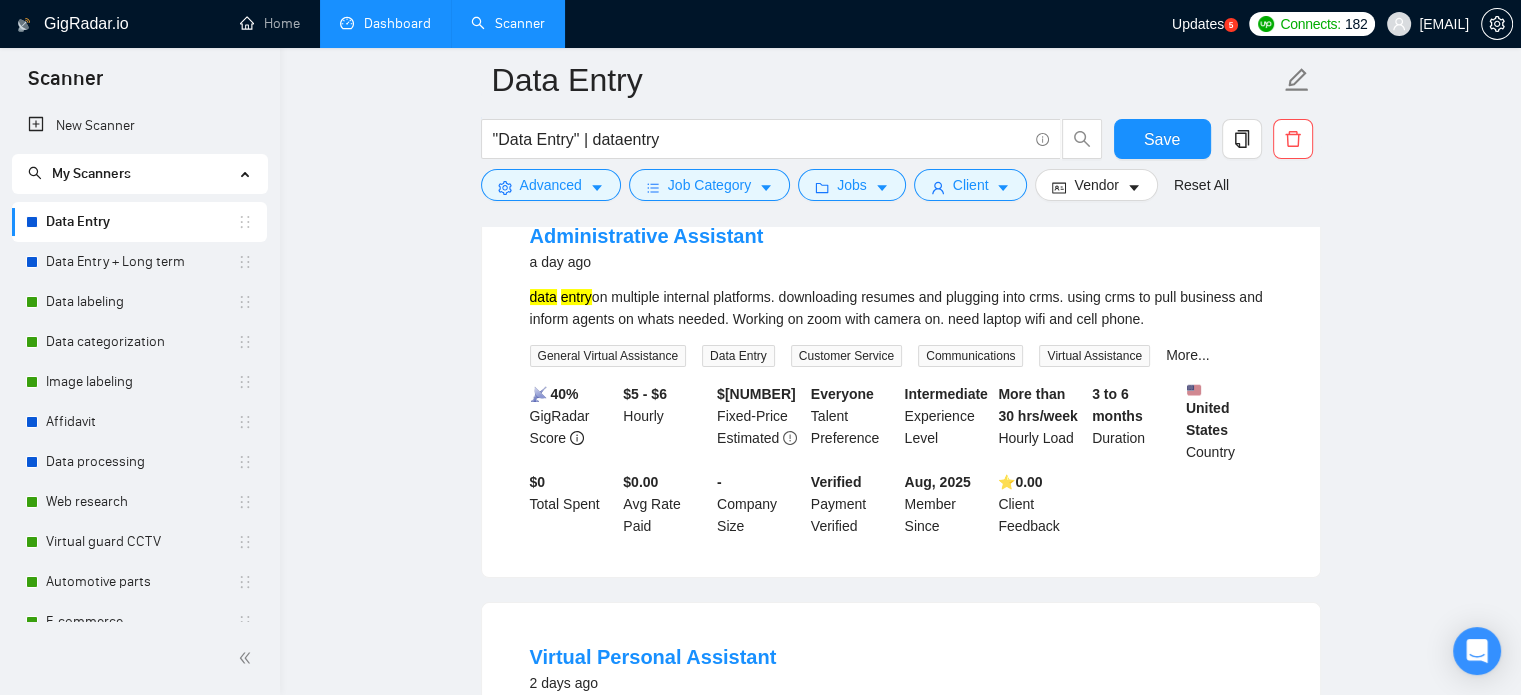 scroll, scrollTop: 0, scrollLeft: 0, axis: both 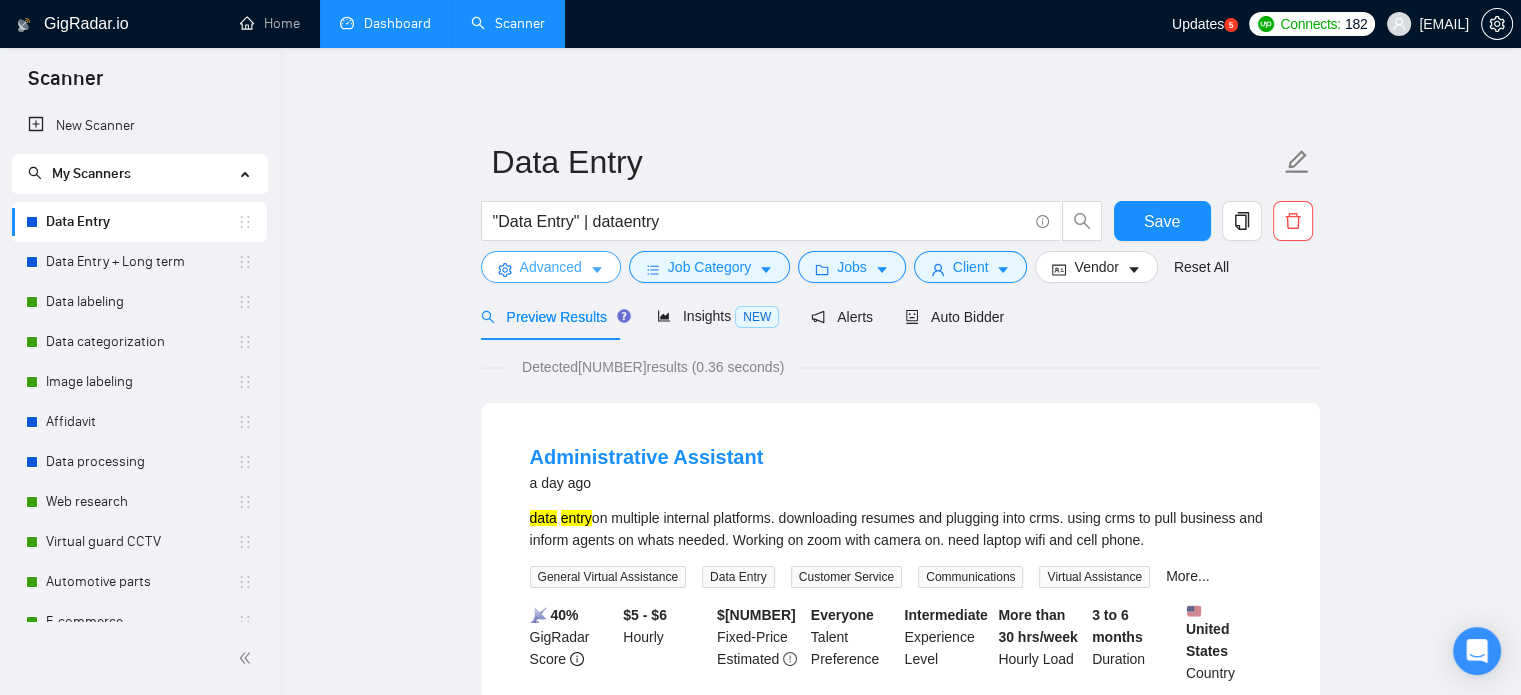 click on "Advanced" at bounding box center (551, 267) 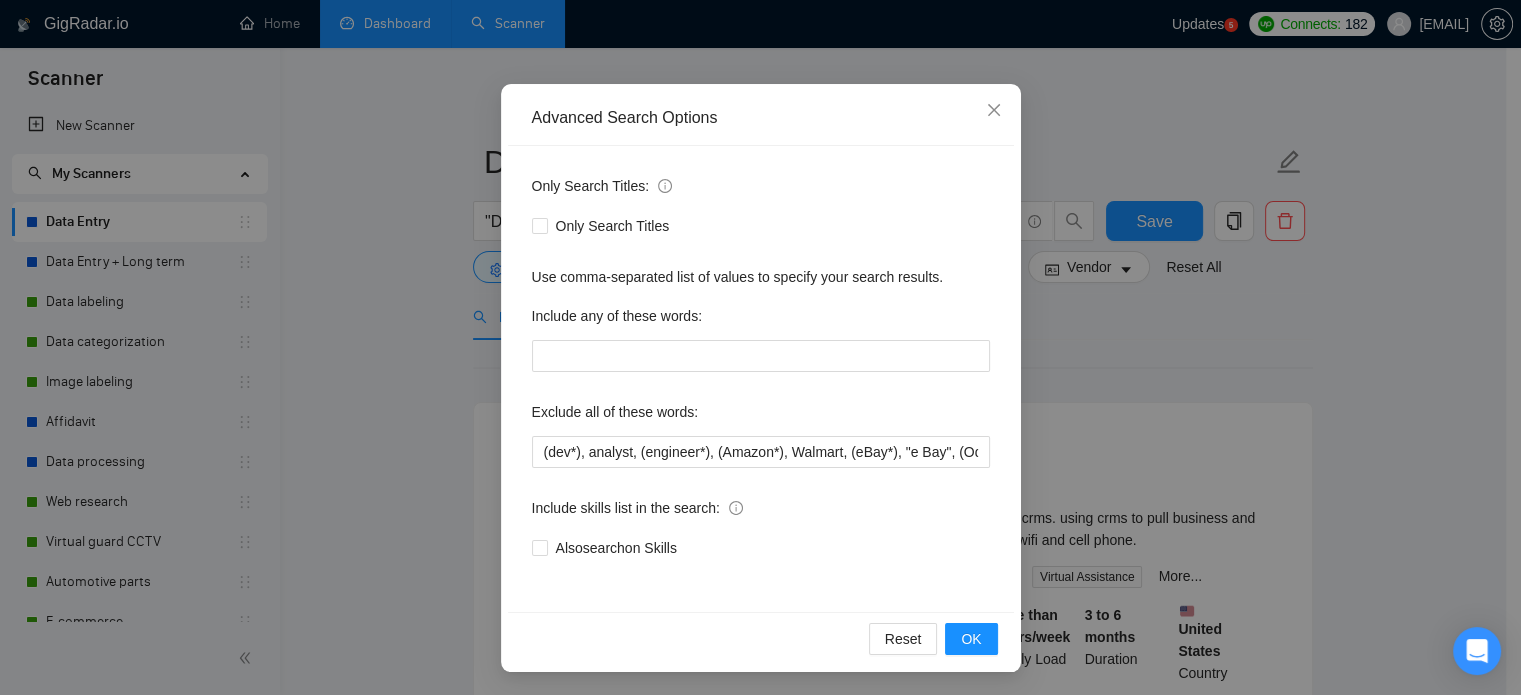 scroll, scrollTop: 136, scrollLeft: 0, axis: vertical 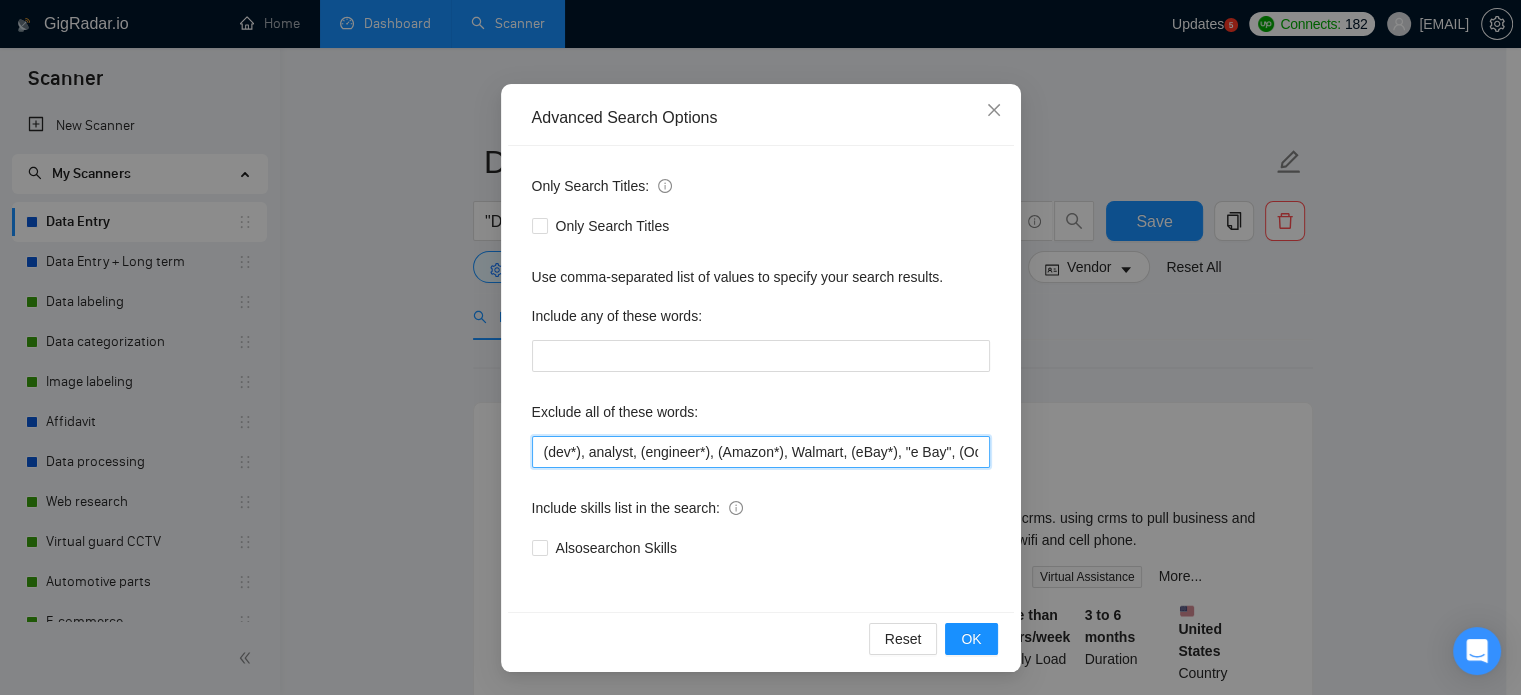 click on "(dev*), analyst, (engineer*), (Amazon*), Walmart, (eBay*), "e Bay", (Odoo*), (php*), client success, speak Arabic, planning meetings" at bounding box center [761, 452] 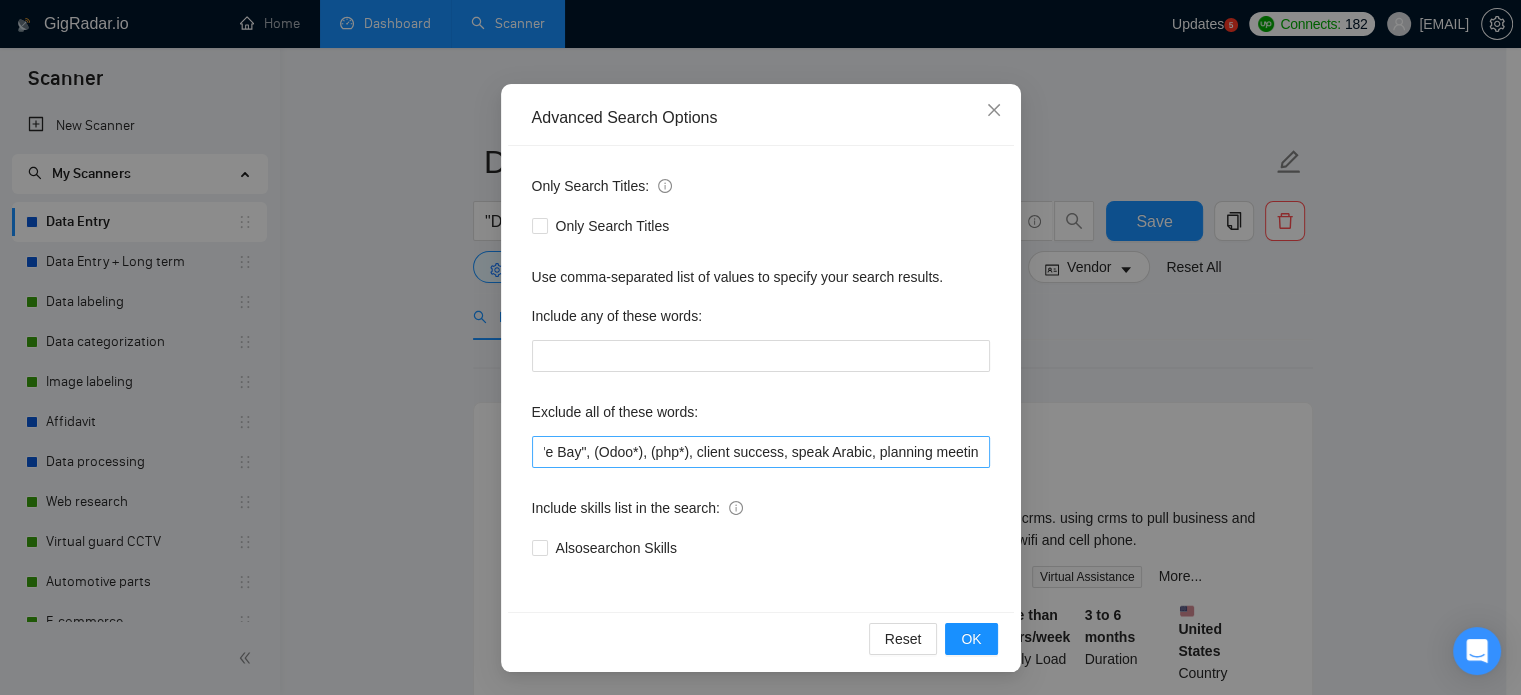 scroll, scrollTop: 0, scrollLeft: 0, axis: both 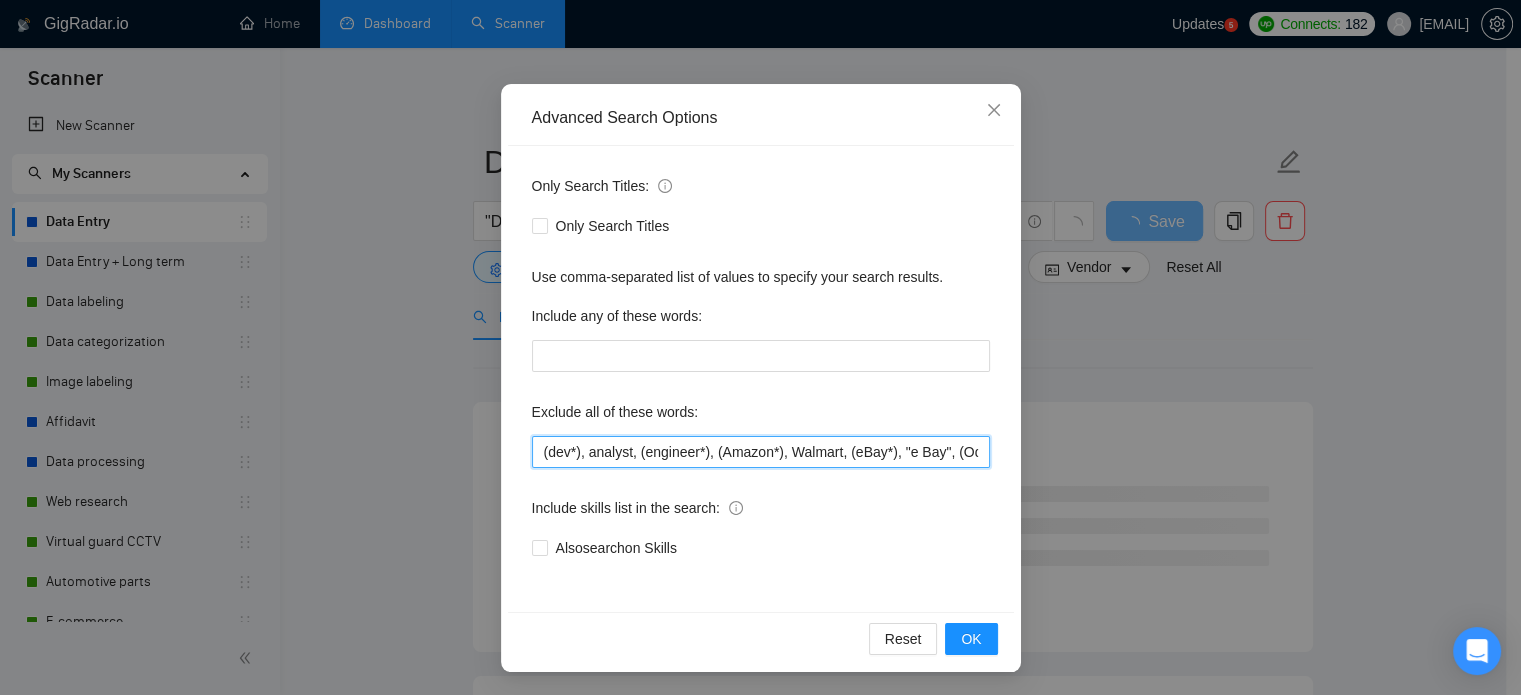 paste on "booking appointments" 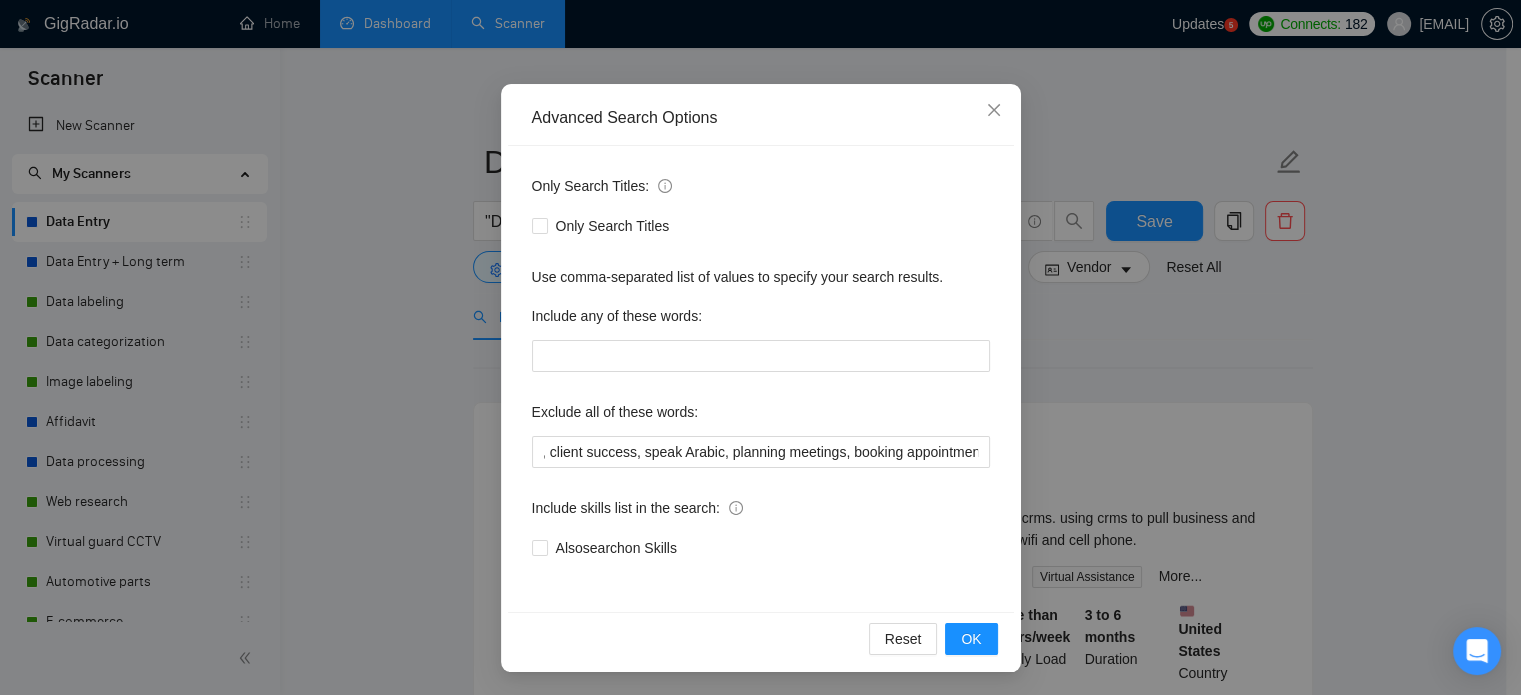 scroll, scrollTop: 0, scrollLeft: 0, axis: both 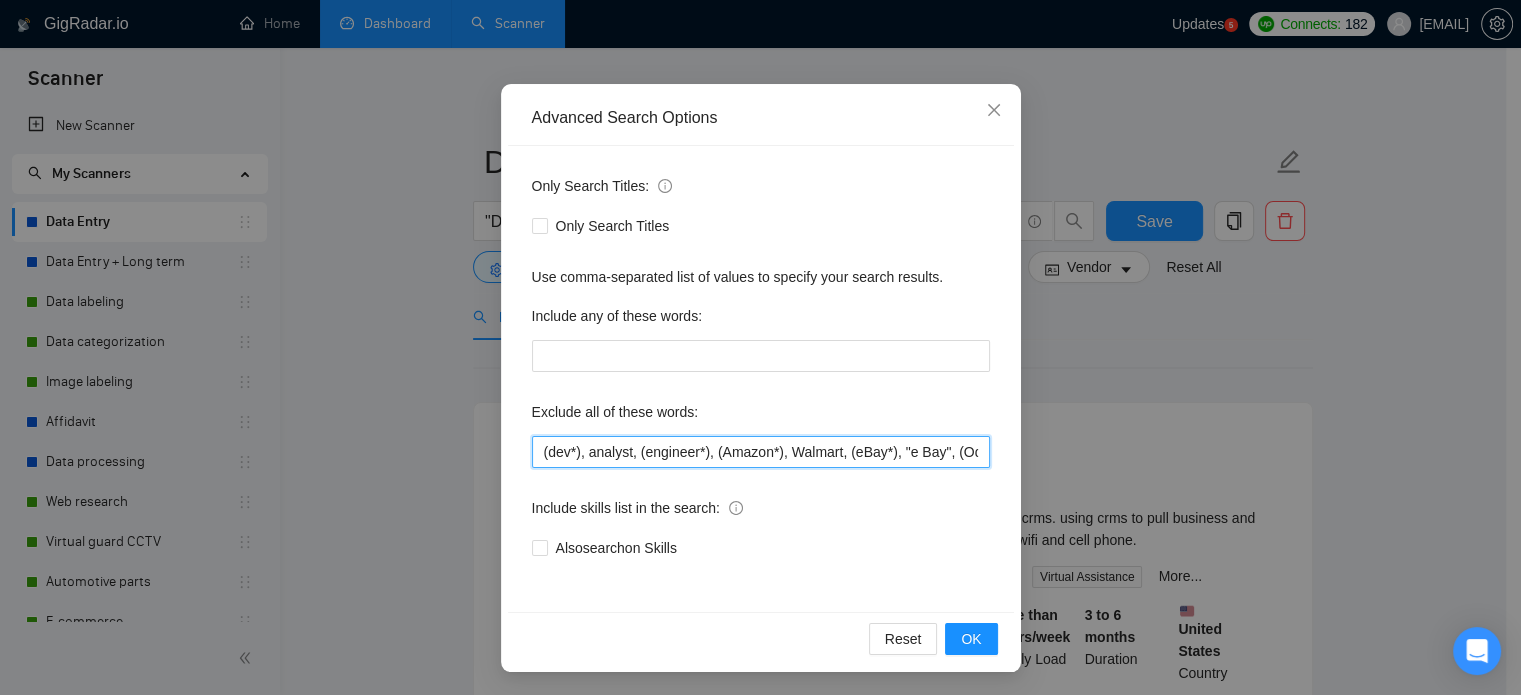 click on "(dev*), analyst, (engineer*), (Amazon*), Walmart, (eBay*), "e Bay", (Odoo*), (php*), client success, speak Arabic, planning meetings, booking appointments," at bounding box center (761, 452) 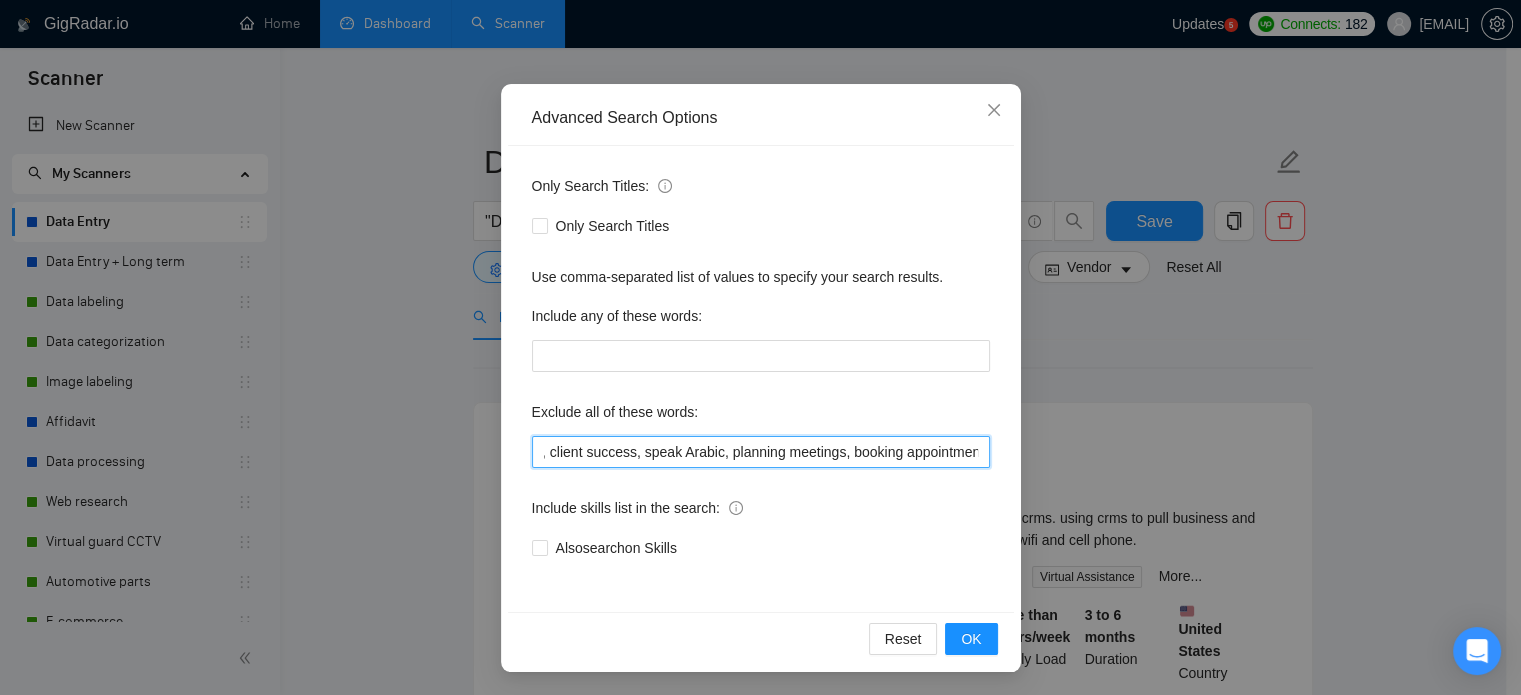 paste on "Calendar & Reminders" 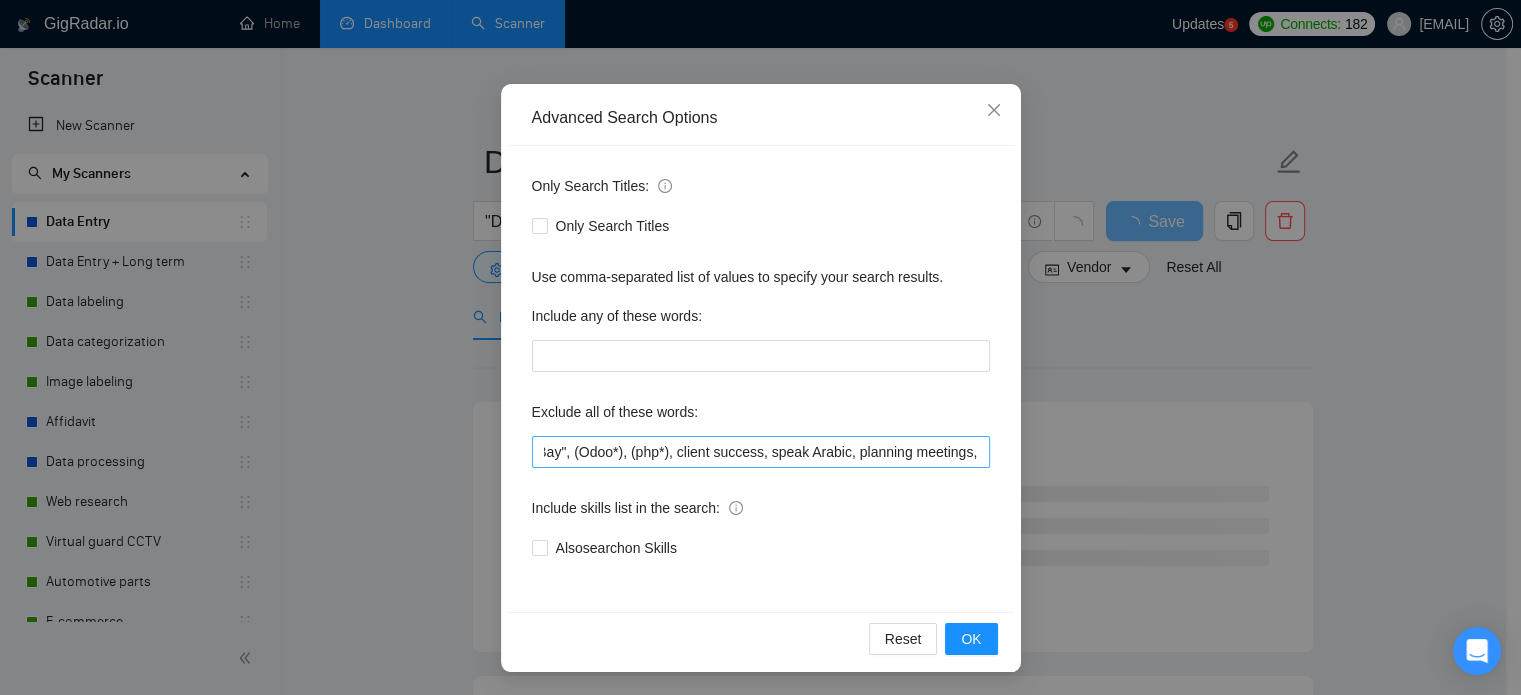 scroll, scrollTop: 0, scrollLeft: 0, axis: both 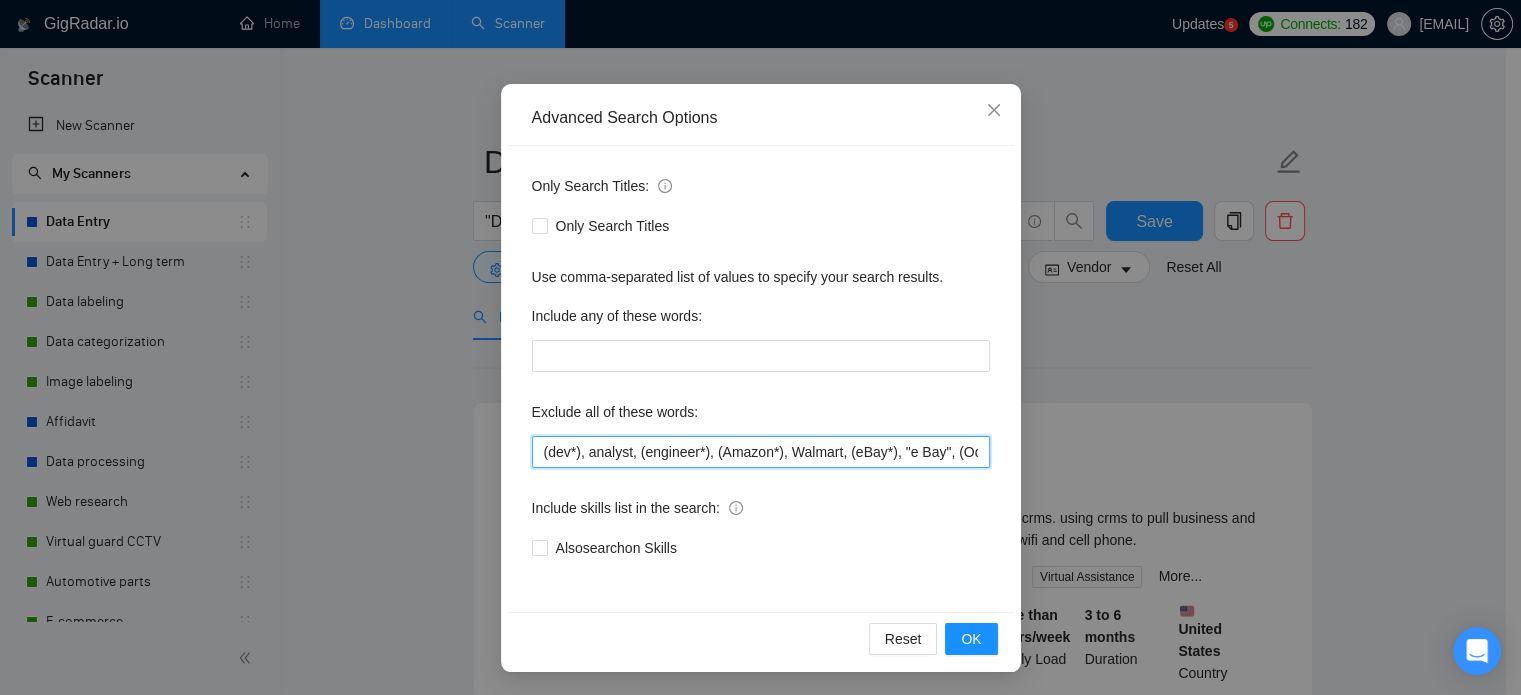click on "(dev*), analyst, (engineer*), (Amazon*), Walmart, (eBay*), "e Bay", (Odoo*), (php*), client success, speak Arabic, planning meetings," at bounding box center [761, 452] 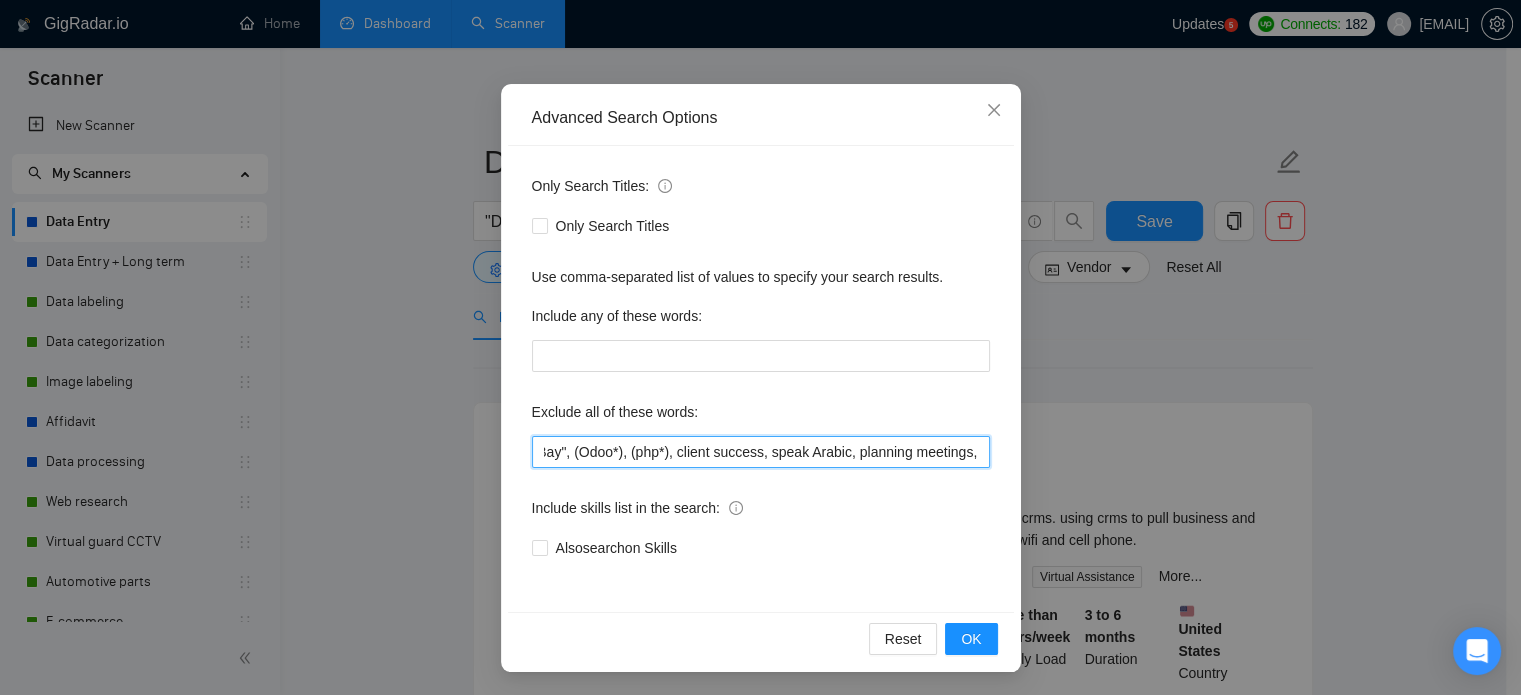 scroll, scrollTop: 0, scrollLeft: 651, axis: horizontal 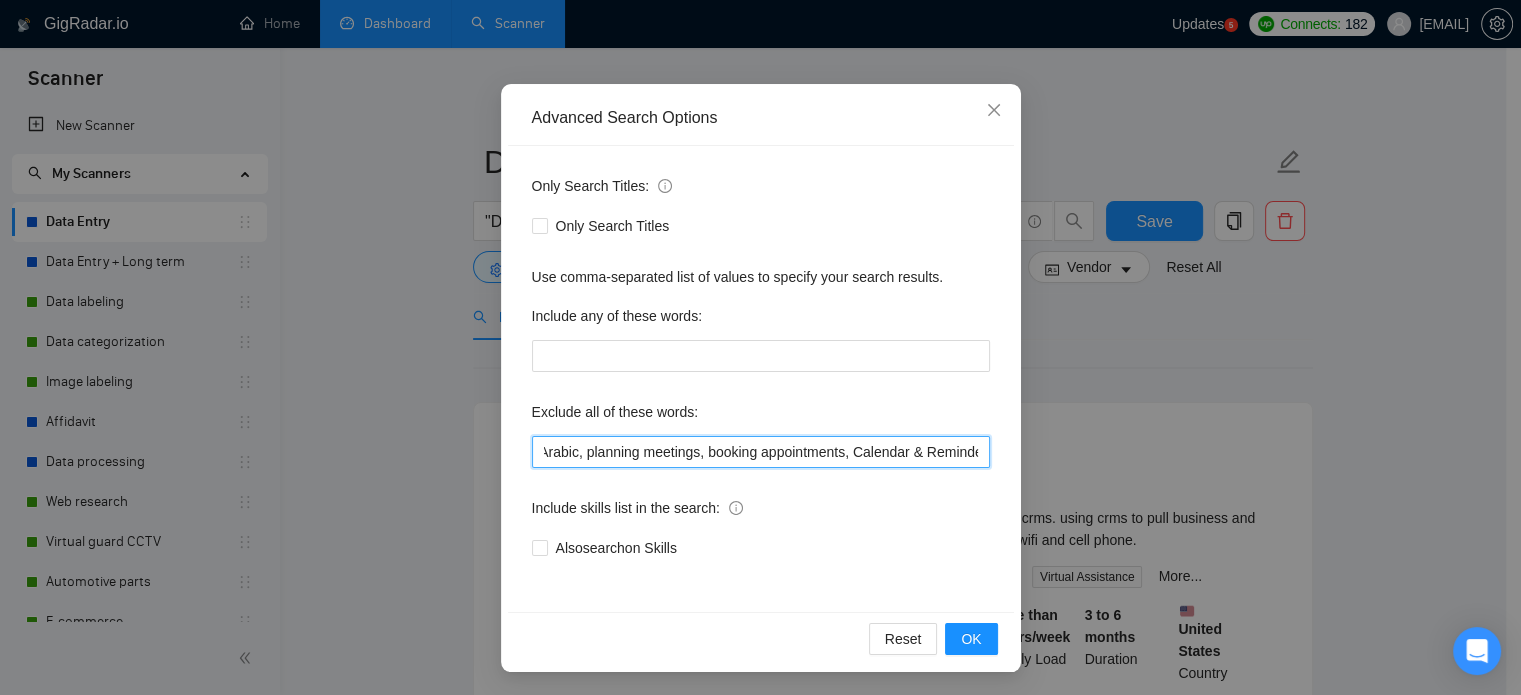 paste on "Household Administration" 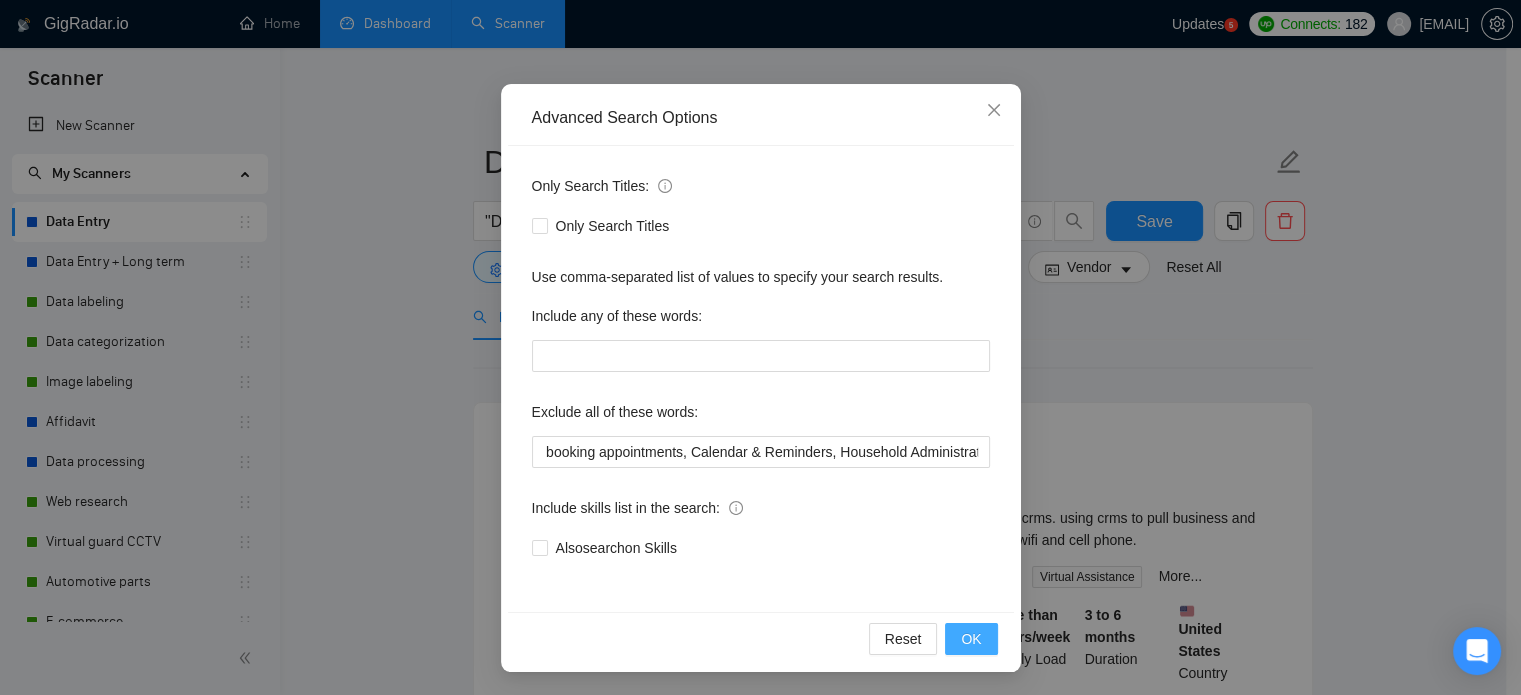 click on "OK" at bounding box center [971, 639] 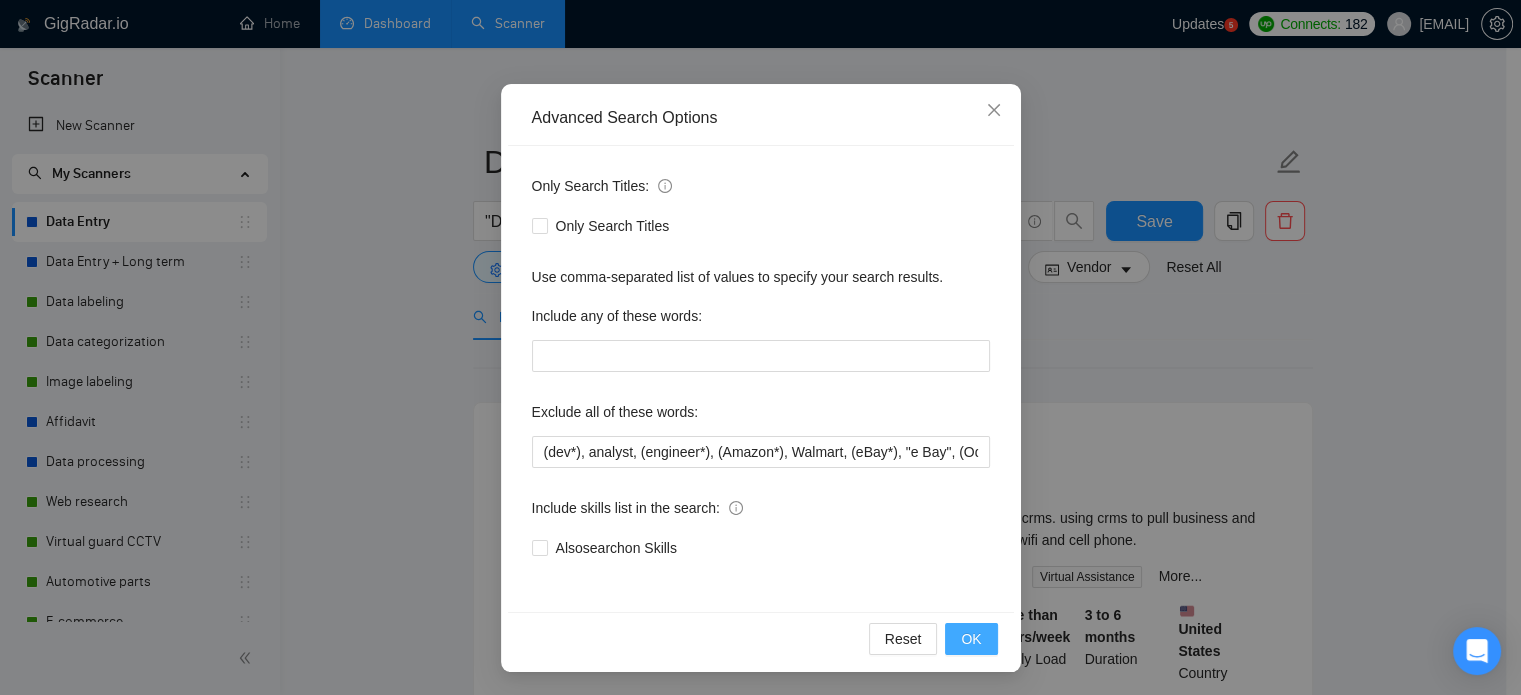 scroll, scrollTop: 36, scrollLeft: 0, axis: vertical 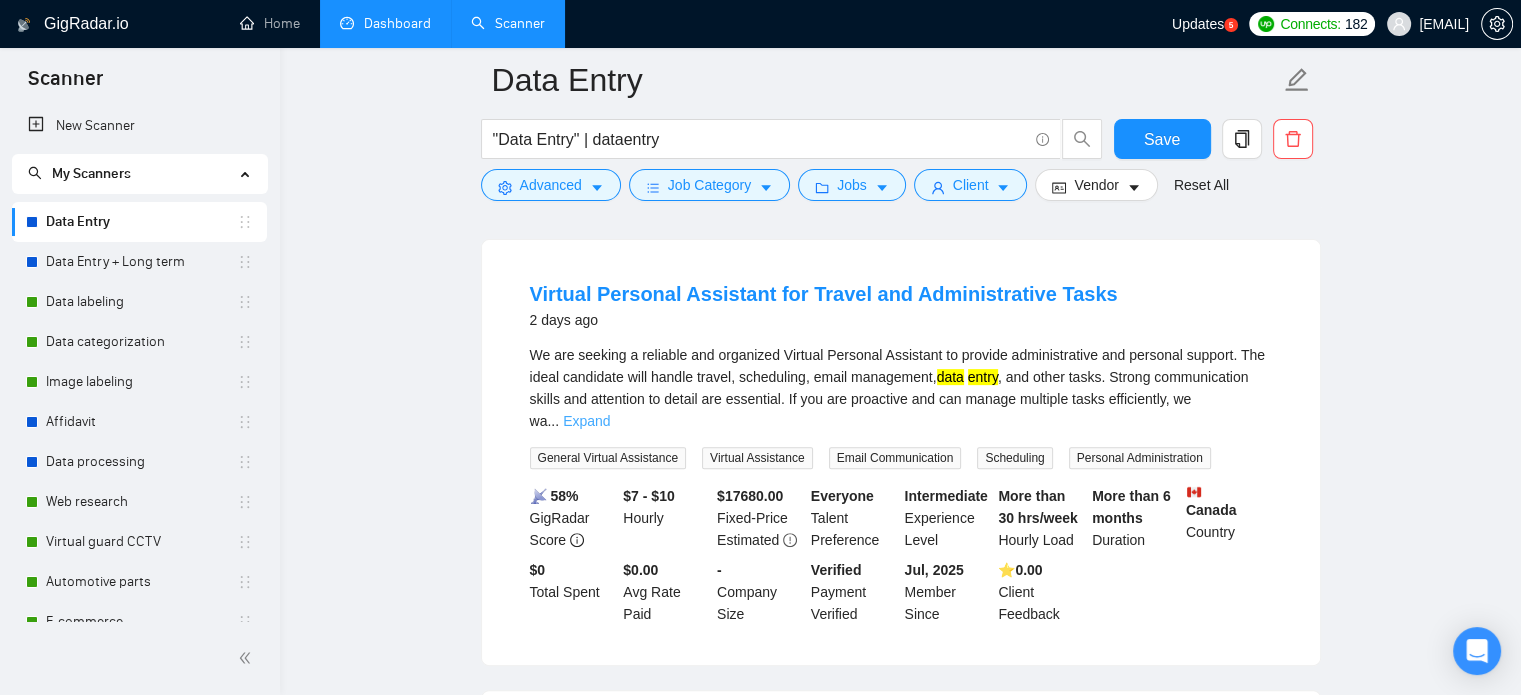click on "Expand" at bounding box center (586, 421) 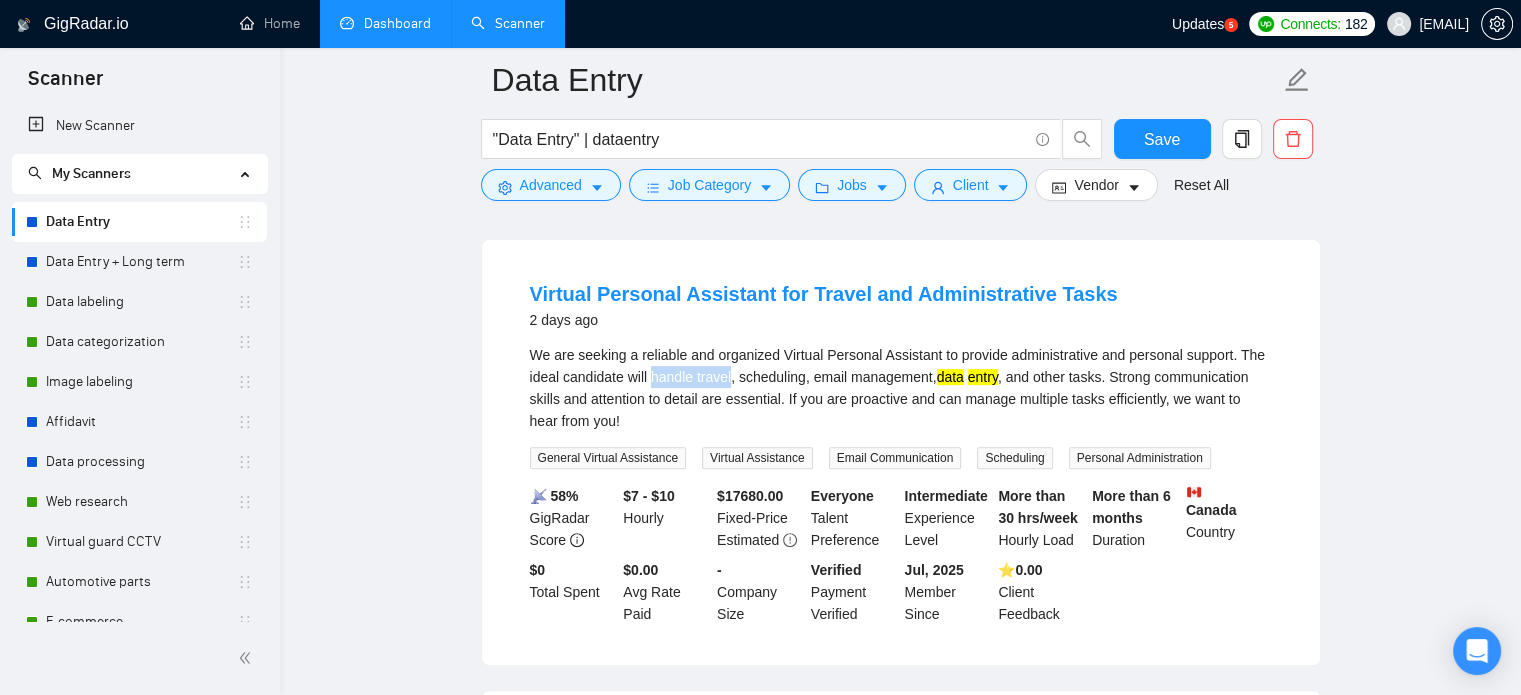 drag, startPoint x: 652, startPoint y: 379, endPoint x: 730, endPoint y: 378, distance: 78.00641 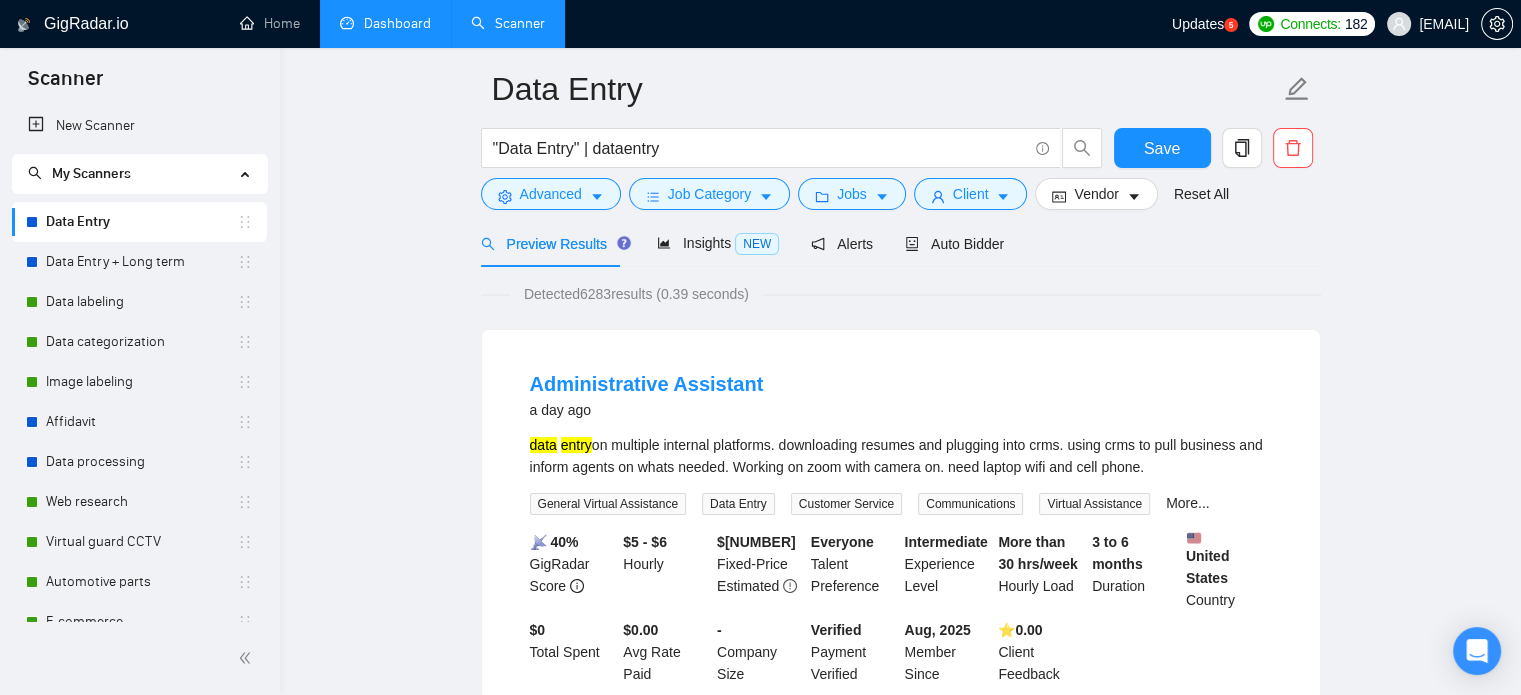 scroll, scrollTop: 0, scrollLeft: 0, axis: both 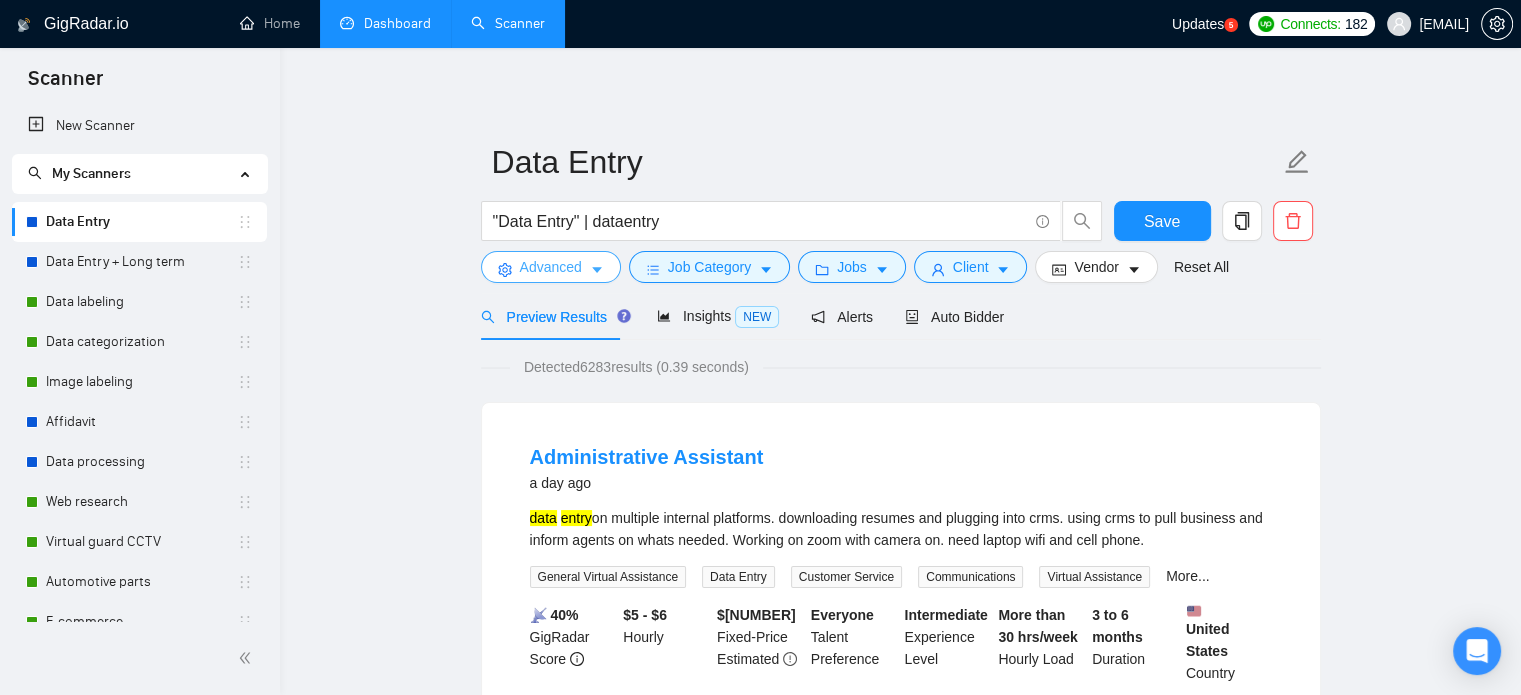 click on "Advanced" at bounding box center (551, 267) 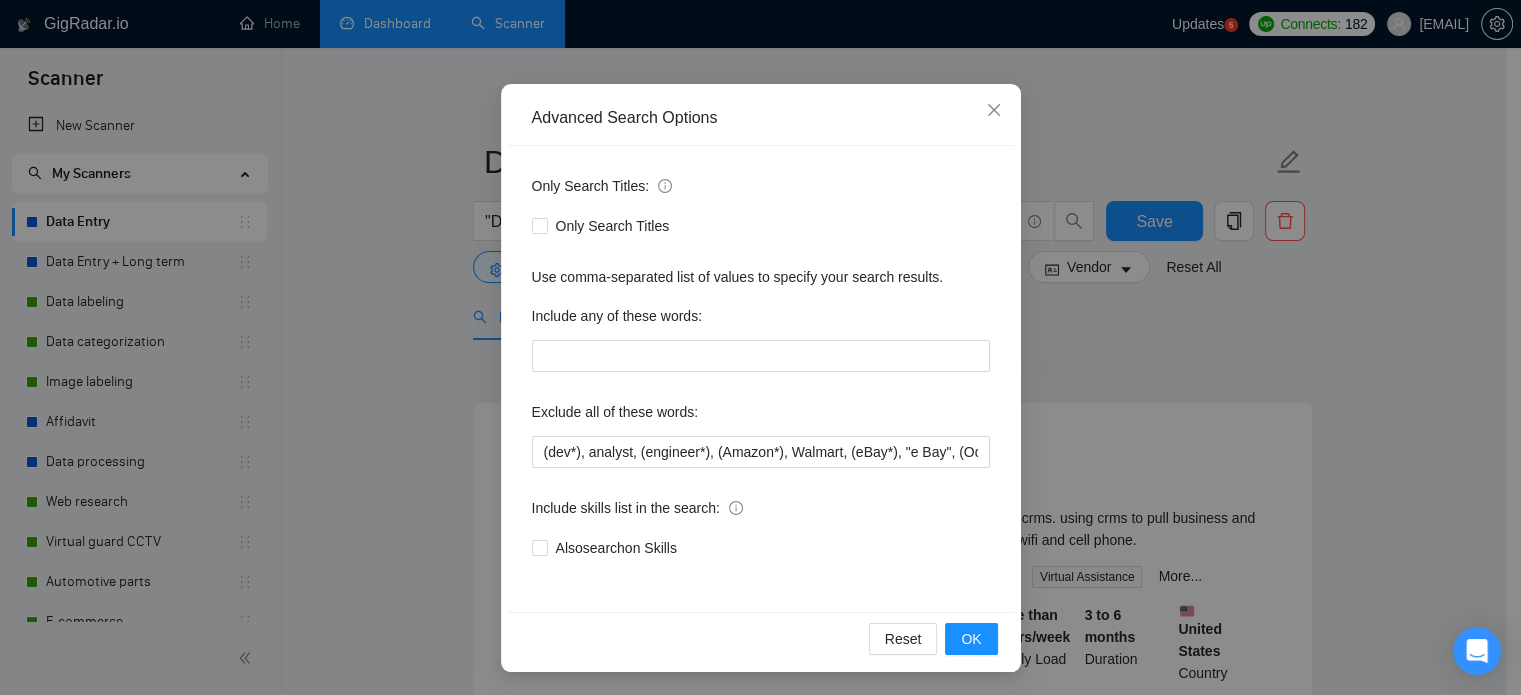 scroll, scrollTop: 136, scrollLeft: 0, axis: vertical 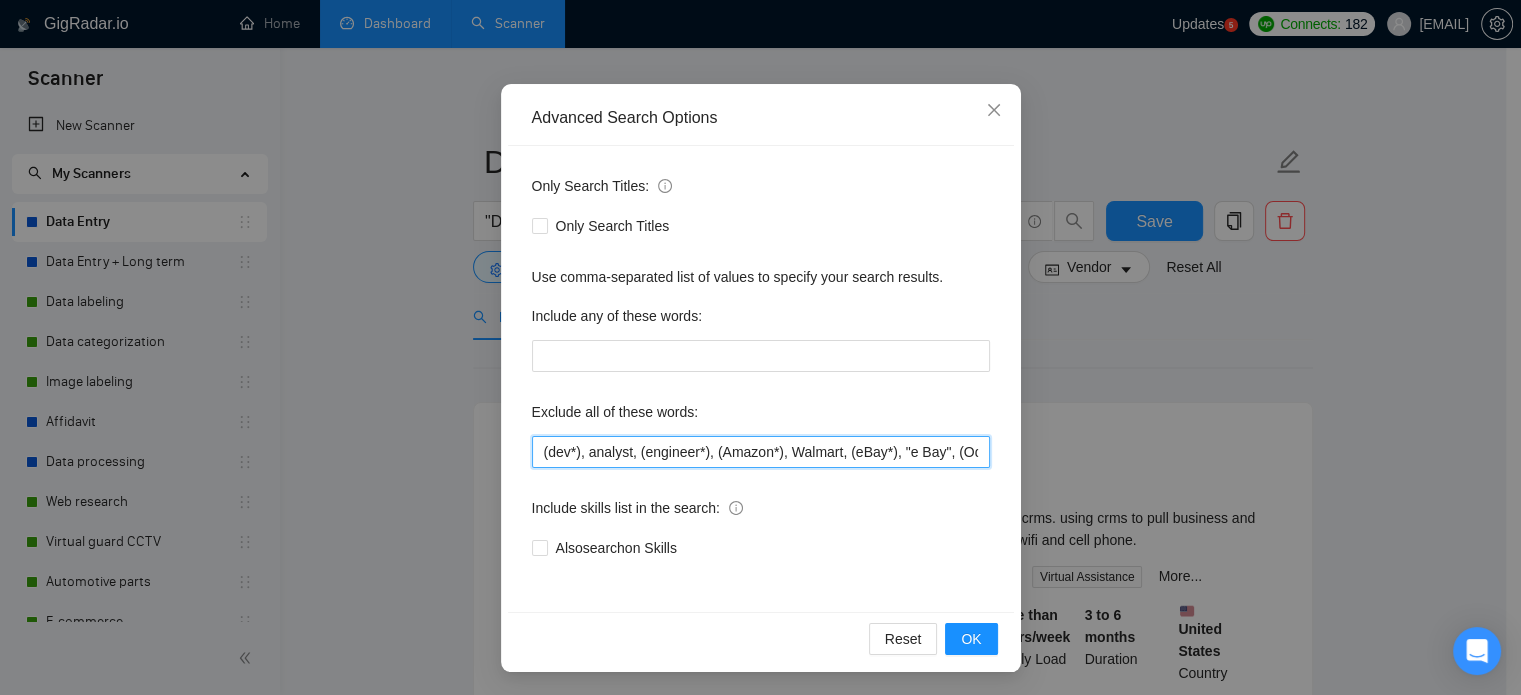 click on "(dev*), analyst, (engineer*), (Amazon*), Walmart, (eBay*), "e Bay", (Odoo*), (php*), client success, speak Arabic, planning meetings, booking appointments, Calendar & Reminders, Household Administration" at bounding box center (761, 452) 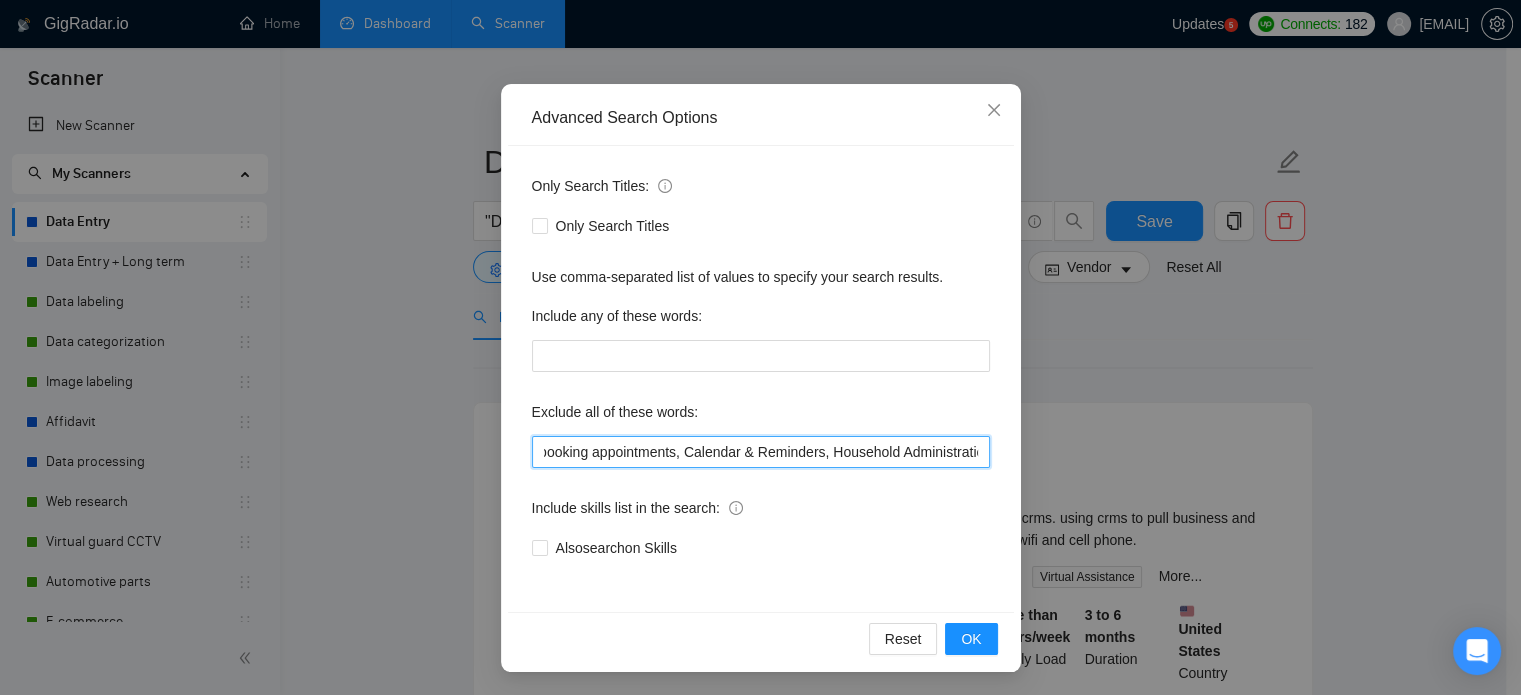 paste on "handle travel" 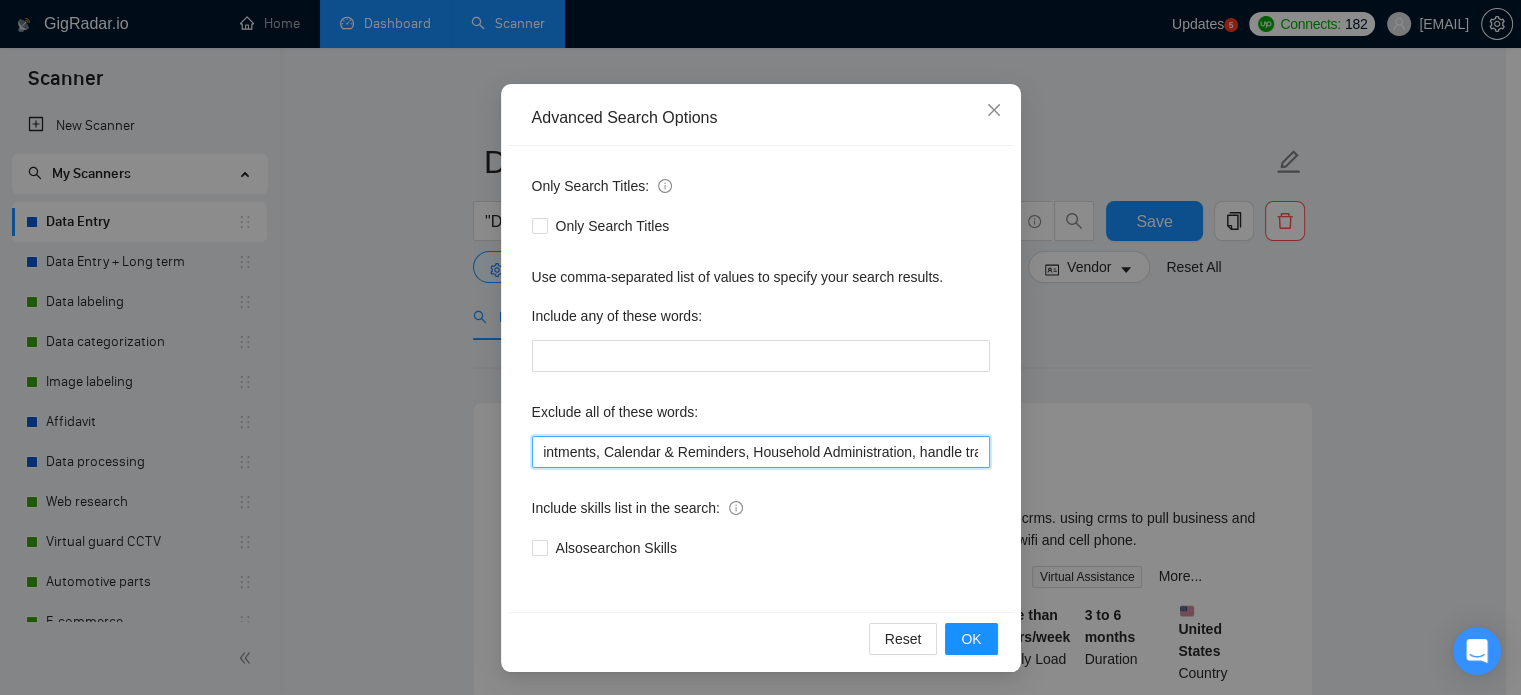 type on "(dev*), analyst, (engineer*), (Amazon*), Walmart, (eBay*), "e Bay", (Odoo*), (php*), client success, speak Arabic, planning meetings, booking appointments, Calendar & Reminders, Household Administration, handle travel" 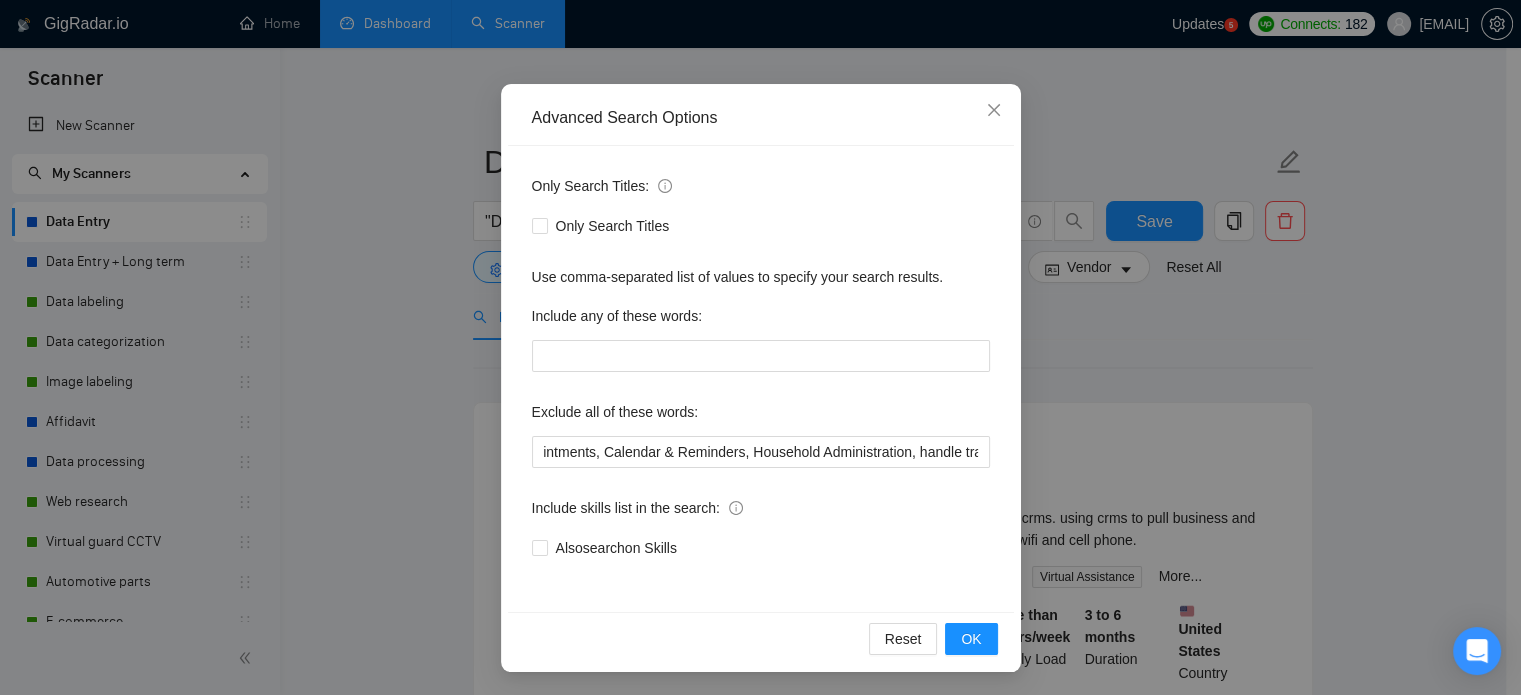 click on "Reset OK" at bounding box center (761, 638) 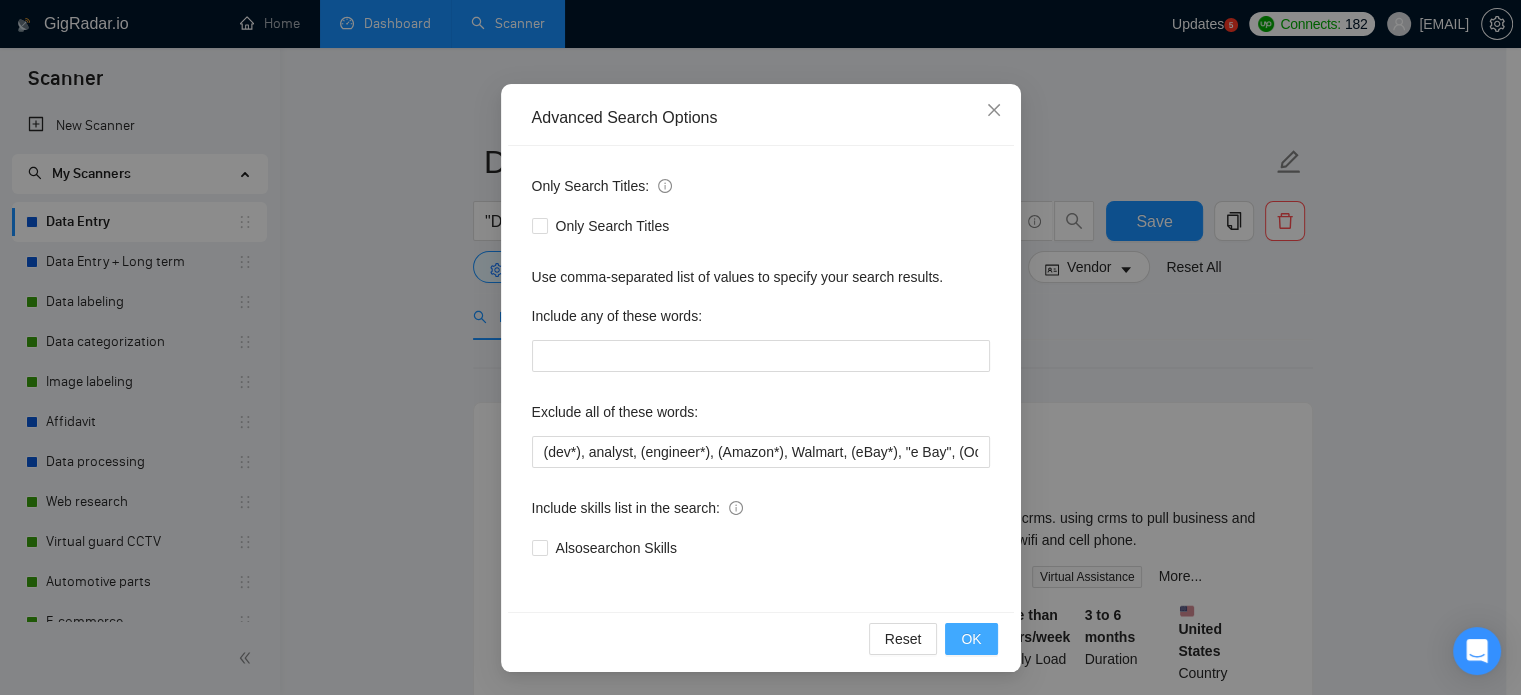 click on "OK" at bounding box center [971, 639] 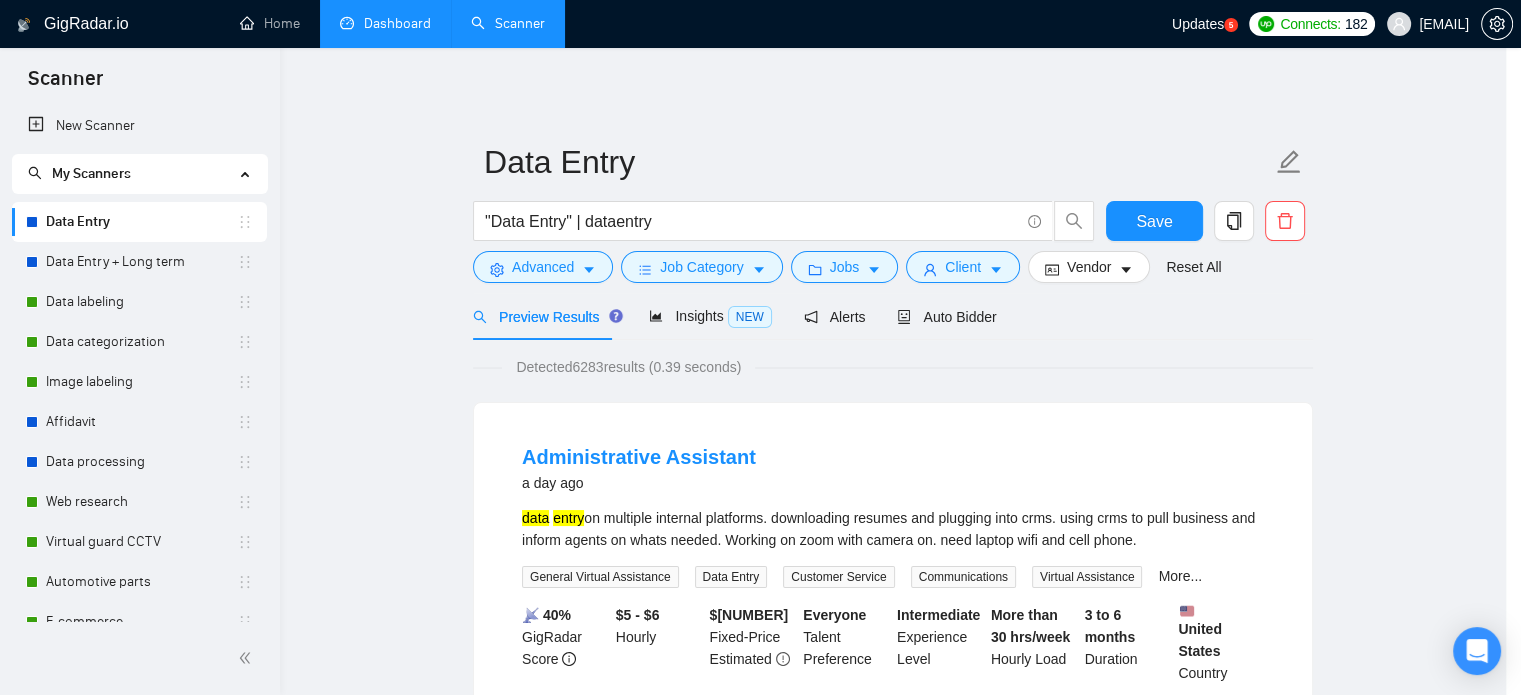 scroll, scrollTop: 36, scrollLeft: 0, axis: vertical 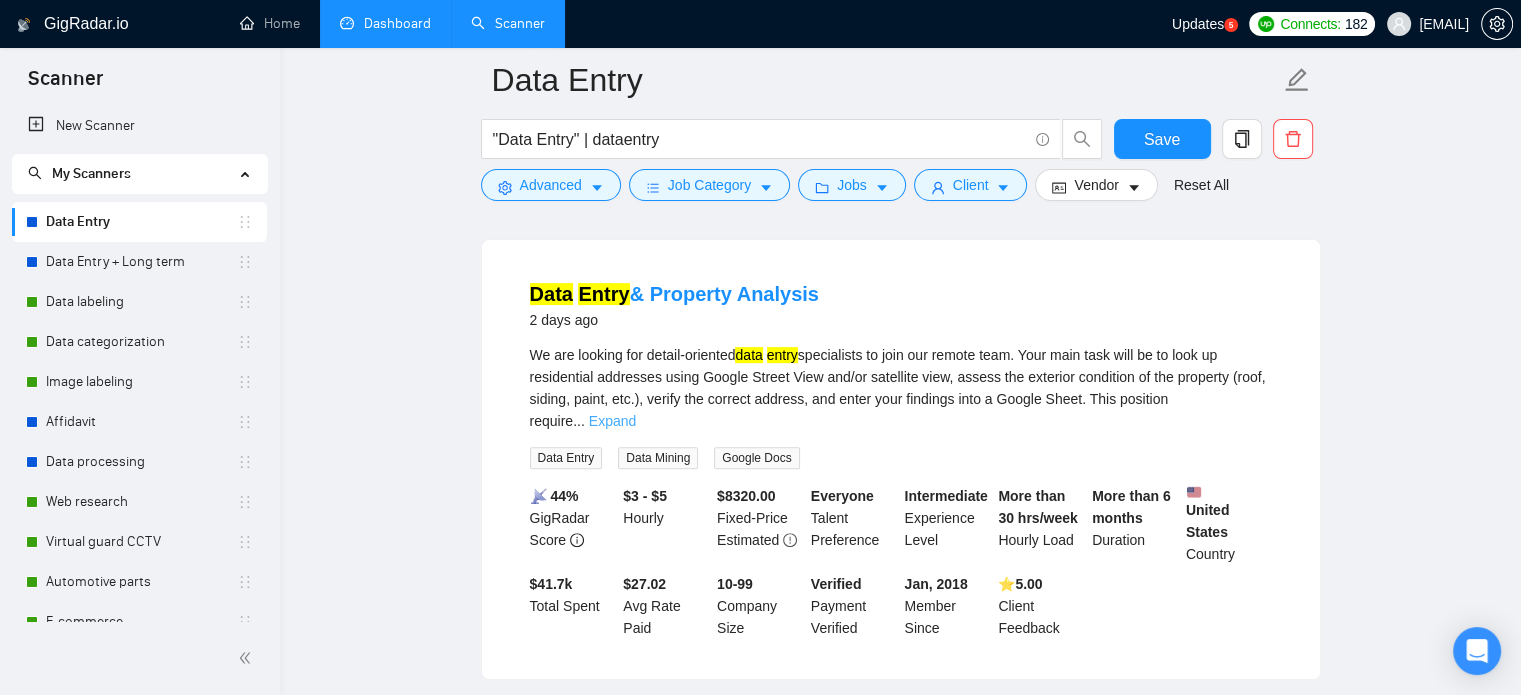 click on "Expand" at bounding box center [612, 421] 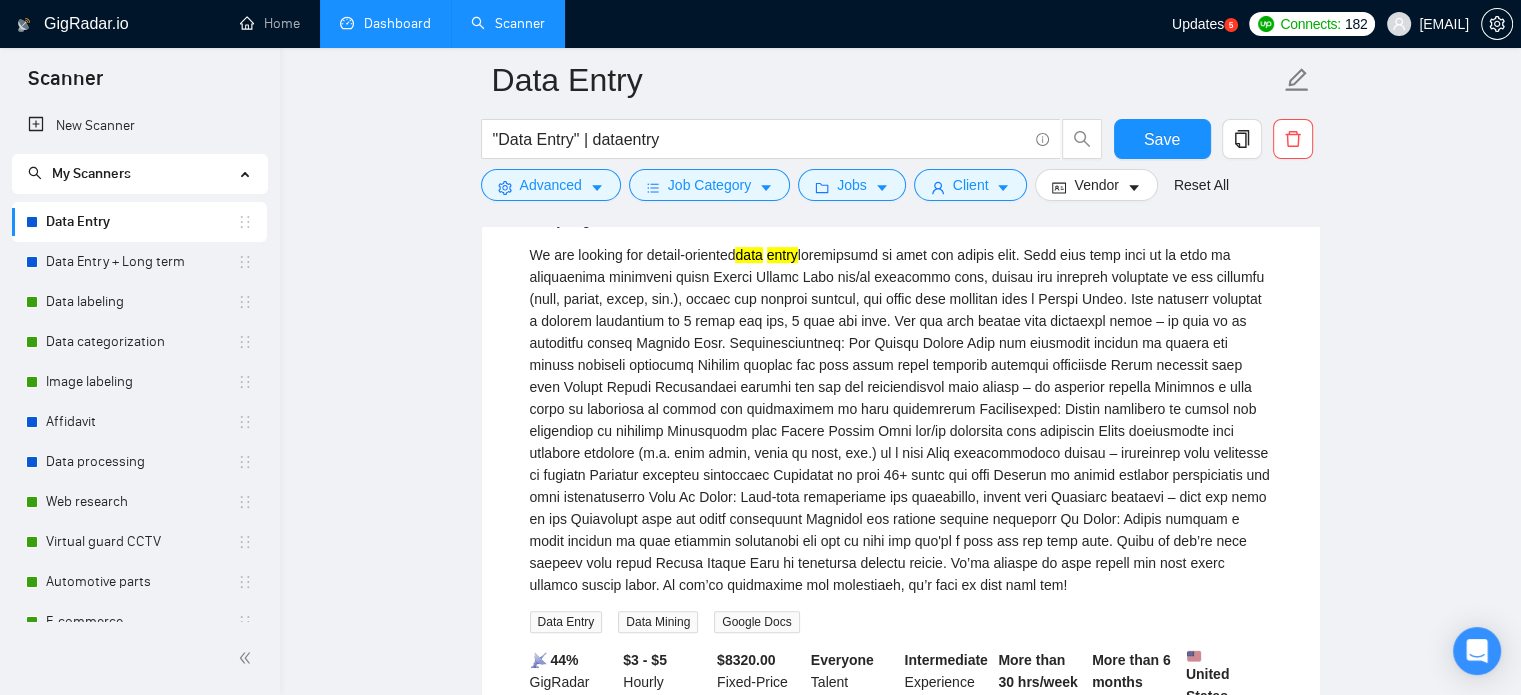scroll, scrollTop: 600, scrollLeft: 0, axis: vertical 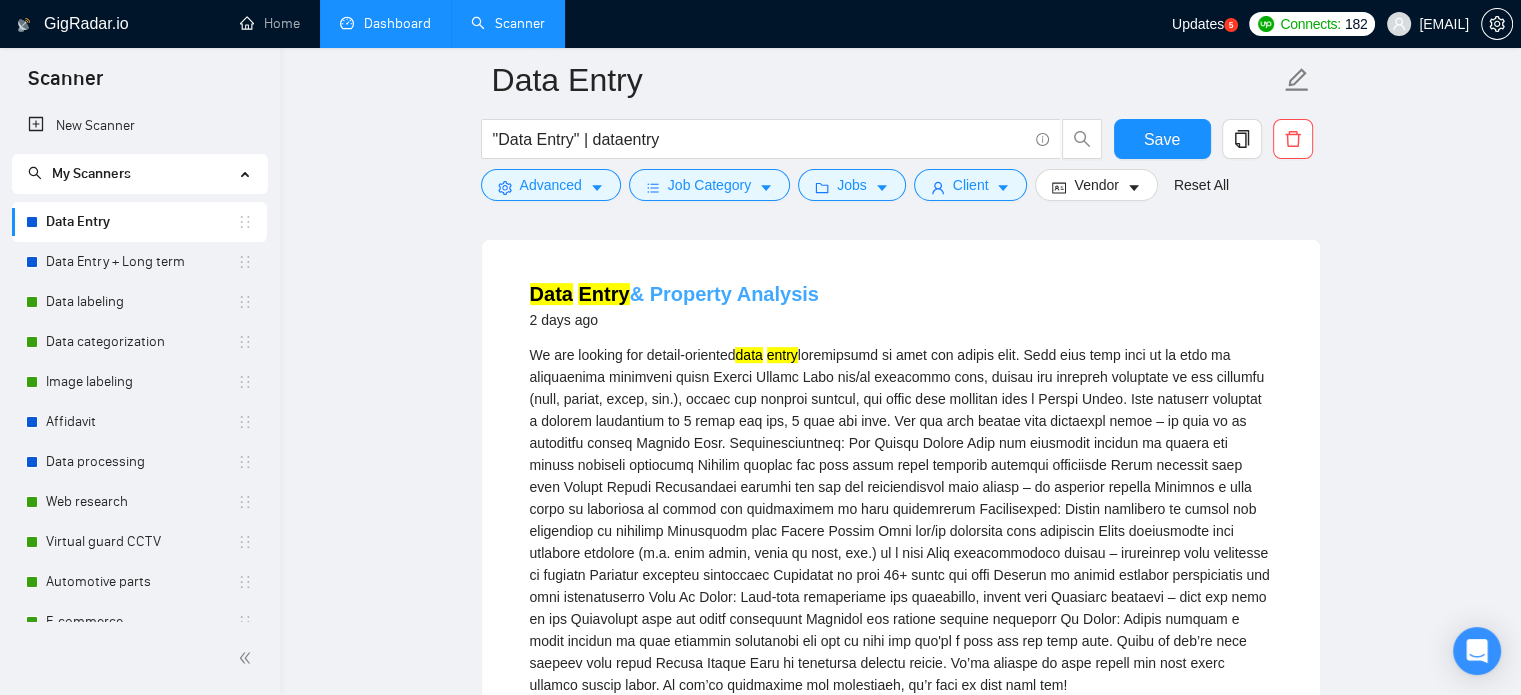 drag, startPoint x: 689, startPoint y: 310, endPoint x: 686, endPoint y: 299, distance: 11.401754 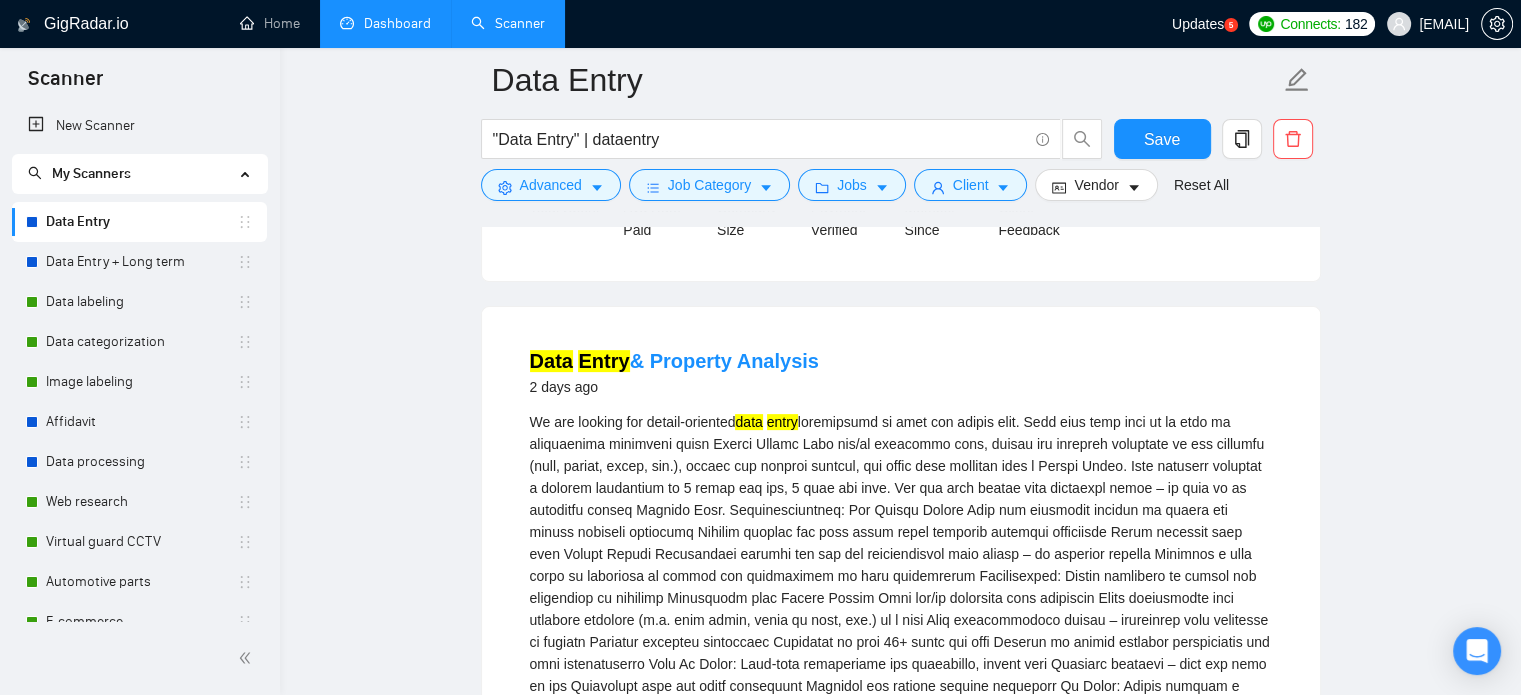 scroll, scrollTop: 500, scrollLeft: 0, axis: vertical 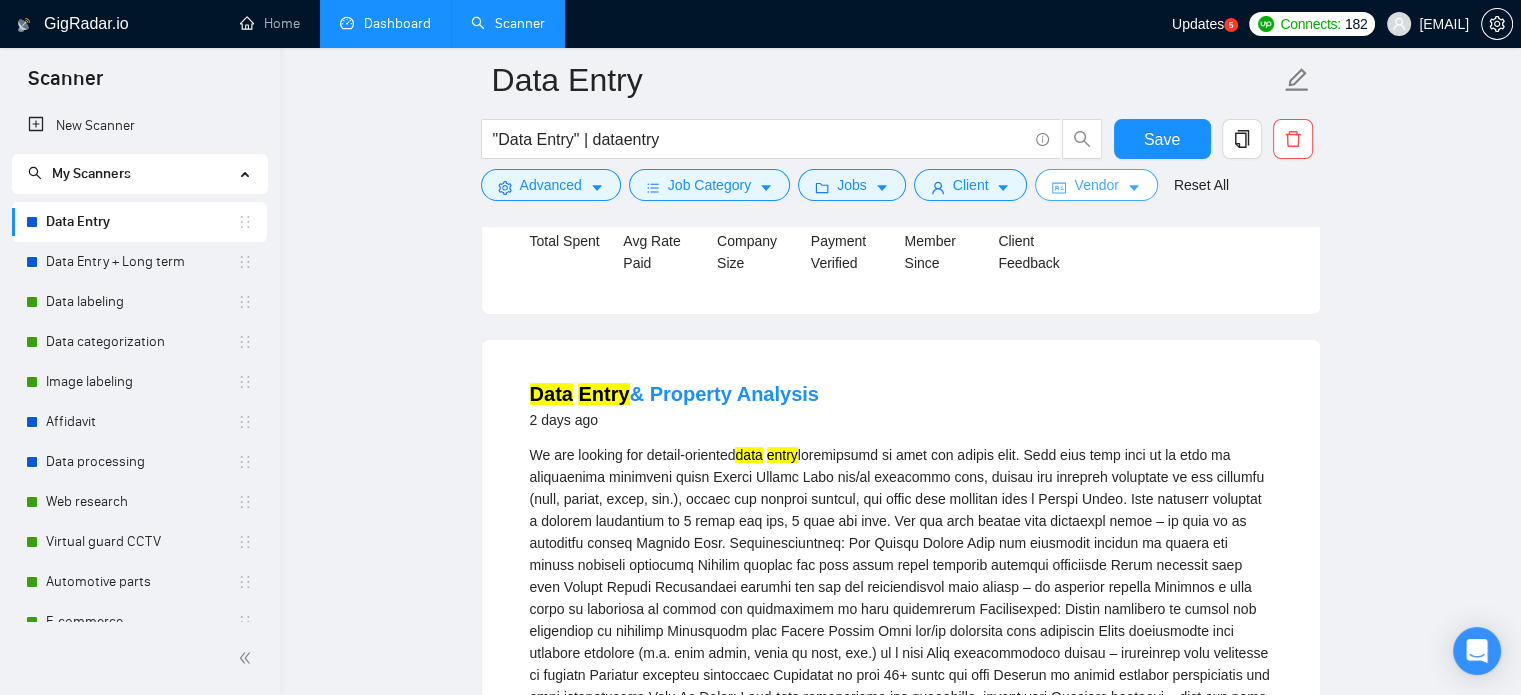 click on "Vendor" at bounding box center [1096, 185] 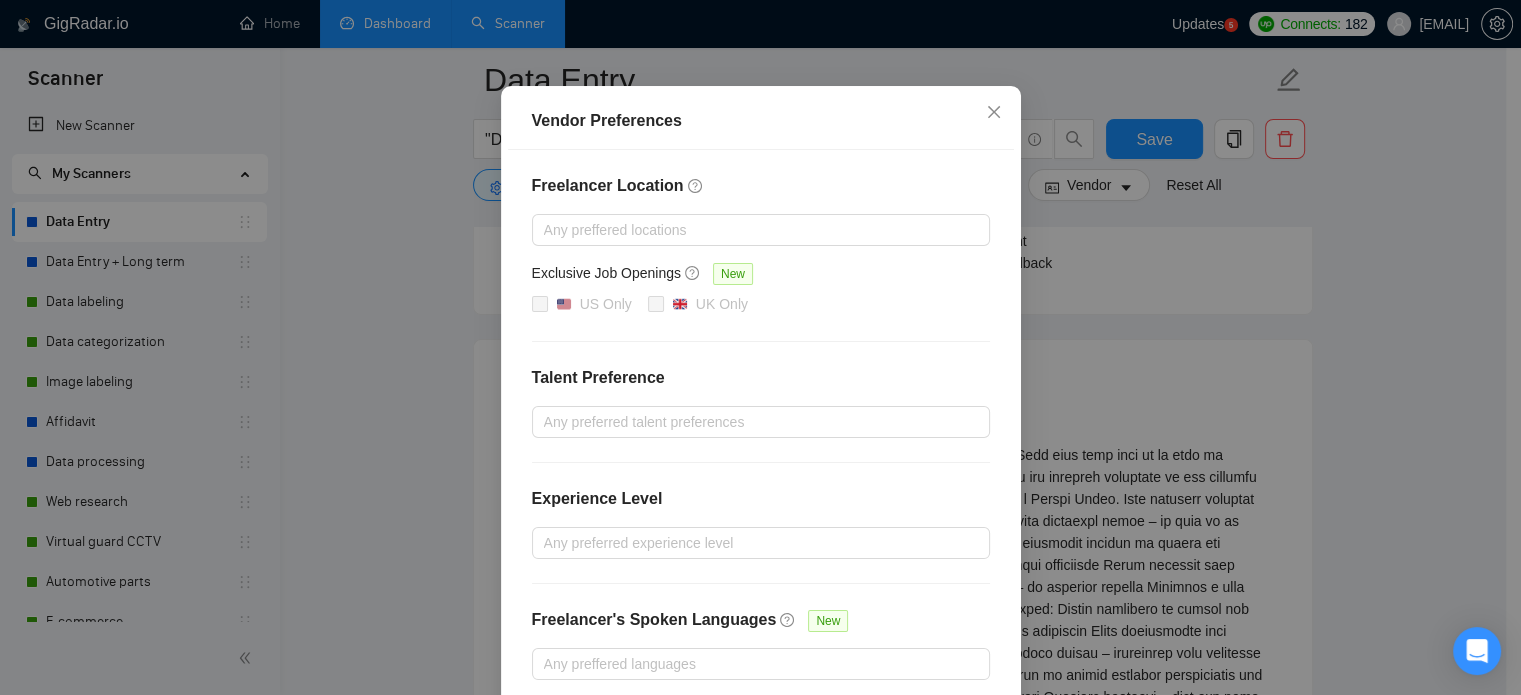 scroll, scrollTop: 100, scrollLeft: 0, axis: vertical 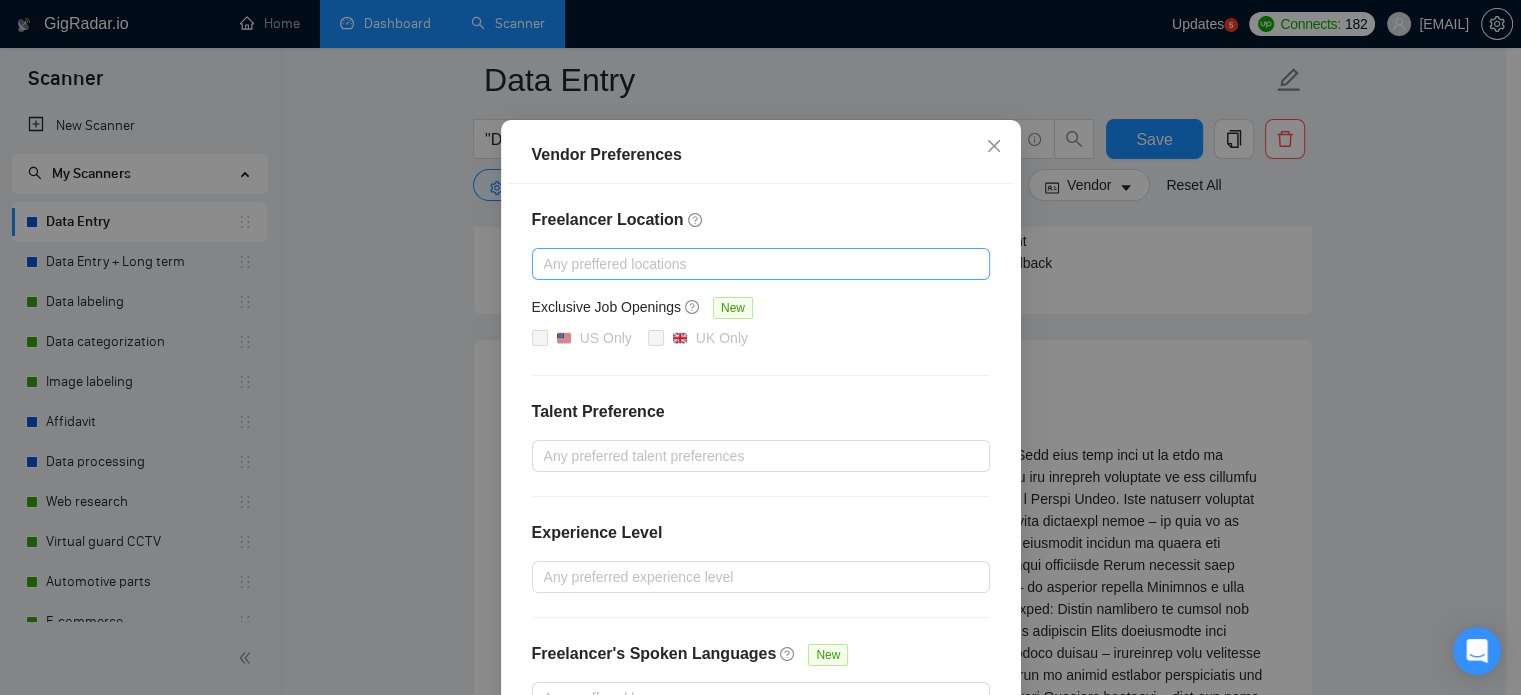 click at bounding box center [751, 264] 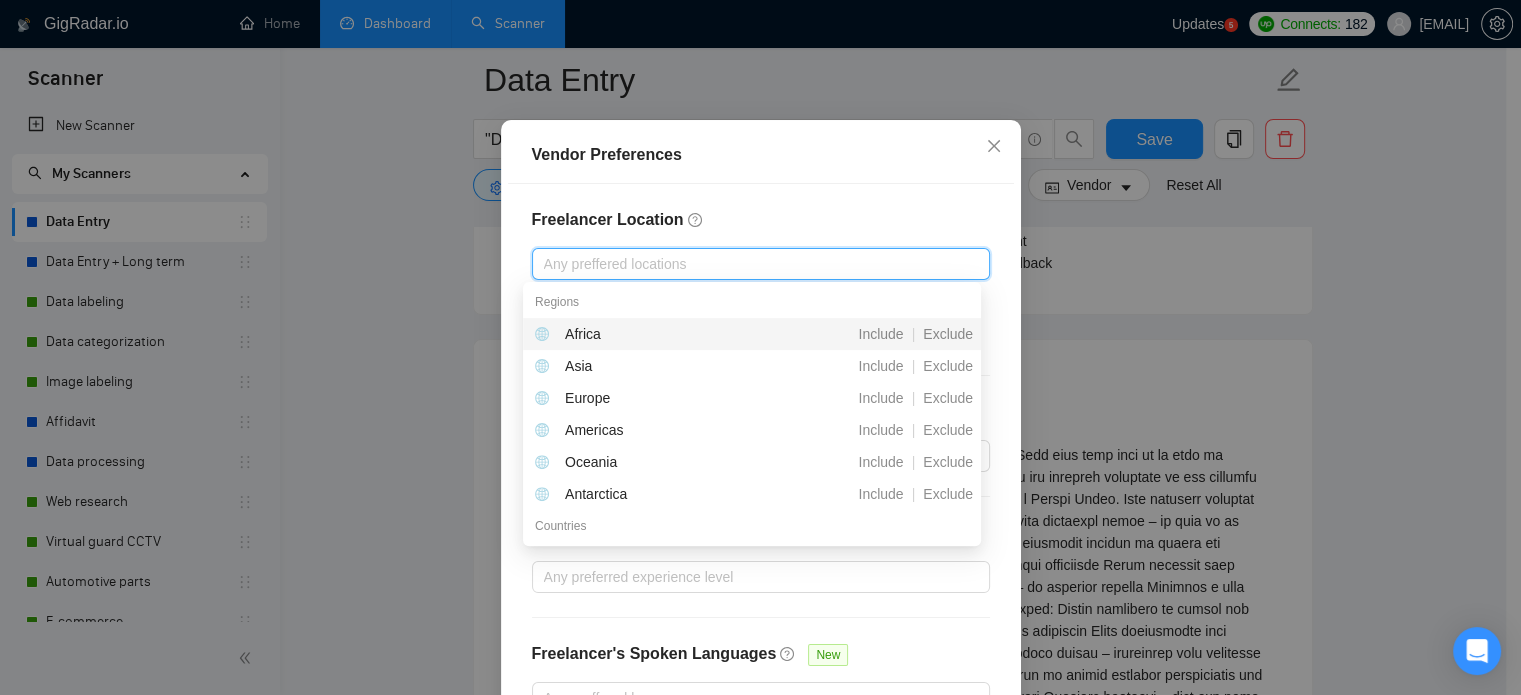 click on "Freelancer Location" at bounding box center (761, 220) 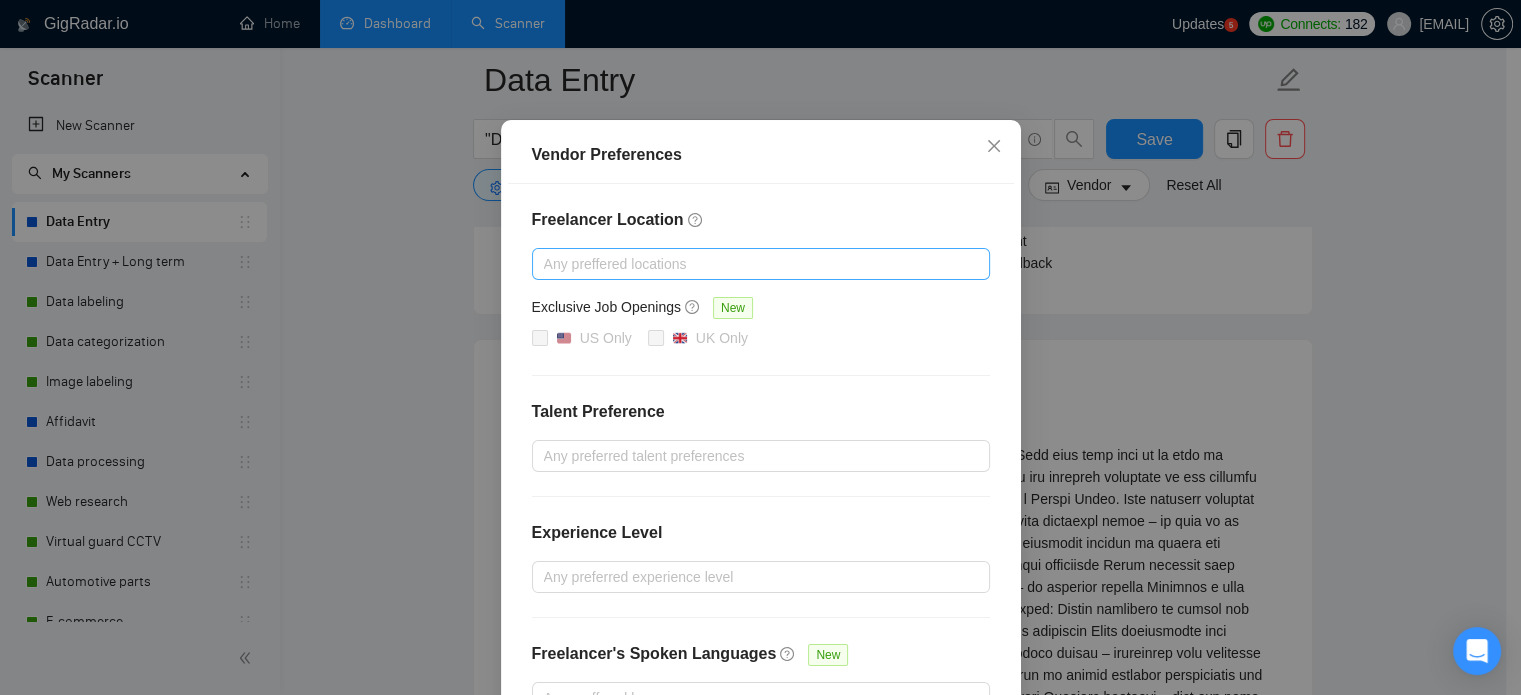 click at bounding box center [751, 264] 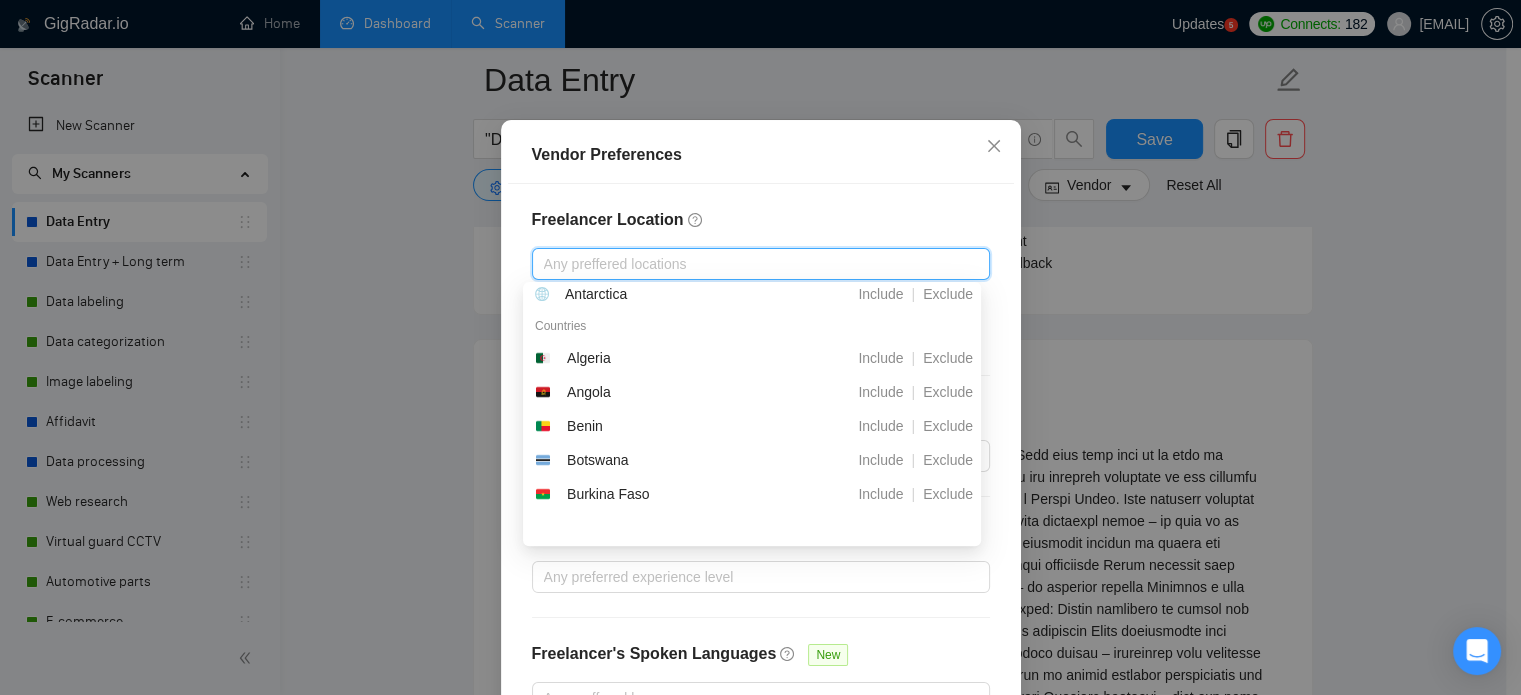 scroll, scrollTop: 0, scrollLeft: 0, axis: both 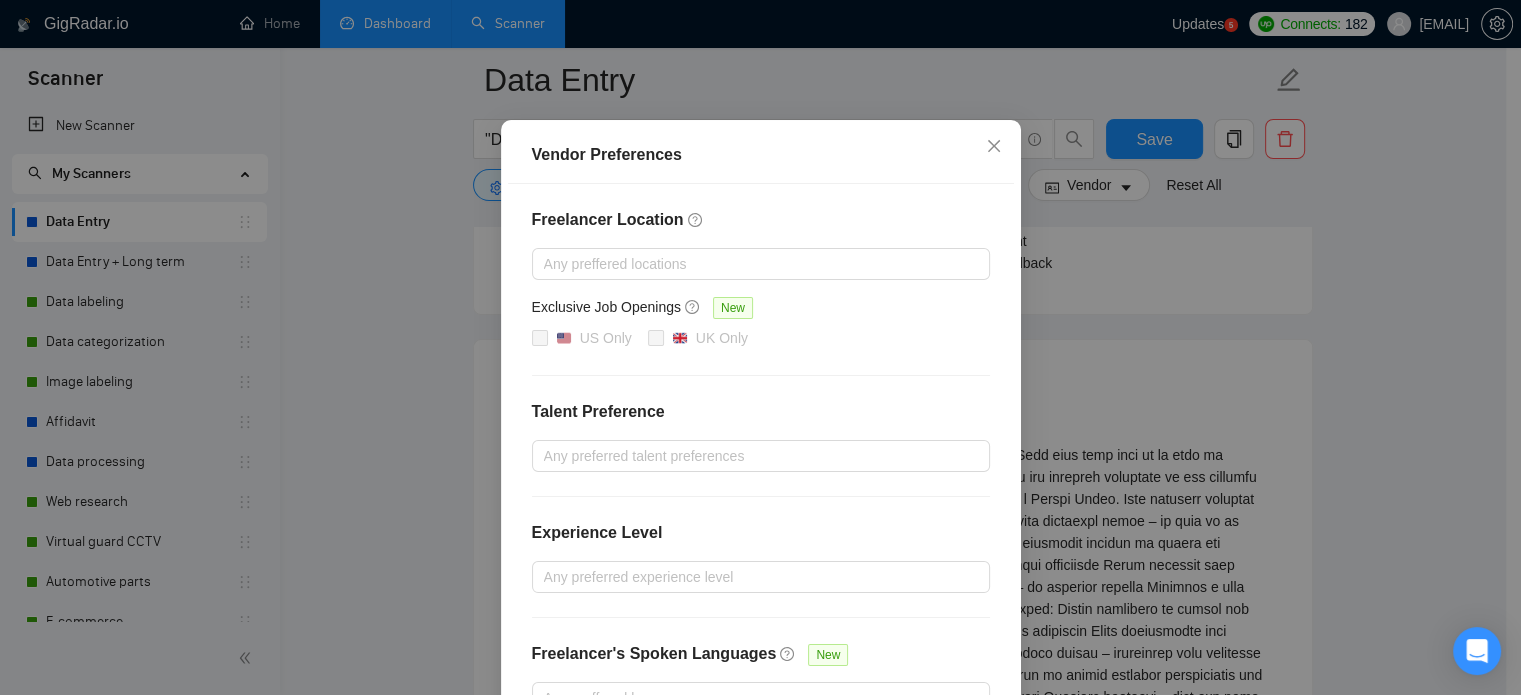 click on "Vendor Preferences" at bounding box center [761, 155] 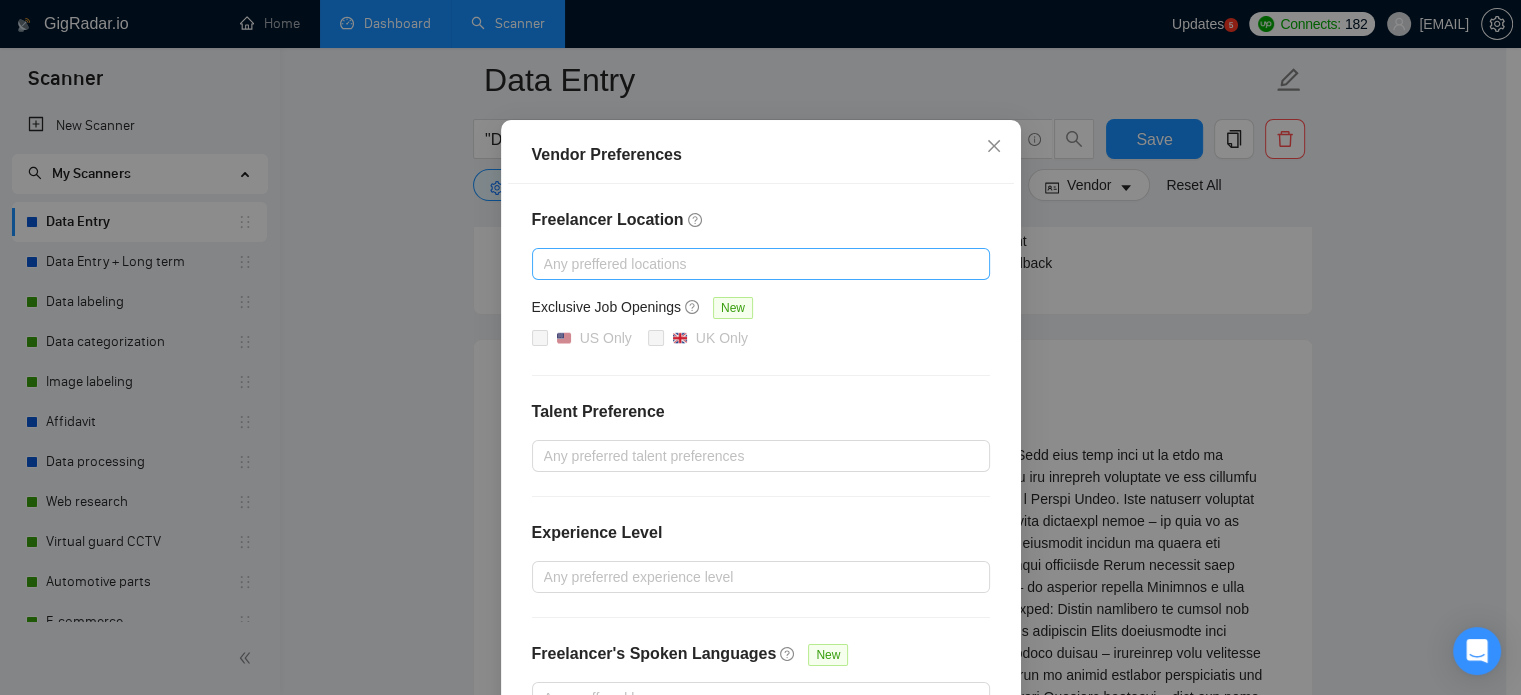 click at bounding box center [751, 264] 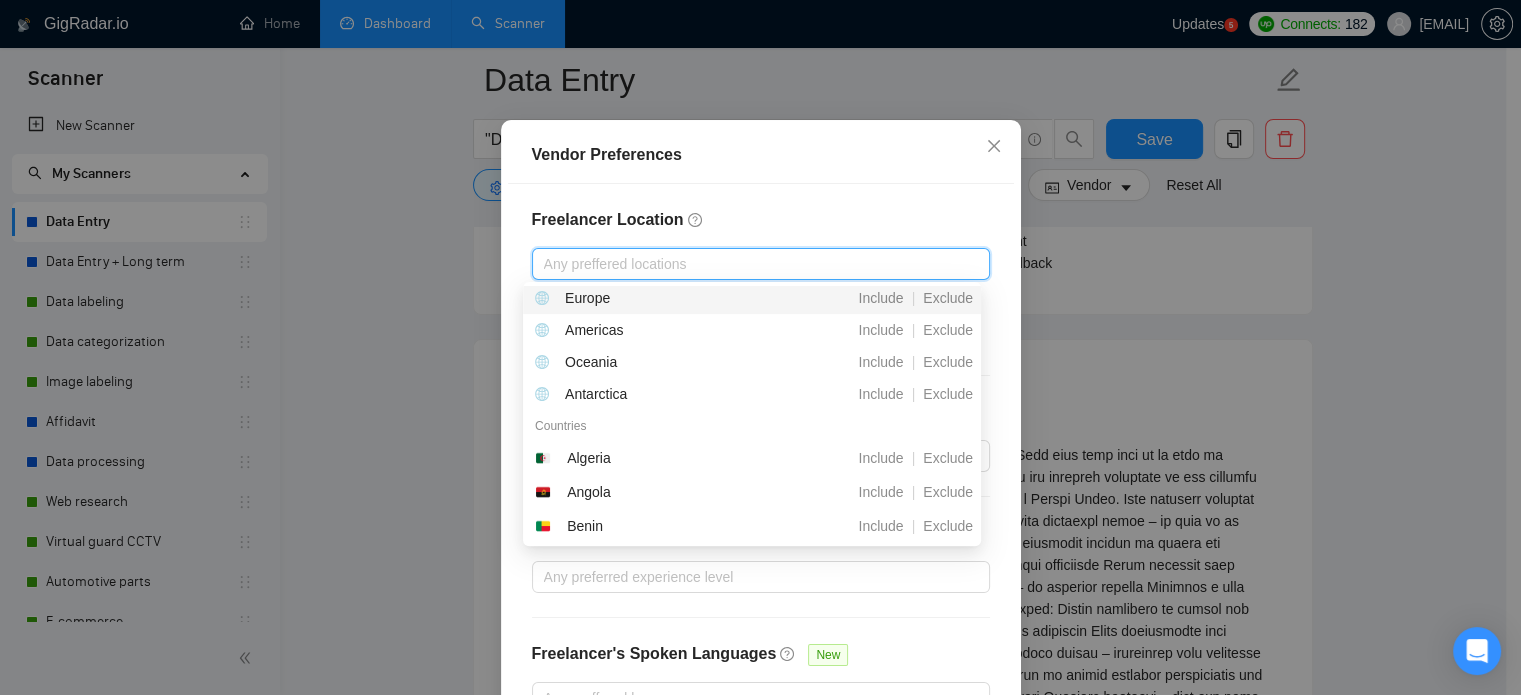 scroll, scrollTop: 0, scrollLeft: 0, axis: both 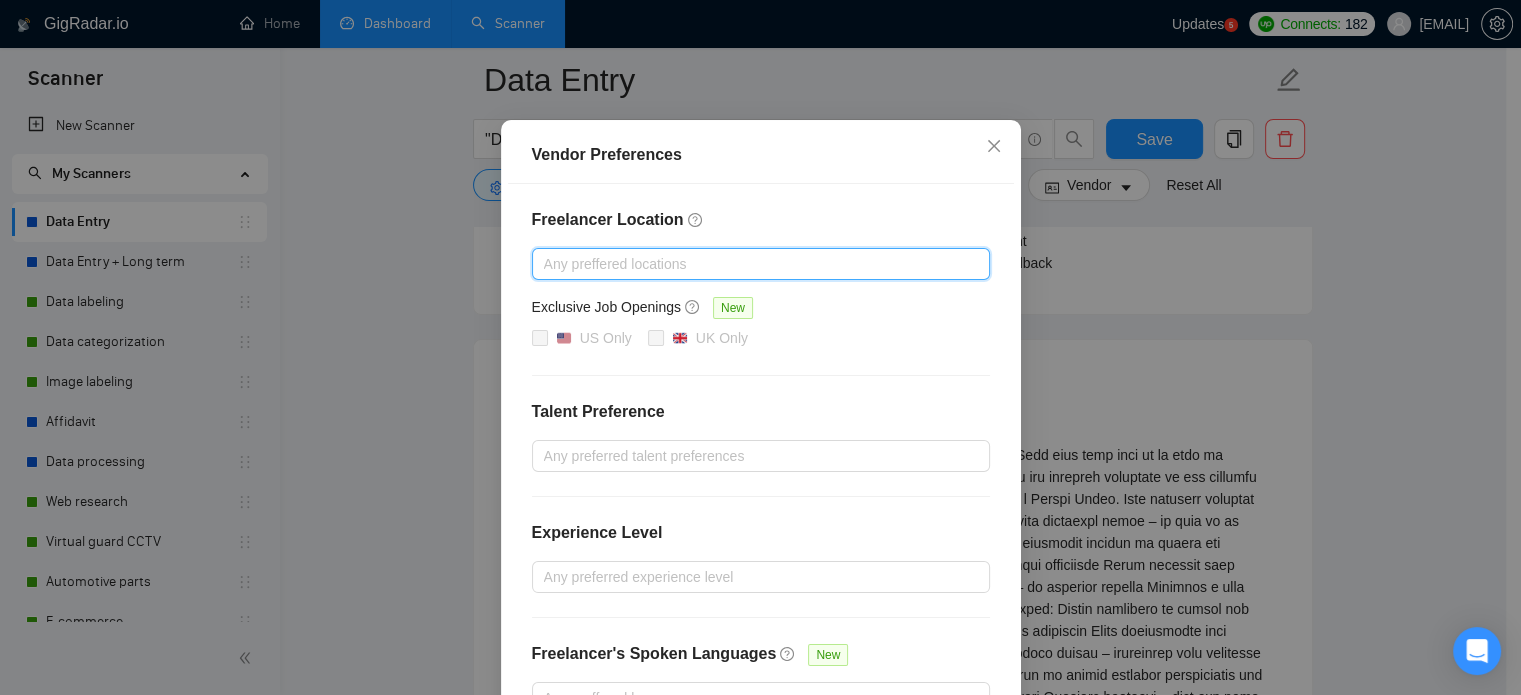 paste on "India" 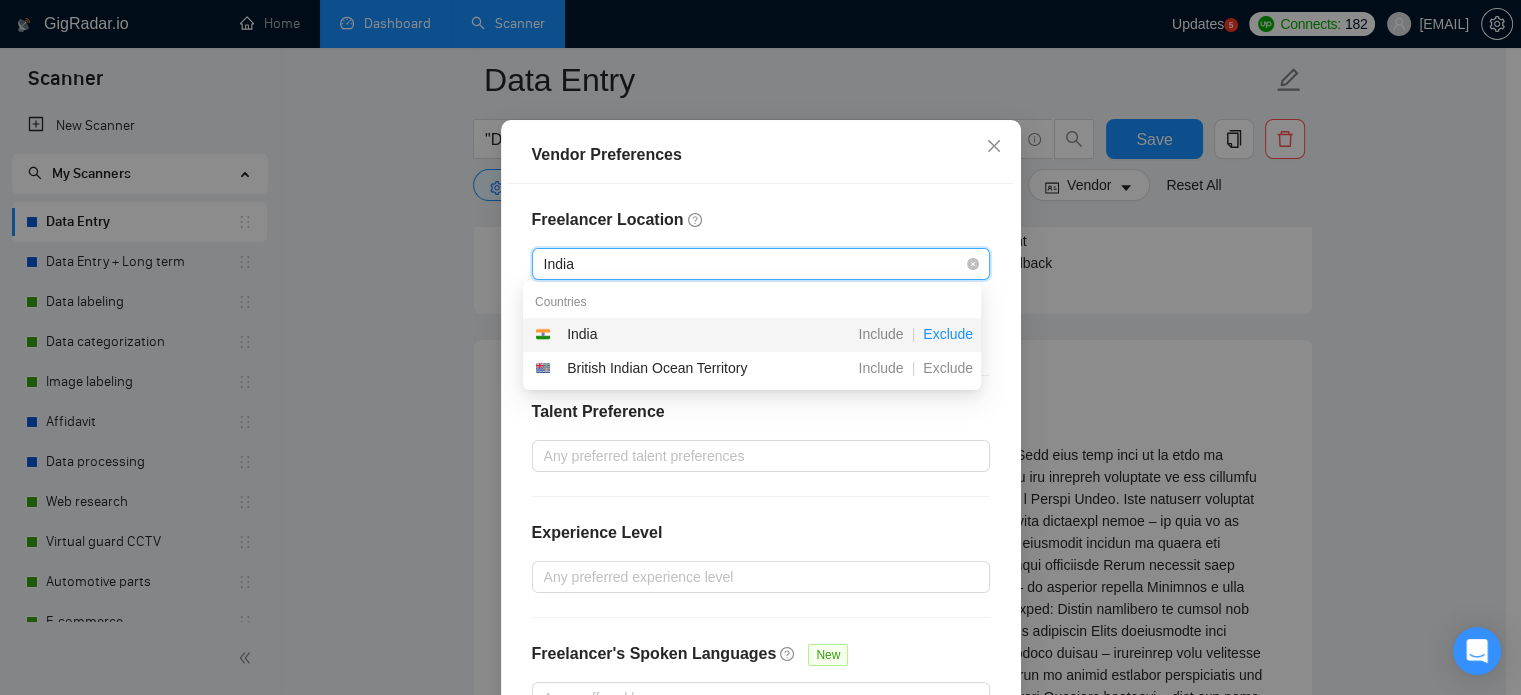 click on "Exclude" at bounding box center [948, 334] 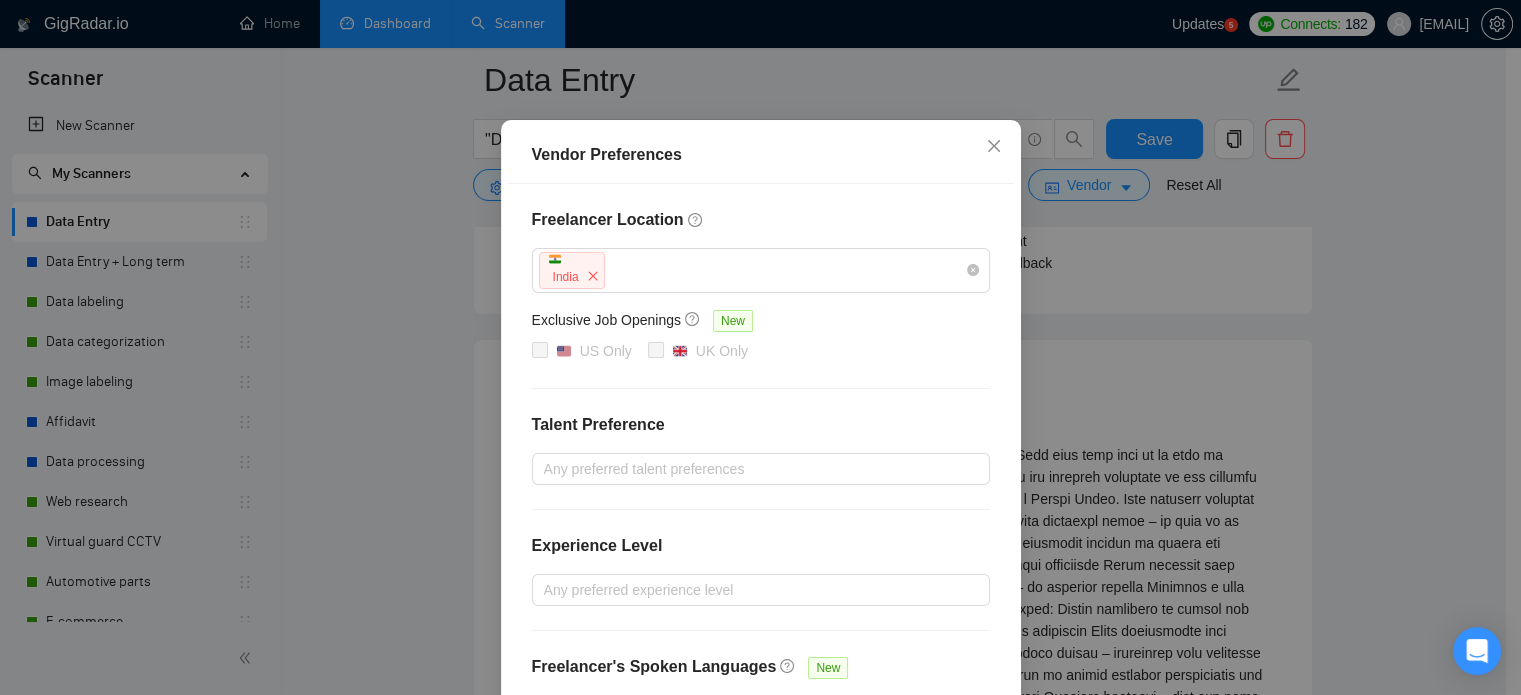 click on "Vendor Preferences" at bounding box center (761, 155) 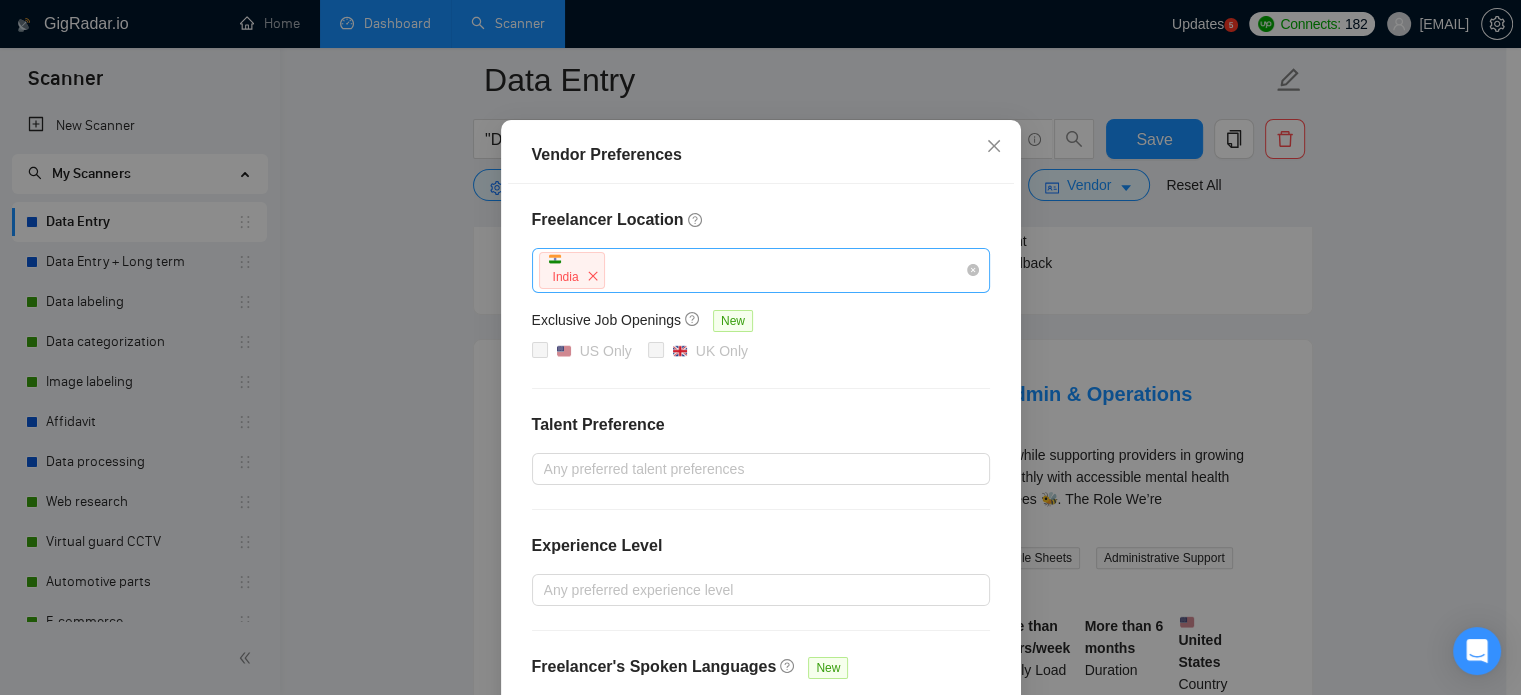 click on "India" at bounding box center (751, 270) 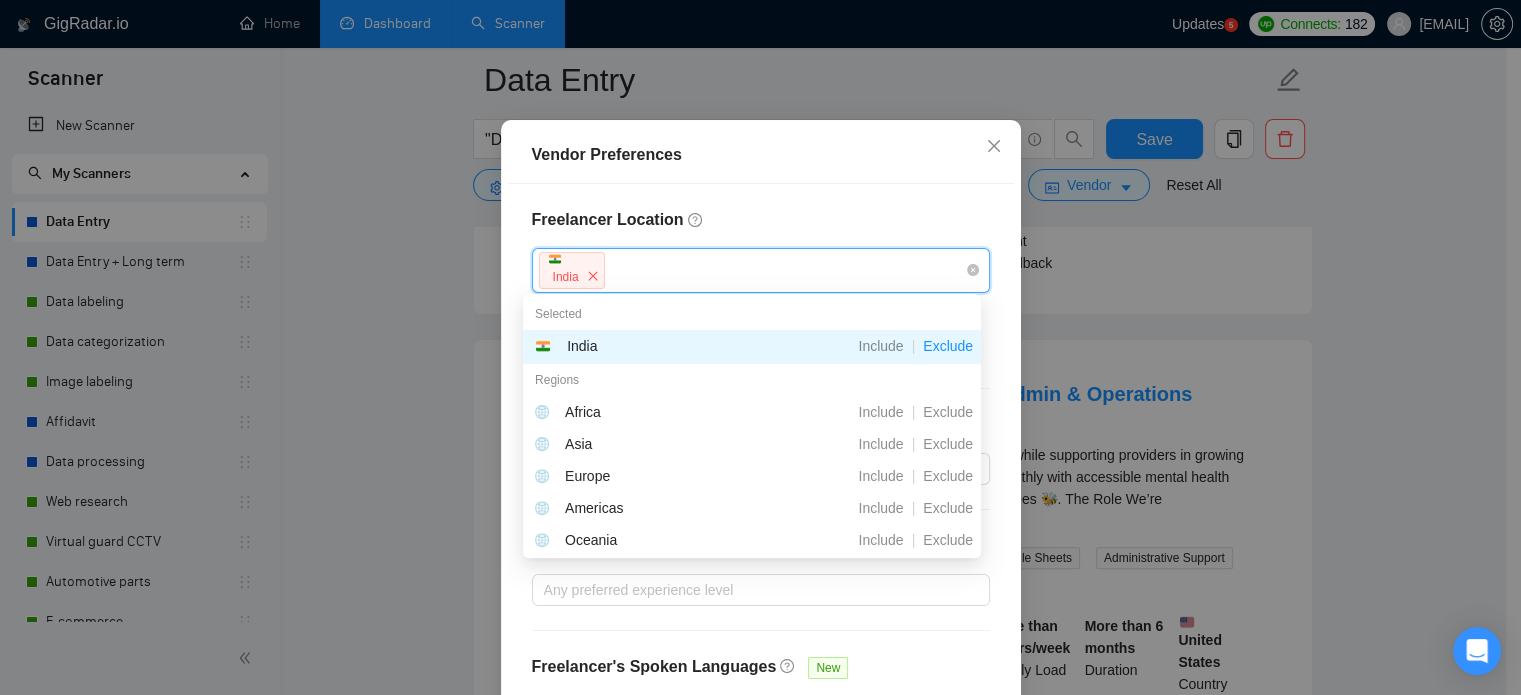 paste on "Bangladesh" 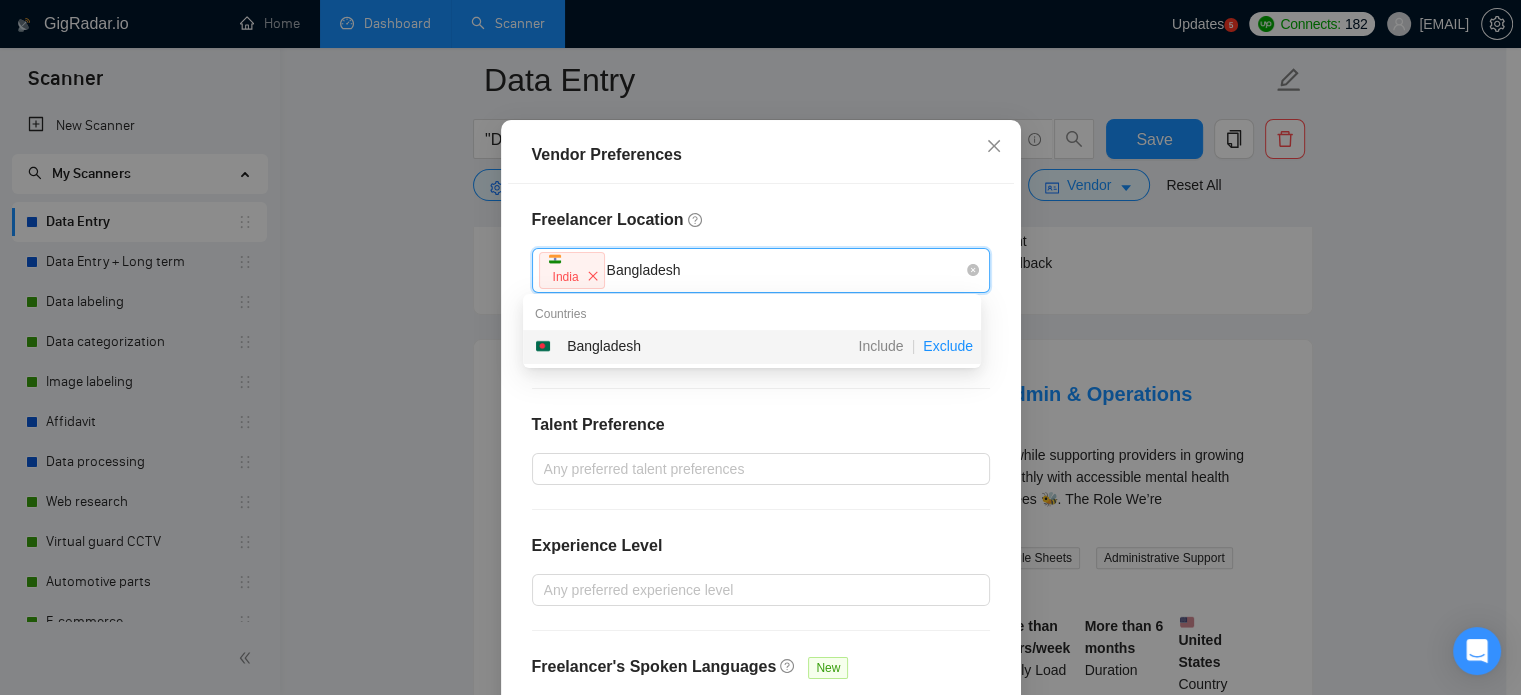 click on "Exclude" at bounding box center (948, 346) 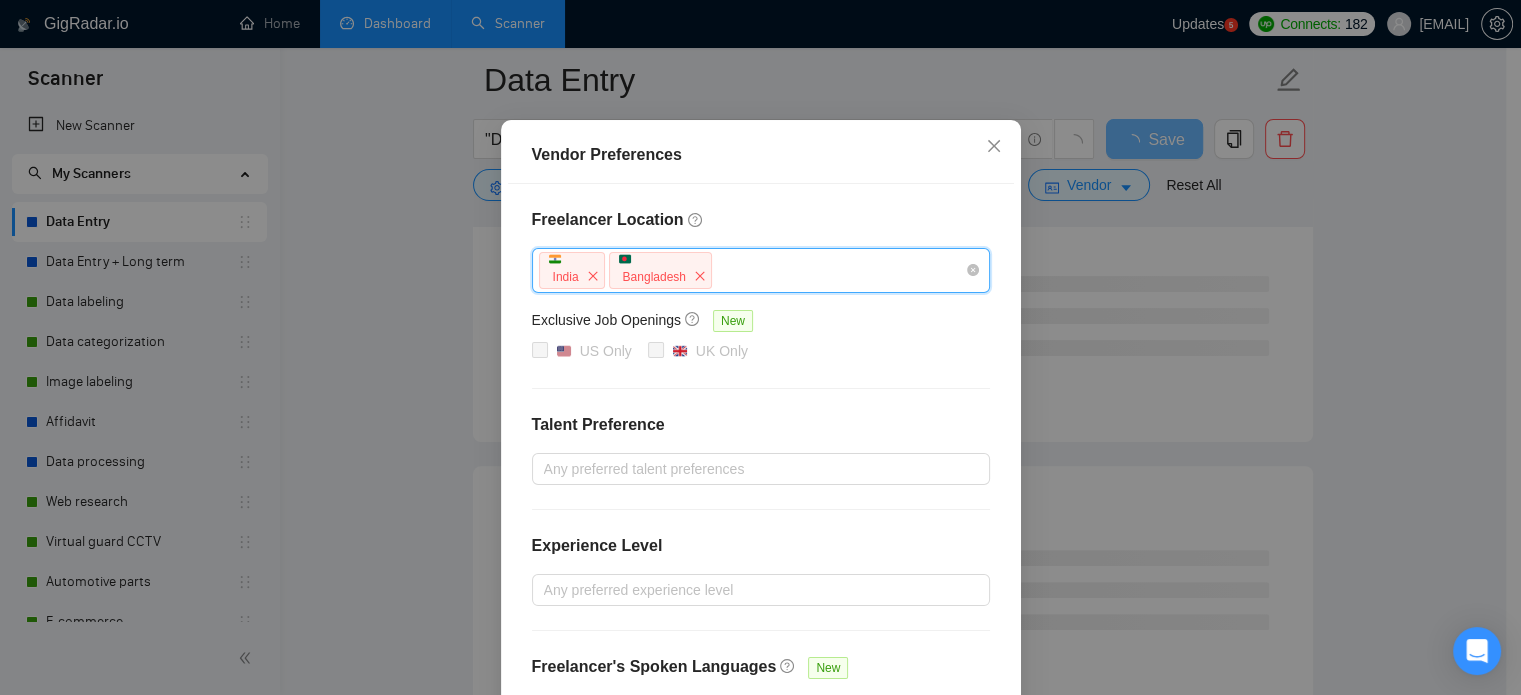 paste on "Pakistan" 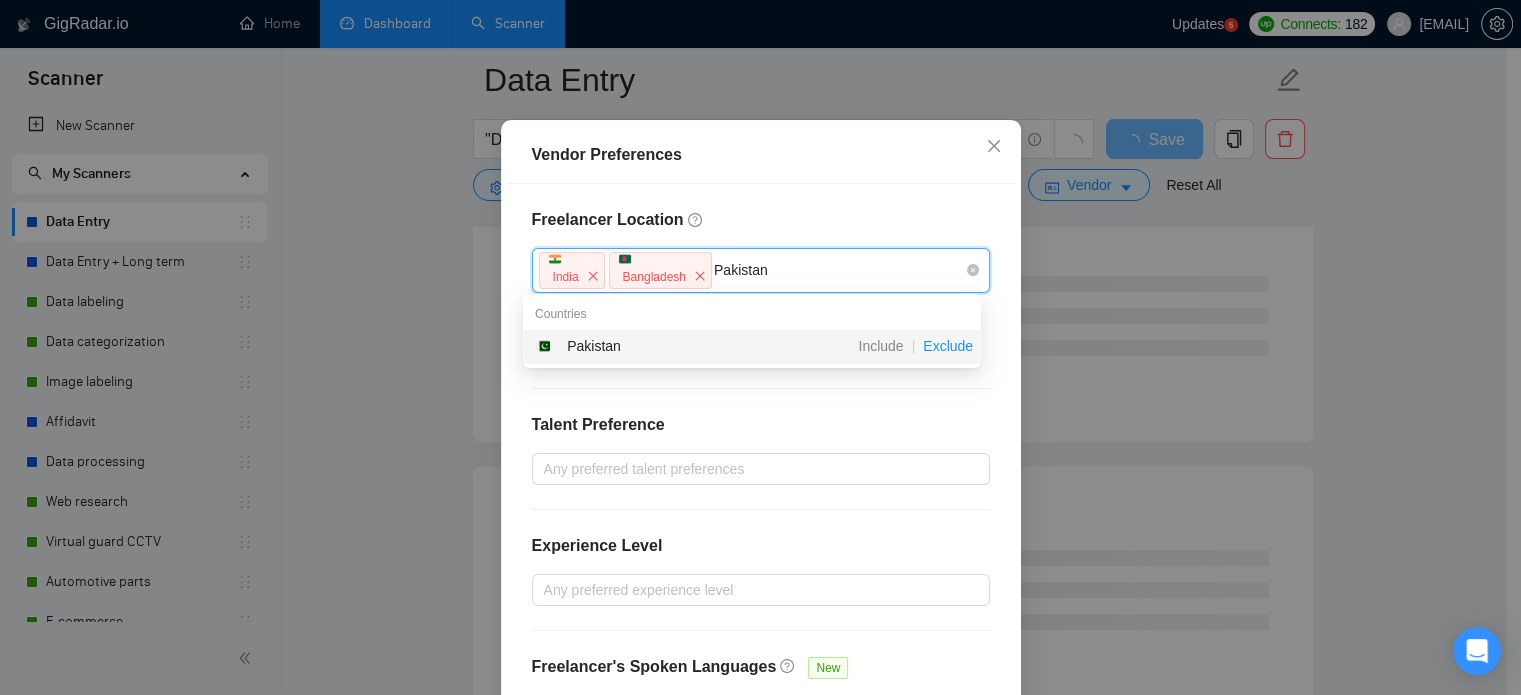 click on "Exclude" at bounding box center [948, 346] 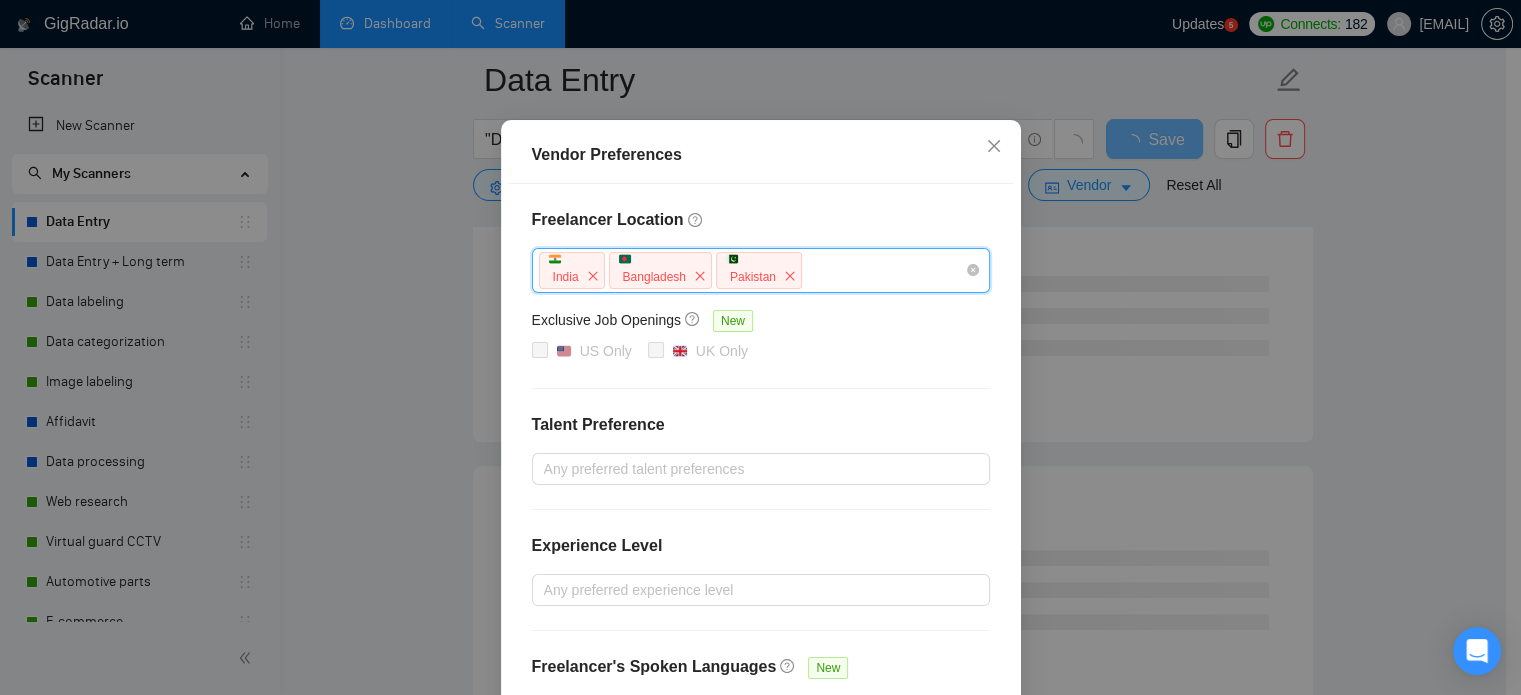 paste on "Philippines" 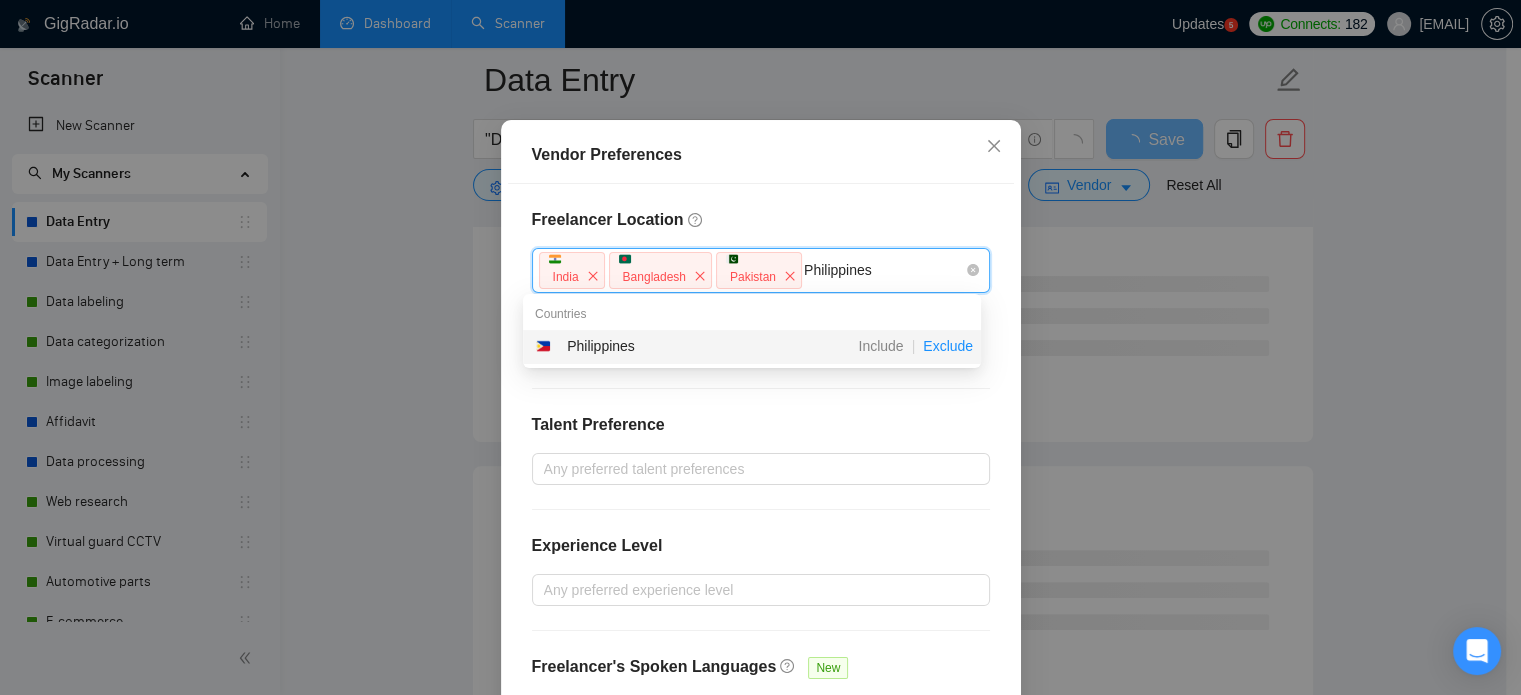 click on "Exclude" at bounding box center (948, 346) 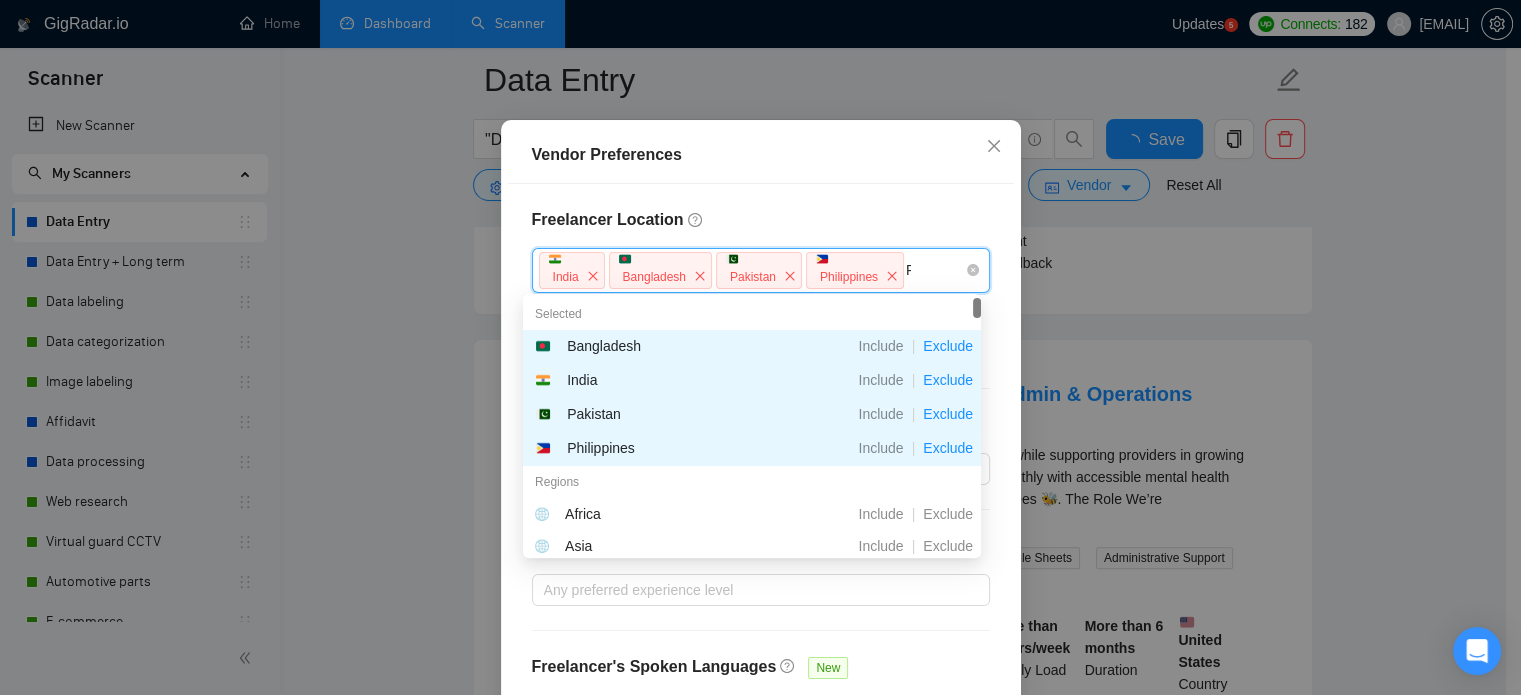 type 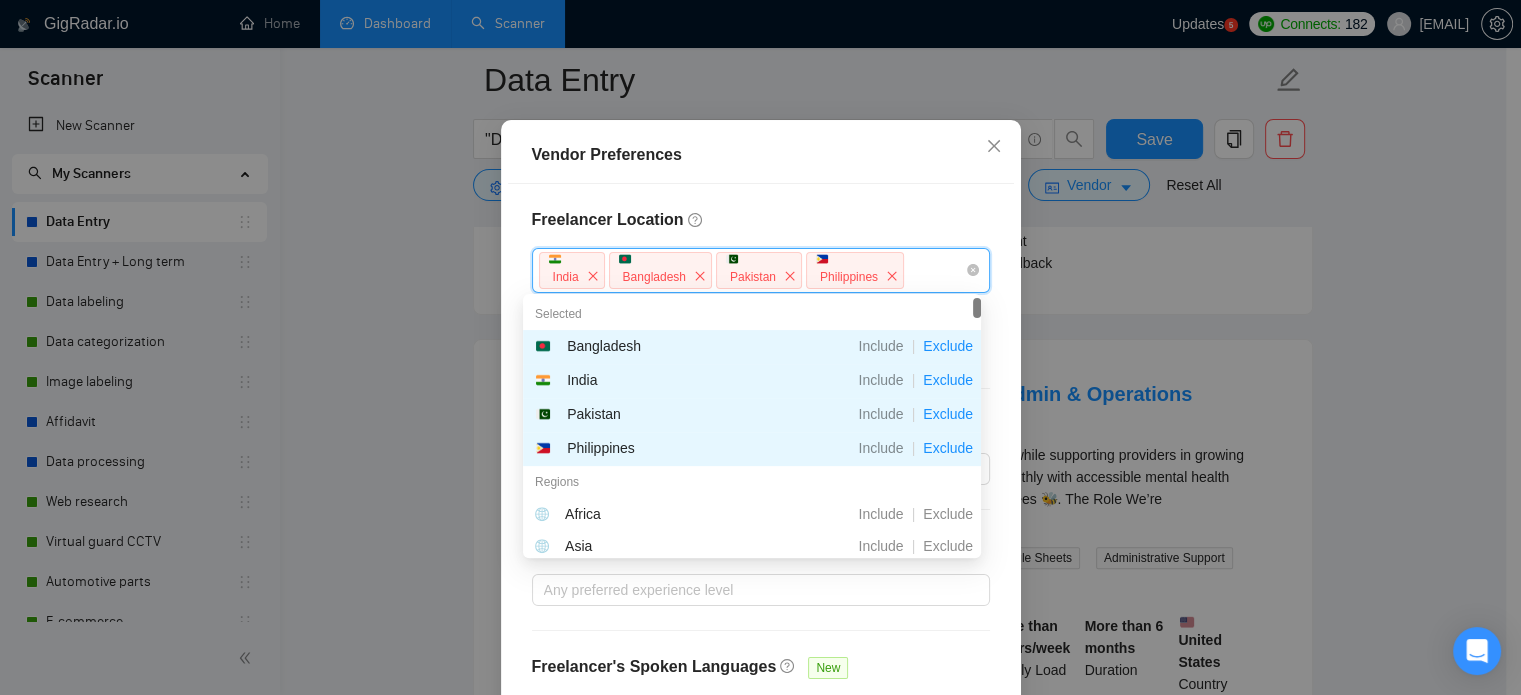 click on "Freelancer Location" at bounding box center [761, 220] 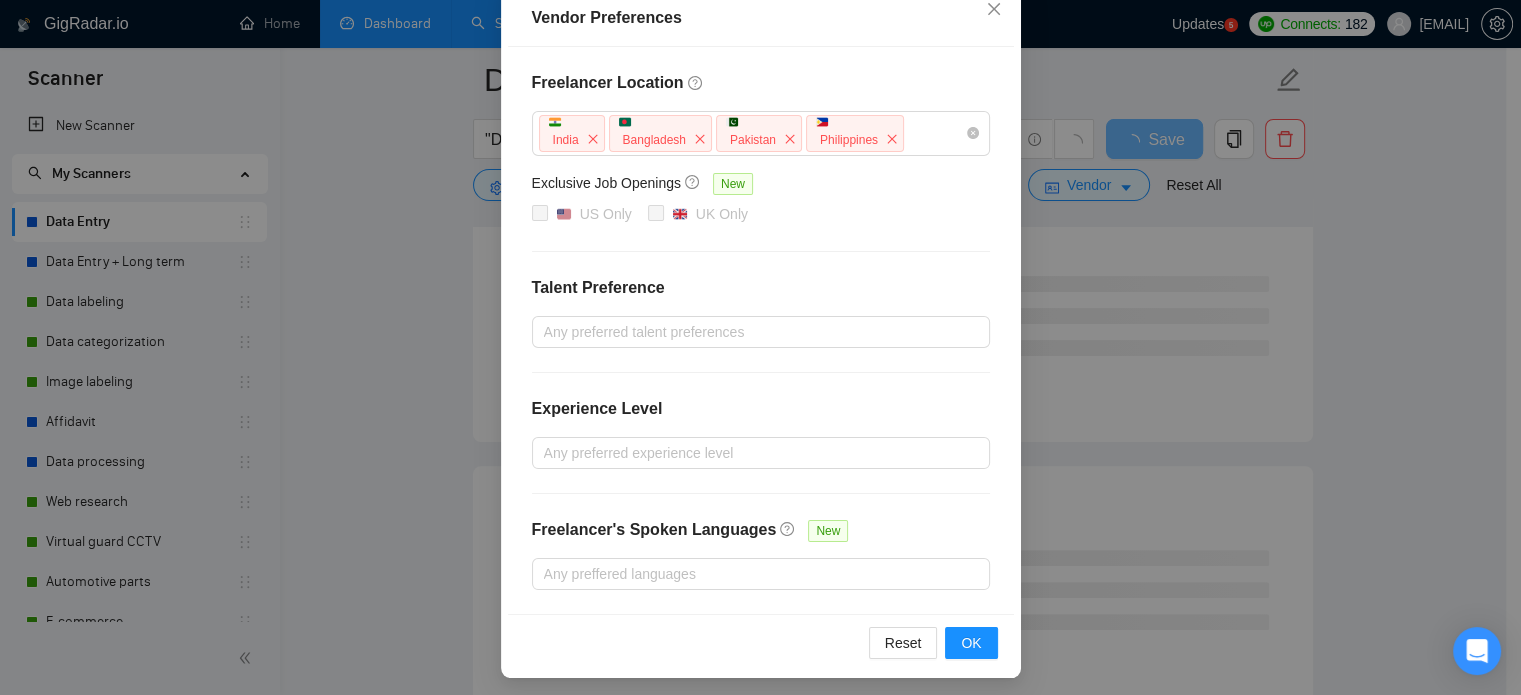 scroll, scrollTop: 240, scrollLeft: 0, axis: vertical 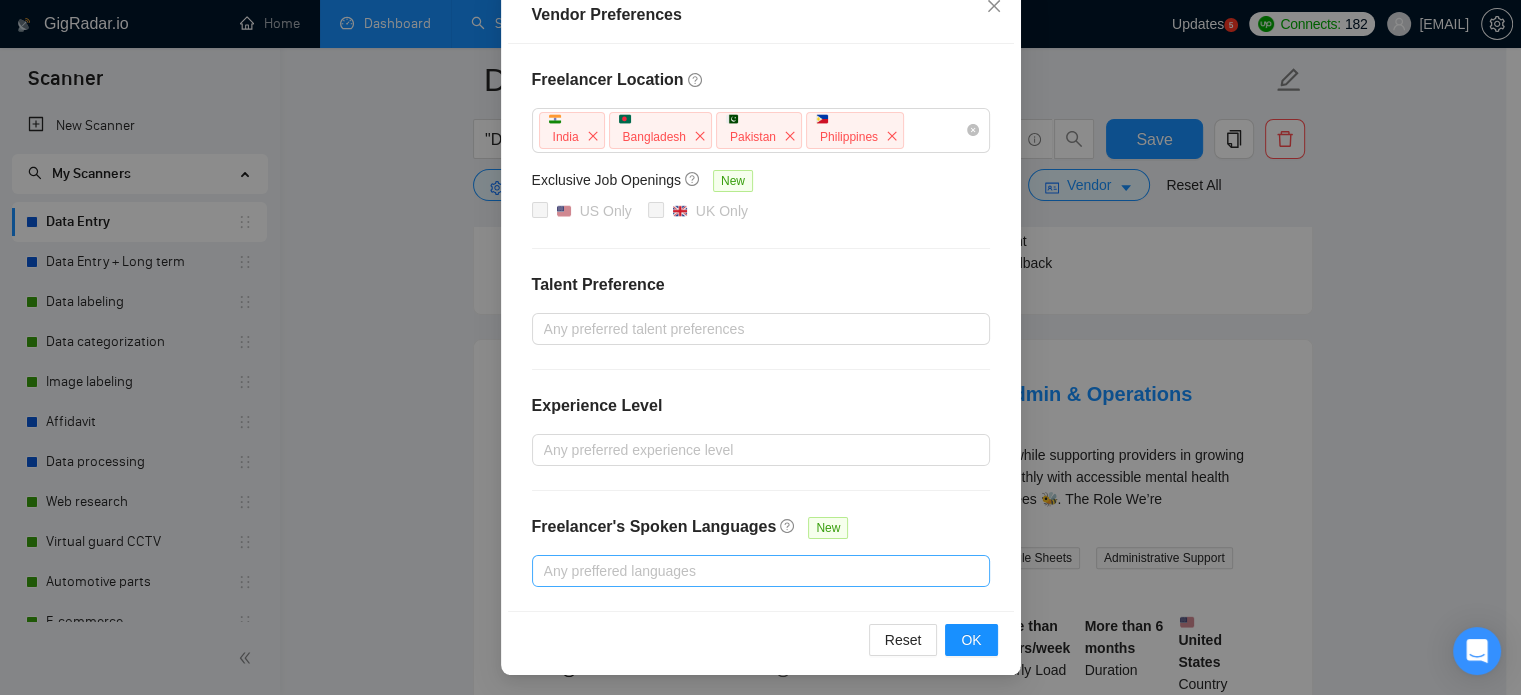 click at bounding box center (751, 571) 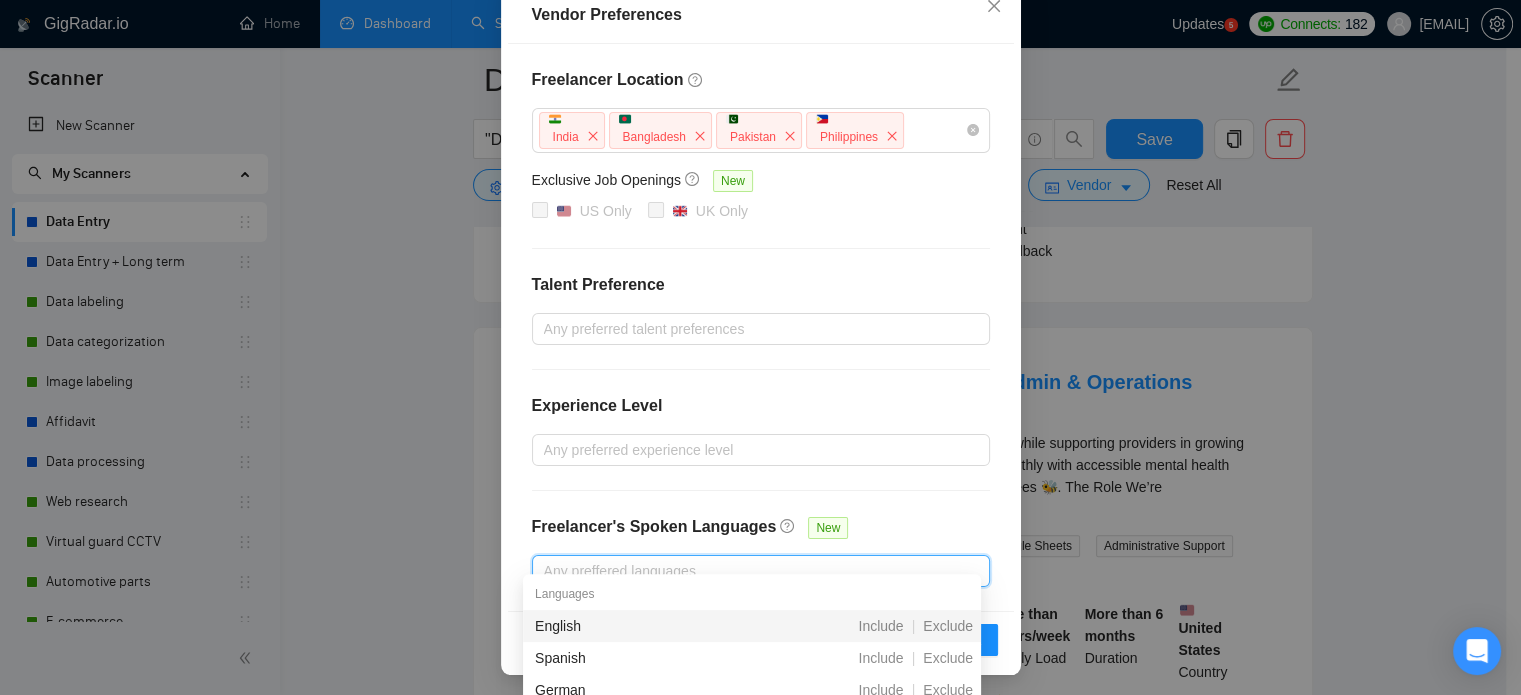 scroll, scrollTop: 700, scrollLeft: 0, axis: vertical 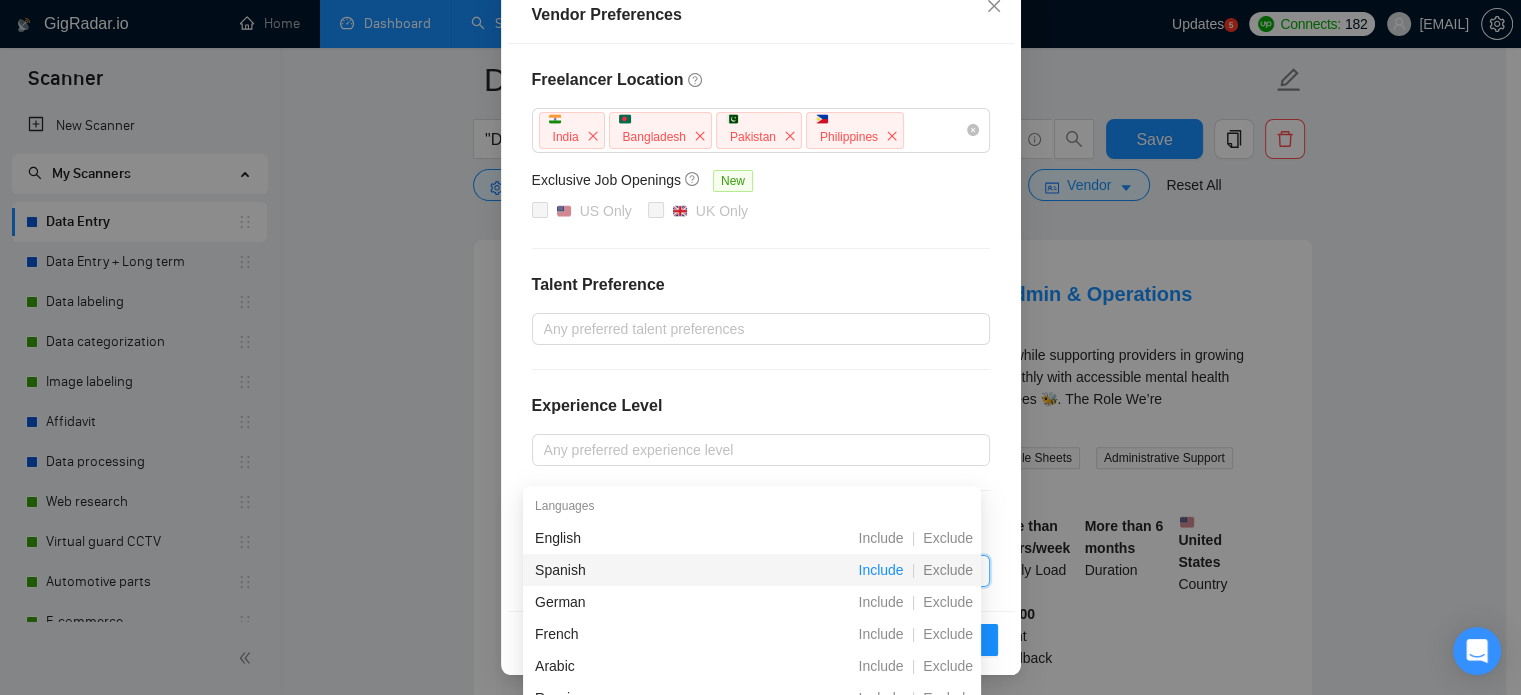 click on "Include" at bounding box center [880, 570] 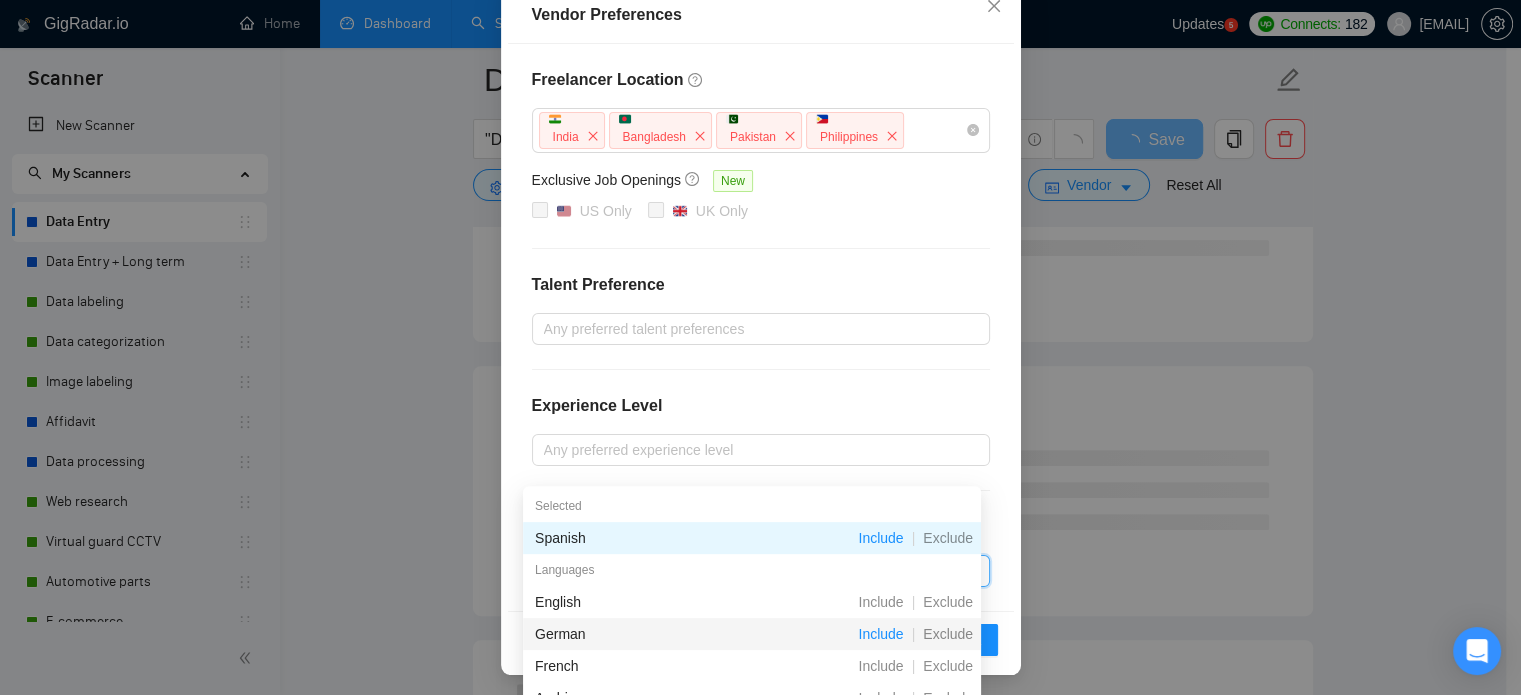 click on "Include" at bounding box center (880, 634) 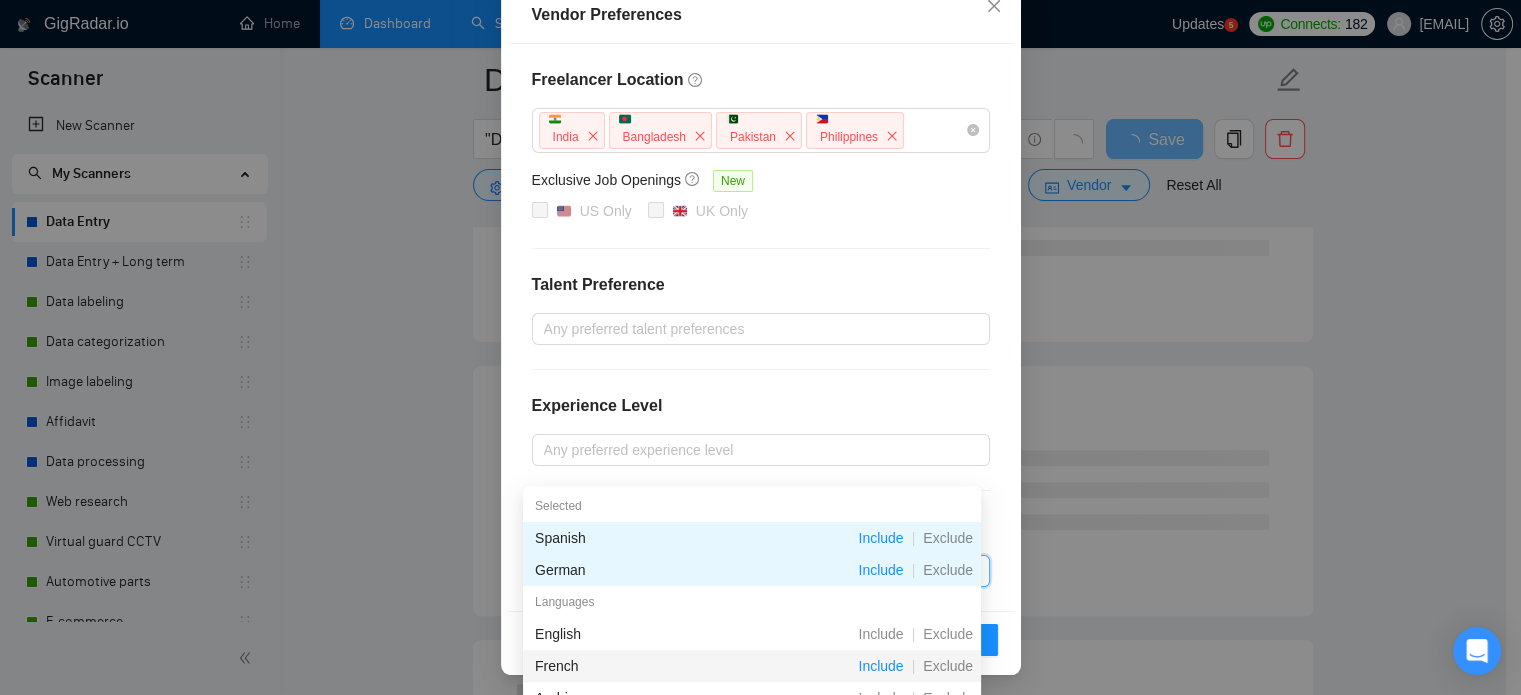 click on "Include" at bounding box center (880, 666) 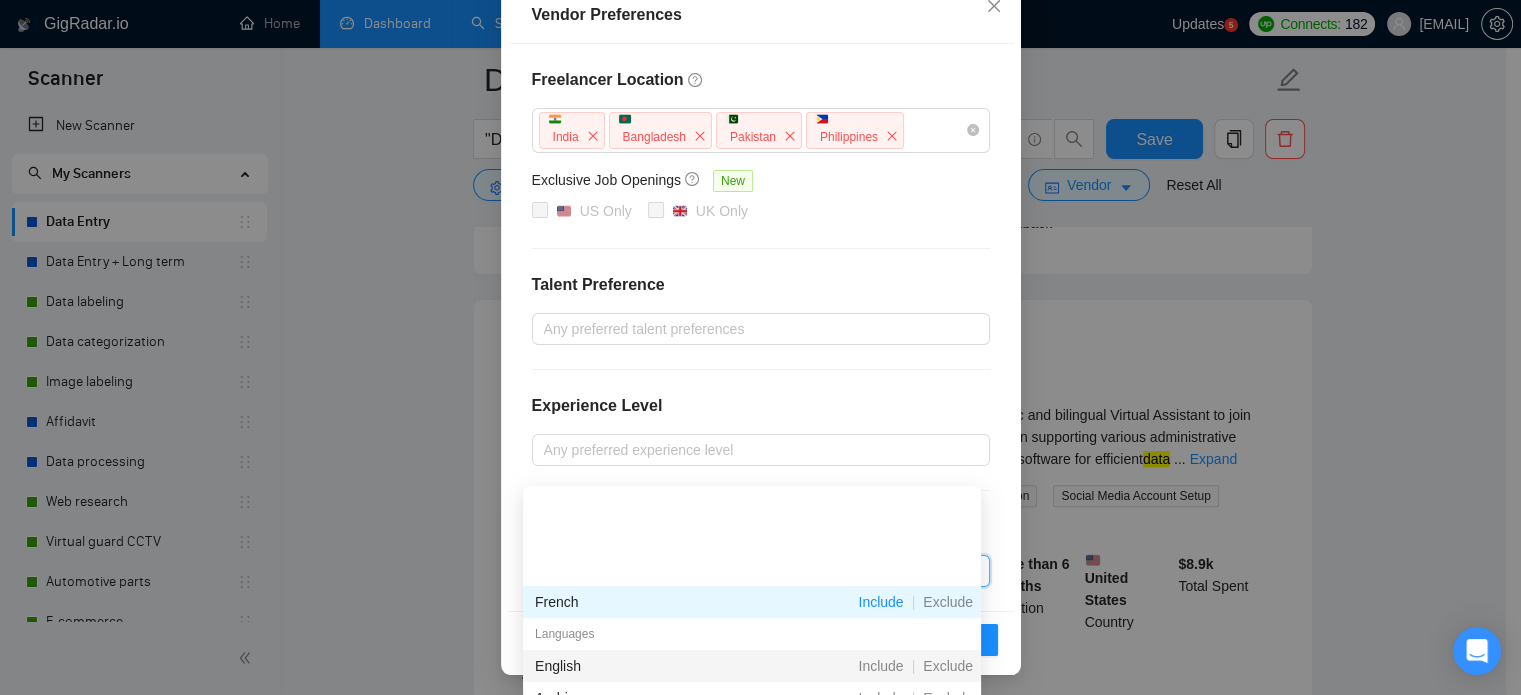 scroll, scrollTop: 200, scrollLeft: 0, axis: vertical 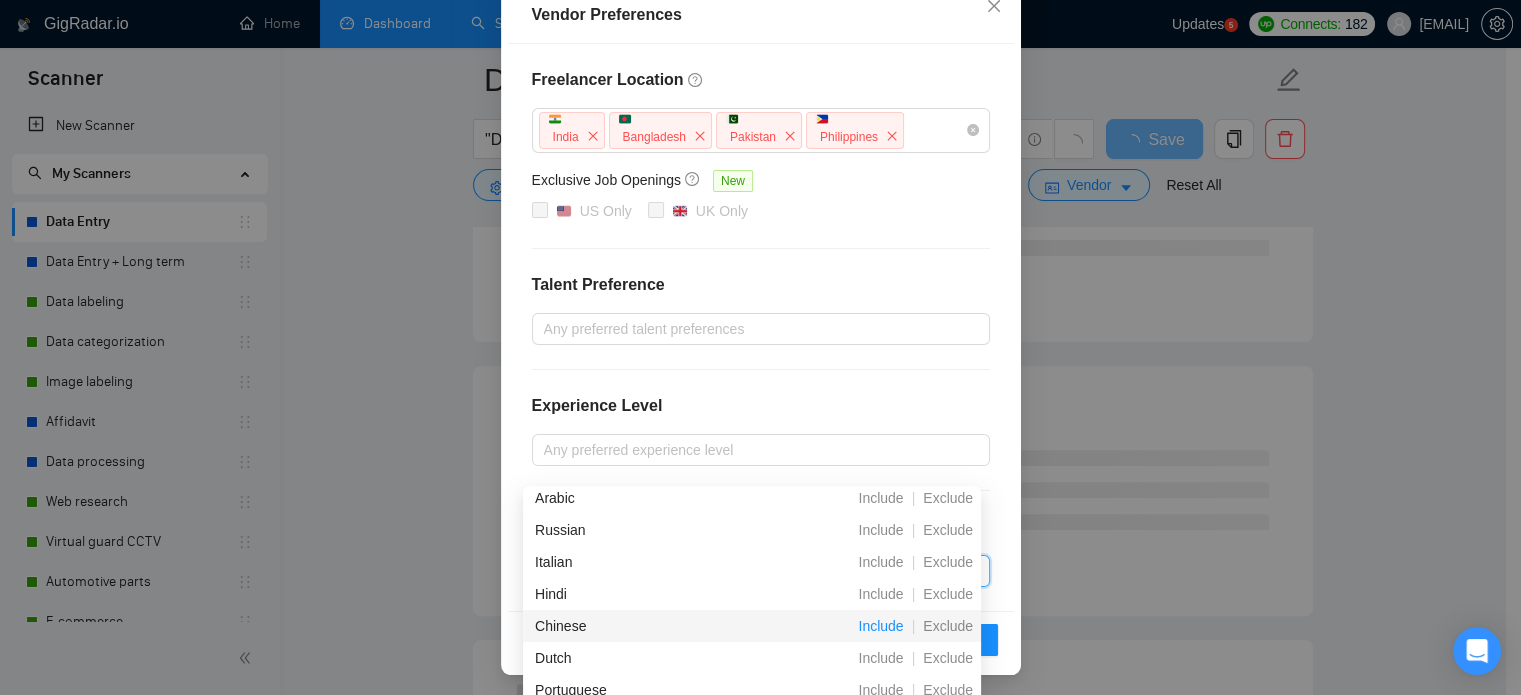 click on "Include" at bounding box center (880, 626) 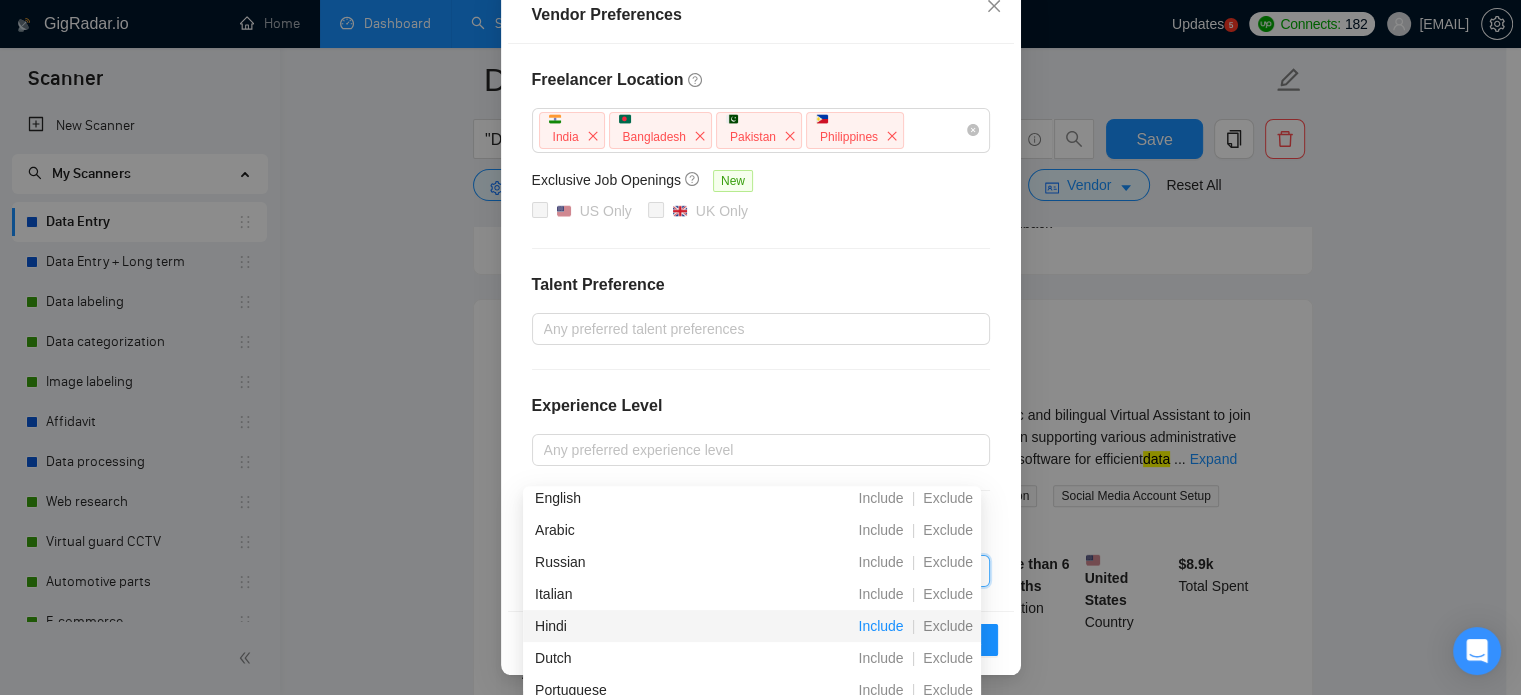 click on "Include" at bounding box center (880, 626) 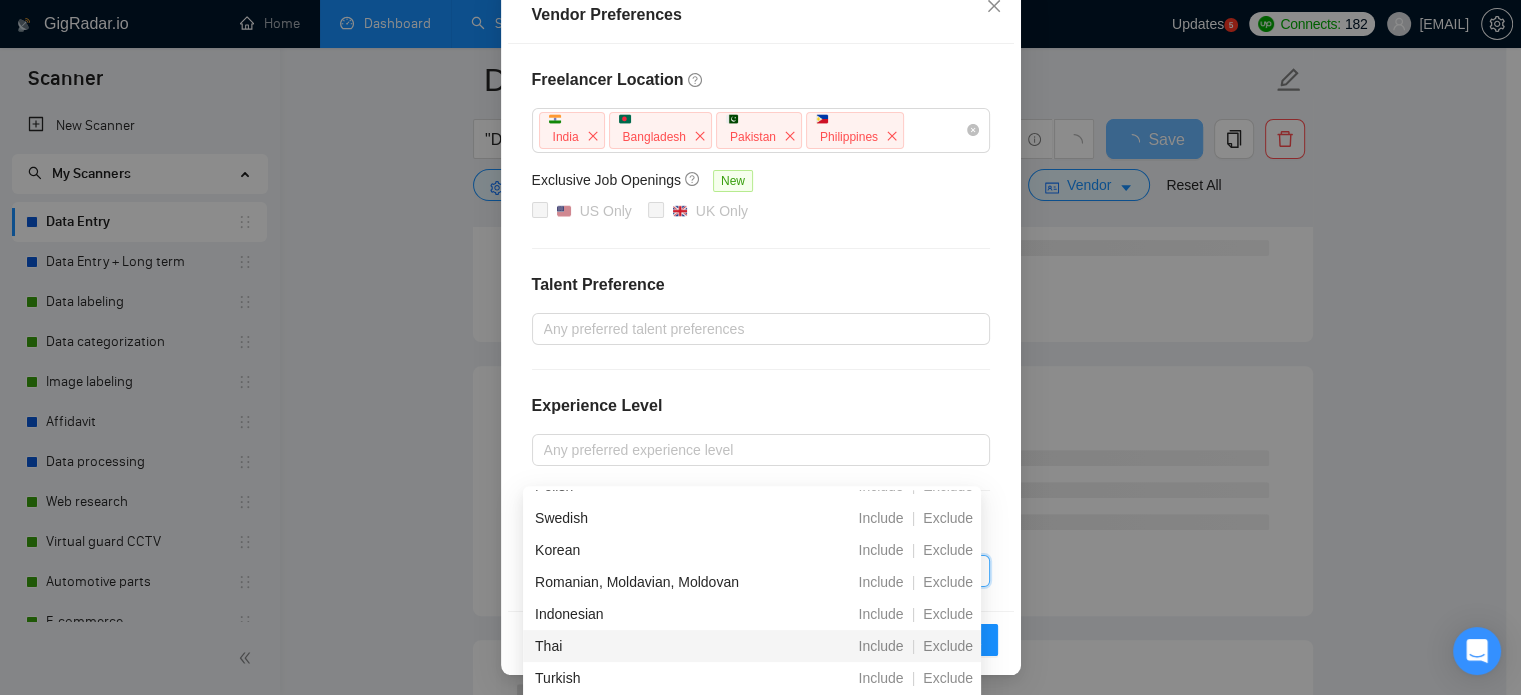scroll, scrollTop: 600, scrollLeft: 0, axis: vertical 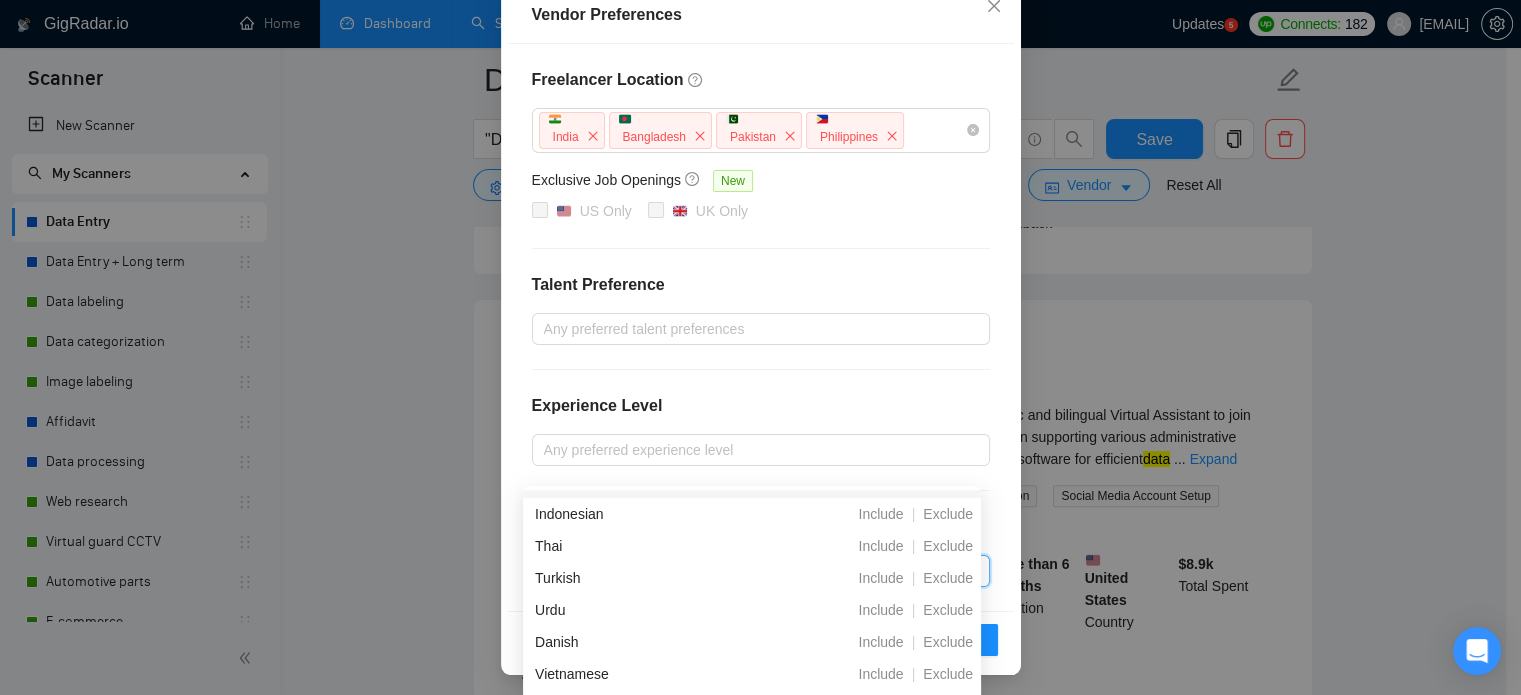 click on "Experience Level" at bounding box center (761, 414) 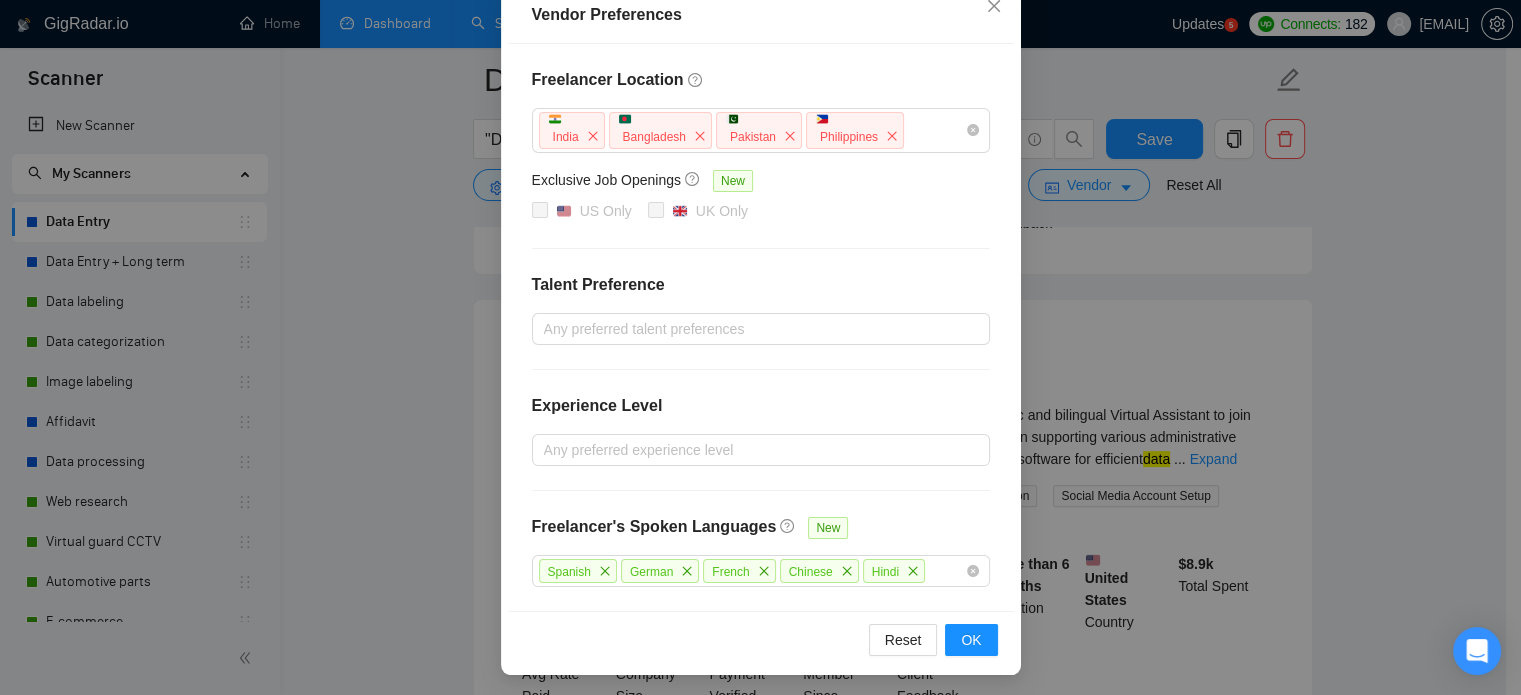 scroll, scrollTop: 700, scrollLeft: 0, axis: vertical 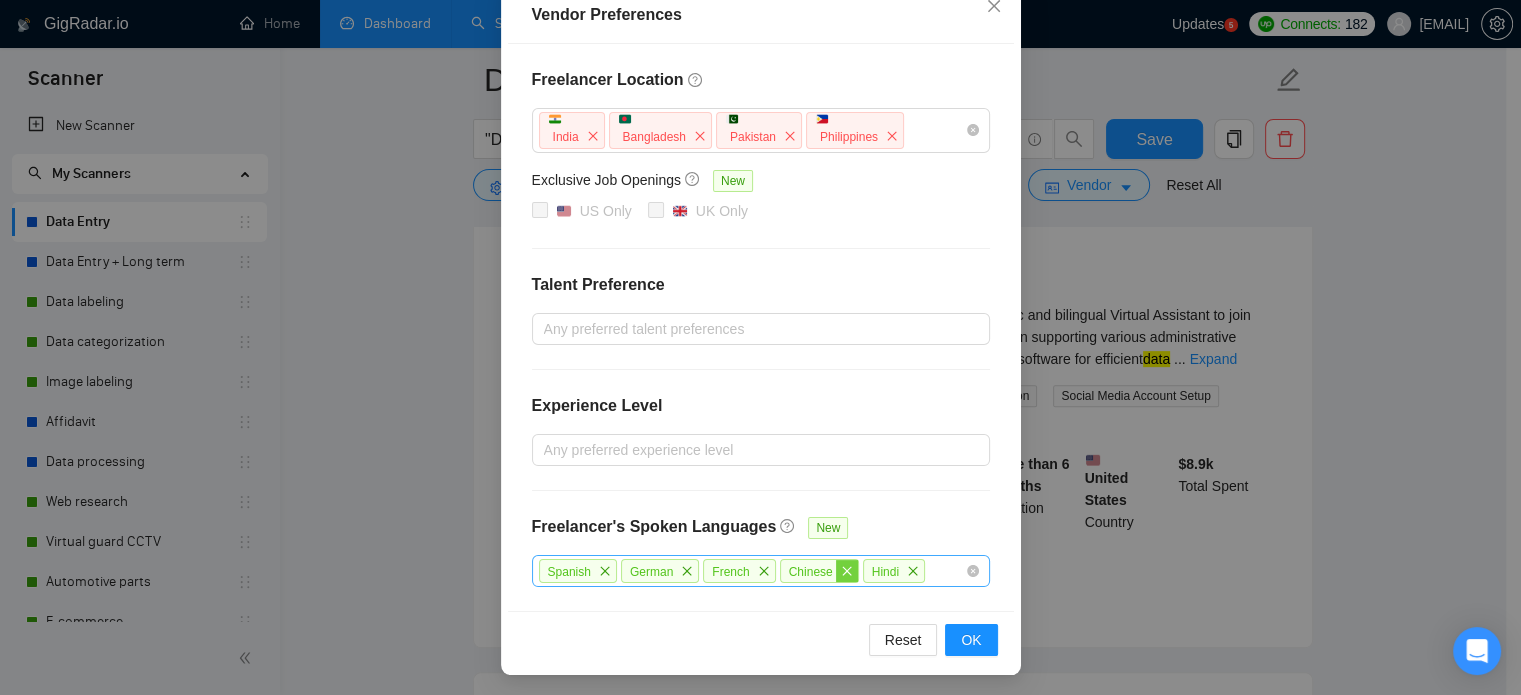click 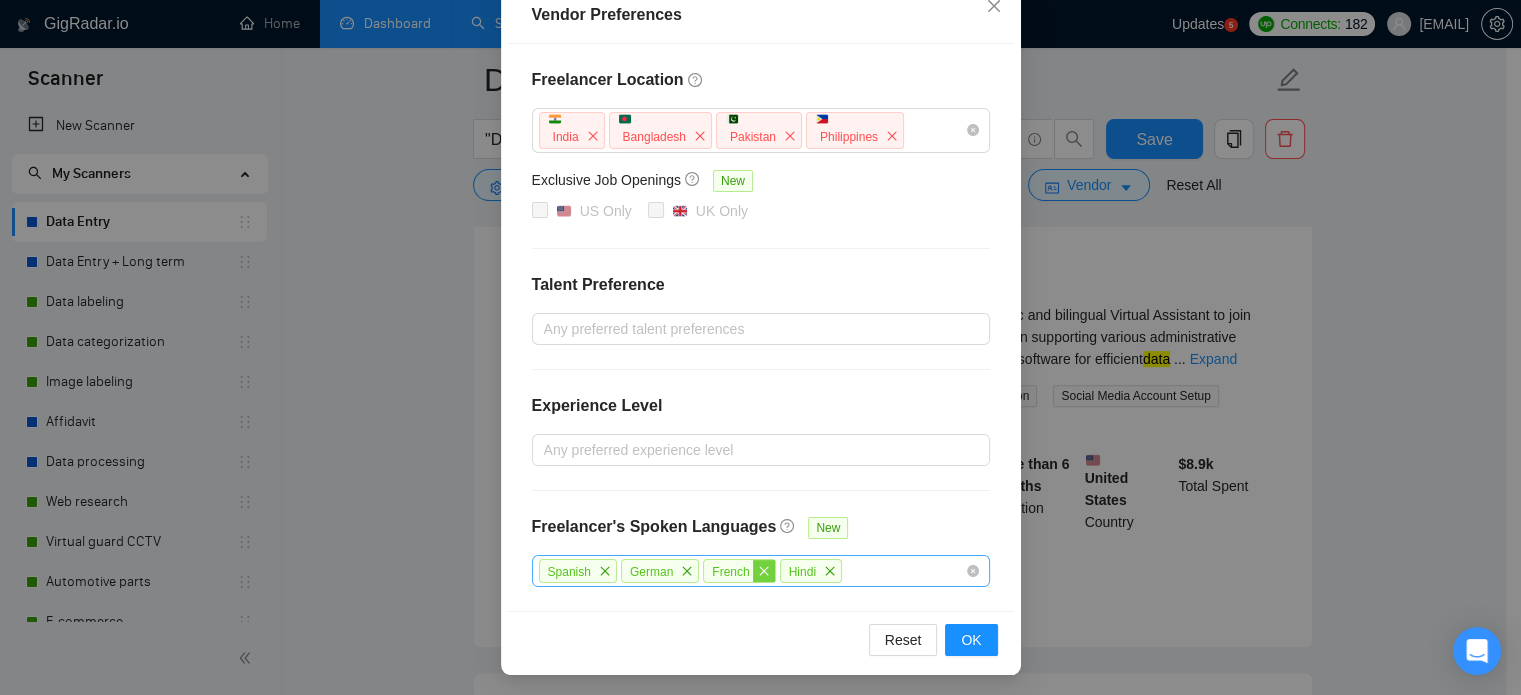 click 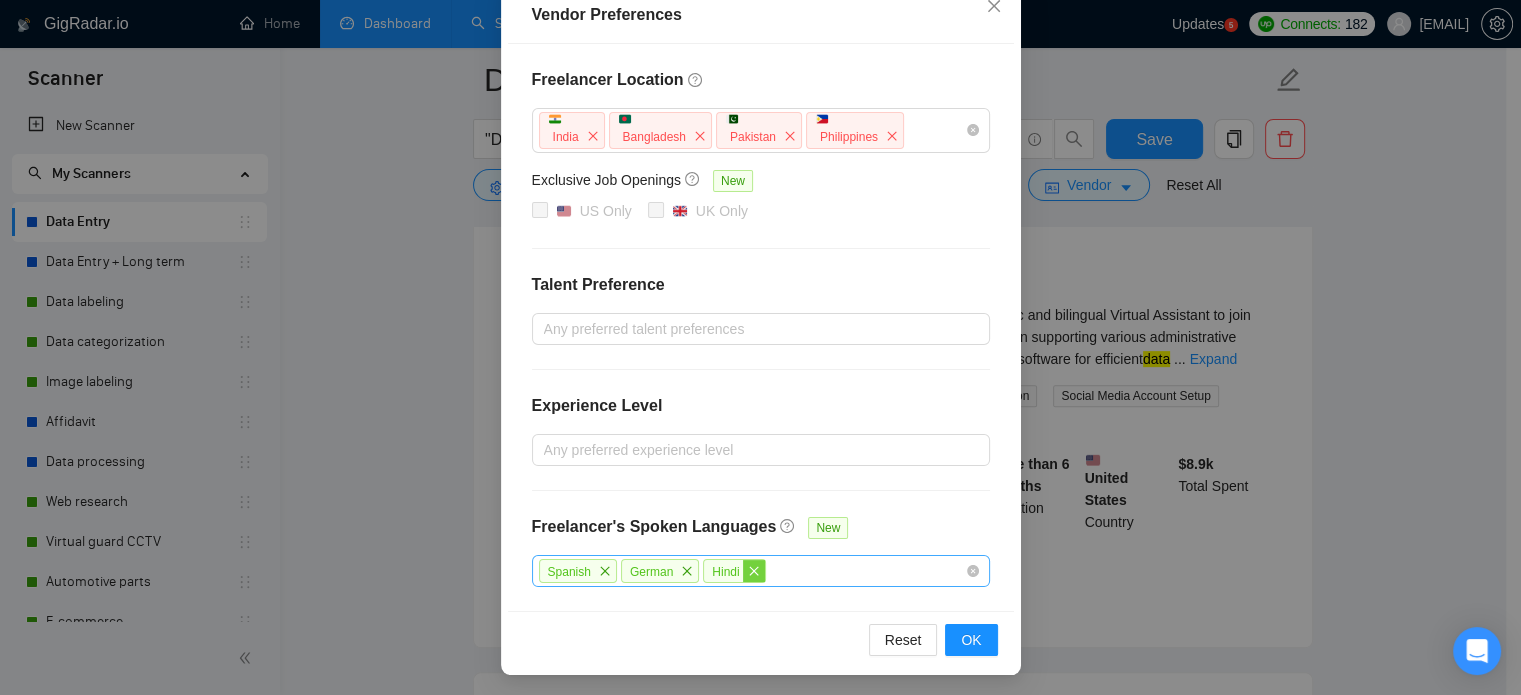 click at bounding box center [754, 571] 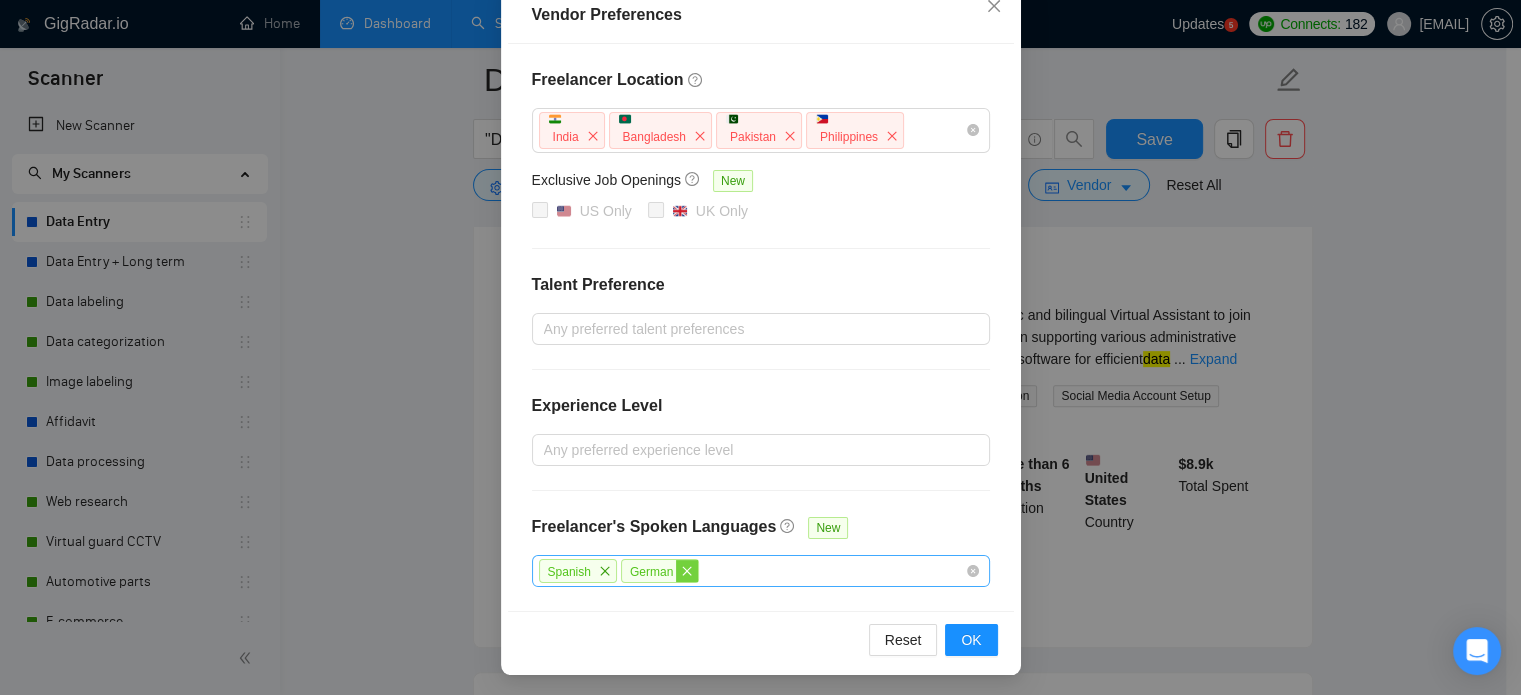 click 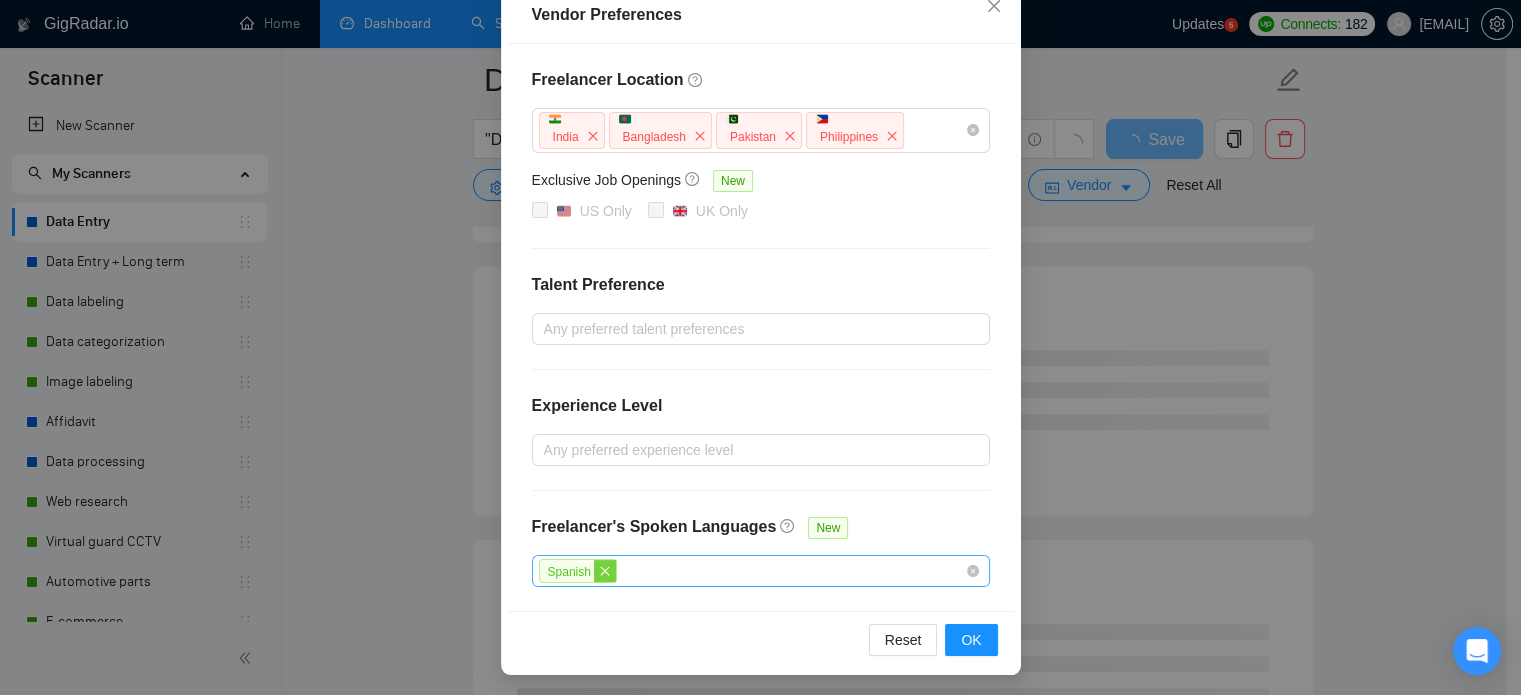 click 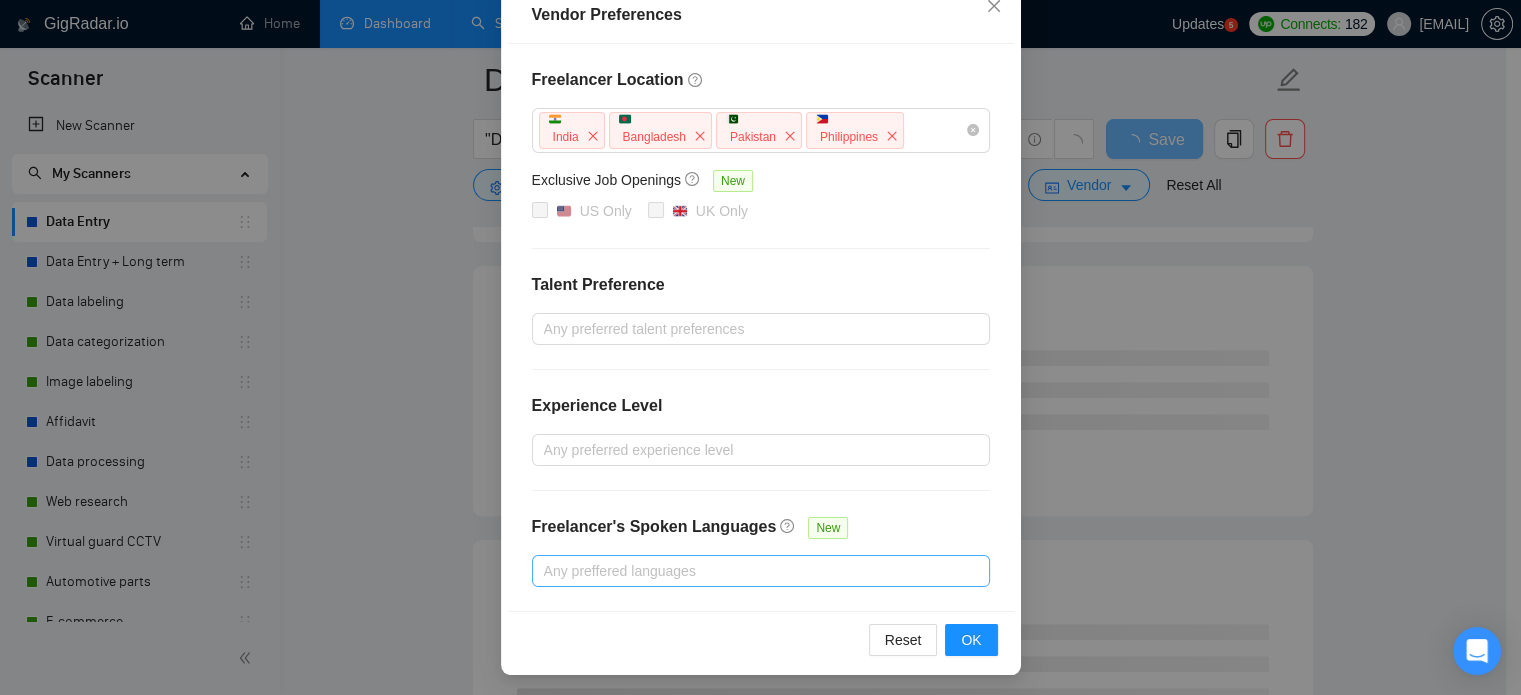 click at bounding box center [751, 571] 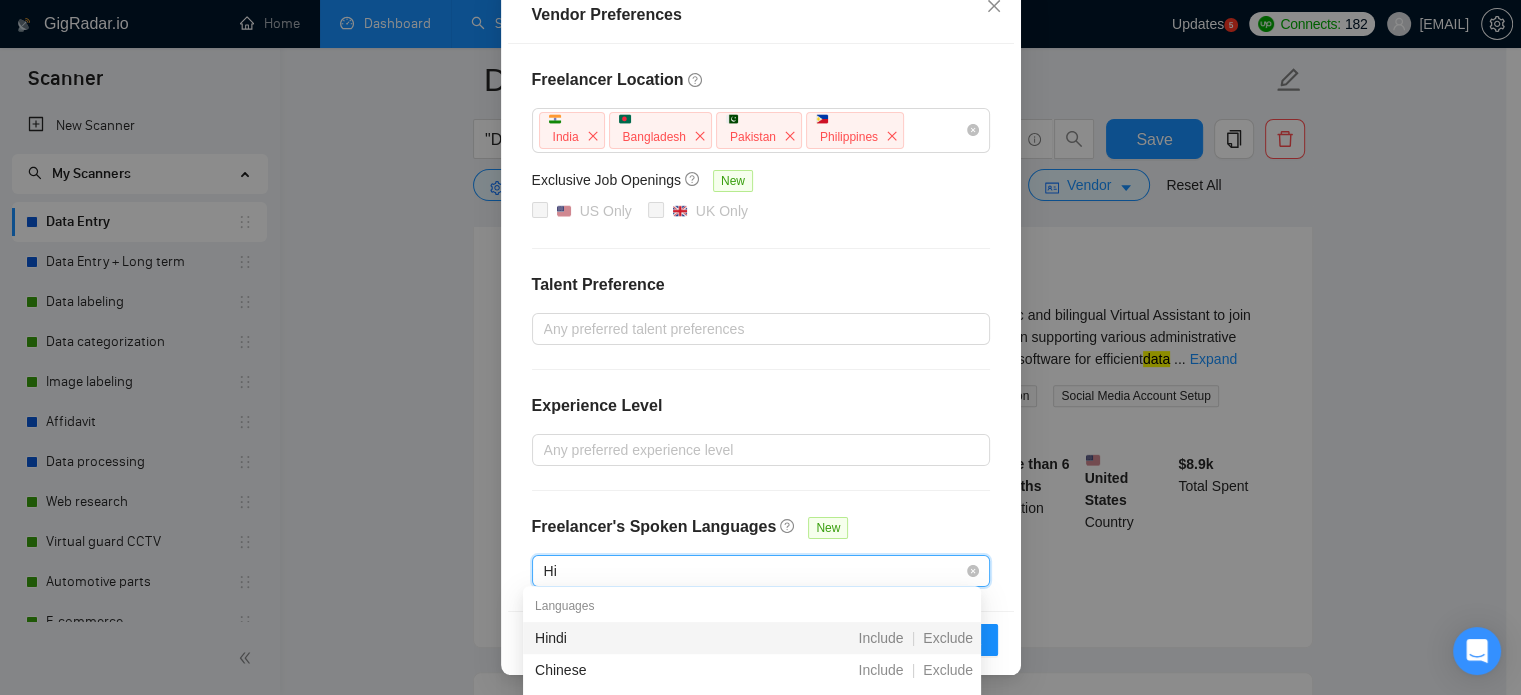 scroll, scrollTop: 0, scrollLeft: 0, axis: both 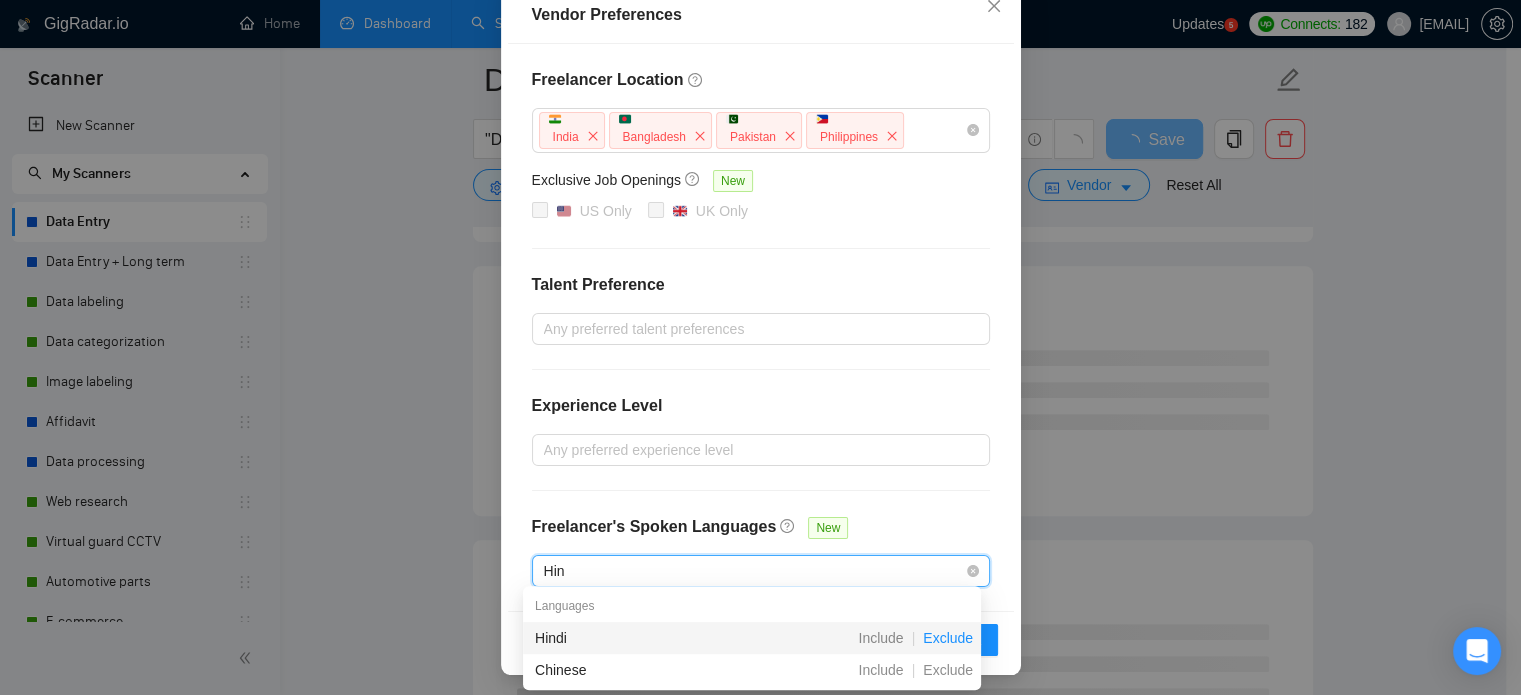 click on "Exclude" at bounding box center [948, 638] 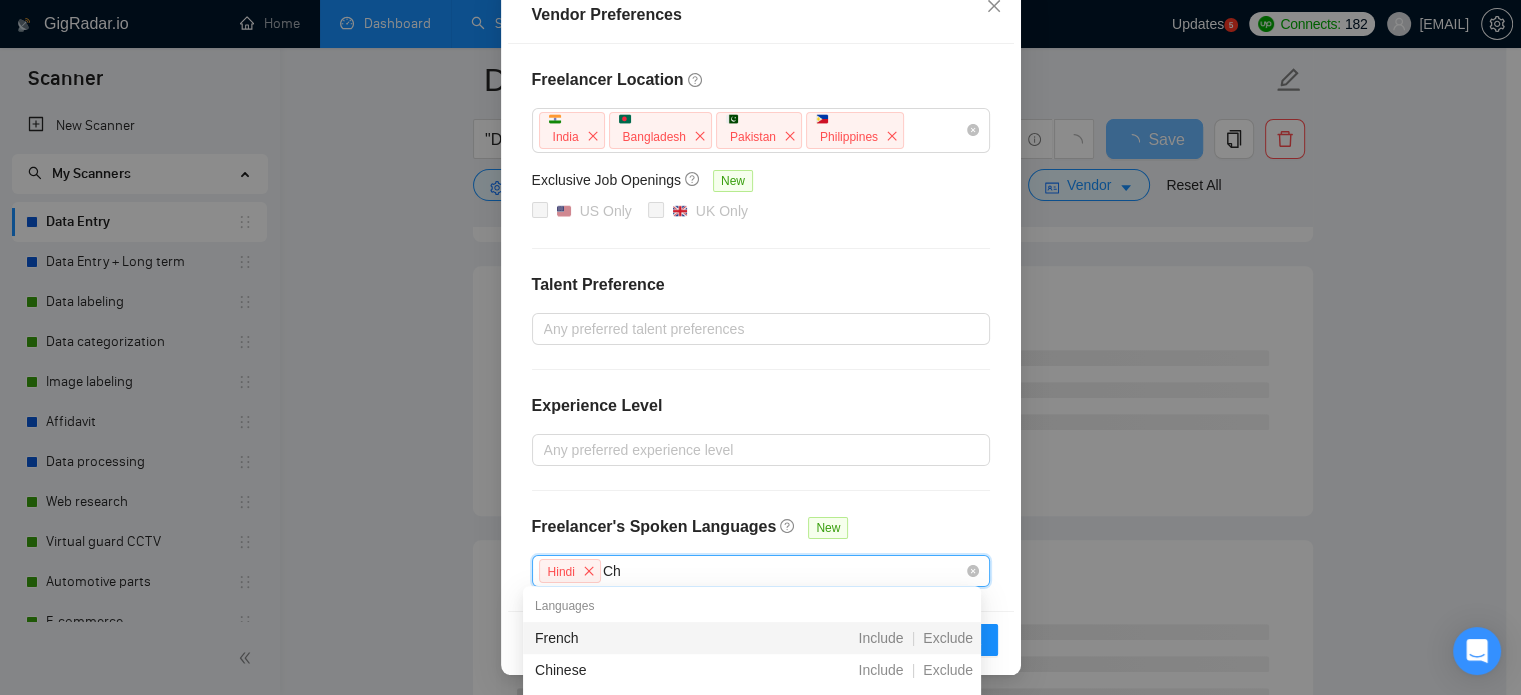 type on "Chi" 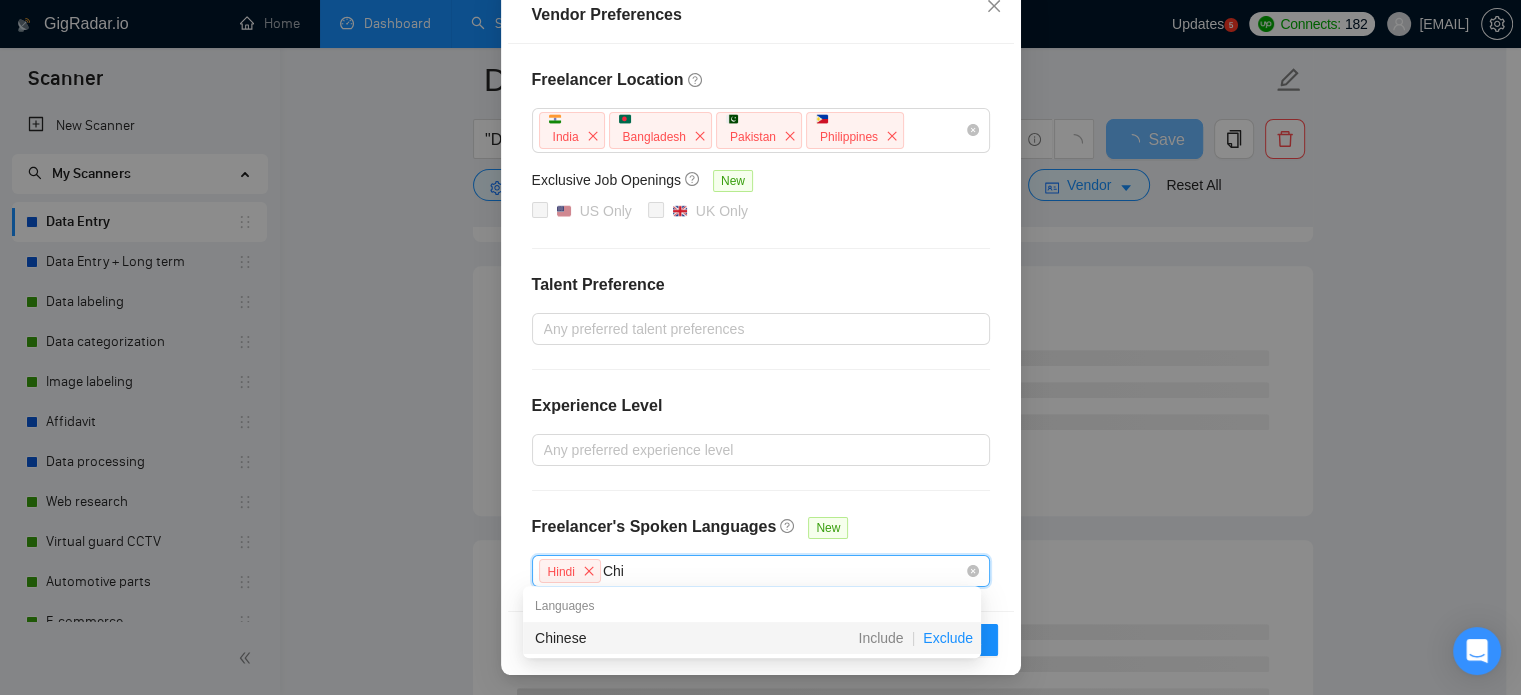 click on "Exclude" at bounding box center (948, 638) 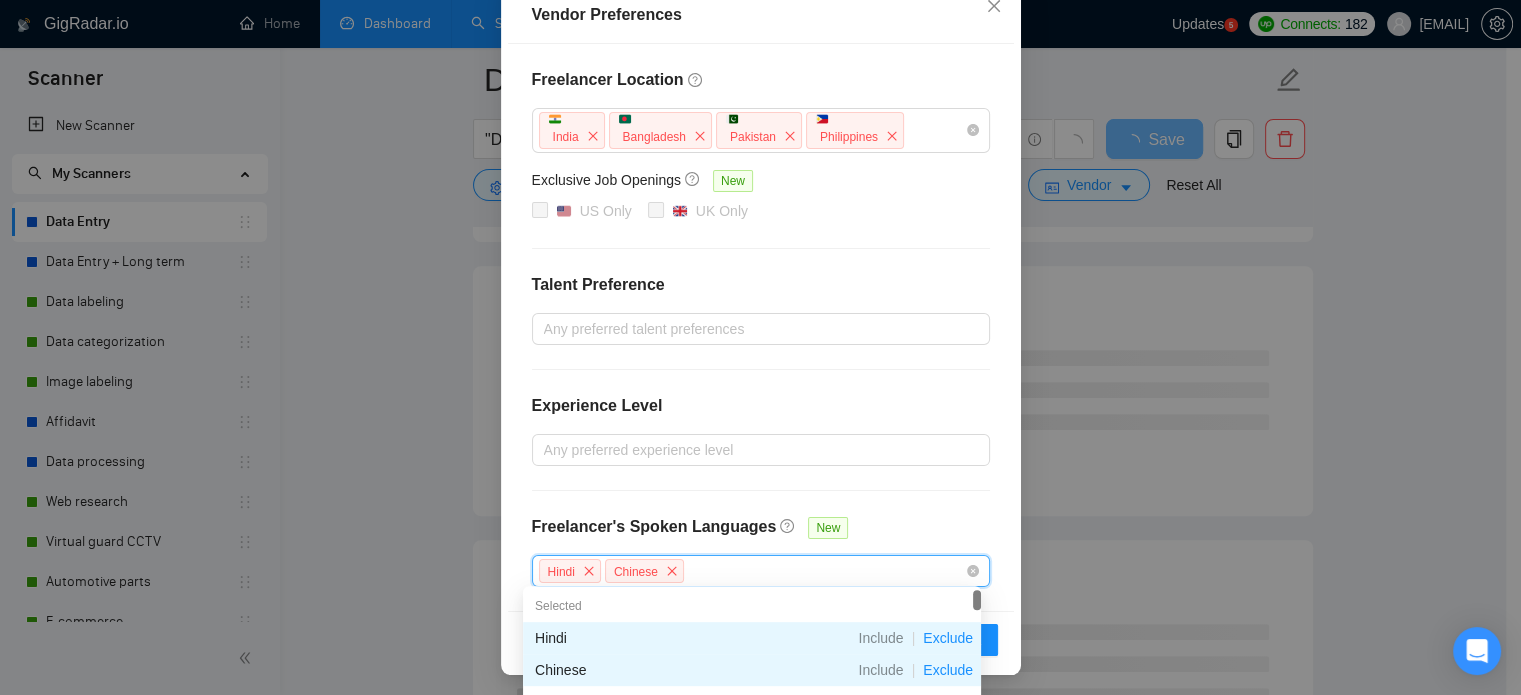 click on "Hindi Chinese" at bounding box center [751, 571] 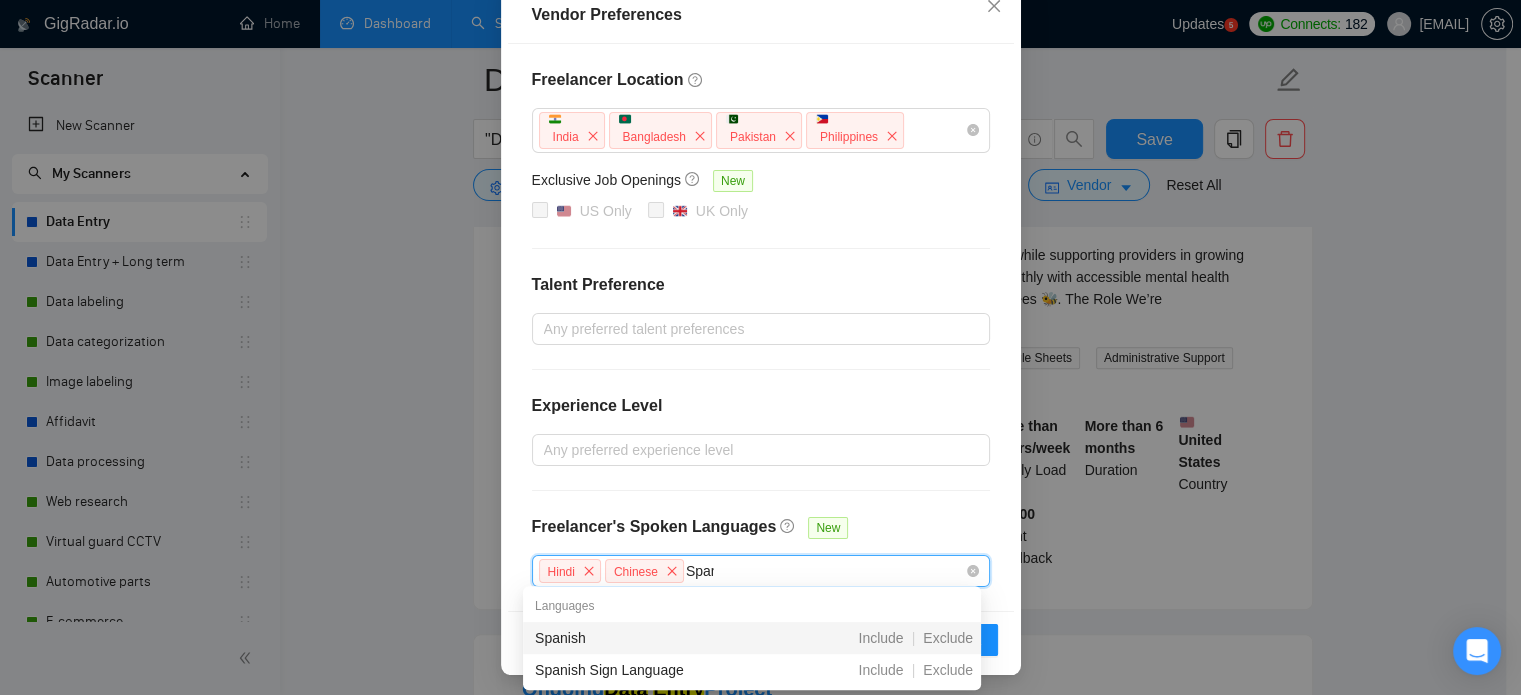 type on "Spanish" 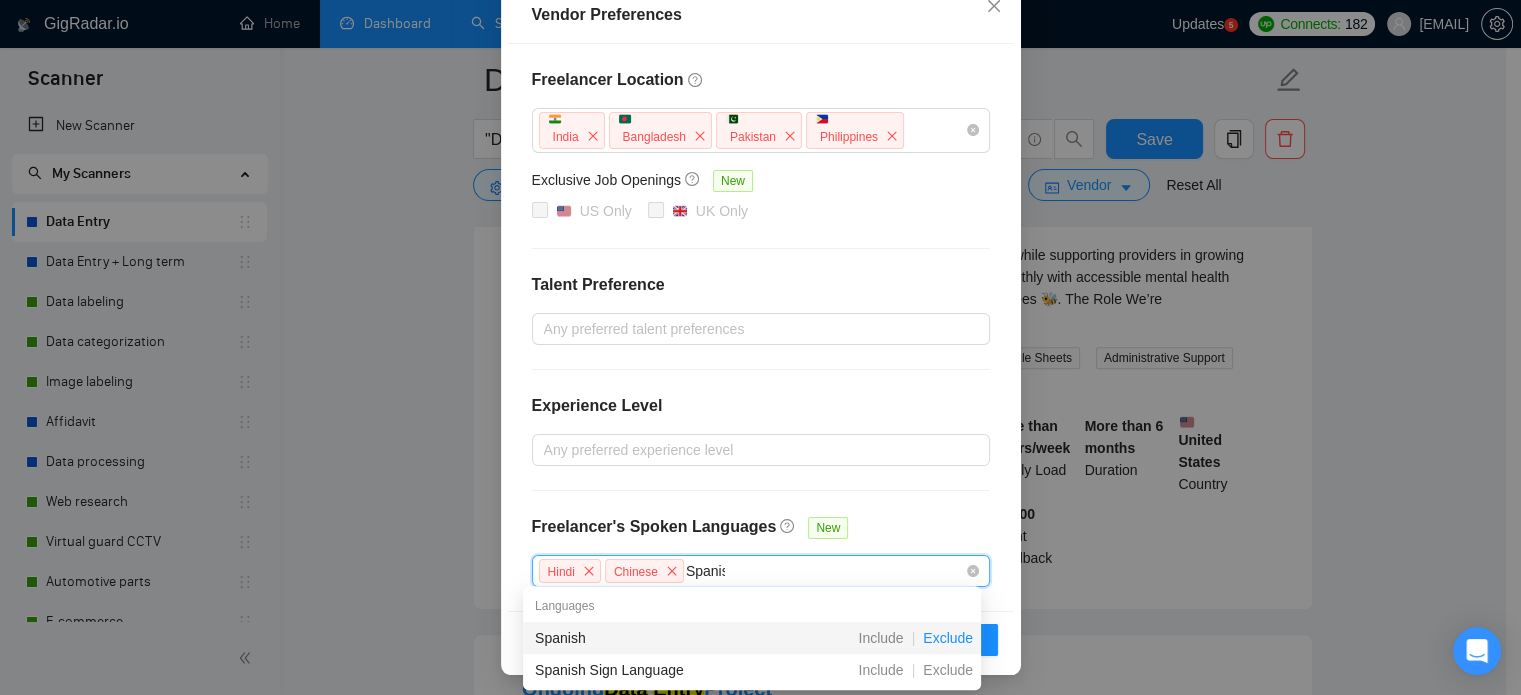 click on "Exclude" at bounding box center [948, 638] 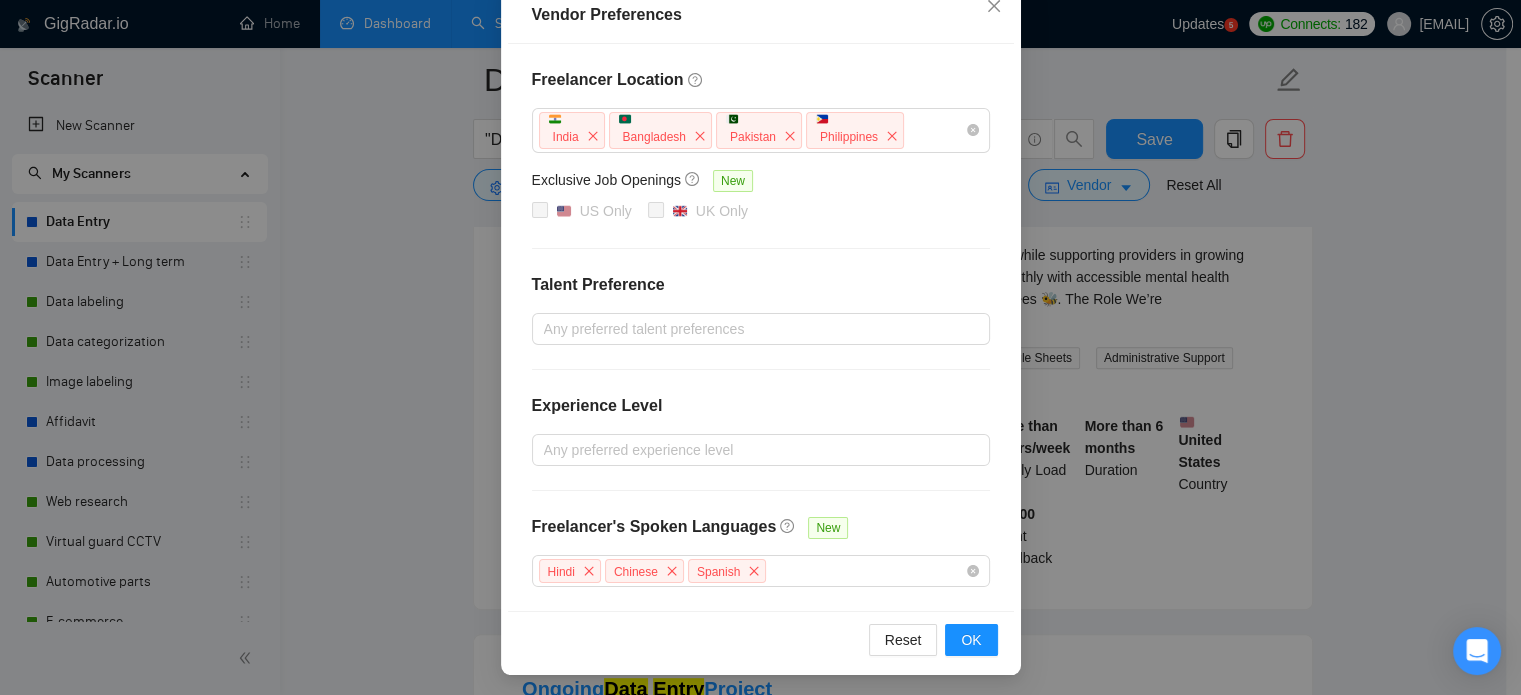 click on "Freelancer Location   India Bangladesh Pakistan Philippines   Exclusive Job Openings New US Only UK Only Talent Preference   Any preferred talent preferences Experience Level   Any preferred experience level Freelancer's Spoken Languages New Hindi Chinese Spanish" at bounding box center [761, 327] 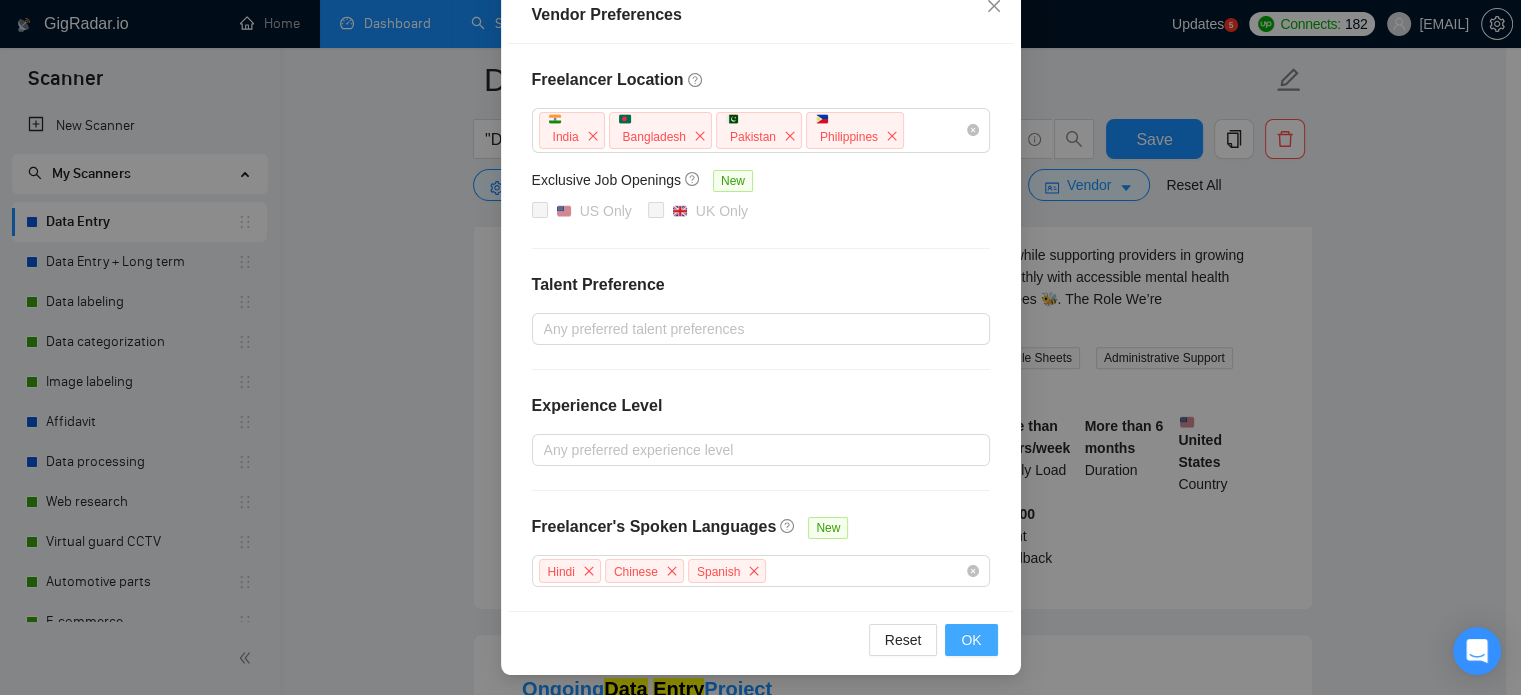 click on "OK" at bounding box center (971, 640) 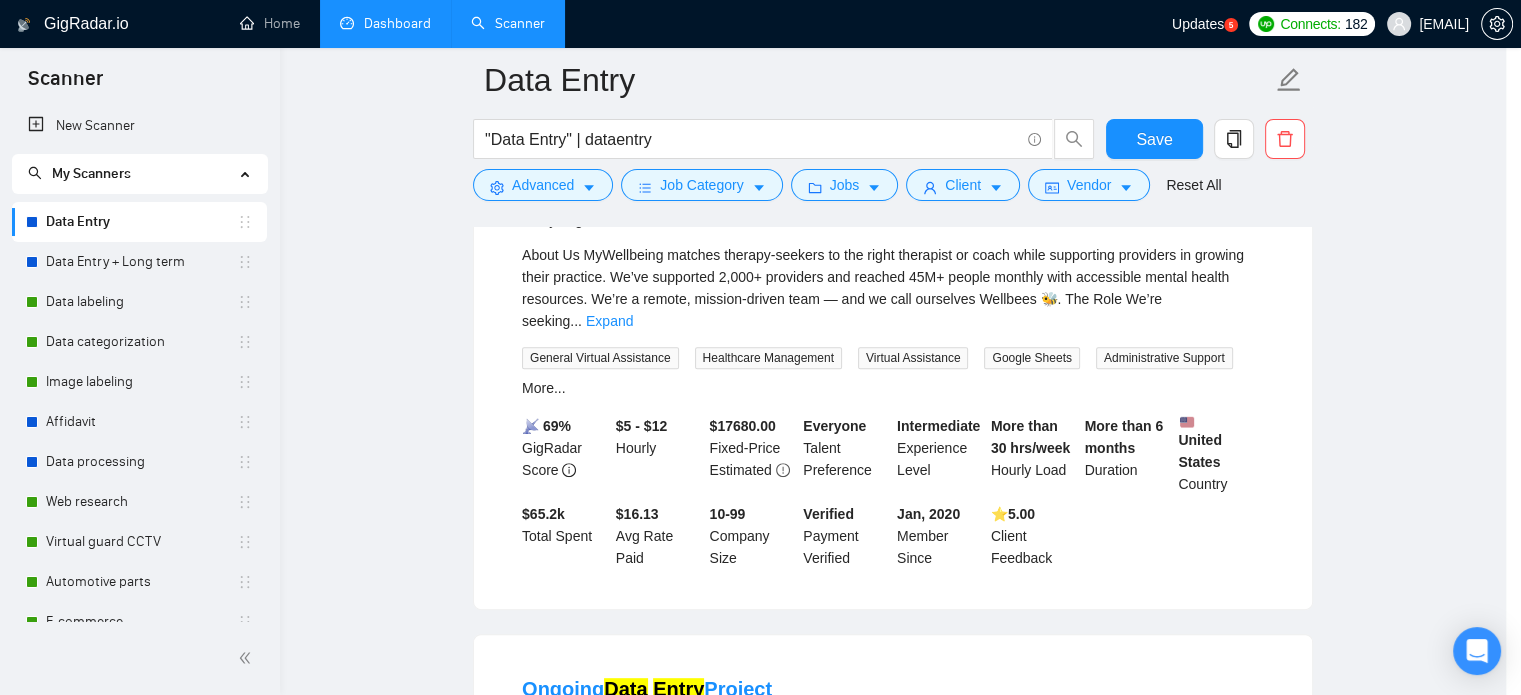 scroll, scrollTop: 140, scrollLeft: 0, axis: vertical 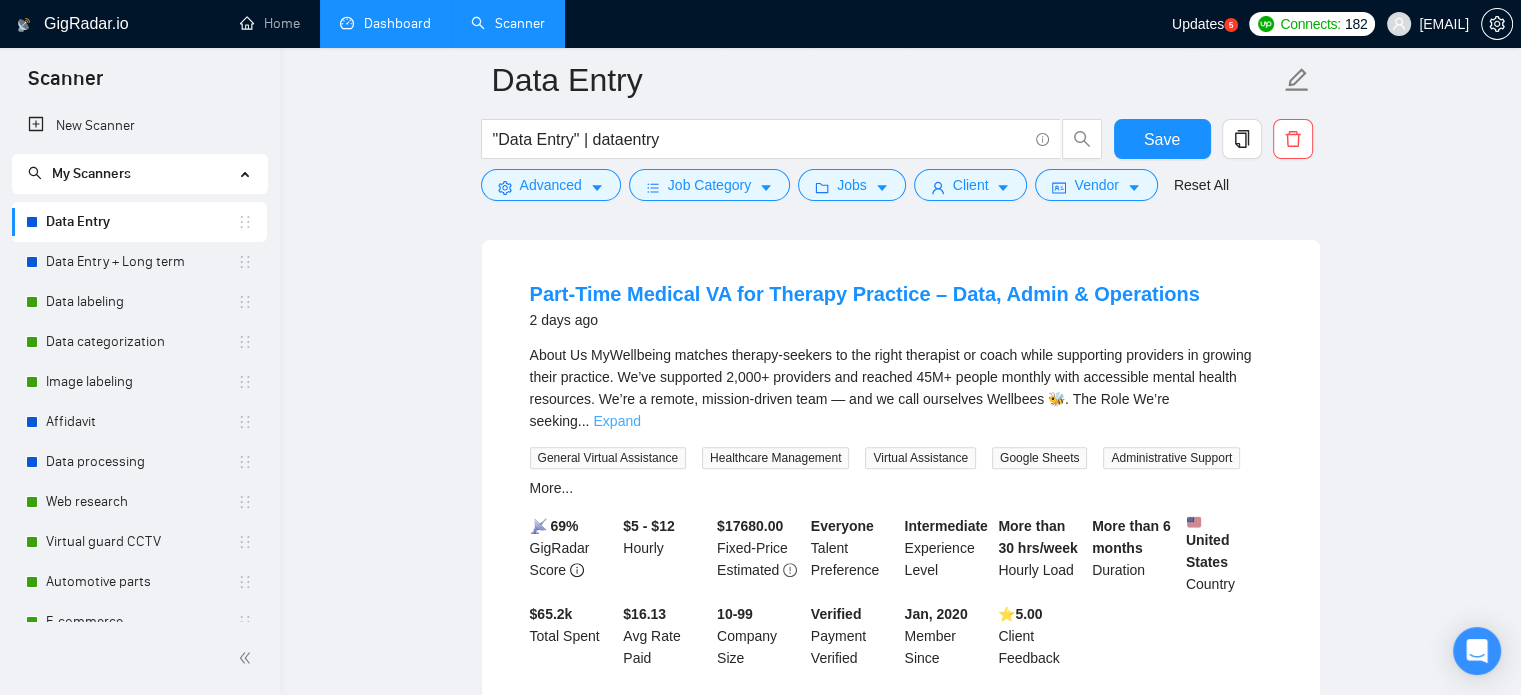 click on "Expand" at bounding box center (616, 421) 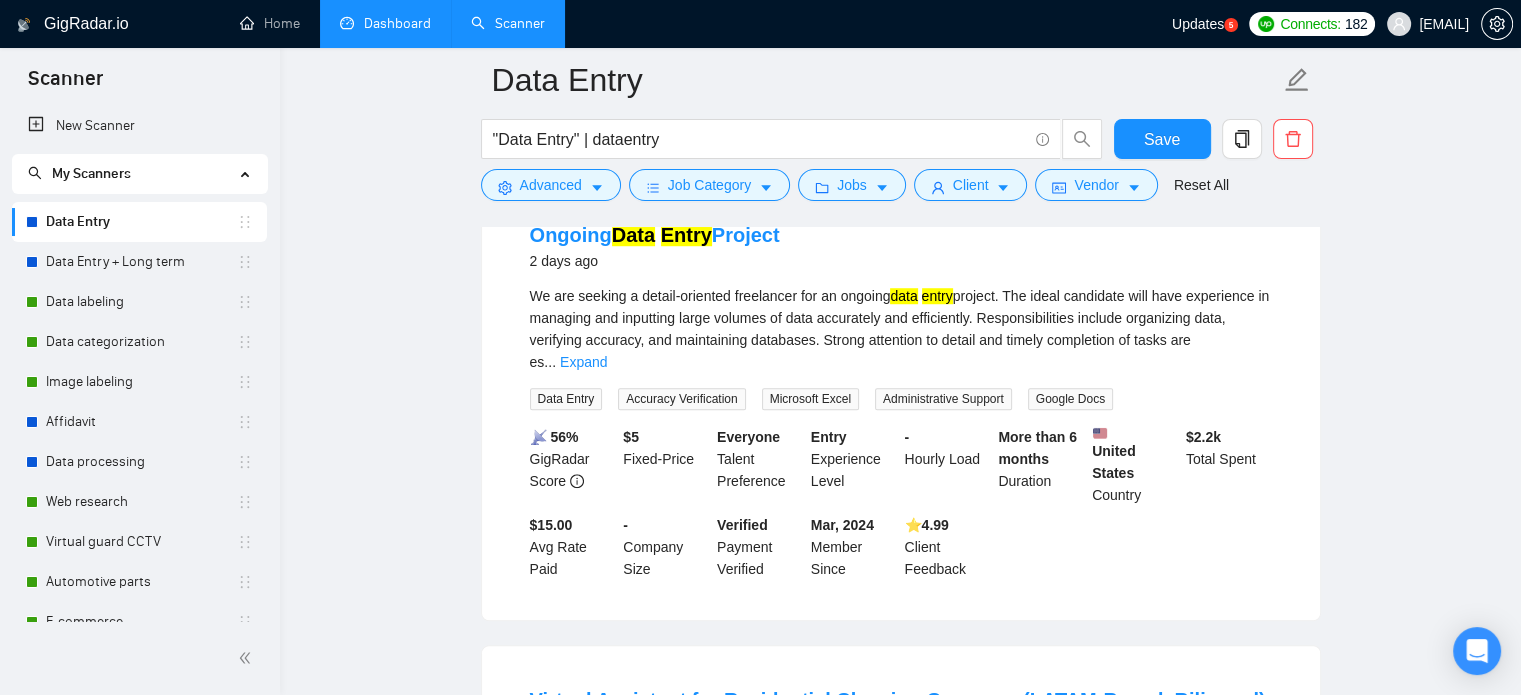 scroll, scrollTop: 1400, scrollLeft: 0, axis: vertical 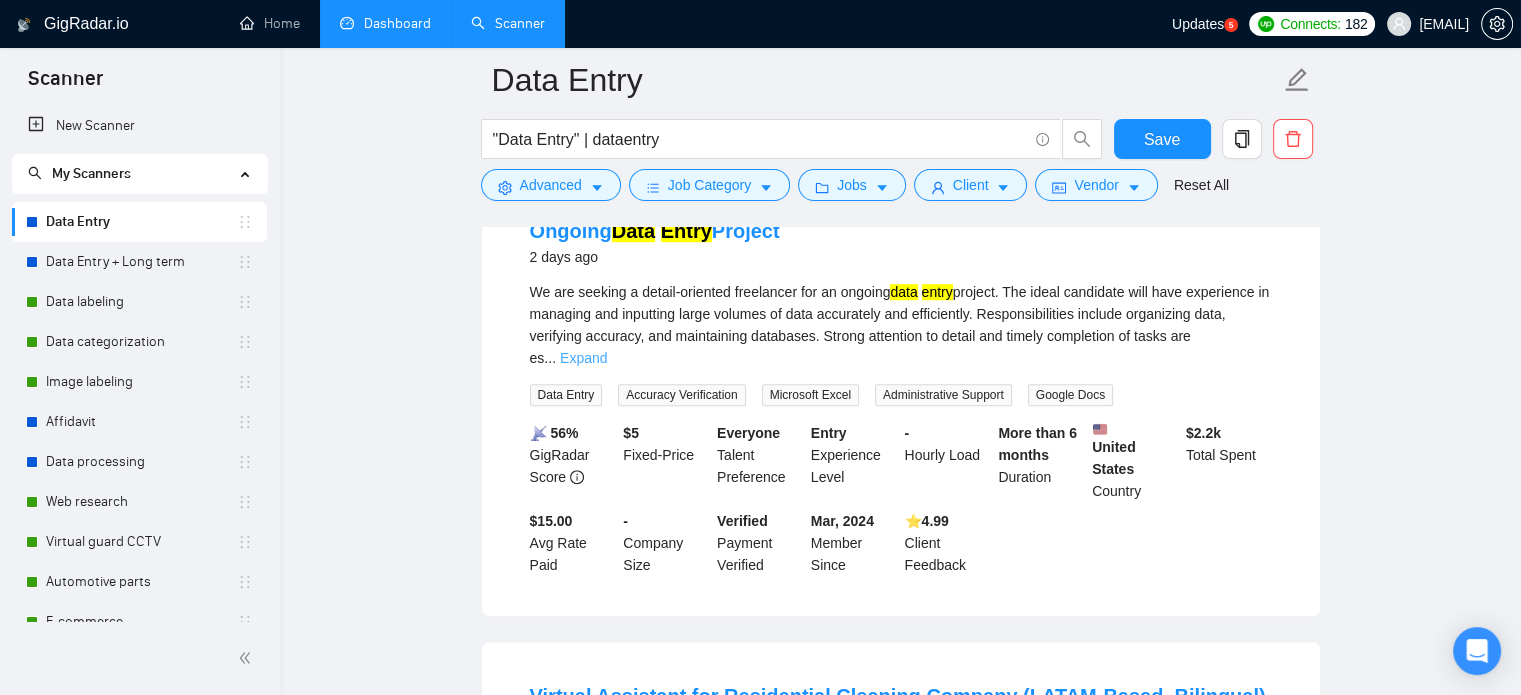 click on "Expand" at bounding box center (583, 358) 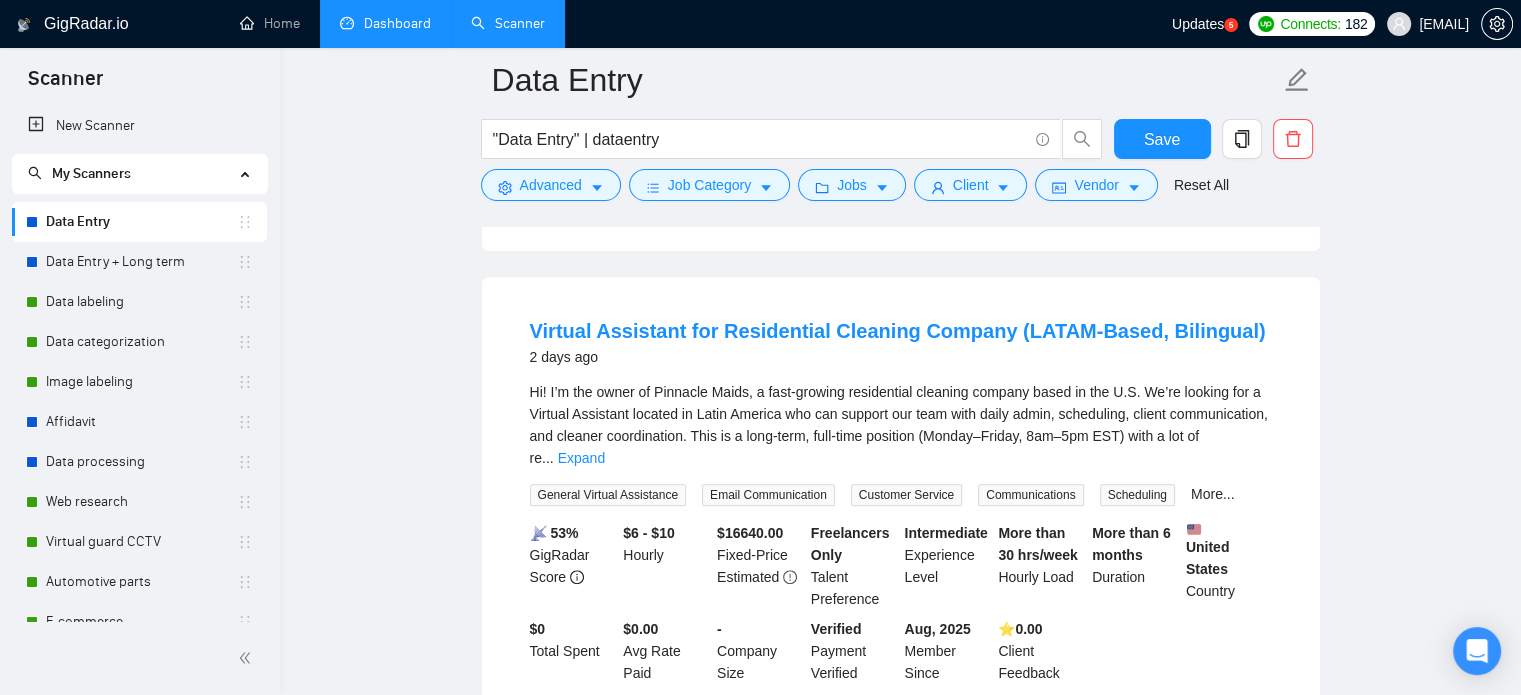 scroll, scrollTop: 1800, scrollLeft: 0, axis: vertical 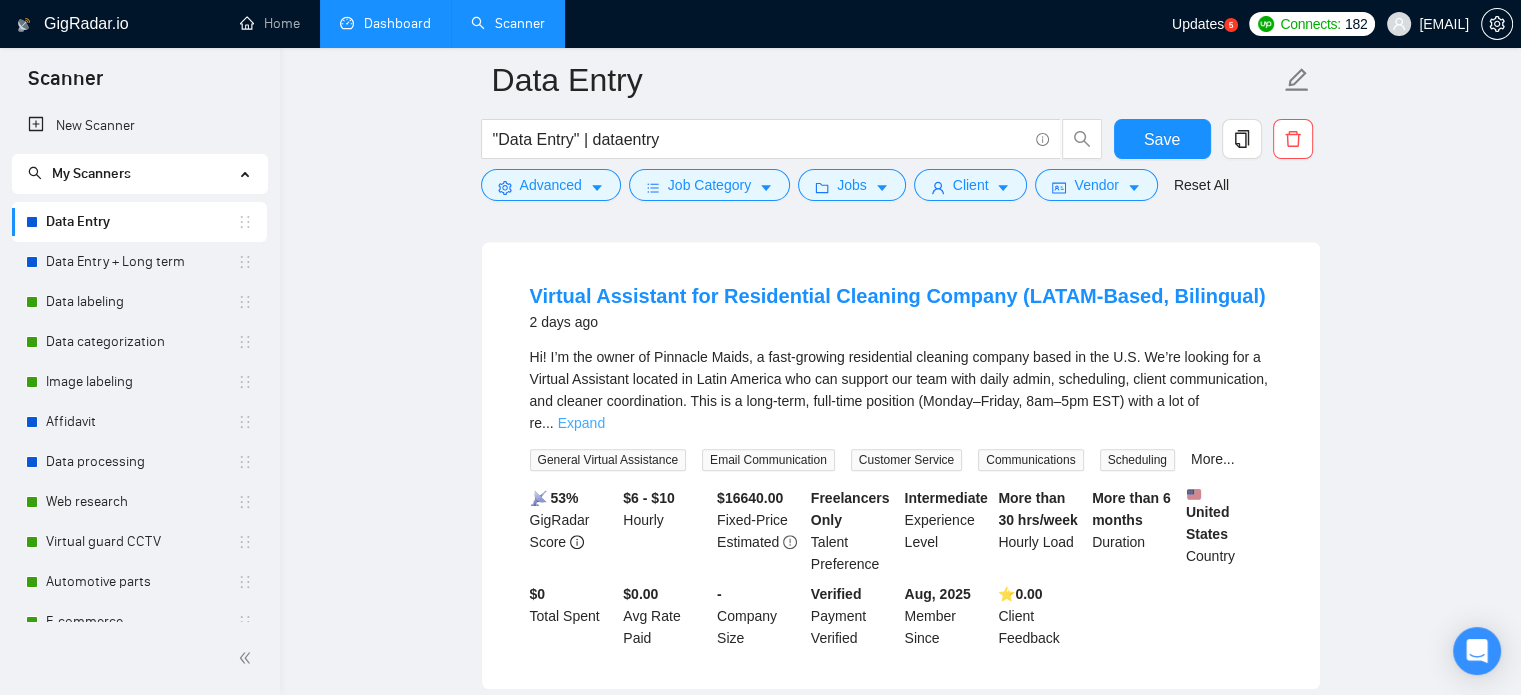 click on "Expand" at bounding box center [581, 423] 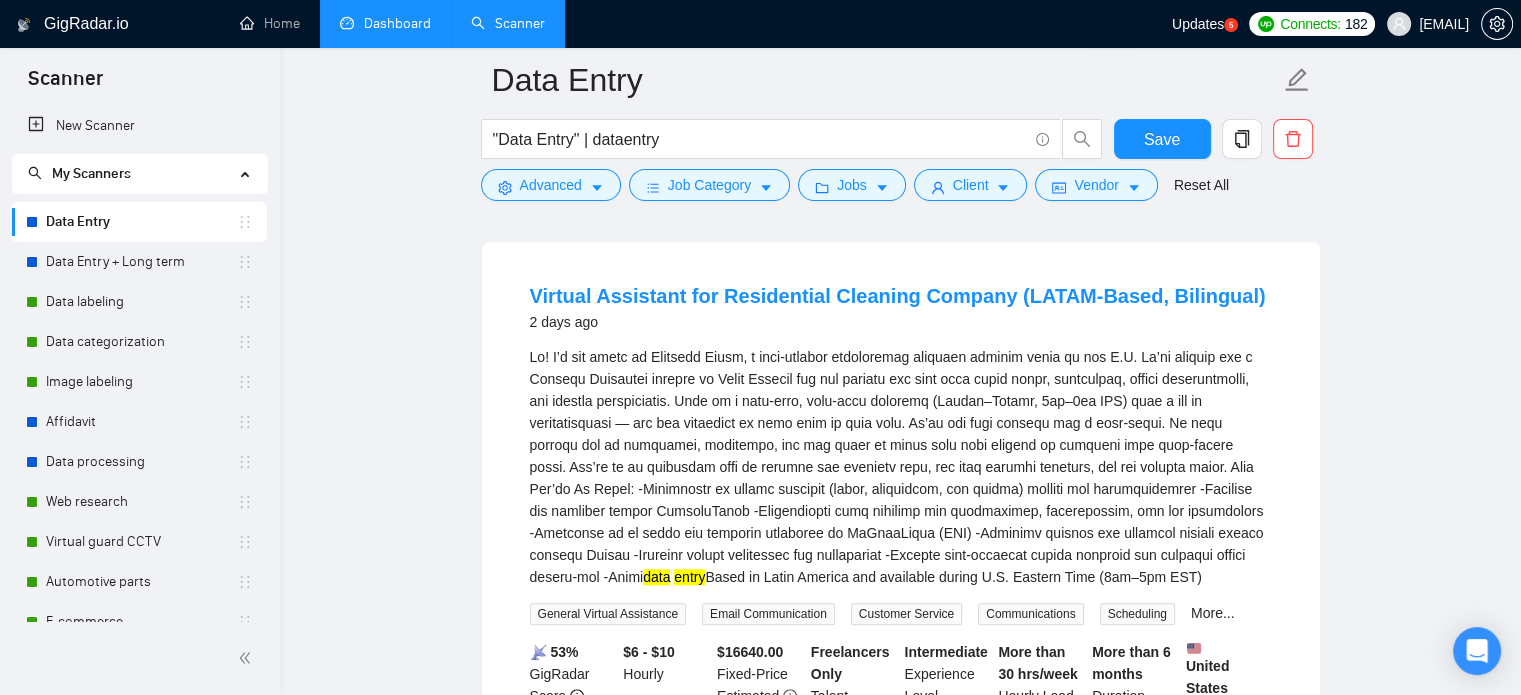 scroll, scrollTop: 1900, scrollLeft: 0, axis: vertical 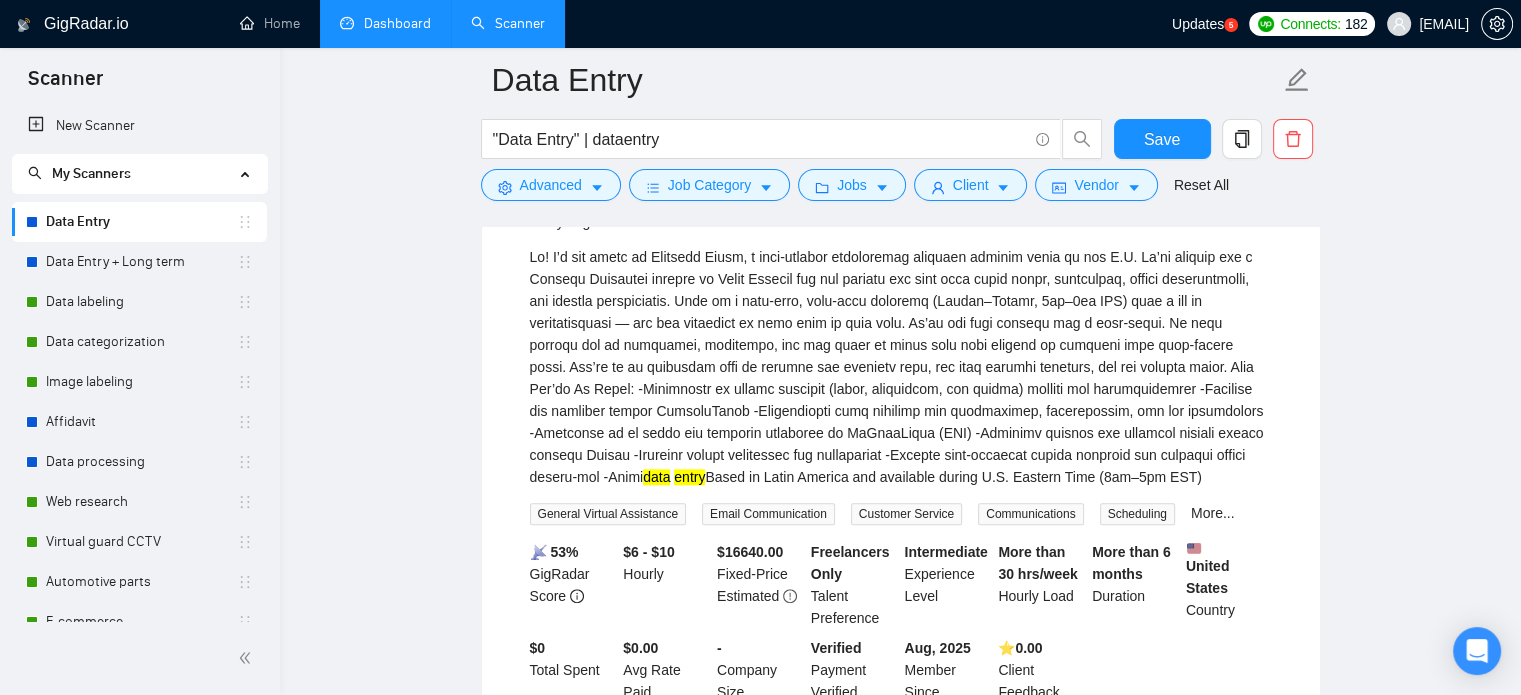drag, startPoint x: 568, startPoint y: 499, endPoint x: 654, endPoint y: 494, distance: 86.145226 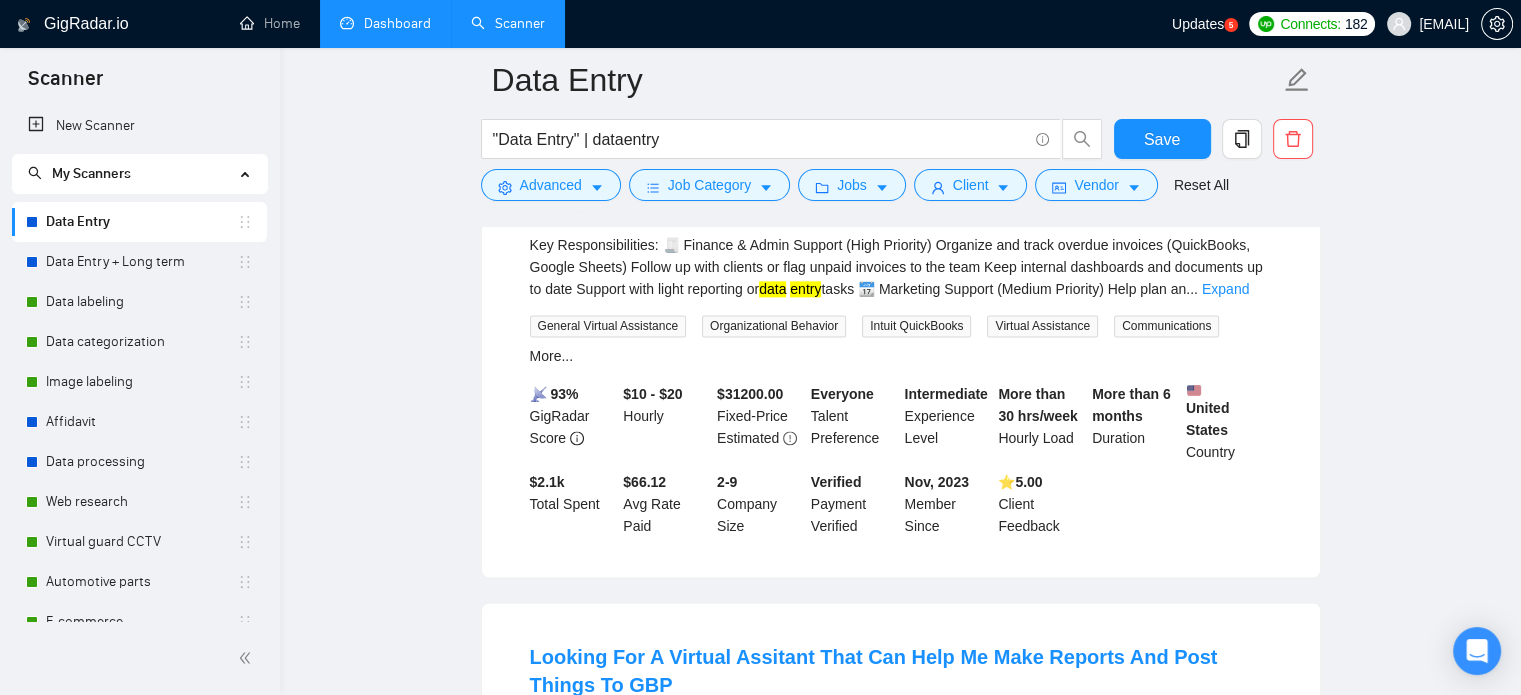 scroll, scrollTop: 2600, scrollLeft: 0, axis: vertical 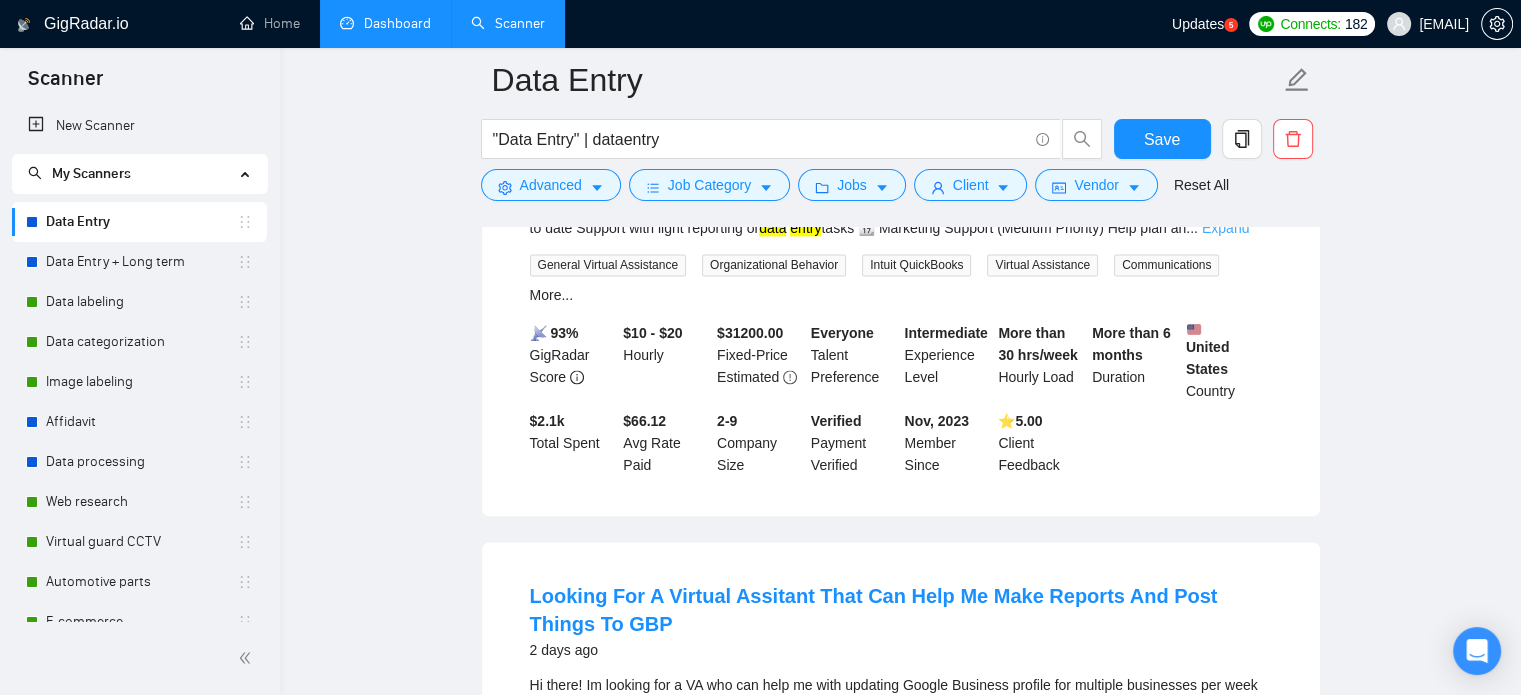 click on "Expand" at bounding box center (1225, 228) 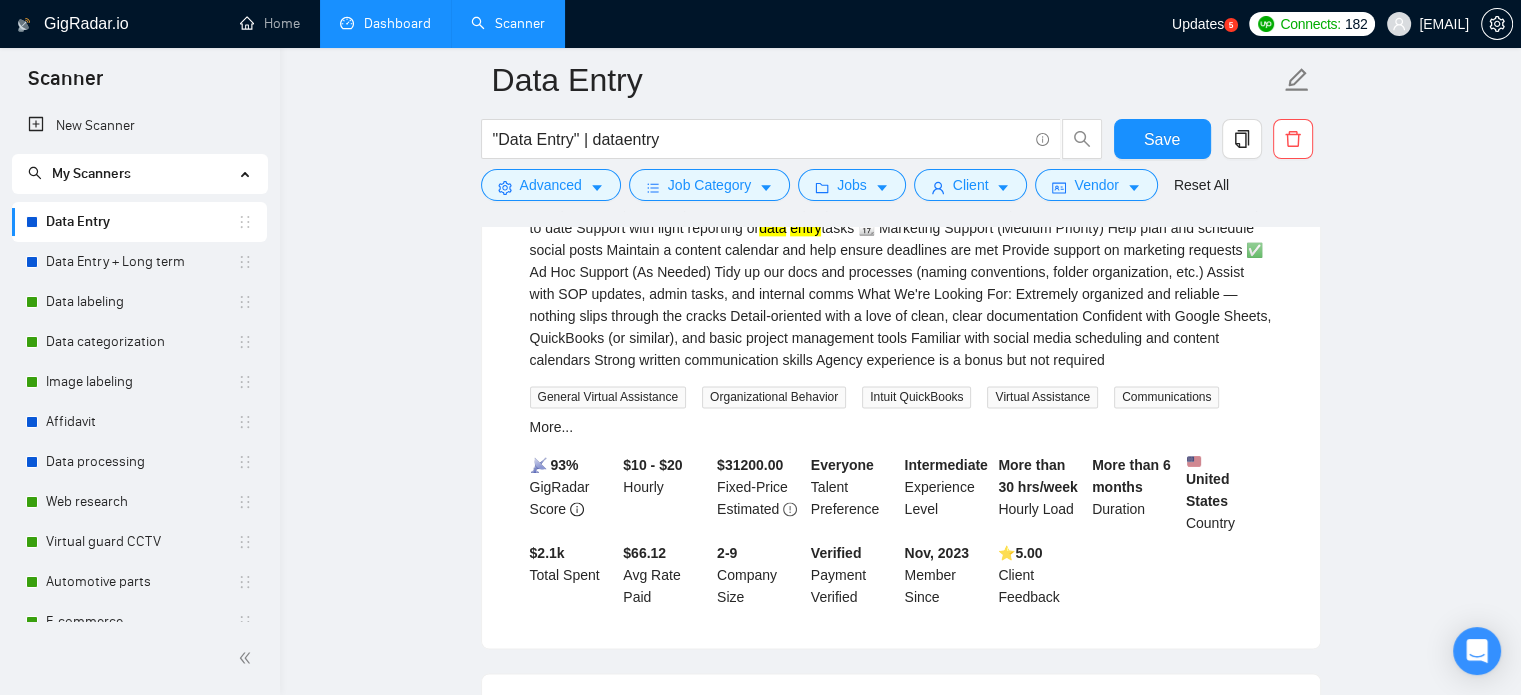 click on "Key Responsibilities:
🧾 Finance & Admin Support (High Priority)
Organize and track overdue invoices (QuickBooks, Google Sheets)
Follow up with clients or flag unpaid invoices to the team
Keep internal dashboards and documents up to date
Support with light reporting or  data   entry" at bounding box center [901, 272] 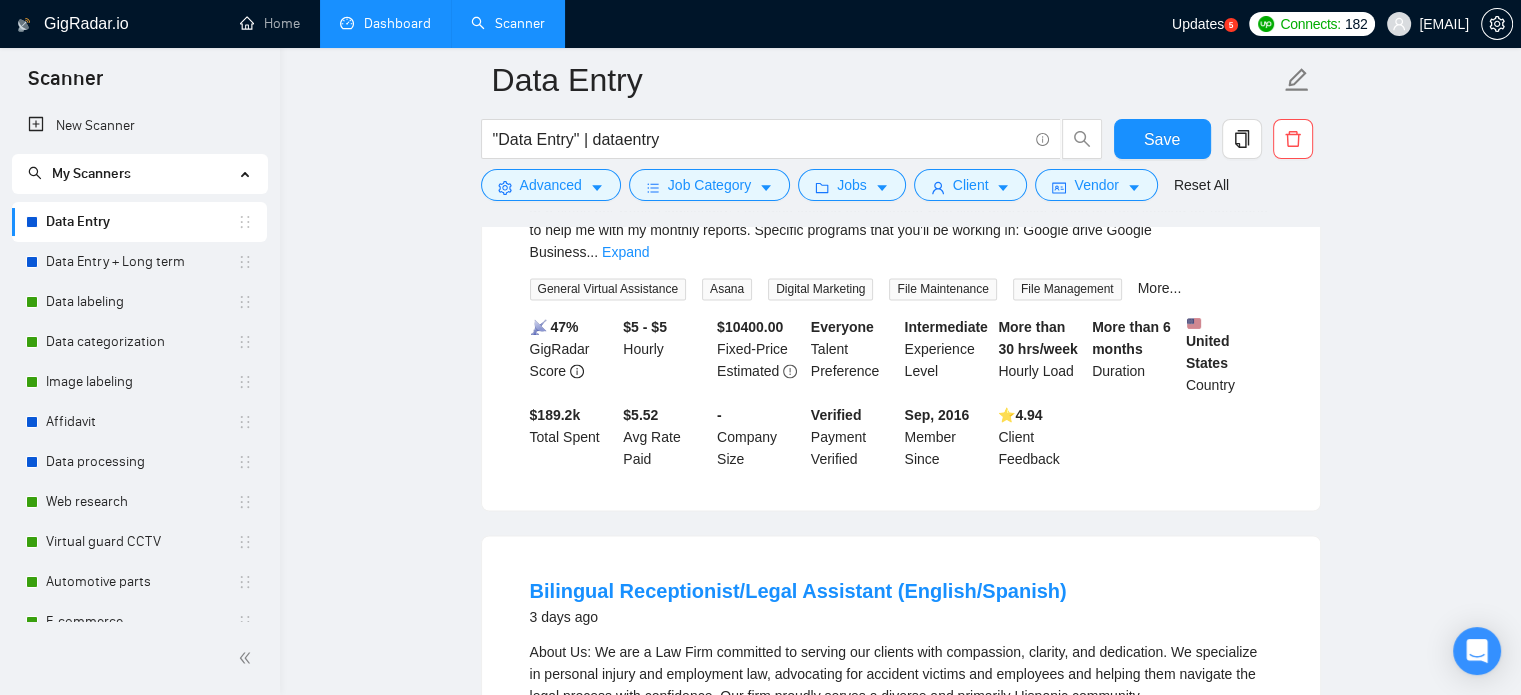 scroll, scrollTop: 3200, scrollLeft: 0, axis: vertical 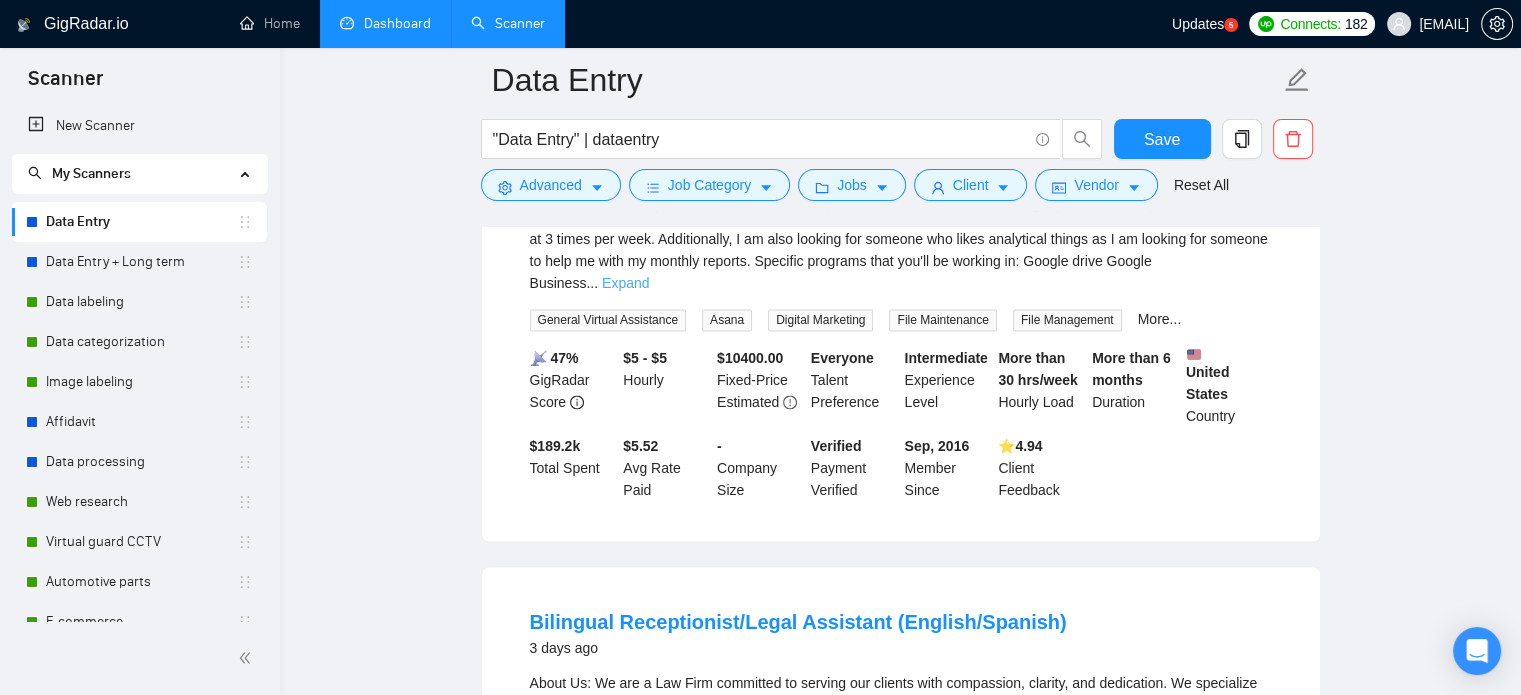 click on "Expand" at bounding box center (625, 283) 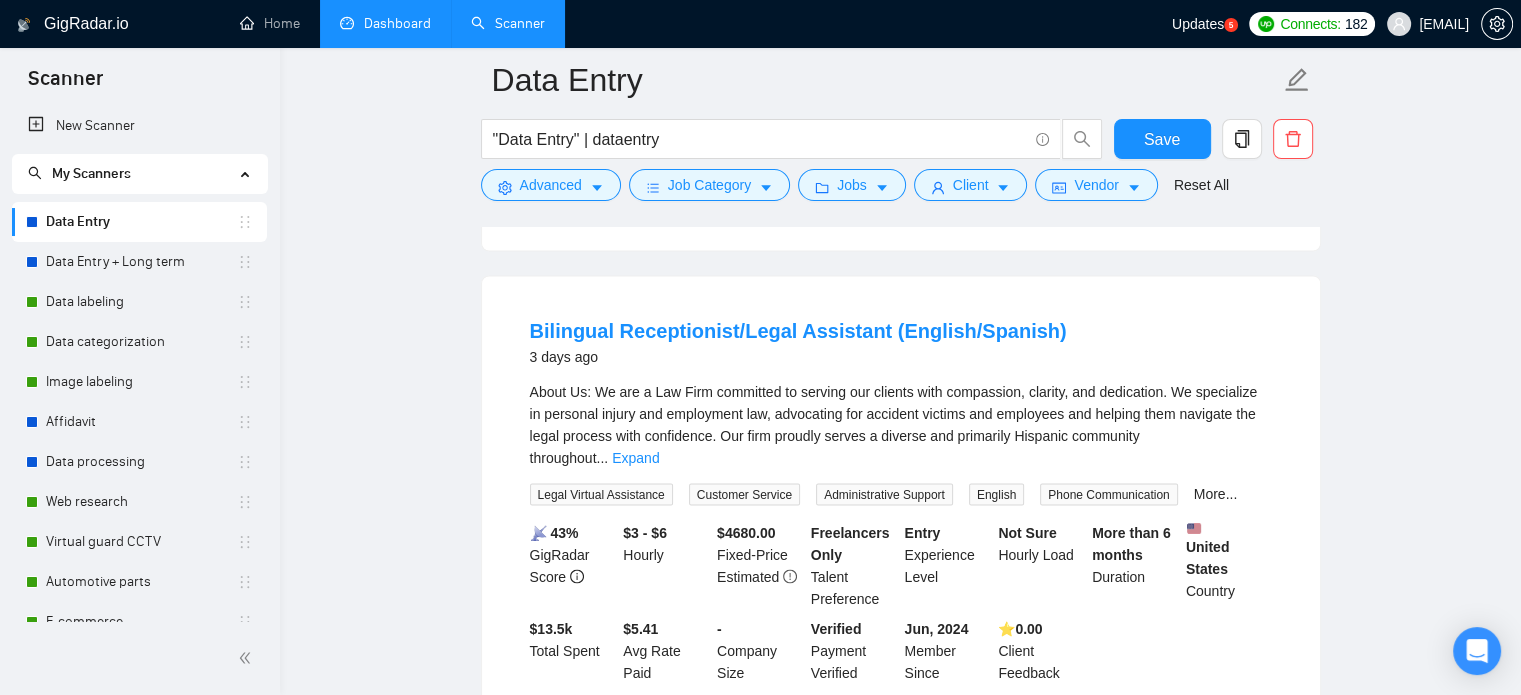 scroll, scrollTop: 3700, scrollLeft: 0, axis: vertical 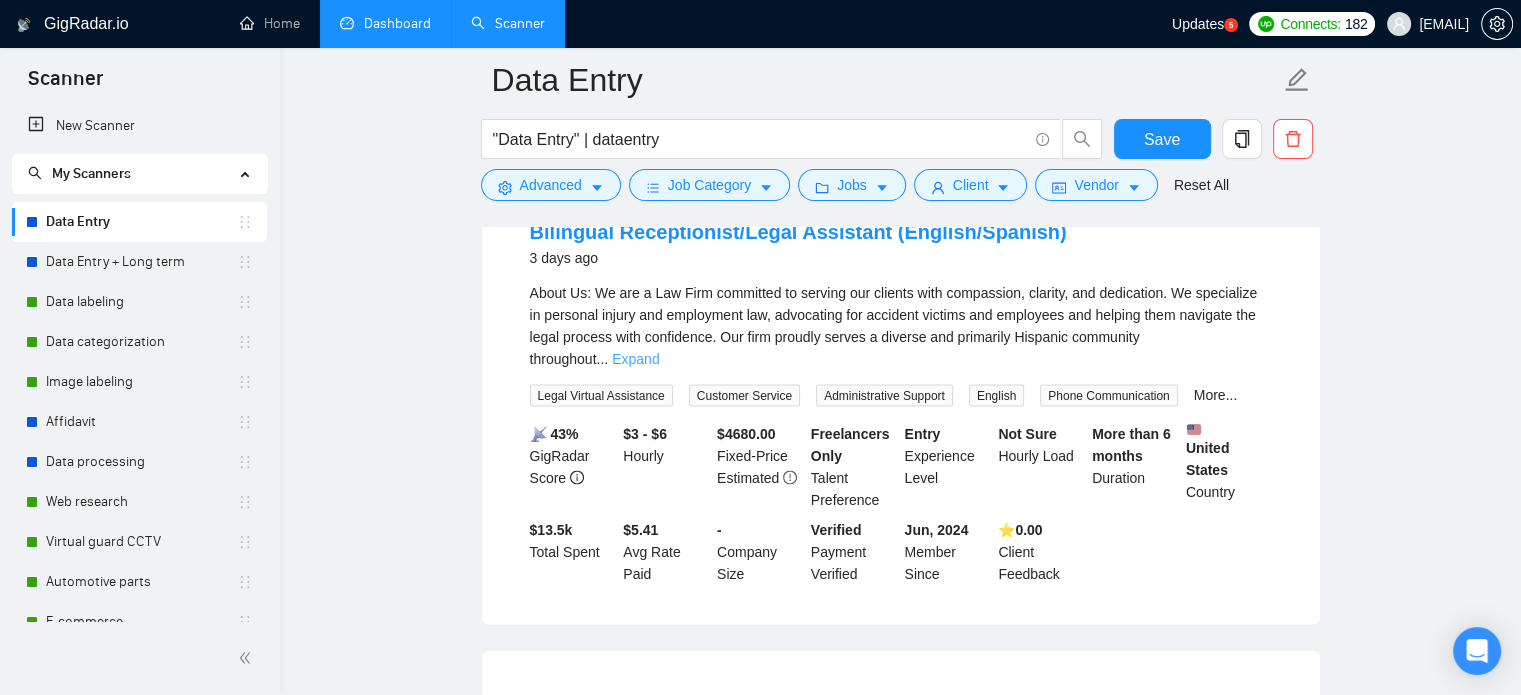 click on "Expand" at bounding box center [635, 358] 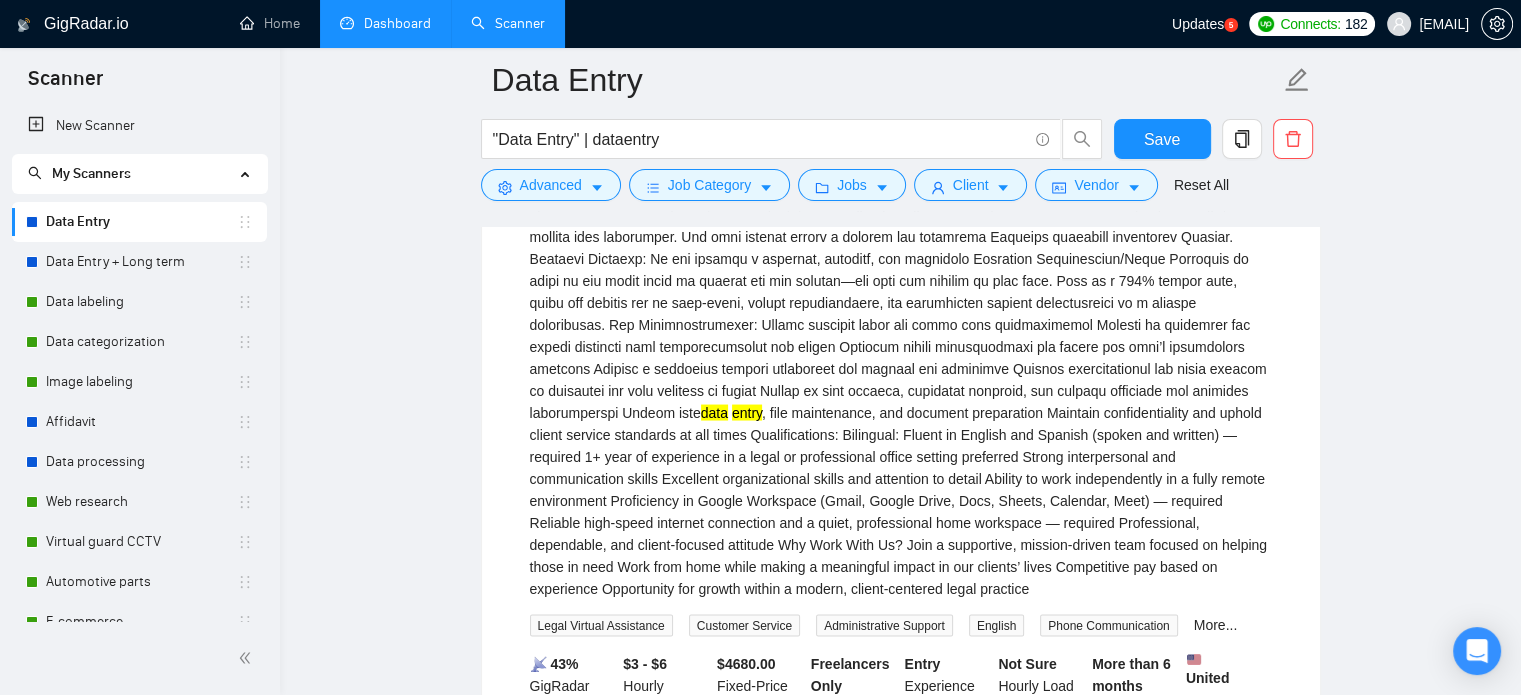 scroll, scrollTop: 3900, scrollLeft: 0, axis: vertical 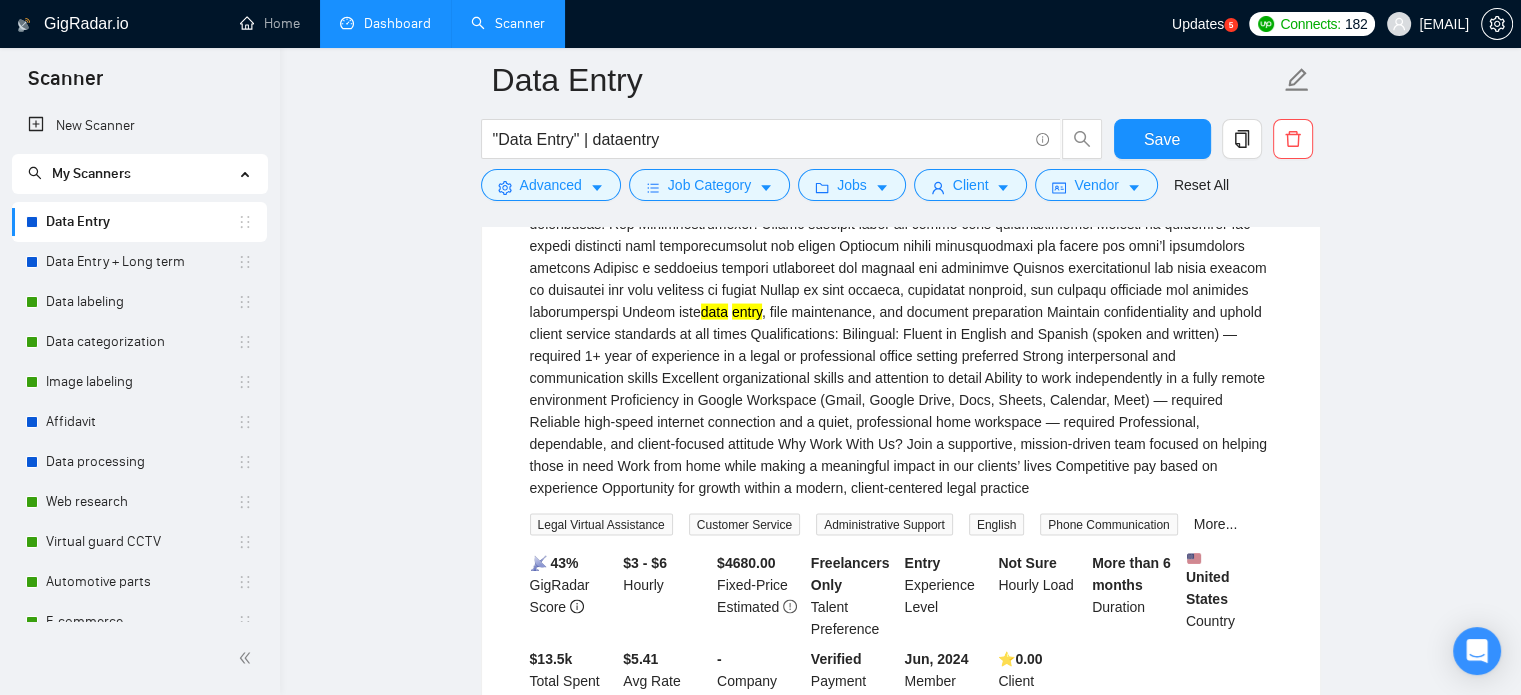 click on "data   entry , file maintenance, and document preparation
Maintain confidentiality and uphold client service standards at all times
Qualifications:
Bilingual: Fluent in English and Spanish (spoken and written) — required
1+ year of experience in a legal or professional office setting preferred
Strong interpersonal and communication skills
Excellent organizational skills and attention to detail
Ability to work independently in a fully remote environment
Proficiency in Google Workspace (Gmail, Google Drive, Docs, Sheets, Calendar, Meet) — required
Reliable high-speed internet connection and a quiet, professional home workspace — required
Professional, dependable, and client-focused attitude
Why Work With Us?
Join a supportive, mission-driven team focused on helping those in need
Work from home while making a meaningful impact in our clients’ lives
Competitive pay based on experience
Opportunity for growth within a modern, client-centered legal practice" at bounding box center (901, 290) 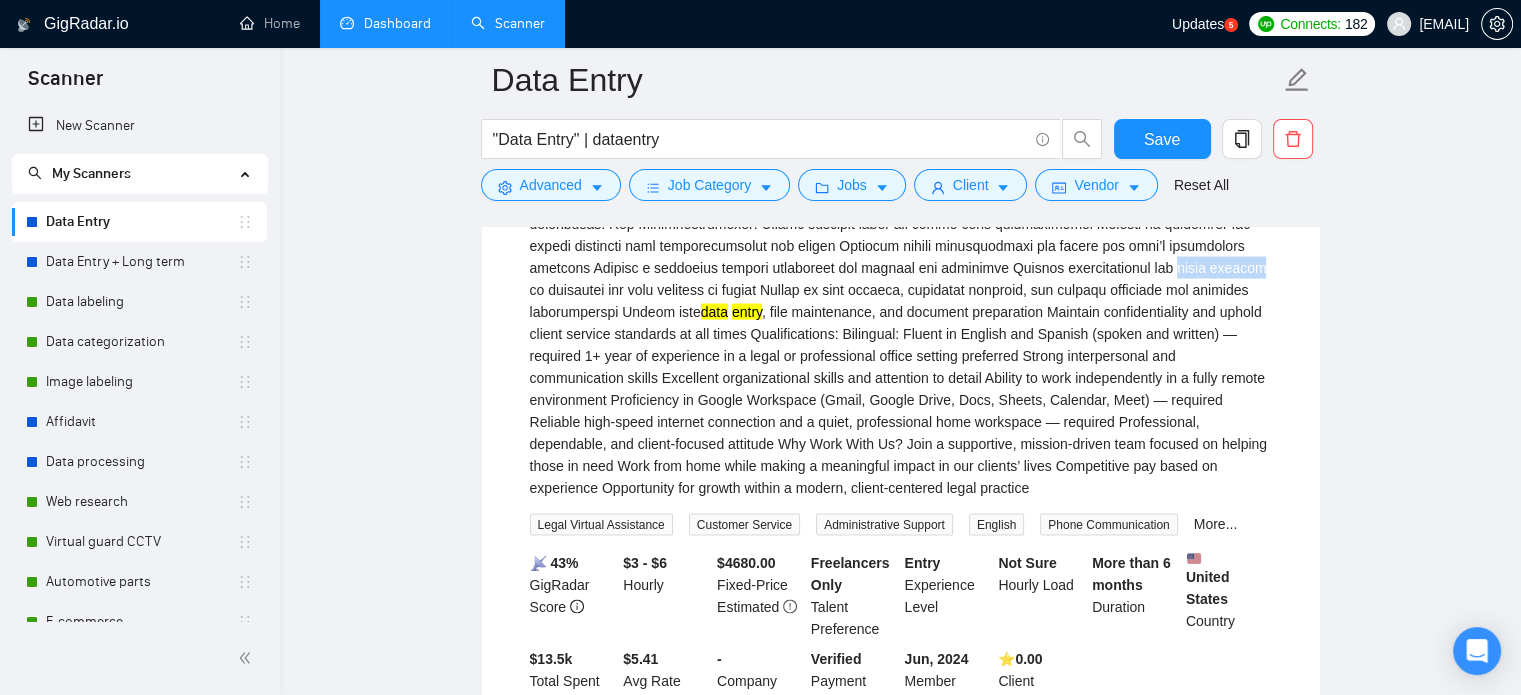 drag, startPoint x: 1037, startPoint y: 410, endPoint x: 1116, endPoint y: 409, distance: 79.00633 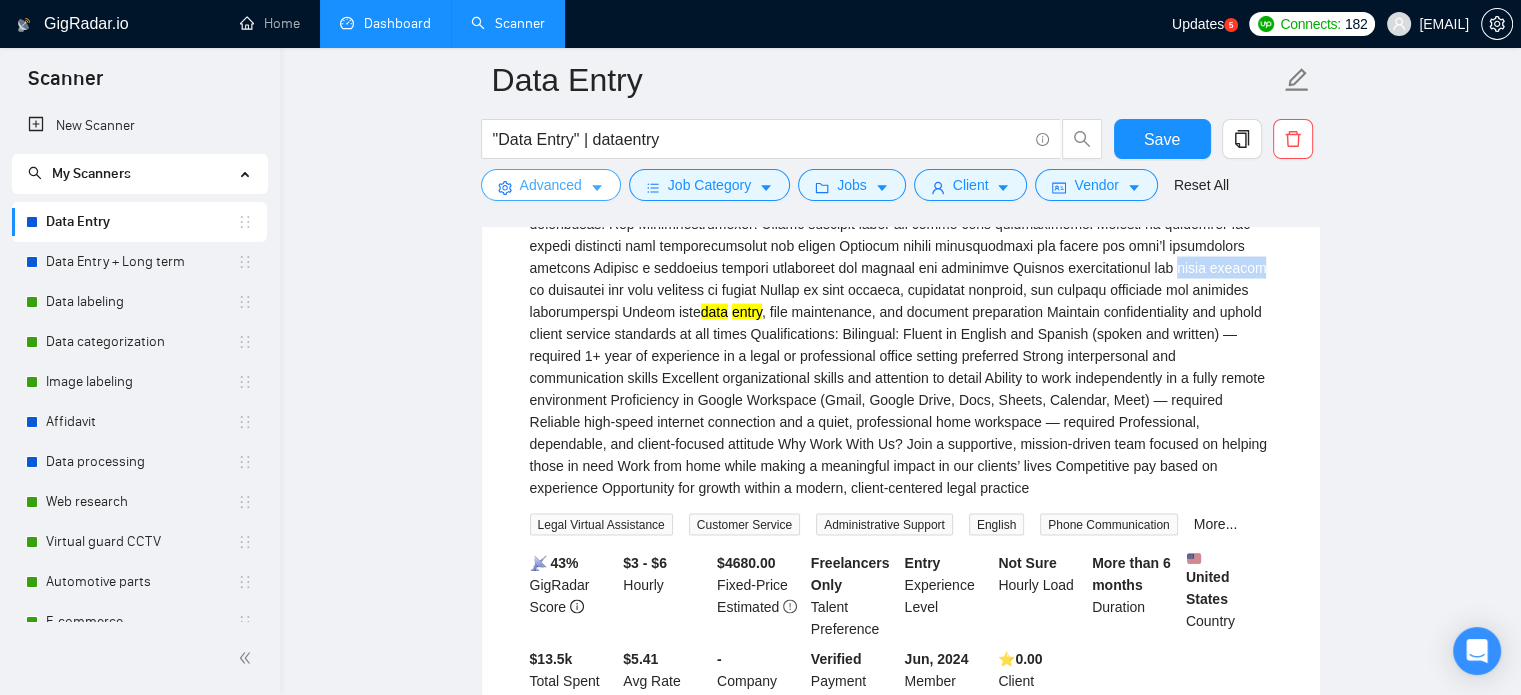 click 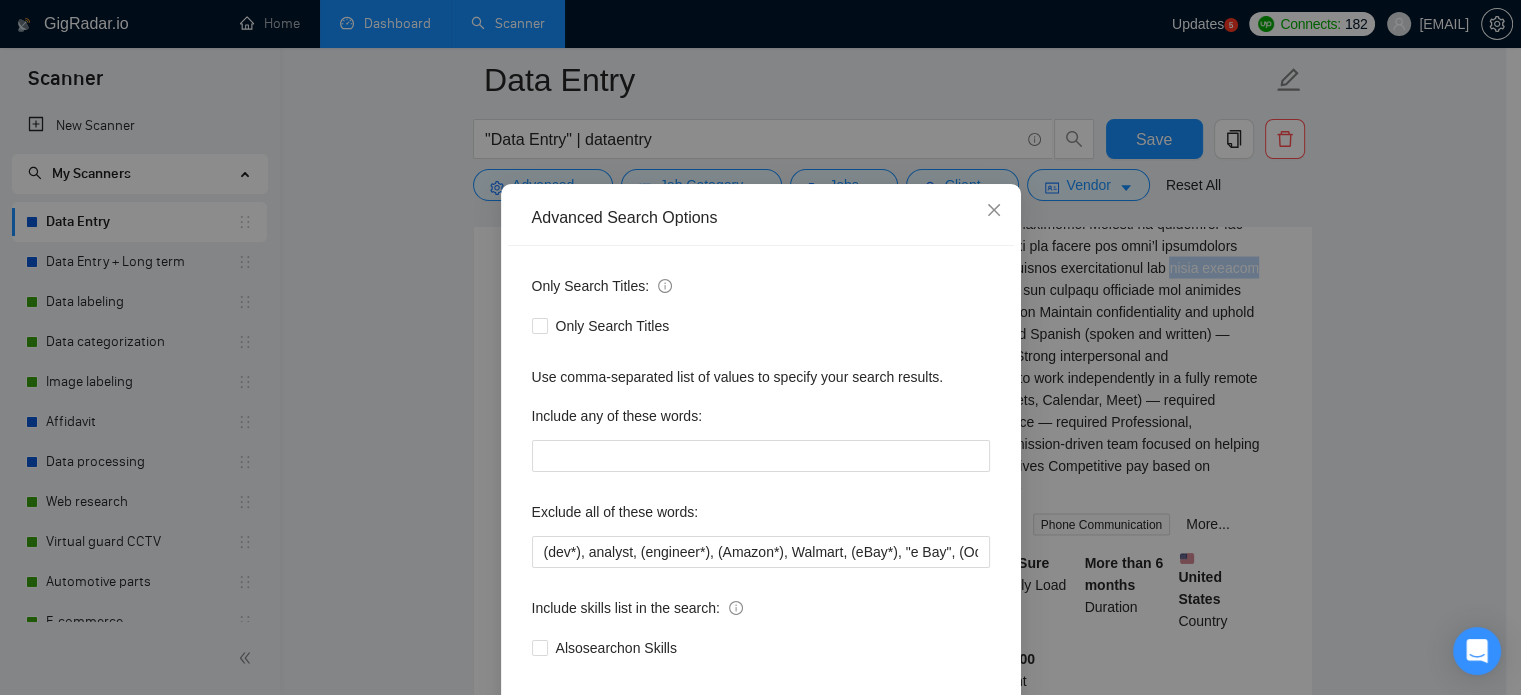 scroll, scrollTop: 136, scrollLeft: 0, axis: vertical 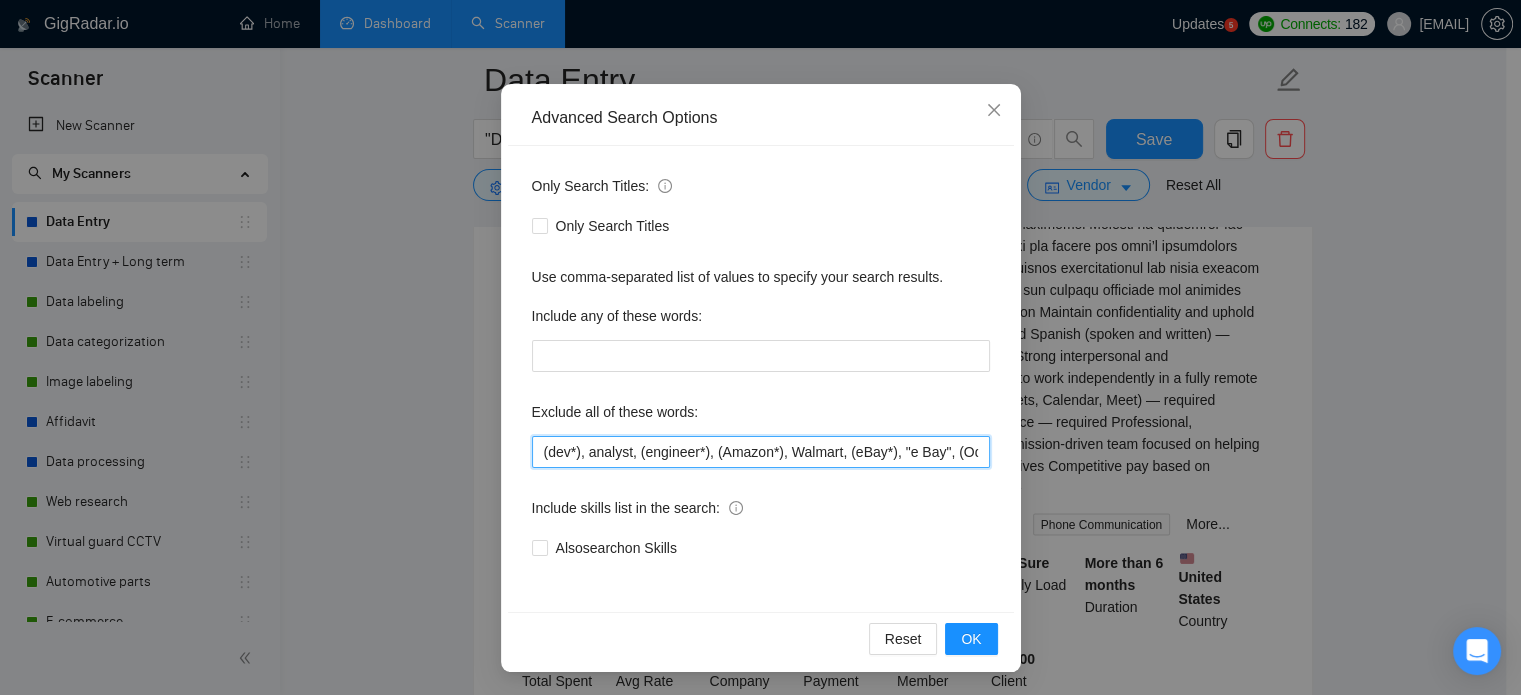 click on "(dev*), analyst, (engineer*), (Amazon*), Walmart, (eBay*), "e Bay", (Odoo*), (php*), client success, speak Arabic, planning meetings, booking appointments, Calendar & Reminders, Household Administration, handle travel" at bounding box center [761, 452] 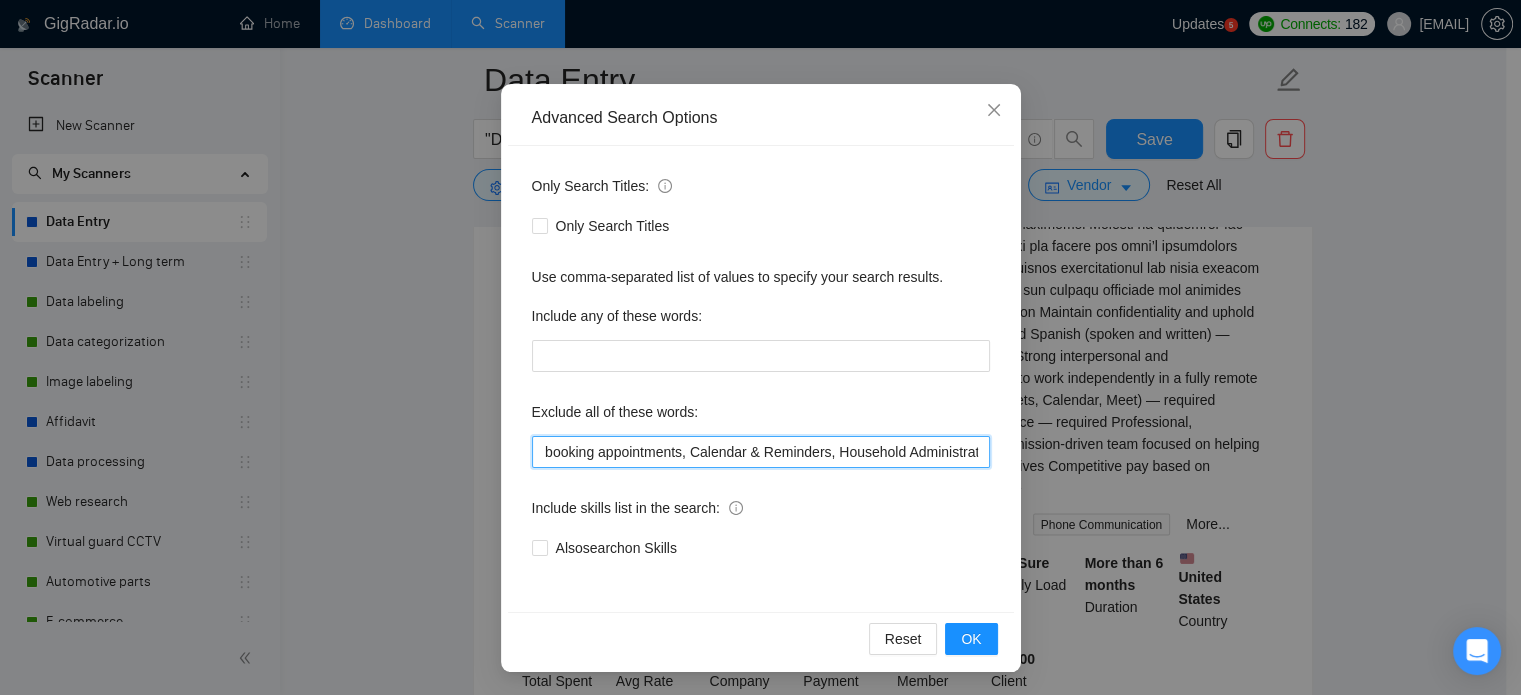 scroll, scrollTop: 0, scrollLeft: 907, axis: horizontal 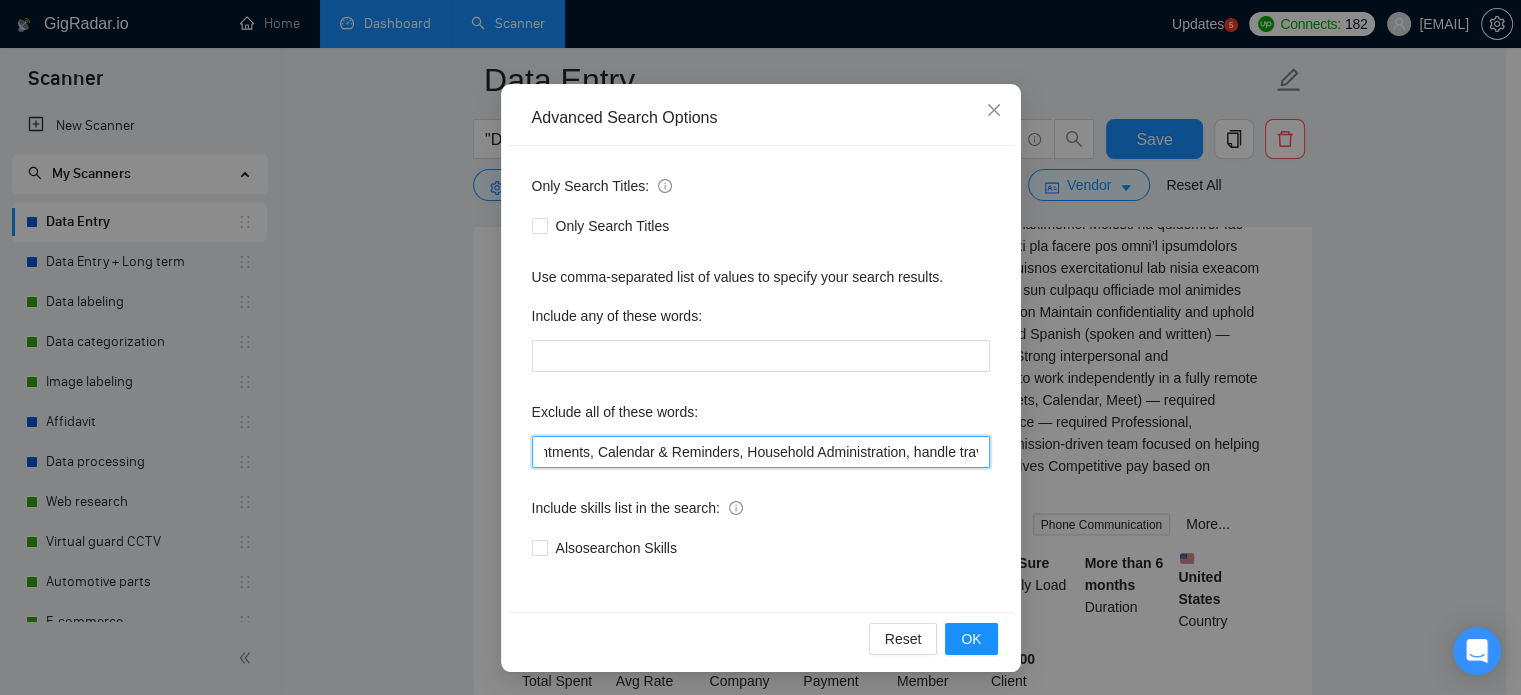 paste on "legal support" 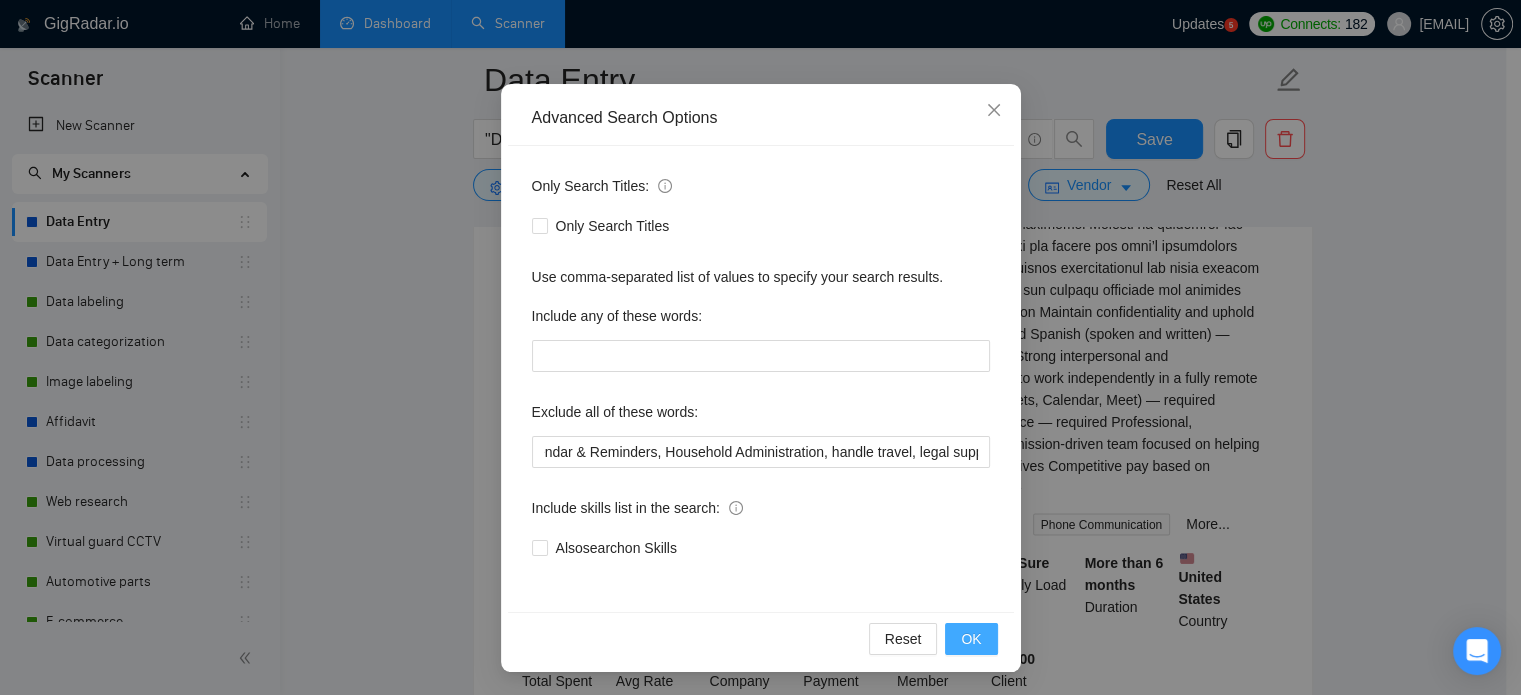 click on "OK" at bounding box center (971, 639) 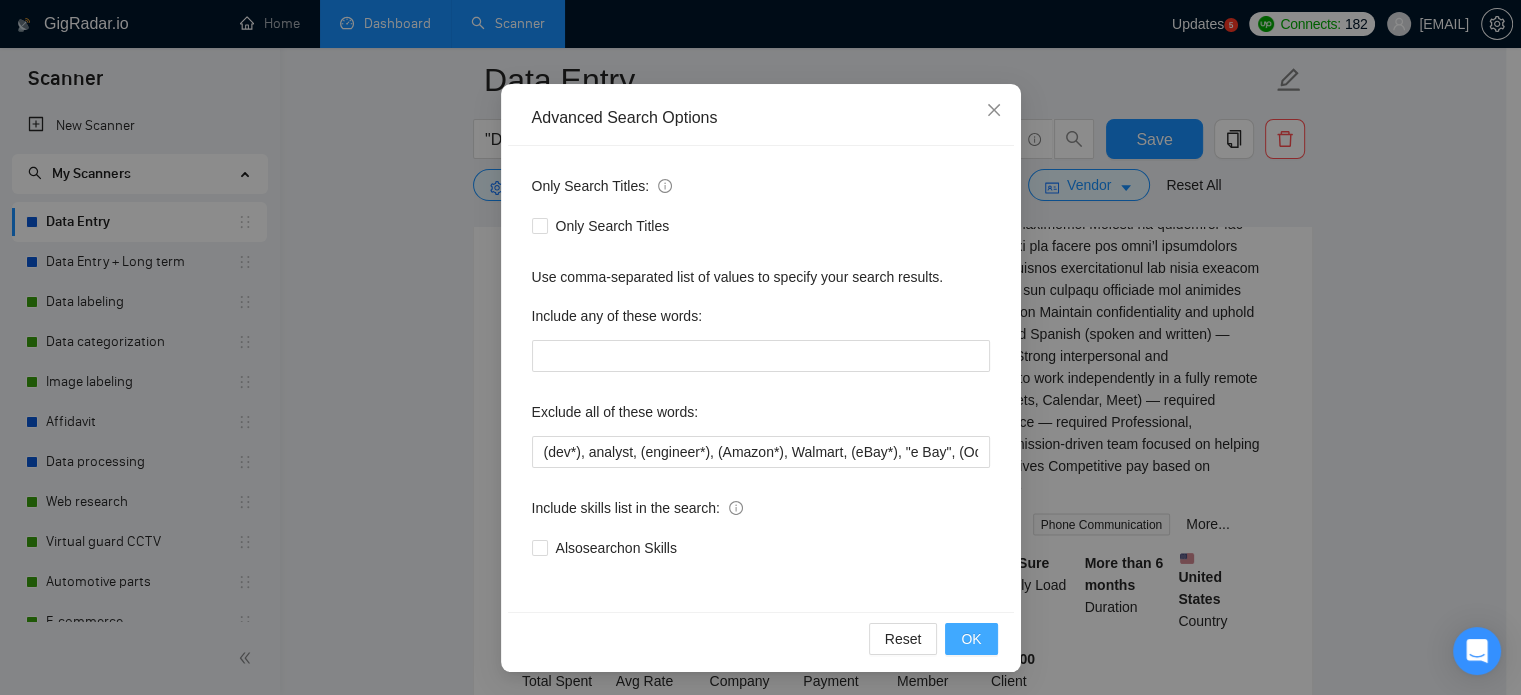 scroll, scrollTop: 36, scrollLeft: 0, axis: vertical 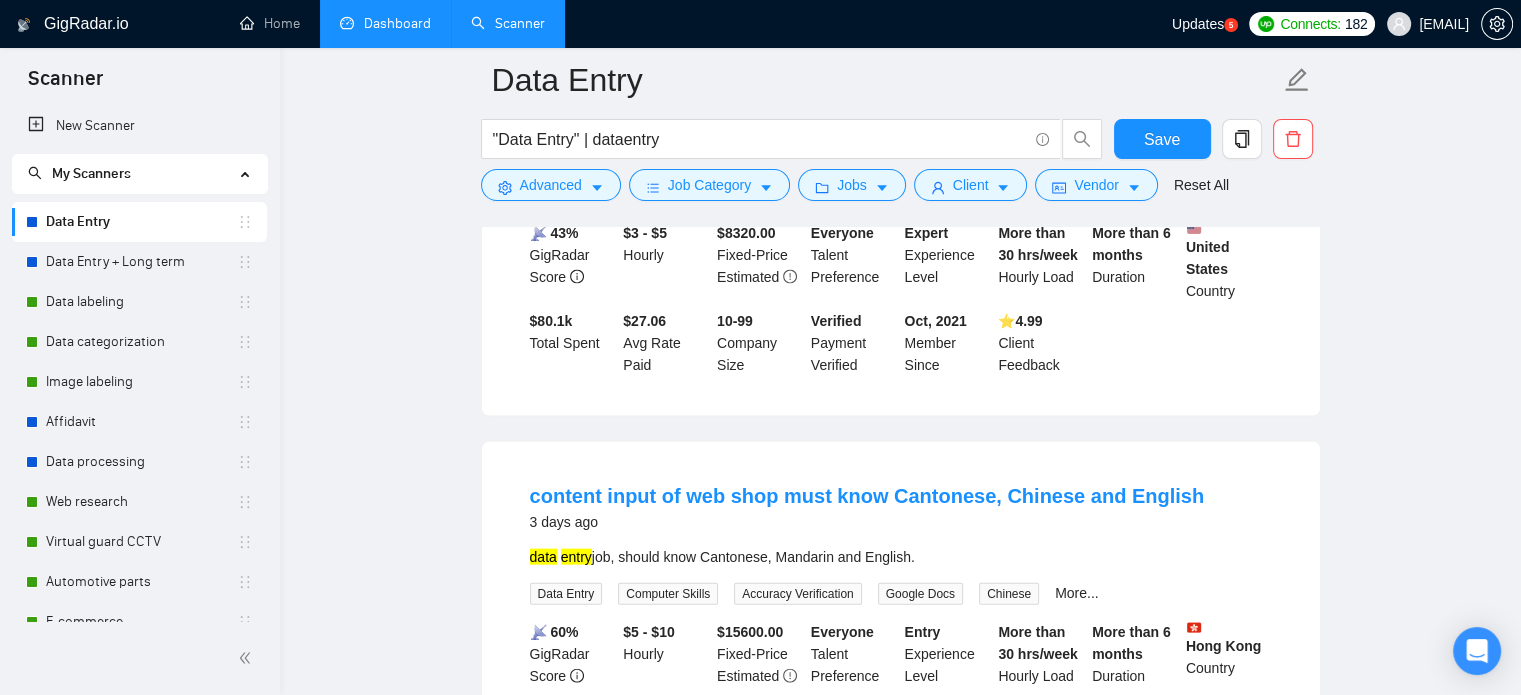 click on "Load More (5042)" at bounding box center (900, 834) 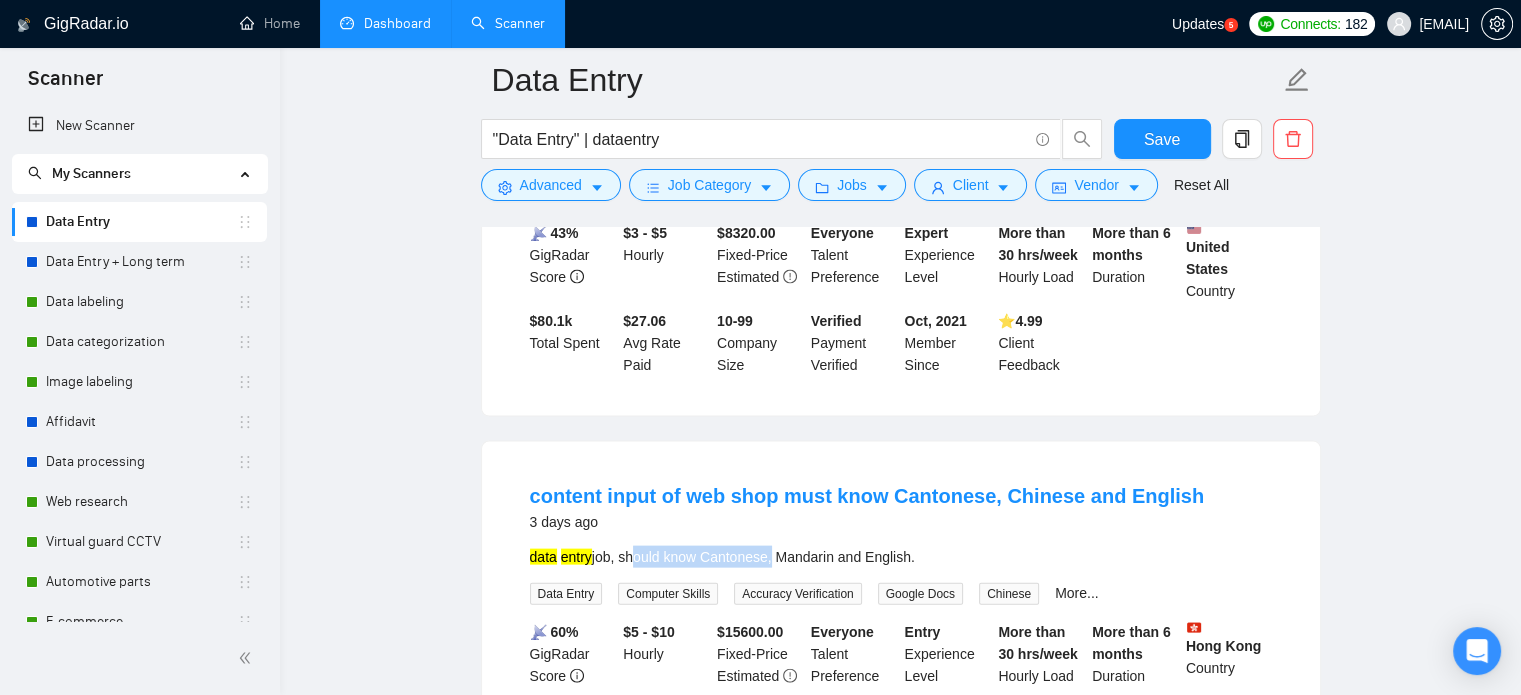 drag, startPoint x: 626, startPoint y: 377, endPoint x: 768, endPoint y: 376, distance: 142.00352 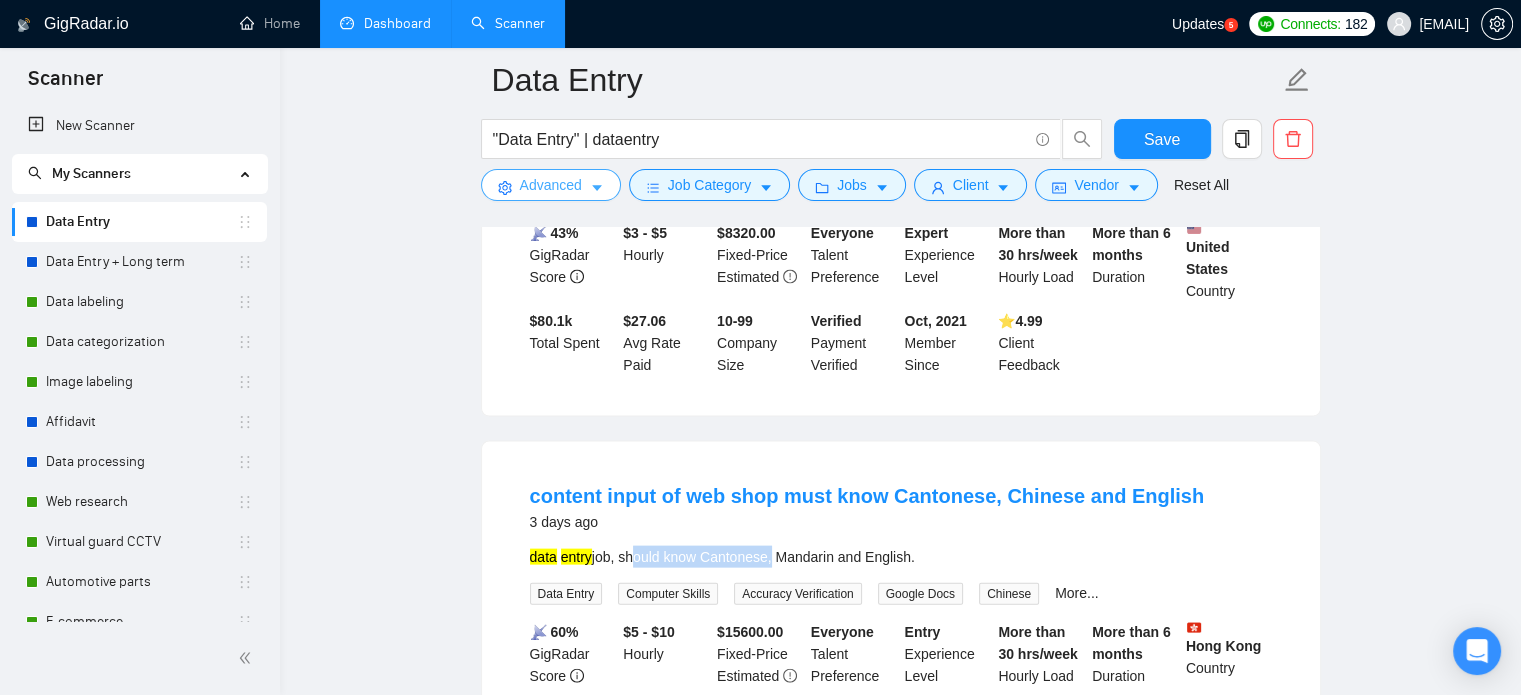 click on "Advanced" at bounding box center (551, 185) 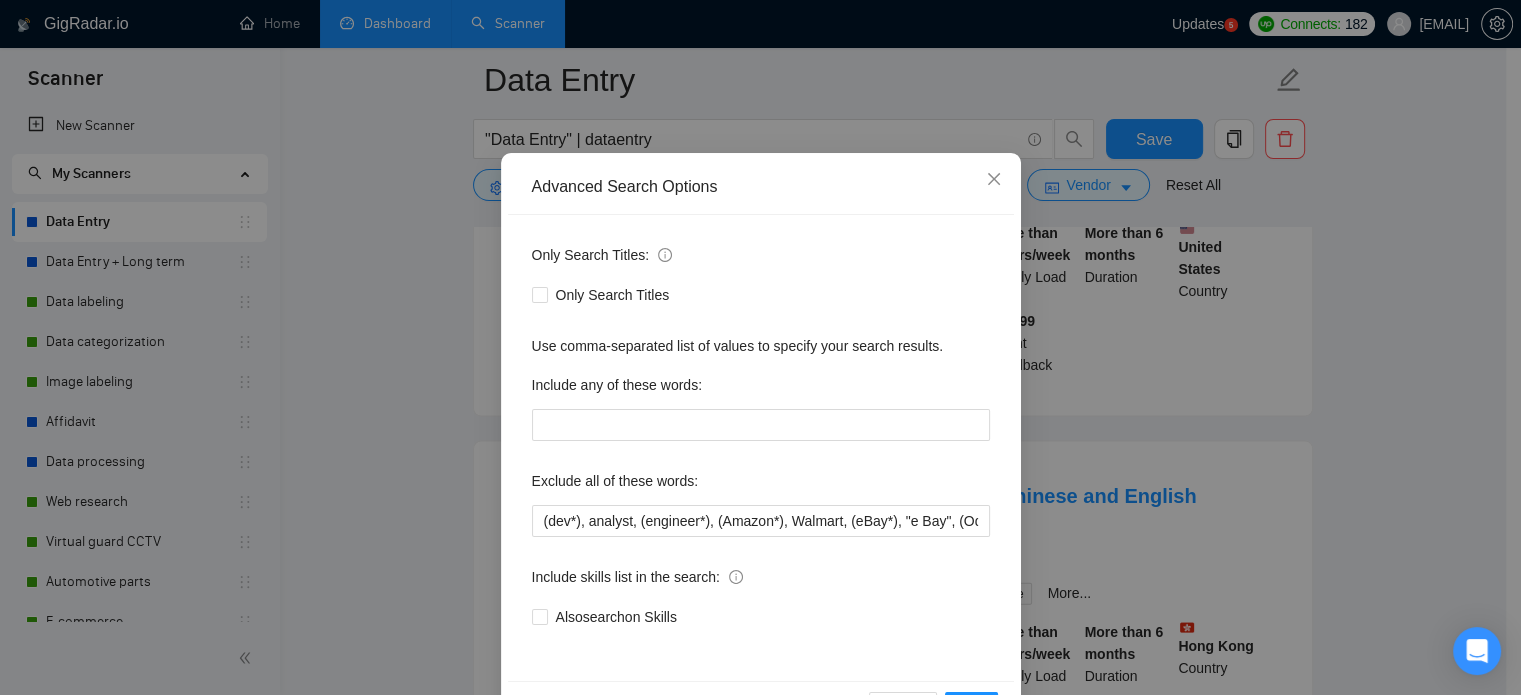 scroll, scrollTop: 136, scrollLeft: 0, axis: vertical 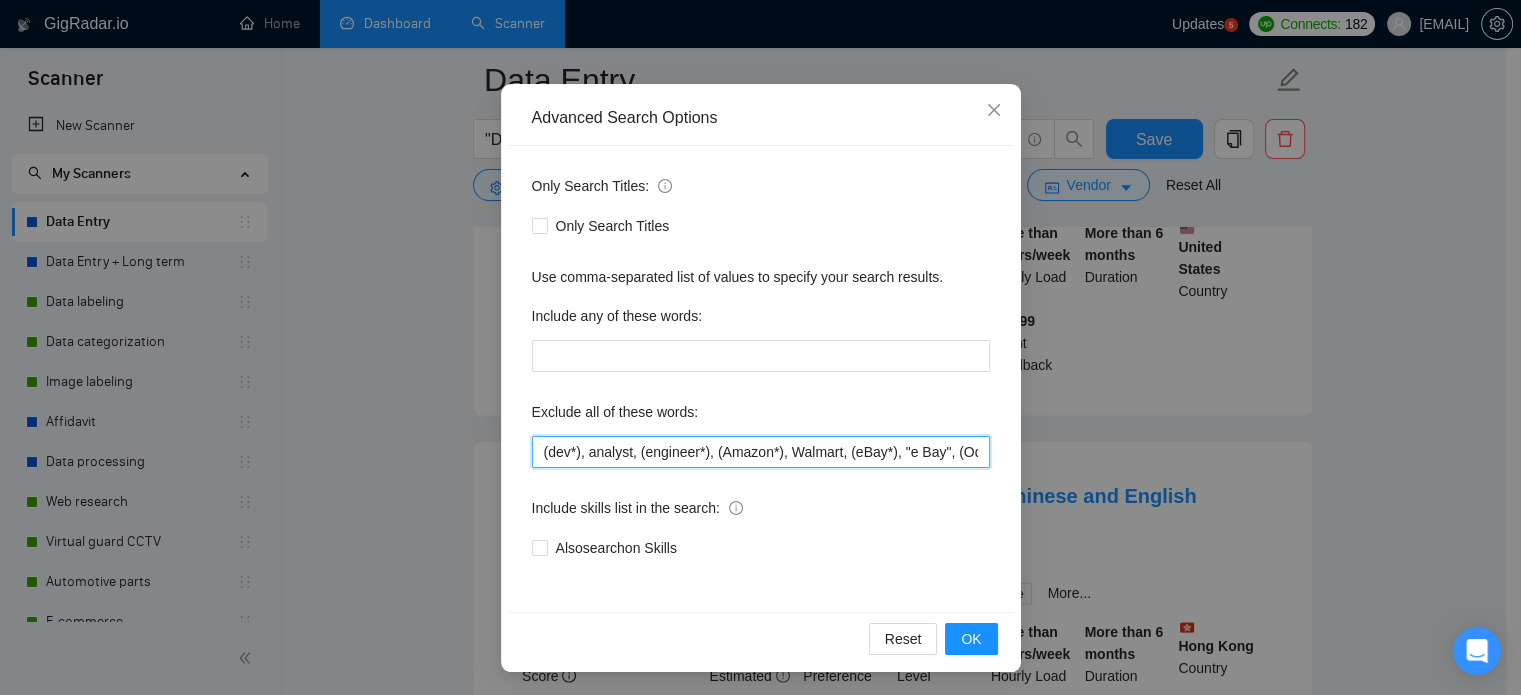click on "(dev*), analyst, (engineer*), (Amazon*), Walmart, (eBay*), "e Bay", (Odoo*), (php*), client success, speak Arabic, planning meetings, booking appointments, Calendar & Reminders, Household Administration, handle travel, legal support" at bounding box center [761, 452] 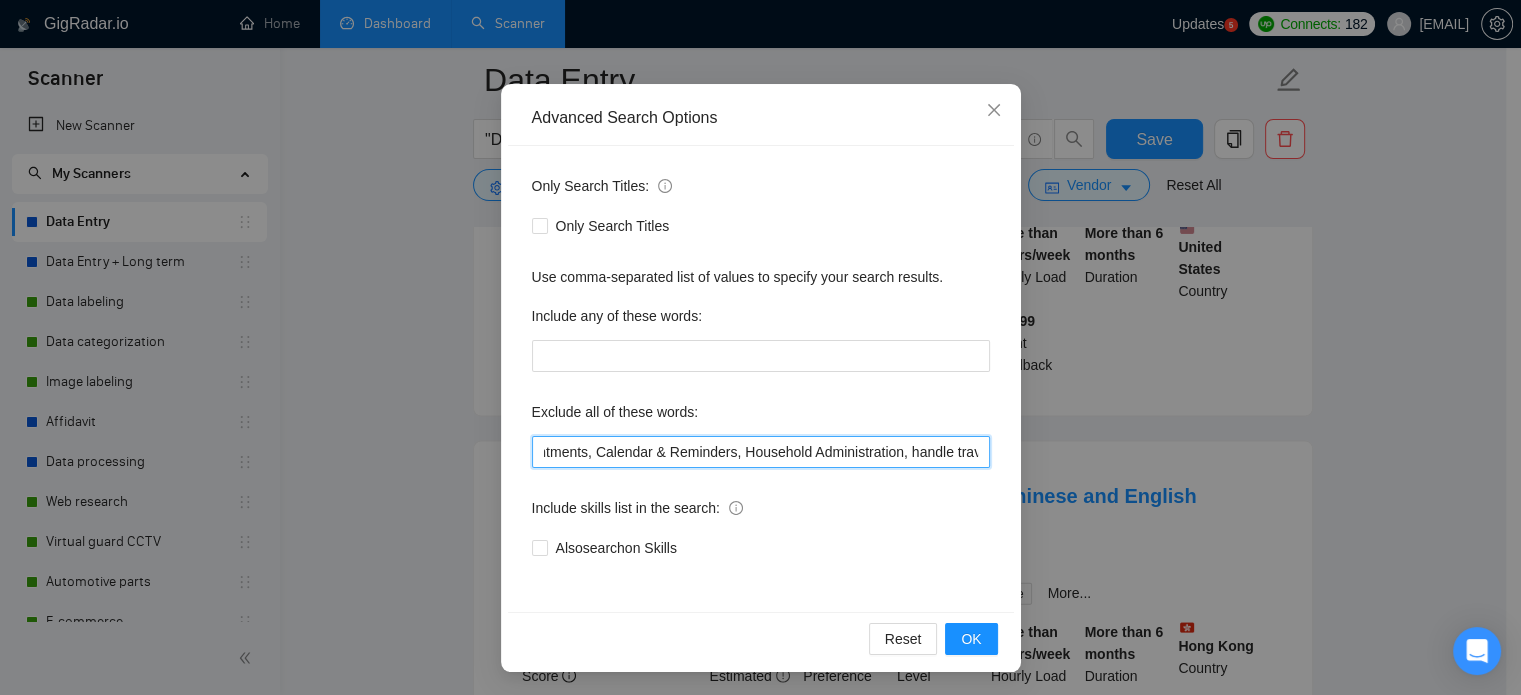 scroll, scrollTop: 0, scrollLeft: 995, axis: horizontal 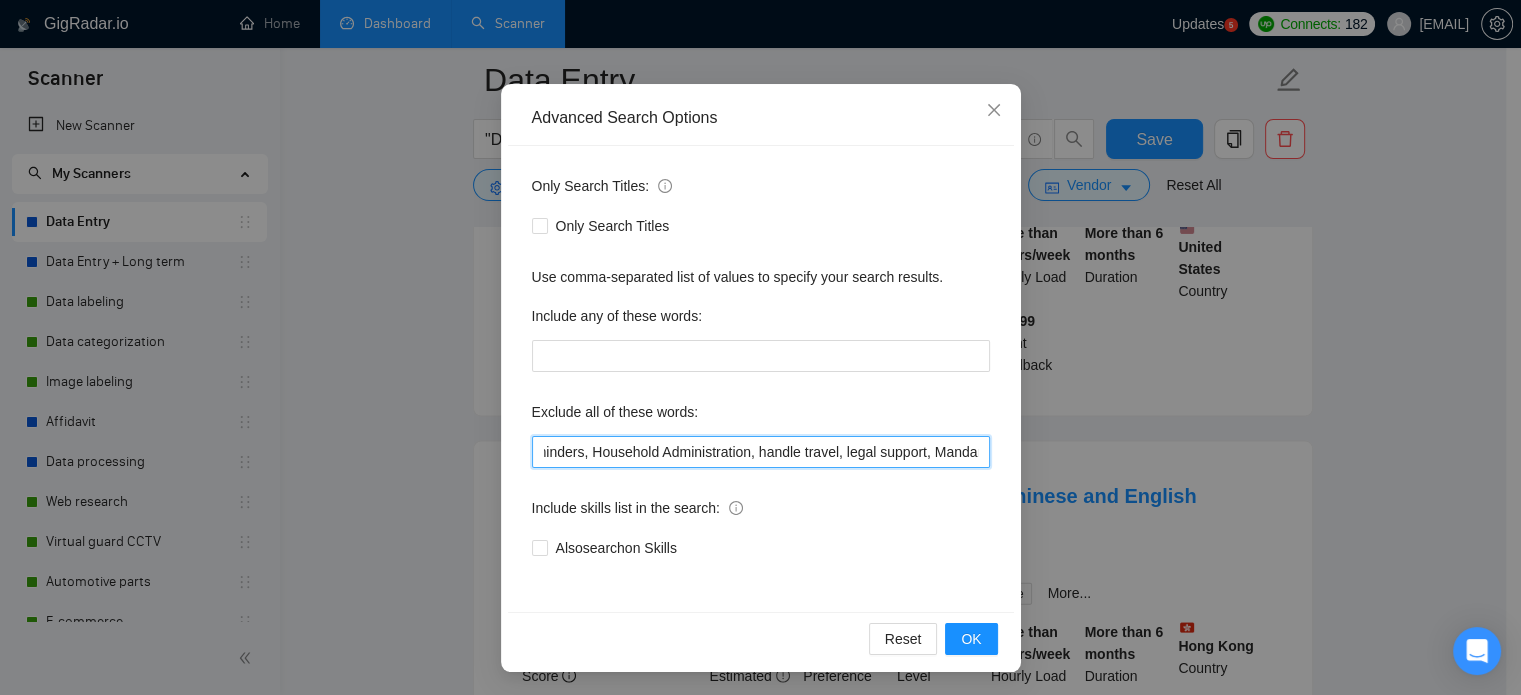 paste on "hould know Cantonese" 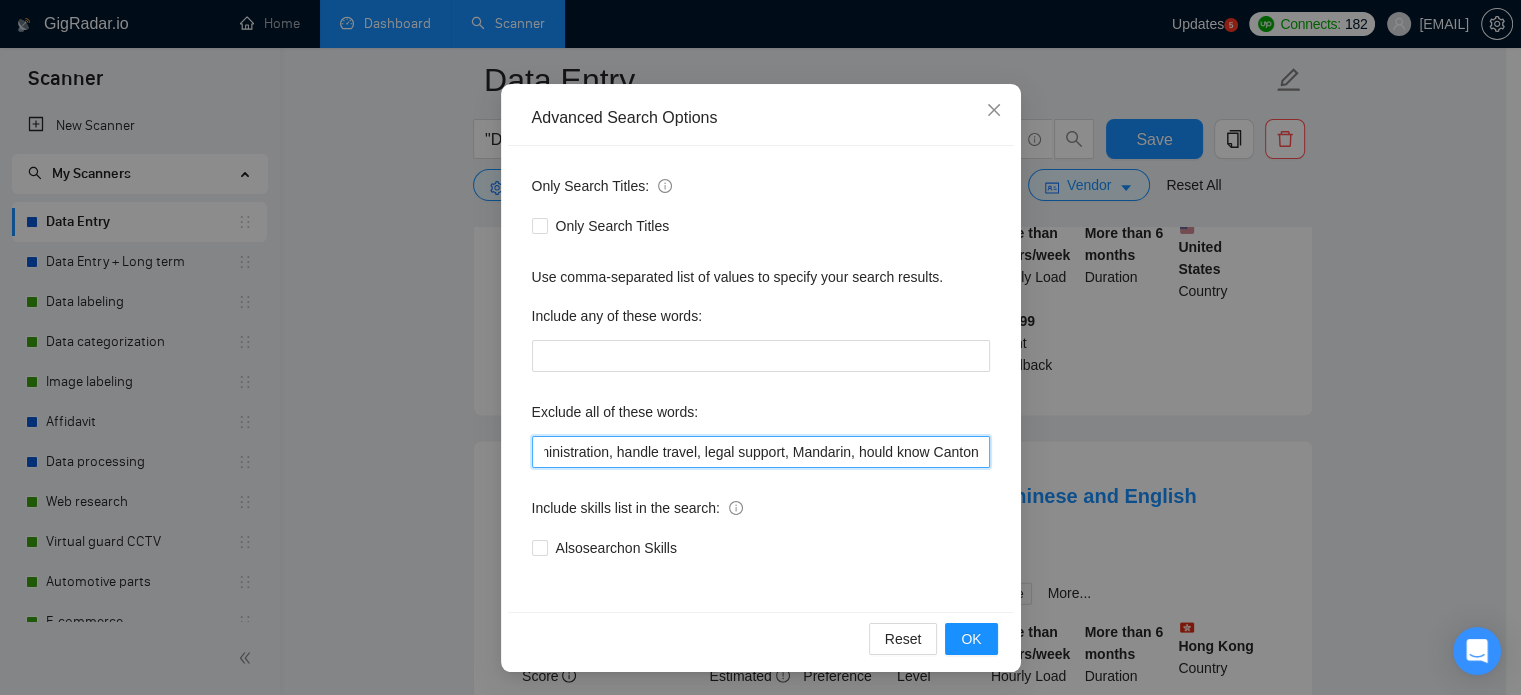 click on "(dev*), analyst, (engineer*), (Amazon*), Walmart, (eBay*), "e Bay", (Odoo*), (php*), client success, speak Arabic, planning meetings, booking appointments, Calendar & Reminders, Household Administration, handle travel, legal support, Mandarin, hould know Cantonese" at bounding box center [761, 452] 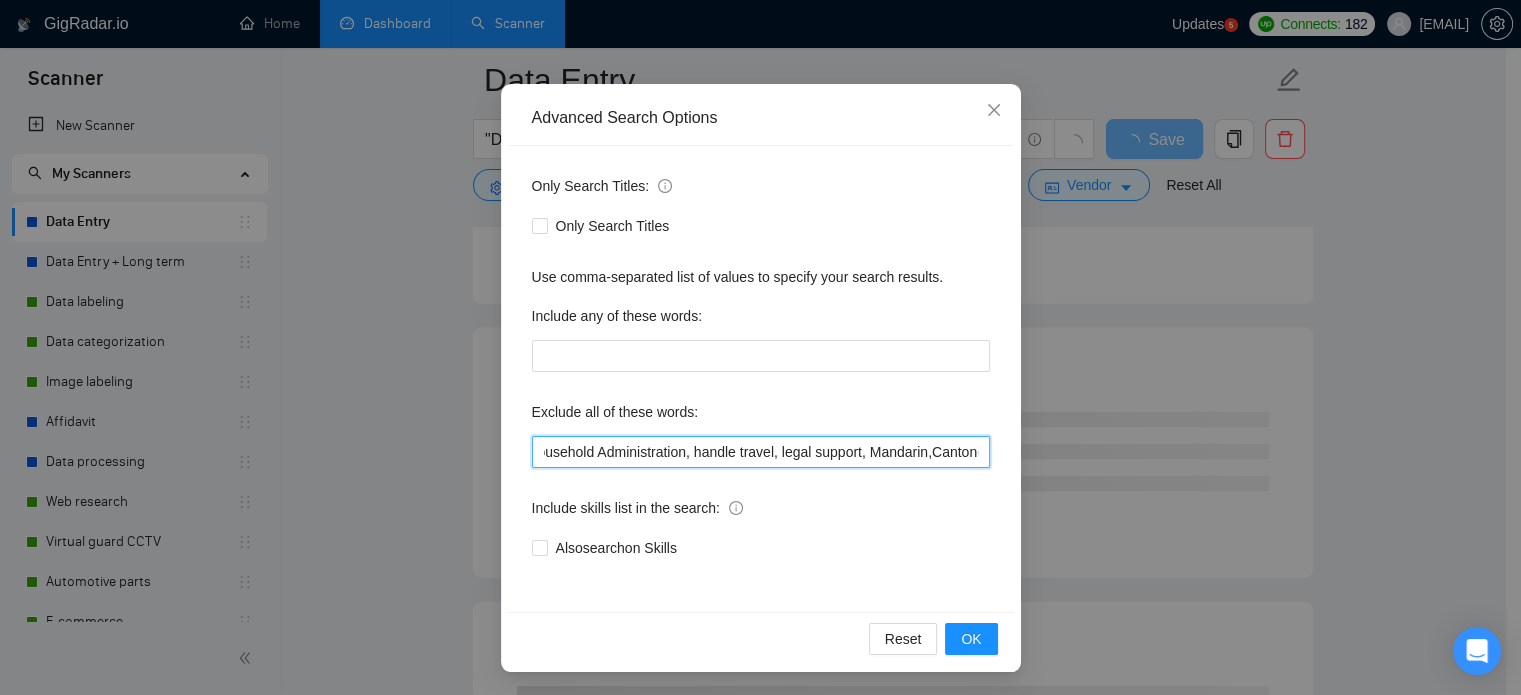 scroll, scrollTop: 0, scrollLeft: 1129, axis: horizontal 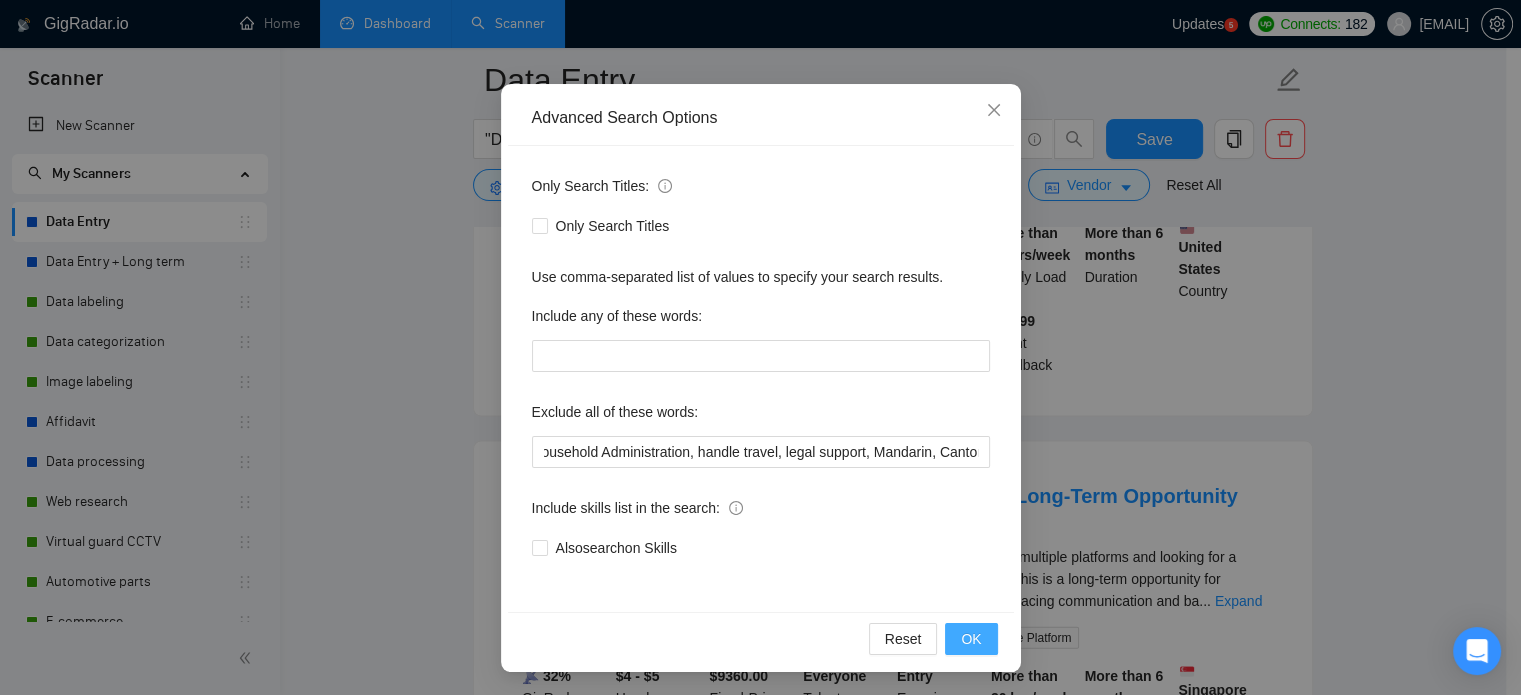 click on "OK" at bounding box center [971, 639] 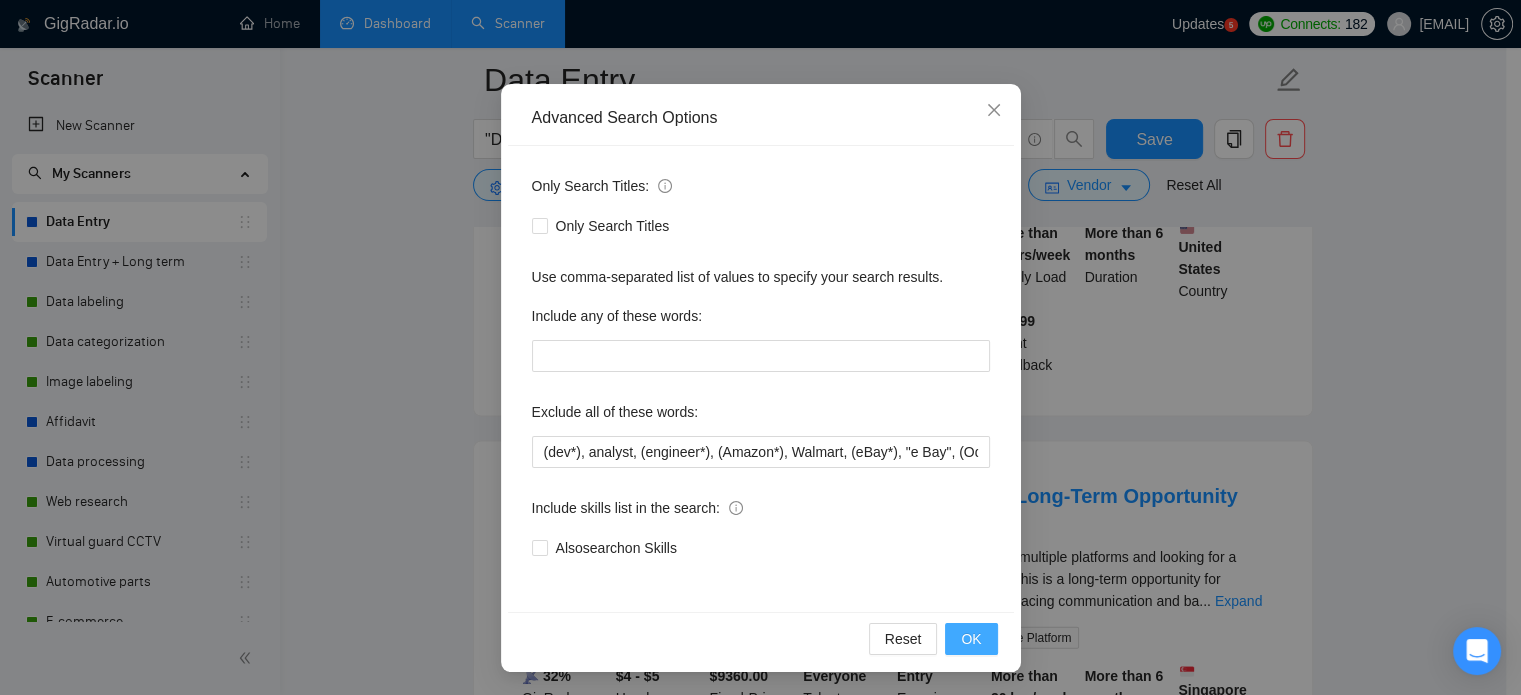 scroll, scrollTop: 36, scrollLeft: 0, axis: vertical 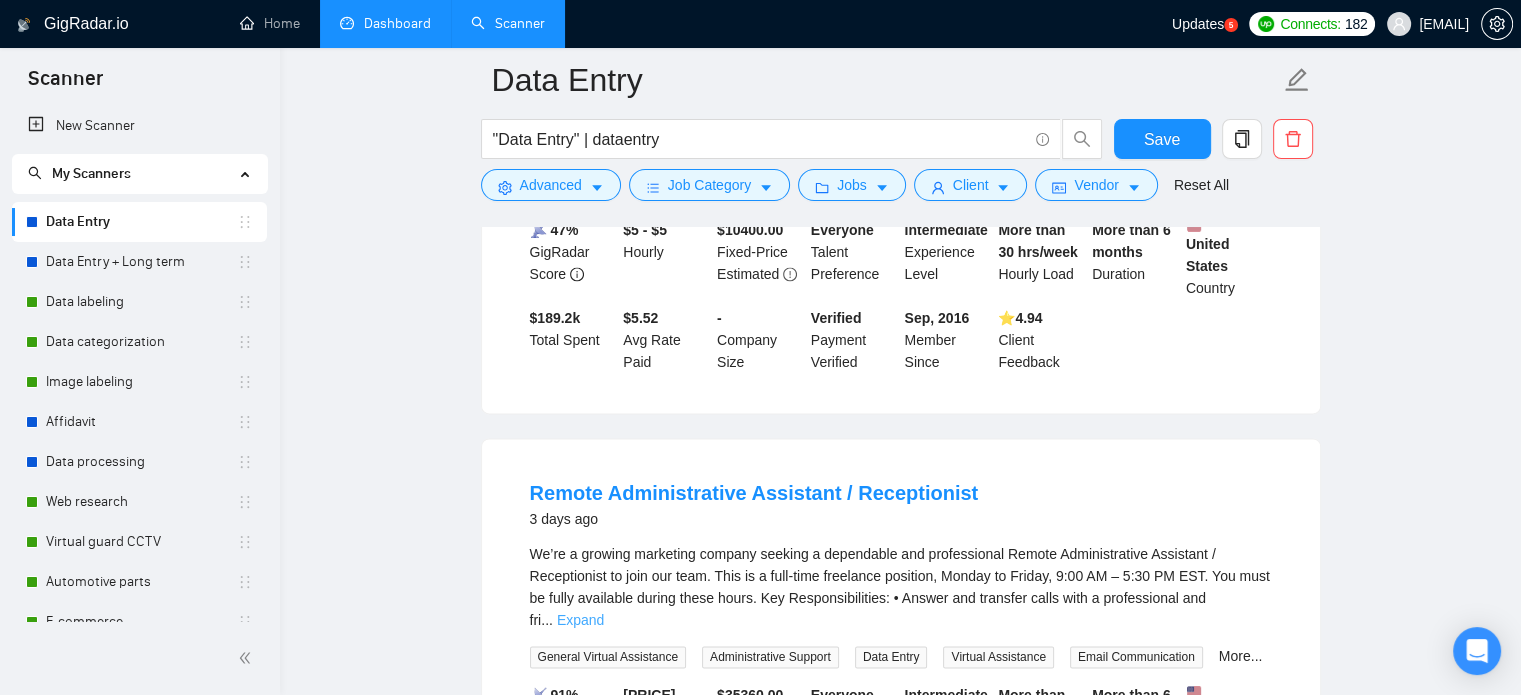 click on "Expand" at bounding box center [580, 620] 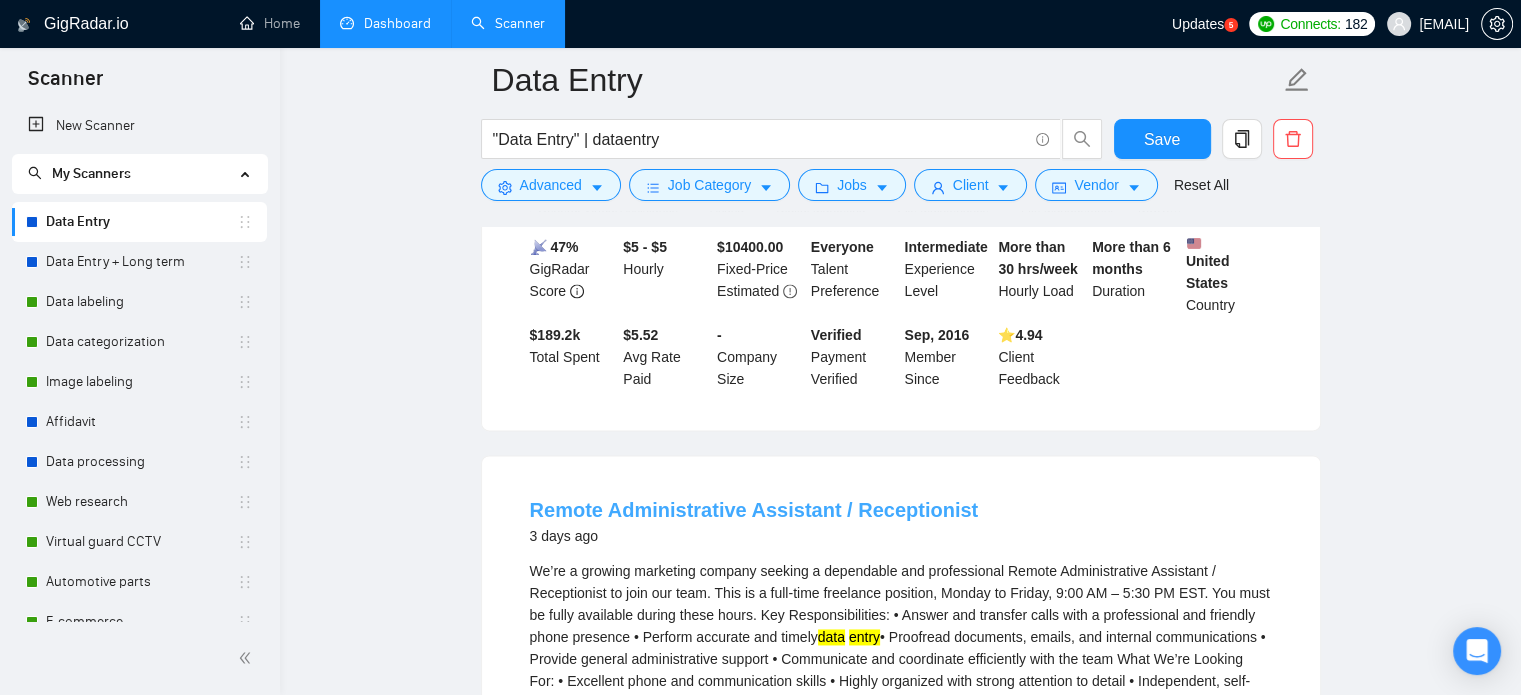 scroll, scrollTop: 2500, scrollLeft: 0, axis: vertical 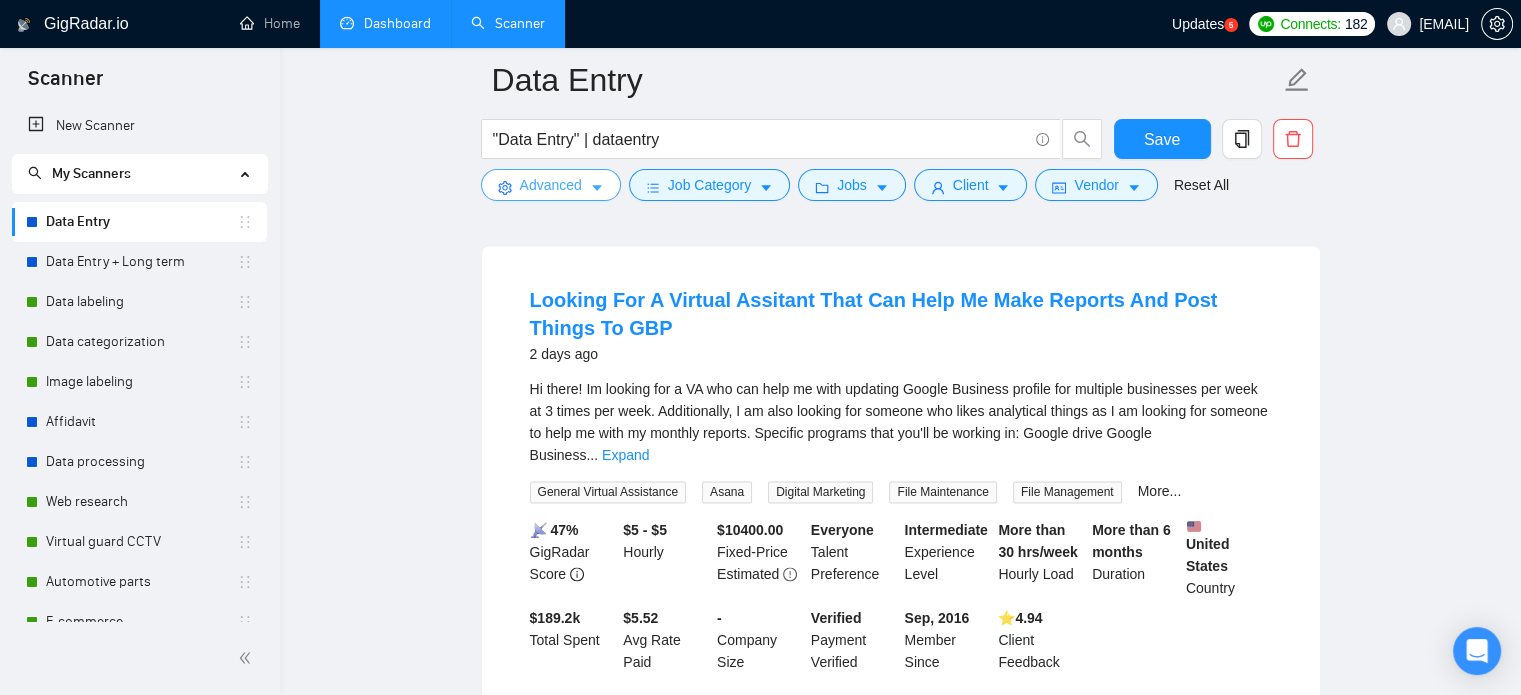 click on "Advanced" at bounding box center (551, 185) 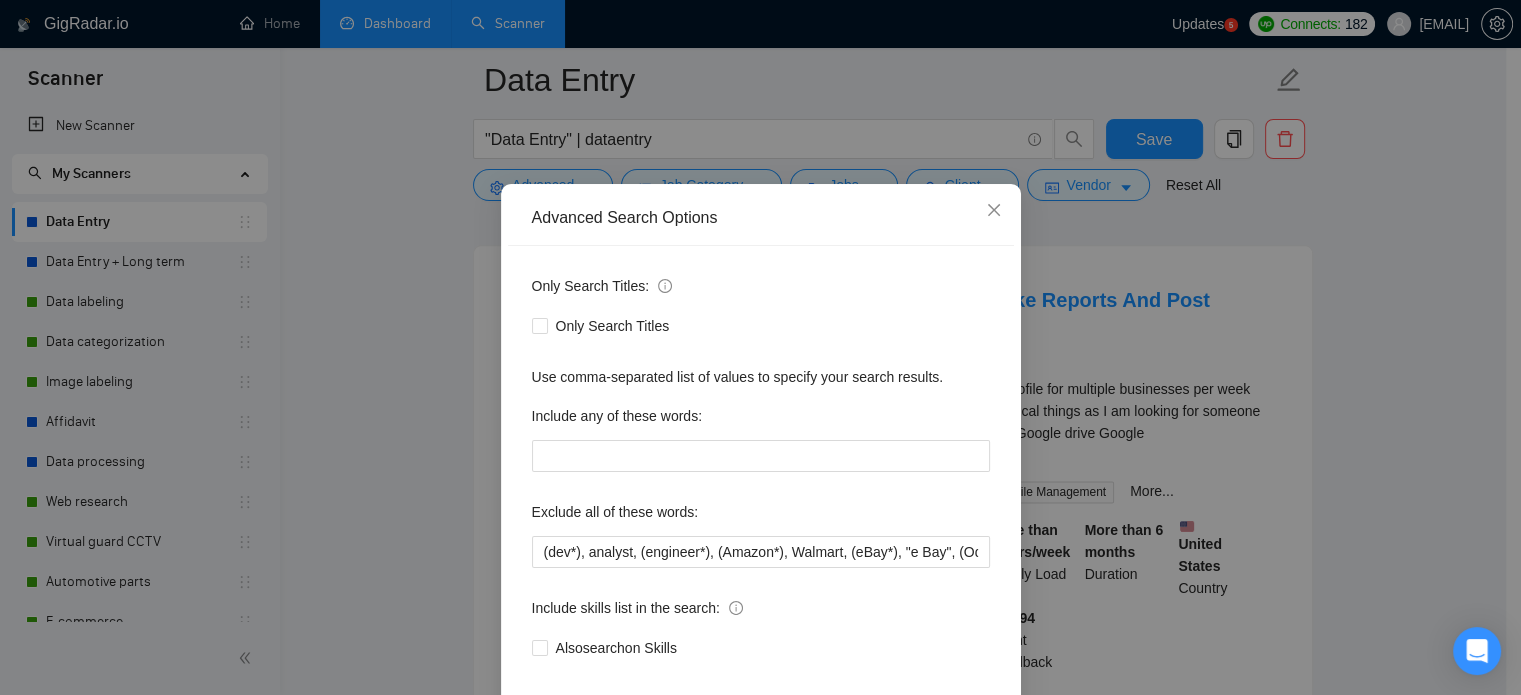 scroll, scrollTop: 136, scrollLeft: 0, axis: vertical 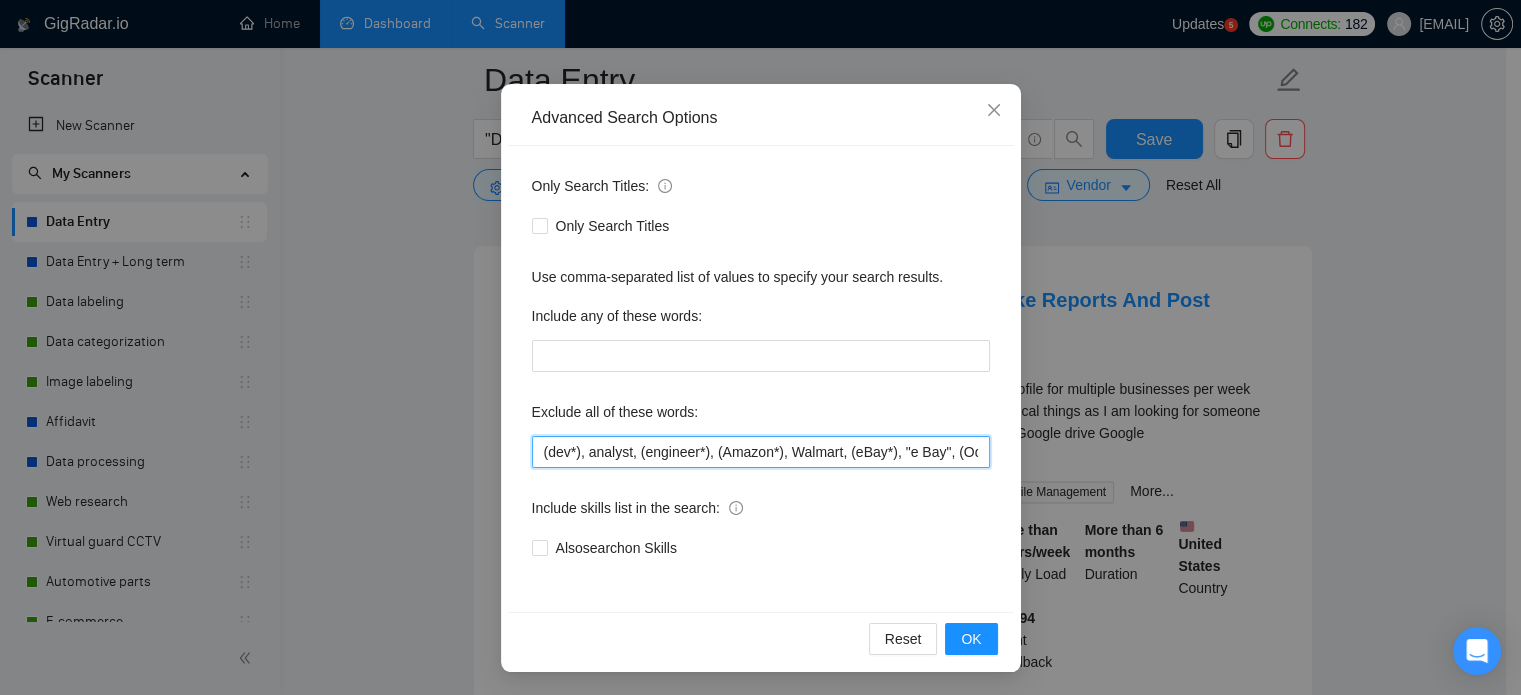 click on "(dev*), analyst, (engineer*), (Amazon*), Walmart, (eBay*), "e Bay", (Odoo*), (php*), client success, speak Arabic, planning meetings, booking appointments, Calendar & Reminders, Household Administration, handle travel, legal support, Mandarin, Cantonese" at bounding box center [761, 452] 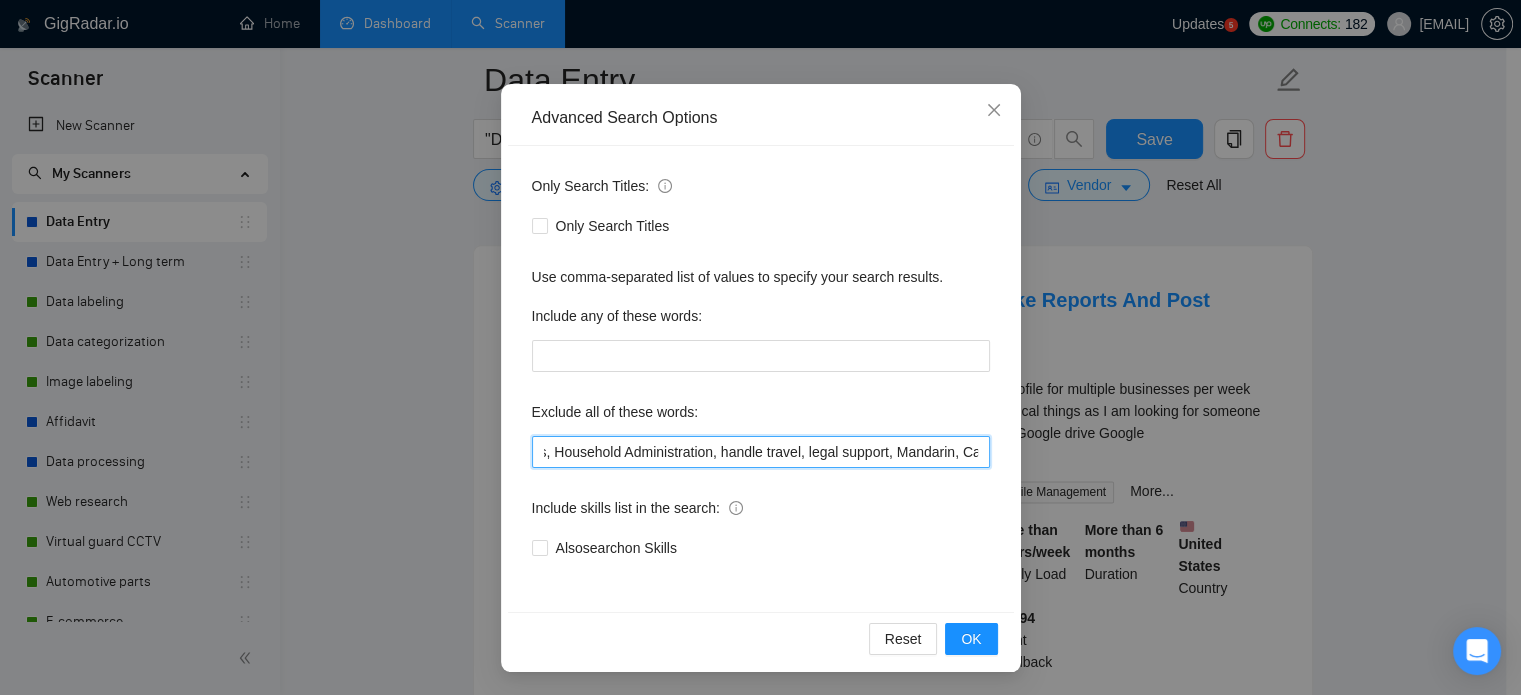 scroll, scrollTop: 0, scrollLeft: 1133, axis: horizontal 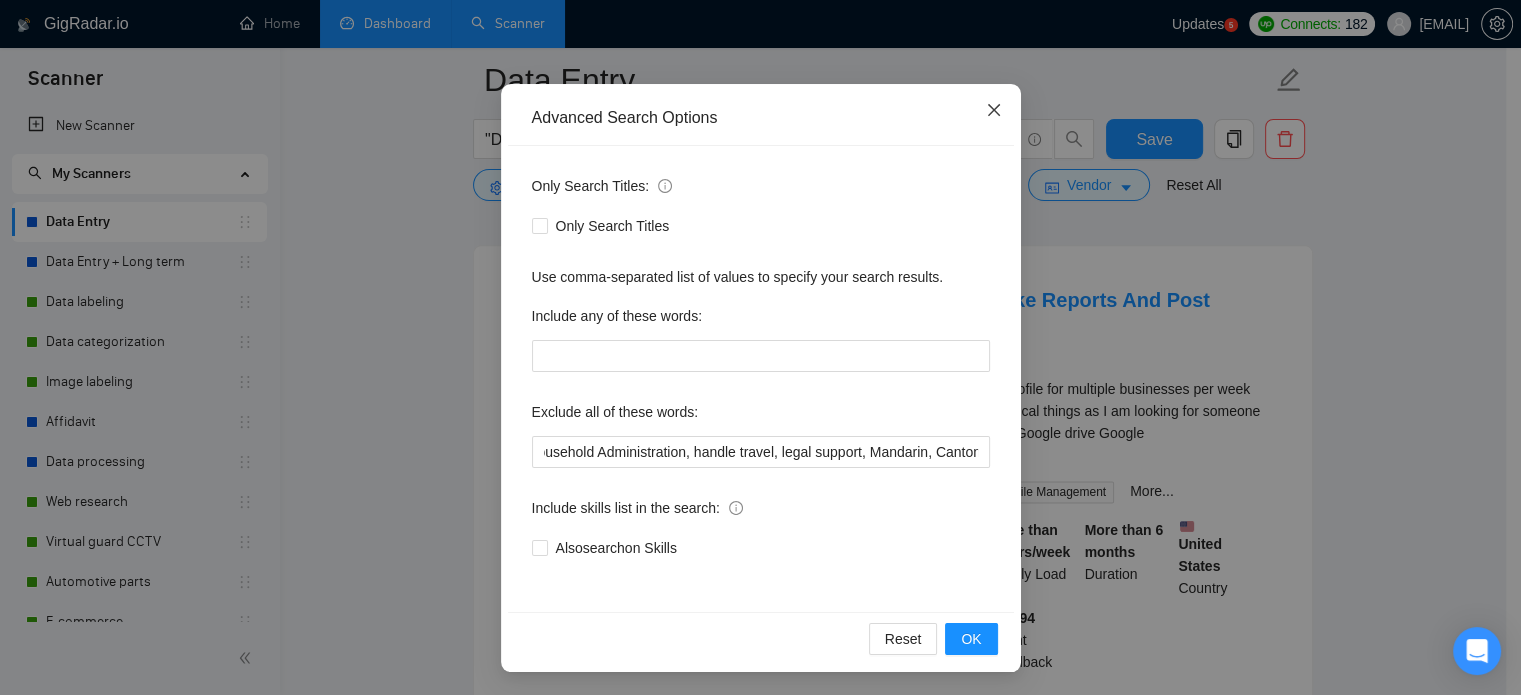 click 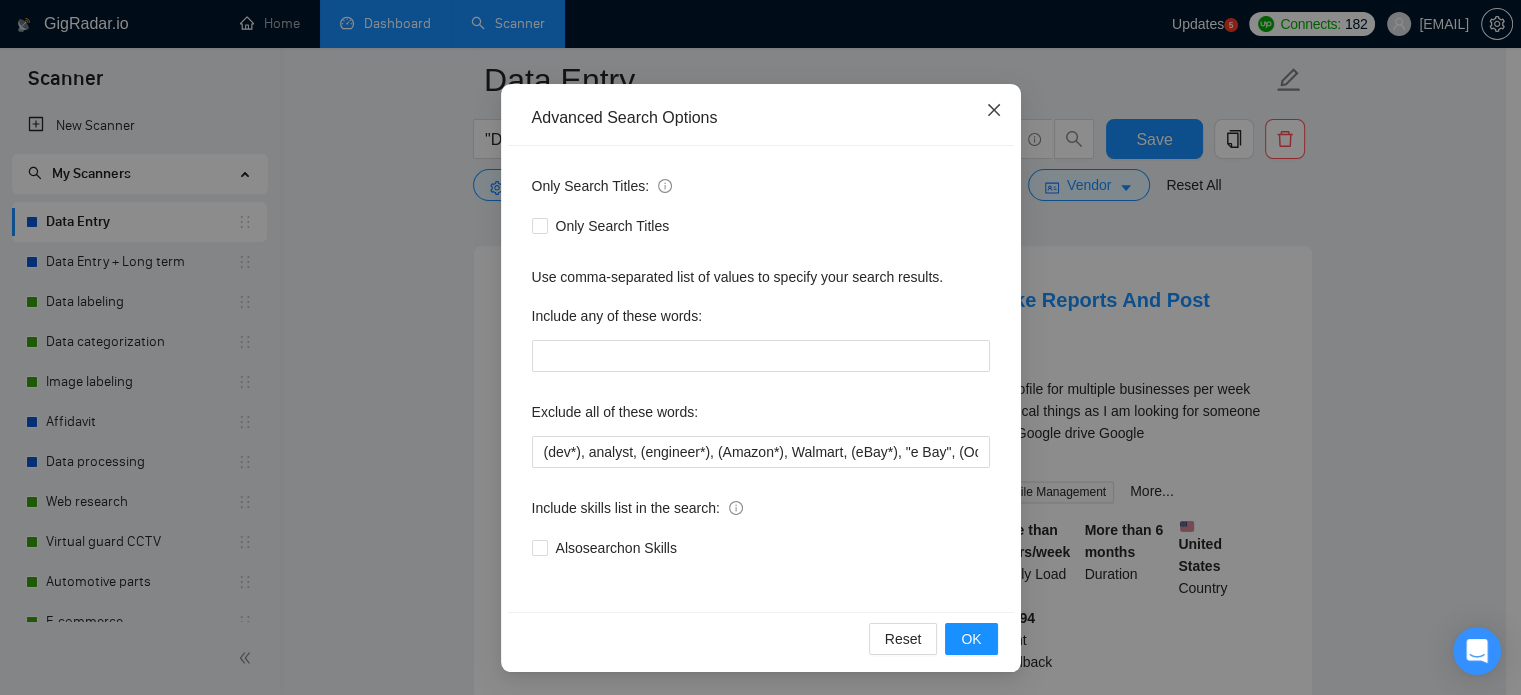 scroll, scrollTop: 36, scrollLeft: 0, axis: vertical 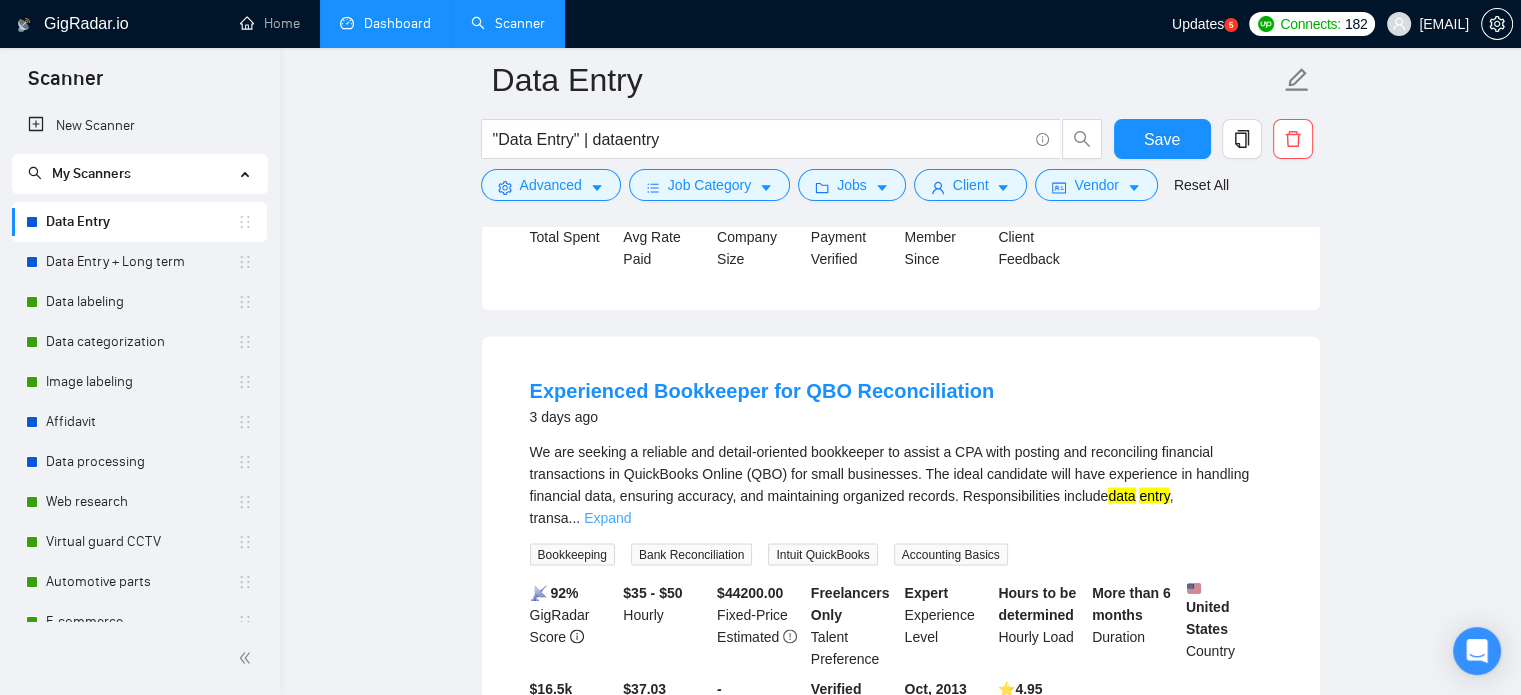 click on "Expand" at bounding box center [607, 517] 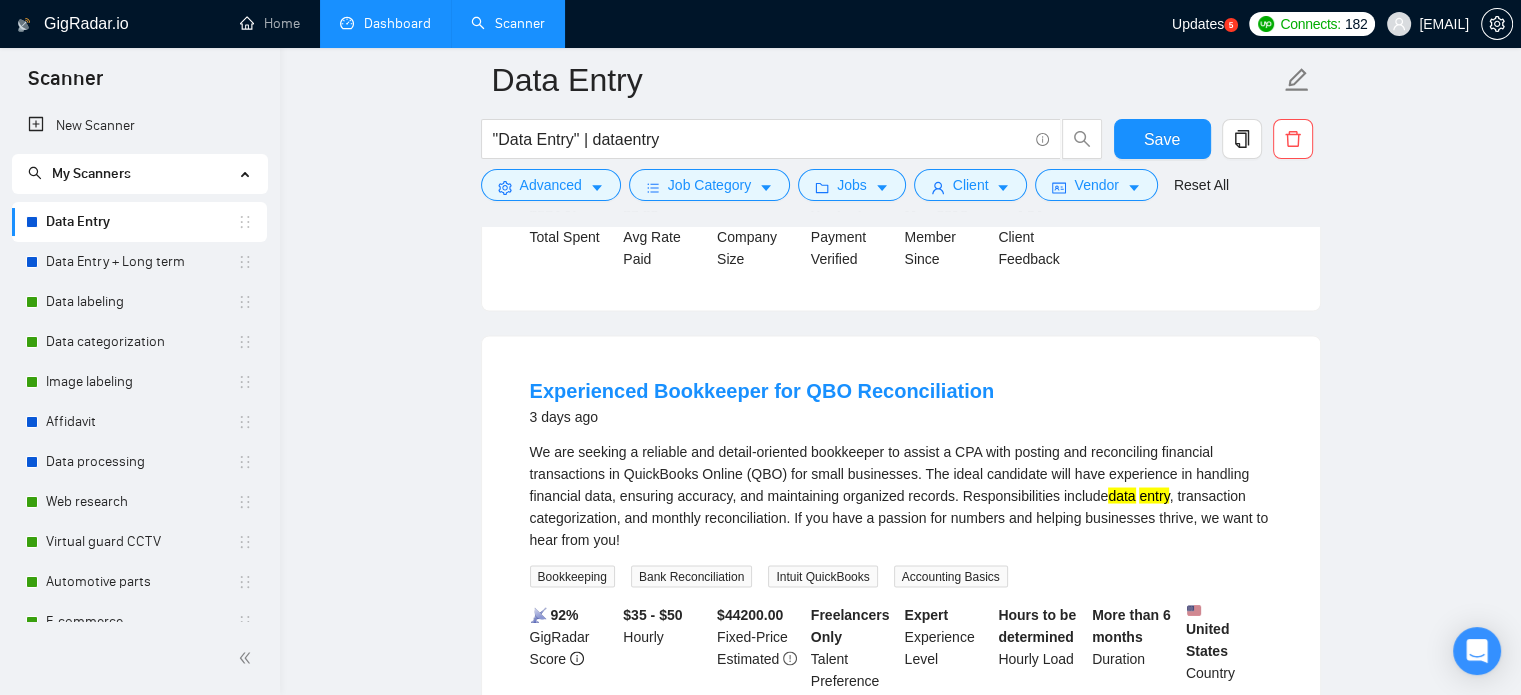 click on "We are seeking a reliable and detail-oriented bookkeeper to assist a CPA with posting and reconciling financial transactions in QuickBooks Online (QBO) for small businesses. The ideal candidate will have experience in handling financial data, ensuring accuracy, and maintaining organized records. Responsibilities include  data   entry , transaction categorization, and monthly reconciliation. If you have a passion for numbers and helping businesses thrive, we want to hear from you!" at bounding box center [901, 495] 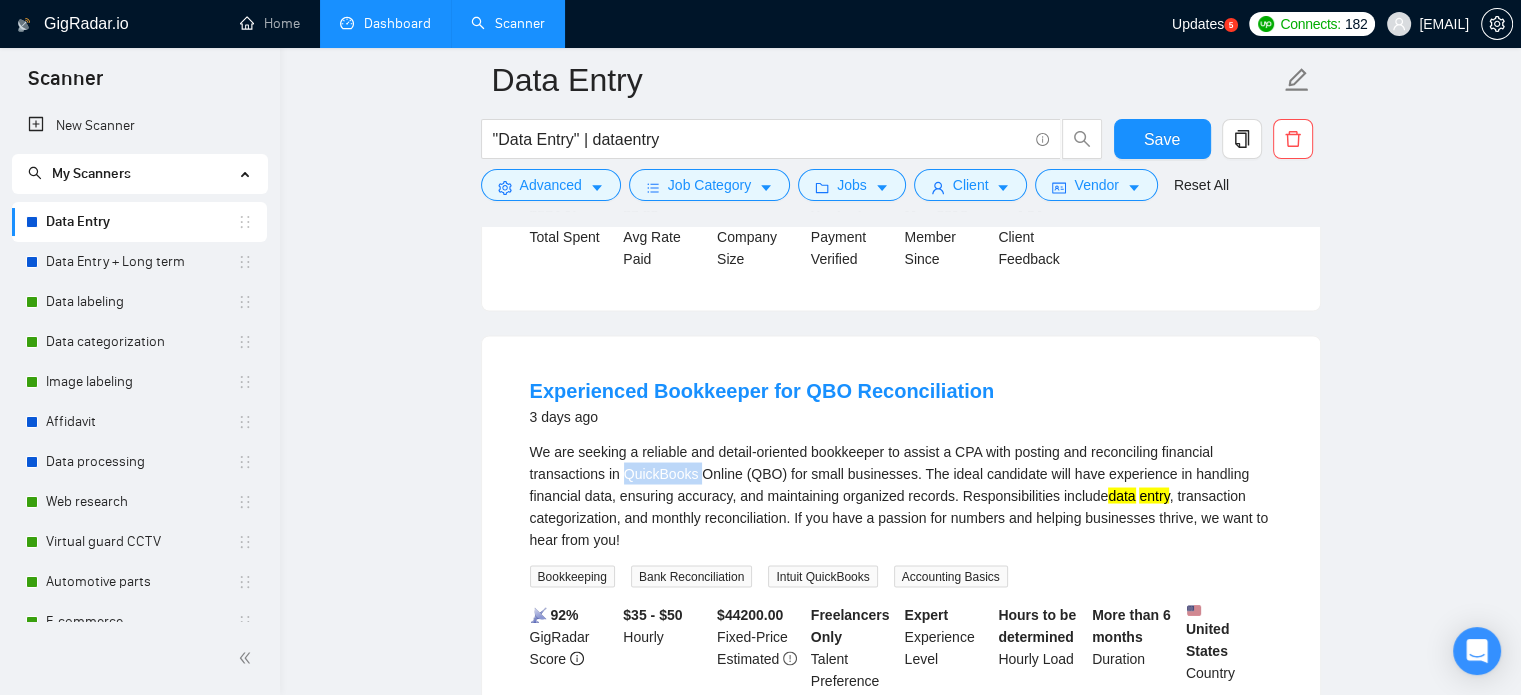 click on "We are seeking a reliable and detail-oriented bookkeeper to assist a CPA with posting and reconciling financial transactions in QuickBooks Online (QBO) for small businesses. The ideal candidate will have experience in handling financial data, ensuring accuracy, and maintaining organized records. Responsibilities include  data   entry , transaction categorization, and monthly reconciliation. If you have a passion for numbers and helping businesses thrive, we want to hear from you!" at bounding box center [901, 495] 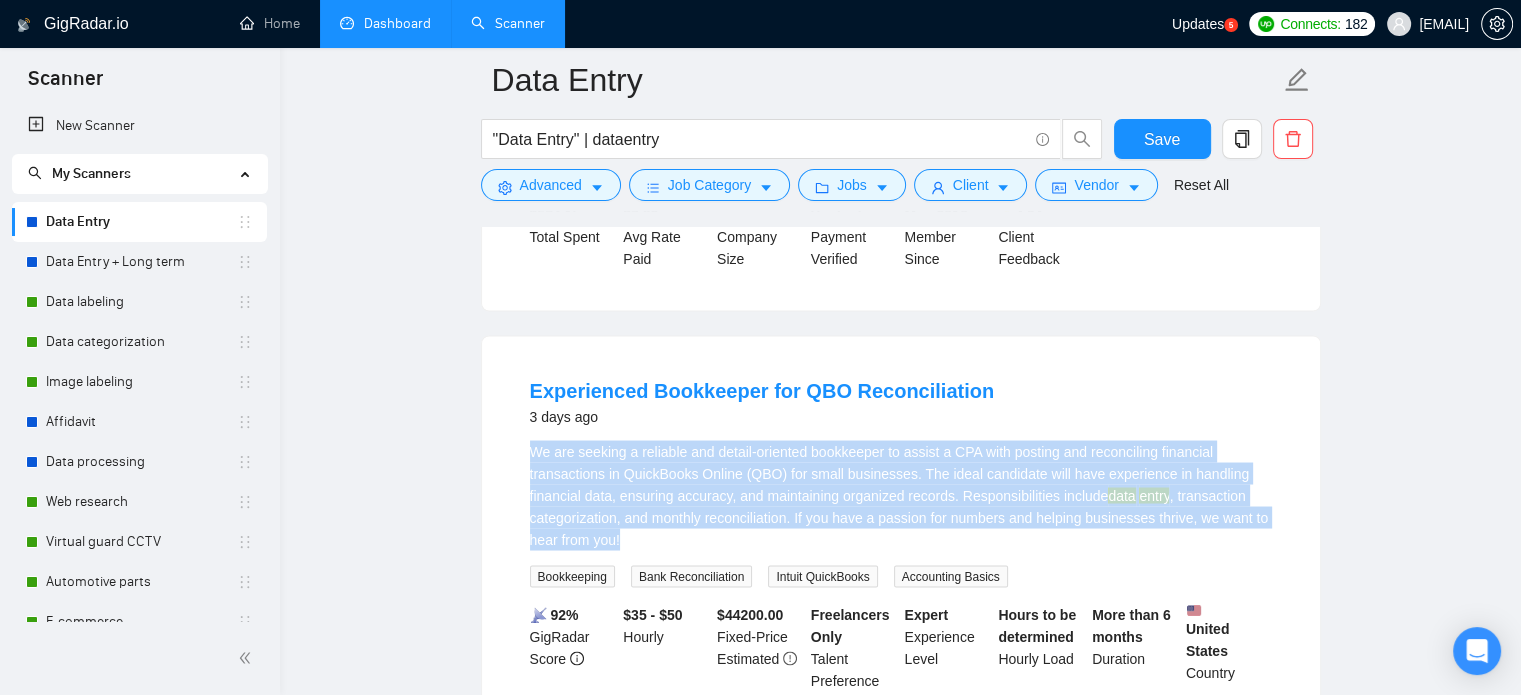 drag, startPoint x: 656, startPoint y: 420, endPoint x: 531, endPoint y: 334, distance: 151.72673 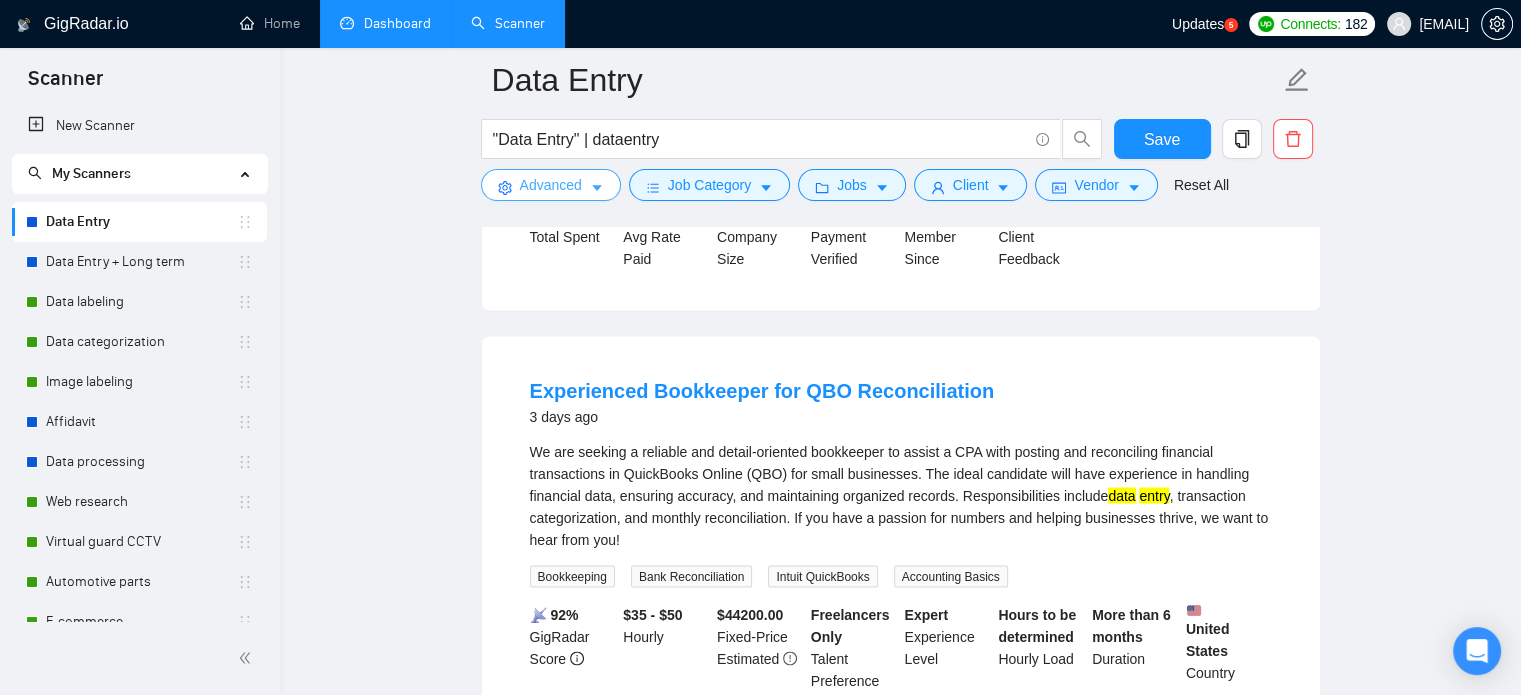 click 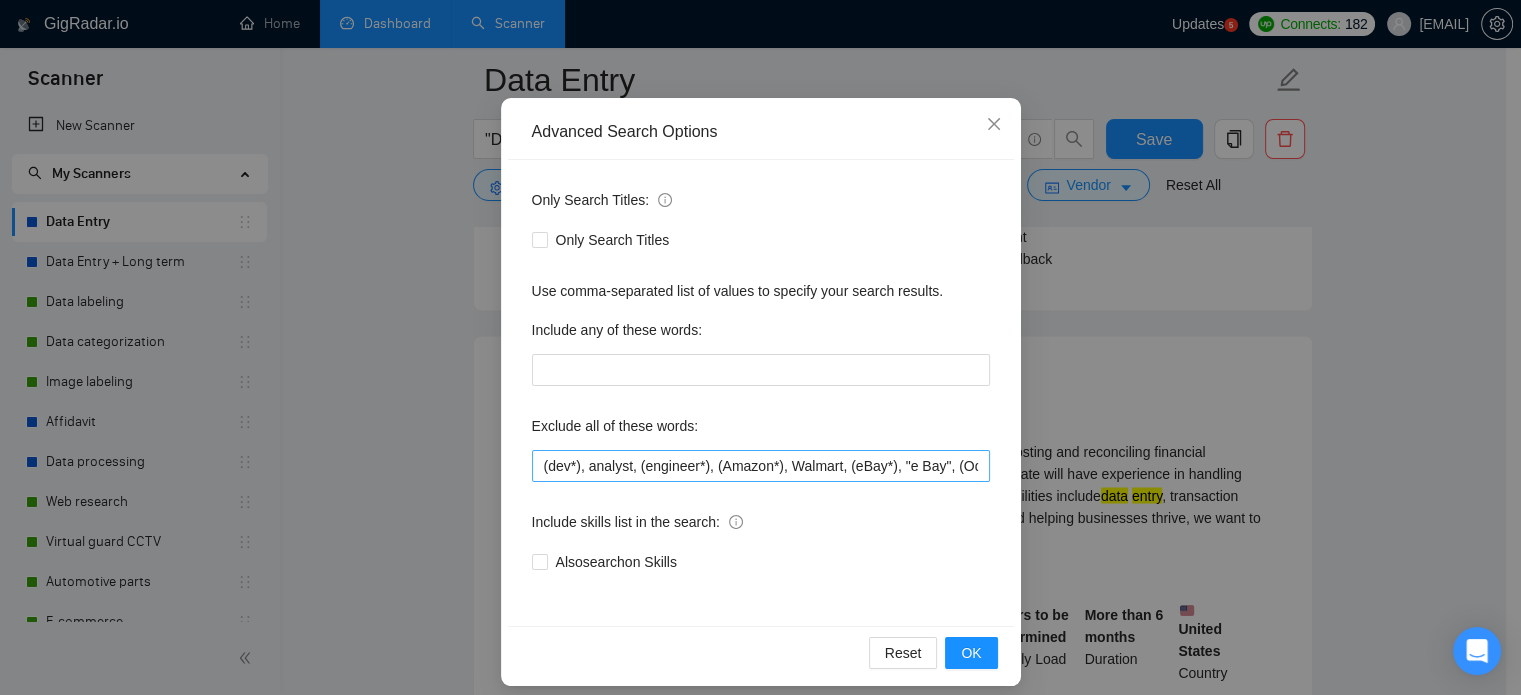 scroll, scrollTop: 136, scrollLeft: 0, axis: vertical 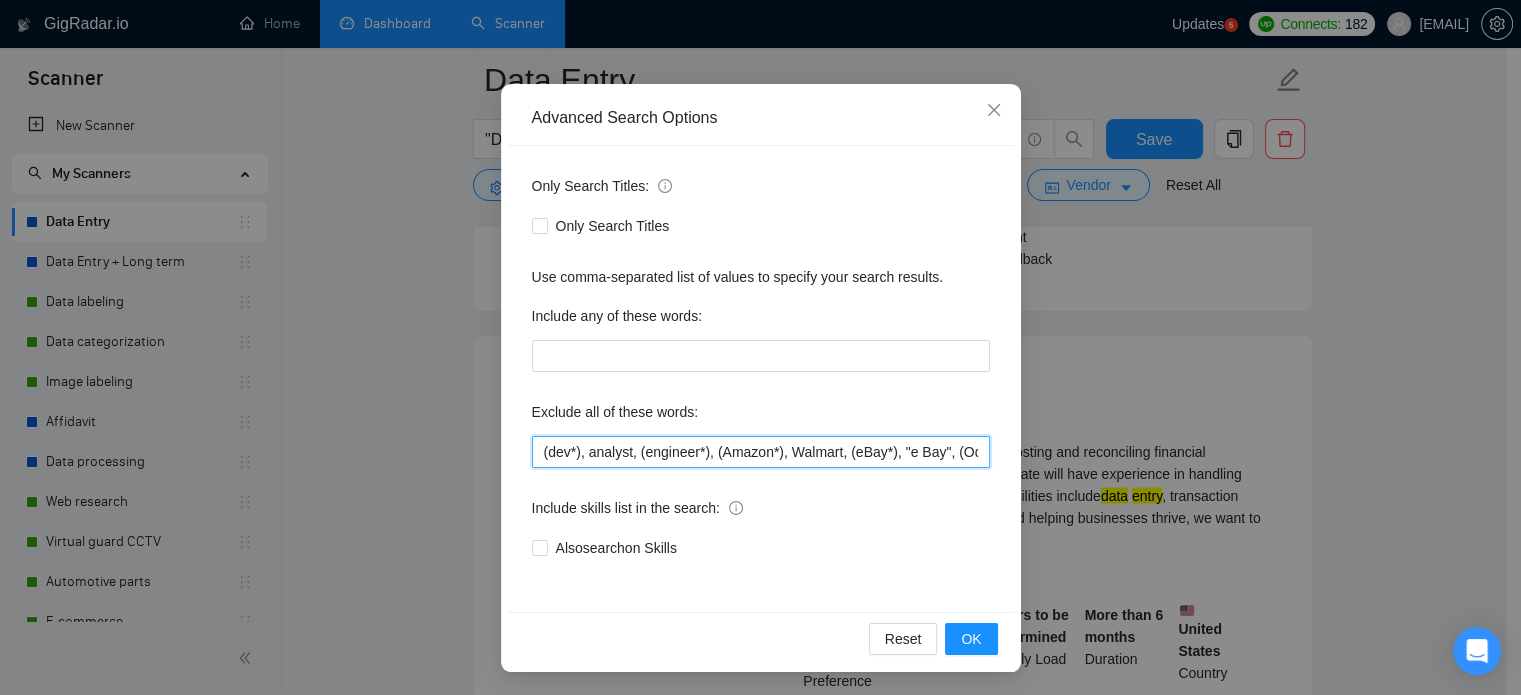 click on "(dev*), analyst, (engineer*), (Amazon*), Walmart, (eBay*), "e Bay", (Odoo*), (php*), client success, speak Arabic, planning meetings, booking appointments, Calendar & Reminders, Household Administration, handle travel, legal support, Mandarin, Cantonese" at bounding box center (761, 452) 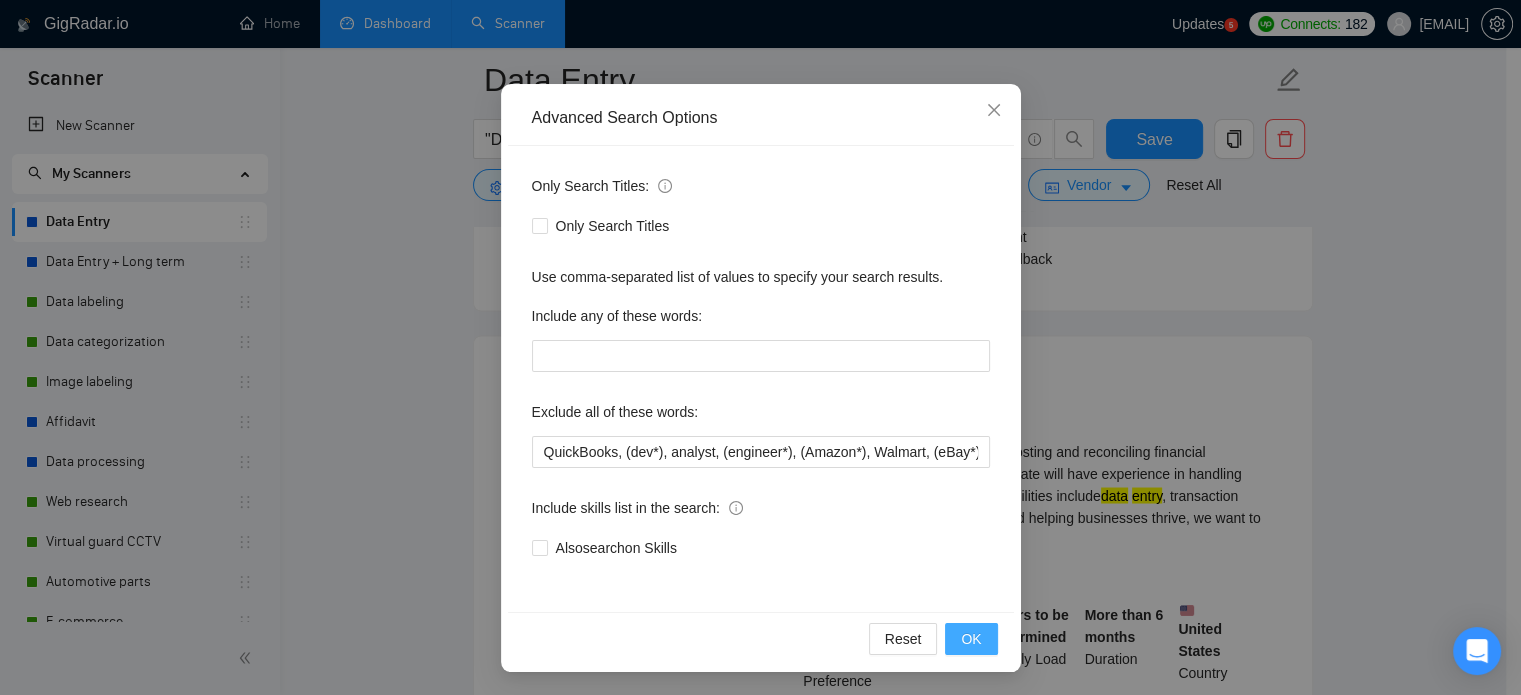 click on "OK" at bounding box center (971, 639) 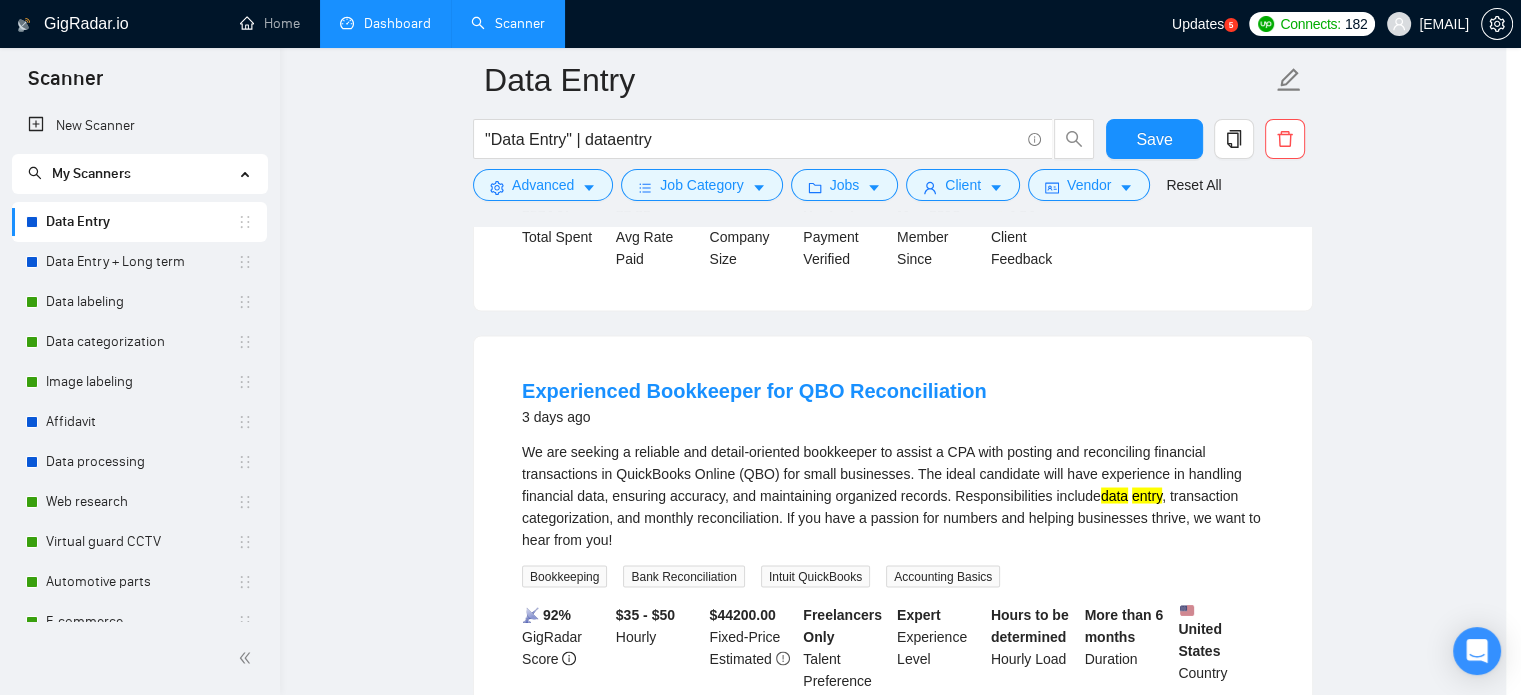 scroll, scrollTop: 36, scrollLeft: 0, axis: vertical 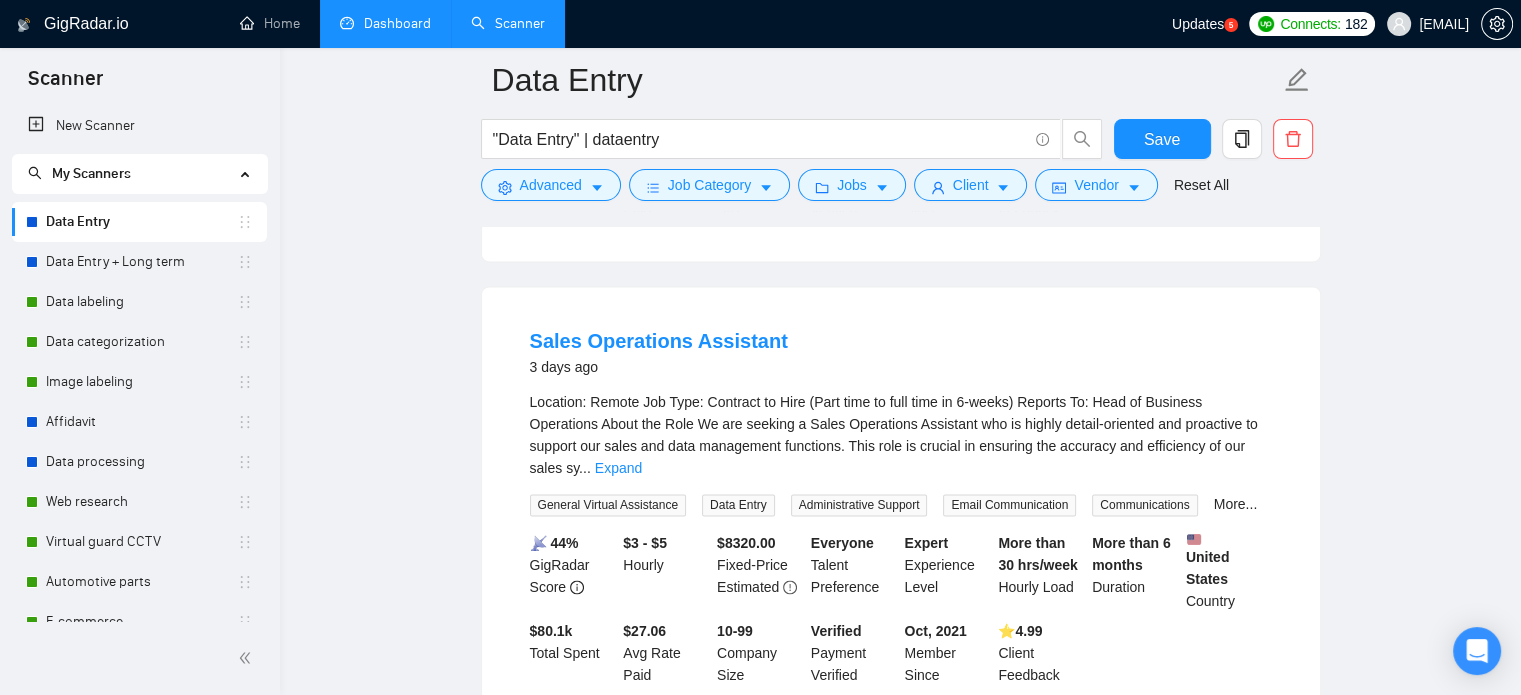click on "Sales Operations Assistant 3 days ago Location: [LOCATION]
Job Type: Contract to Hire (Part time to full time in 6-weeks)
Reports To: Head of Business Operations
About the Role
We are seeking a Sales Operations Assistant who is highly detail-oriented and proactive to support our sales and data management functions. This role is crucial in ensuring the accuracy and efficiency of our sales sy ... Expand General Virtual Assistance Data Entry Administrative Support Email Communication Communications More... 📡   44% GigRadar Score   $3 - $5 Hourly $ 8320.00 Fixed-Price Estimated Everyone Talent Preference Expert Experience Level More than 30 hrs/week Hourly Load More than 6 months Duration   [COUNTRY] Country $ 80.1k Total Spent $27.06 Avg Rate Paid 10-99 Company Size Verified Payment Verified Oct, 2021 Member Since ⭐️  4.99 Client Feedback" at bounding box center (901, 506) 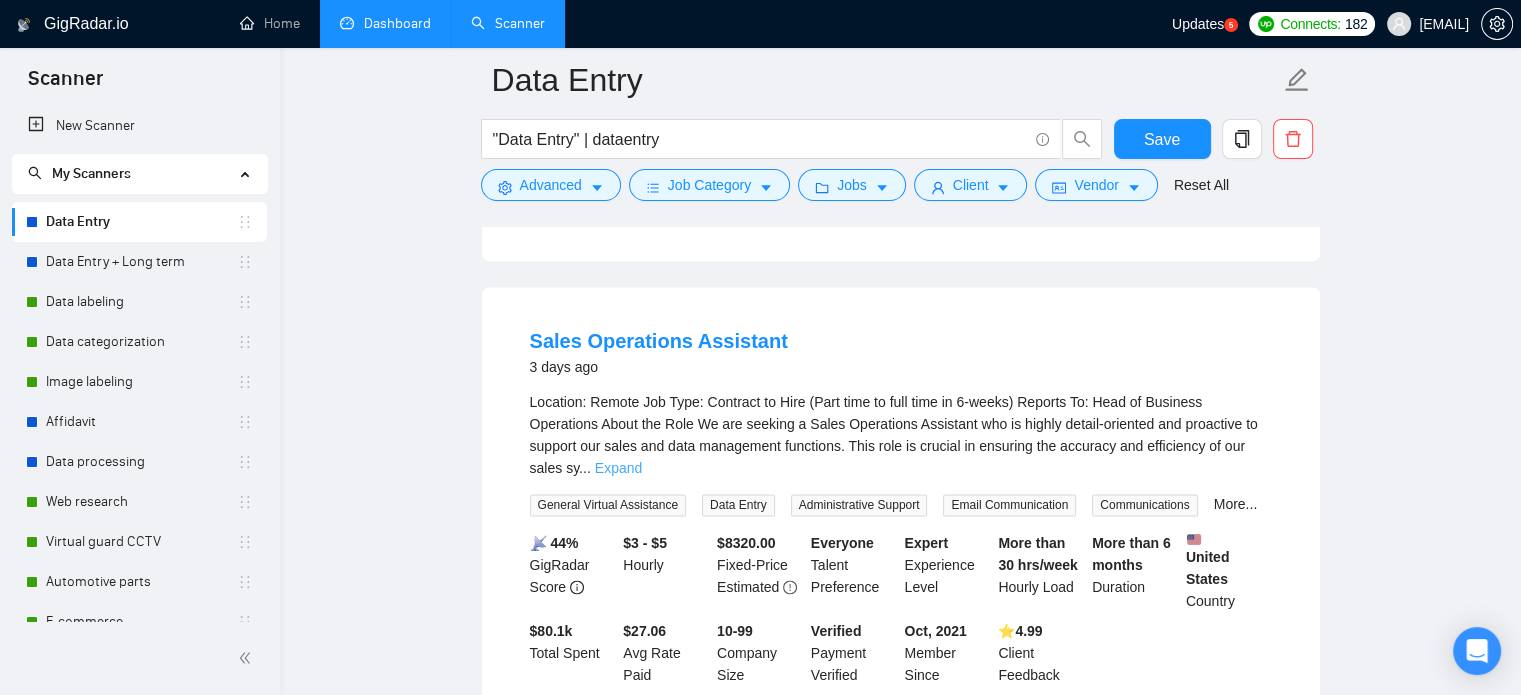 click on "Expand" at bounding box center (618, 468) 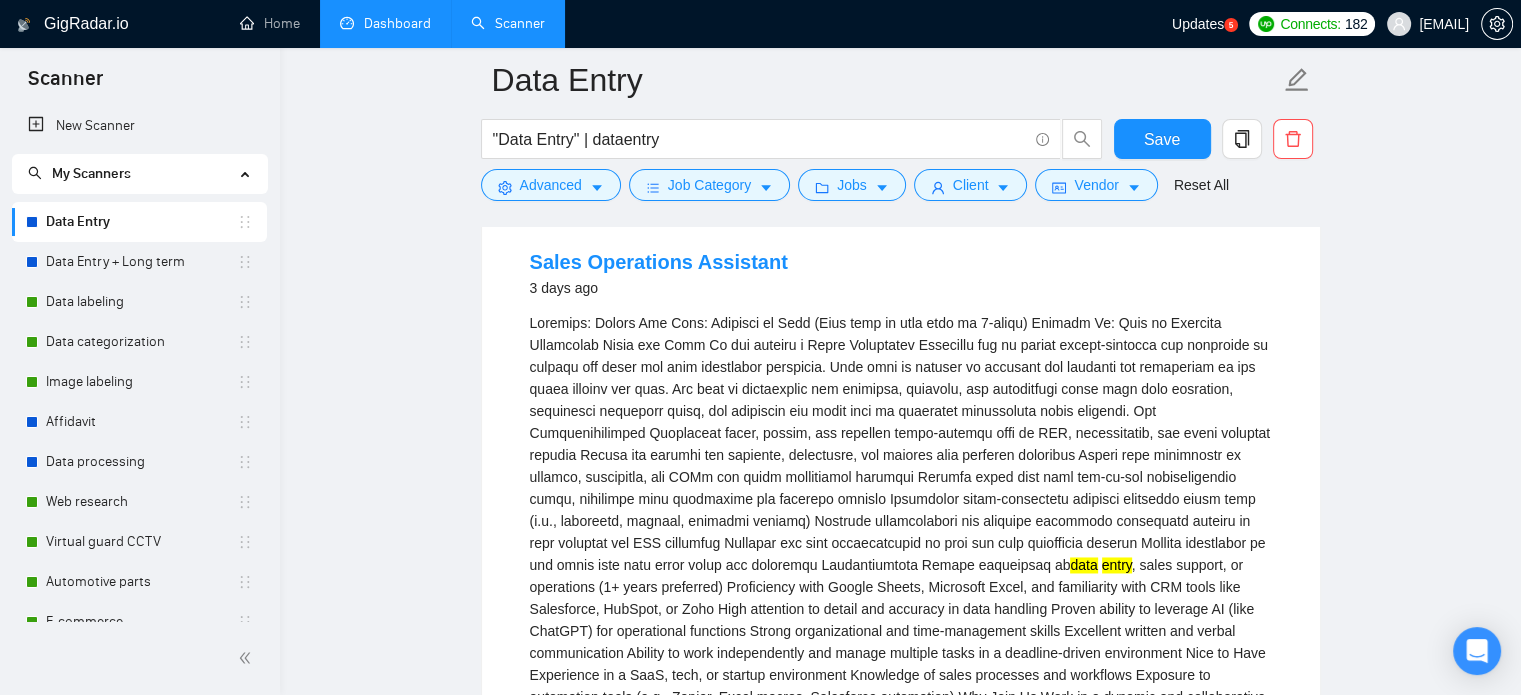scroll, scrollTop: 3044, scrollLeft: 0, axis: vertical 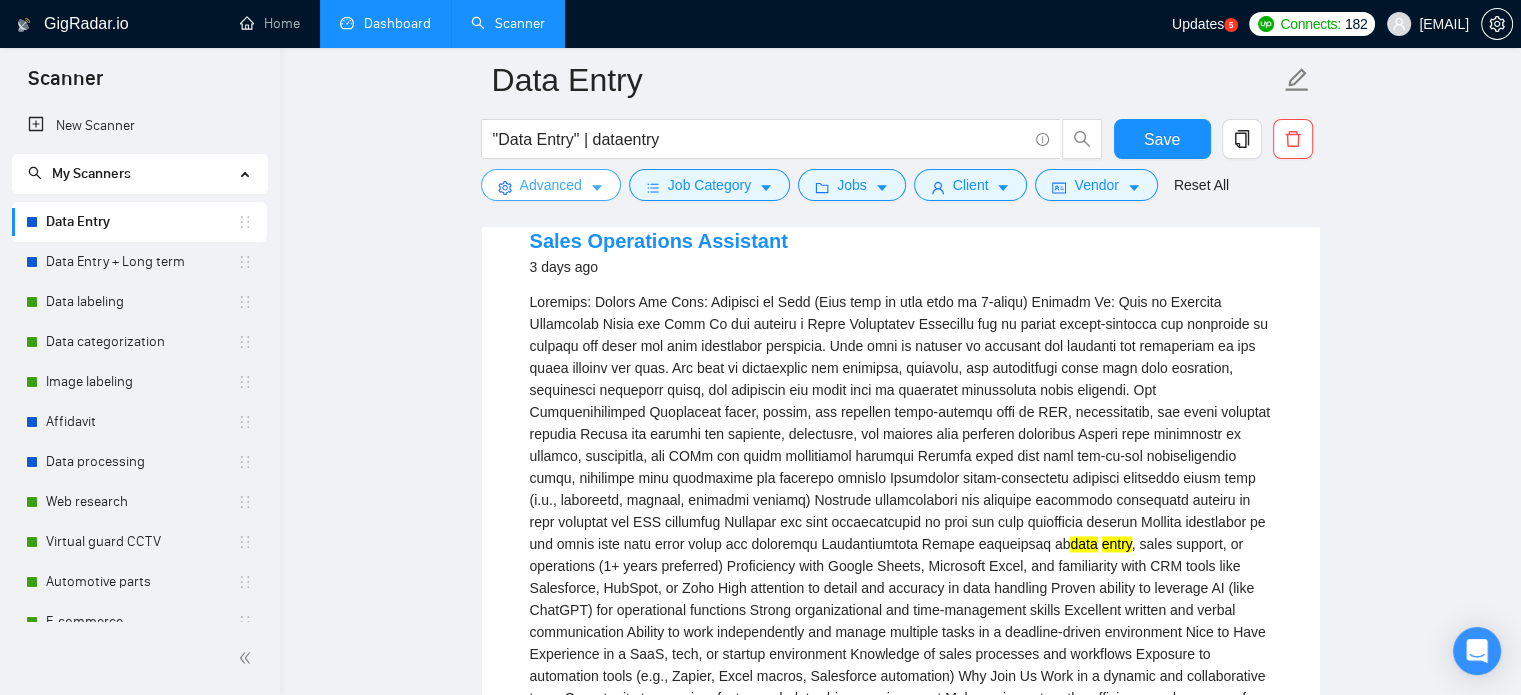 click 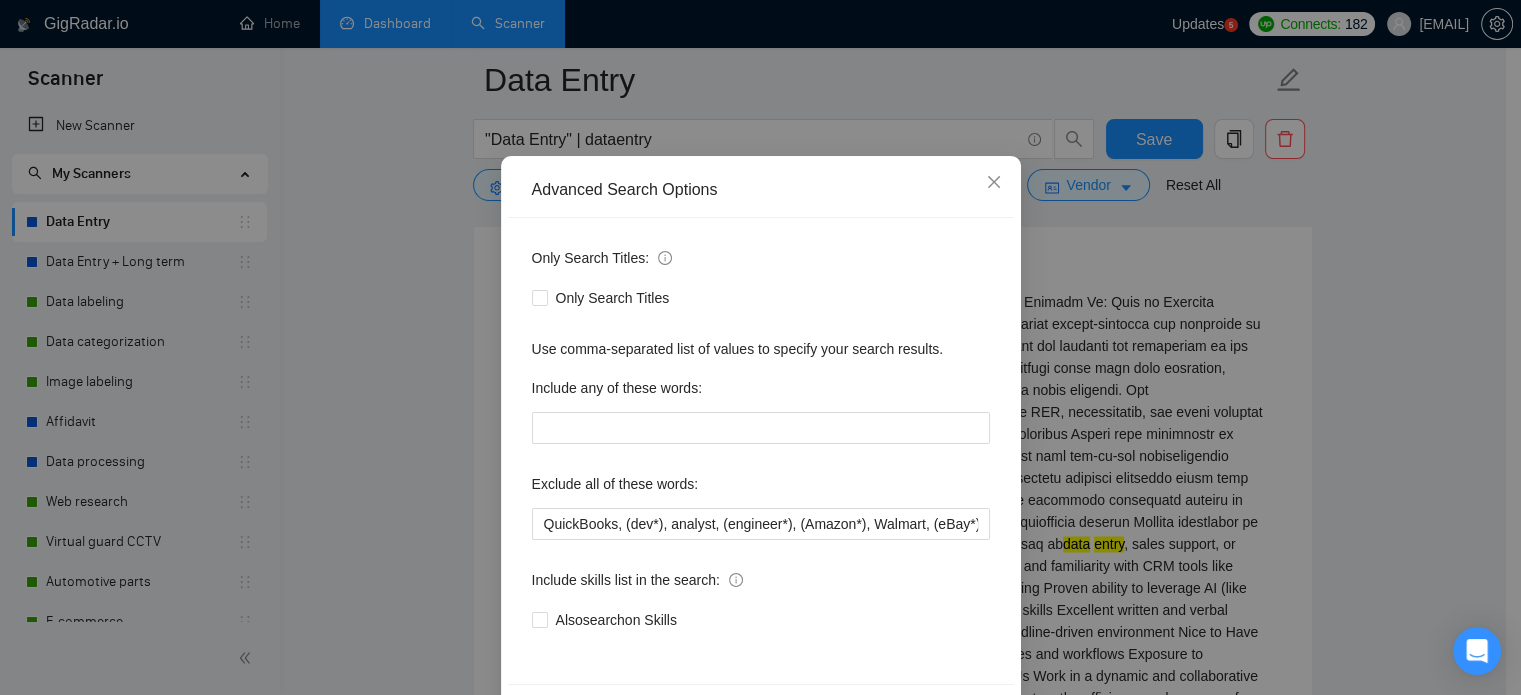 scroll, scrollTop: 136, scrollLeft: 0, axis: vertical 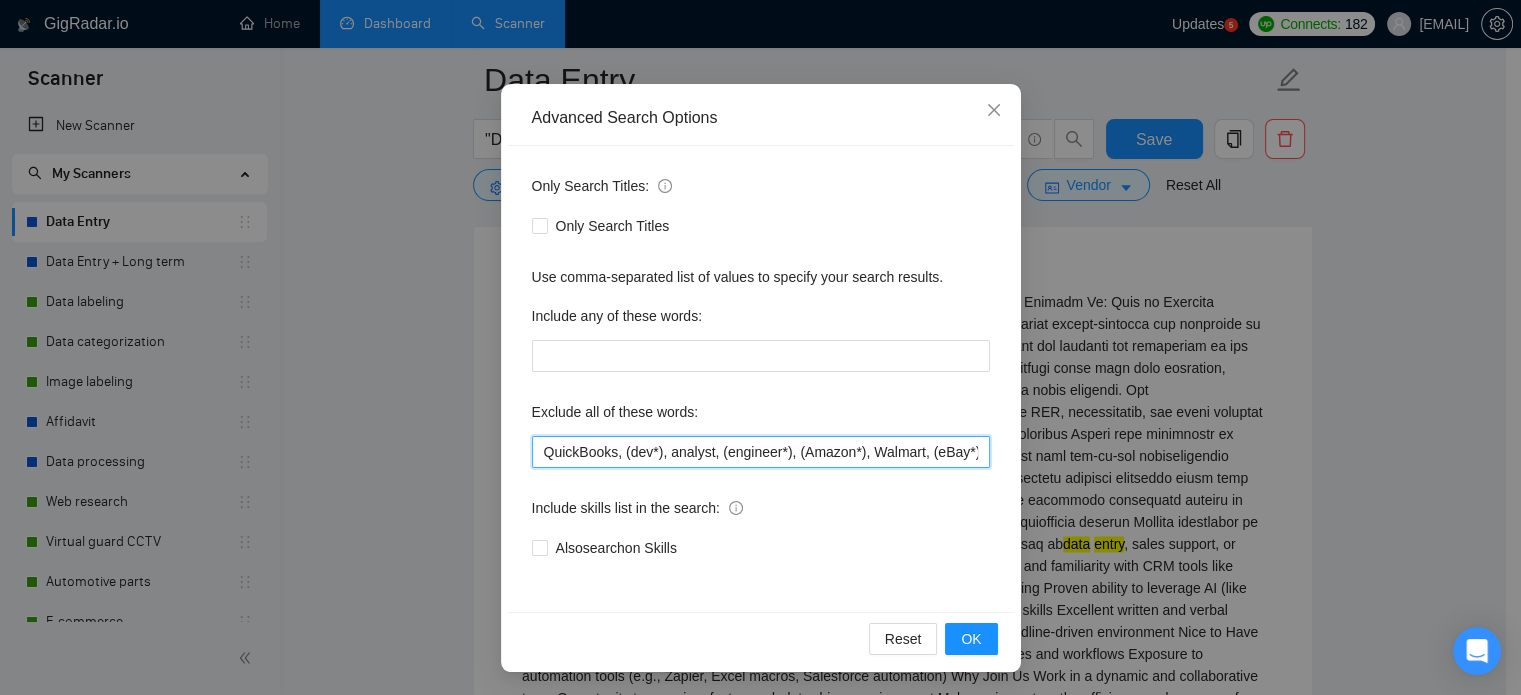 click on "QuickBooks, (dev*), analyst, (engineer*), (Amazon*), Walmart, (eBay*), "e Bay", (Odoo*), (php*), client success, speak Arabic, planning meetings, booking appointments, Calendar & Reminders, Household Administration, handle travel, legal support, Mandarin, Cantonese" at bounding box center [761, 452] 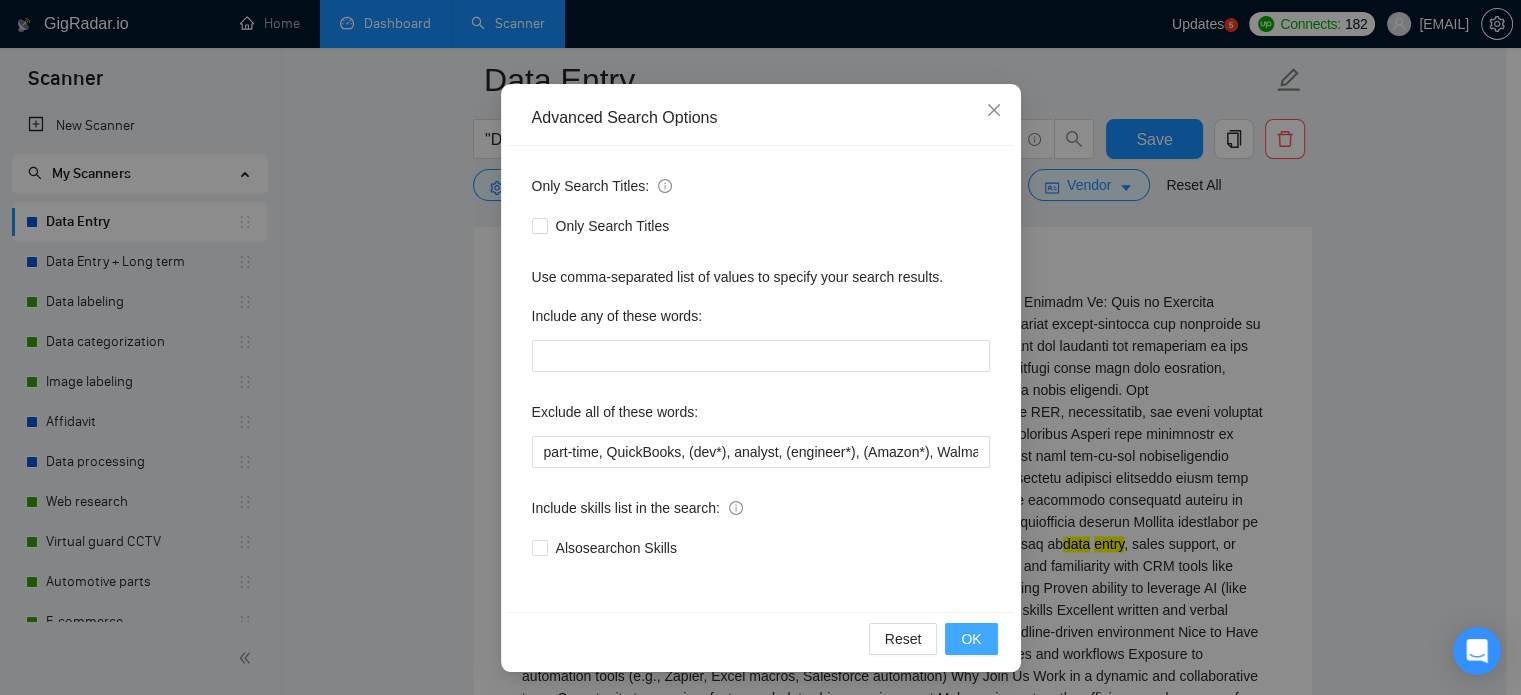 click on "OK" at bounding box center (971, 639) 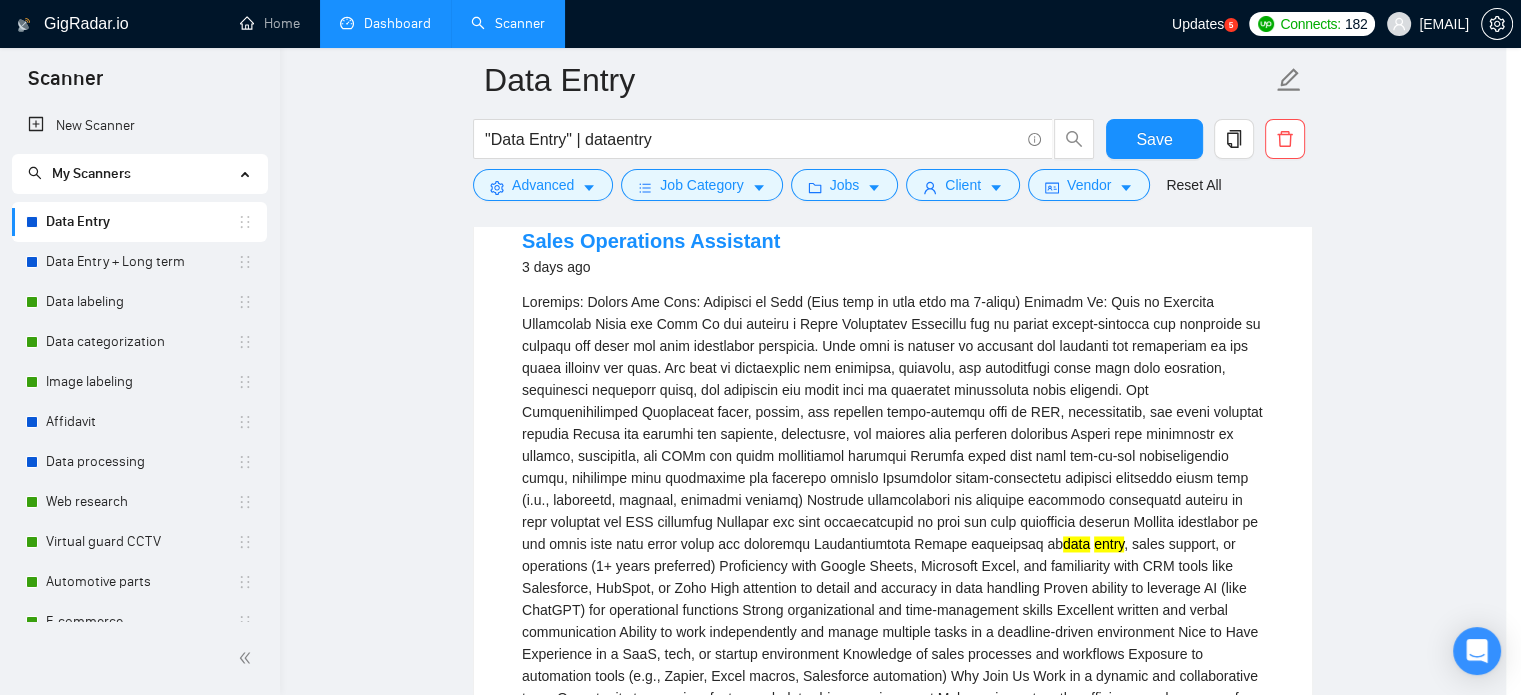 scroll, scrollTop: 36, scrollLeft: 0, axis: vertical 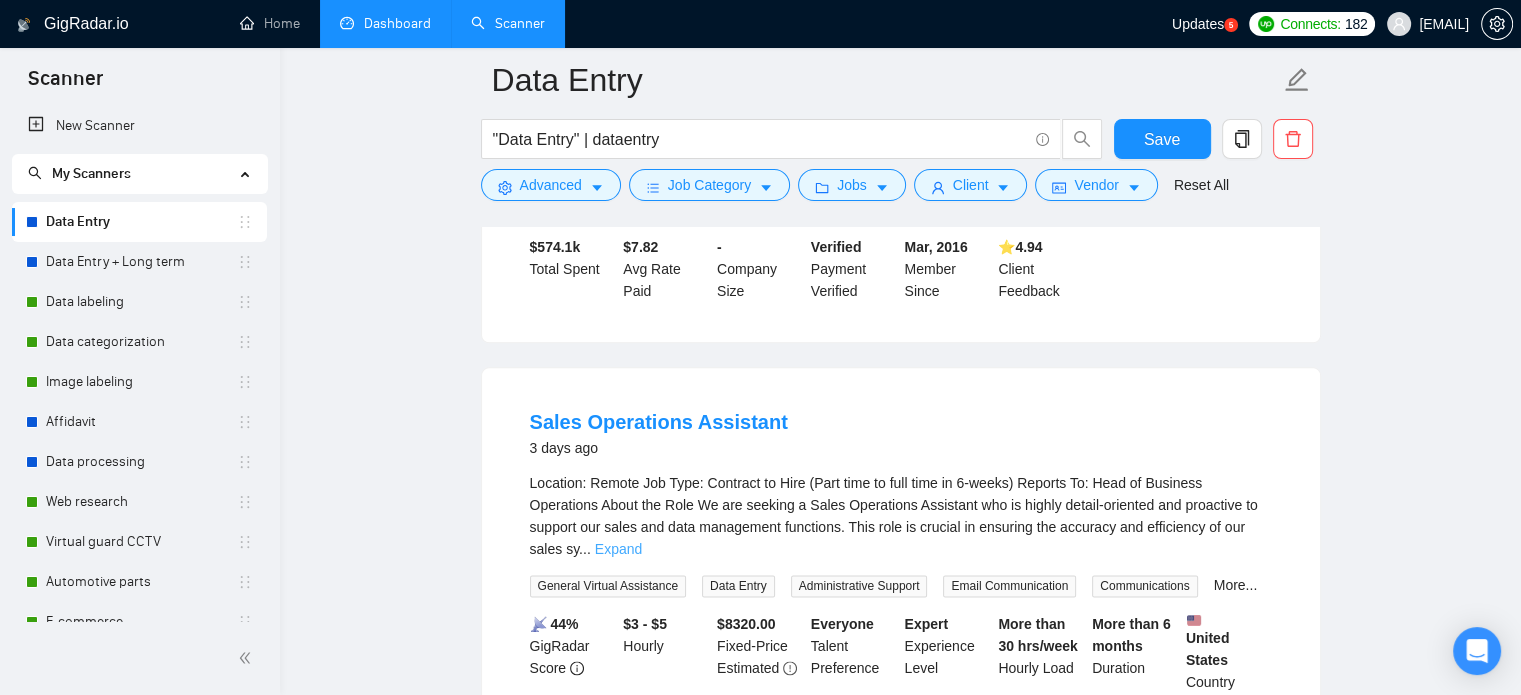 click on "Expand" at bounding box center (618, 549) 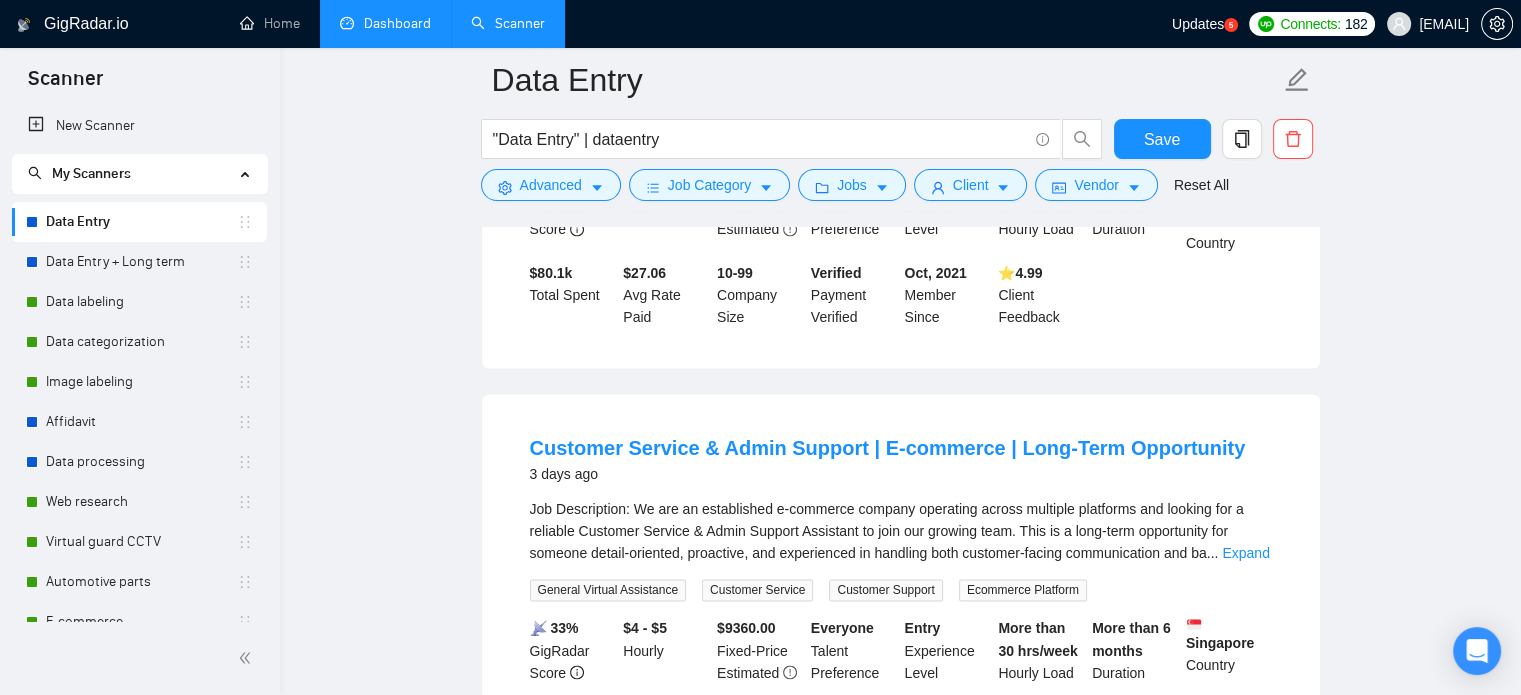 scroll, scrollTop: 3168, scrollLeft: 0, axis: vertical 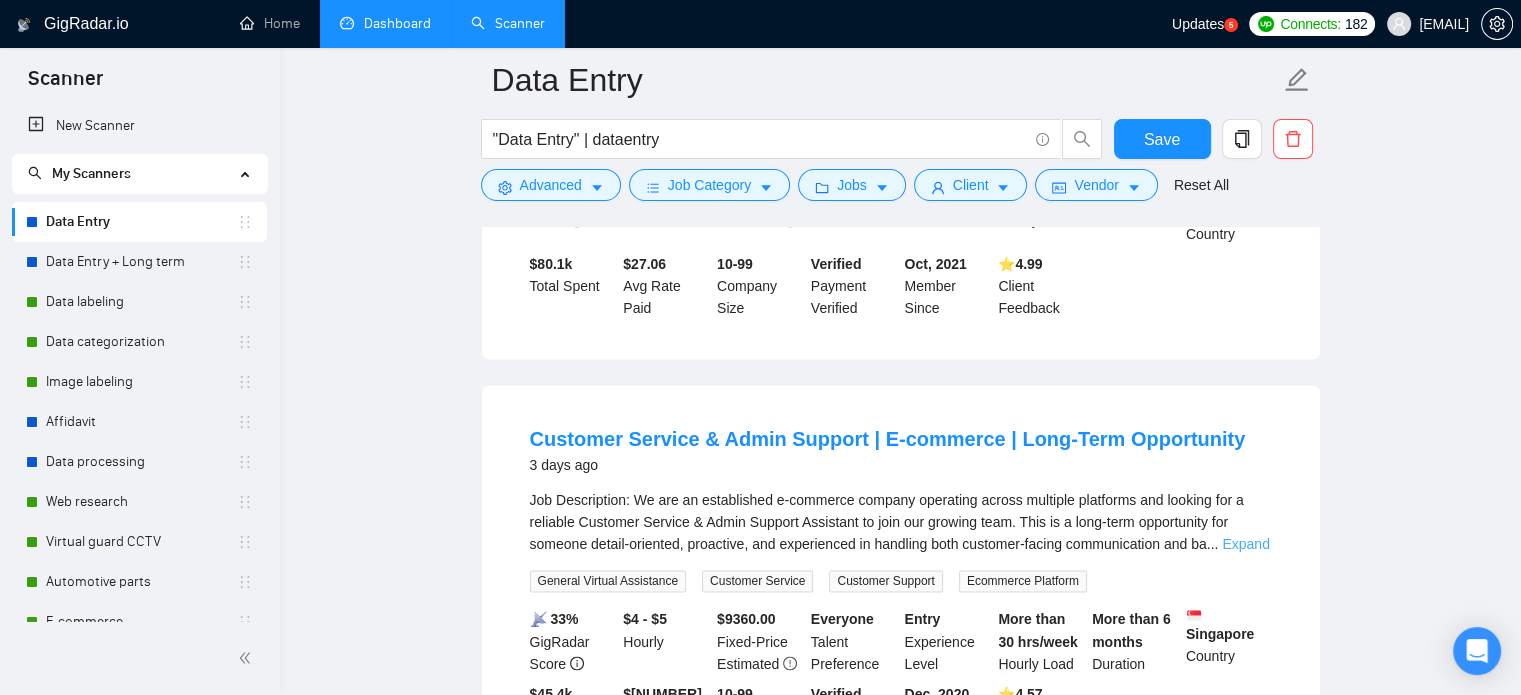 click on "Expand" at bounding box center (1245, 544) 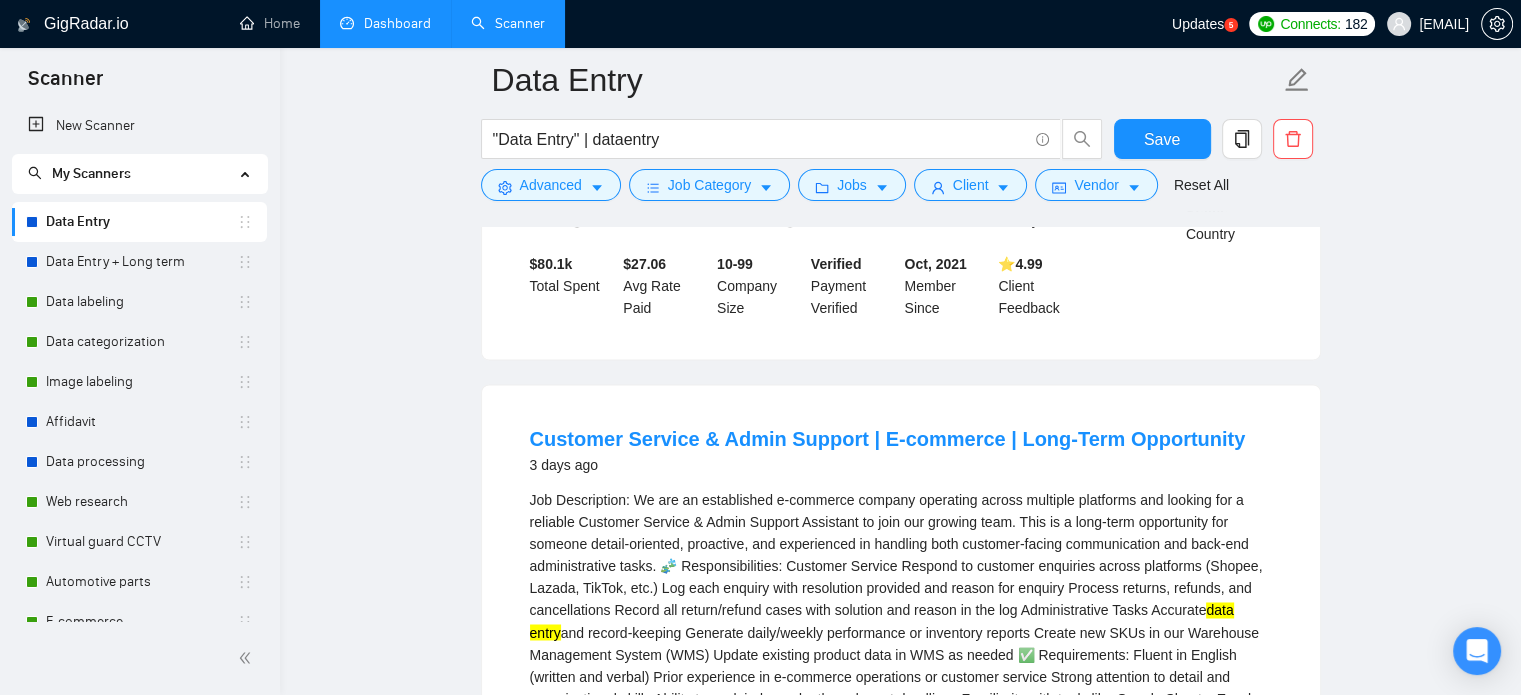 scroll, scrollTop: 3268, scrollLeft: 0, axis: vertical 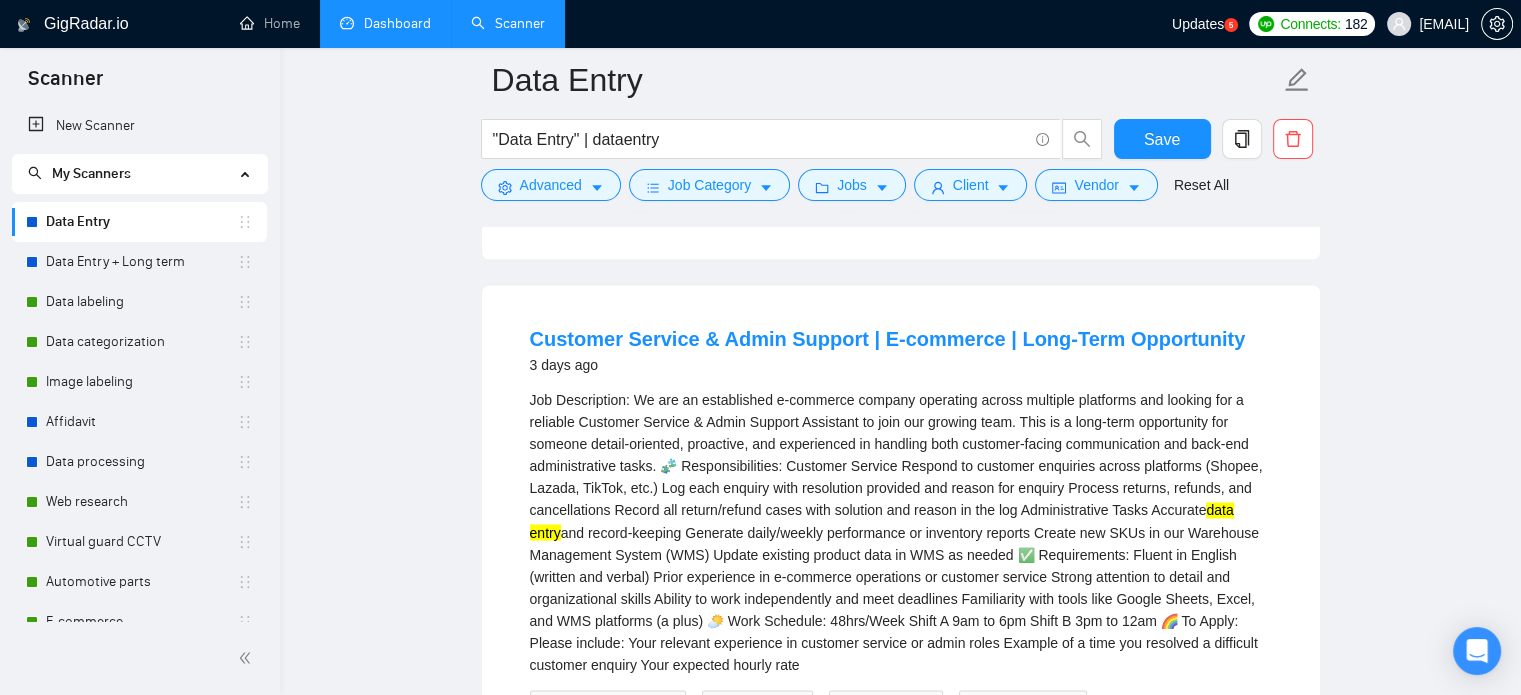 drag, startPoint x: 1232, startPoint y: 675, endPoint x: 1184, endPoint y: 649, distance: 54.589375 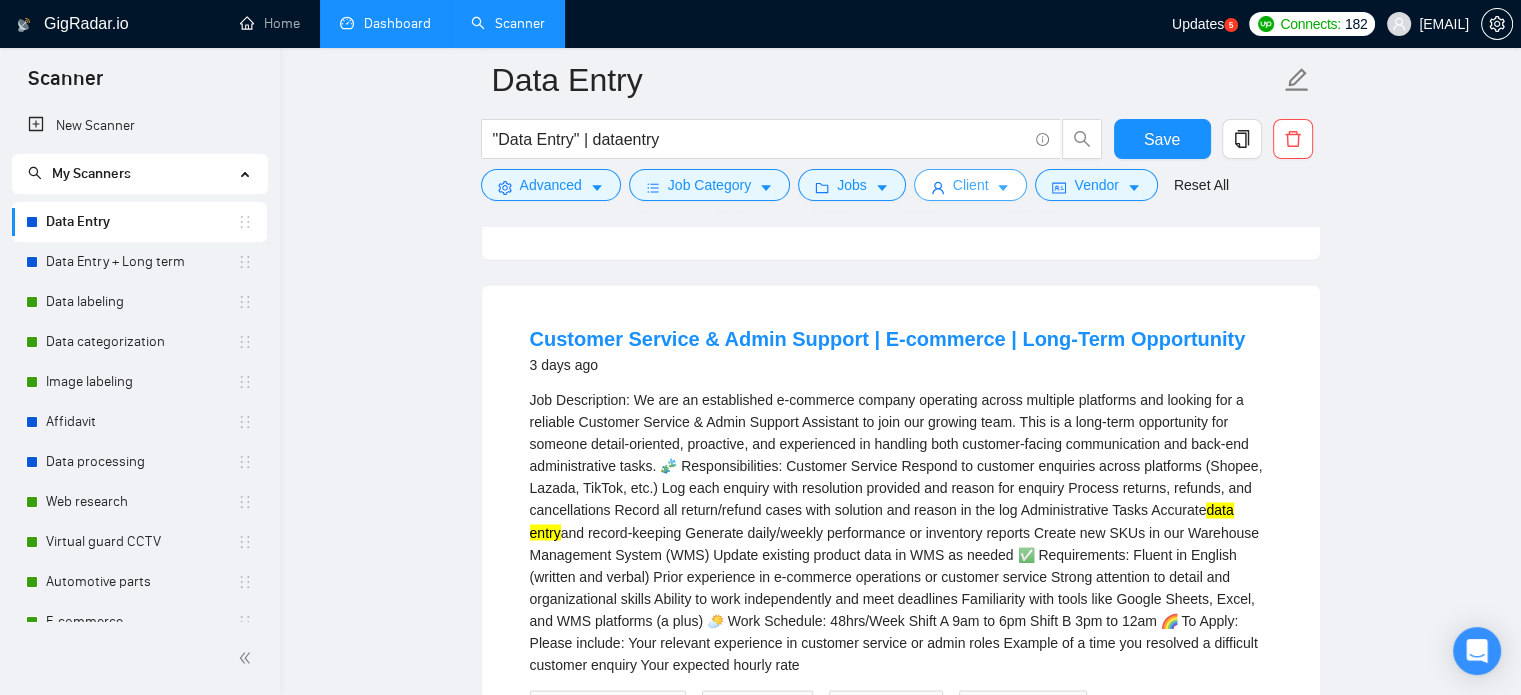 click on "Client" at bounding box center [971, 185] 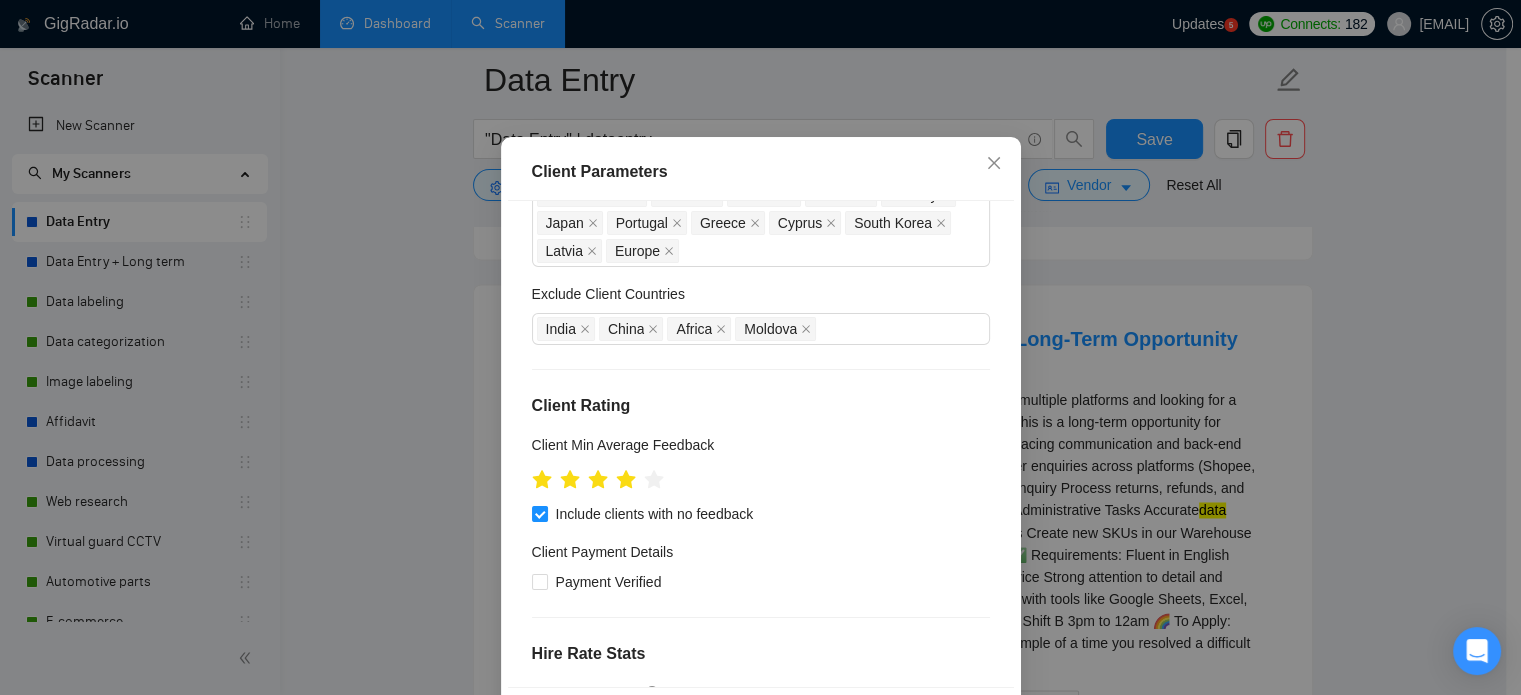 scroll, scrollTop: 0, scrollLeft: 0, axis: both 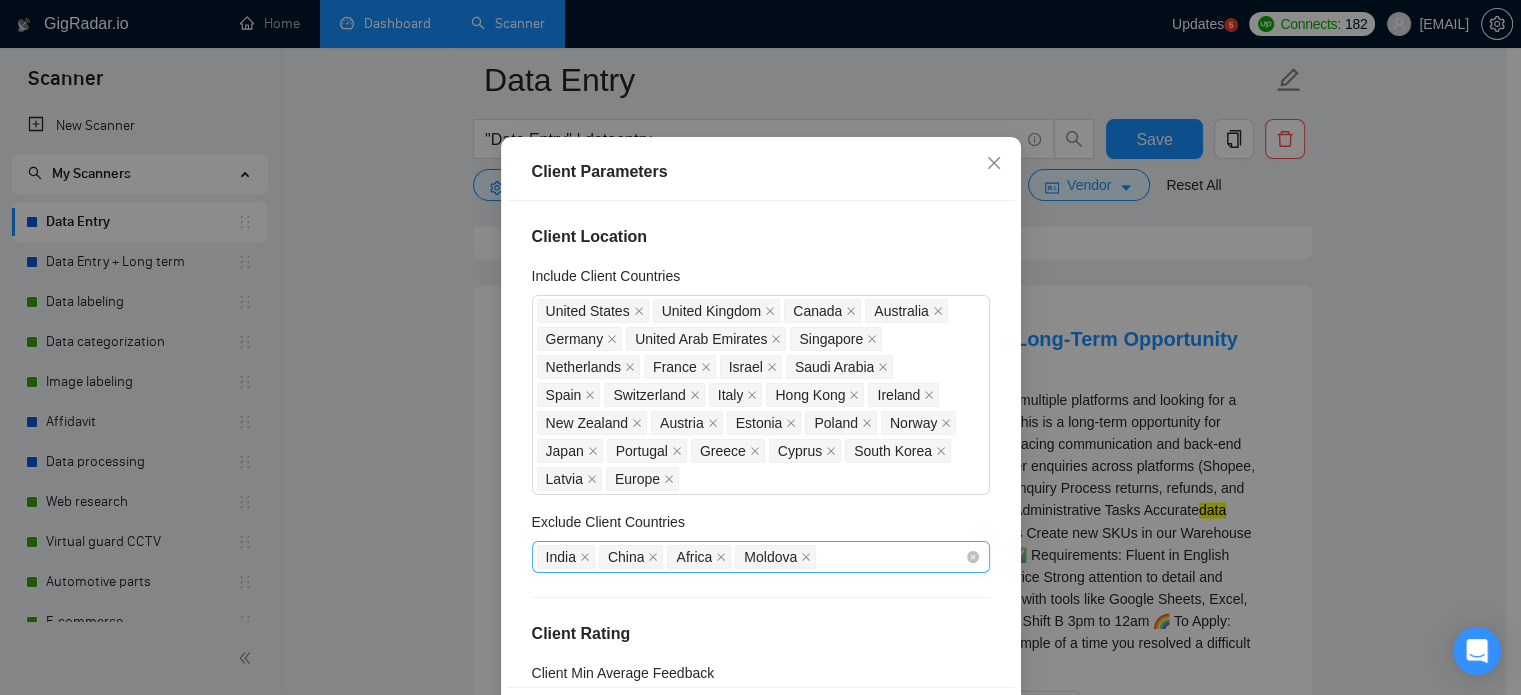 click on "[COUNTRY] [COUNTRY] [COUNTRY] [COUNTRY]" at bounding box center (751, 557) 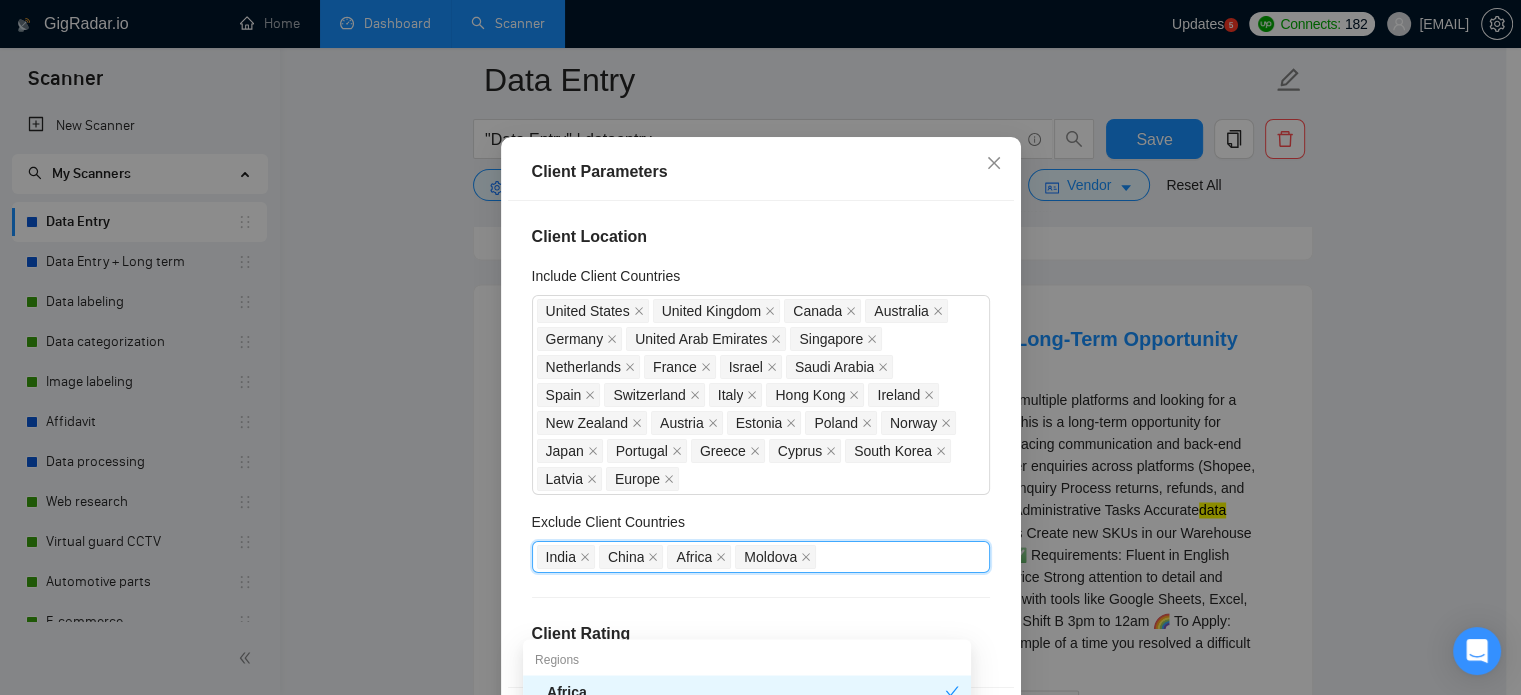 click on "Exclude Client Countries" at bounding box center [761, 526] 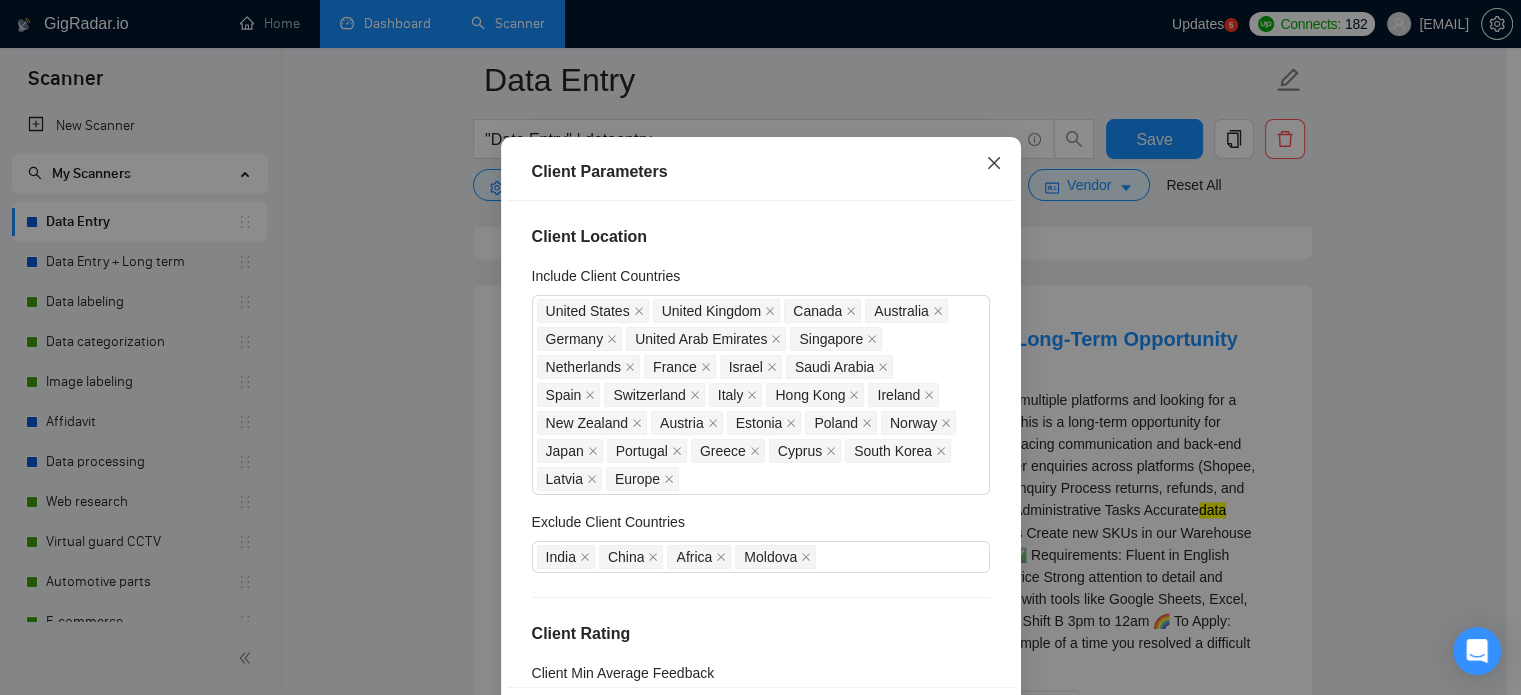 click at bounding box center [994, 164] 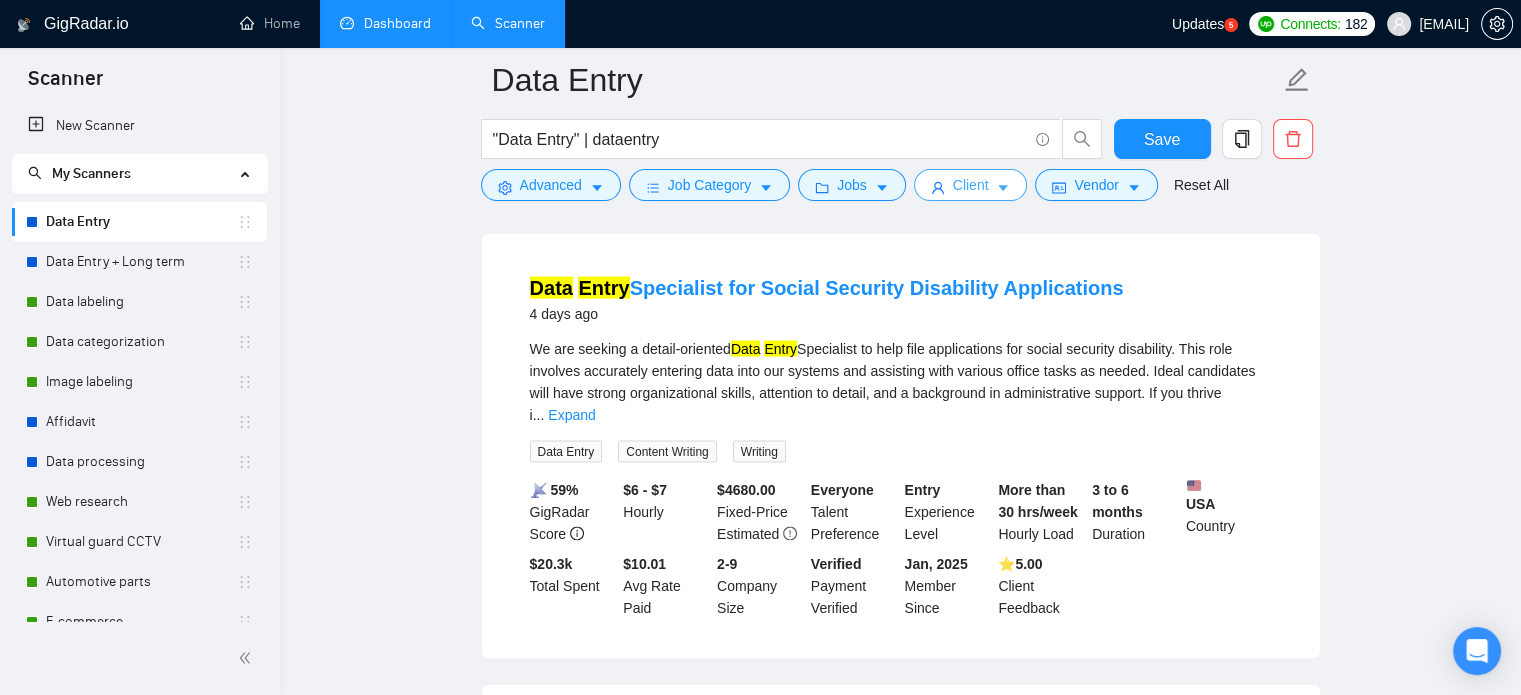 scroll, scrollTop: 3868, scrollLeft: 0, axis: vertical 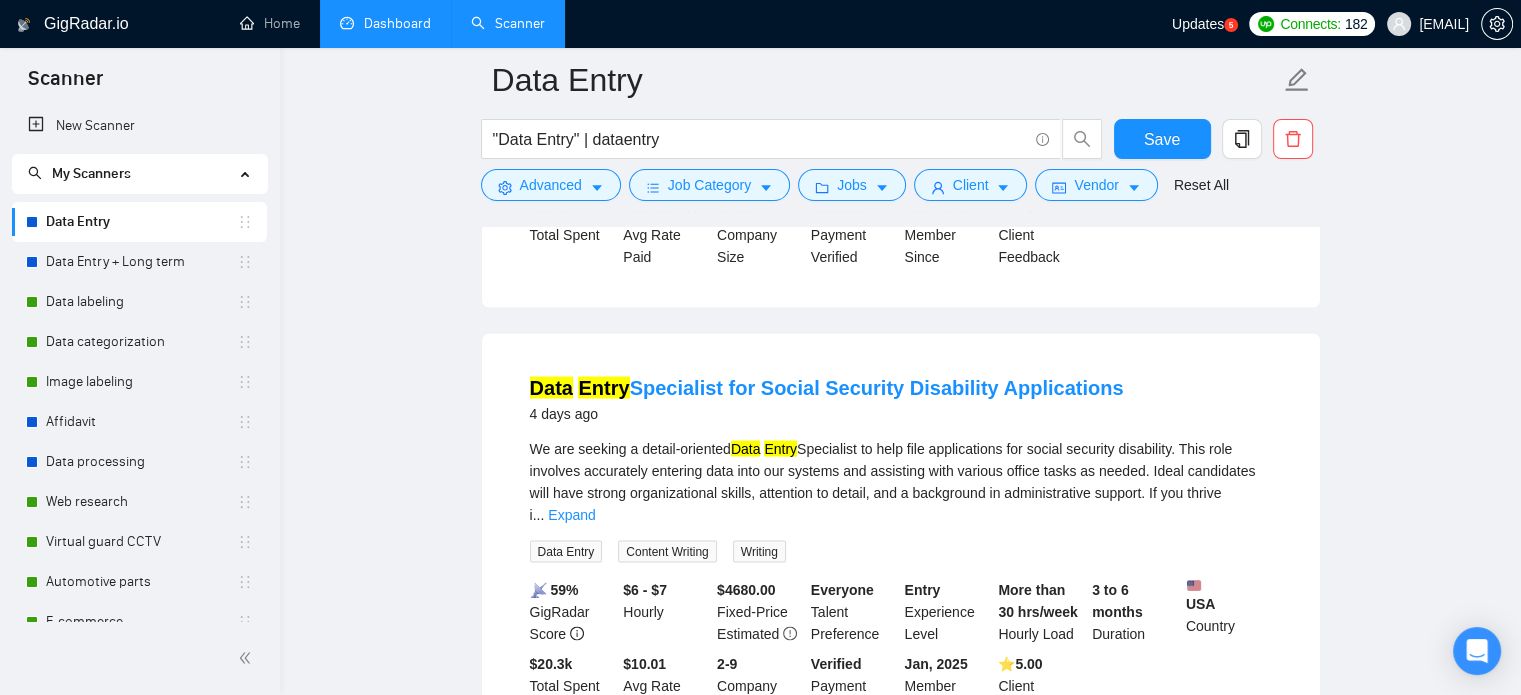click on "We are seeking a detail-oriented Data Entry Specialist to help file applications for social security disability. This role involves accurately entering data into our systems and assisting with various office tasks as needed. Ideal candidates will have strong organizational skills, attention to detail, and a background in administrative support. If you thrive i ... Expand" at bounding box center [901, 482] 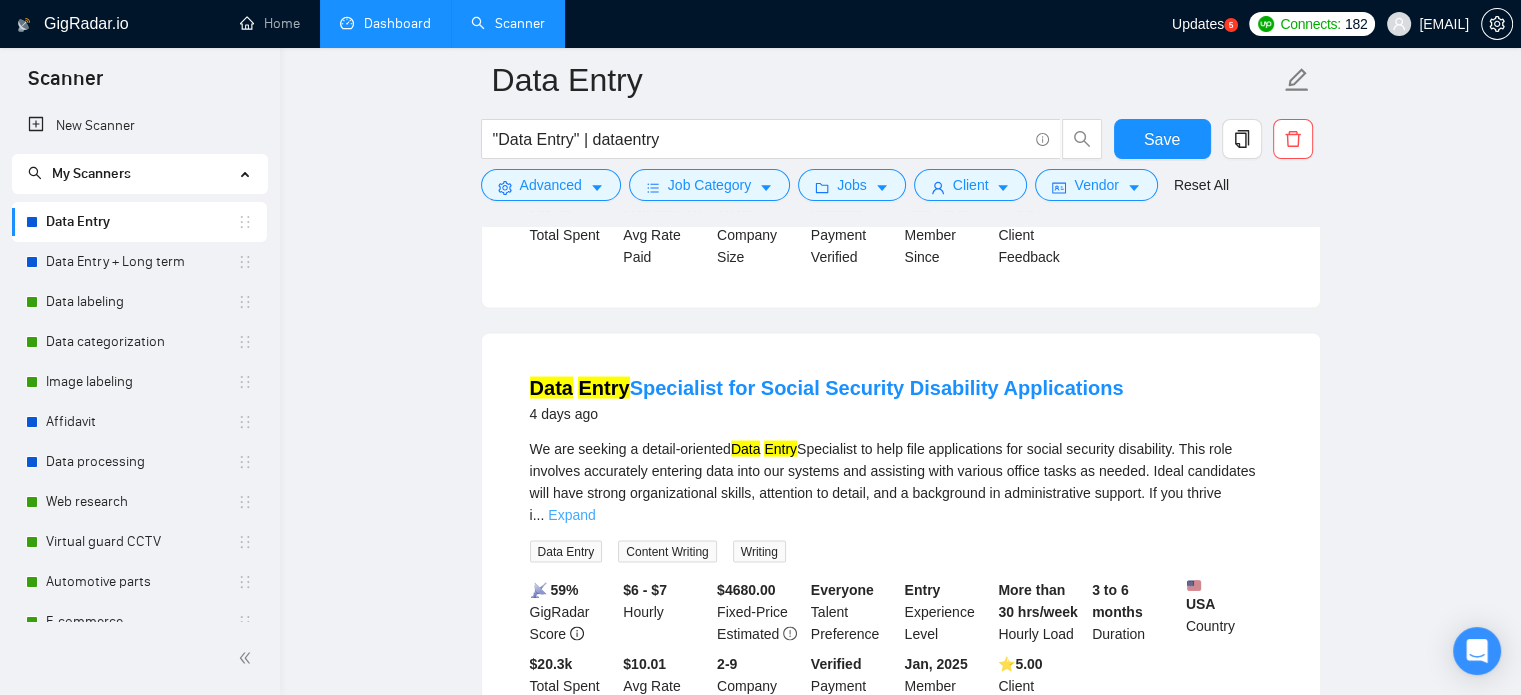 click on "Expand" at bounding box center [571, 515] 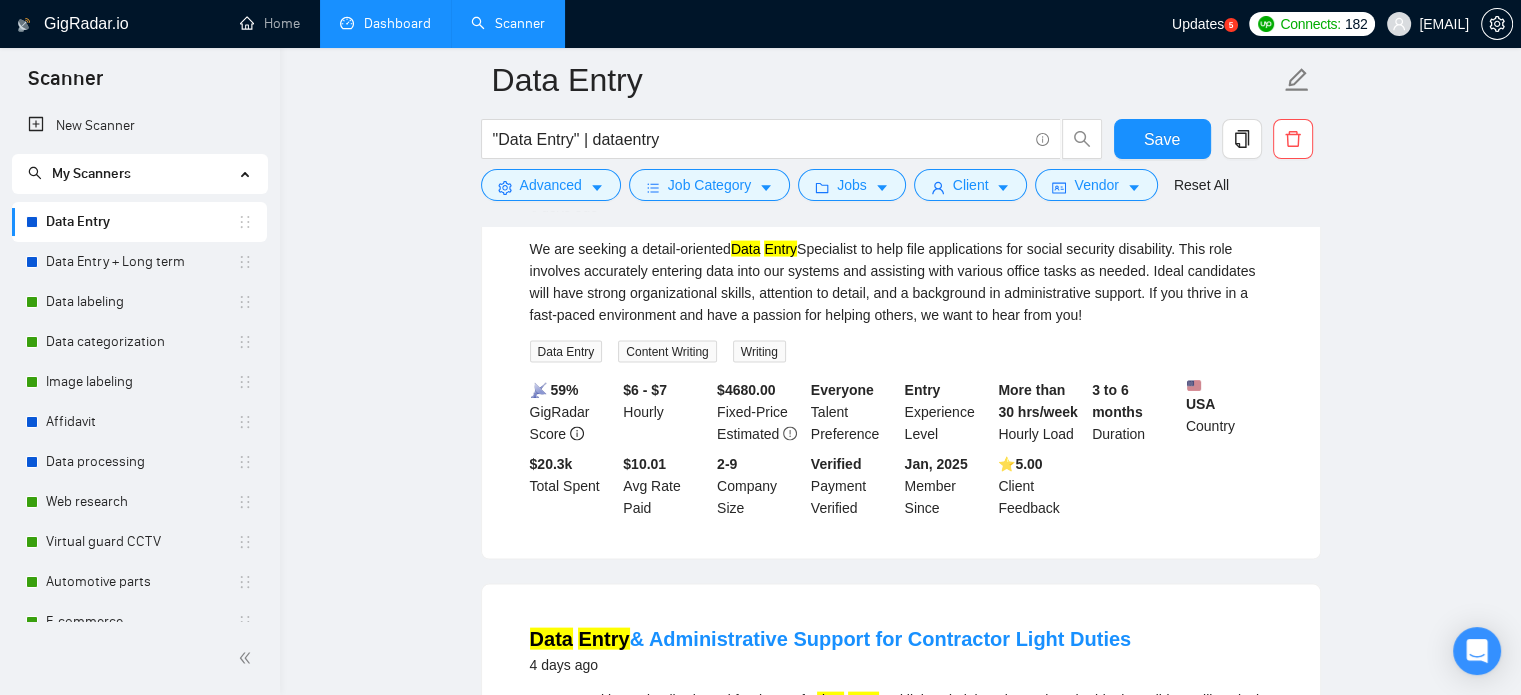 scroll, scrollTop: 4268, scrollLeft: 0, axis: vertical 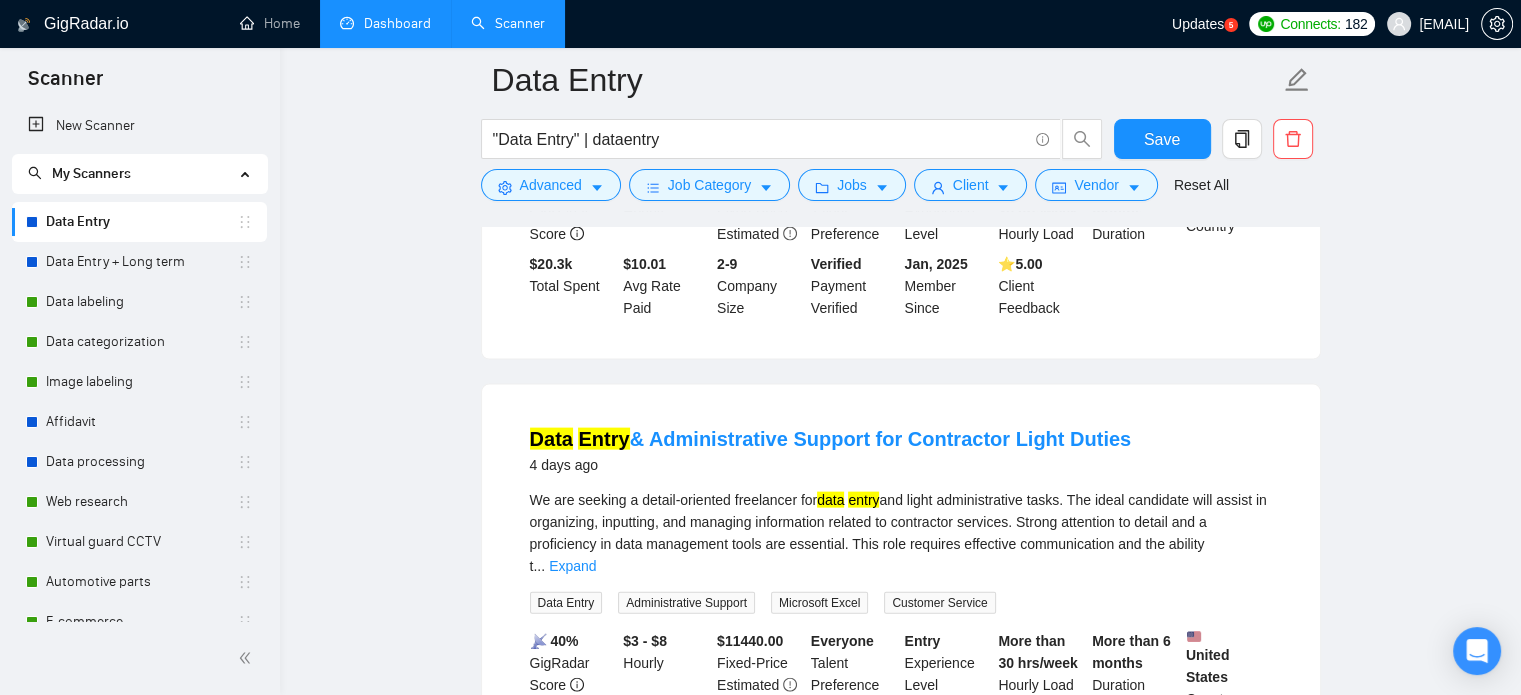 click on "Expand" at bounding box center [572, 566] 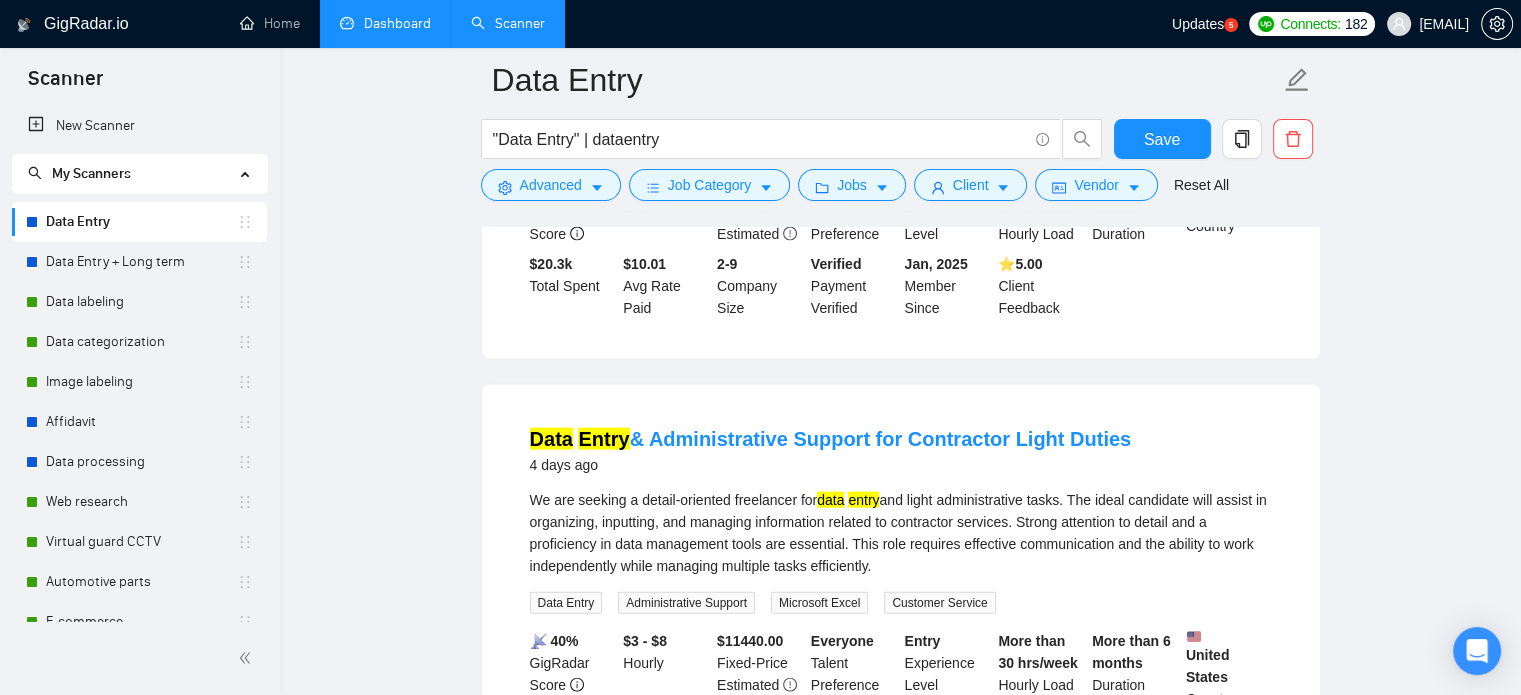 click on "We are seeking a detail-oriented freelancer for data entry and light administrative tasks. The ideal candidate will assist in organizing, inputting, and managing information related to contractor services. Strong attention to detail and a proficiency in data management tools are essential. This role requires effective communication and the ability to work independently while managing multiple tasks efficiently." at bounding box center (901, 533) 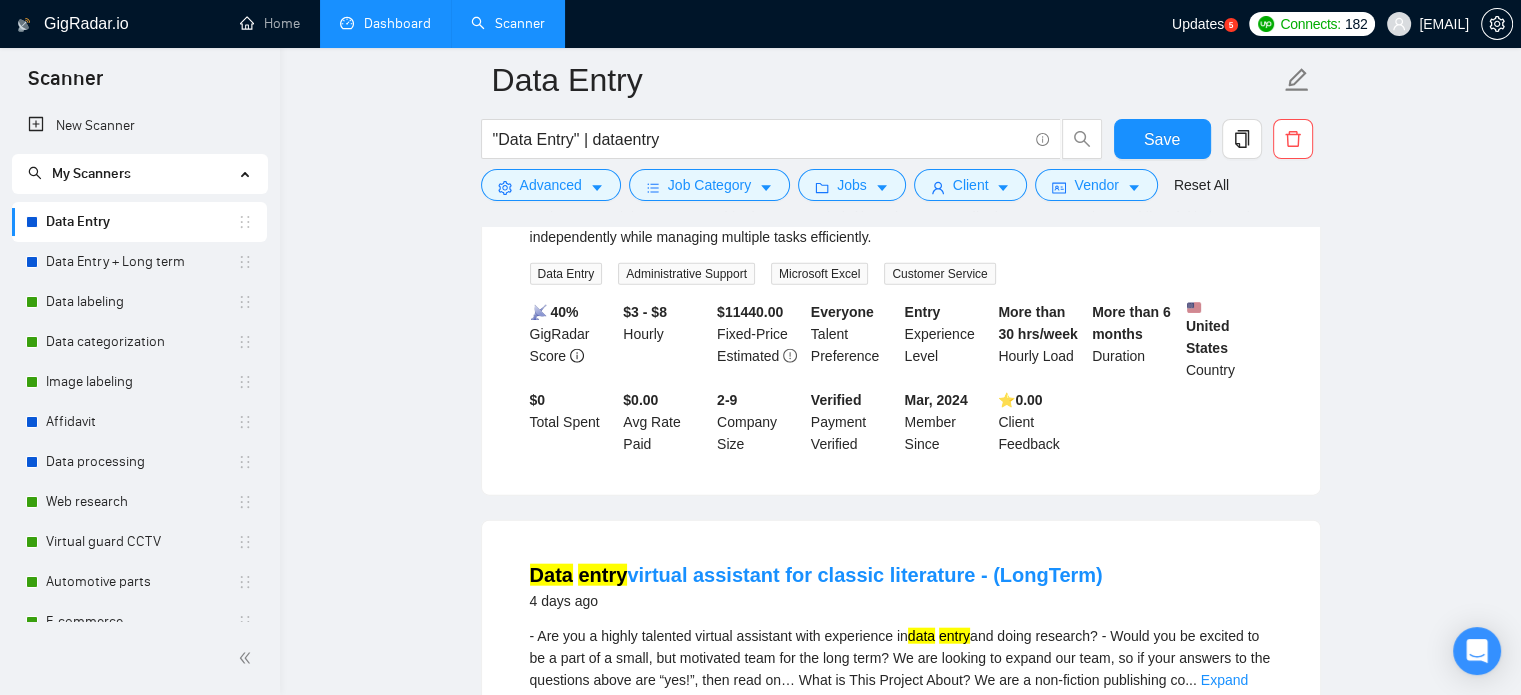 scroll, scrollTop: 4768, scrollLeft: 0, axis: vertical 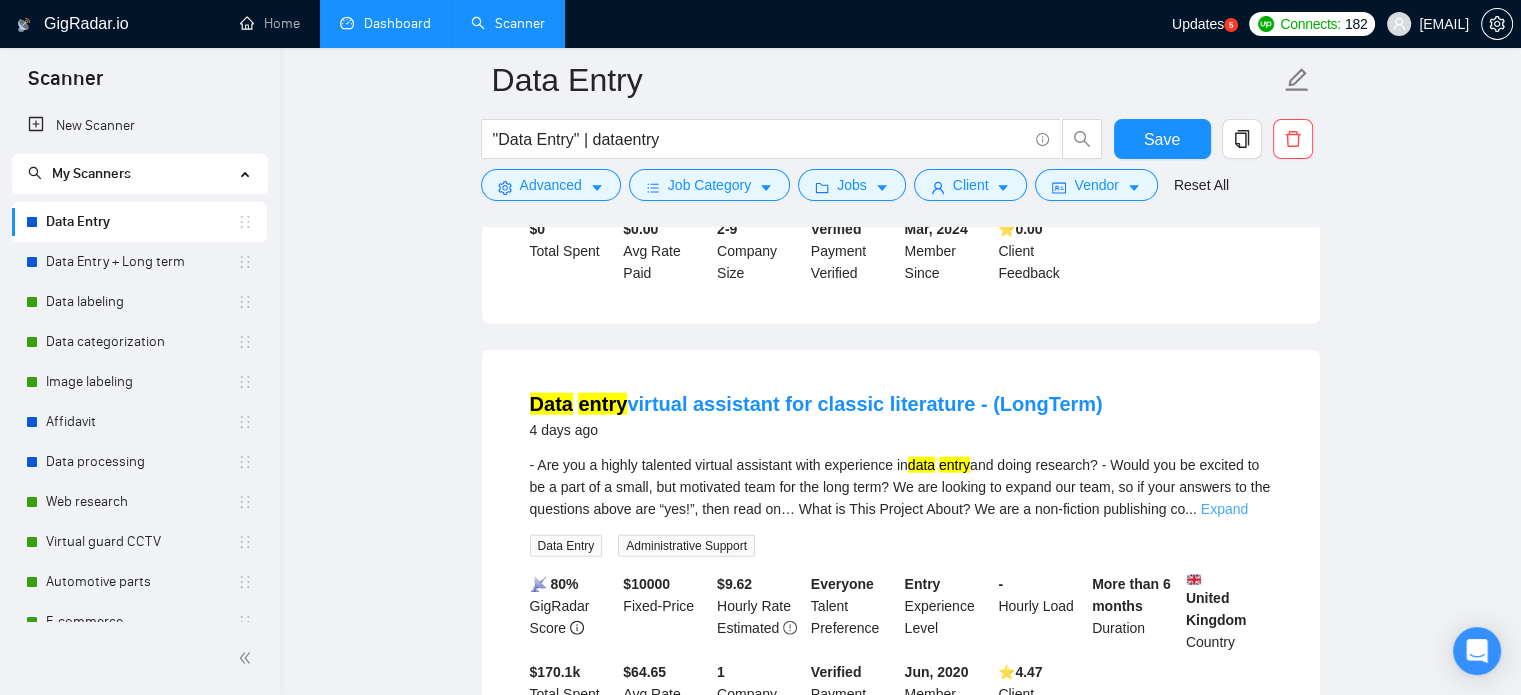click on "Expand" at bounding box center [1224, 509] 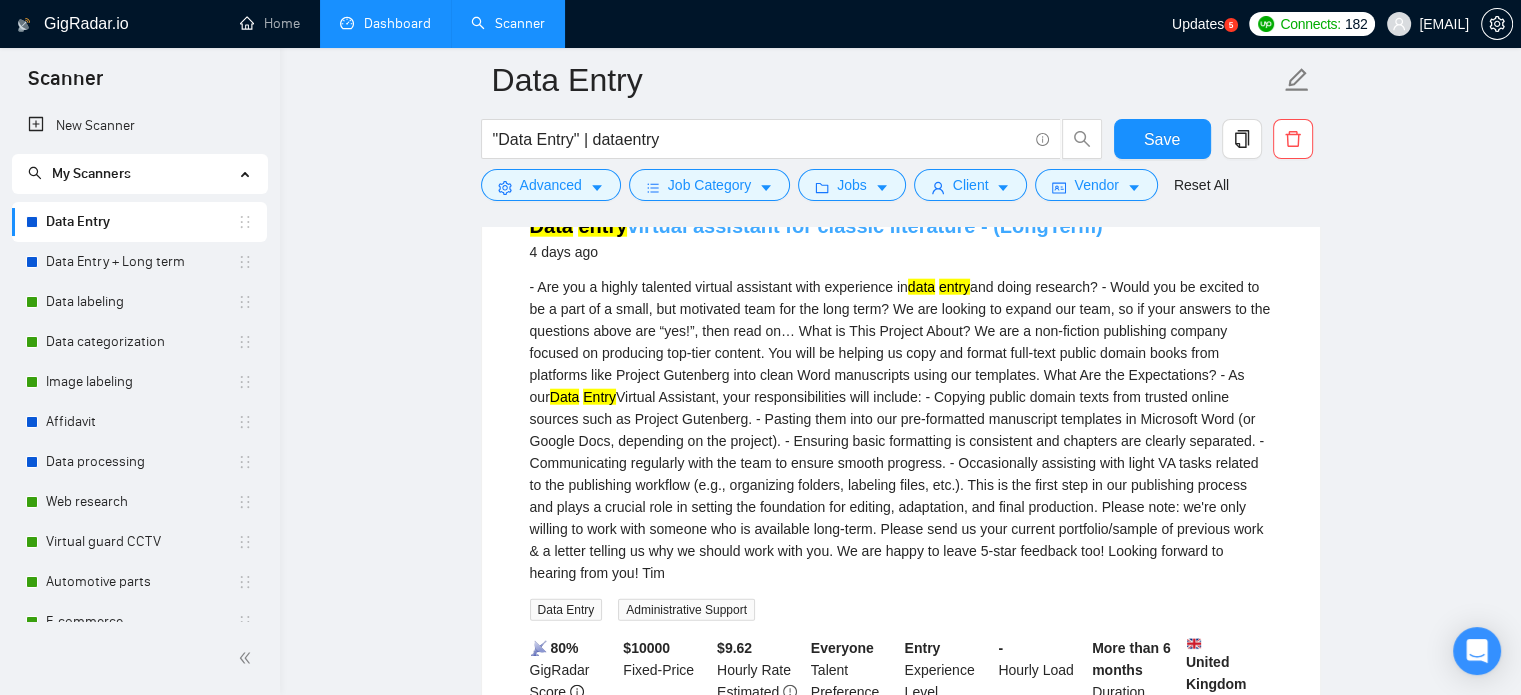 scroll, scrollTop: 5068, scrollLeft: 0, axis: vertical 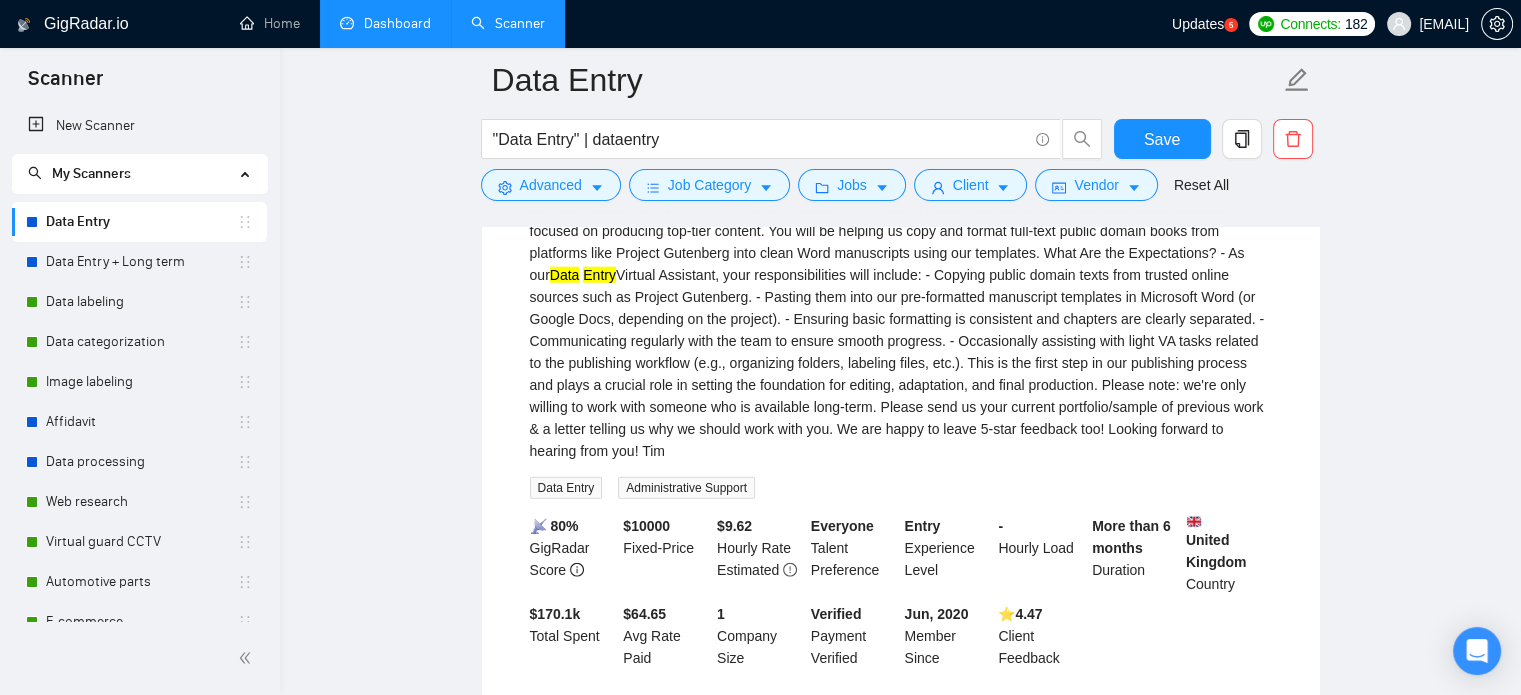 click on "Load More ([NUMBER])" at bounding box center [900, 742] 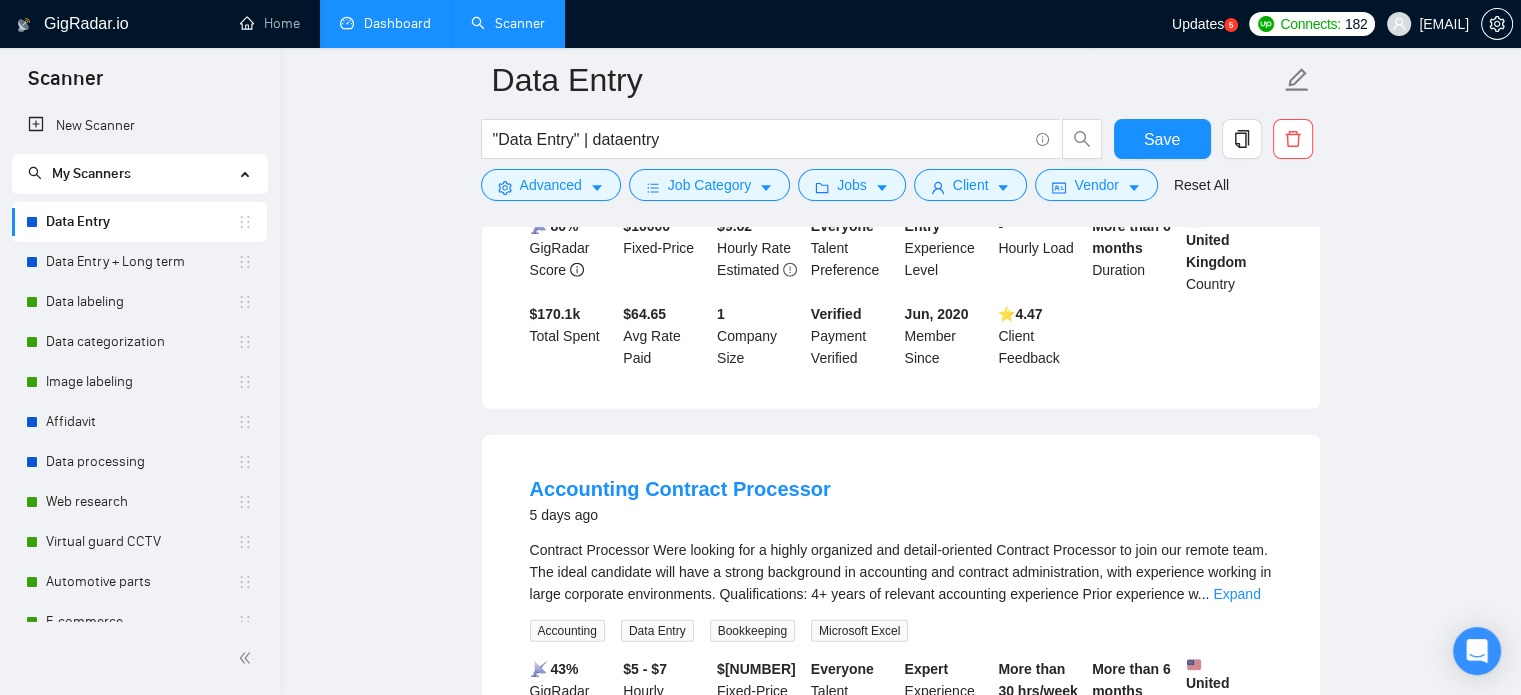 scroll, scrollTop: 5468, scrollLeft: 0, axis: vertical 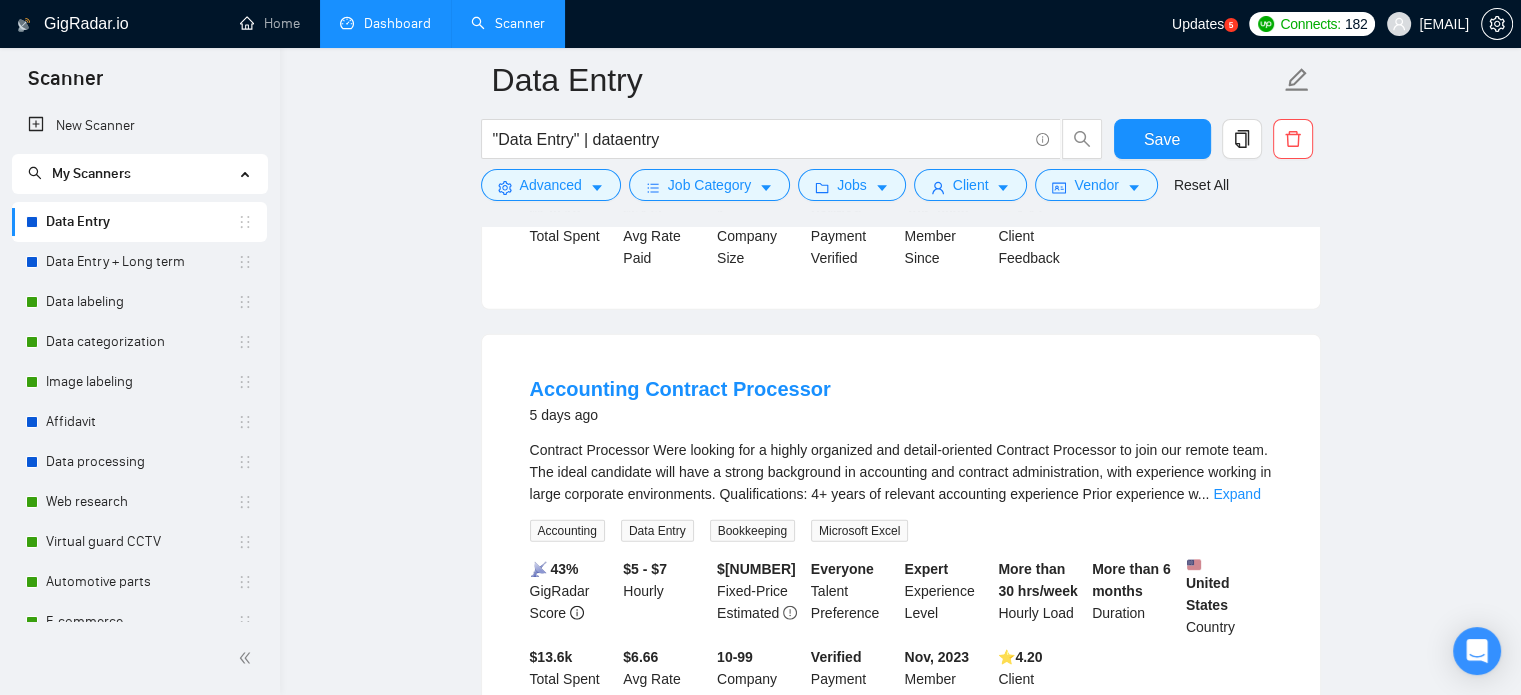 click on "Accounting Contract Processor 5 days ago Contract Processor
Were looking for a highly organized and detail-oriented Contract Processor to join our remote team. The ideal candidate will have a strong background in accounting and contract administration, with experience working in large corporate environments.
Qualifications:
4+ years of relevant accounting experience
Prior experience w ... Expand Accounting Data Entry Bookkeeping Microsoft Excel 📡   43% GigRadar Score   $[NUMBER] - $[NUMBER] Hourly $ [NUMBER].00 Fixed-Price Estimated Everyone Talent Preference Expert Experience Level More than 30 hrs/week Hourly Load More than 6 months Duration   United States Country $ [NUMBER].6k Total Spent $[NUMBER].66 Avg Rate Paid 10-99 Company Size Verified Payment Verified Nov, 2023 Member Since ⭐️  4.20 Client Feedback" at bounding box center (901, 543) 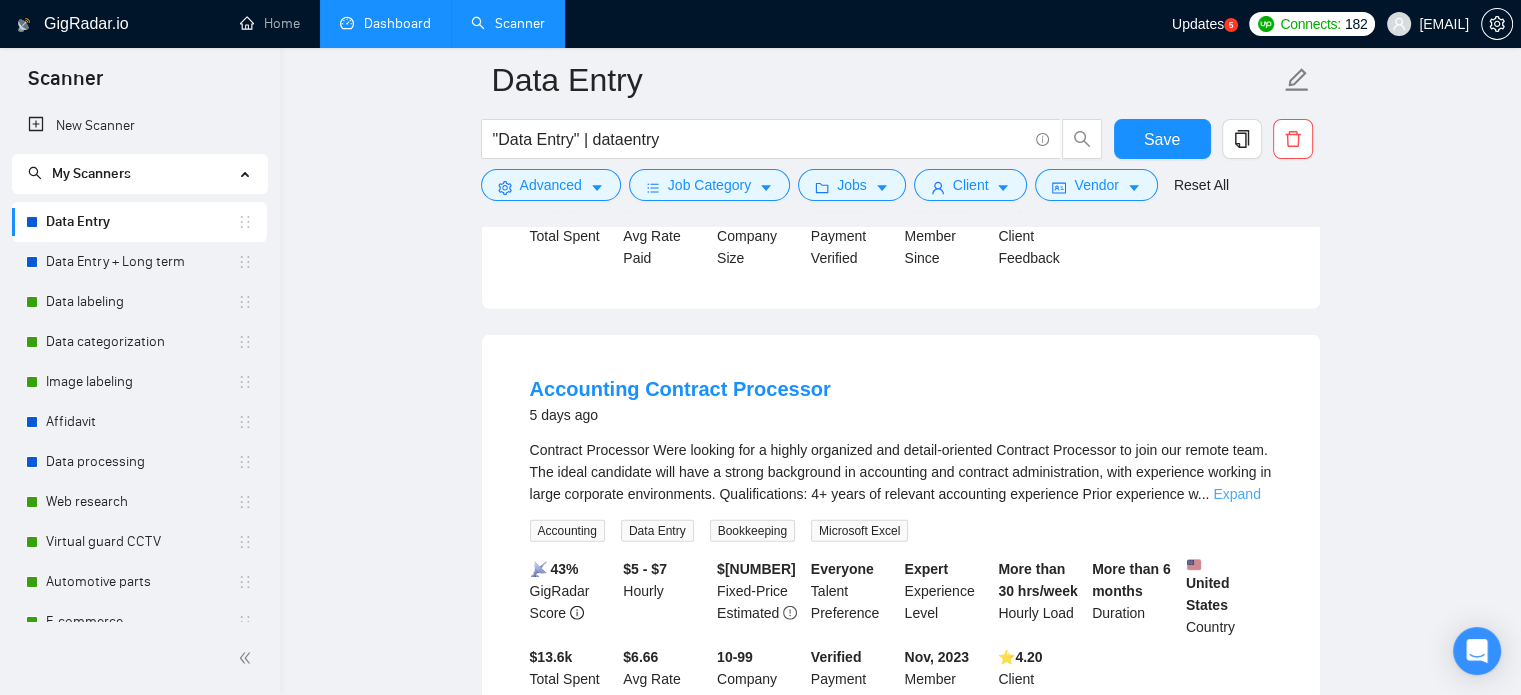 click on "Expand" at bounding box center (1236, 494) 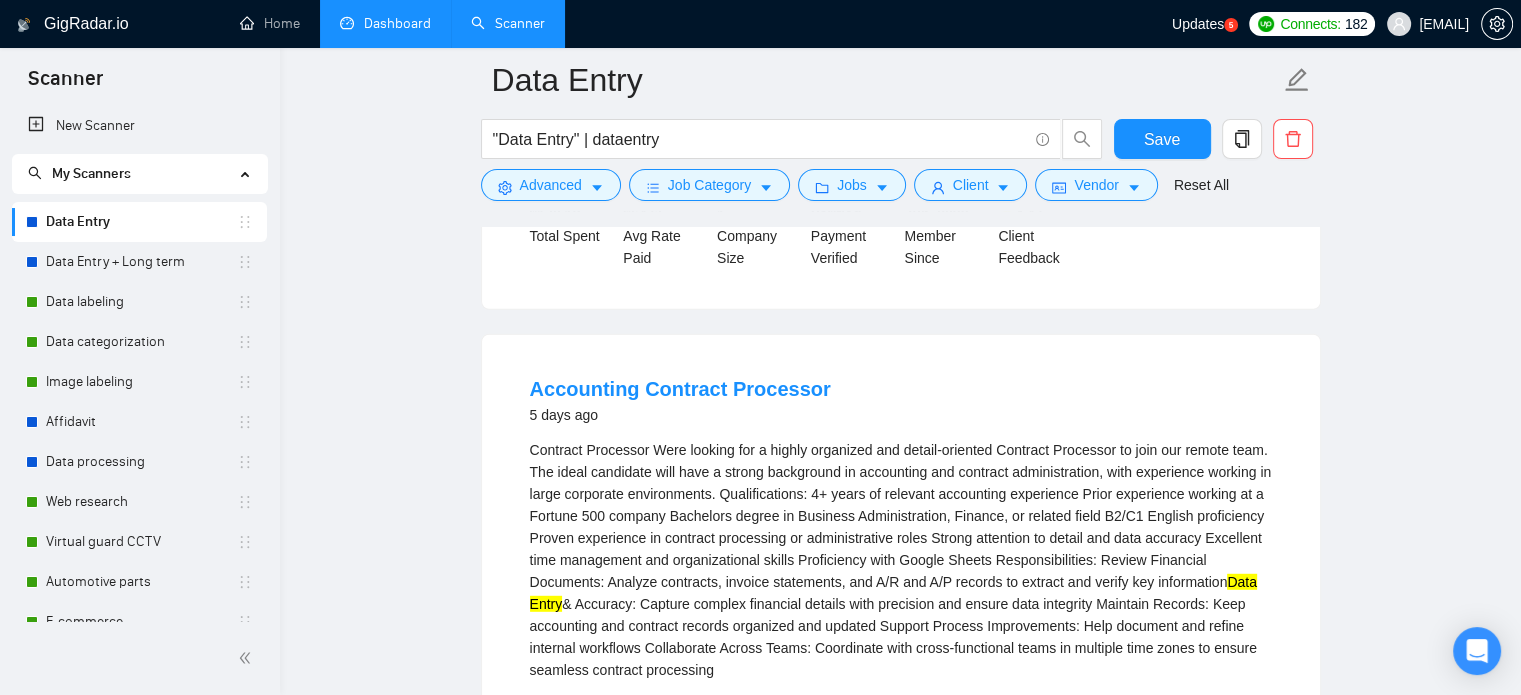 click on "Contract Processor
Were looking for a highly organized and detail-oriented Contract Processor to join our remote team. The ideal candidate will have a strong background in accounting and contract administration, with experience working in large corporate environments.
Qualifications:
[NUMBER]+ years of relevant accounting experience
Prior experience working at a Fortune [NUMBER] company
Bachelors degree in Business Administration, Finance, or related field
[LEVEL] English proficiency
Proven experience in contract processing or administrative roles
Strong attention to detail and data accuracy
Excellent time management and organizational skills
Proficiency with Google Sheets
Responsibilities:
Review Financial Documents: Analyze contracts, invoice statements, and A/R and A/P records to extract and verify key information
Data Entry" at bounding box center [901, 560] 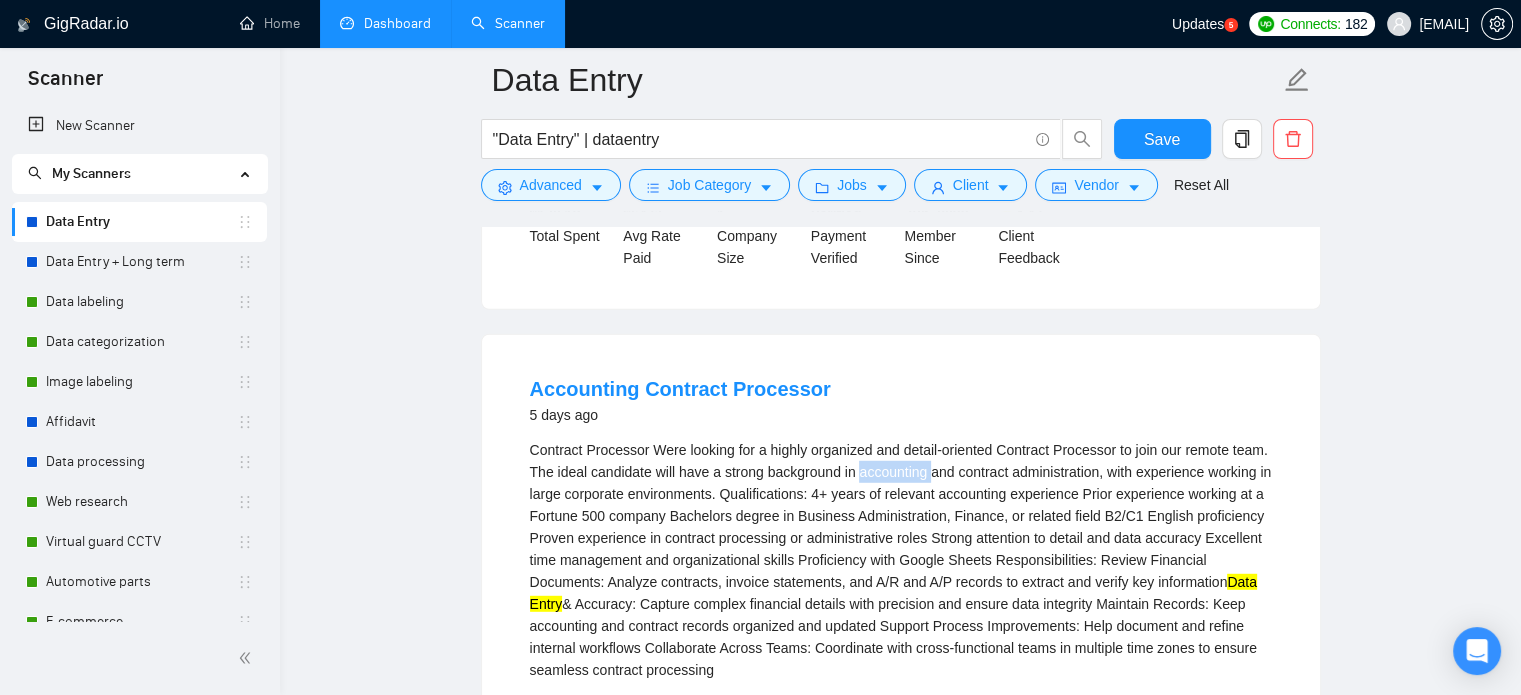click on "Contract Processor
Were looking for a highly organized and detail-oriented Contract Processor to join our remote team. The ideal candidate will have a strong background in accounting and contract administration, with experience working in large corporate environments.
Qualifications:
[NUMBER]+ years of relevant accounting experience
Prior experience working at a Fortune [NUMBER] company
Bachelors degree in Business Administration, Finance, or related field
[LEVEL] English proficiency
Proven experience in contract processing or administrative roles
Strong attention to detail and data accuracy
Excellent time management and organizational skills
Proficiency with Google Sheets
Responsibilities:
Review Financial Documents: Analyze contracts, invoice statements, and A/R and A/P records to extract and verify key information
Data Entry" at bounding box center [901, 560] 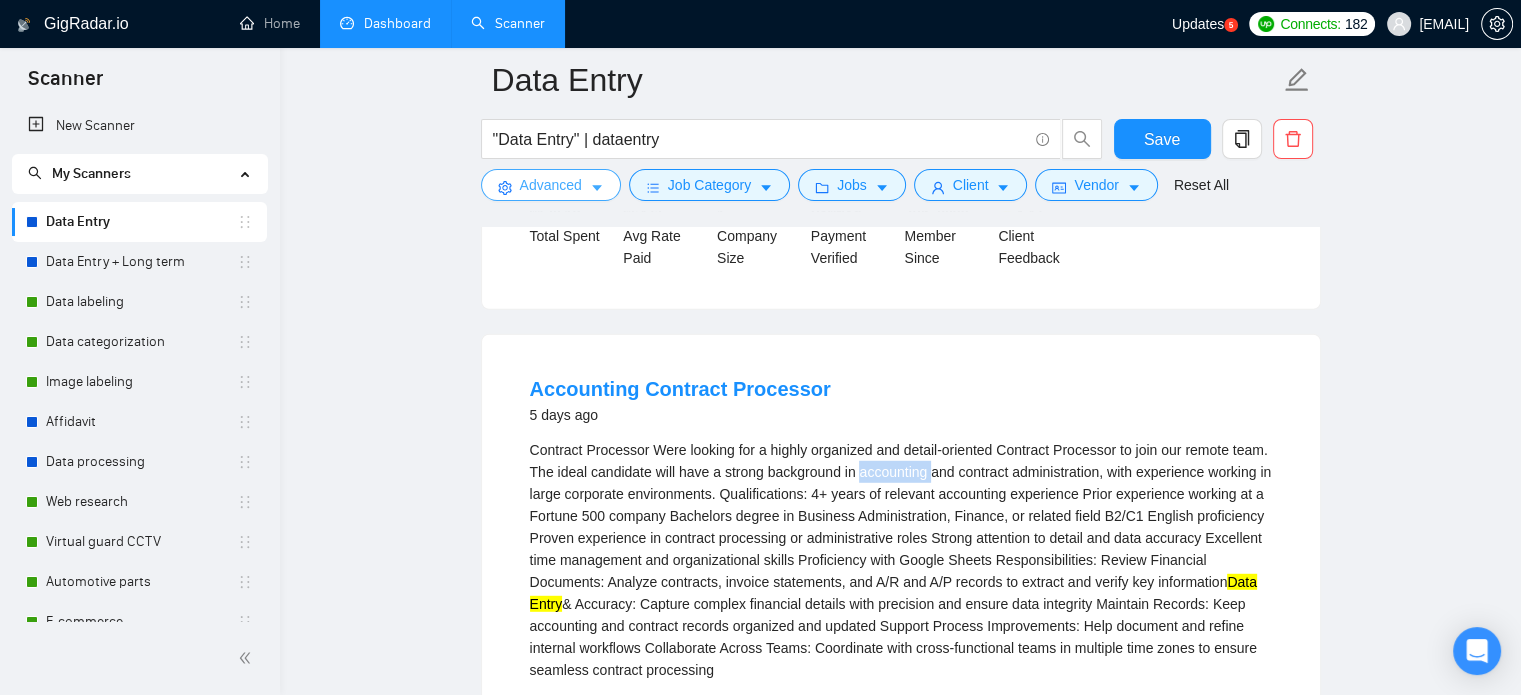 click on "Advanced" at bounding box center [551, 185] 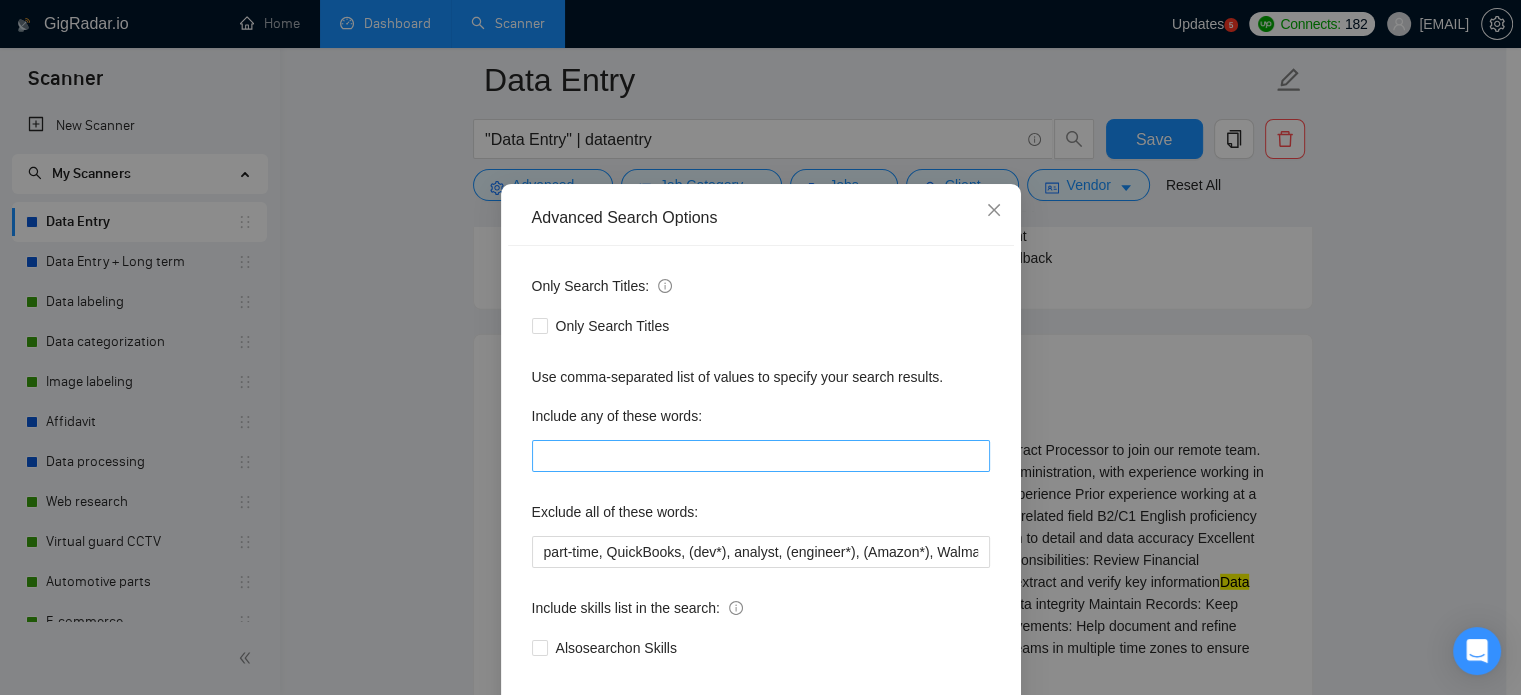 scroll, scrollTop: 136, scrollLeft: 0, axis: vertical 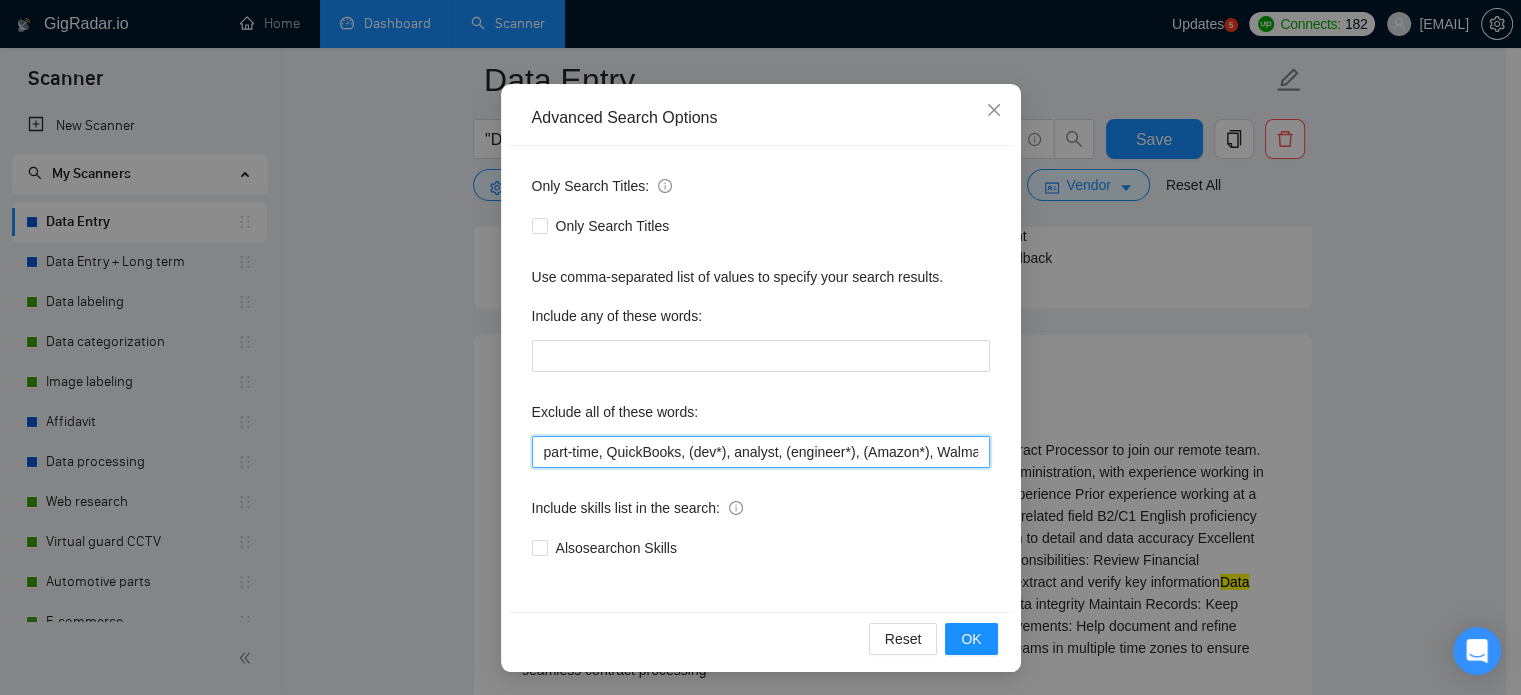 click on "part-time, QuickBooks, (dev*), analyst, (engineer*), (Amazon*), Walmart, (eBay*), "e Bay", (Odoo*), (php*), client success, speak Arabic, planning meetings, booking appointments, Calendar & Reminders, Household Administration, handle travel, legal support, Mandarin, Cantonese" at bounding box center [761, 452] 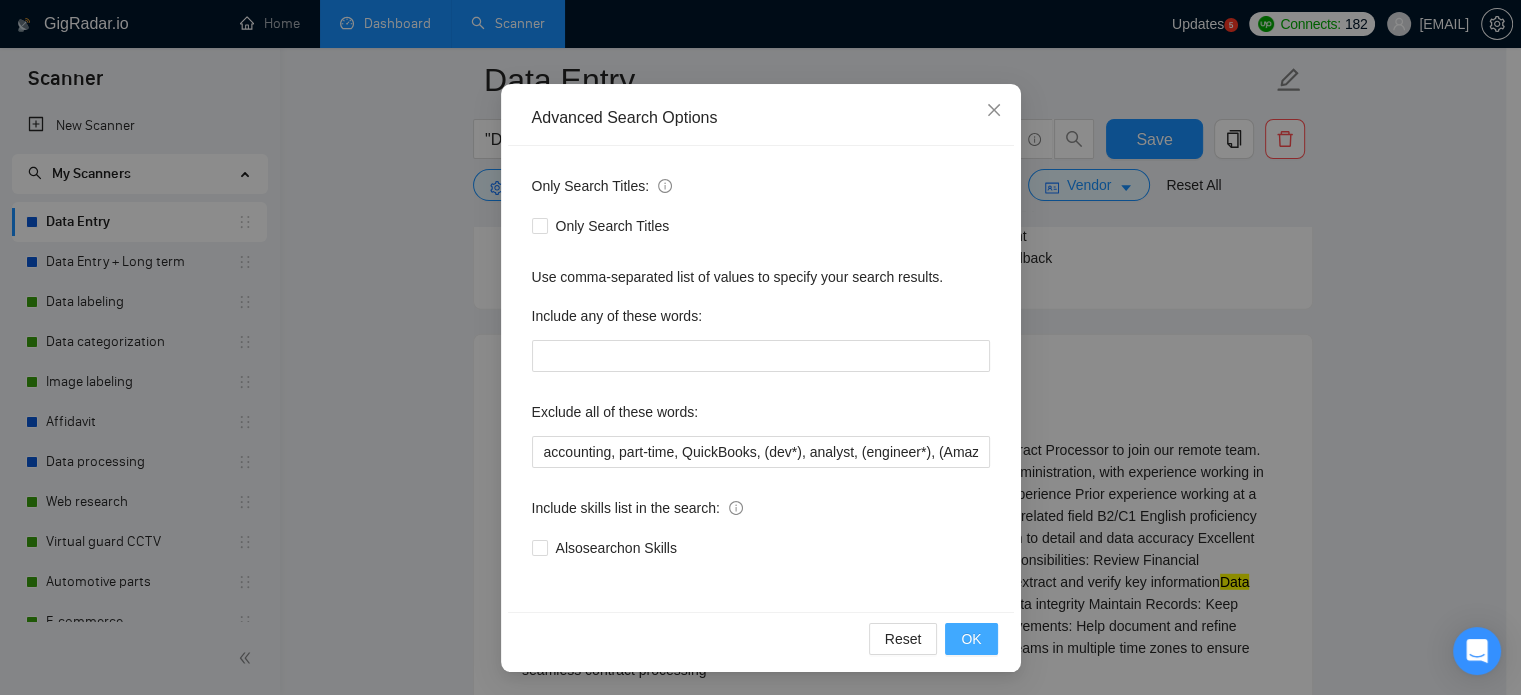 click on "OK" at bounding box center [971, 639] 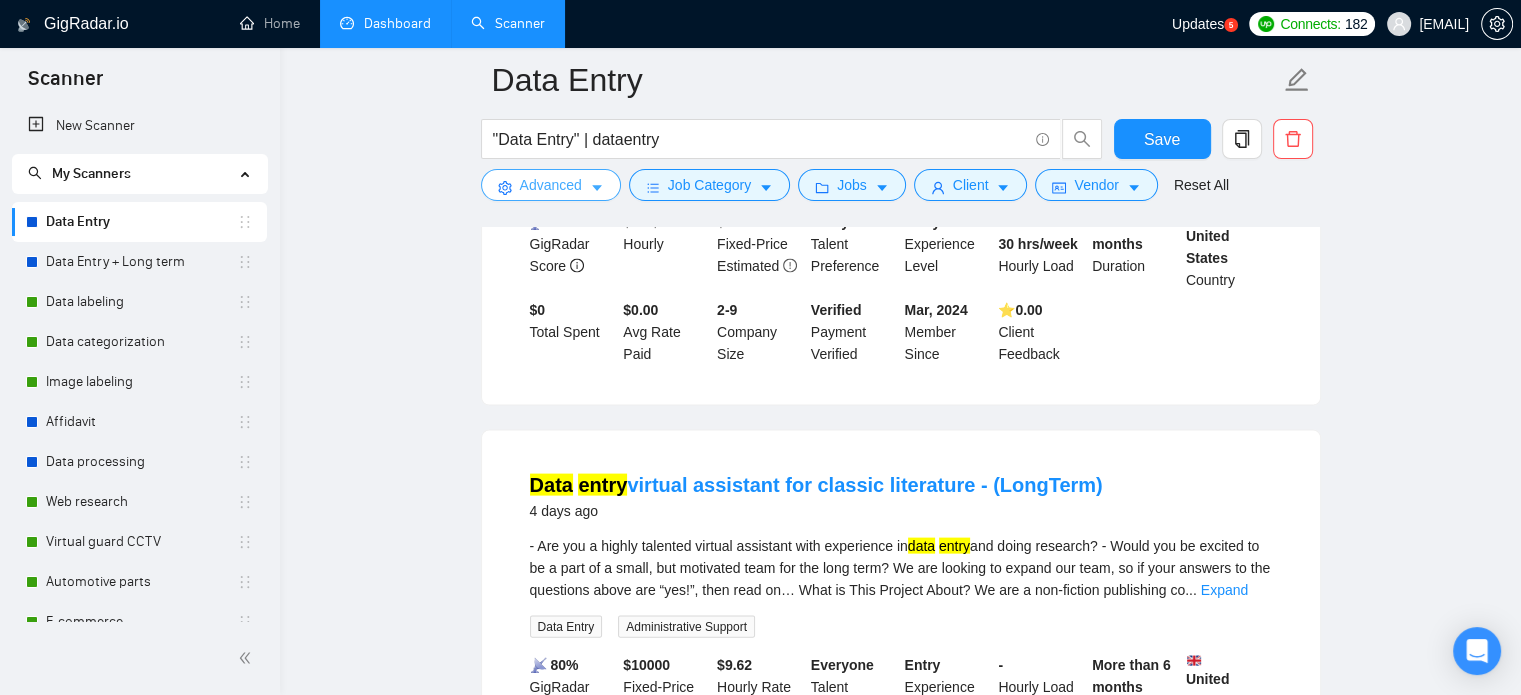 scroll, scrollTop: 4315, scrollLeft: 0, axis: vertical 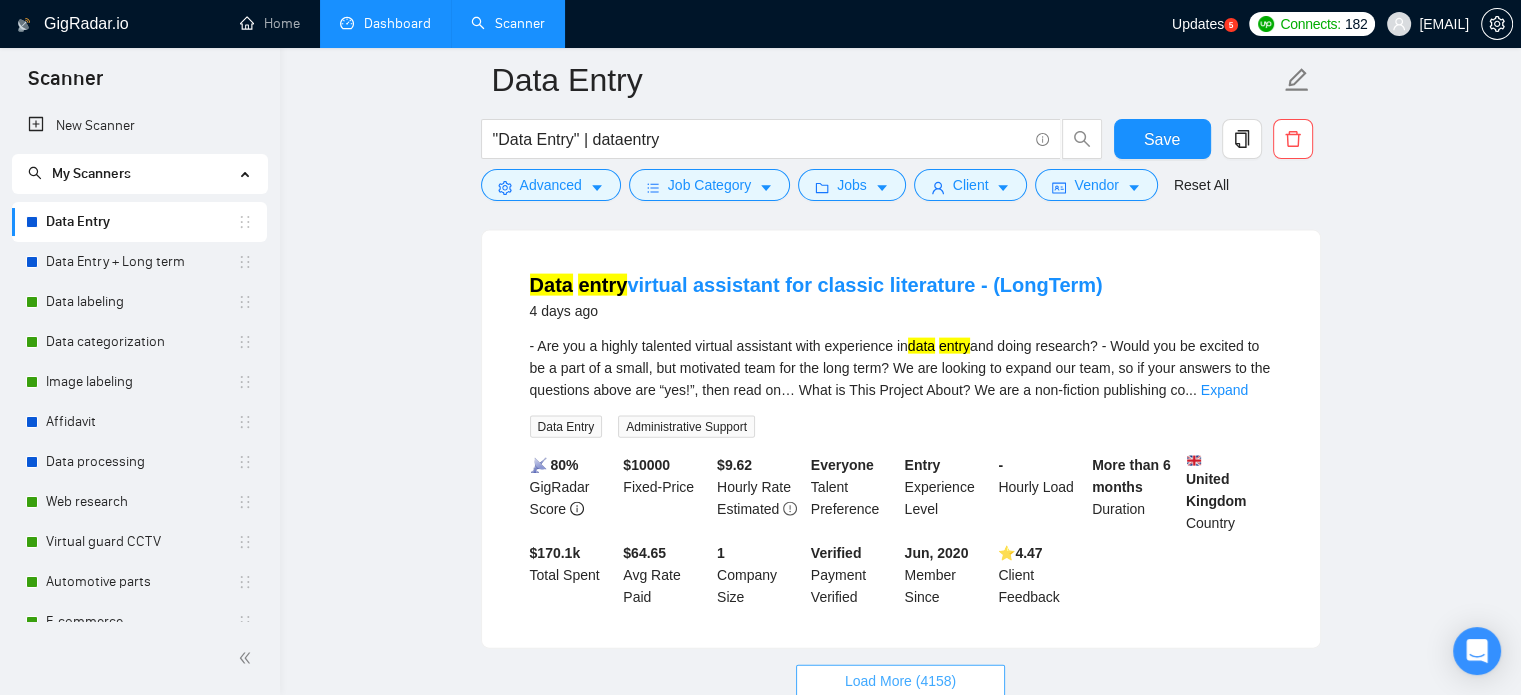 click on "Load More (4158)" at bounding box center (900, 681) 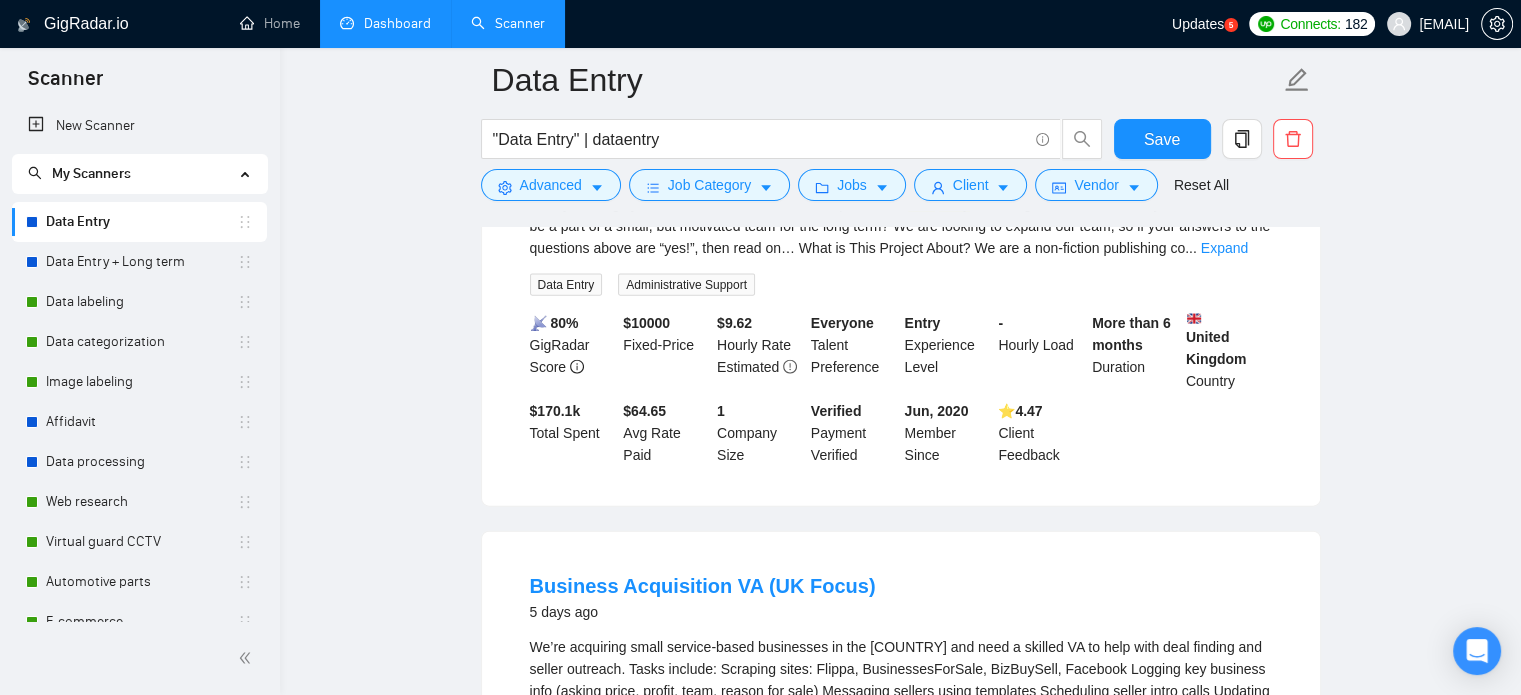 scroll, scrollTop: 4615, scrollLeft: 0, axis: vertical 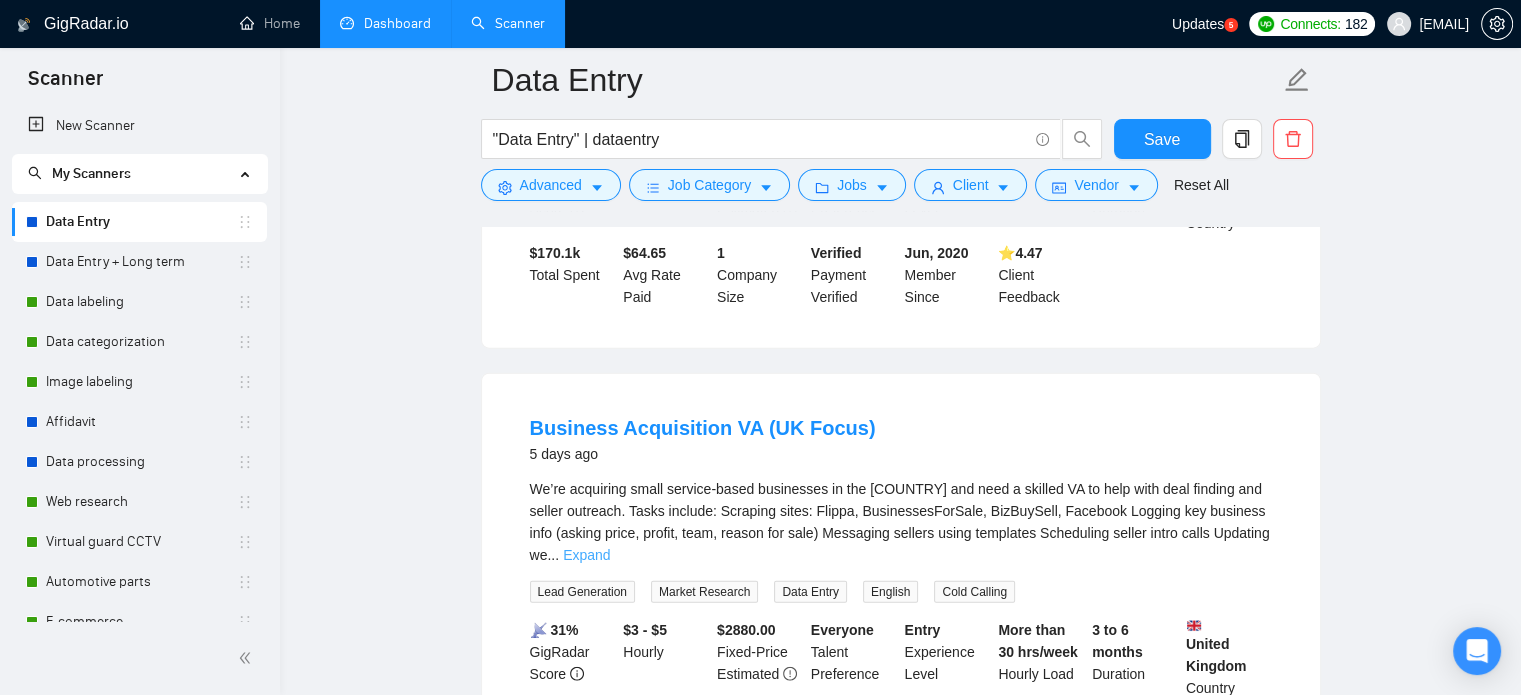 click on "Expand" at bounding box center [586, 555] 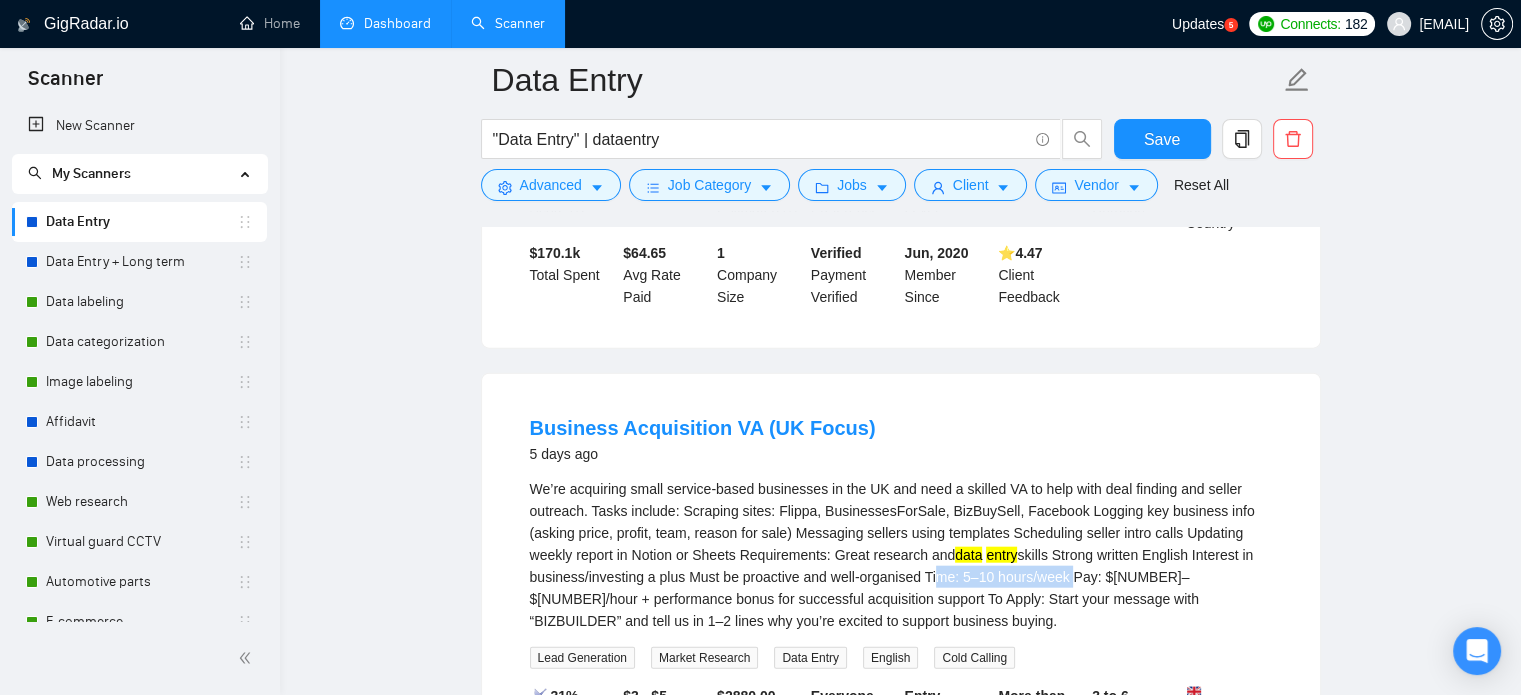drag, startPoint x: 928, startPoint y: 419, endPoint x: 1066, endPoint y: 424, distance: 138.09055 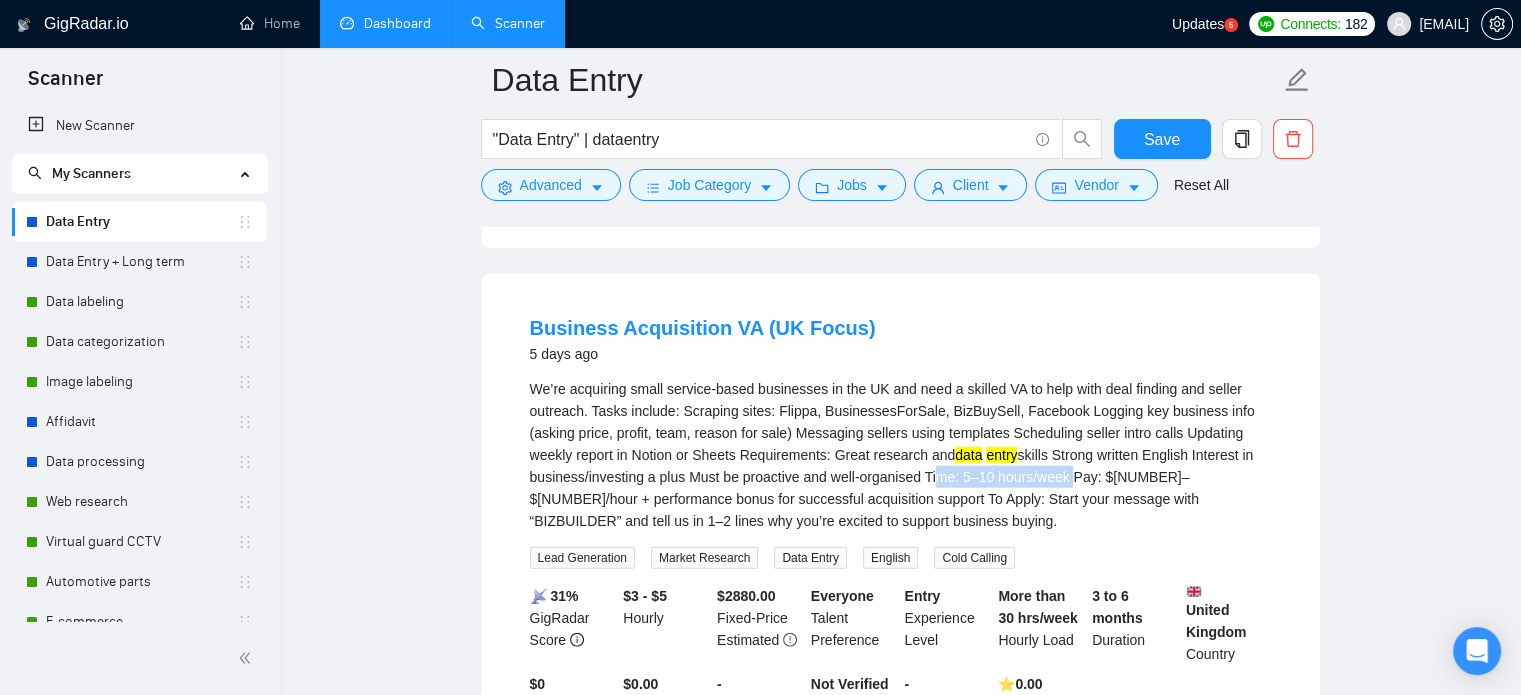 scroll, scrollTop: 4615, scrollLeft: 0, axis: vertical 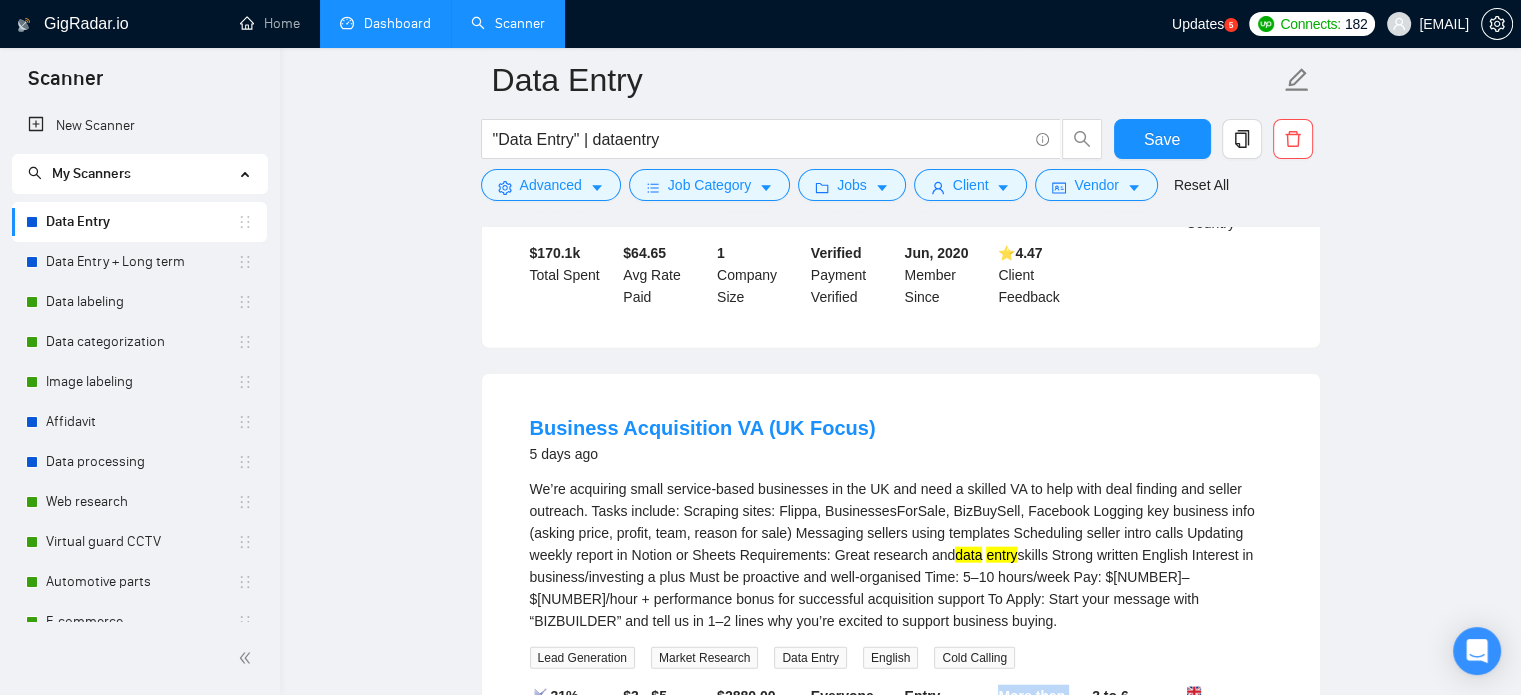 drag, startPoint x: 1001, startPoint y: 540, endPoint x: 1079, endPoint y: 565, distance: 81.908485 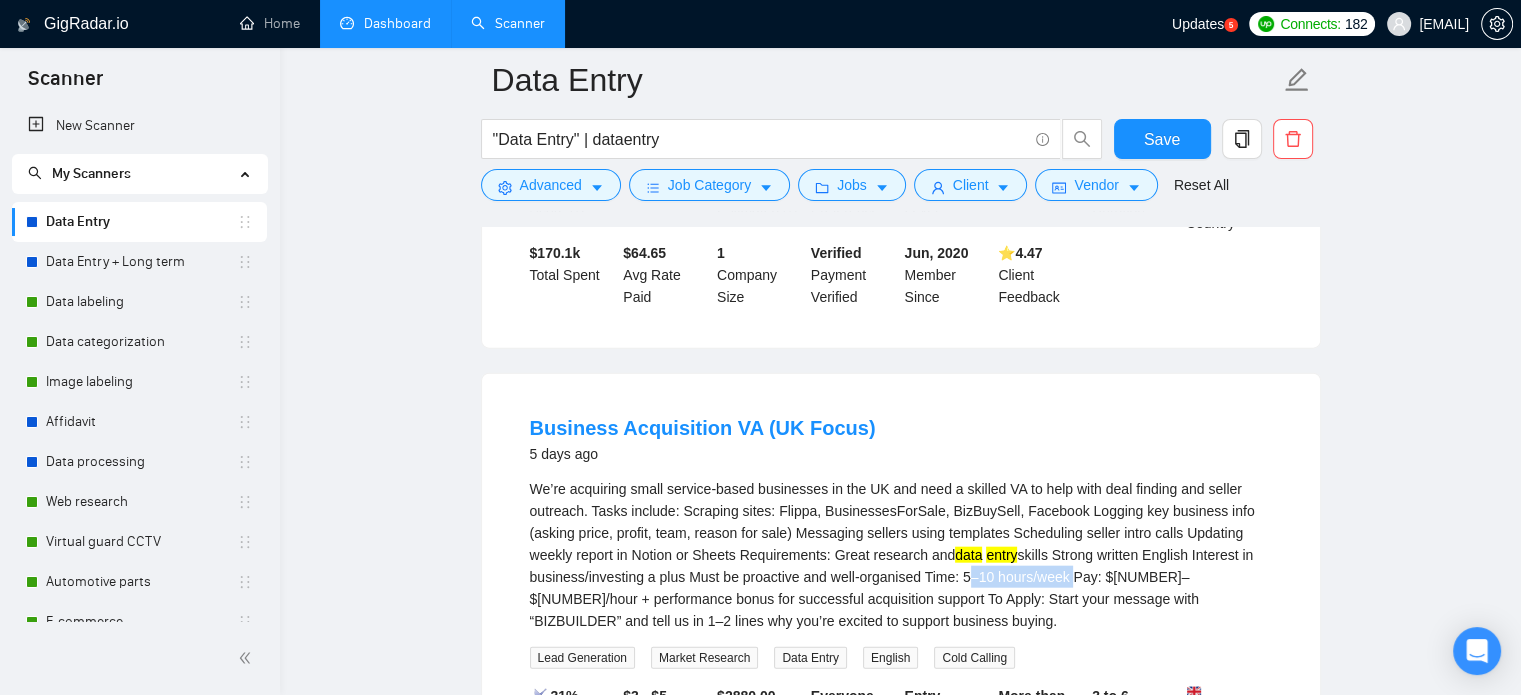 drag, startPoint x: 964, startPoint y: 422, endPoint x: 1068, endPoint y: 427, distance: 104.120125 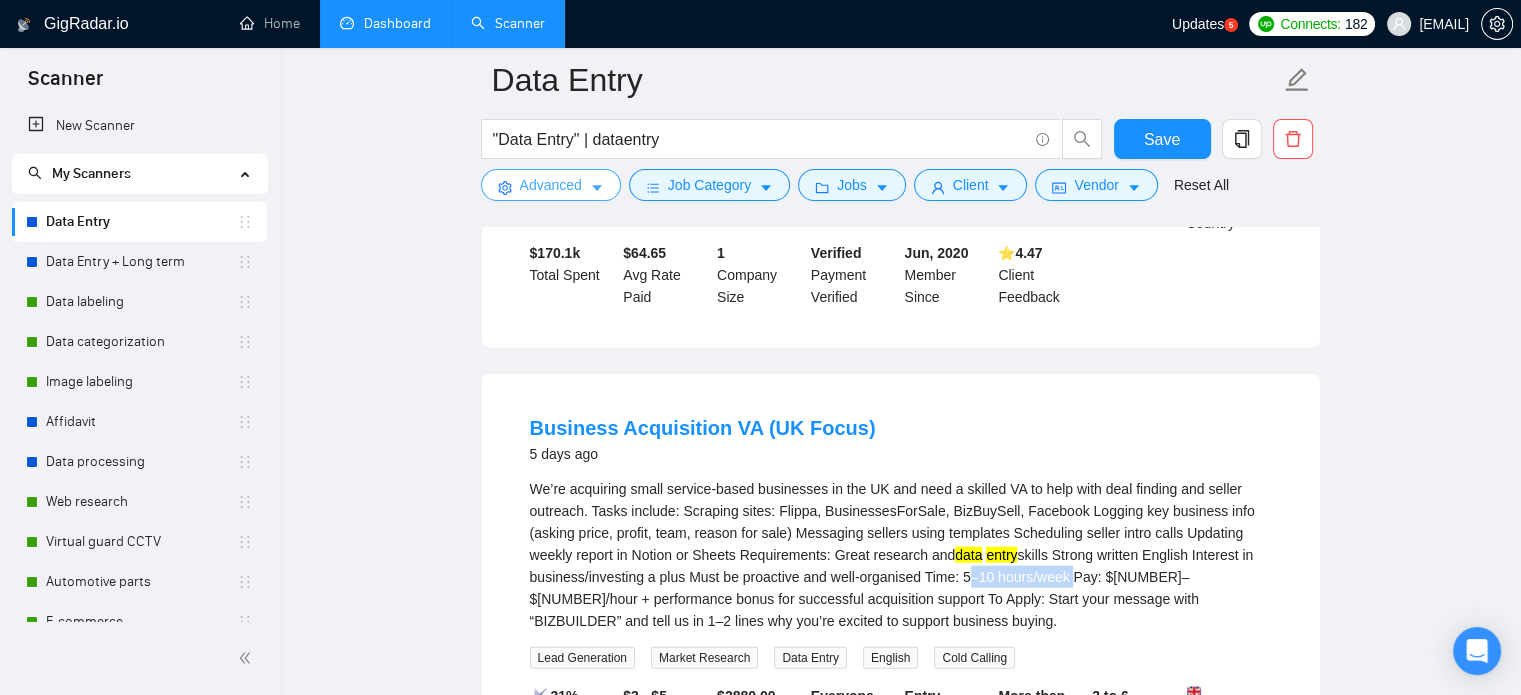 click 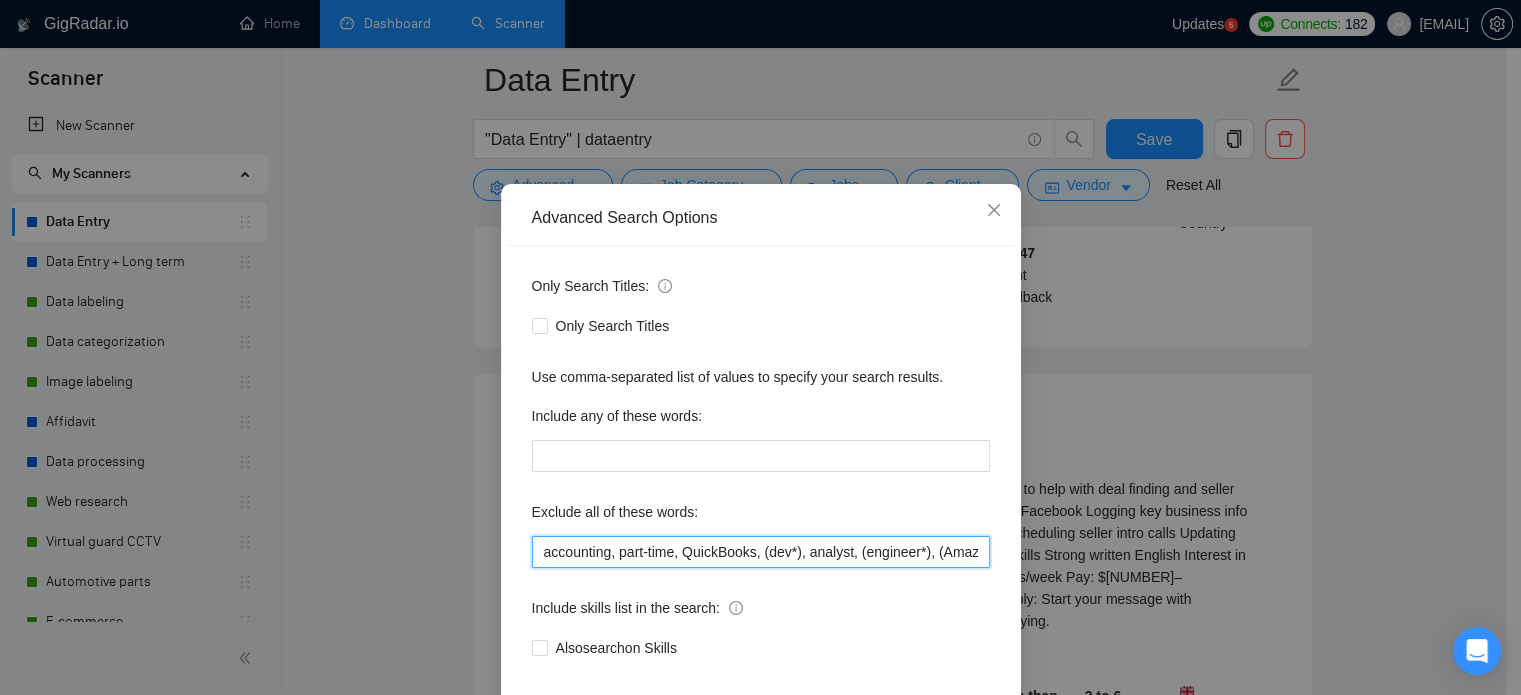 click on "accounting, part-time, QuickBooks, (dev*), analyst, (engineer*), (Amazon*), Walmart, (eBay*), "e Bay", (Odoo*), (php*), client success, speak Arabic, planning meetings, booking appointments, Calendar & Reminders, Household Administration, handle travel, legal support, Mandarin, Cantonese" at bounding box center [761, 552] 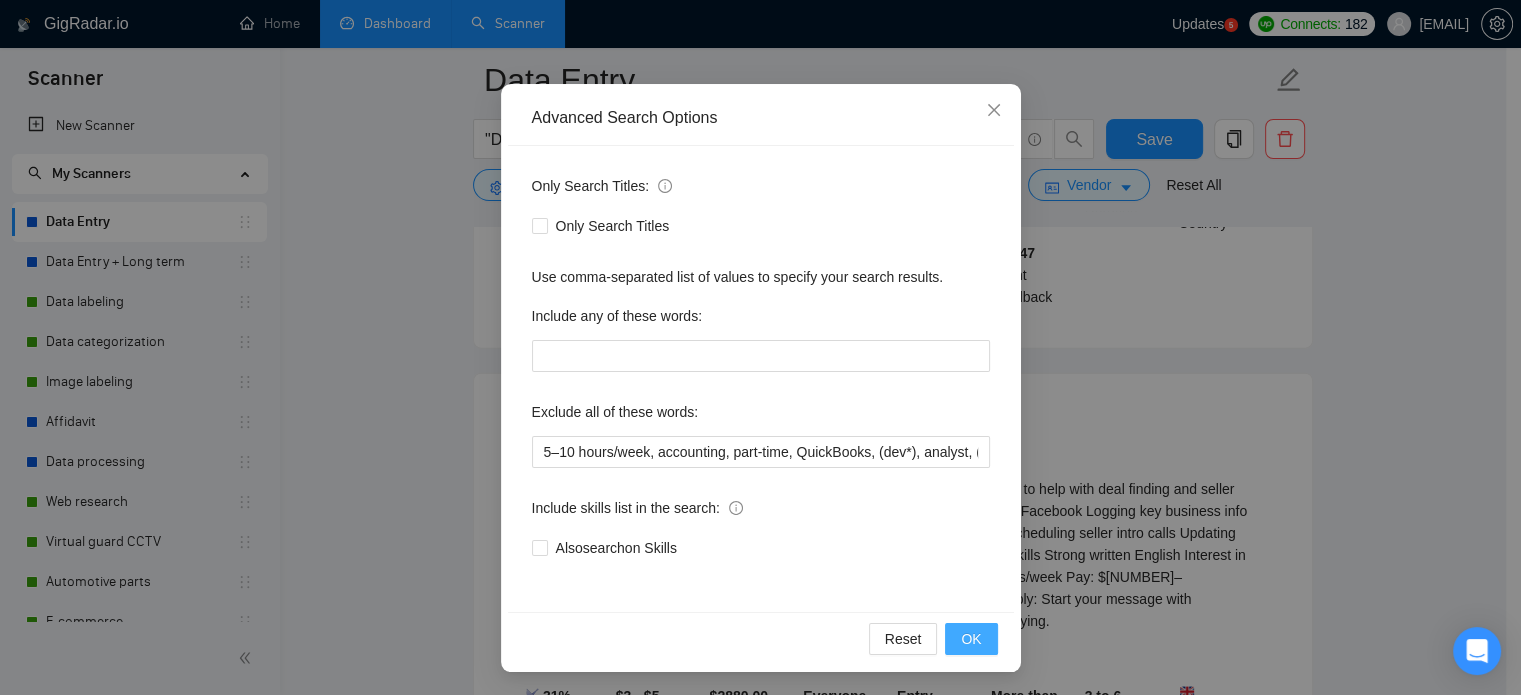 click on "OK" at bounding box center [971, 639] 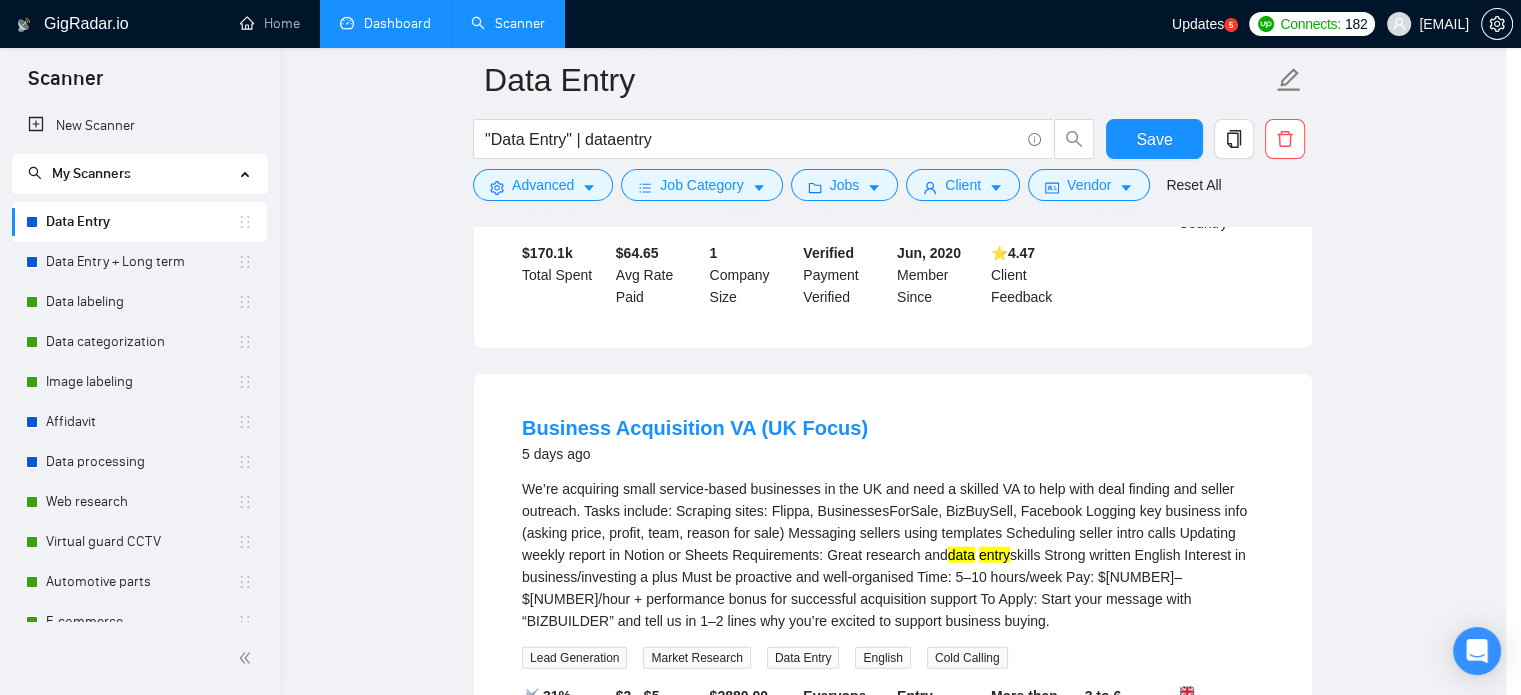 scroll, scrollTop: 36, scrollLeft: 0, axis: vertical 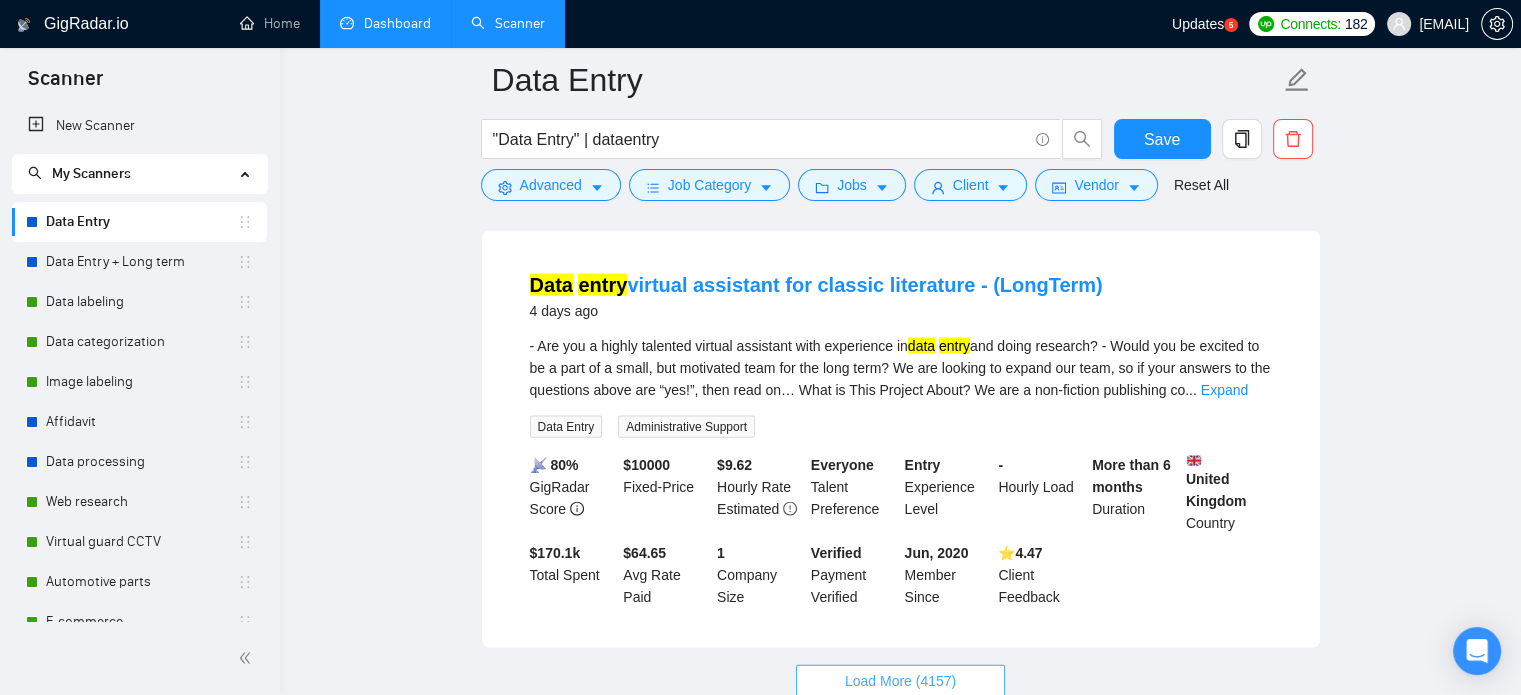 click on "Load More (4157)" at bounding box center (900, 681) 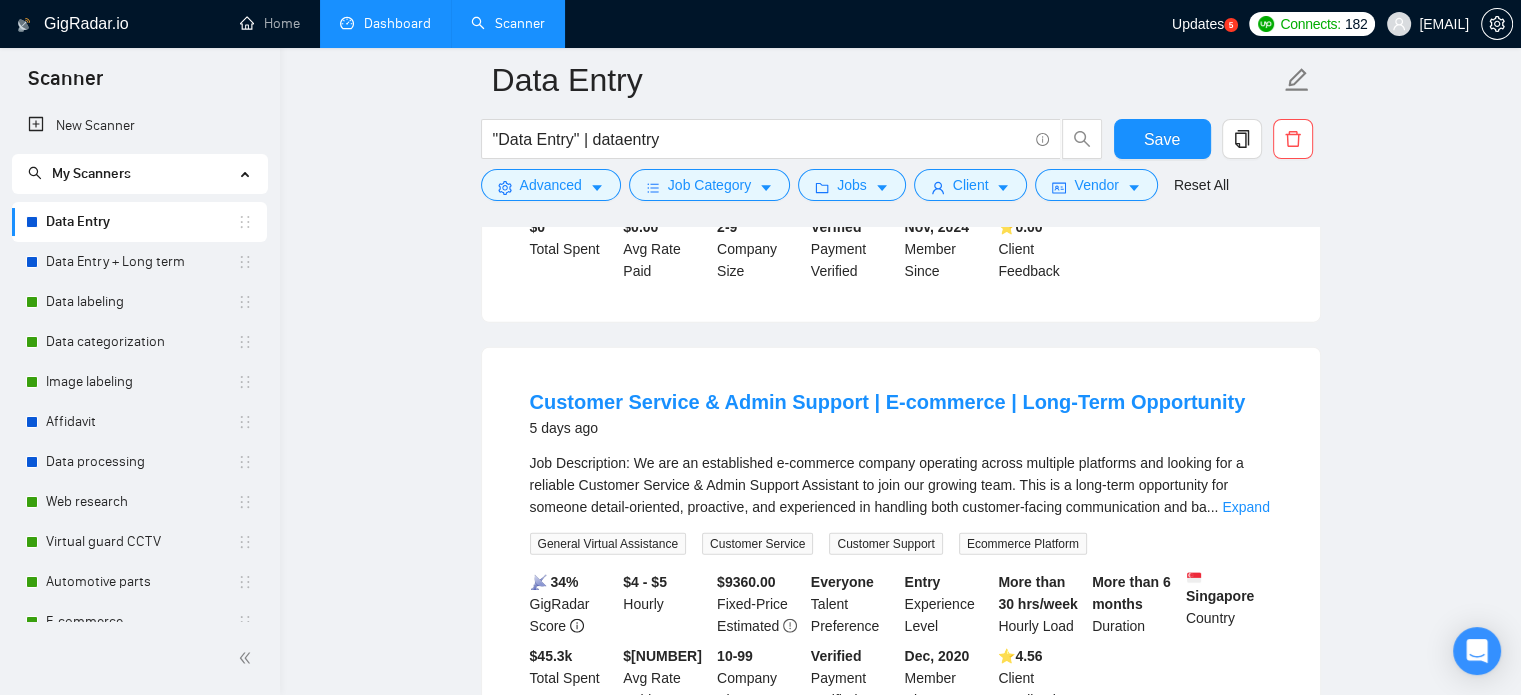 scroll, scrollTop: 5115, scrollLeft: 0, axis: vertical 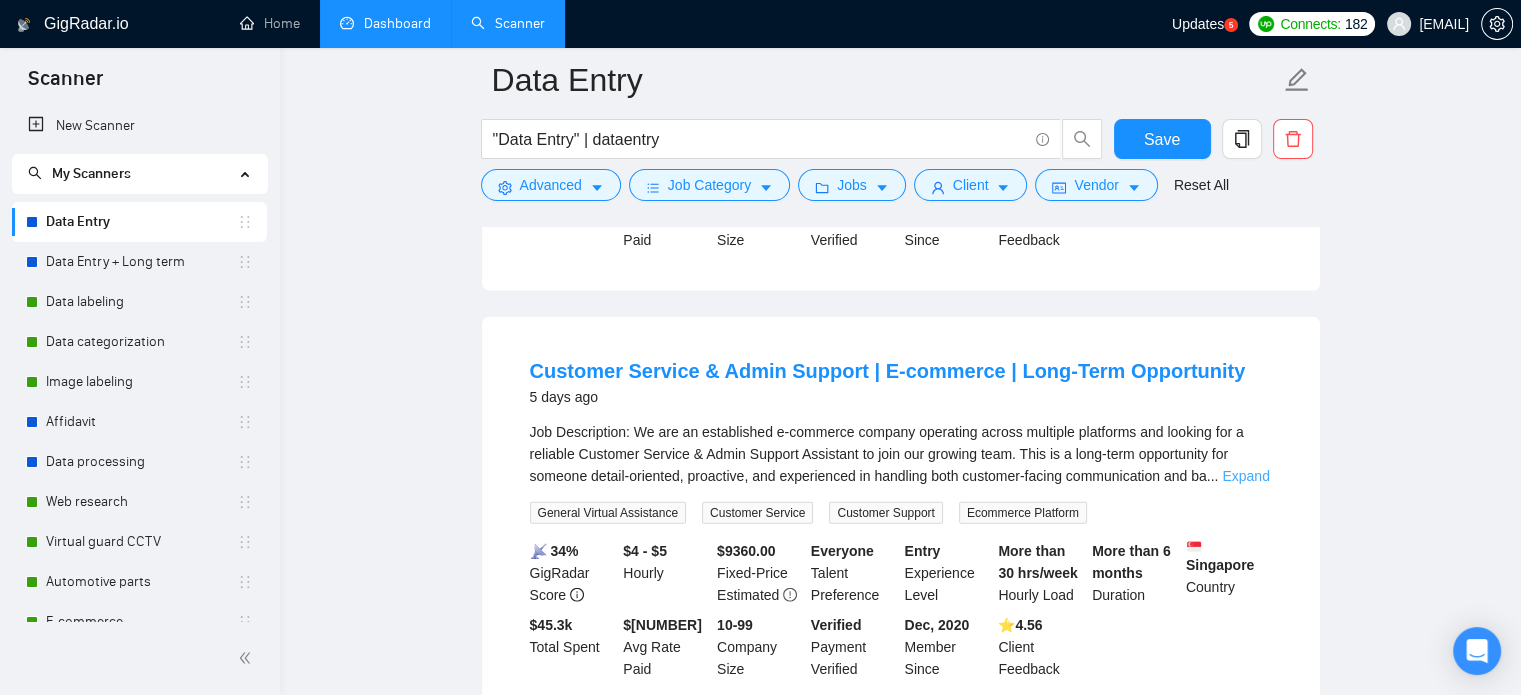 click on "Expand" at bounding box center [1245, 476] 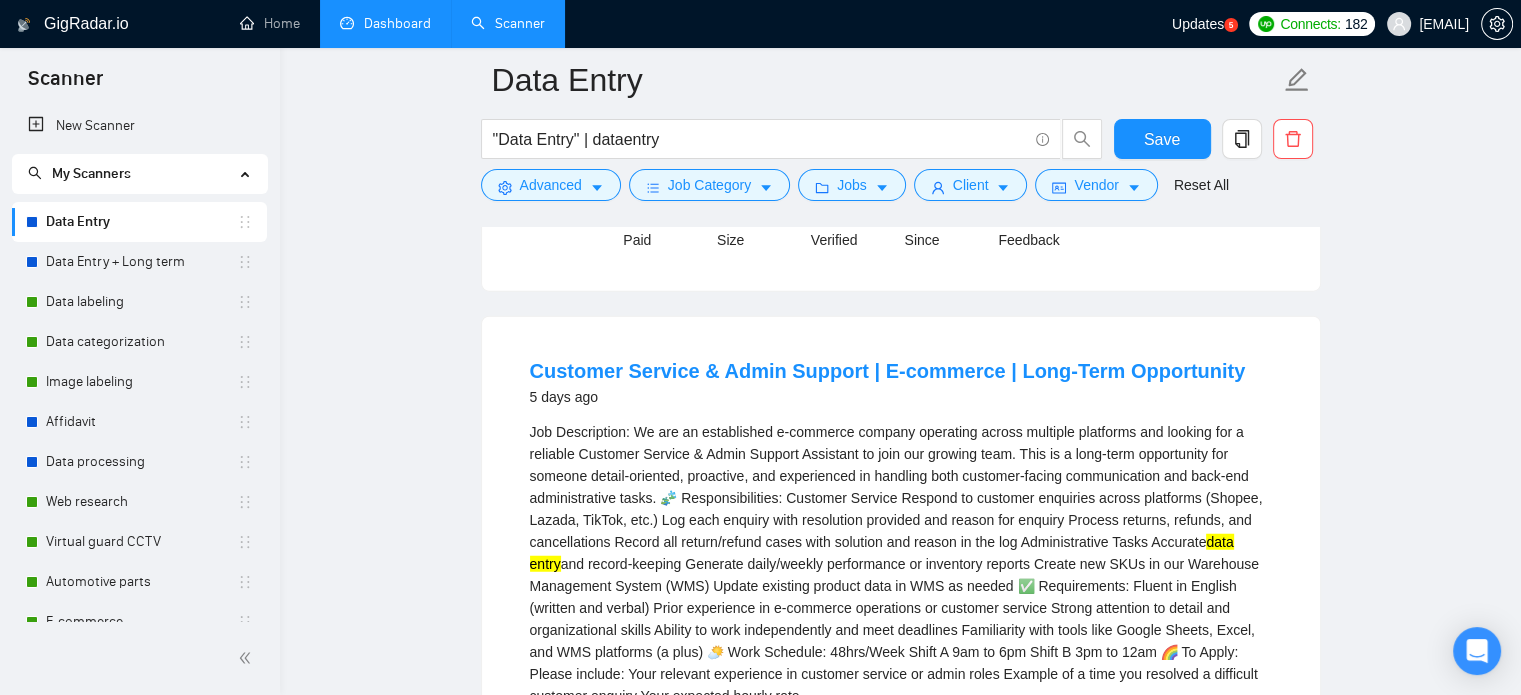scroll, scrollTop: 5215, scrollLeft: 0, axis: vertical 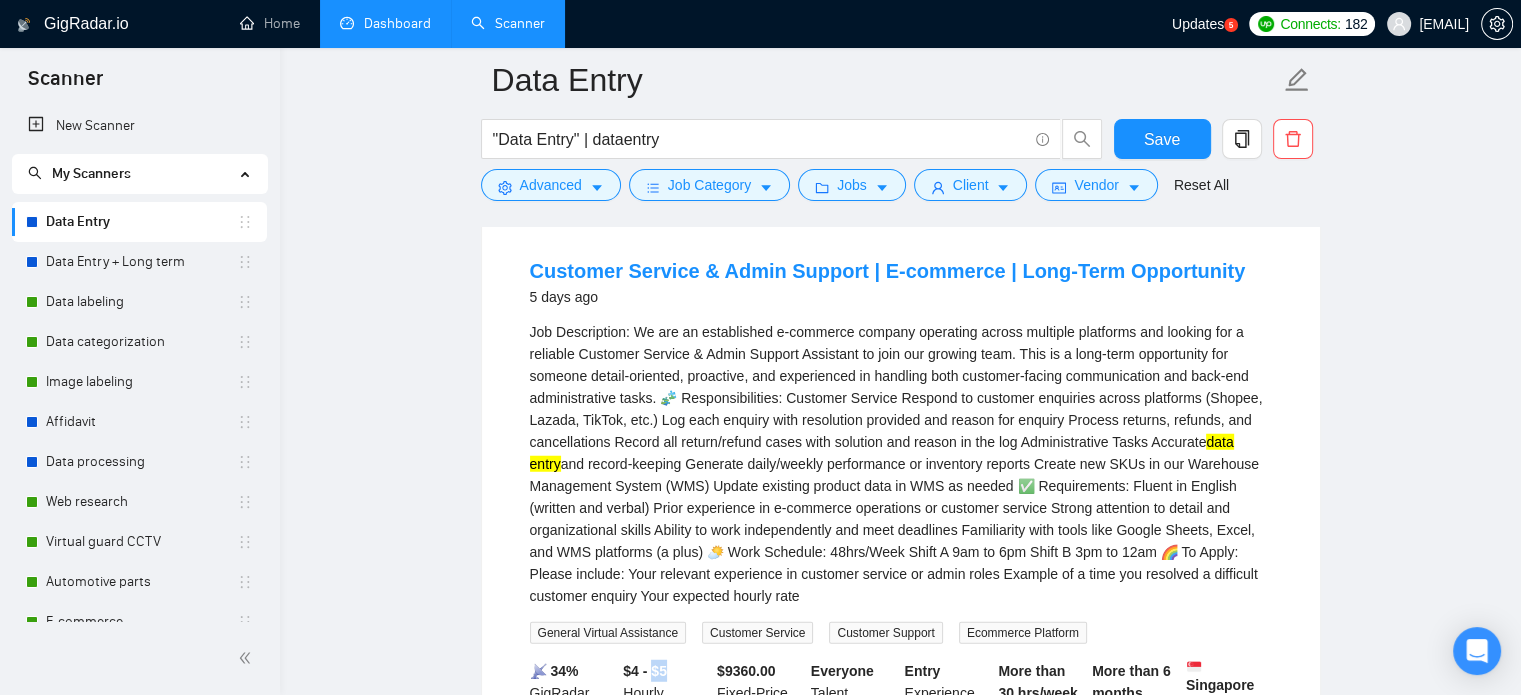 drag, startPoint x: 652, startPoint y: 519, endPoint x: 668, endPoint y: 520, distance: 16.03122 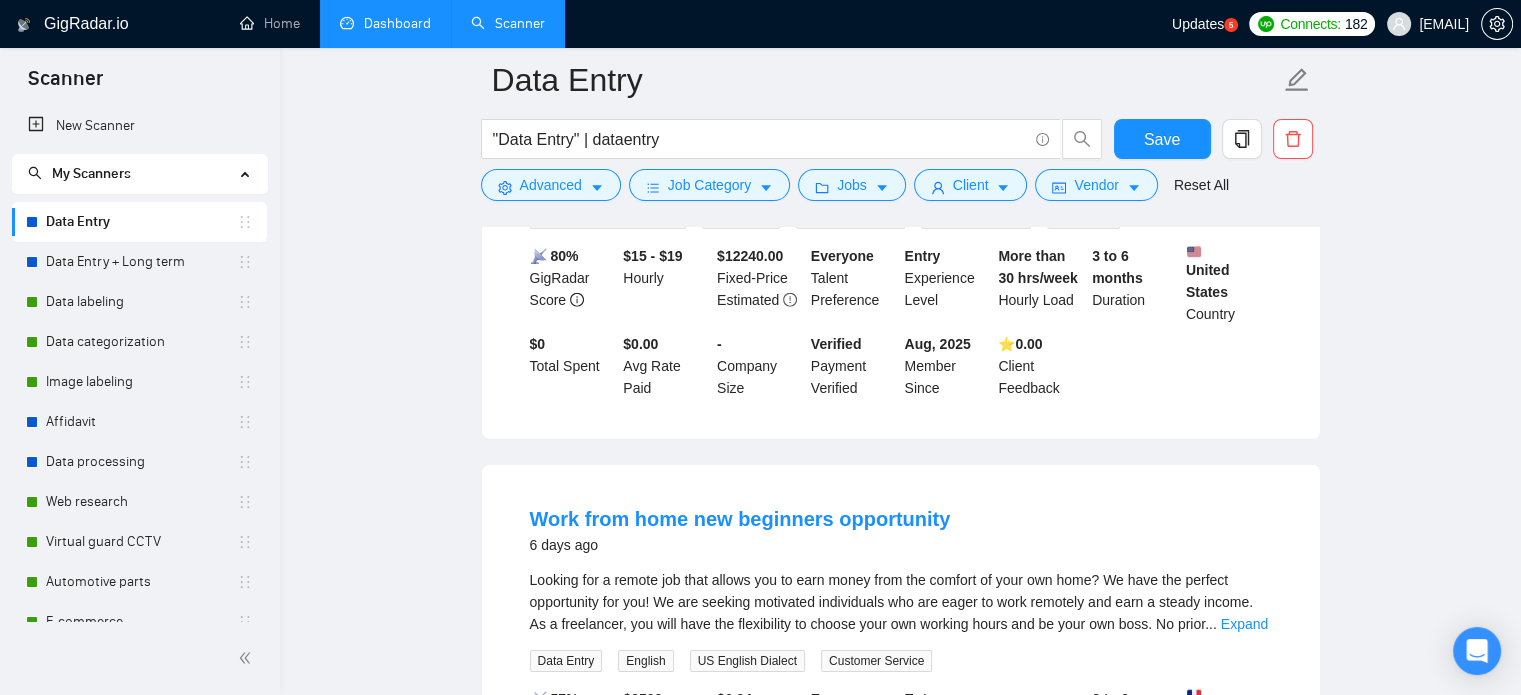 scroll, scrollTop: 6115, scrollLeft: 0, axis: vertical 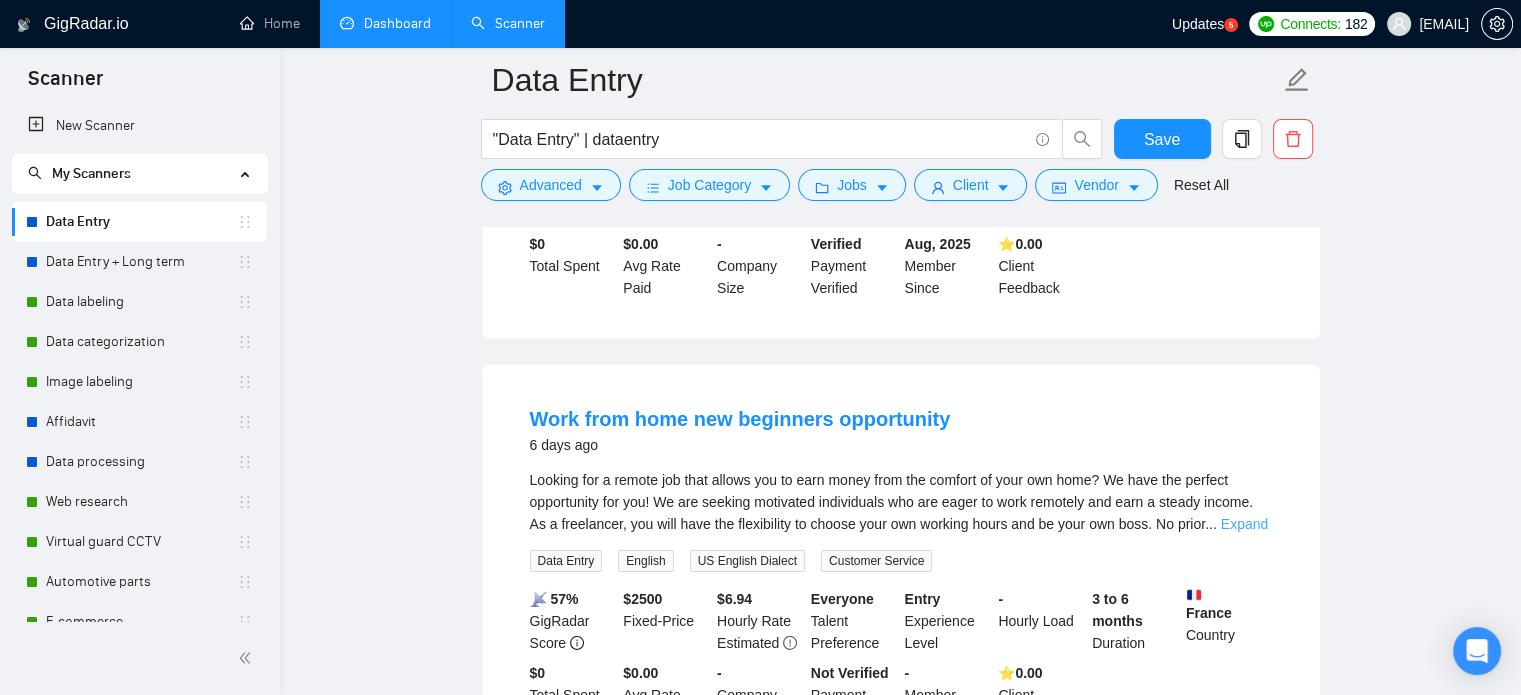 click on "Expand" at bounding box center (1244, 524) 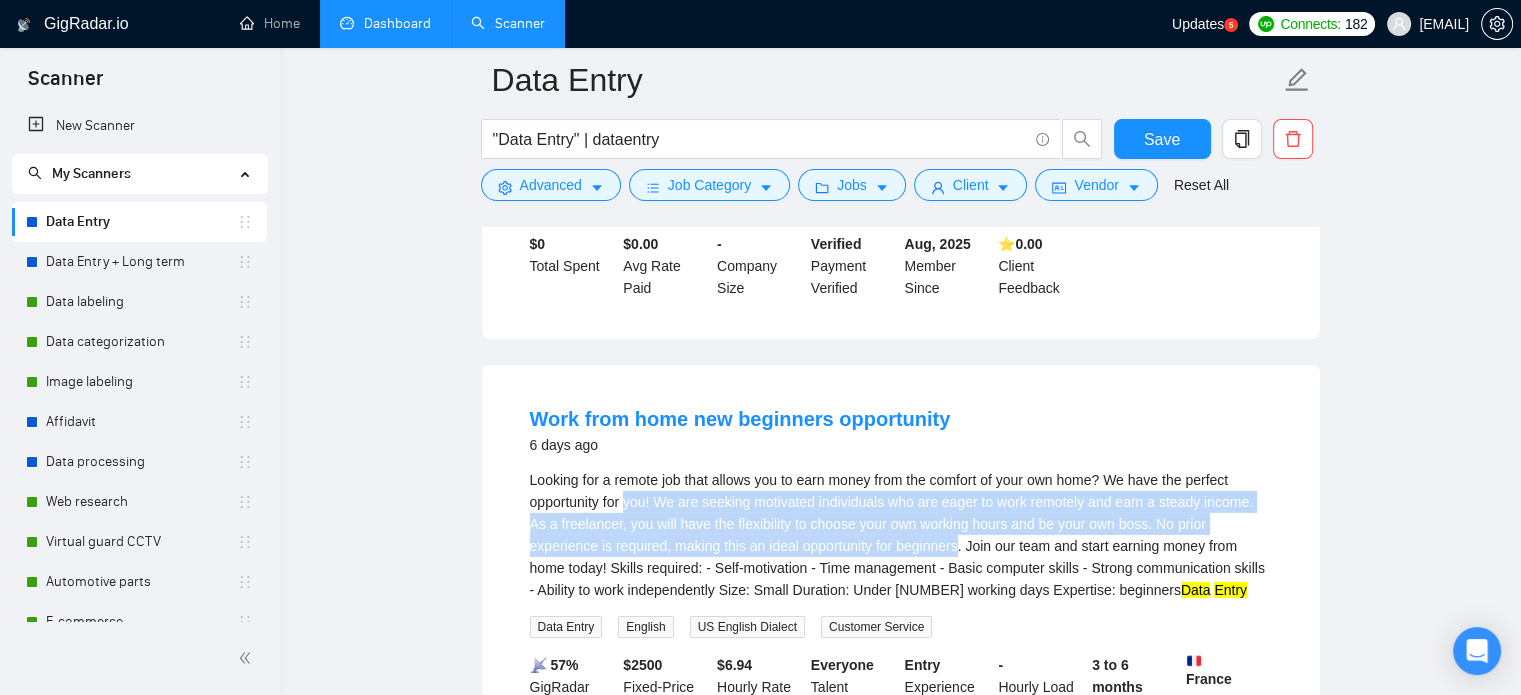 drag, startPoint x: 626, startPoint y: 372, endPoint x: 957, endPoint y: 414, distance: 333.65402 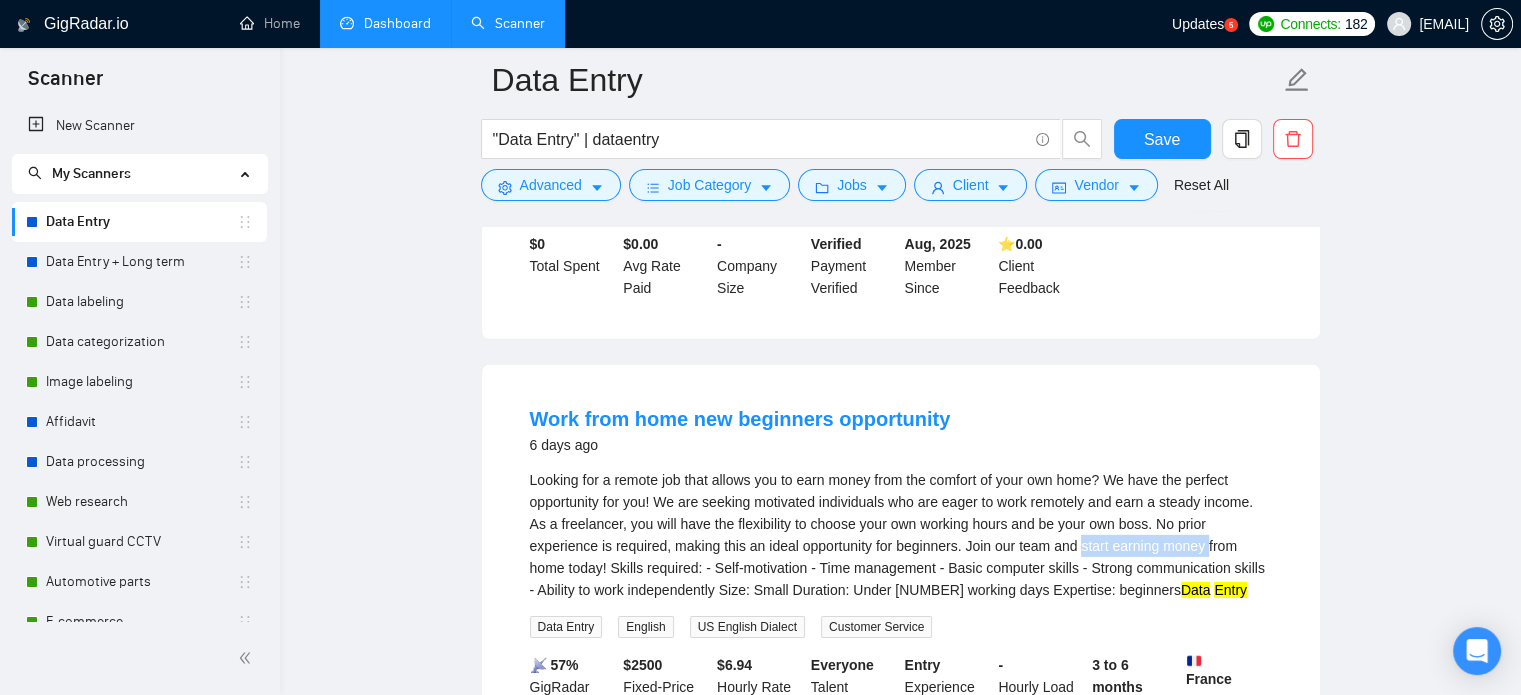 drag, startPoint x: 1082, startPoint y: 414, endPoint x: 1208, endPoint y: 415, distance: 126.00397 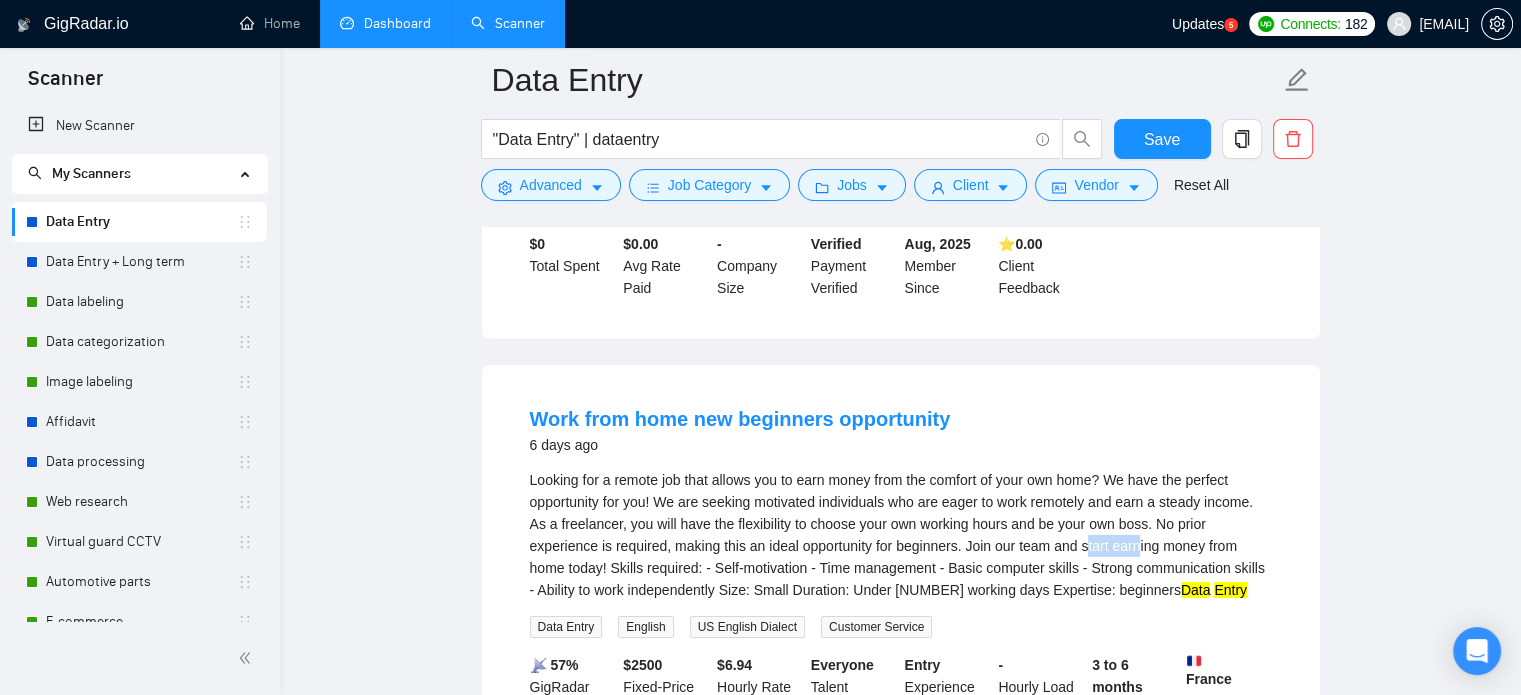 drag, startPoint x: 1085, startPoint y: 411, endPoint x: 1138, endPoint y: 416, distance: 53.235325 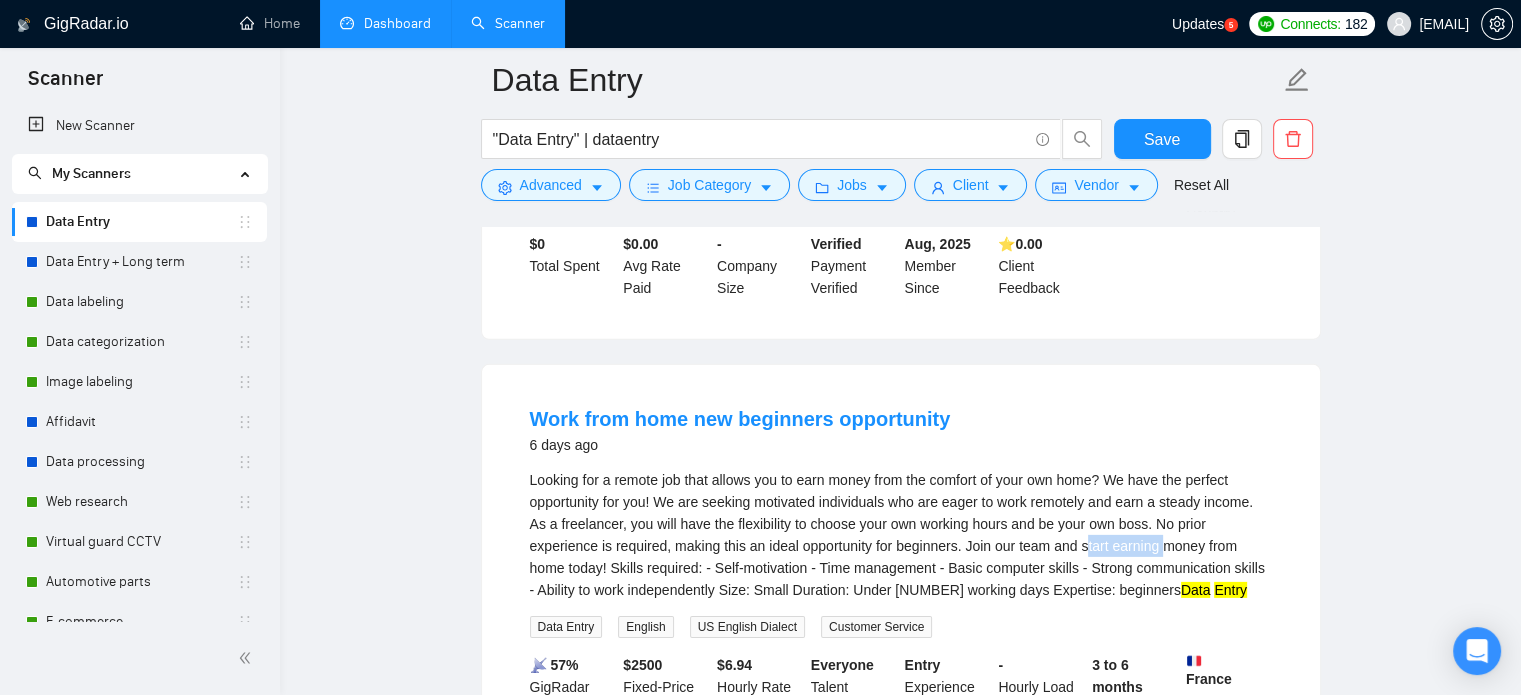 drag, startPoint x: 1085, startPoint y: 412, endPoint x: 1167, endPoint y: 411, distance: 82.006096 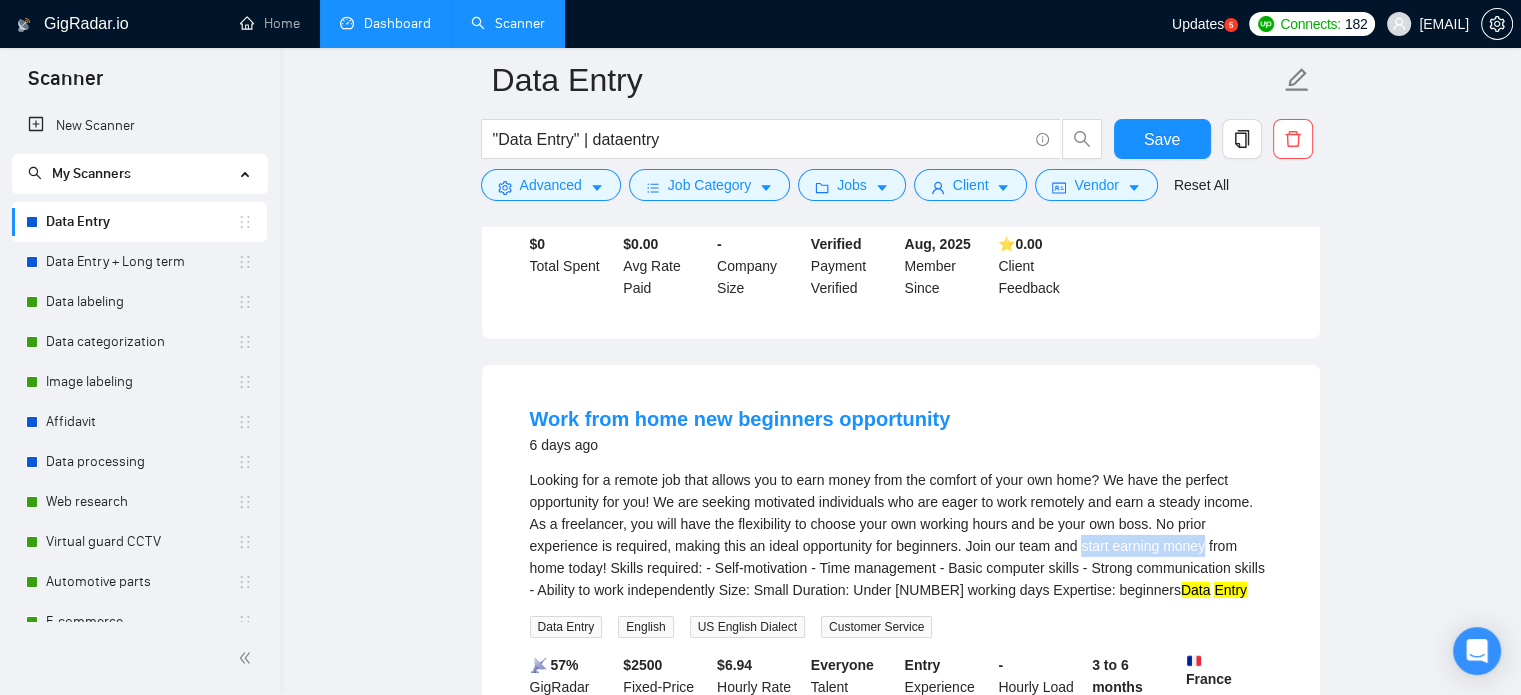 drag, startPoint x: 1081, startPoint y: 413, endPoint x: 1205, endPoint y: 407, distance: 124.14507 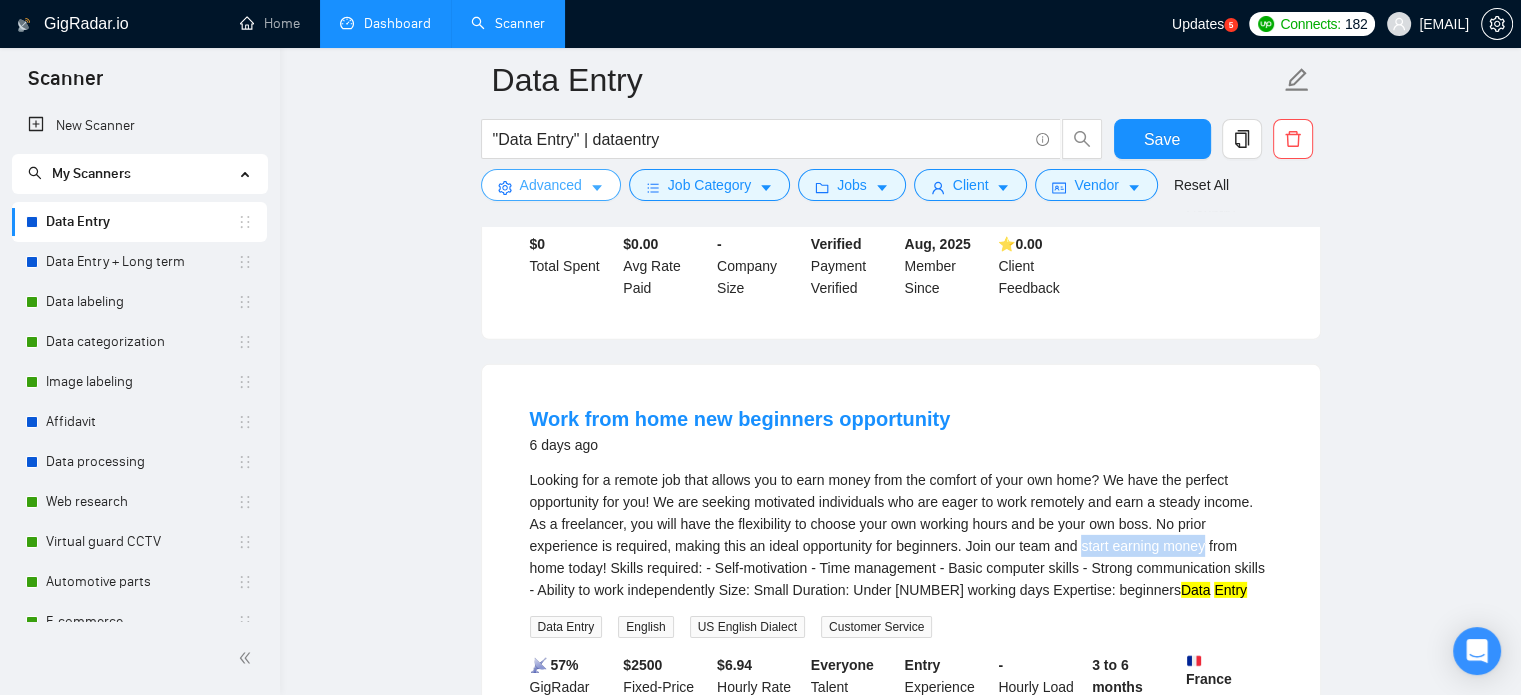 click on "Advanced" at bounding box center (551, 185) 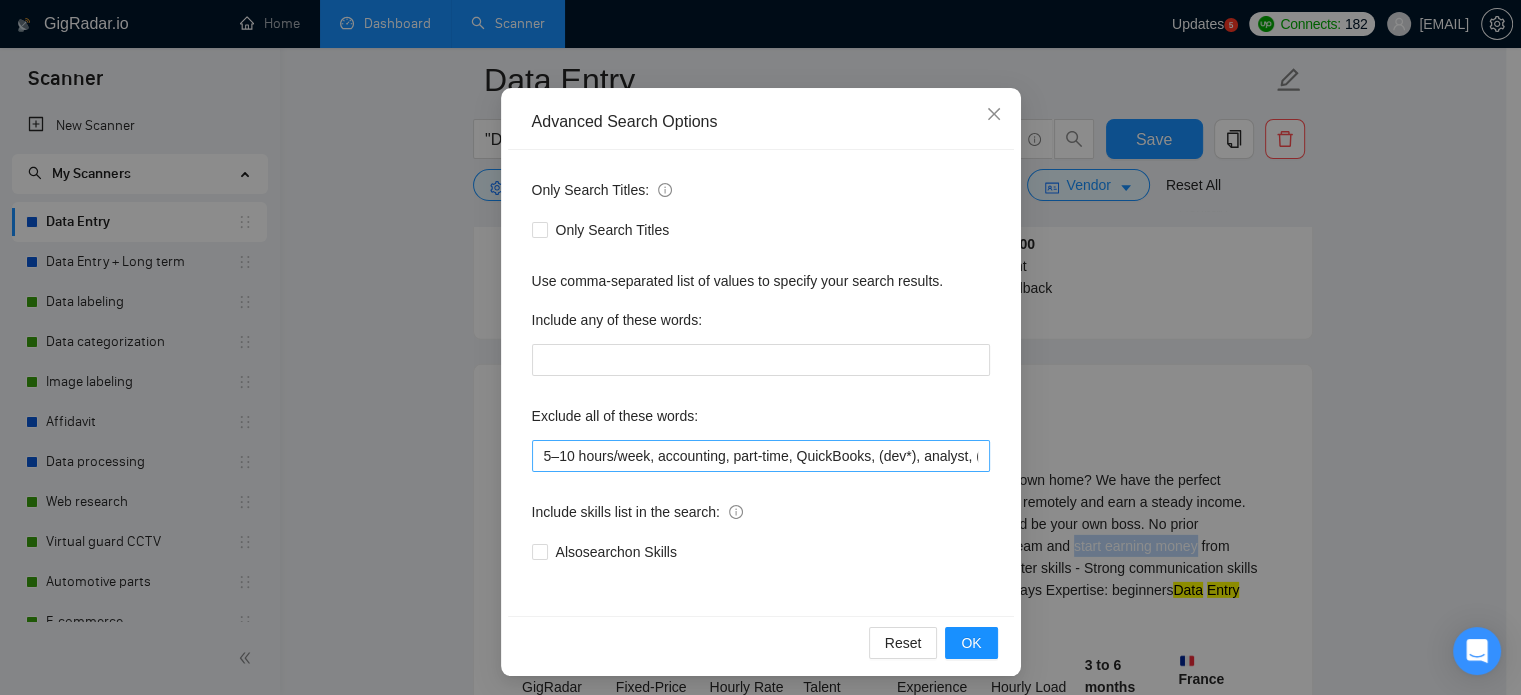 scroll, scrollTop: 136, scrollLeft: 0, axis: vertical 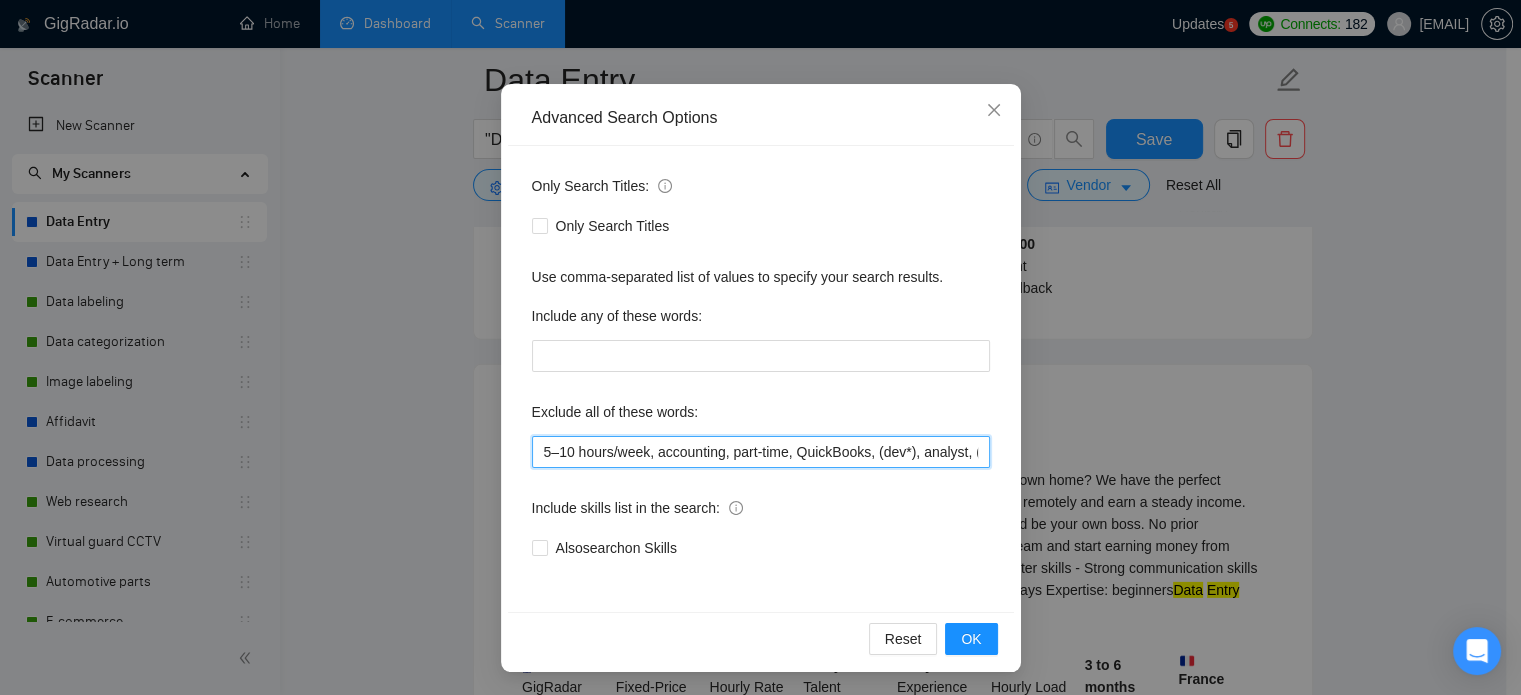 click on "5–10 hours/week, accounting, part-time, QuickBooks, (dev*), analyst, (engineer*), (Amazon*), Walmart, (eBay*), "e Bay", (Odoo*), (php*), client success, speak Arabic, planning meetings, booking appointments, Calendar & Reminders, Household Administration, handle travel, legal support, Mandarin, Cantonese" at bounding box center [761, 452] 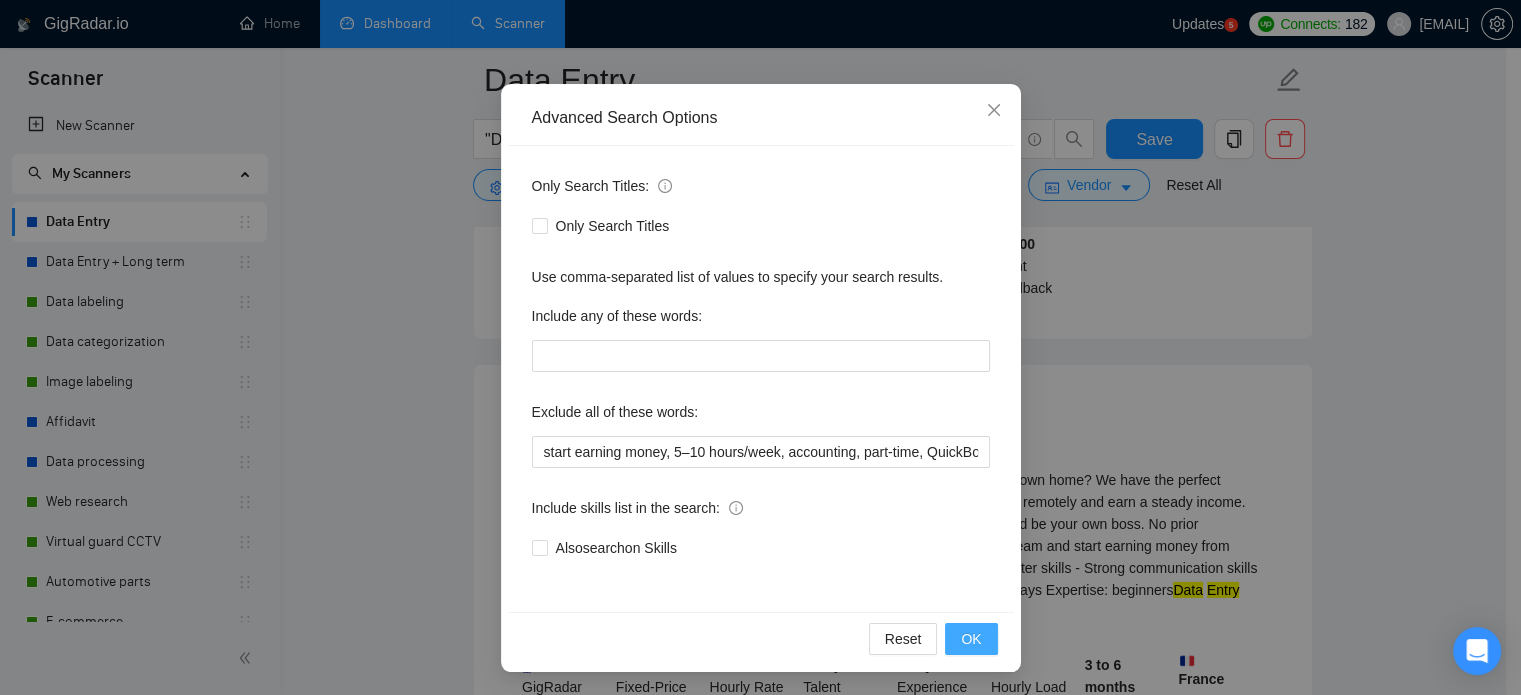 click on "OK" at bounding box center [971, 639] 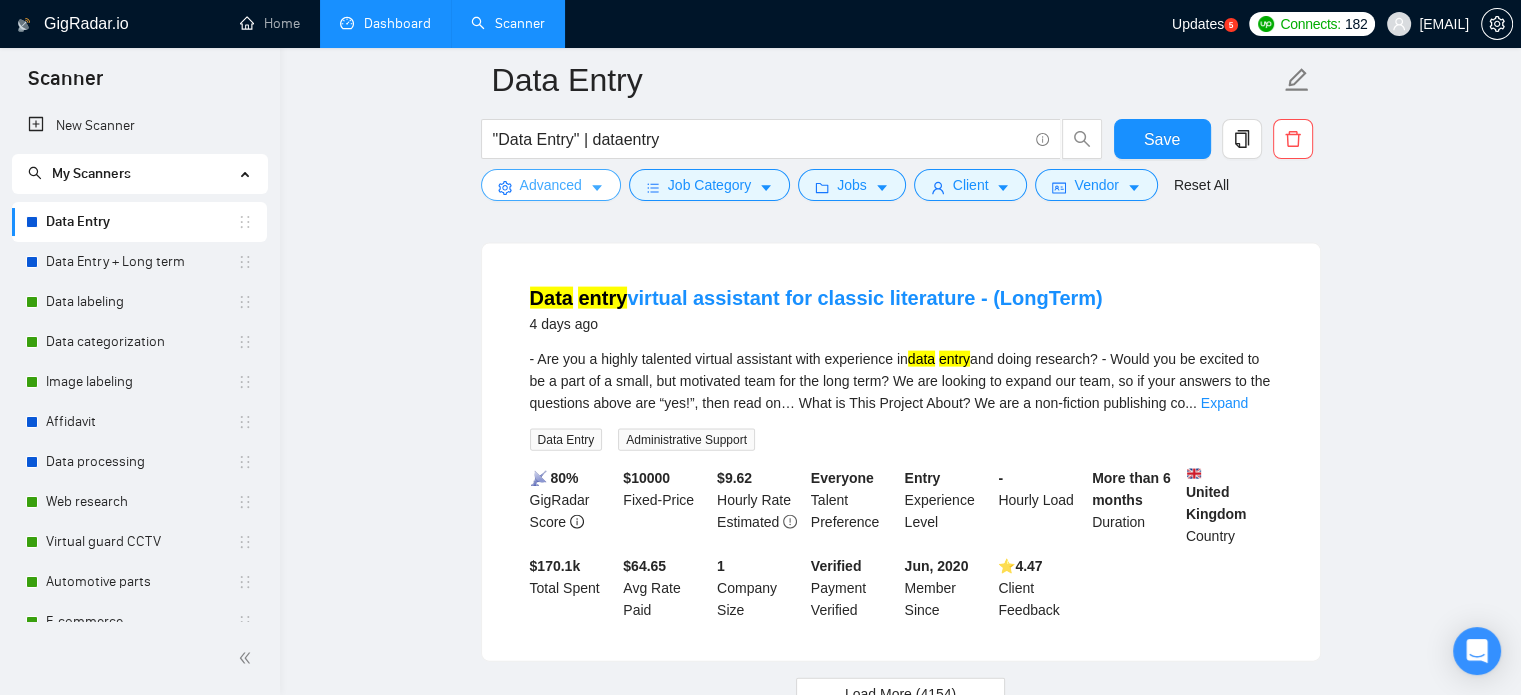 scroll, scrollTop: 4315, scrollLeft: 0, axis: vertical 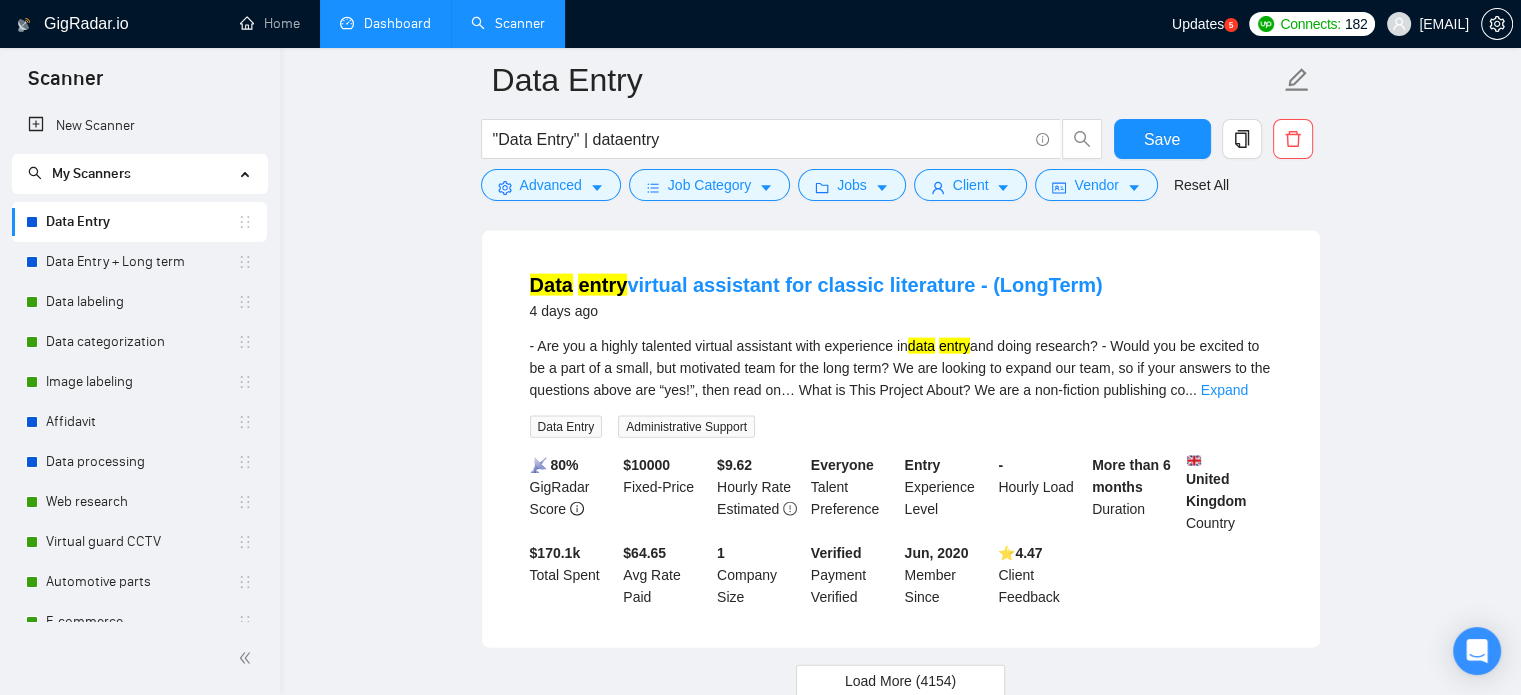 click on "GigRadar.io 1.26.0 (dev) @vadymhimself   2025 GigRadar.io | All Rights Reserved." at bounding box center [900, 790] 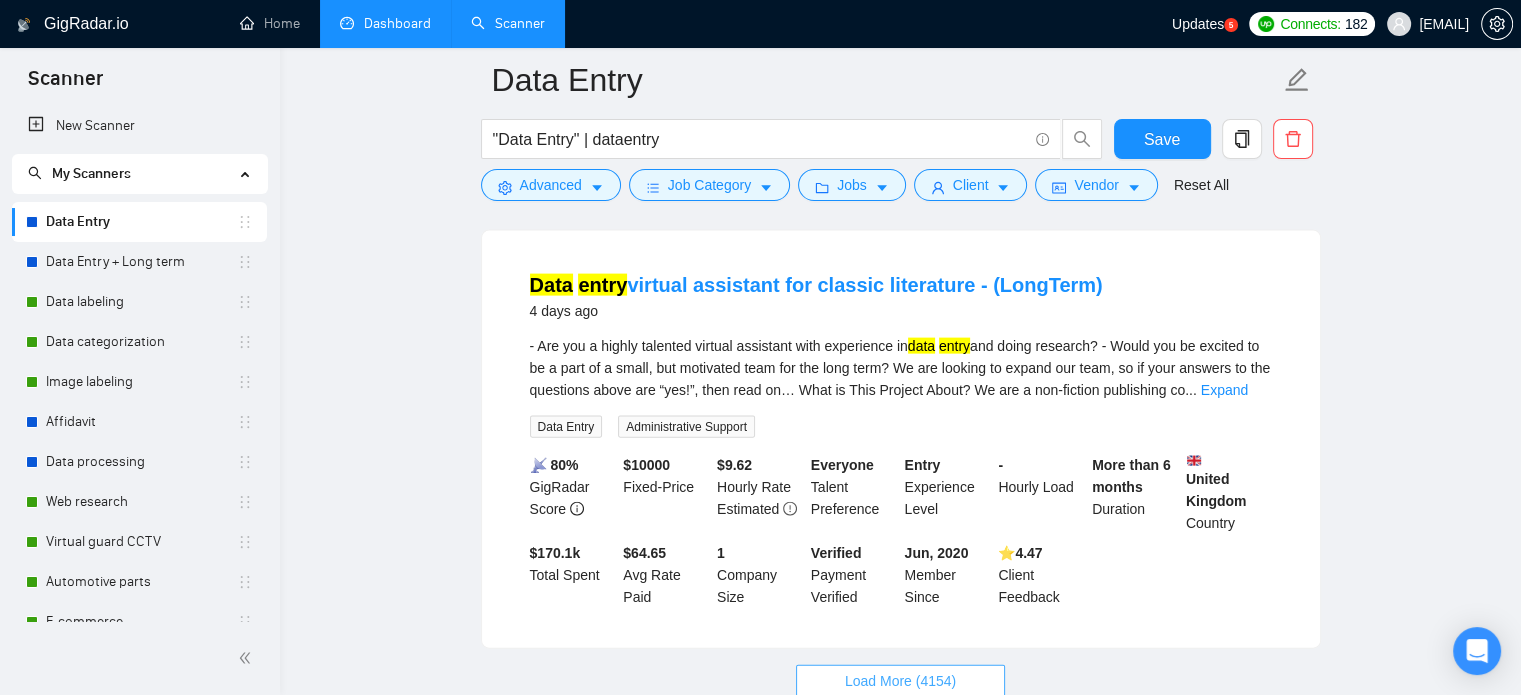click on "Load More (4154)" at bounding box center [900, 681] 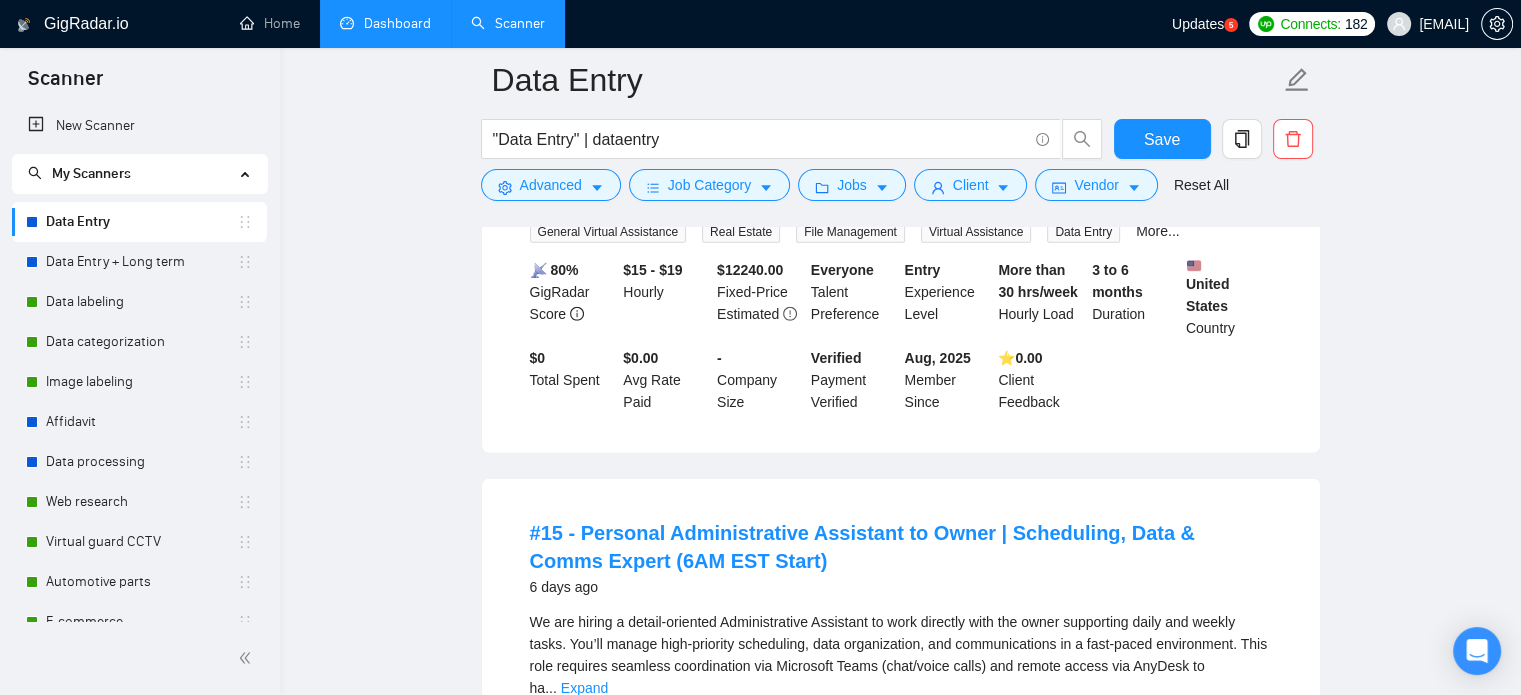 scroll, scrollTop: 5815, scrollLeft: 0, axis: vertical 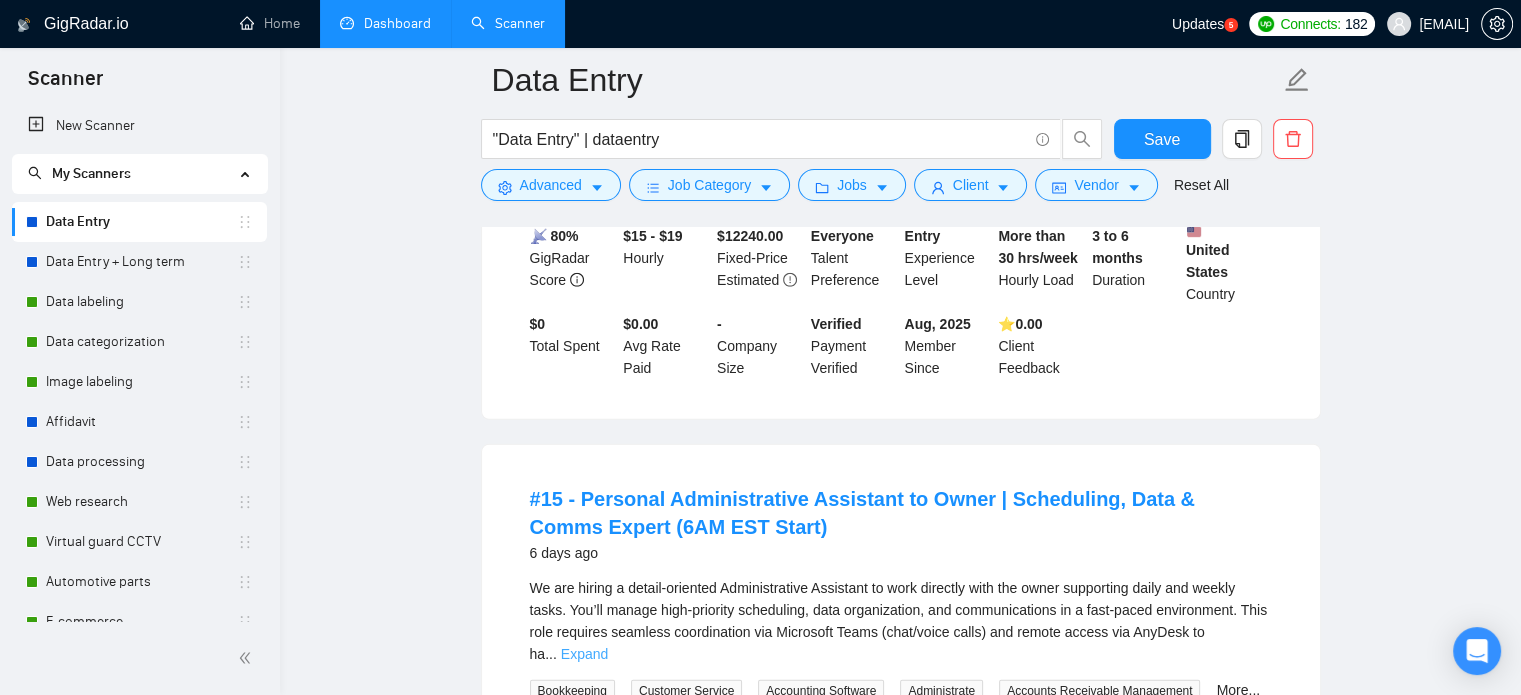 click on "Expand" at bounding box center [584, 654] 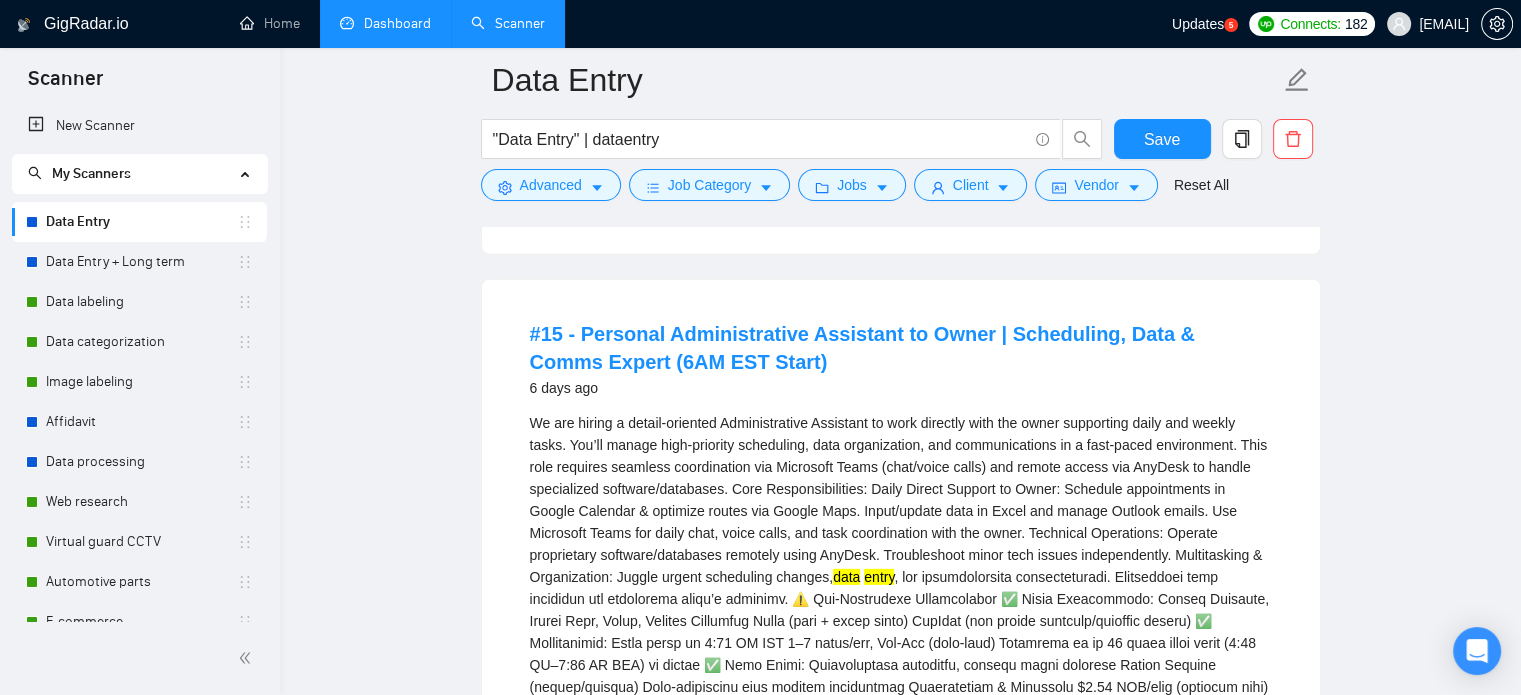 scroll, scrollTop: 6015, scrollLeft: 0, axis: vertical 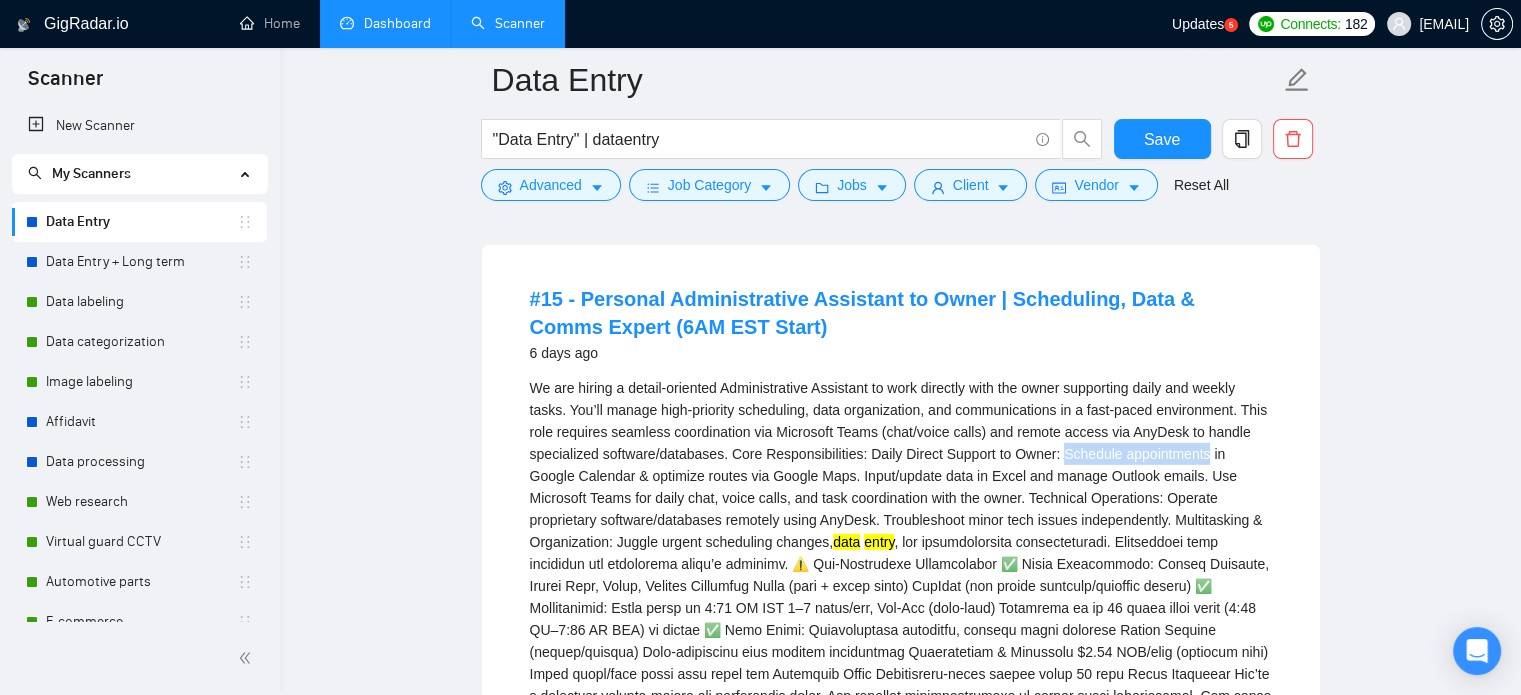 drag, startPoint x: 1056, startPoint y: 319, endPoint x: 1200, endPoint y: 321, distance: 144.01389 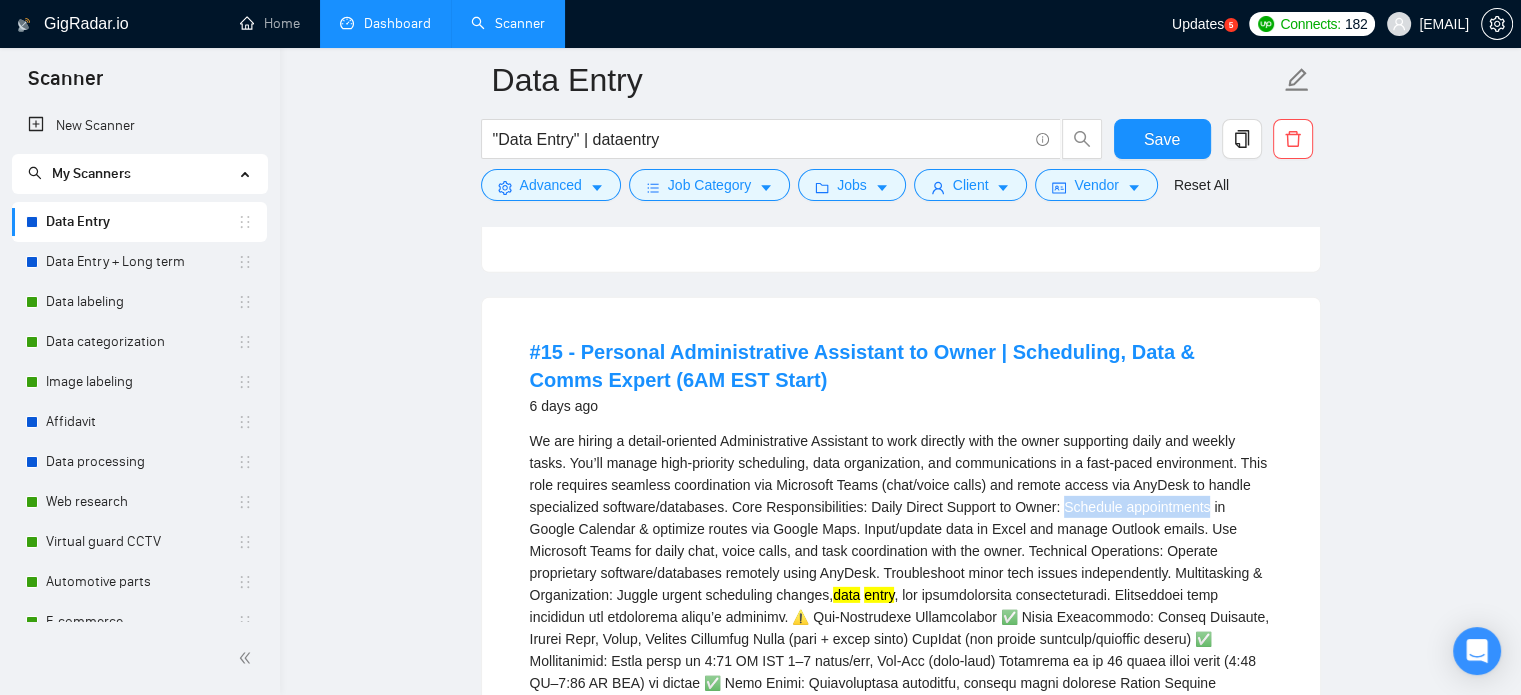 scroll, scrollTop: 5915, scrollLeft: 0, axis: vertical 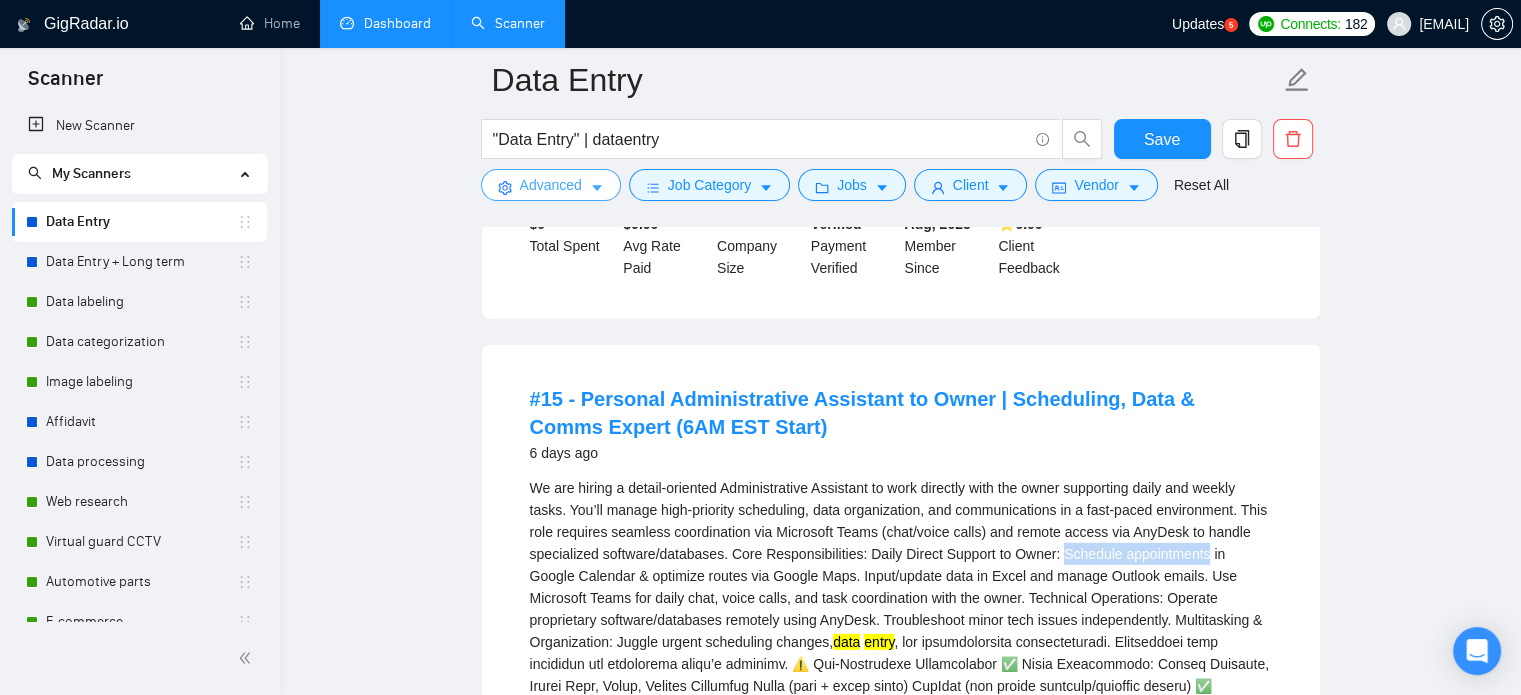 click on "Advanced" at bounding box center [551, 185] 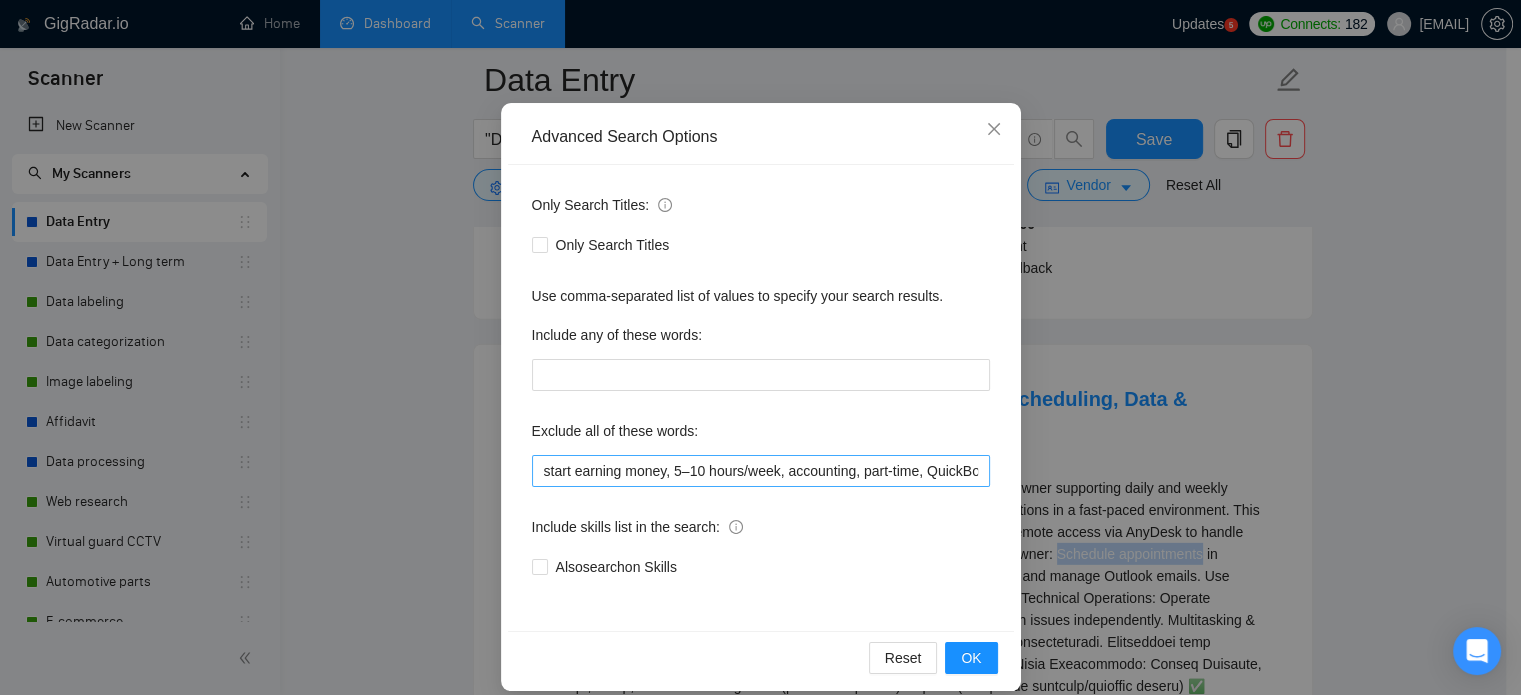 scroll, scrollTop: 136, scrollLeft: 0, axis: vertical 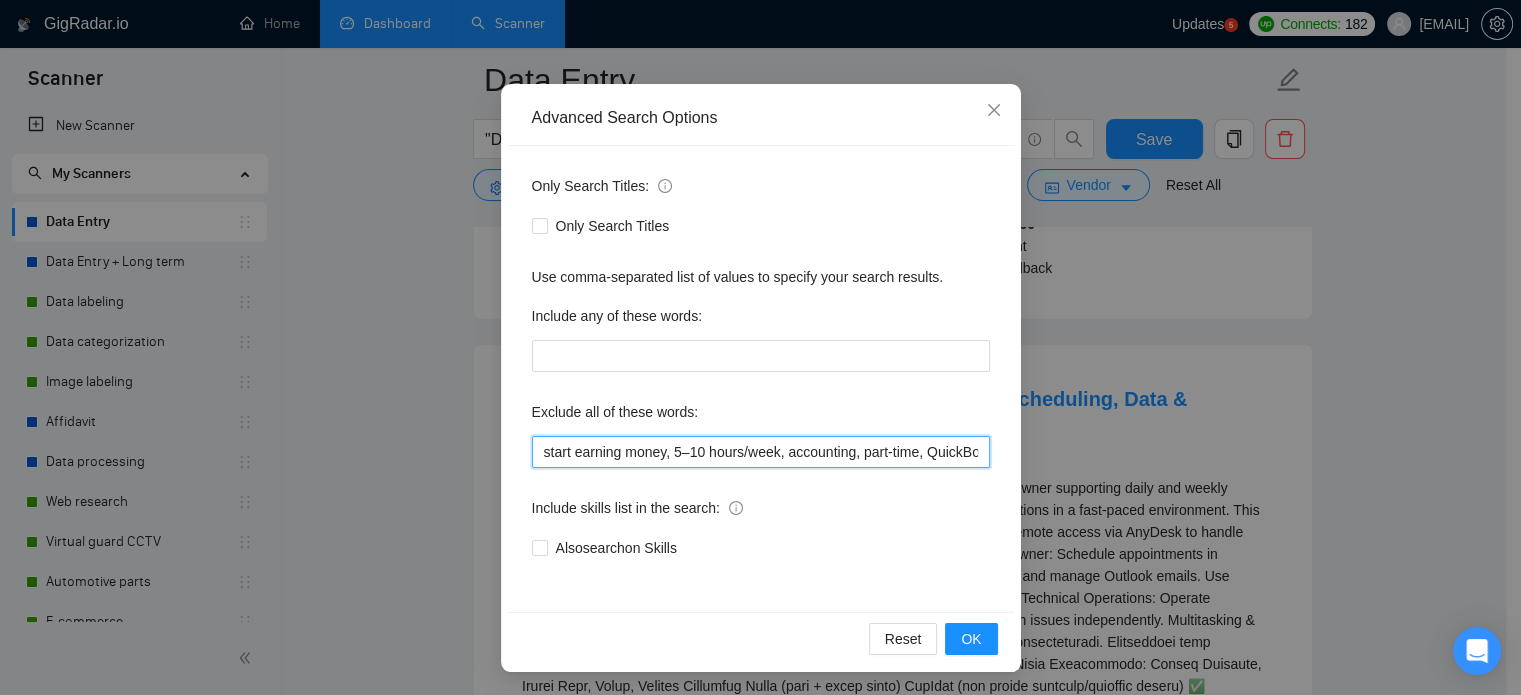 click on "start earning money, 5–10 hours/week, accounting, part-time, QuickBooks, (dev*), analyst, (engineer*), (Amazon*), Walmart, (eBay*), "e Bay", (Odoo*), (php*), client success, speak Arabic, planning meetings, booking appointments, Calendar & Reminders, Household Administration, handle travel, legal support, Mandarin, Cantonese" at bounding box center [761, 452] 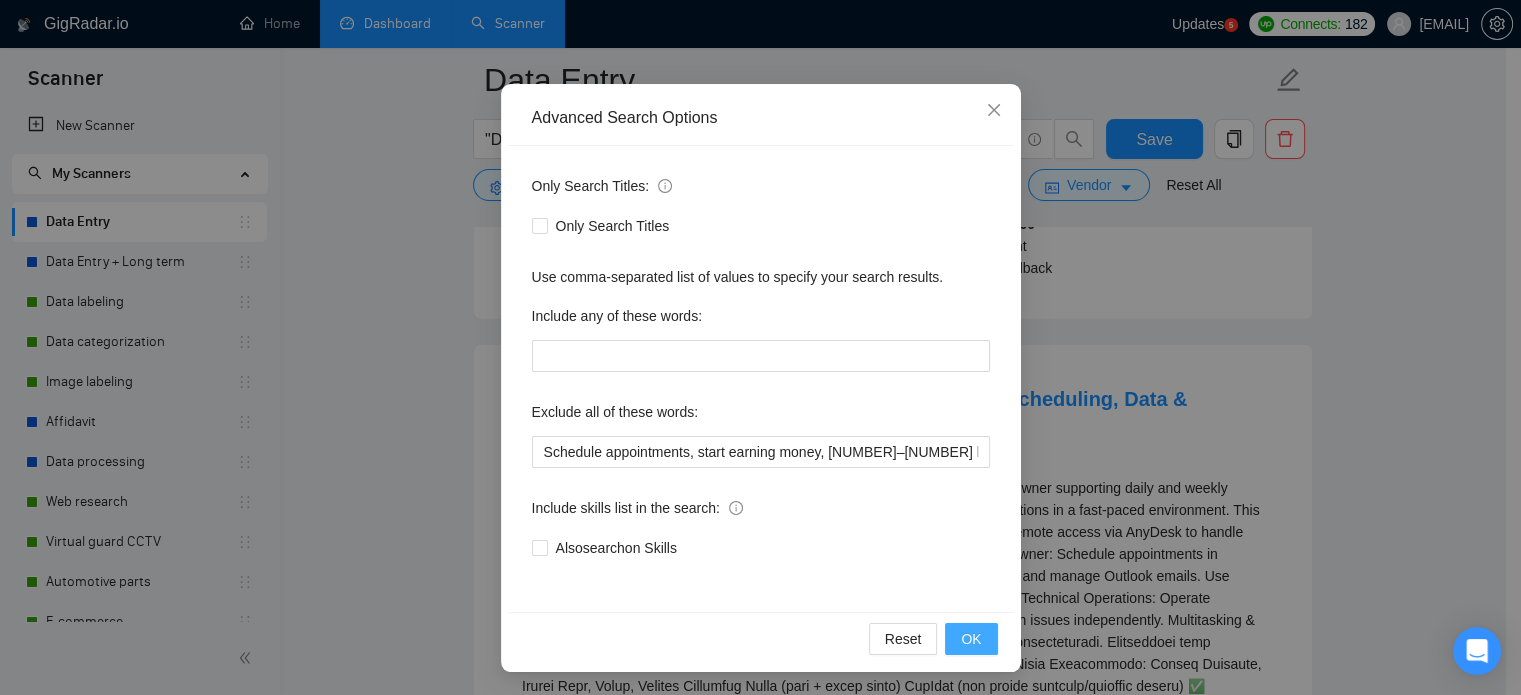 click on "OK" at bounding box center (971, 639) 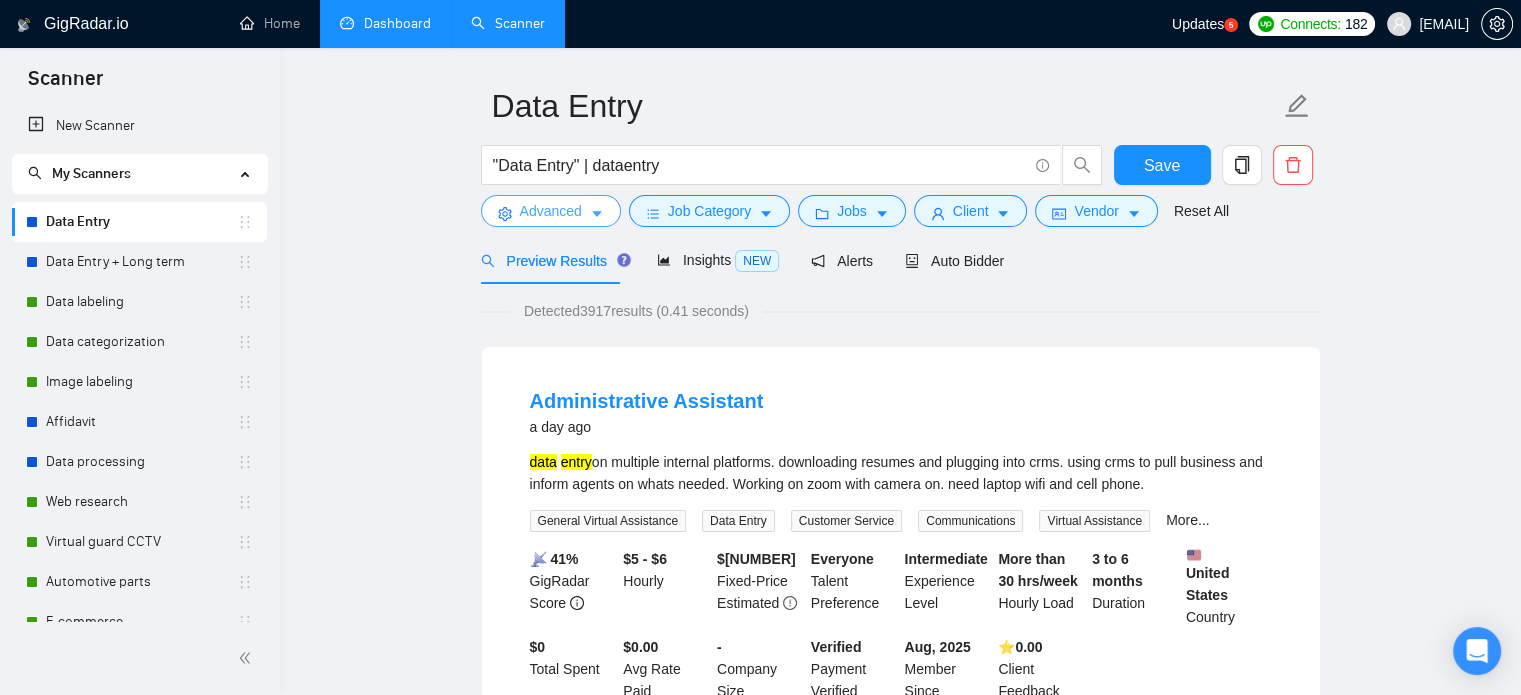 scroll, scrollTop: 0, scrollLeft: 0, axis: both 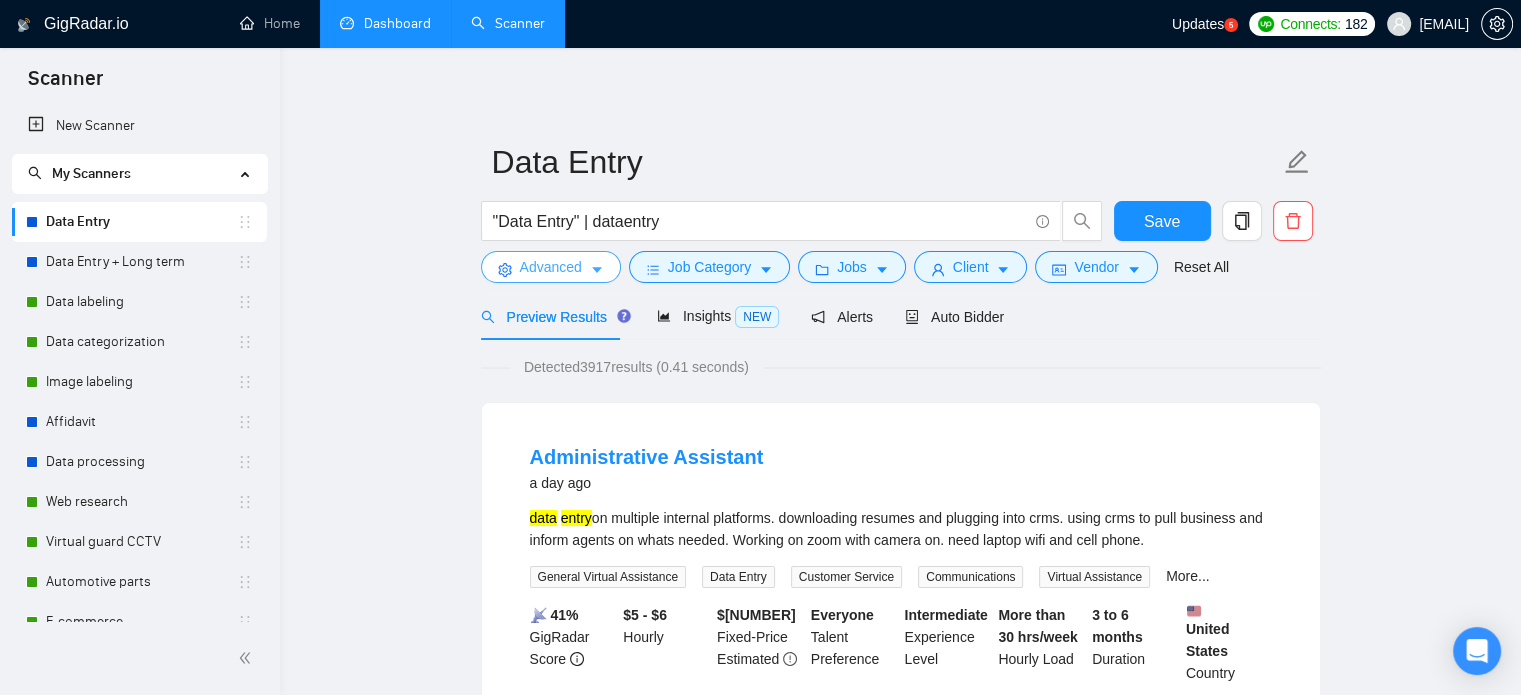 click on "Advanced" at bounding box center (551, 267) 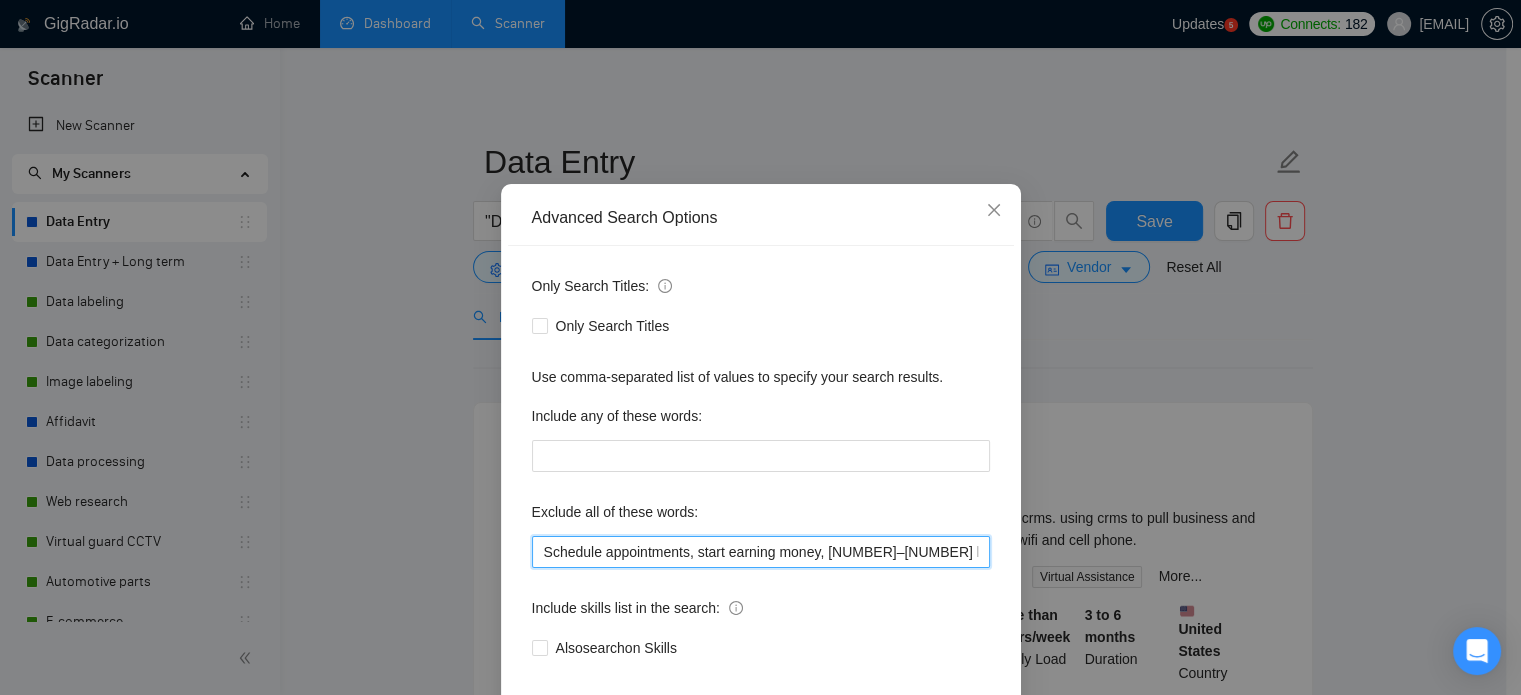 click on "Schedule appointments, start earning money, [NUMBER]–[NUMBER] hours/week, accounting, part-time, QuickBooks, (dev*), analyst, (engineer*), (Amazon*), Walmart, (eBay*), "e Bay", (Odoo*), (php*), client success, speak Arabic, planning meetings, booking appointments, Calendar & Reminders, Household Administration, handle travel, legal support, Mandarin, Cantonese" at bounding box center (761, 552) 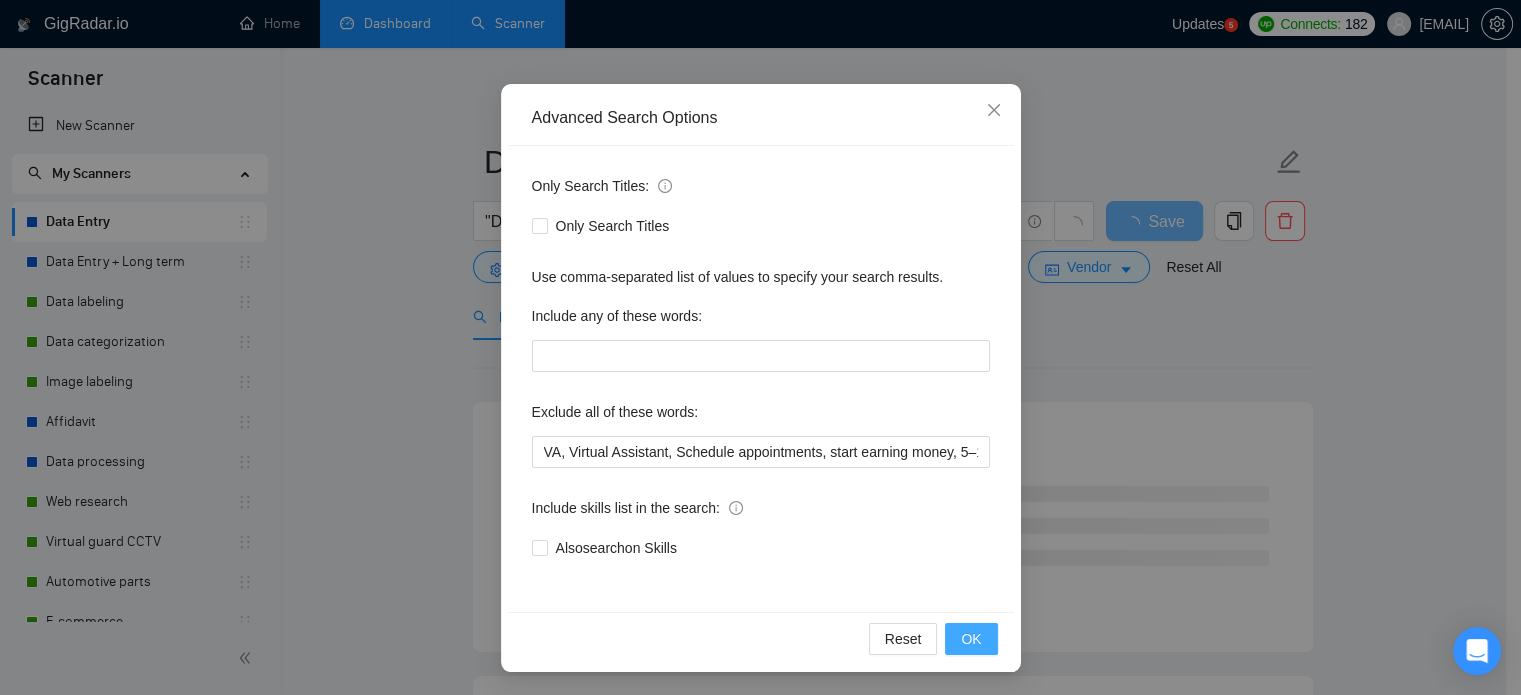 click on "OK" at bounding box center (971, 639) 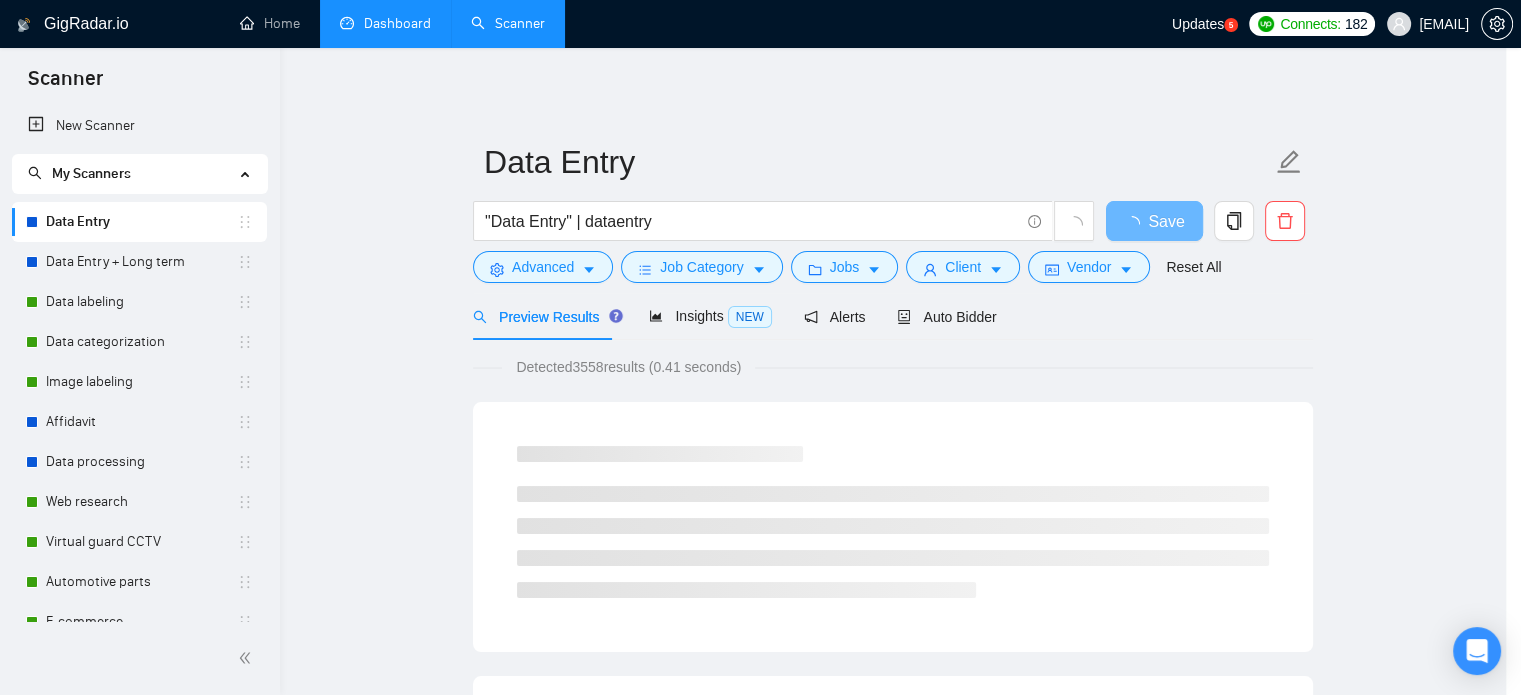 scroll, scrollTop: 36, scrollLeft: 0, axis: vertical 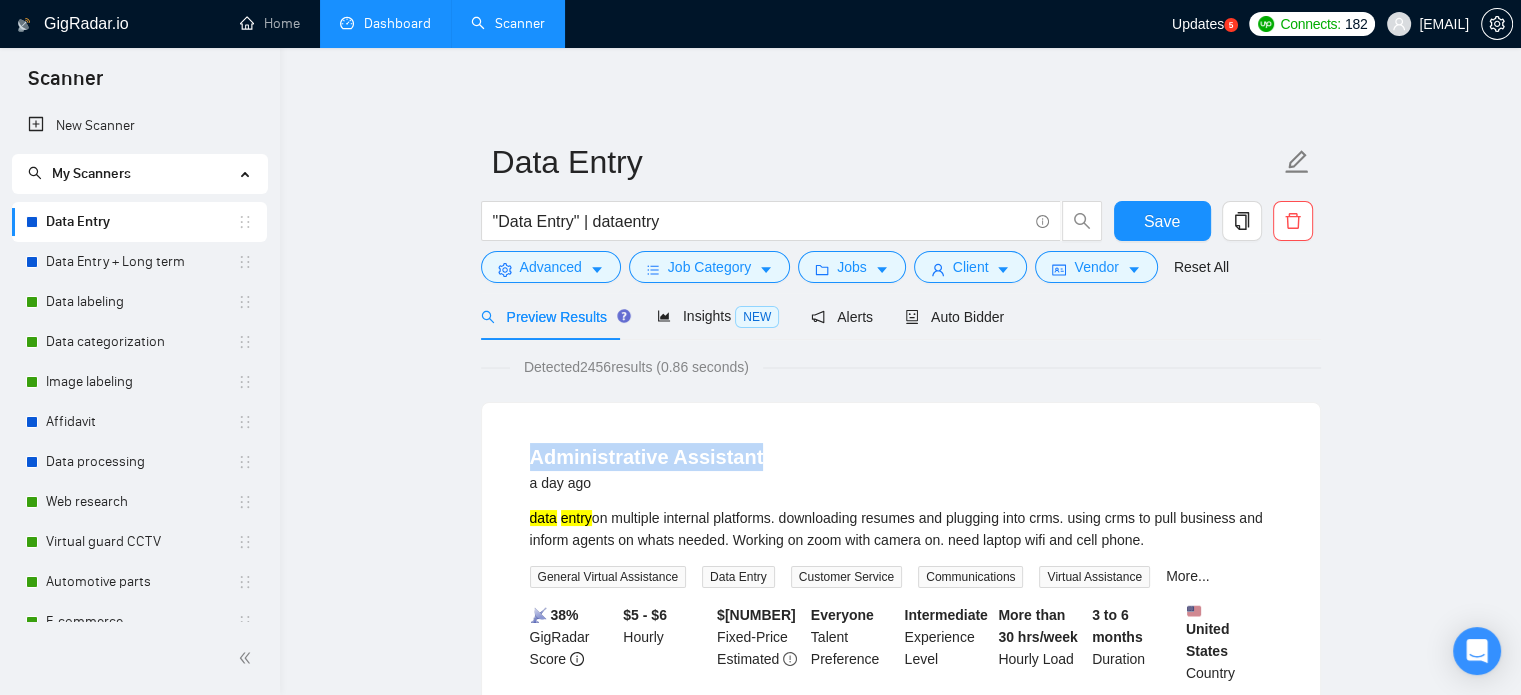 drag, startPoint x: 520, startPoint y: 459, endPoint x: 760, endPoint y: 451, distance: 240.1333 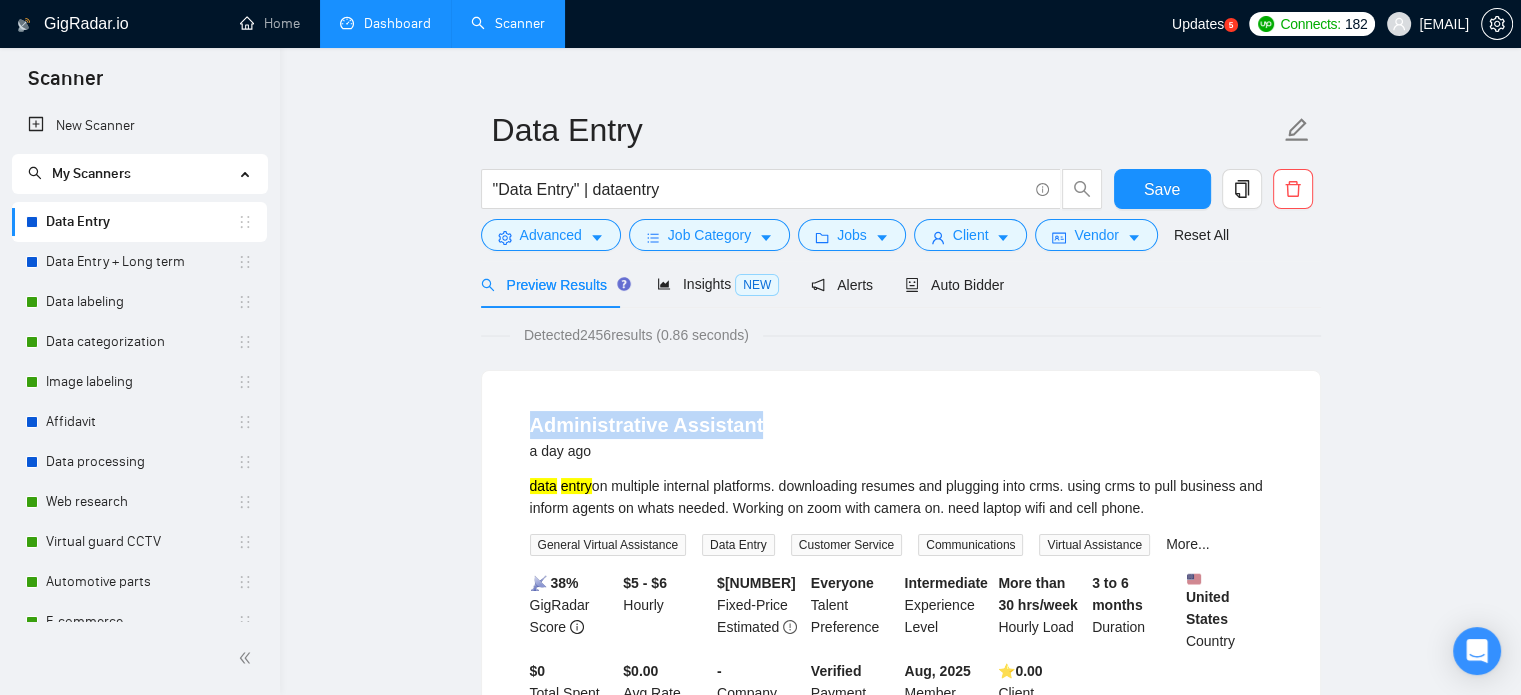 scroll, scrollTop: 0, scrollLeft: 0, axis: both 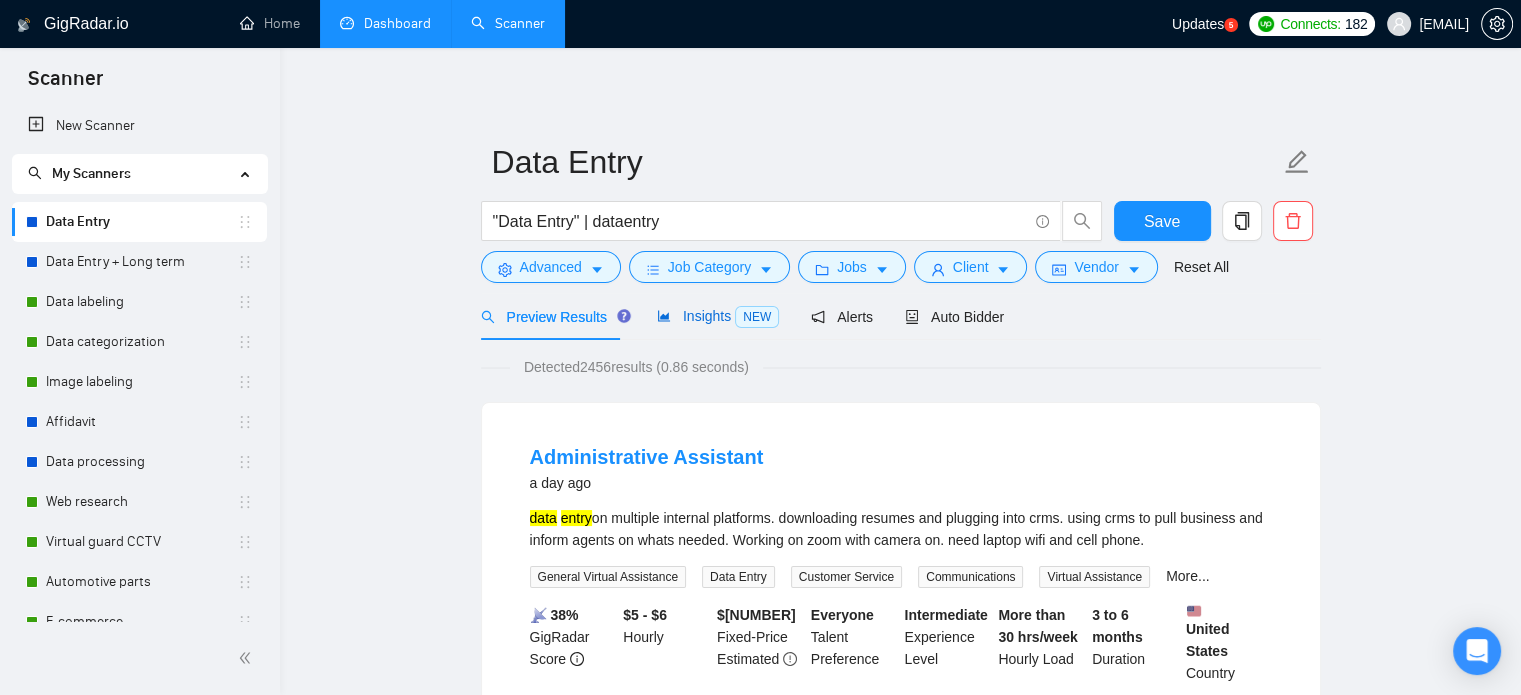click on "NEW" at bounding box center (757, 317) 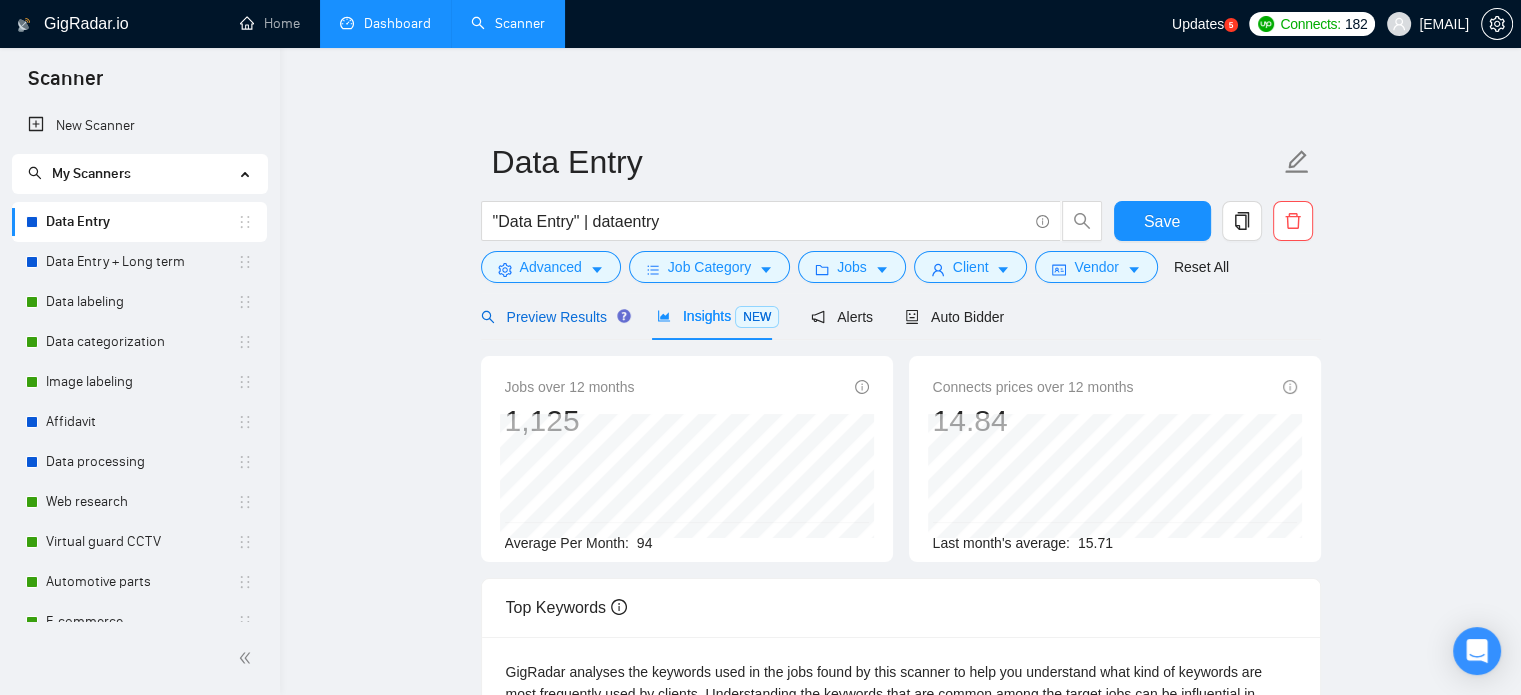 click on "Preview Results" at bounding box center [553, 317] 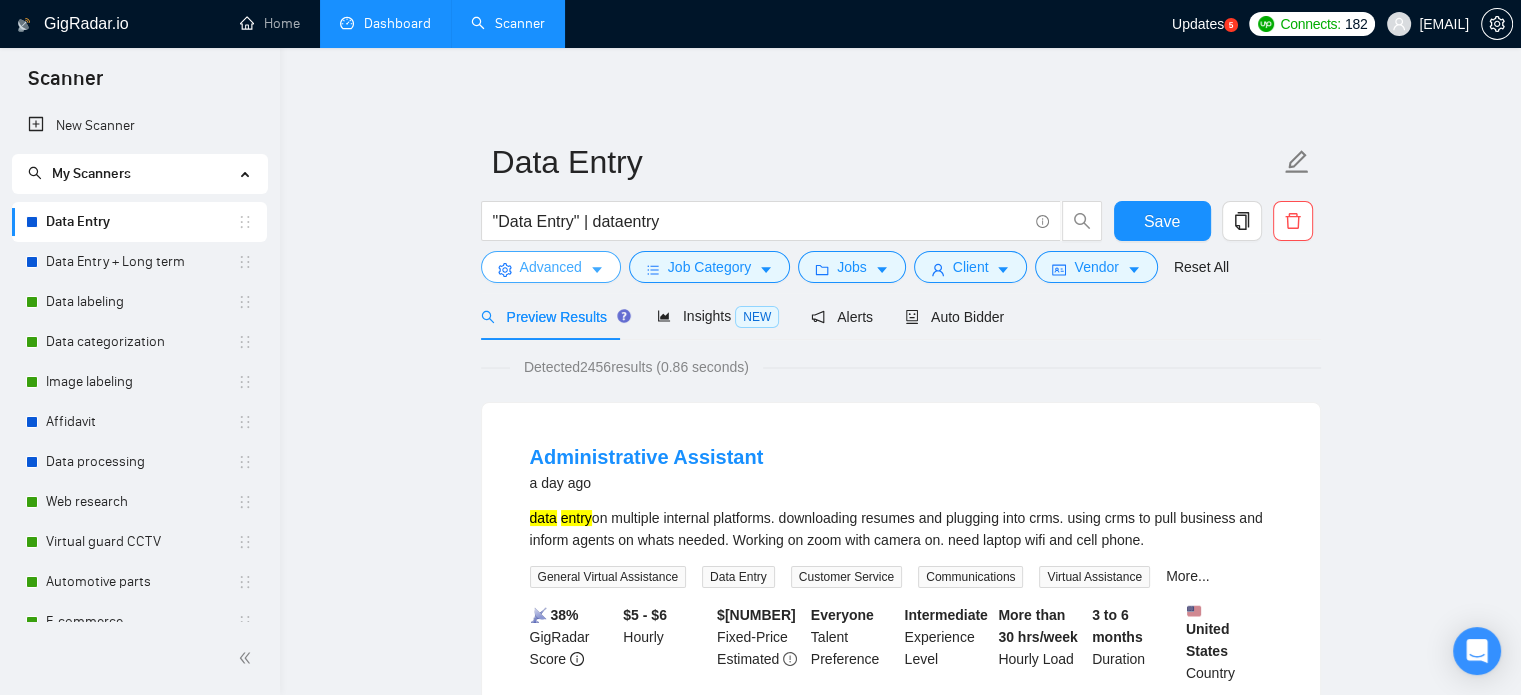 click 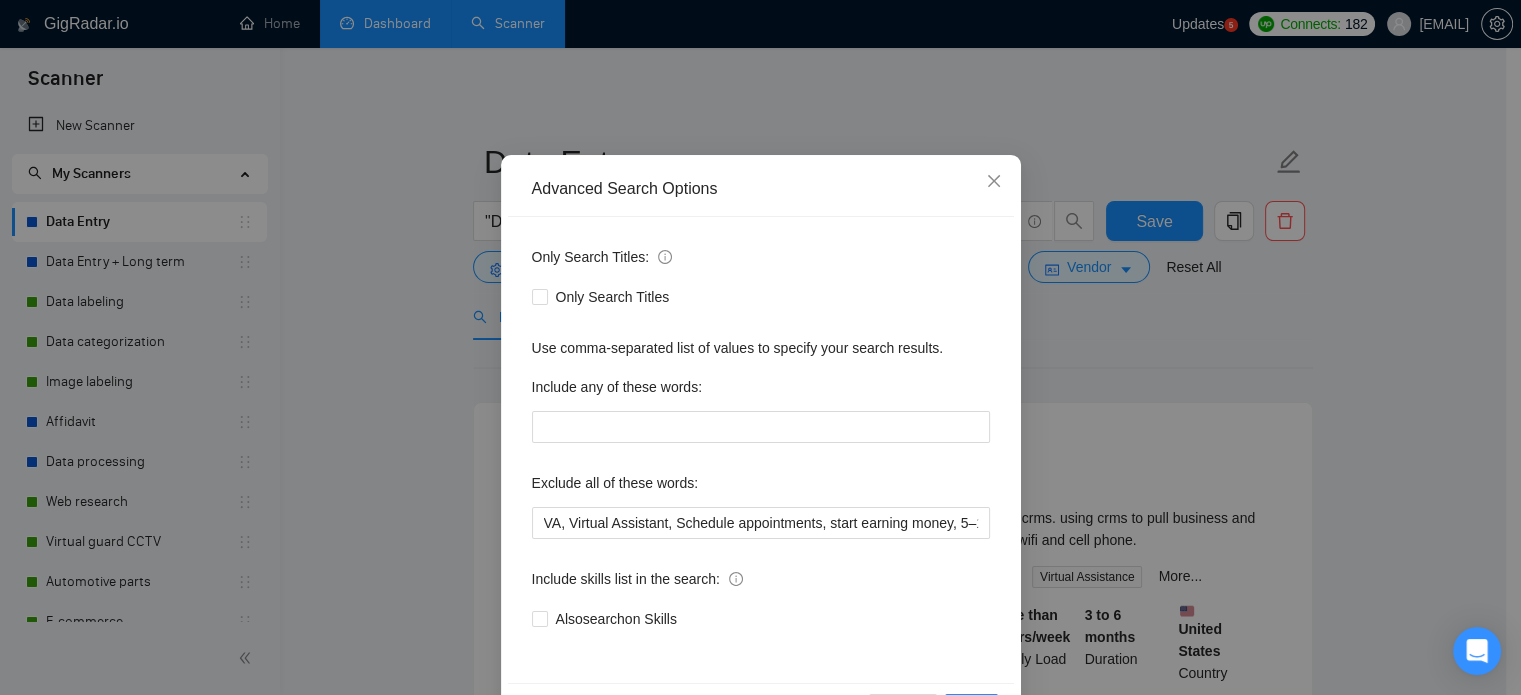scroll, scrollTop: 100, scrollLeft: 0, axis: vertical 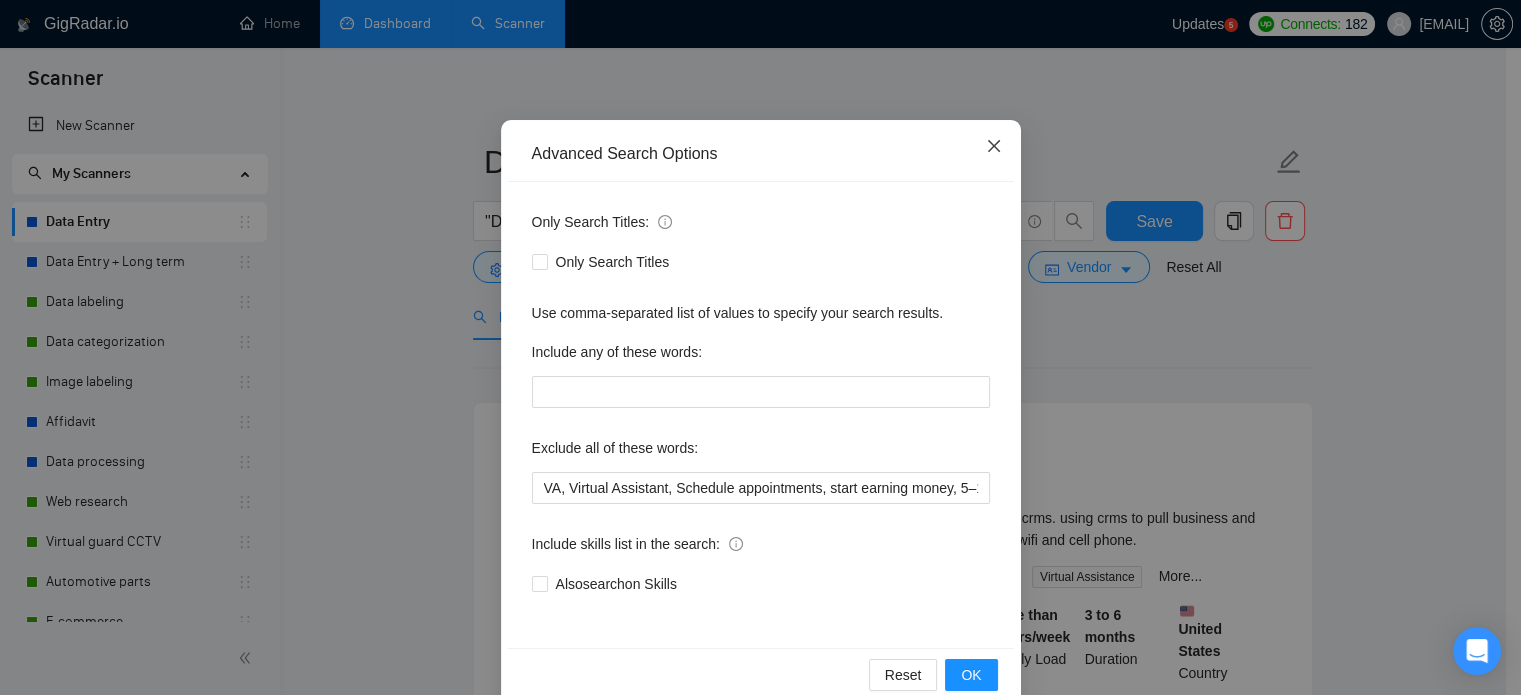 click at bounding box center [994, 147] 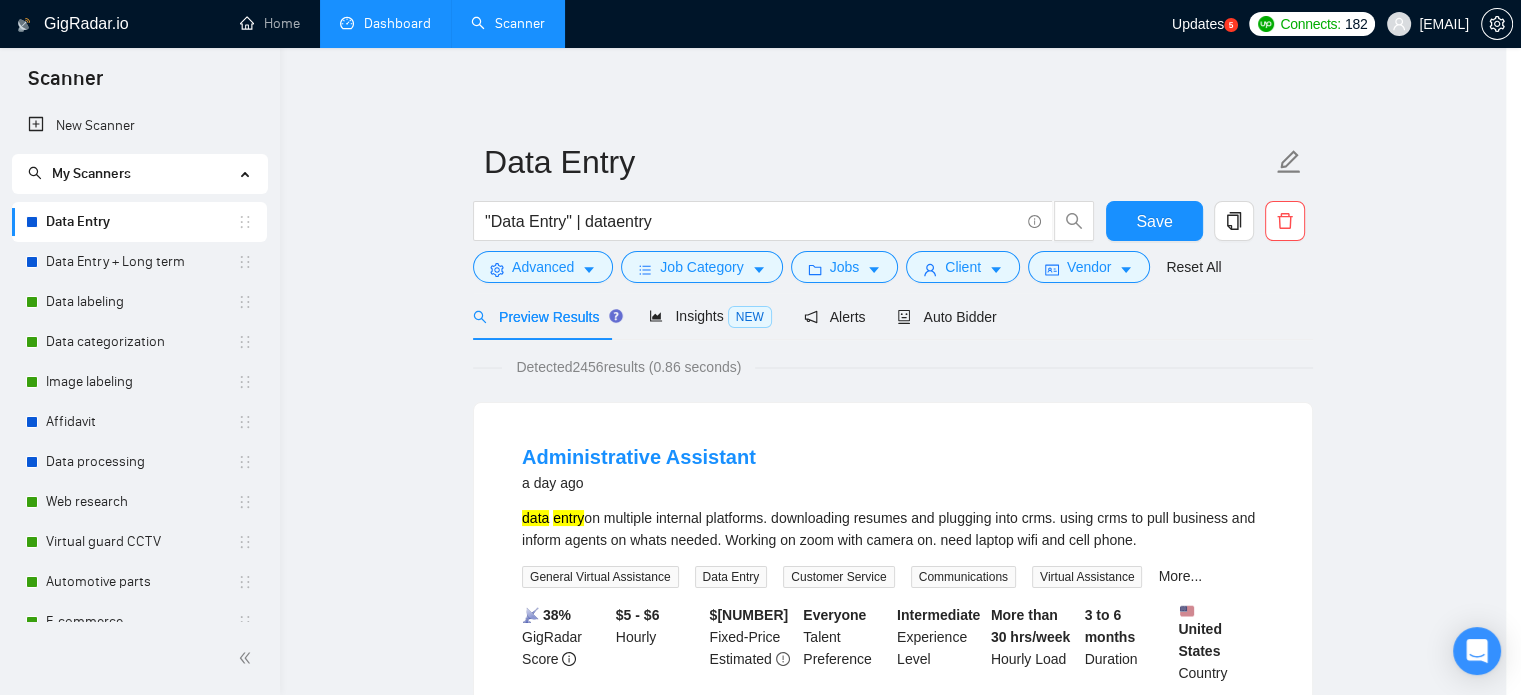 scroll, scrollTop: 36, scrollLeft: 0, axis: vertical 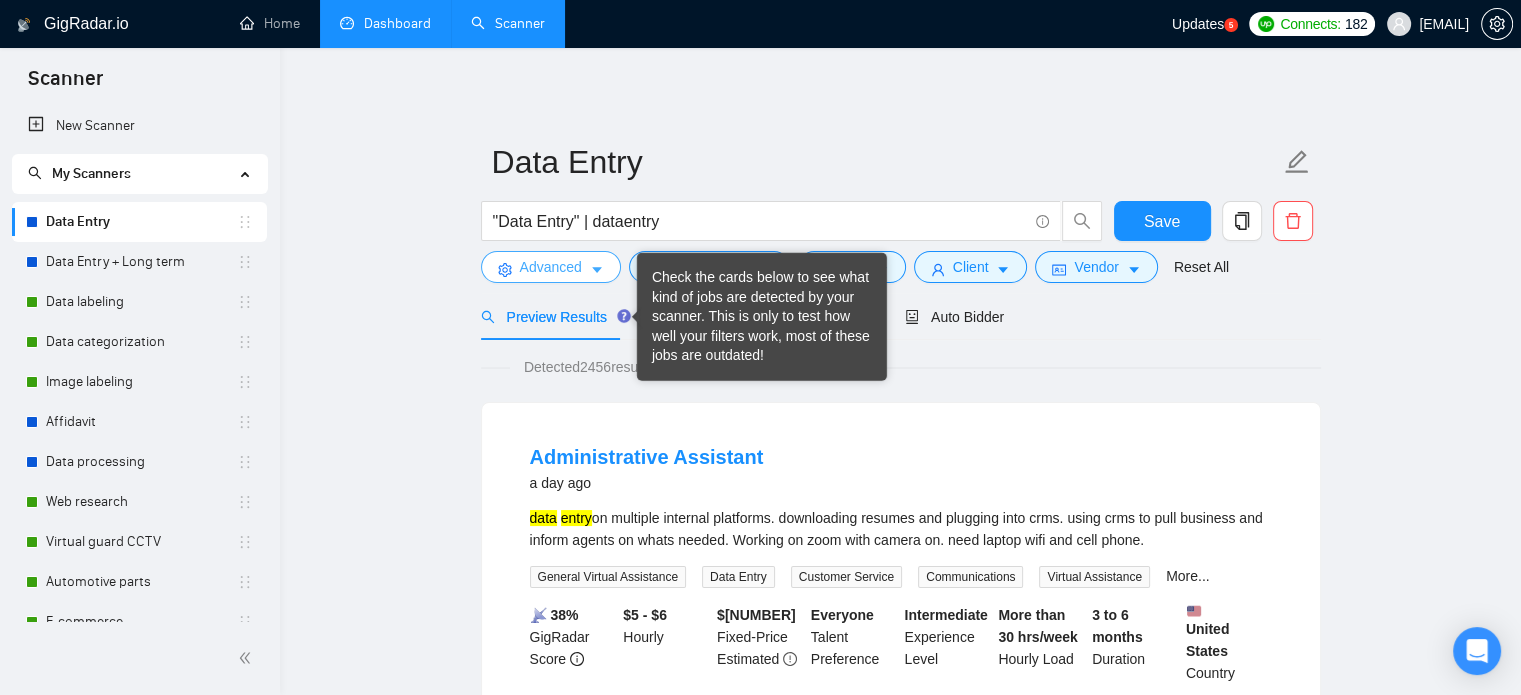 click on "Advanced" at bounding box center [551, 267] 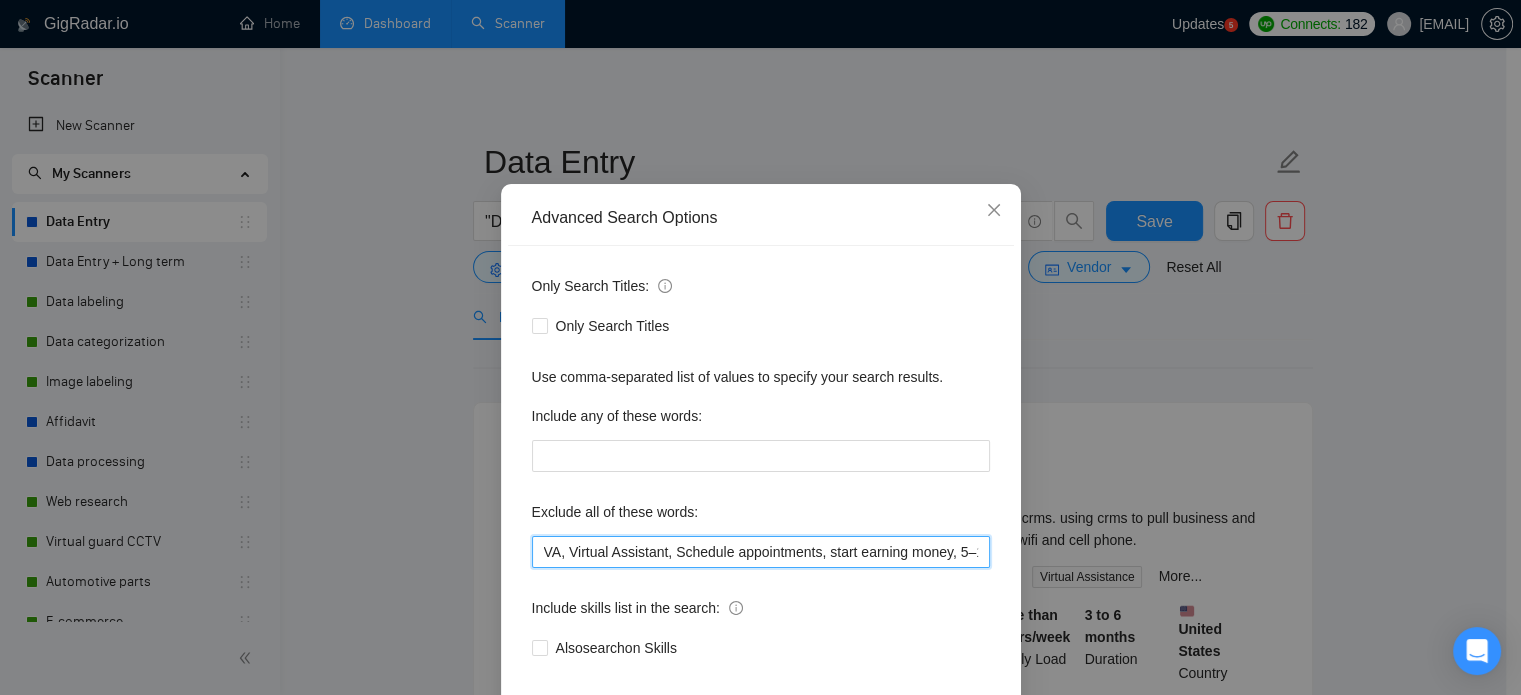 drag, startPoint x: 668, startPoint y: 583, endPoint x: 440, endPoint y: 580, distance: 228.01973 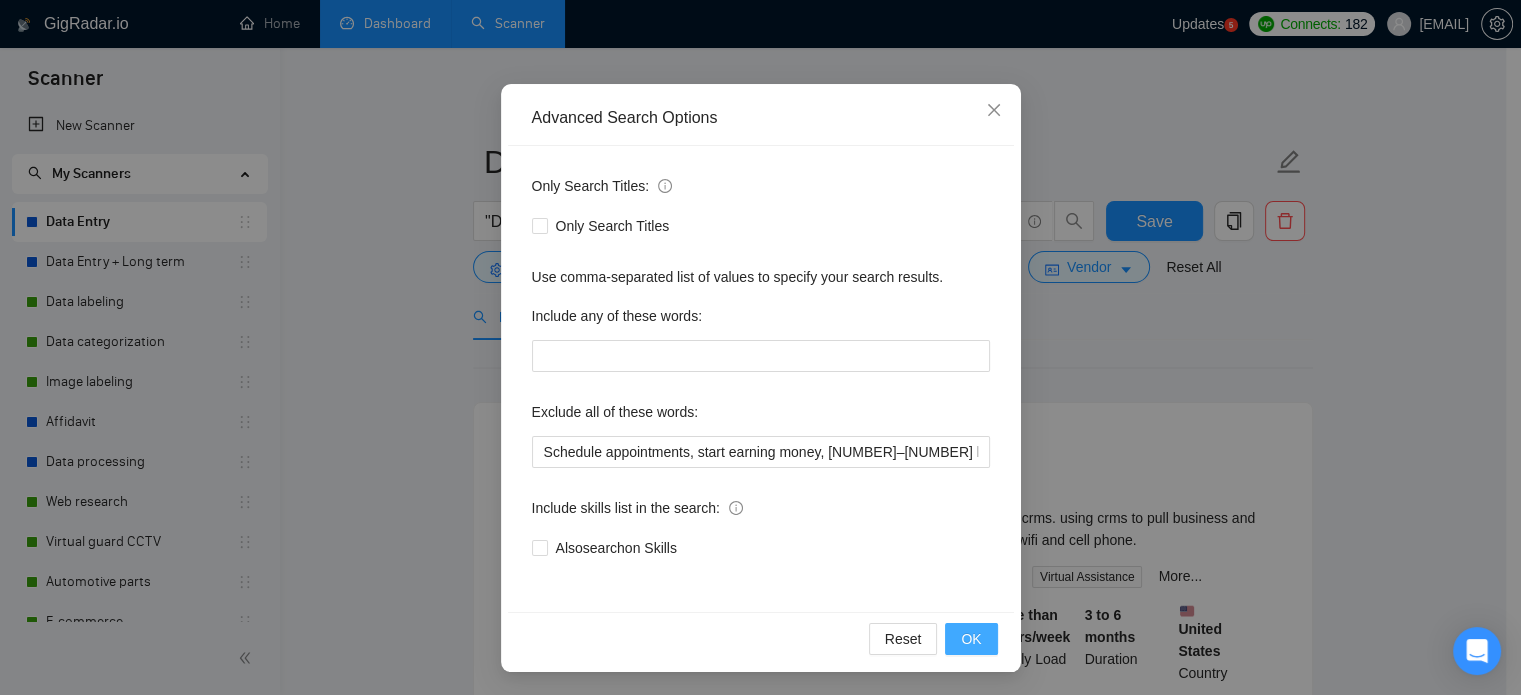 click on "OK" at bounding box center (971, 639) 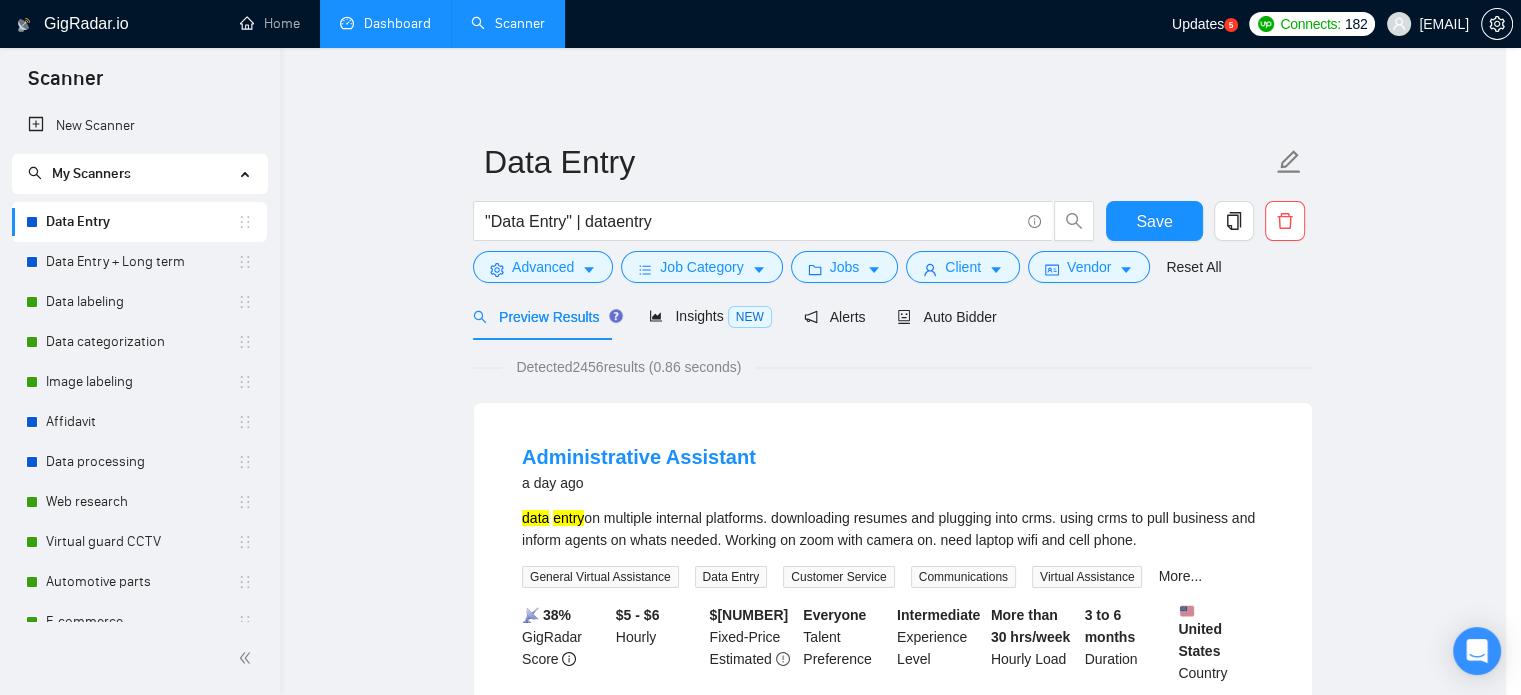 scroll, scrollTop: 36, scrollLeft: 0, axis: vertical 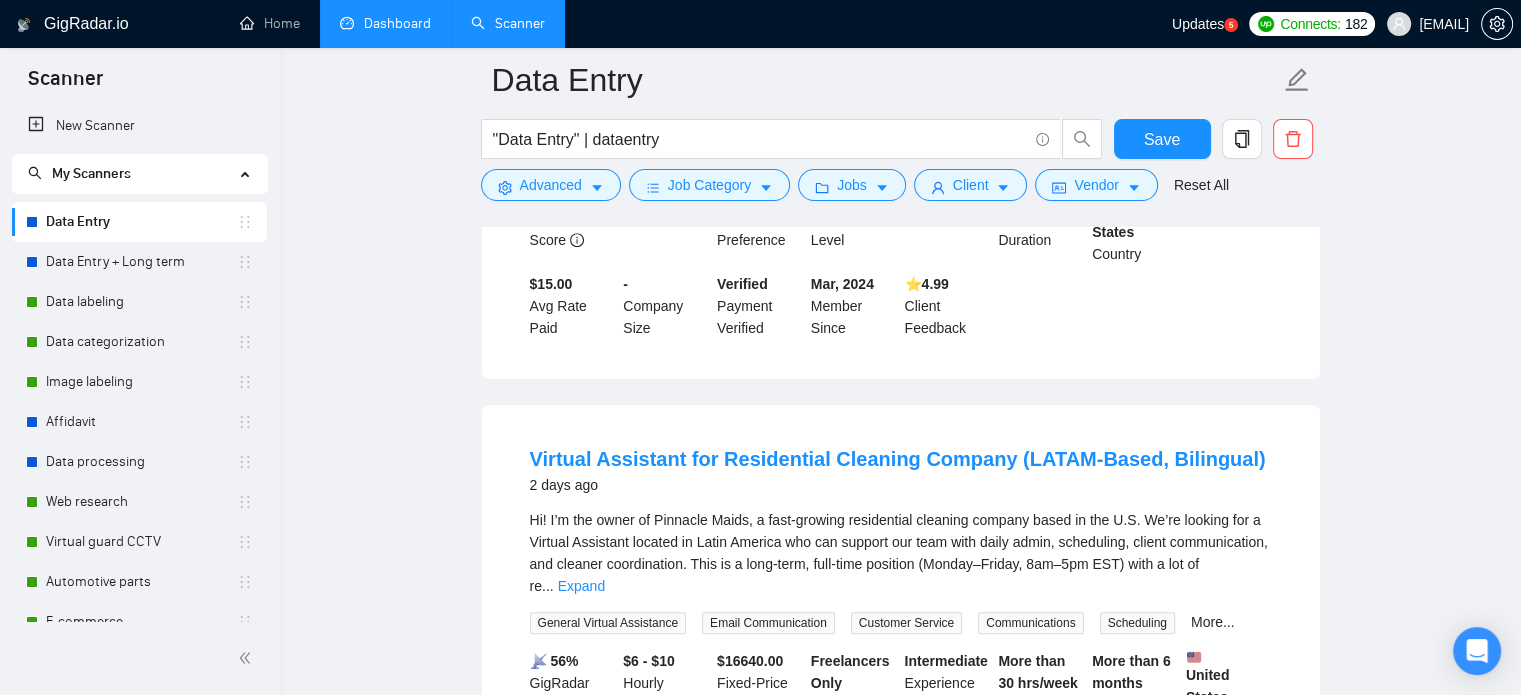 click on "..." at bounding box center (548, 586) 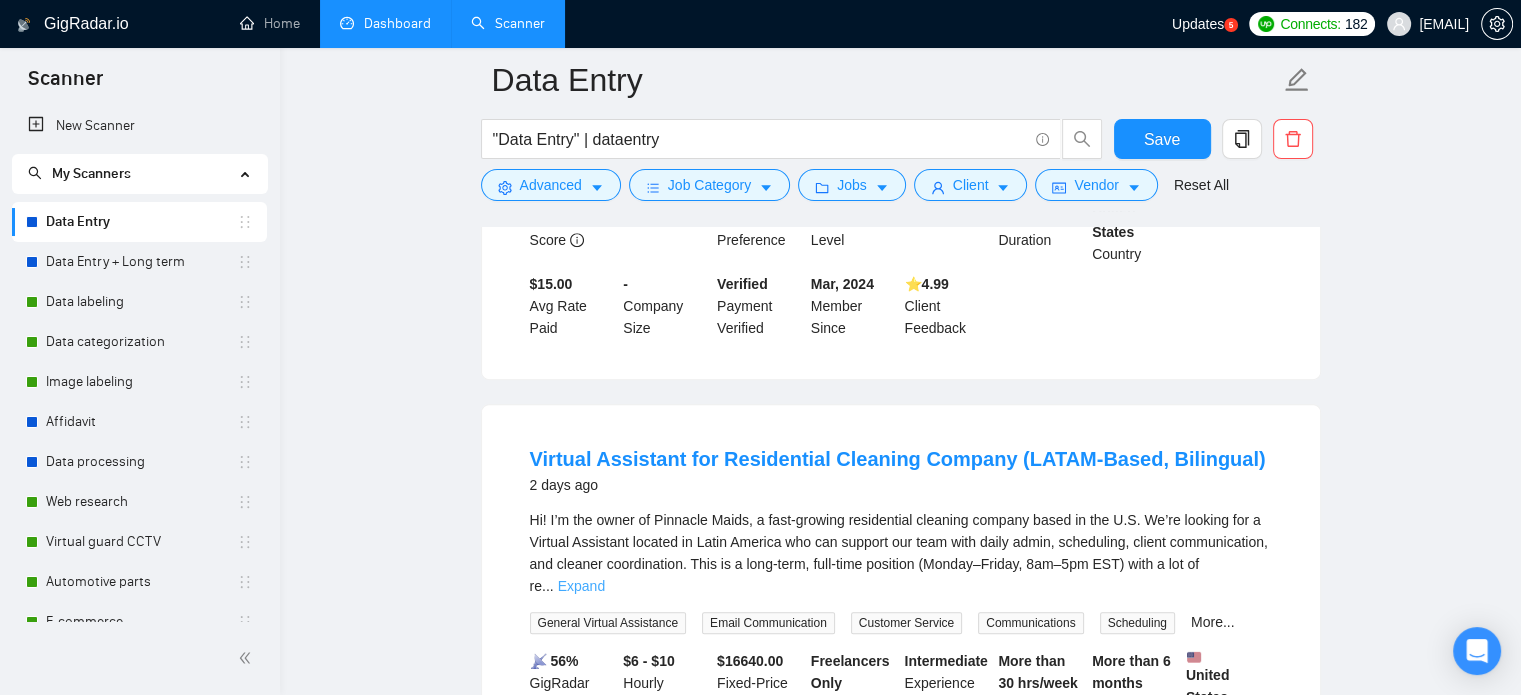 click on "Expand" at bounding box center (581, 586) 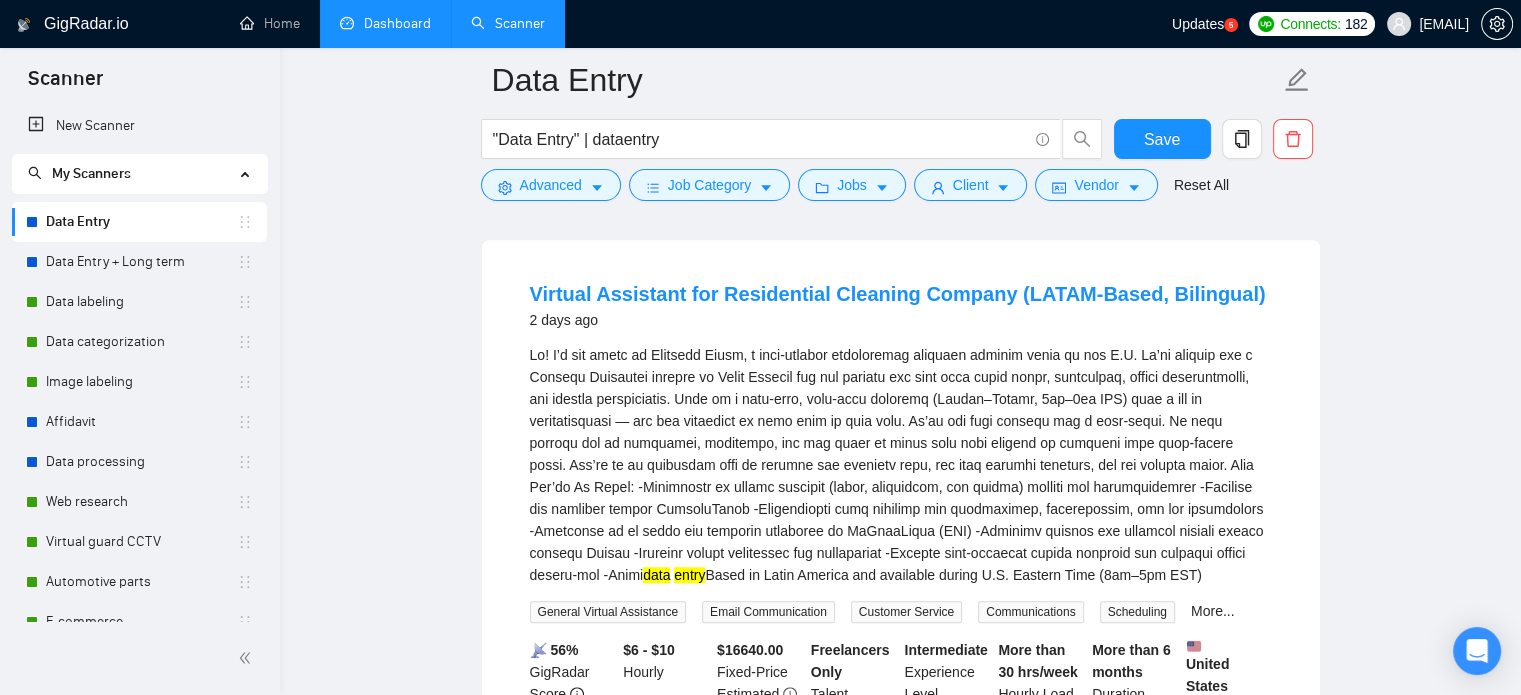 scroll, scrollTop: 1100, scrollLeft: 0, axis: vertical 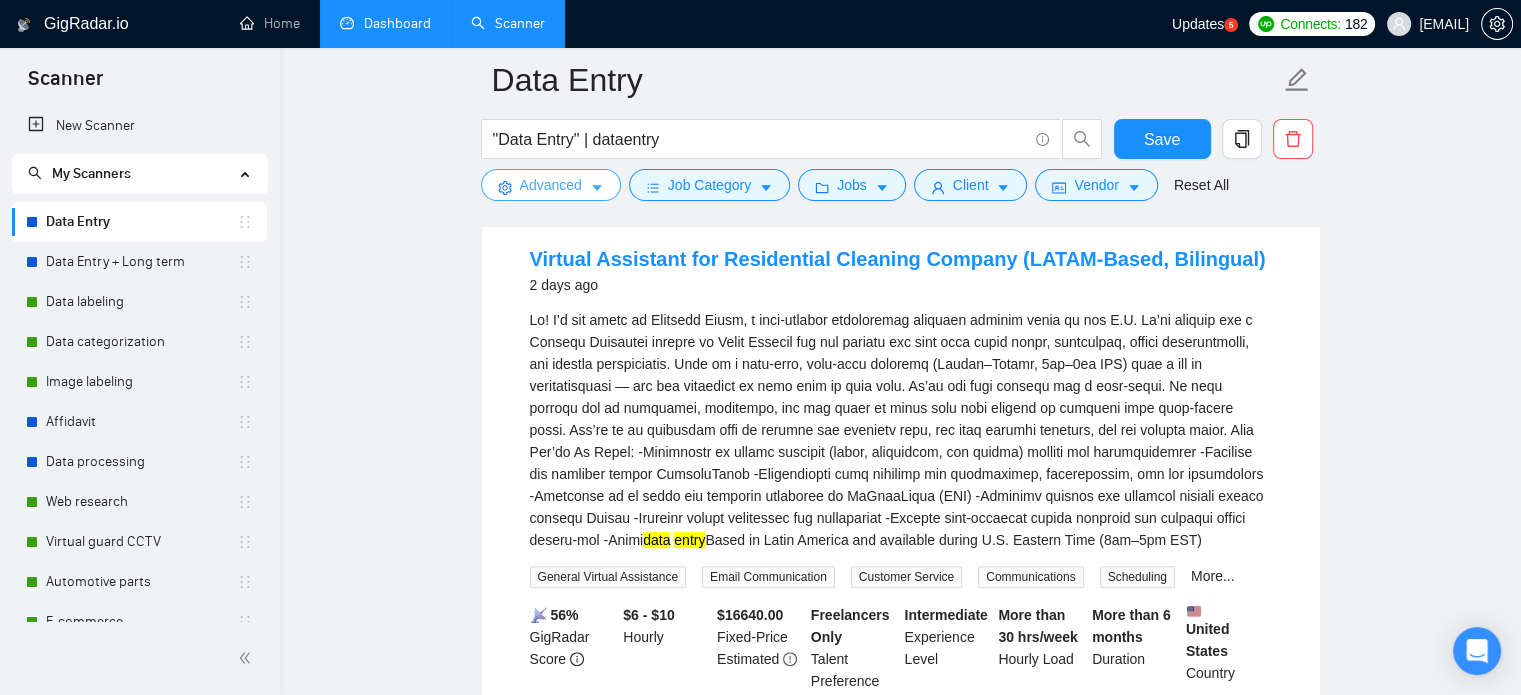 click on "Advanced" at bounding box center (551, 185) 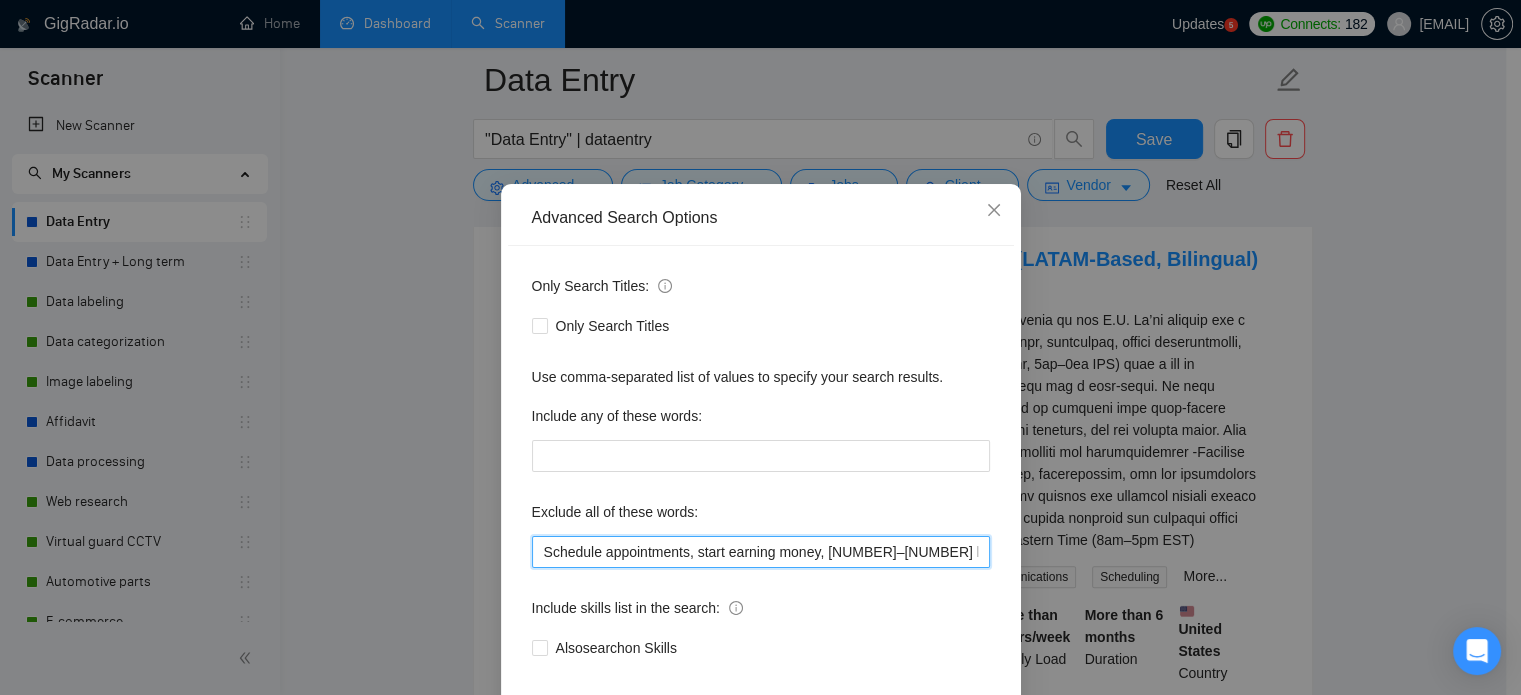 click on "Schedule appointments, start earning money, [NUMBER]–[NUMBER] hours/week, accounting, part-time, QuickBooks, (dev*), analyst, (engineer*), (Amazon*), Walmart, (eBay*), "e Bay", (Odoo*), (php*), client success, speak Arabic, planning meetings, booking appointments, Calendar & Reminders, Household Administration, handle travel, legal support, Mandarin, Cantonese" at bounding box center [761, 552] 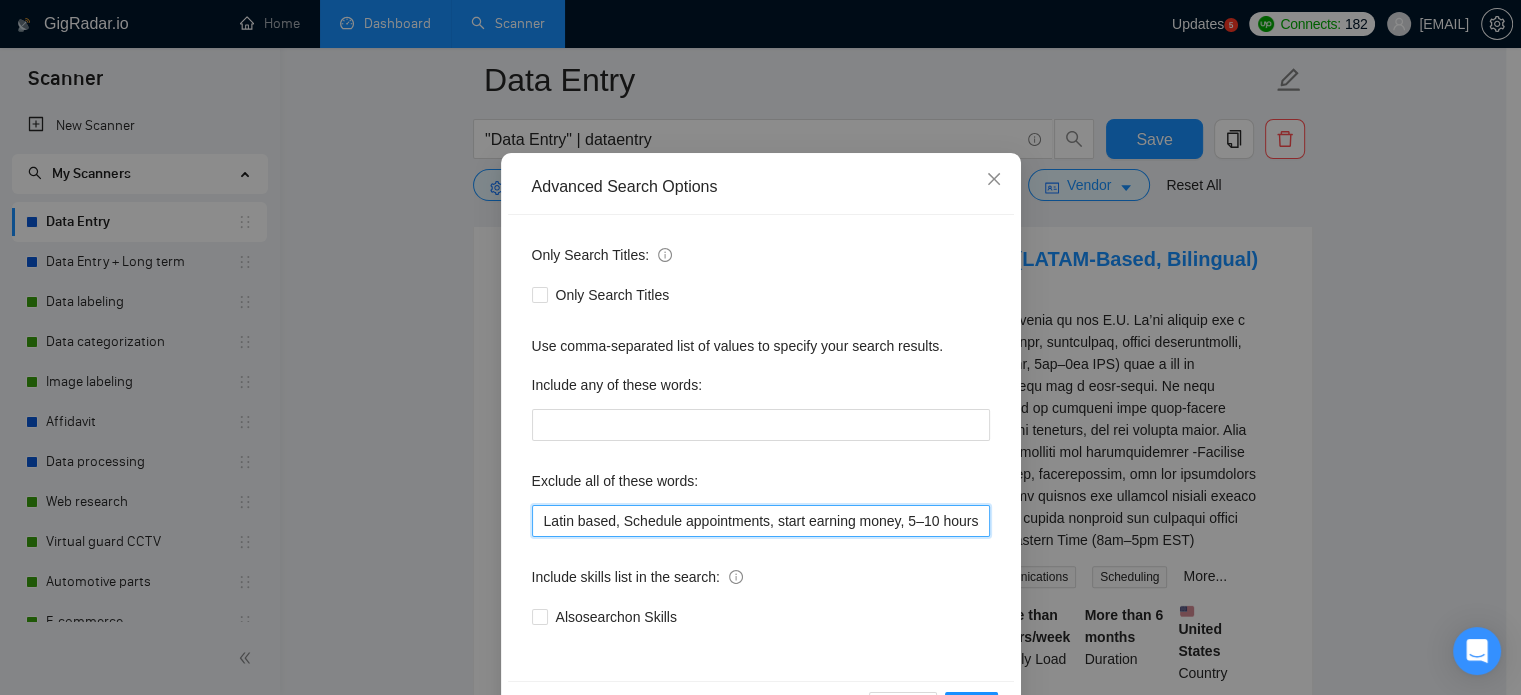 scroll, scrollTop: 136, scrollLeft: 0, axis: vertical 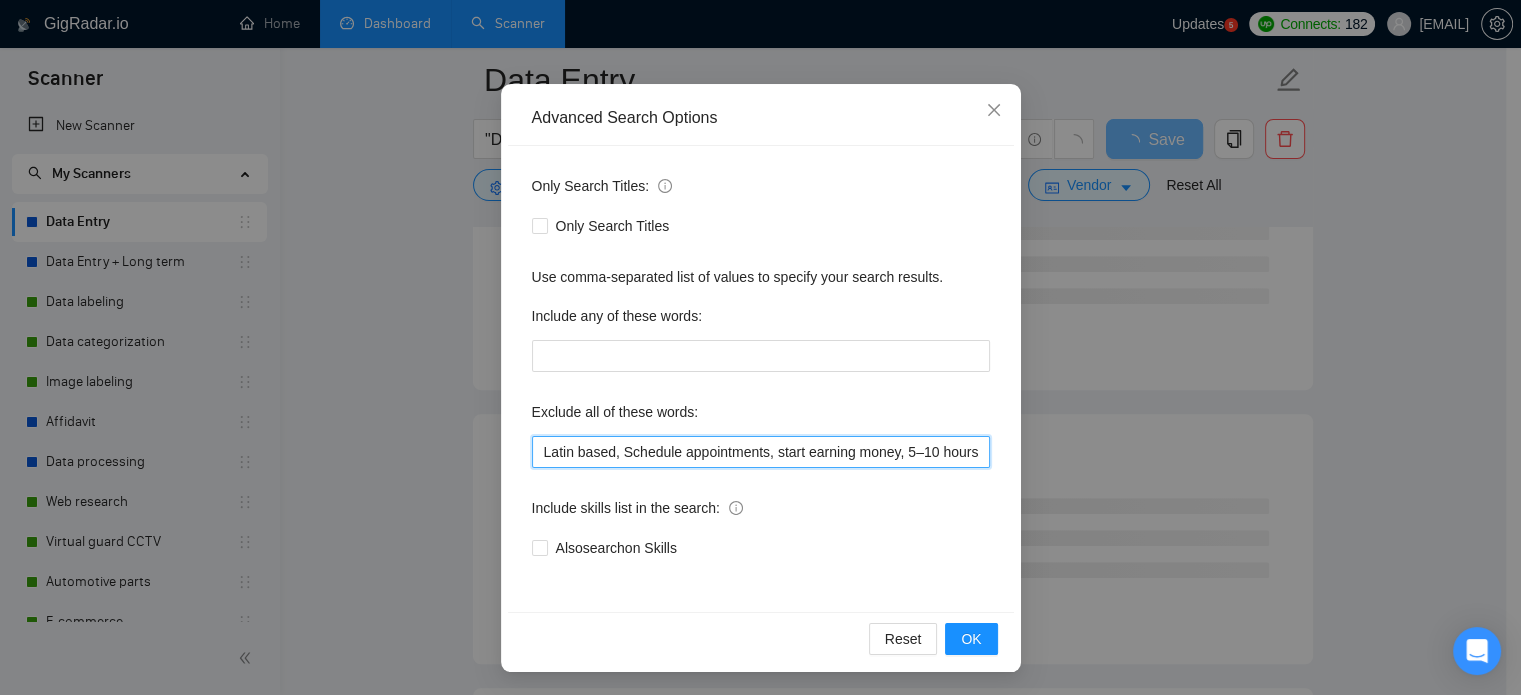 click on "Latin based, Schedule appointments, start earning money, 5–10 hours/week, accounting, part-time, QuickBooks, (dev*), analyst, (engineer*), (Amazon*), Walmart, (eBay*), "e Bay", (Odoo*), (php*), client success, speak Arabic, planning meetings, booking appointments, Calendar & Reminders, Household Administration, handle travel, legal support, Mandarin, Cantonese" at bounding box center [761, 452] 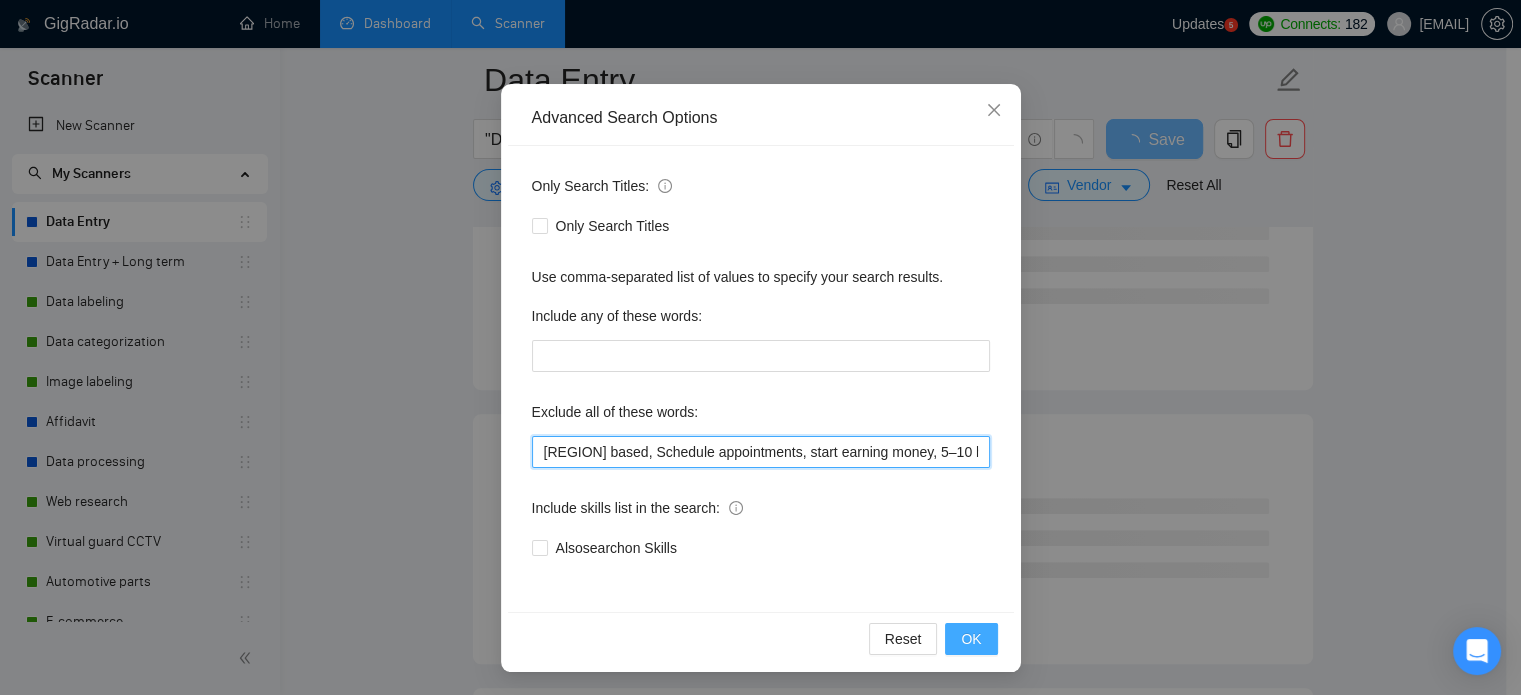 type on "[REGION] based, Schedule appointments, start earning money, 5–10 hours/week, accounting, part-time, QuickBooks, (dev*), analyst, (engineer*), (Amazon*), Walmart, (eBay*), "e Bay", (Odoo*), (php*), client success, speak Arabic, planning meetings, booking appointments, Calendar & Reminders, Household Administration, handle travel, legal support, Mandarin, Cantonese" 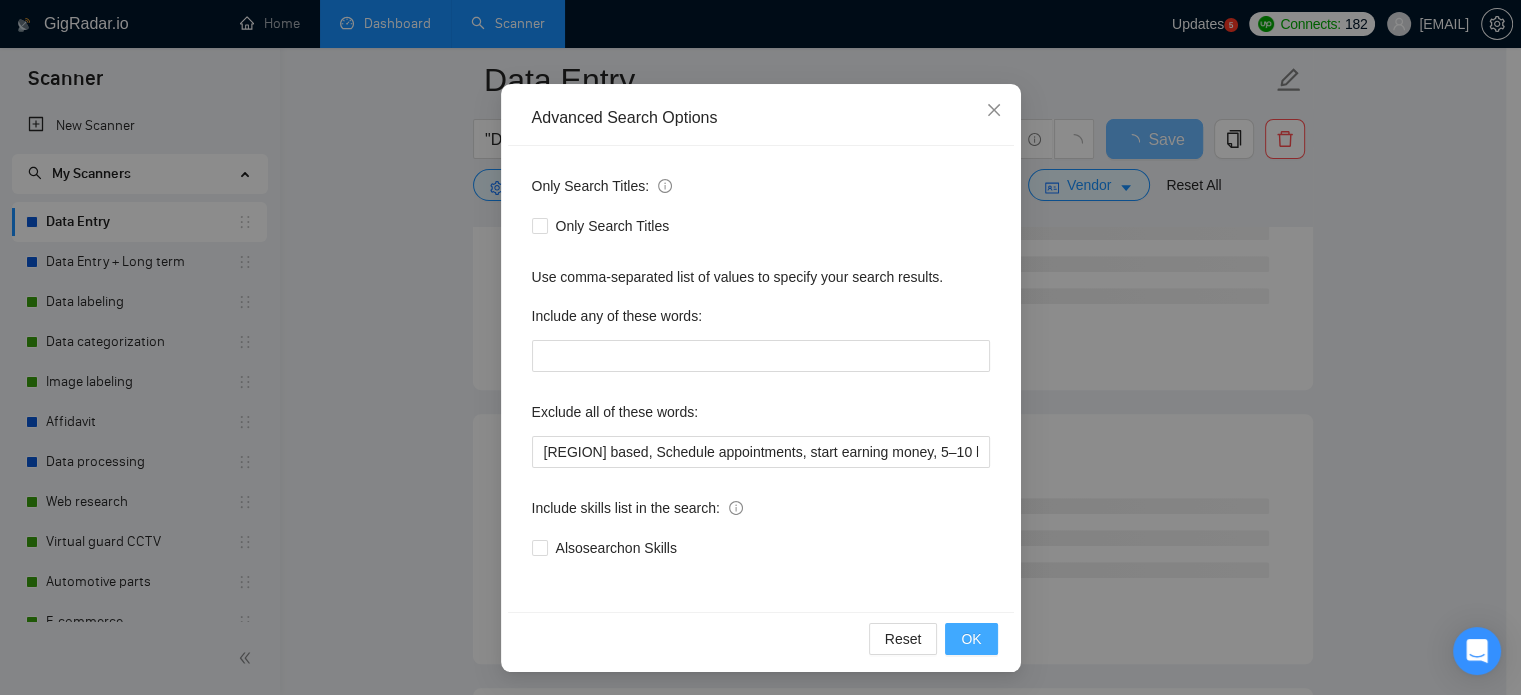click on "OK" at bounding box center (971, 639) 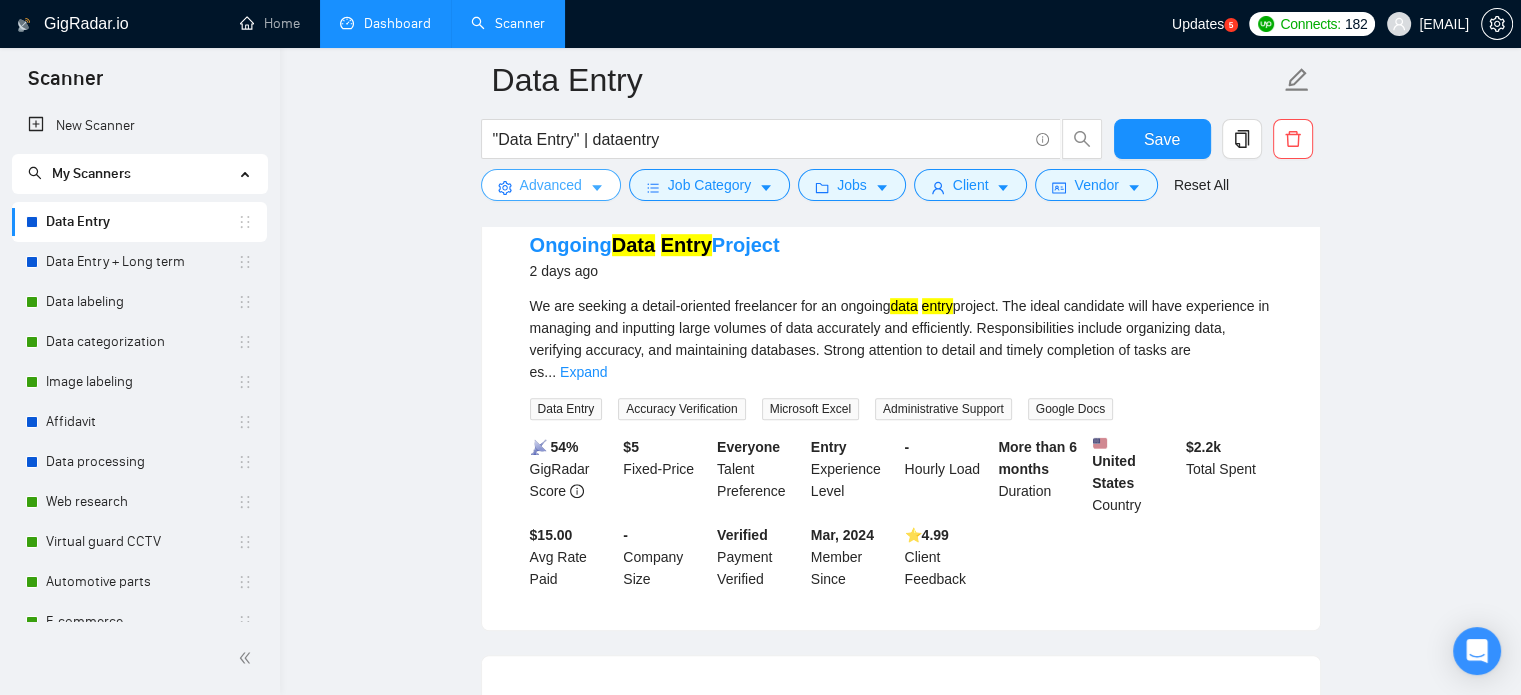 type 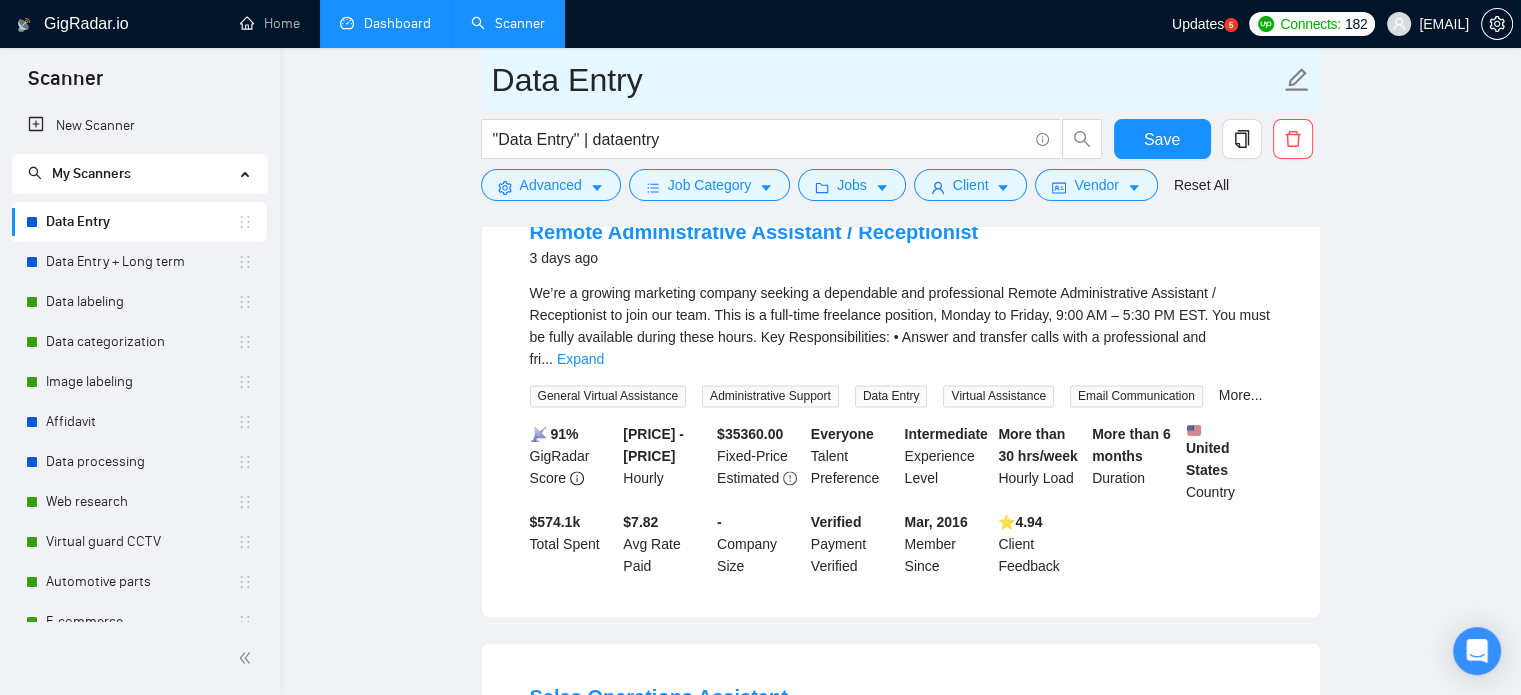 scroll, scrollTop: 1958, scrollLeft: 0, axis: vertical 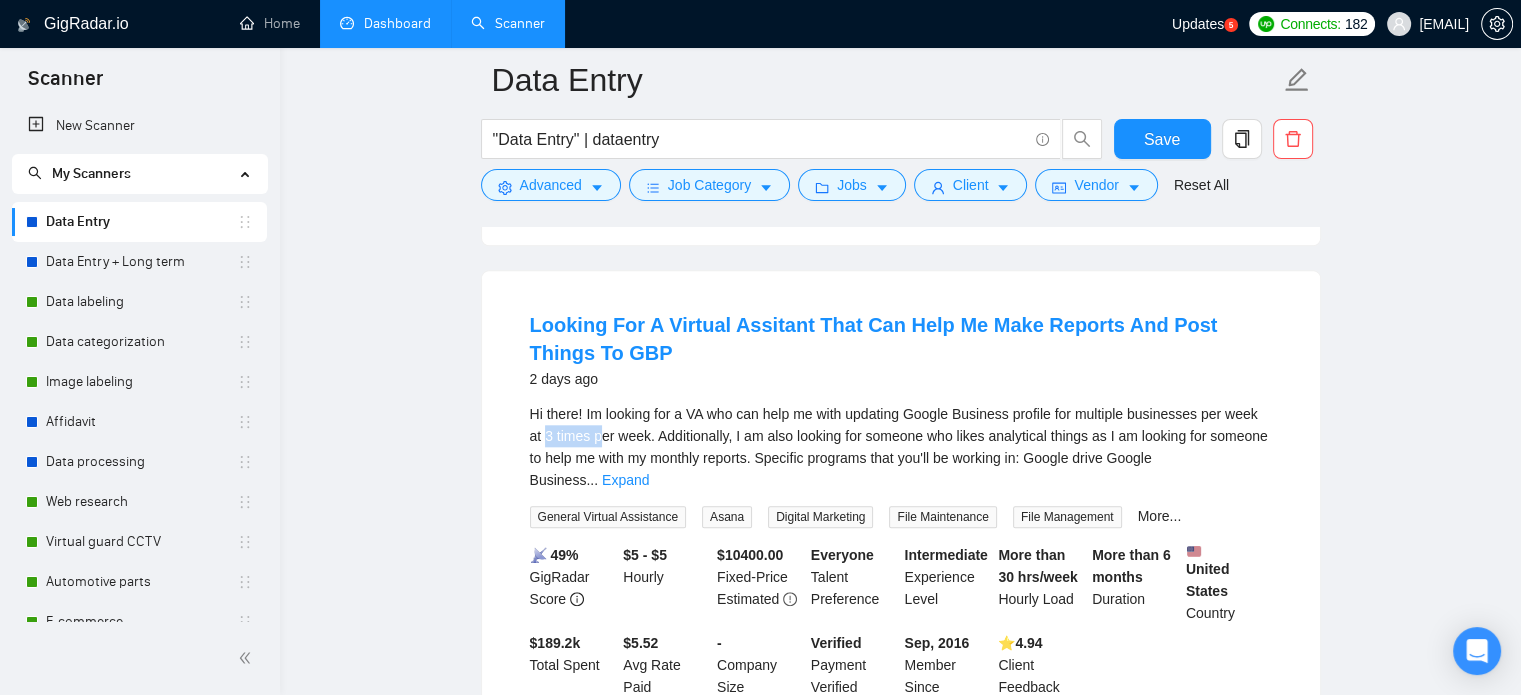 drag, startPoint x: 546, startPoint y: 371, endPoint x: 602, endPoint y: 369, distance: 56.0357 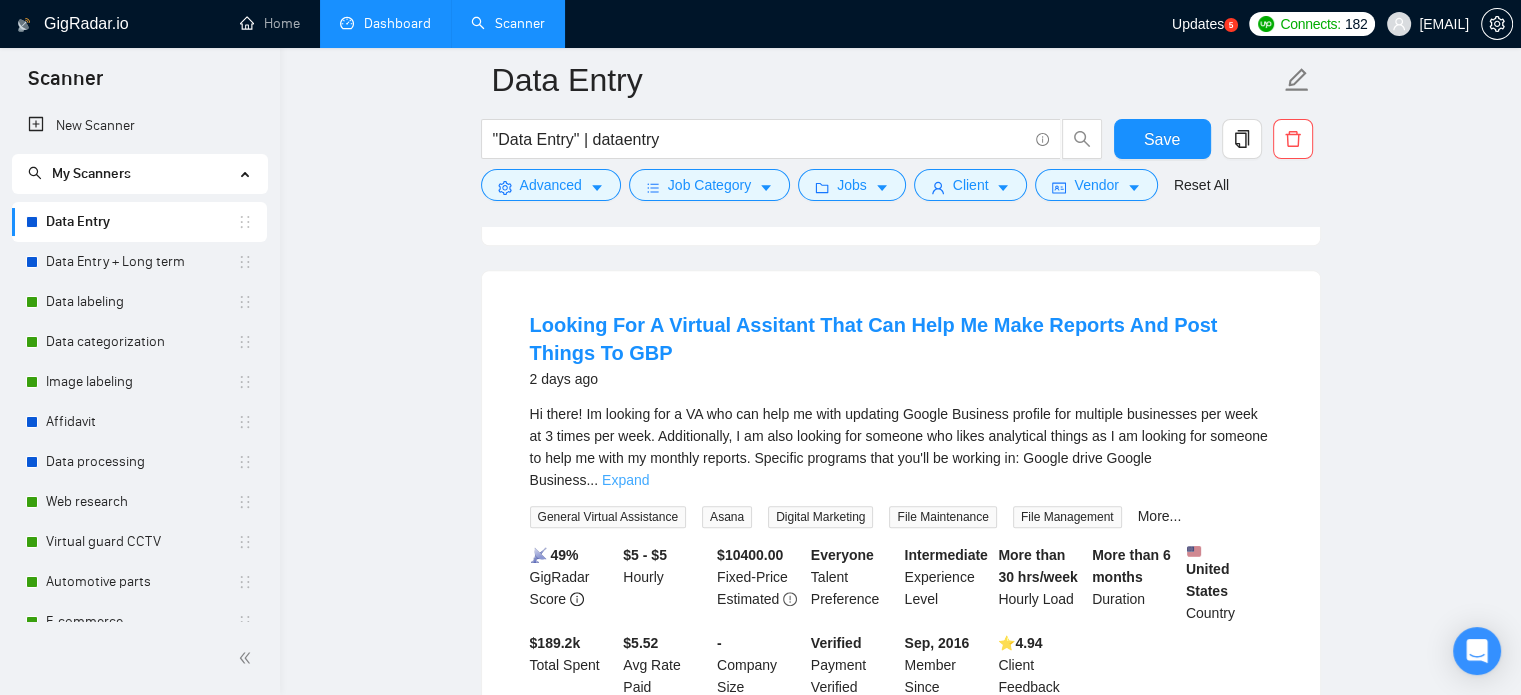 click on "Expand" at bounding box center [625, 480] 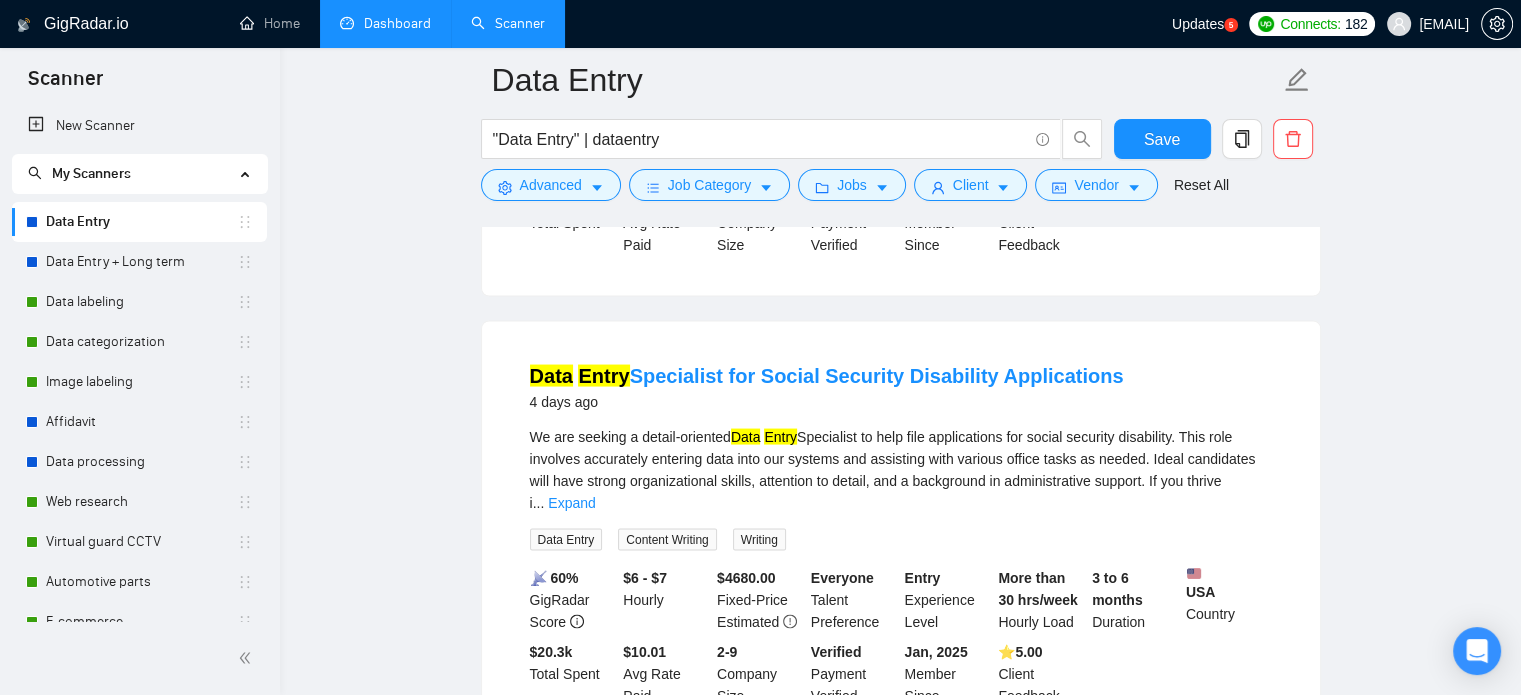 scroll, scrollTop: 4433, scrollLeft: 0, axis: vertical 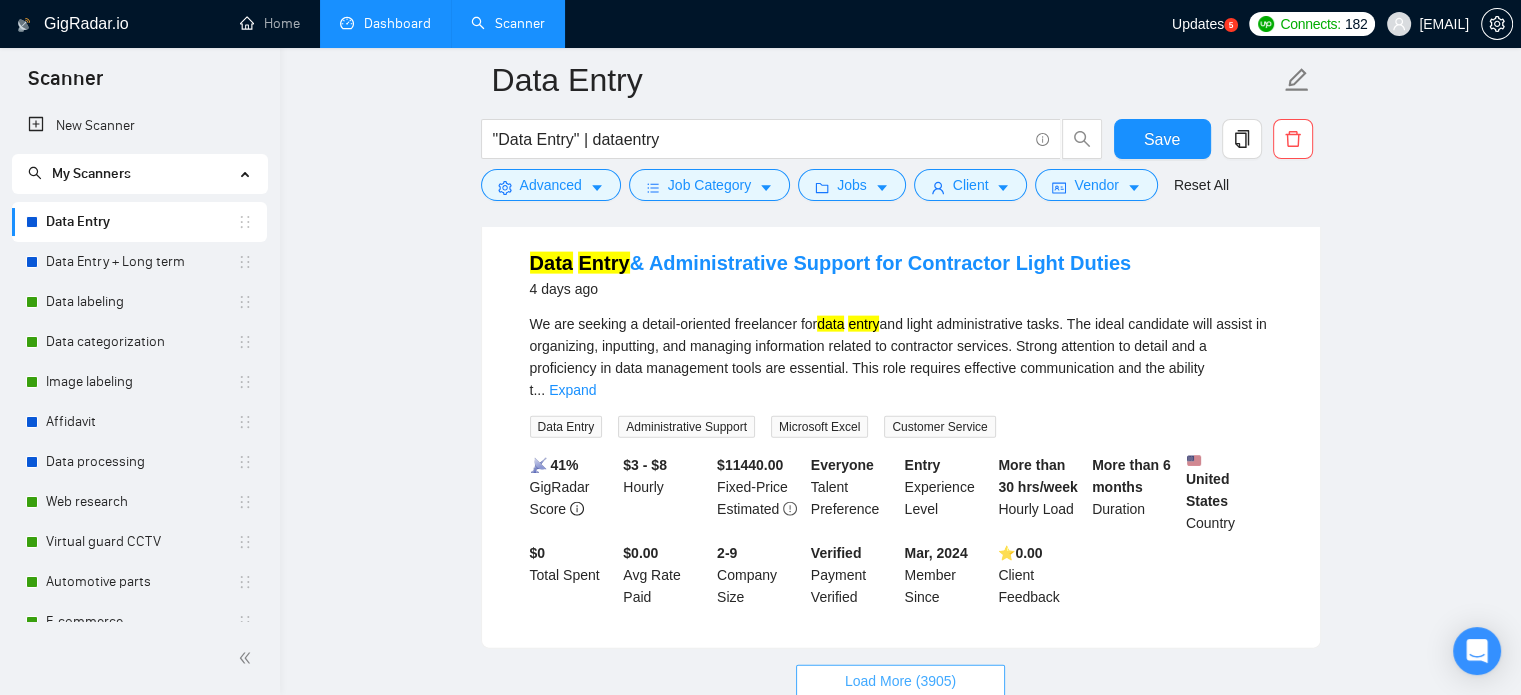 click on "Load More (3905)" at bounding box center [900, 681] 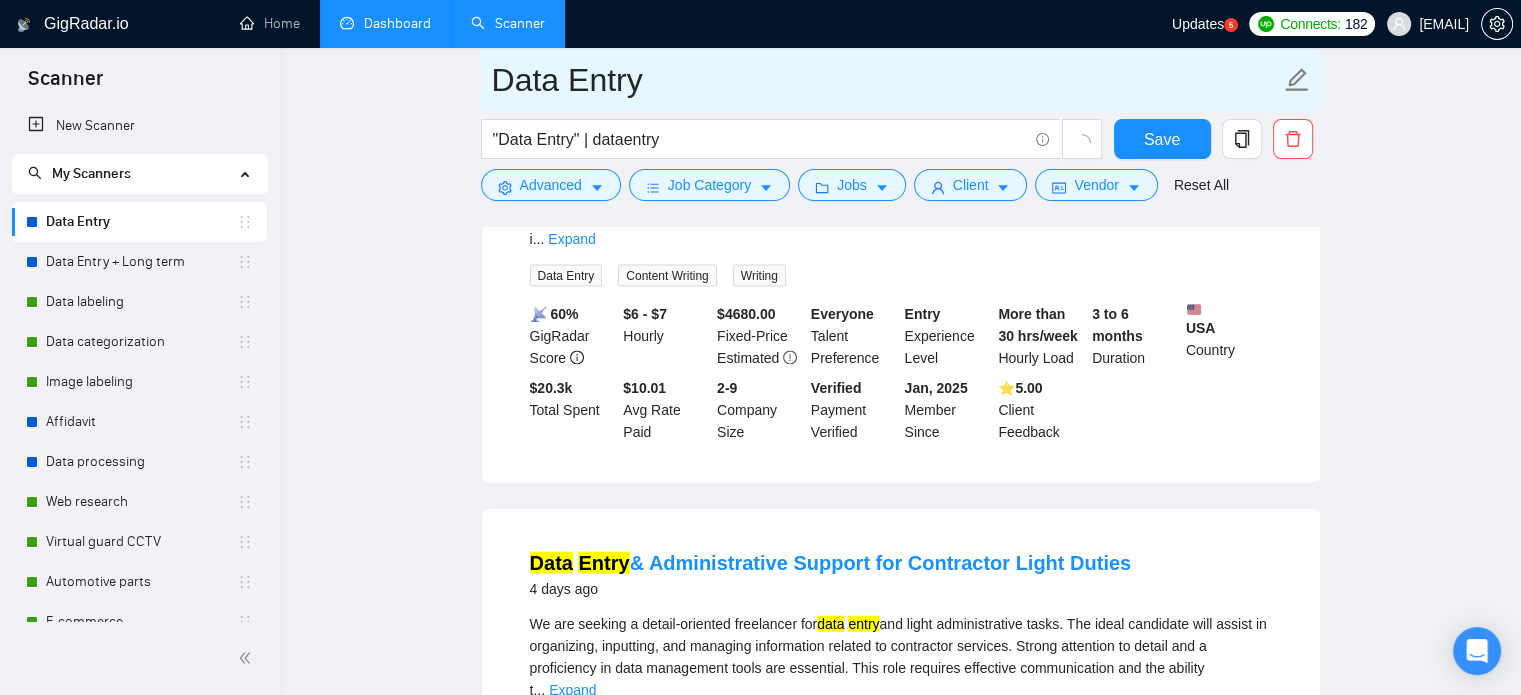 scroll, scrollTop: 126, scrollLeft: 0, axis: vertical 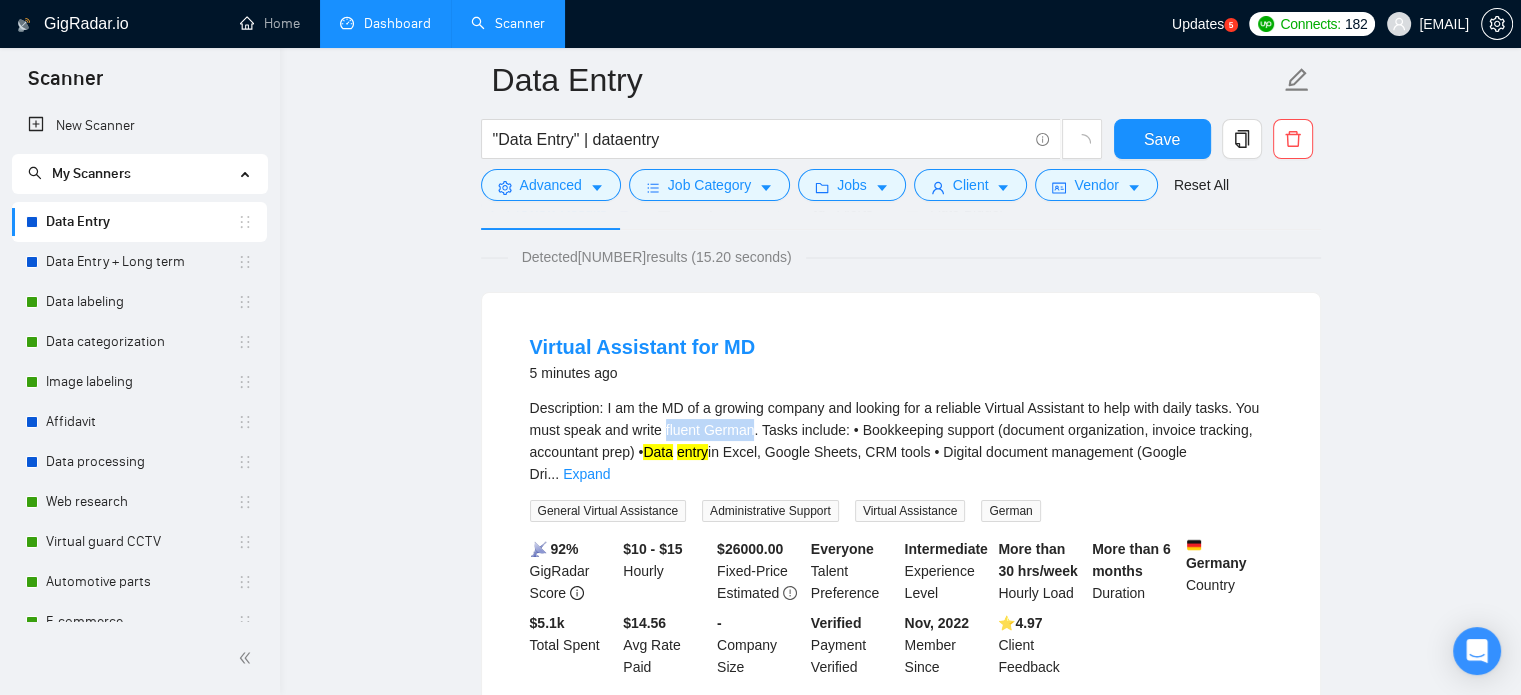 drag, startPoint x: 665, startPoint y: 431, endPoint x: 752, endPoint y: 425, distance: 87.20665 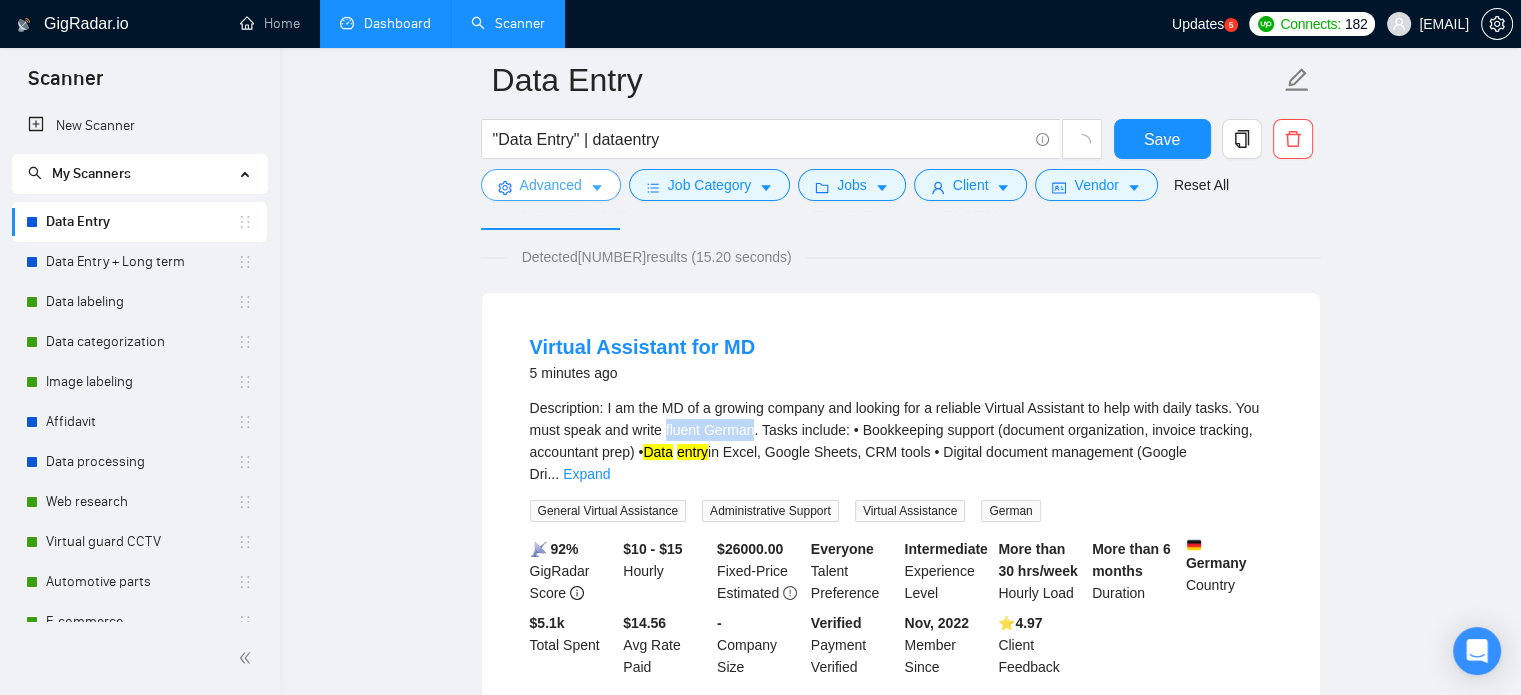 click on "Advanced" at bounding box center (551, 185) 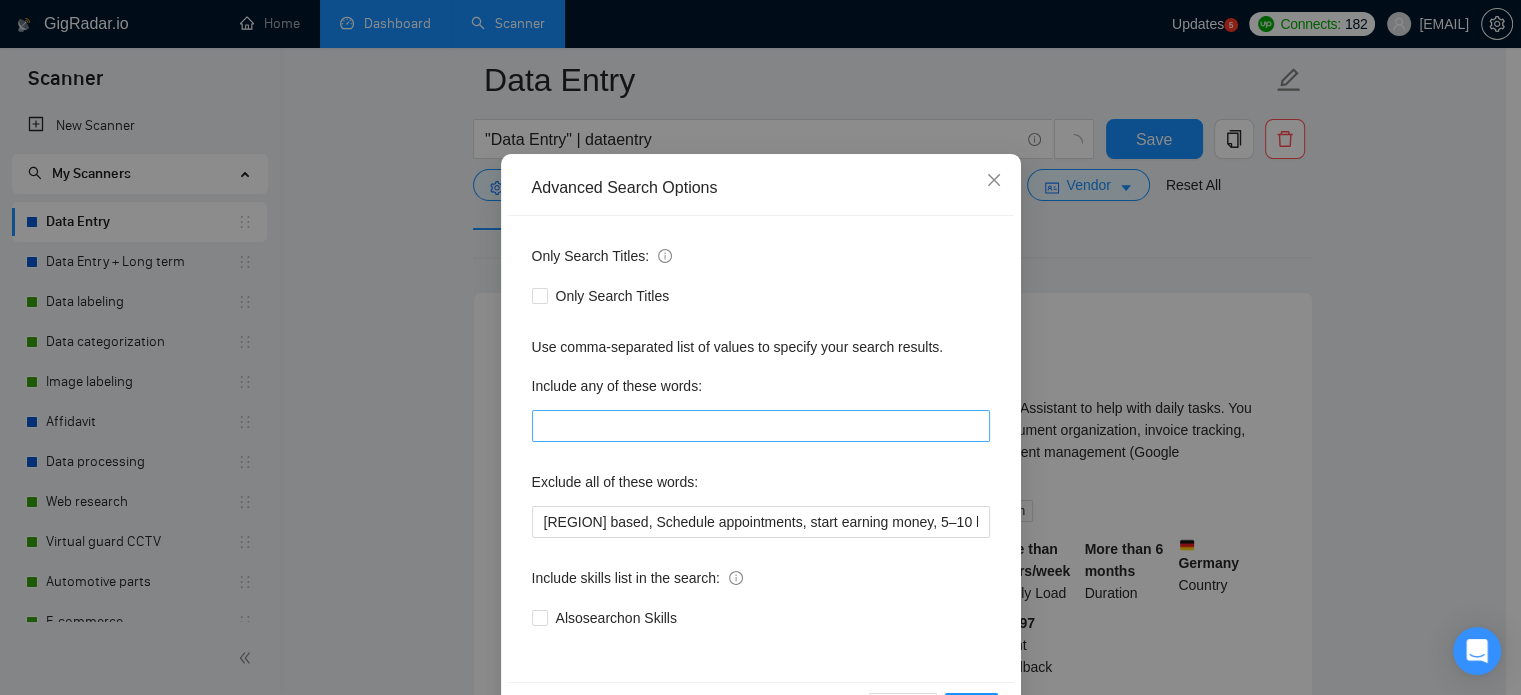 scroll, scrollTop: 100, scrollLeft: 0, axis: vertical 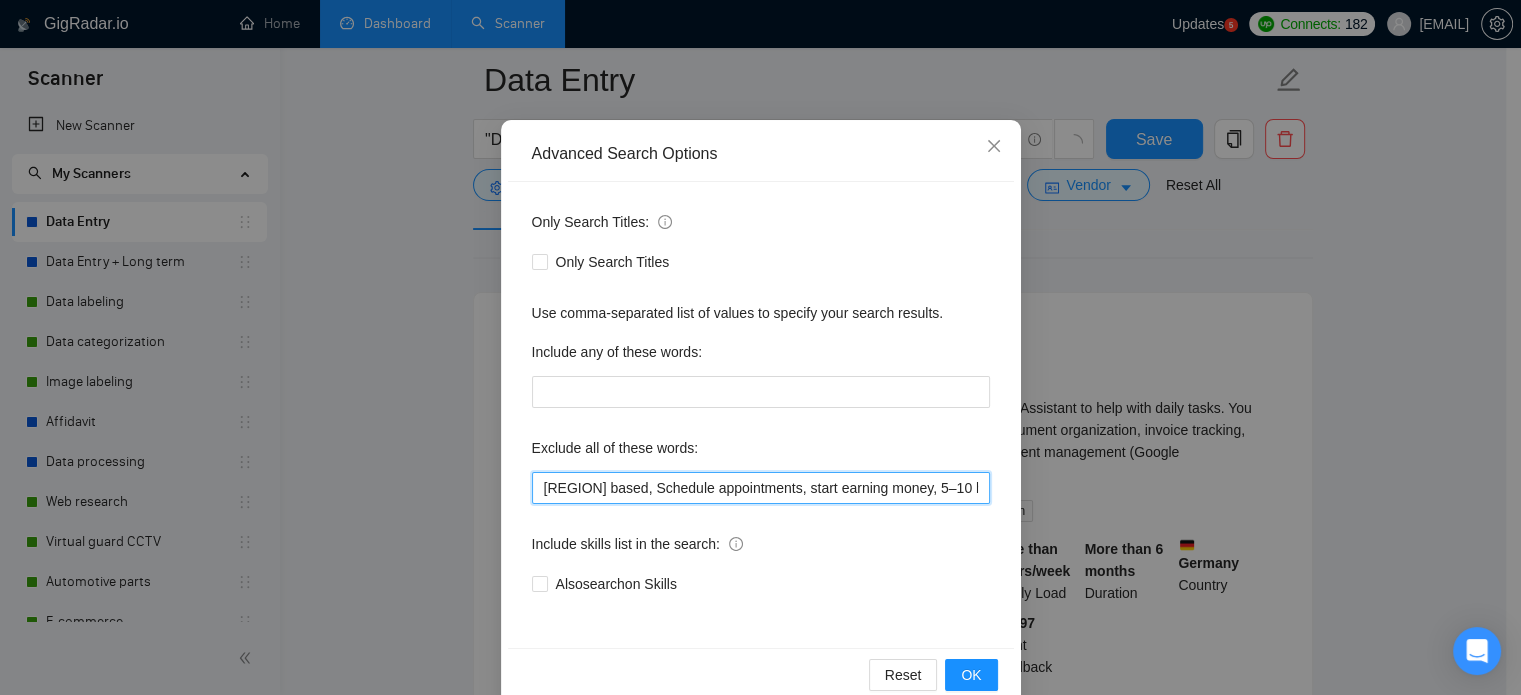 click on "[REGION] based, Schedule appointments, start earning money, 5–10 hours/week, accounting, part-time, QuickBooks, (dev*), analyst, (engineer*), (Amazon*), Walmart, (eBay*), "e Bay", (Odoo*), (php*), client success, speak Arabic, planning meetings, booking appointments, Calendar & Reminders, Household Administration, handle travel, legal support, Mandarin, Cantonese" at bounding box center [761, 488] 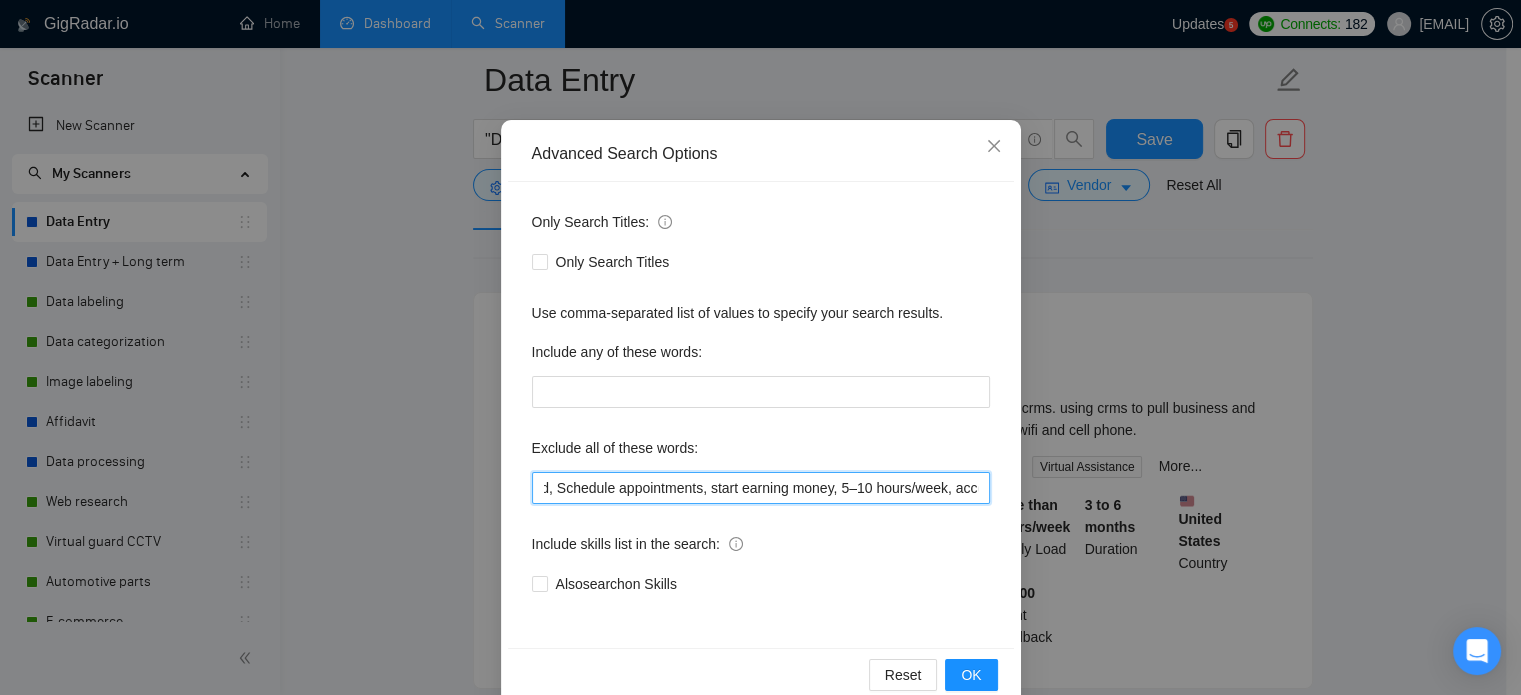 scroll, scrollTop: 0, scrollLeft: 0, axis: both 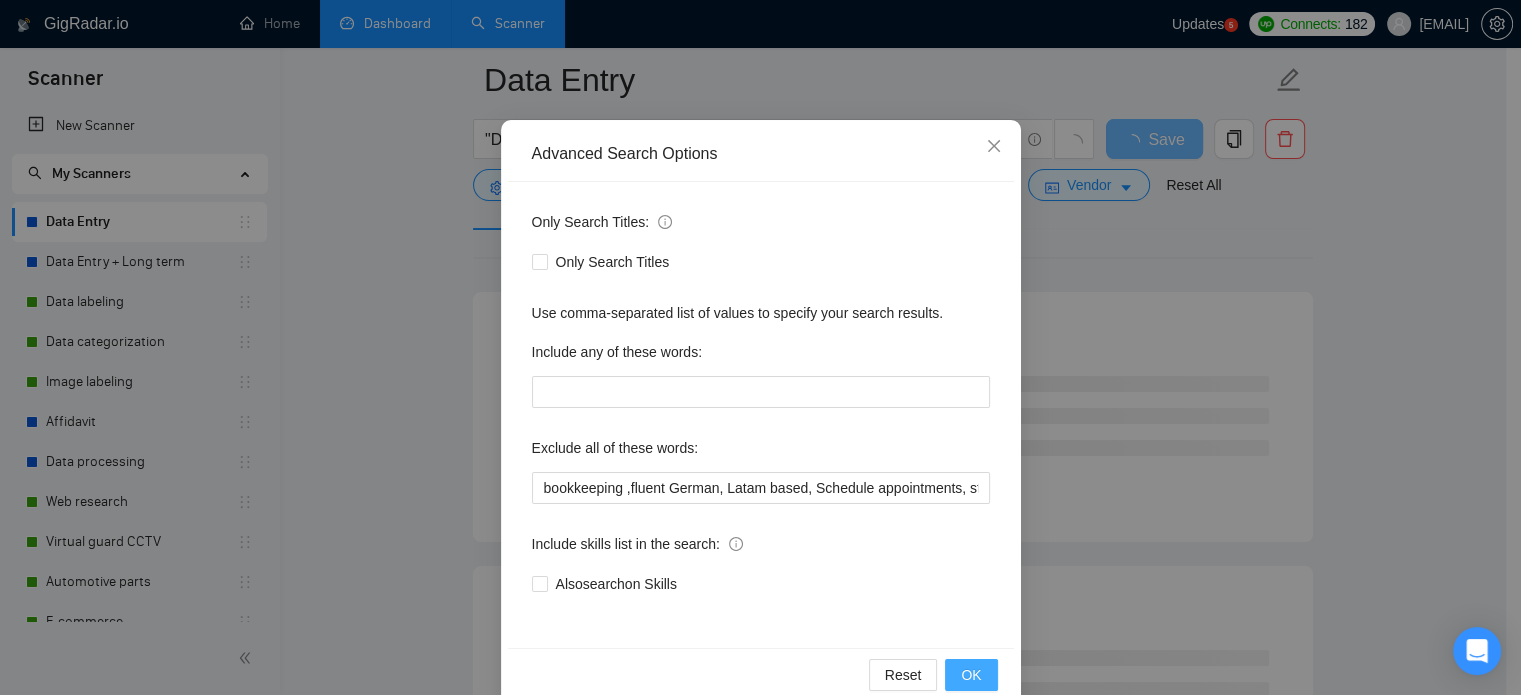 click on "OK" at bounding box center [971, 675] 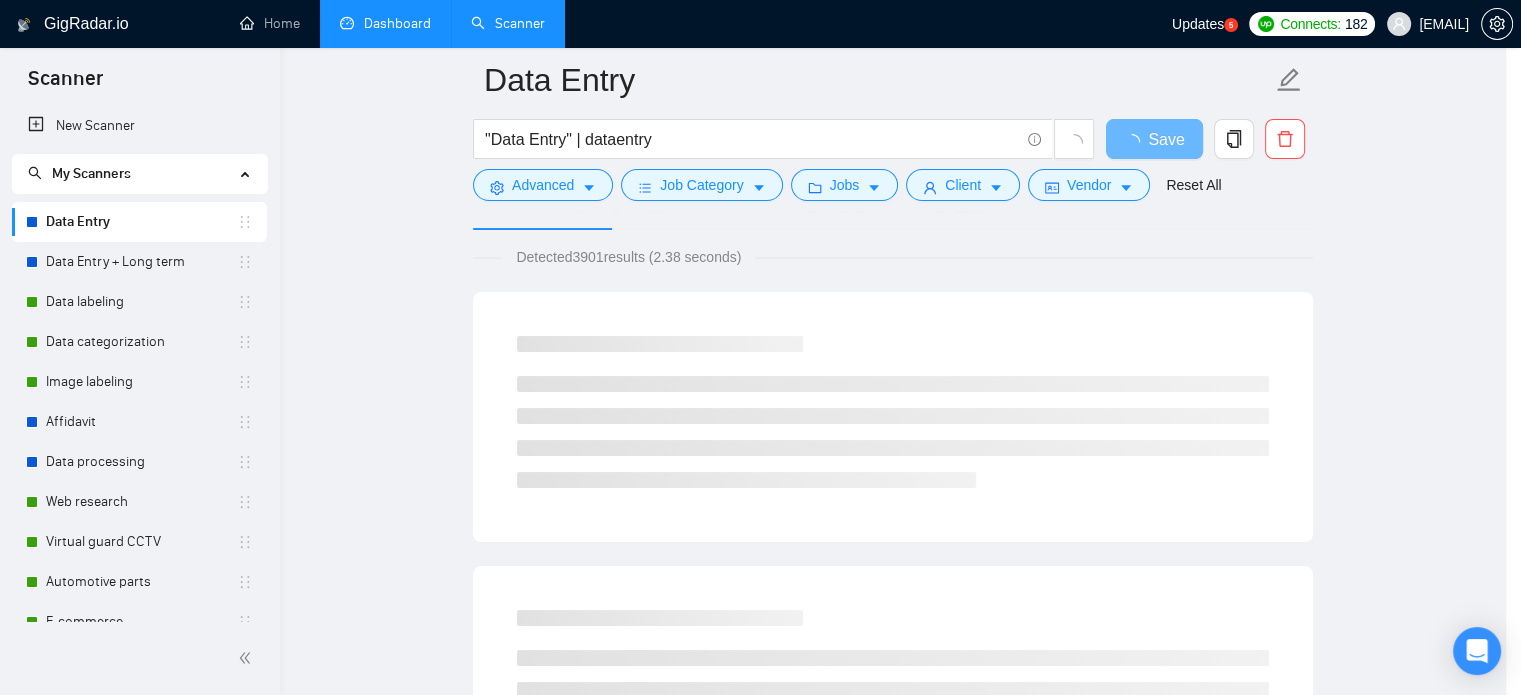 scroll, scrollTop: 36, scrollLeft: 0, axis: vertical 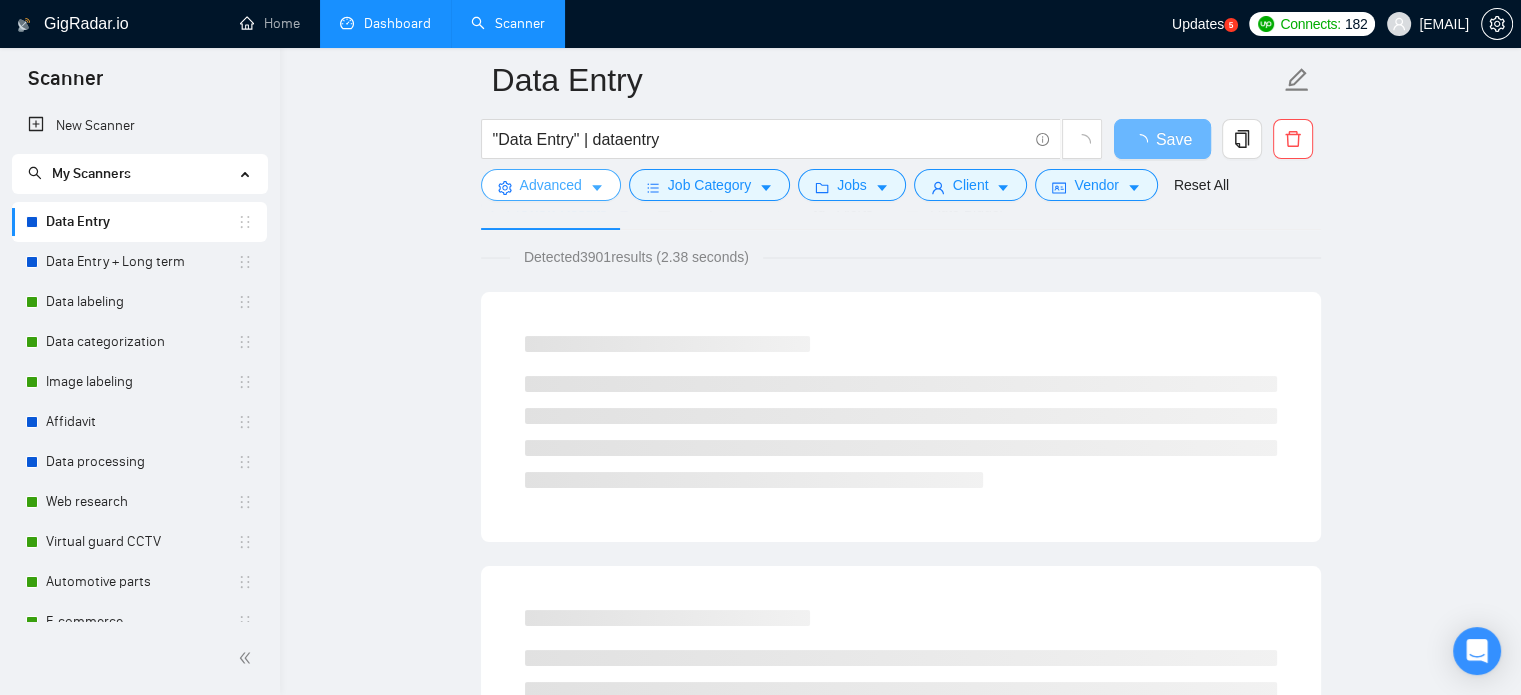 click on "Advanced" at bounding box center [551, 185] 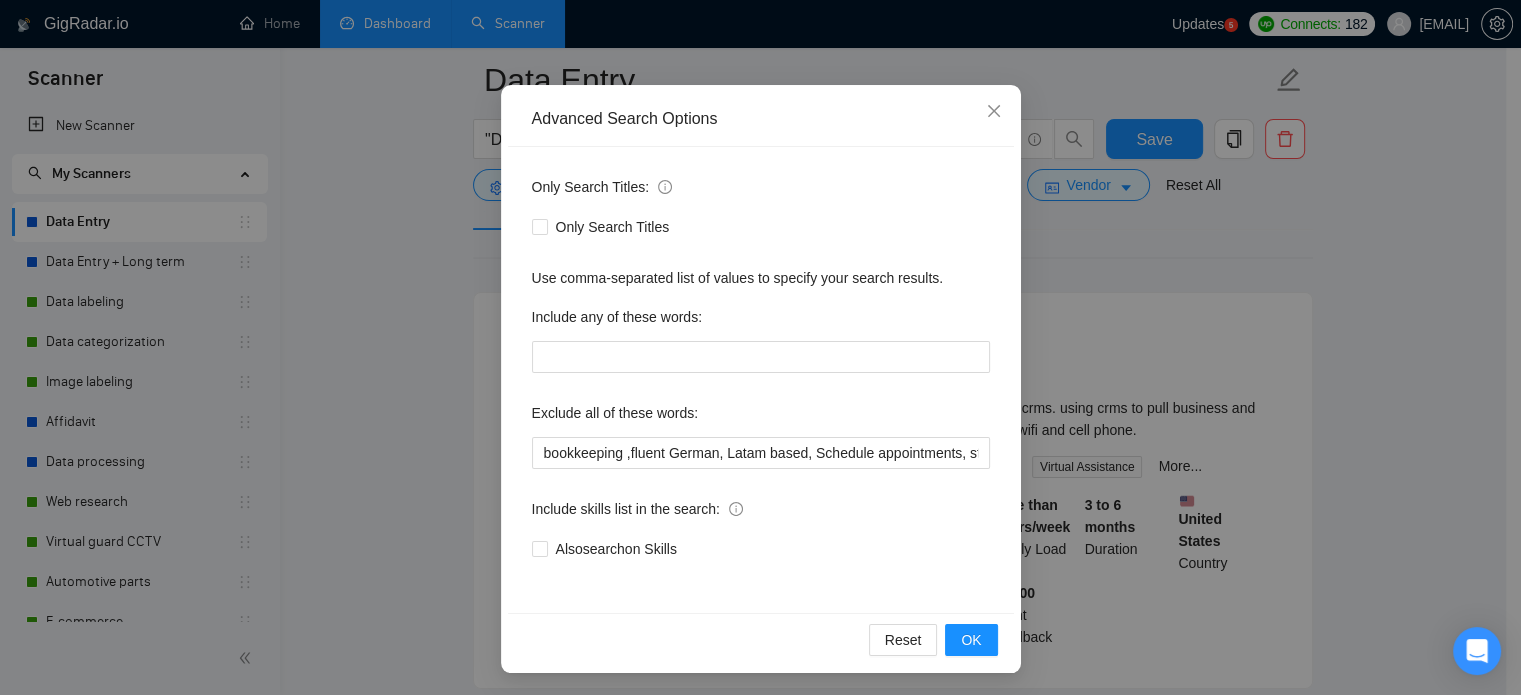 scroll, scrollTop: 136, scrollLeft: 0, axis: vertical 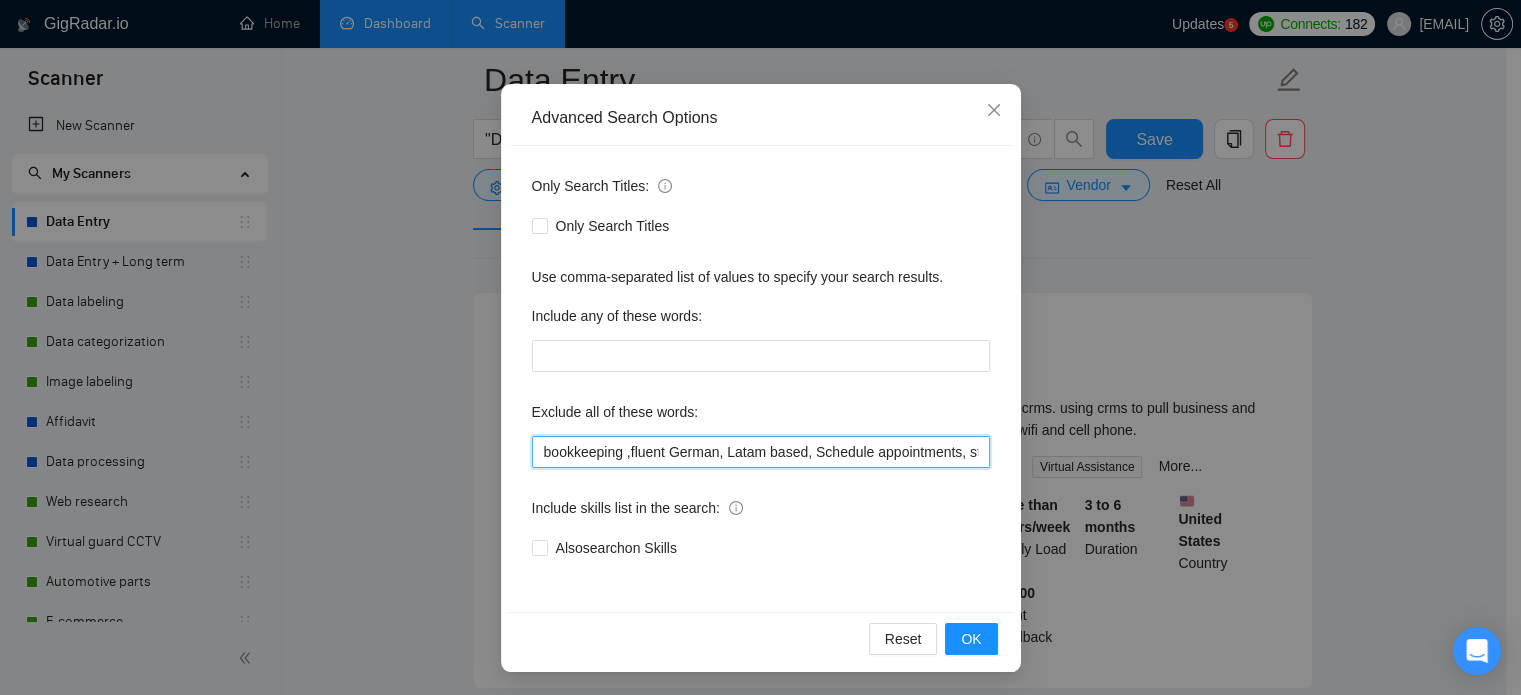 click on "bookkeeping ,fluent German, Latam based, Schedule appointments, start earning money, 5–10 hours/week, accounting, part-time, QuickBooks, (dev*), analyst, (engineer*), (Amazon*), Walmart, (eBay*), "e Bay", (Odoo*), (php*), client success, speak Arabic, planning meetings, booking appointments, Calendar & Reminders, Household Administration, handle travel, legal support, Mandarin, Cantonese" at bounding box center [761, 452] 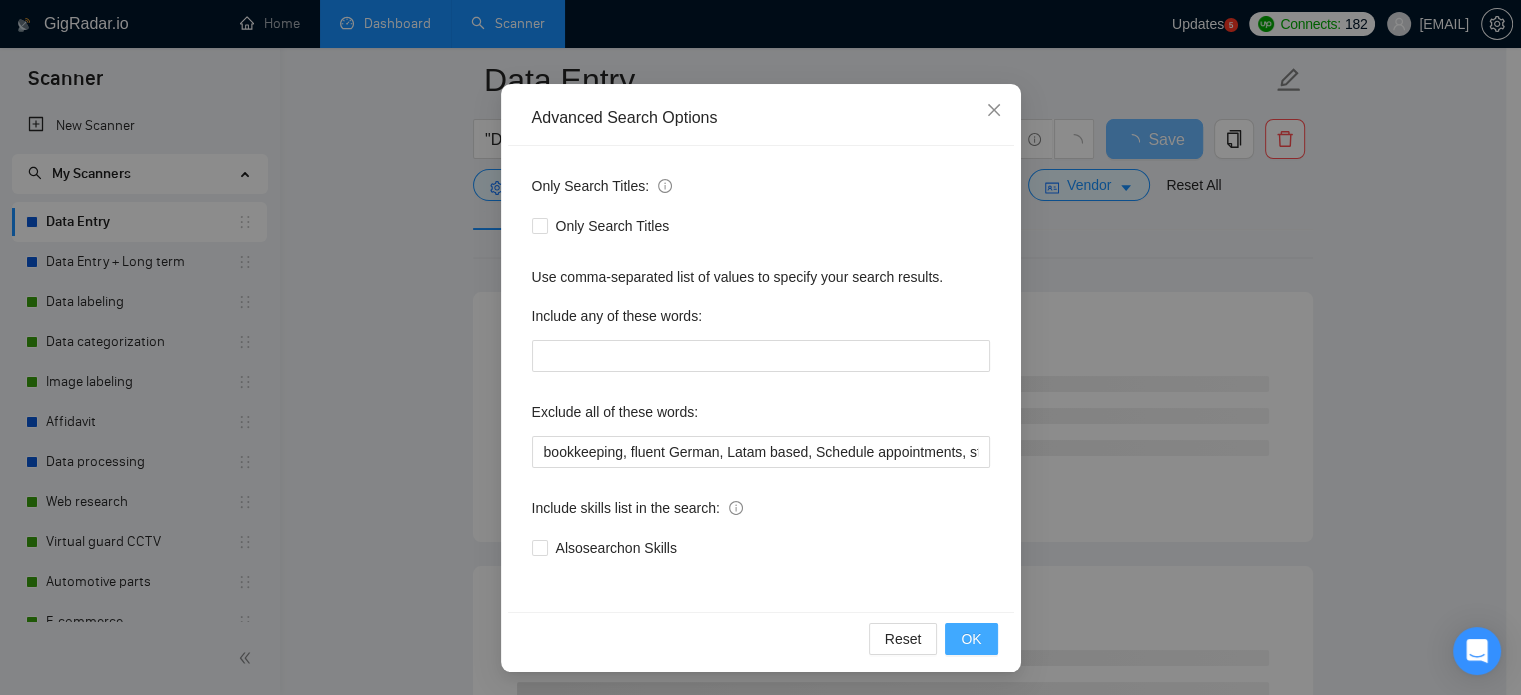 click on "OK" at bounding box center [971, 639] 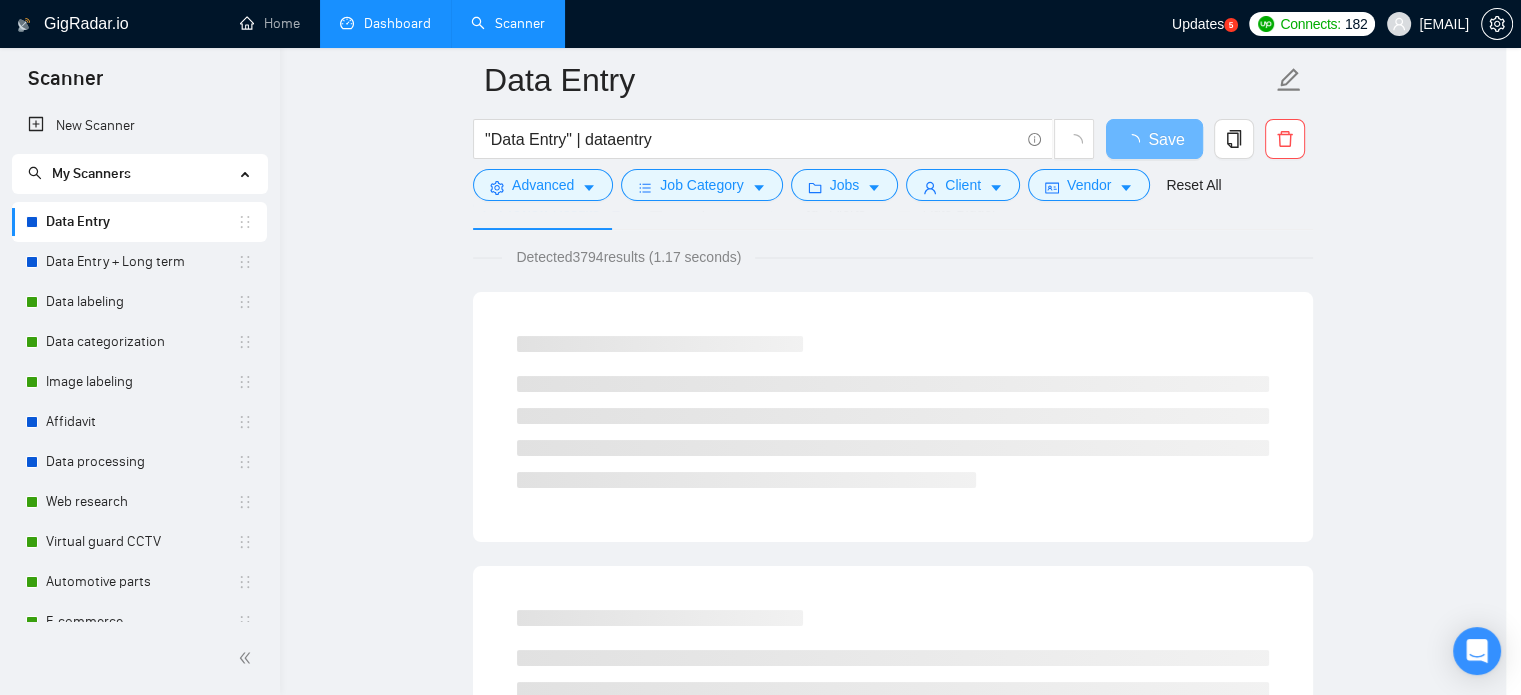 scroll, scrollTop: 36, scrollLeft: 0, axis: vertical 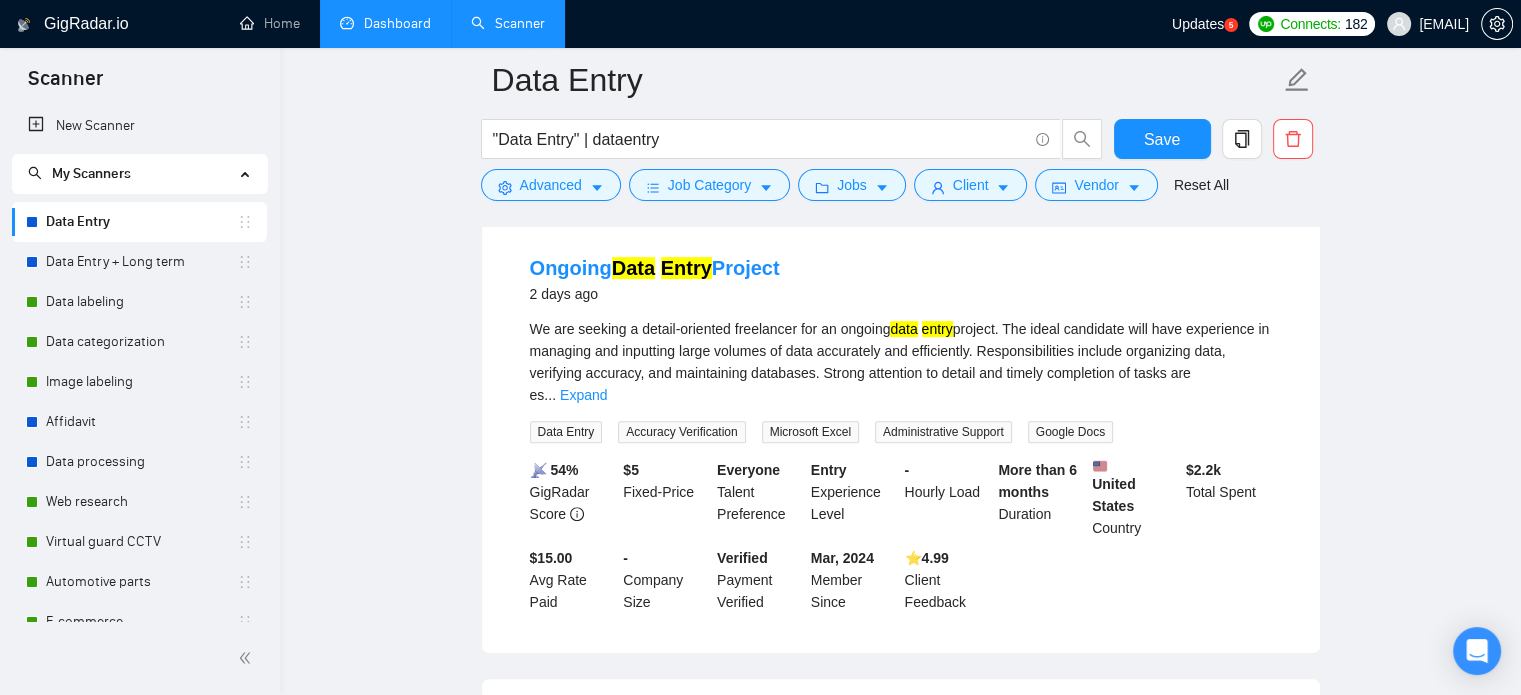 click on "..." at bounding box center [550, 395] 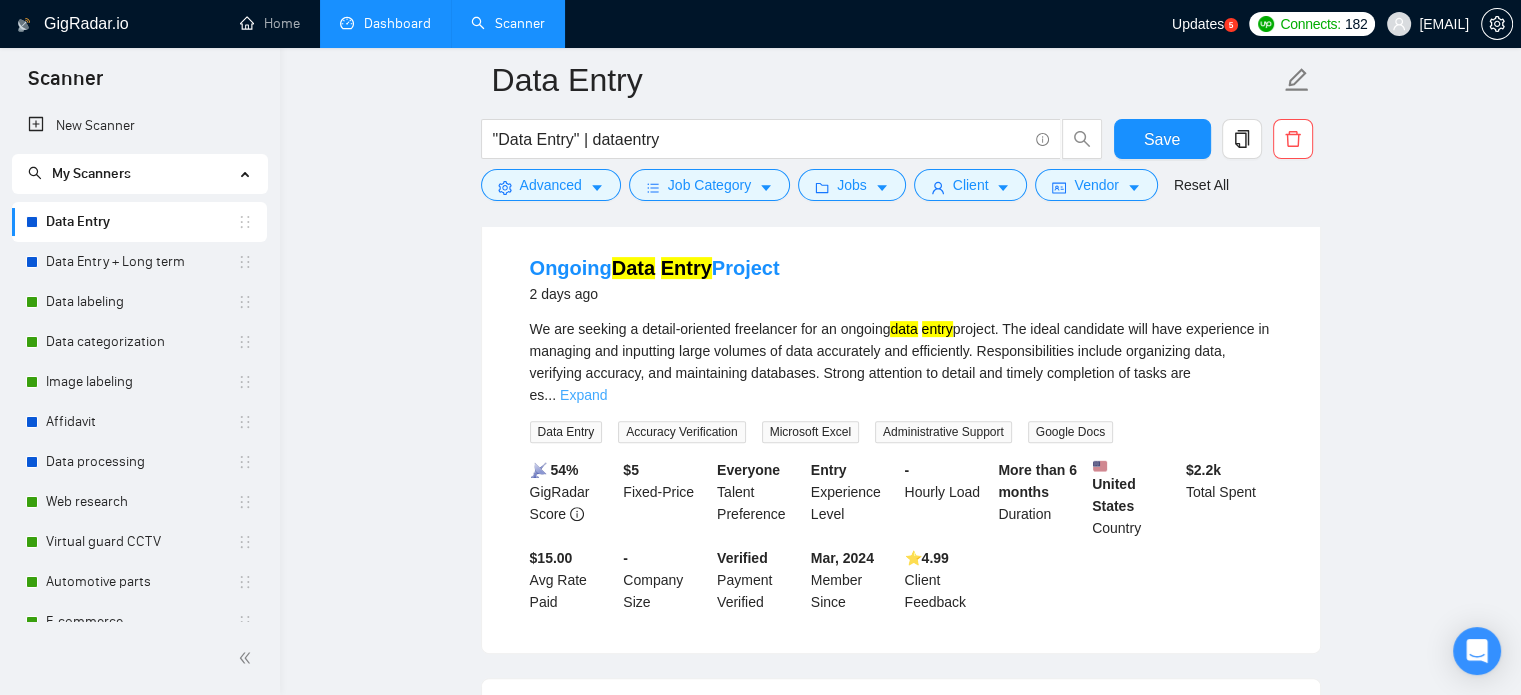 click on "Expand" at bounding box center [583, 395] 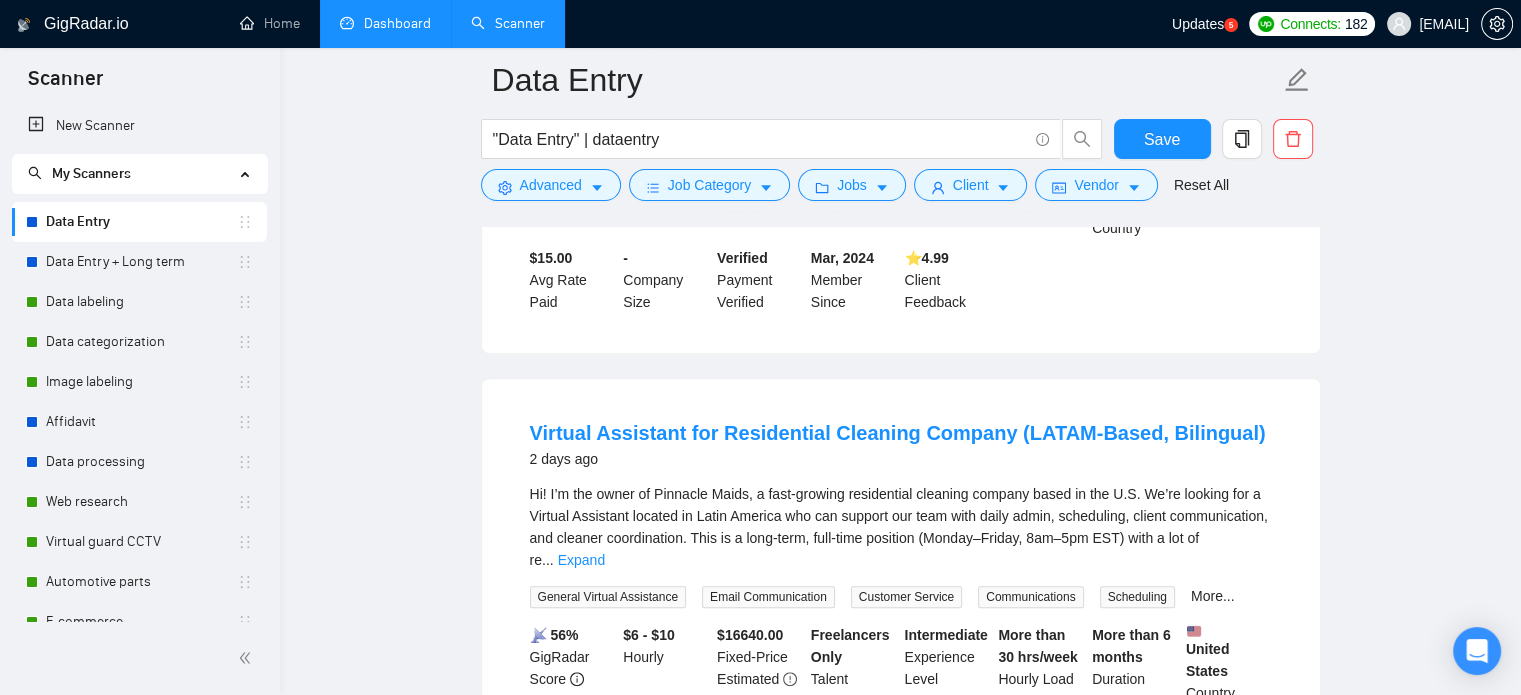 scroll, scrollTop: 1126, scrollLeft: 0, axis: vertical 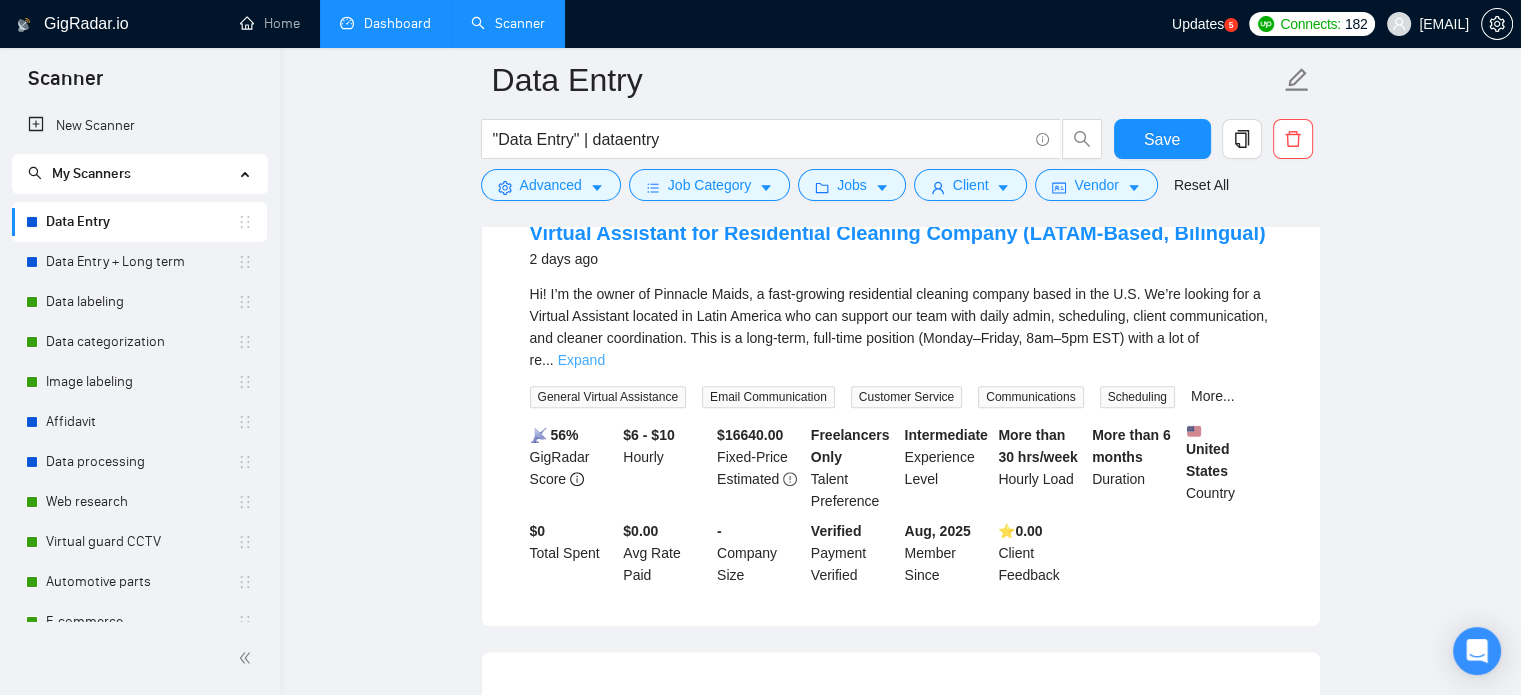 click on "Expand" at bounding box center (581, 360) 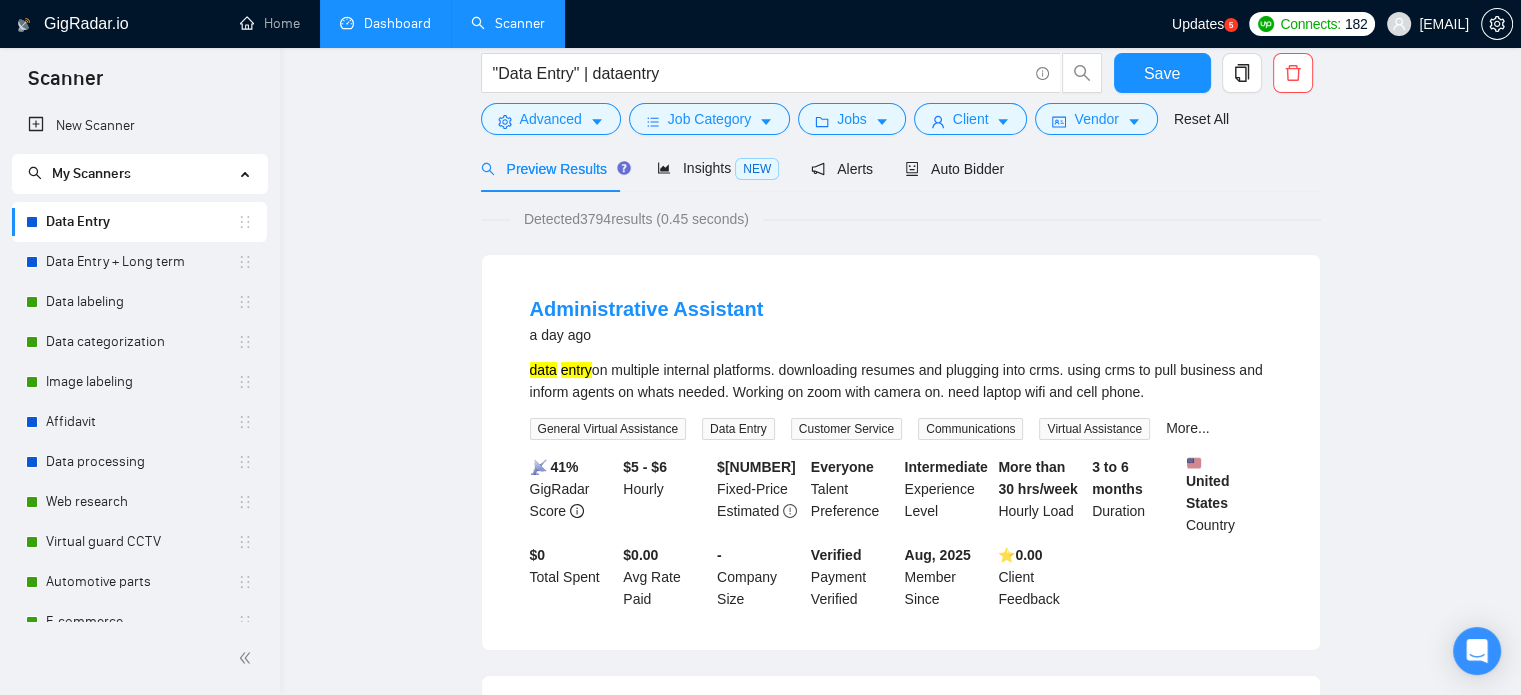 scroll, scrollTop: 0, scrollLeft: 0, axis: both 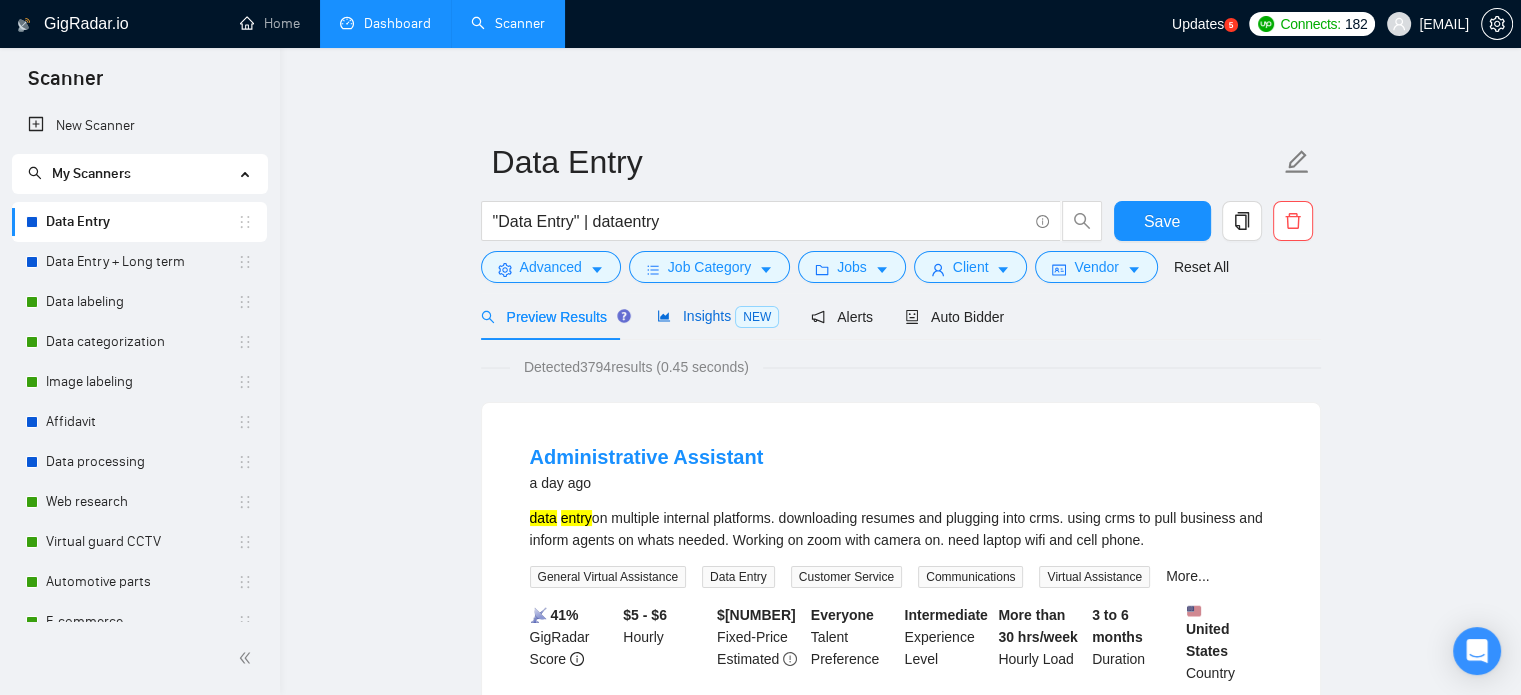click on "Insights NEW" at bounding box center (718, 316) 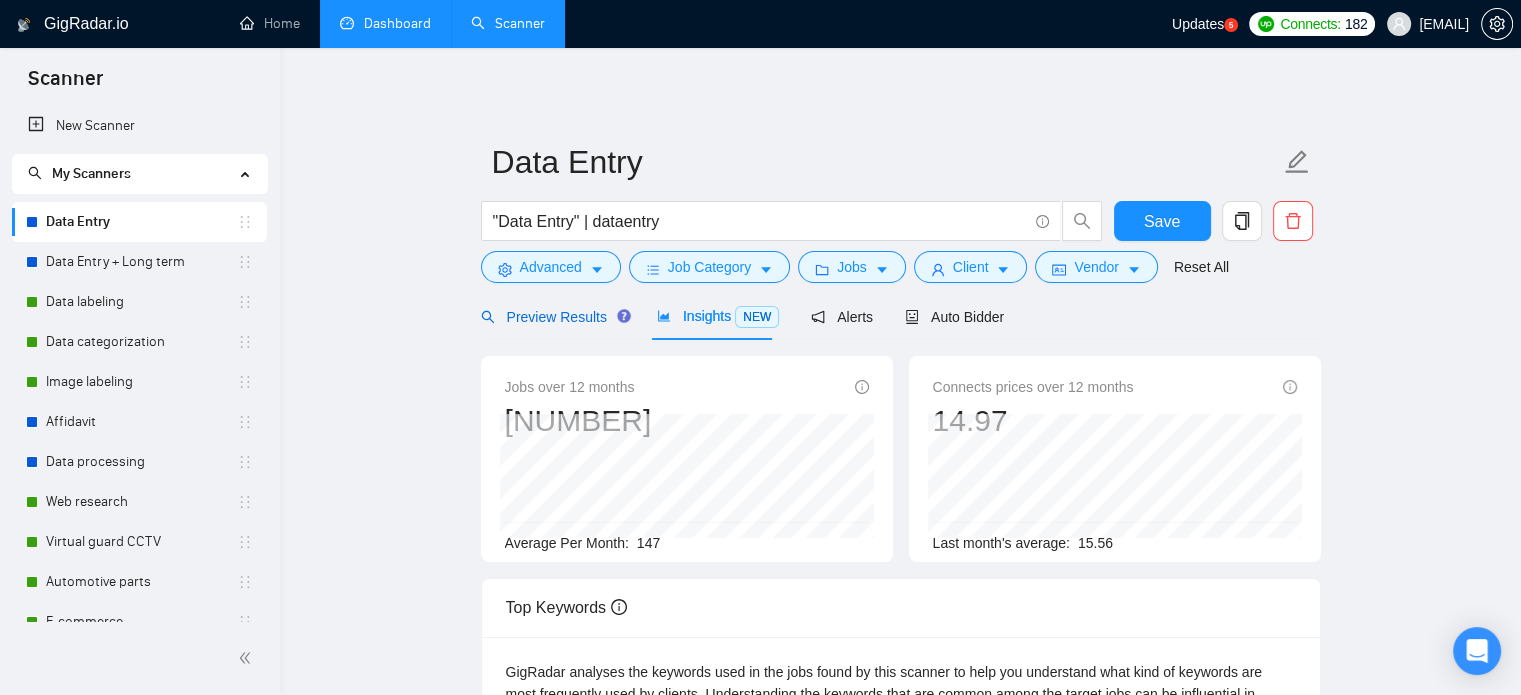click on "Preview Results" at bounding box center (553, 317) 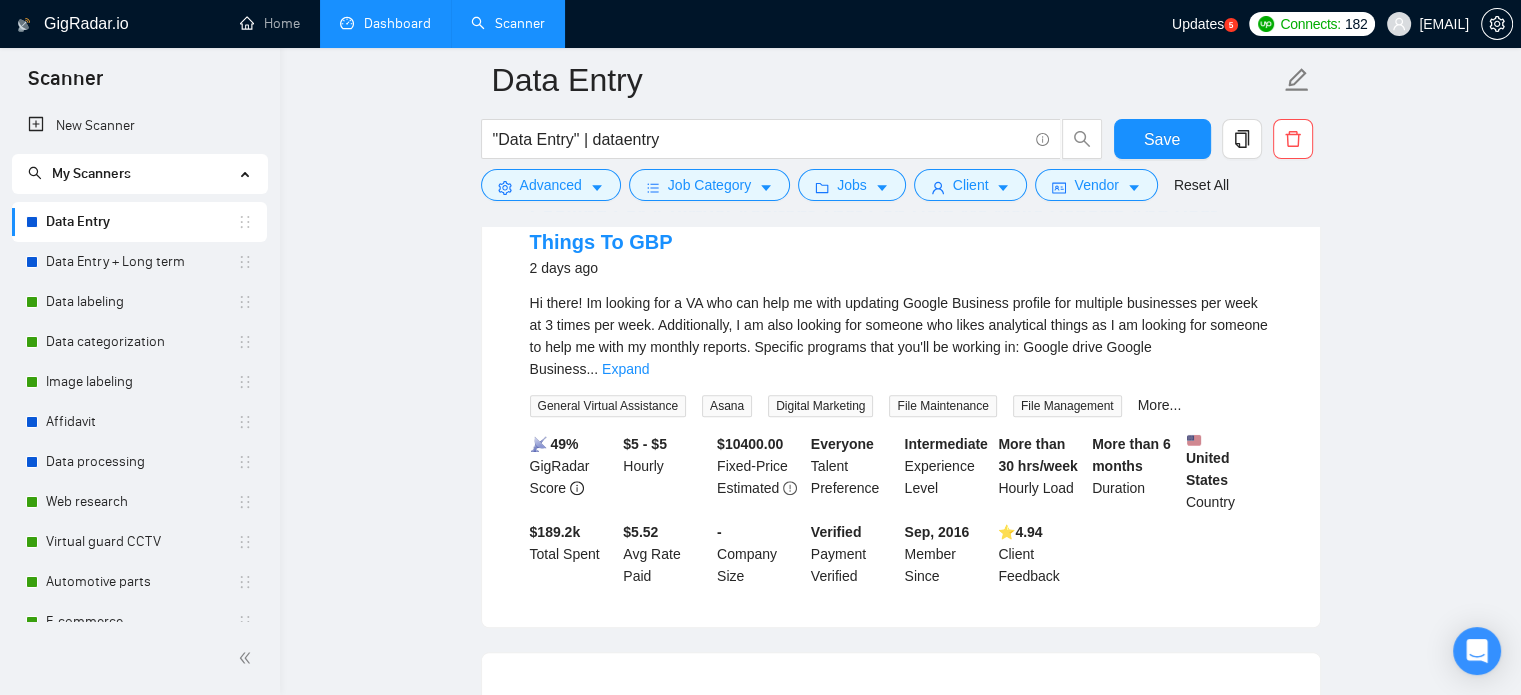 scroll, scrollTop: 1900, scrollLeft: 0, axis: vertical 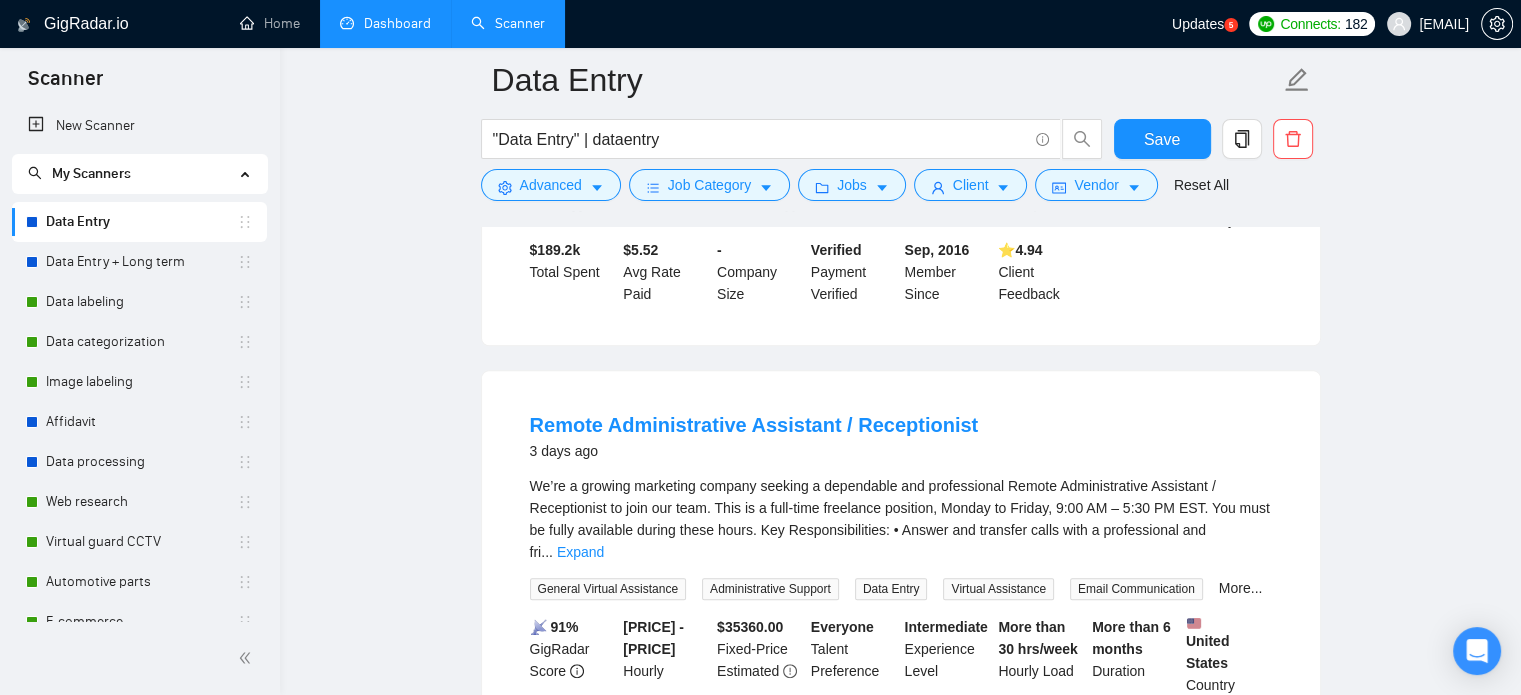 click on "We’re a growing marketing company seeking a dependable and professional Remote Administrative Assistant / Receptionist to join our team. This is a full-time freelance position,
Monday to Friday, 9:00 AM – 5:30 PM EST.
You must be fully available during these hours.
Key Responsibilities:
• Answer and transfer calls with a professional and fri ... Expand" at bounding box center (901, 519) 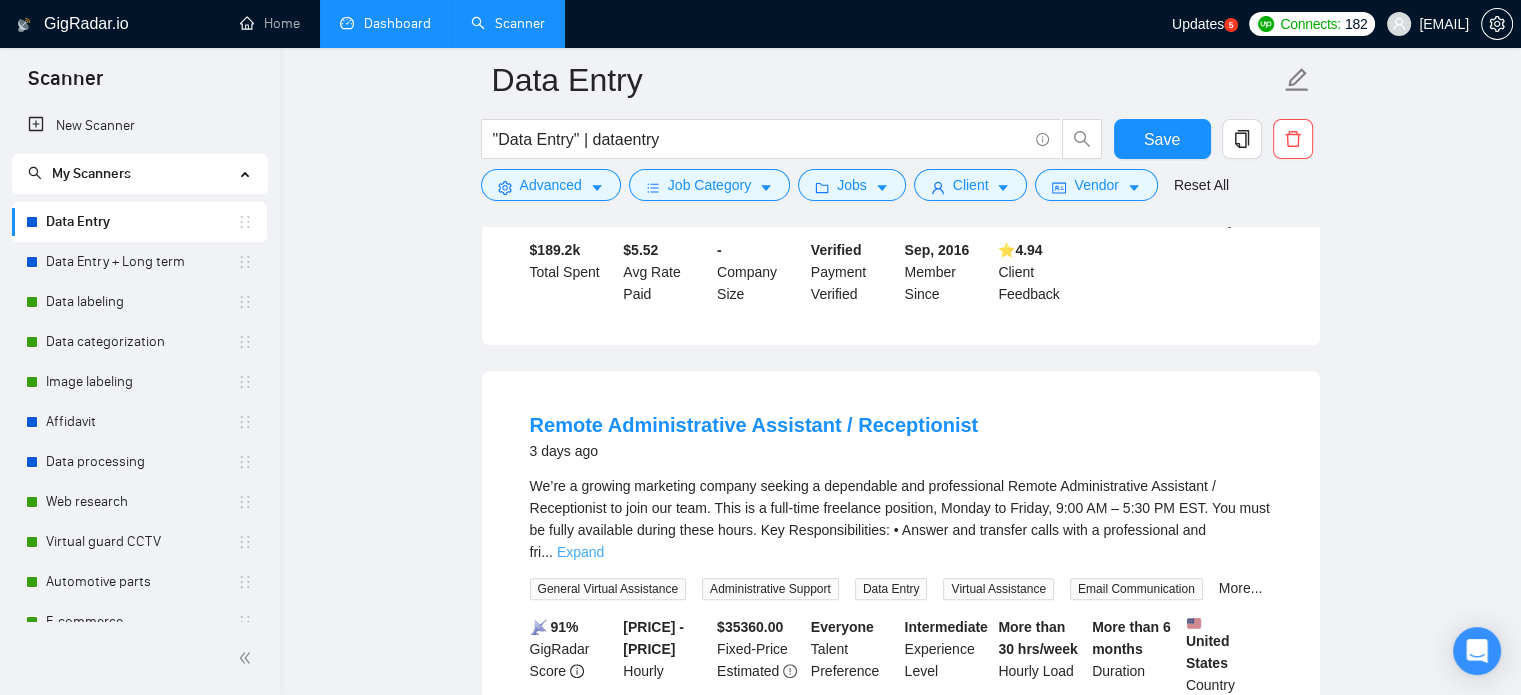 click on "Expand" at bounding box center [580, 552] 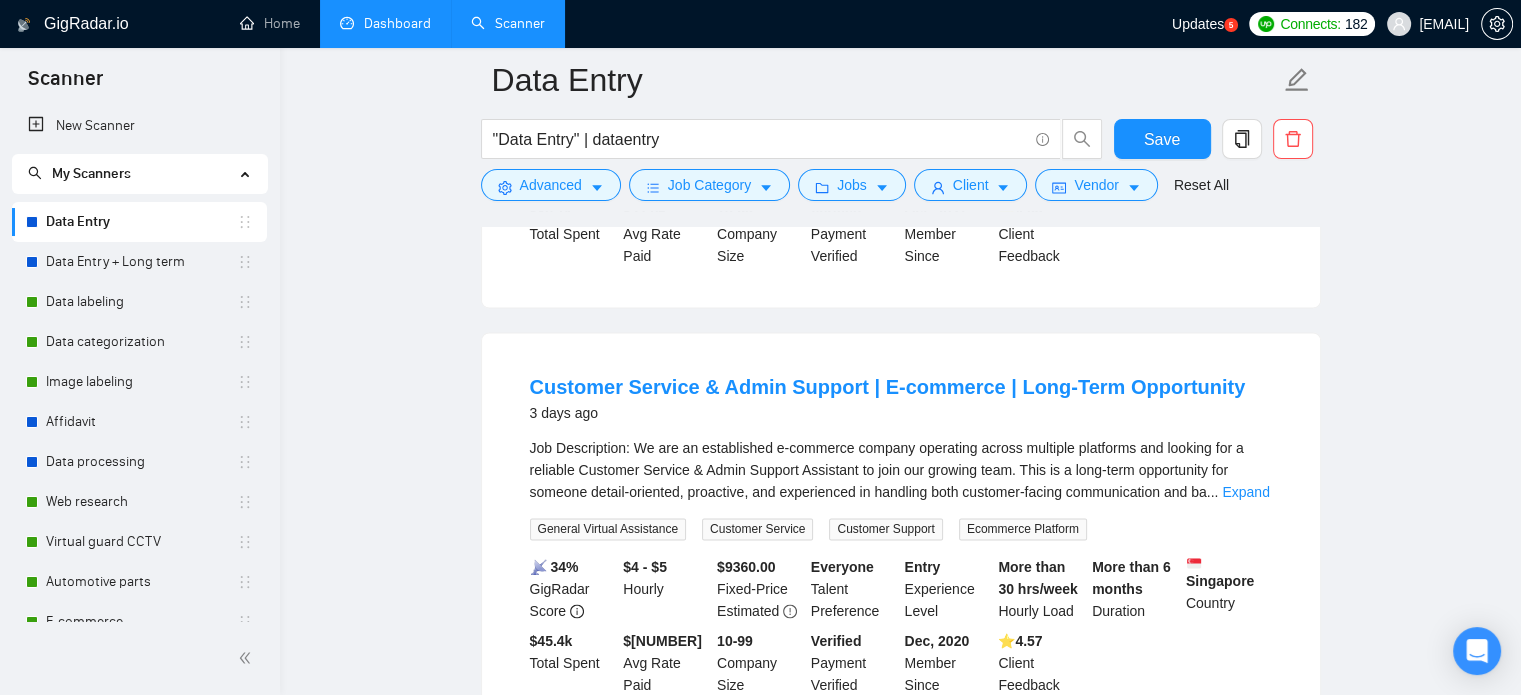 scroll, scrollTop: 3000, scrollLeft: 0, axis: vertical 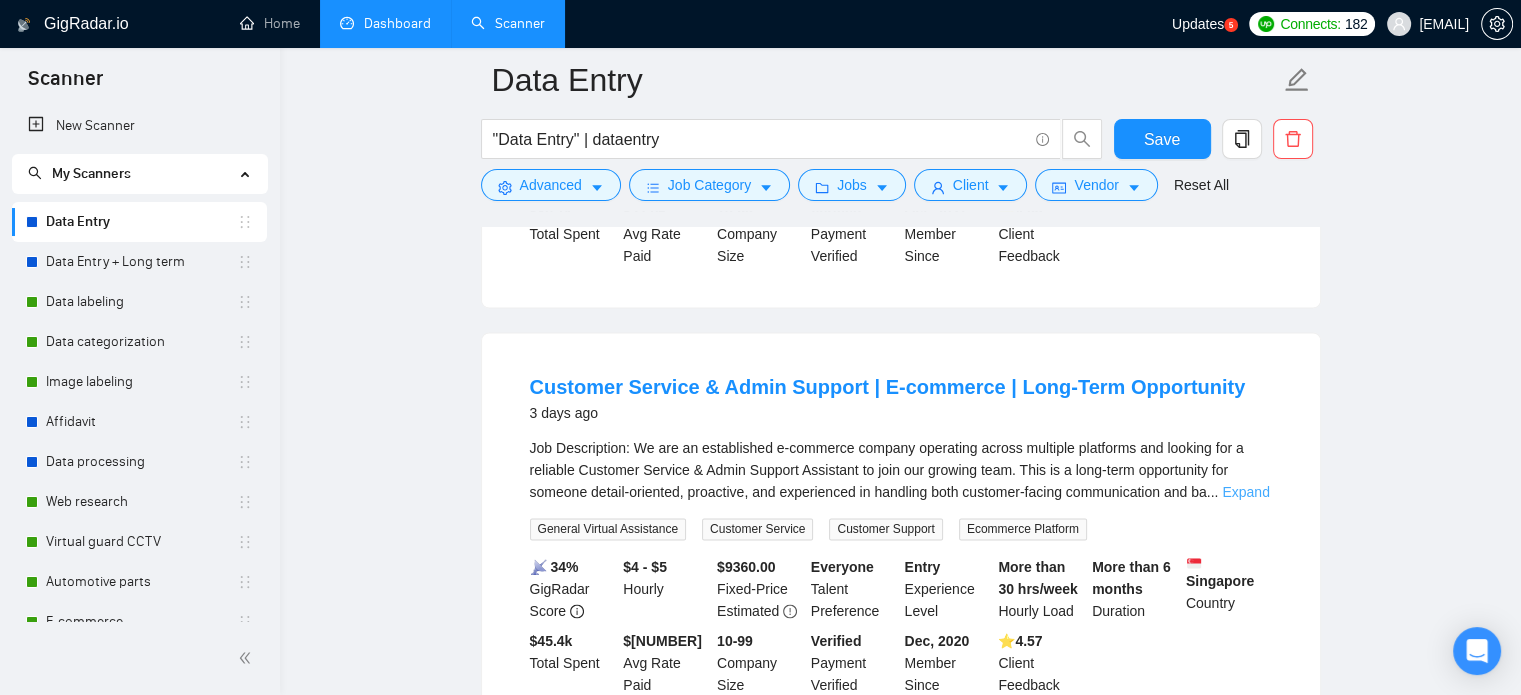 click on "Expand" at bounding box center (1245, 492) 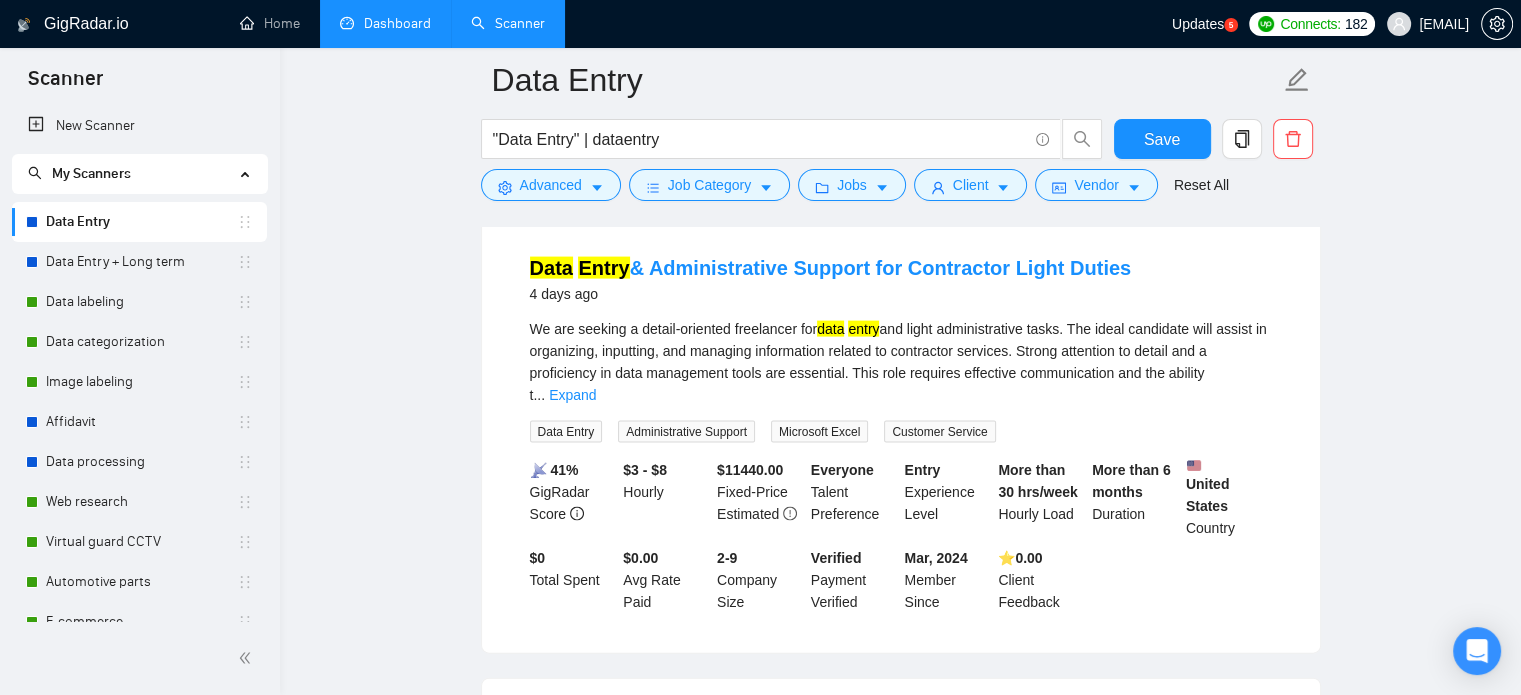 scroll, scrollTop: 4100, scrollLeft: 0, axis: vertical 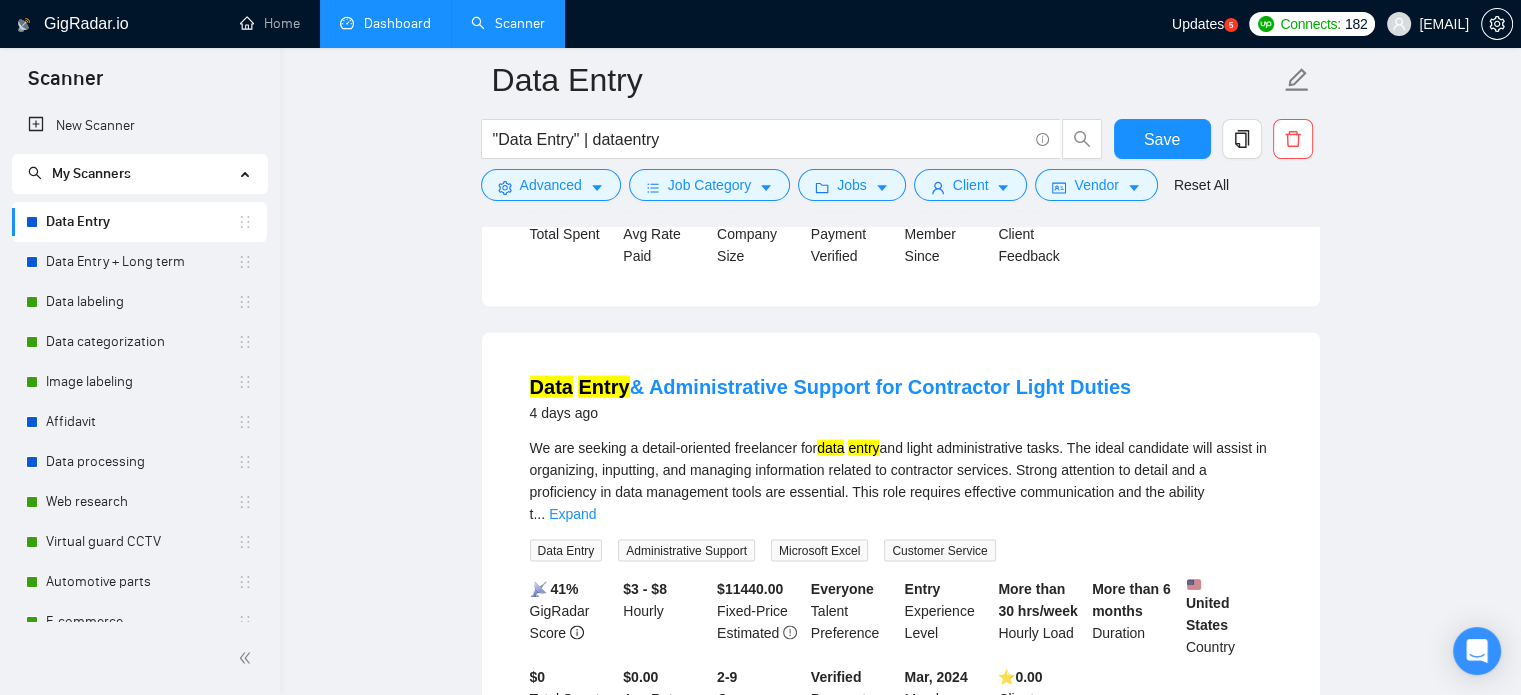 click on "We are seeking a detail-oriented freelancer for data entry and light administrative tasks. The ideal candidate will assist in organizing, inputting, and managing information related to contractor services. Strong attention to detail and a proficiency in data management tools are essential. This role requires effective communication and the ability t ... Expand" at bounding box center (901, 481) 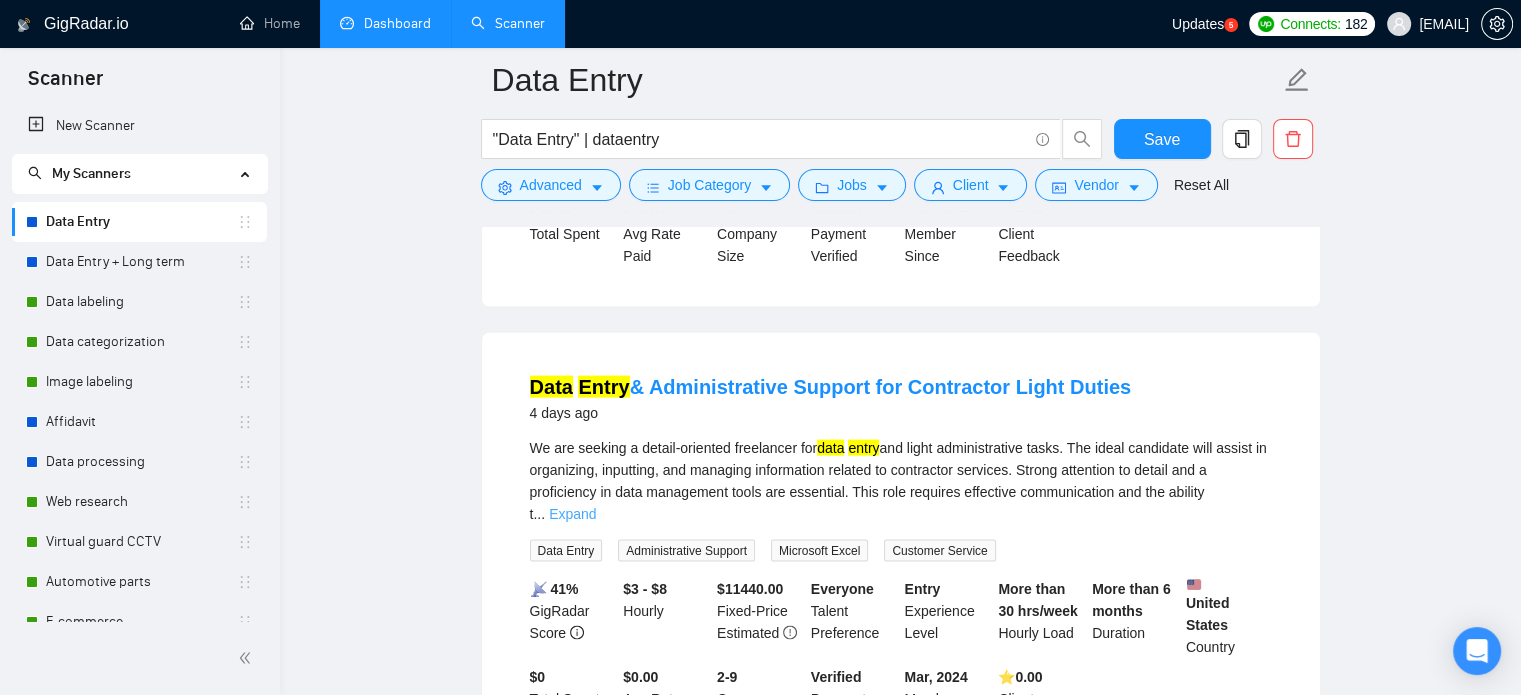 click on "Expand" at bounding box center [572, 514] 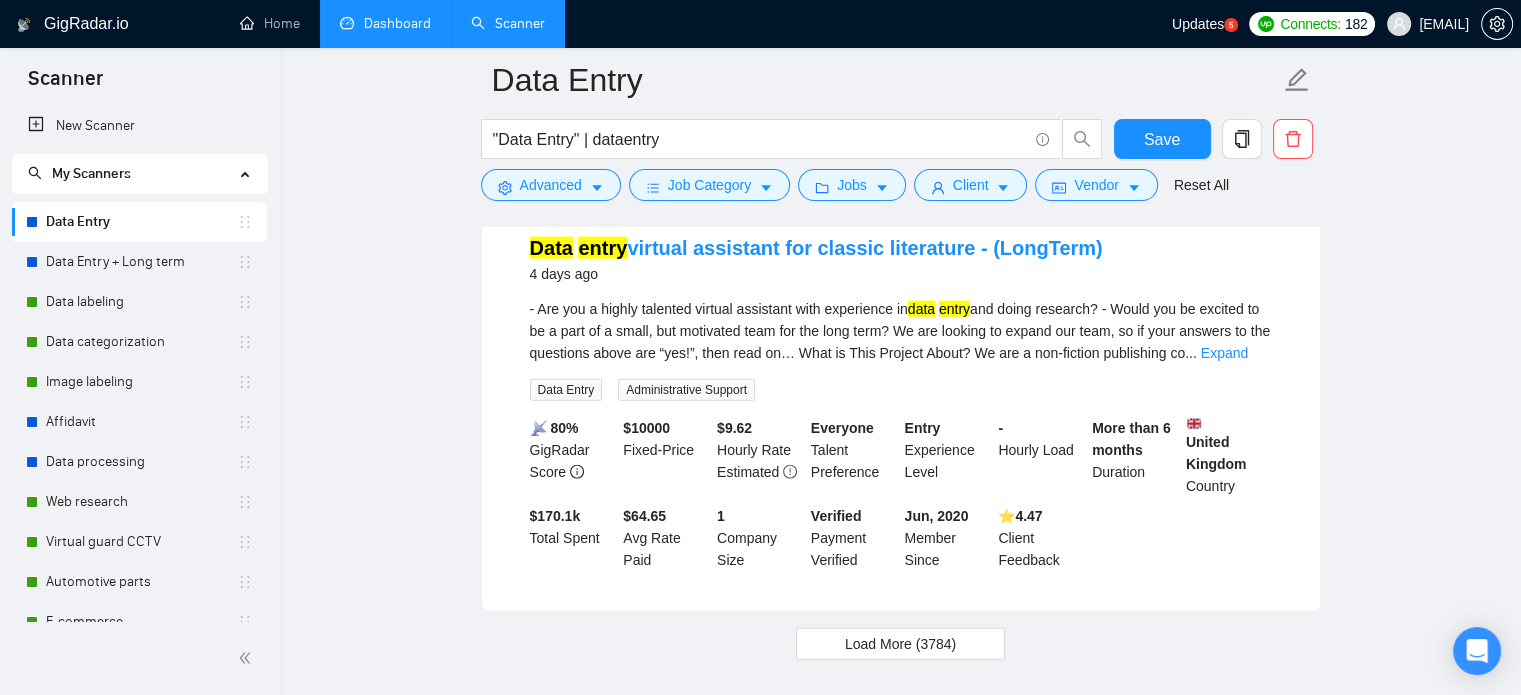 scroll, scrollTop: 4711, scrollLeft: 0, axis: vertical 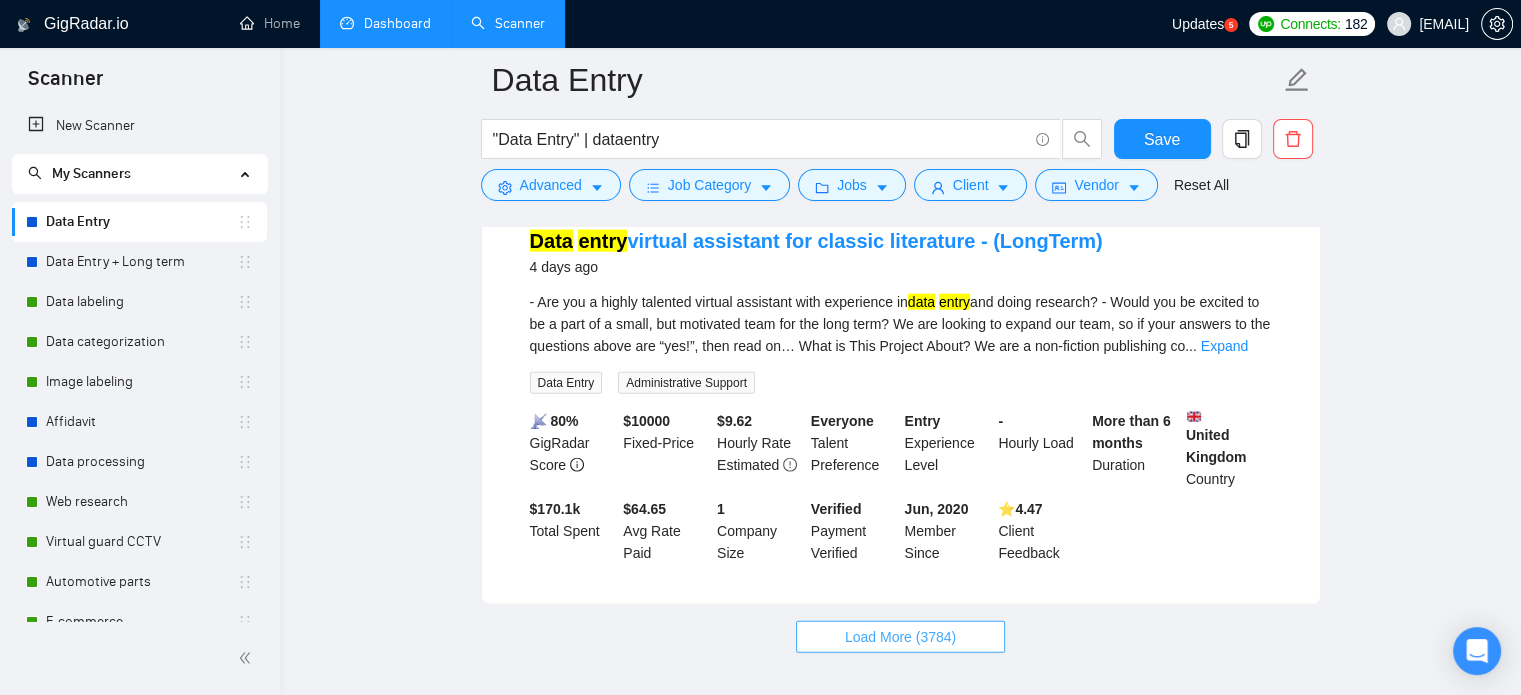 click on "Load More (3784)" at bounding box center (900, 637) 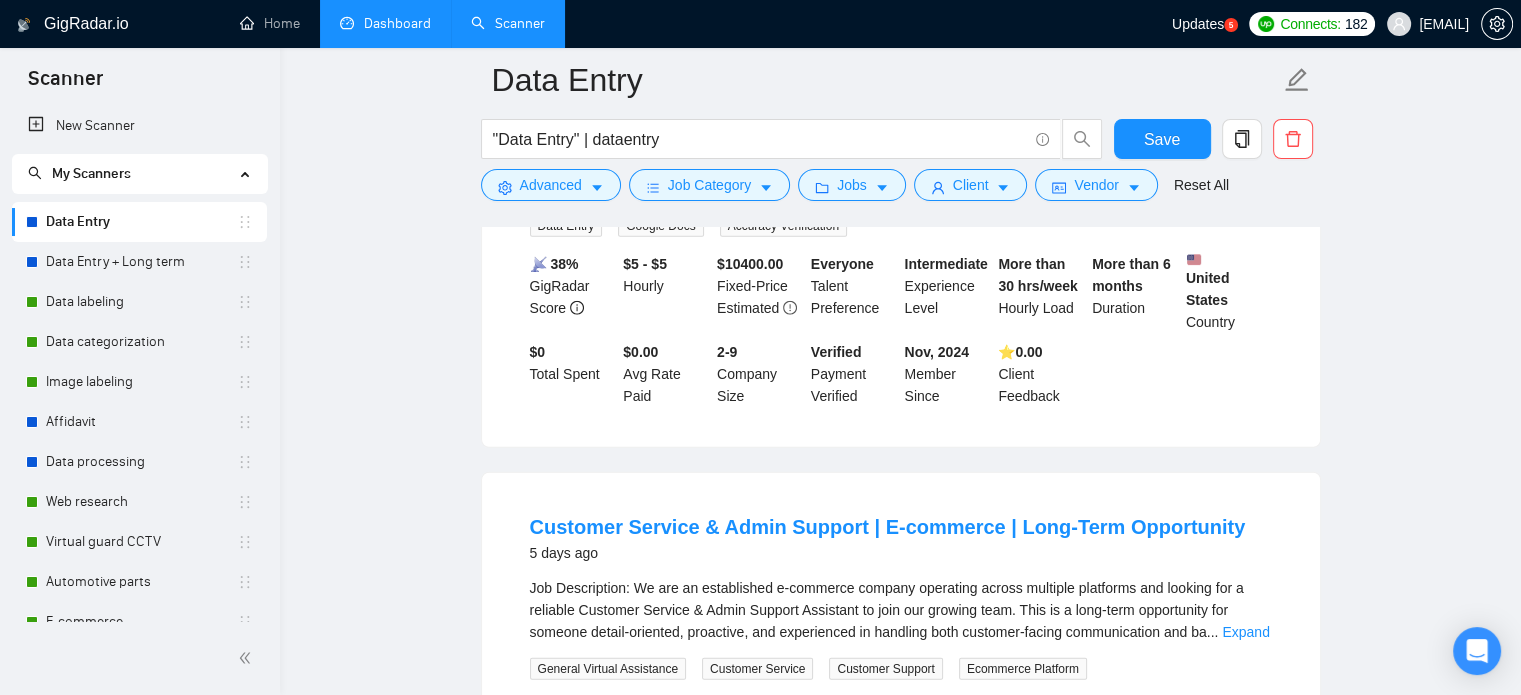scroll, scrollTop: 5411, scrollLeft: 0, axis: vertical 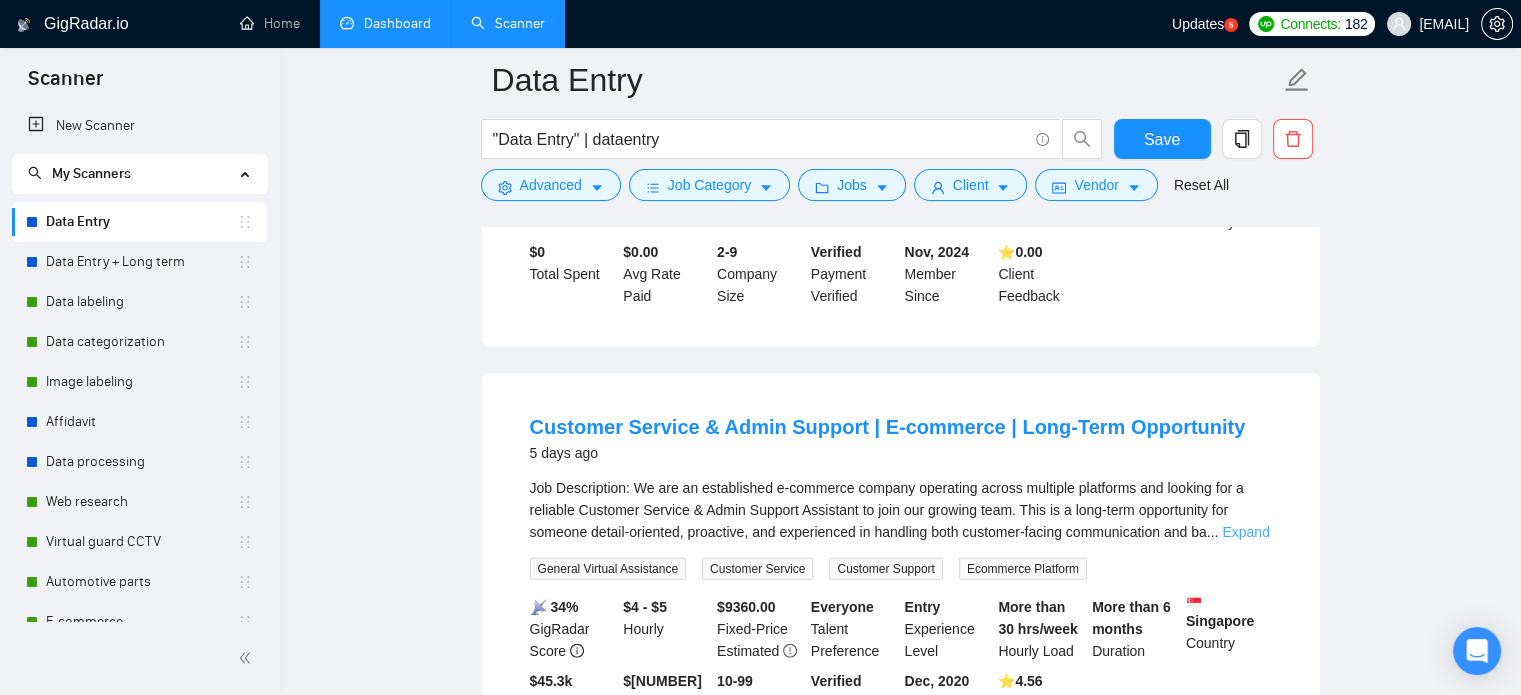click on "Expand" at bounding box center (1245, 532) 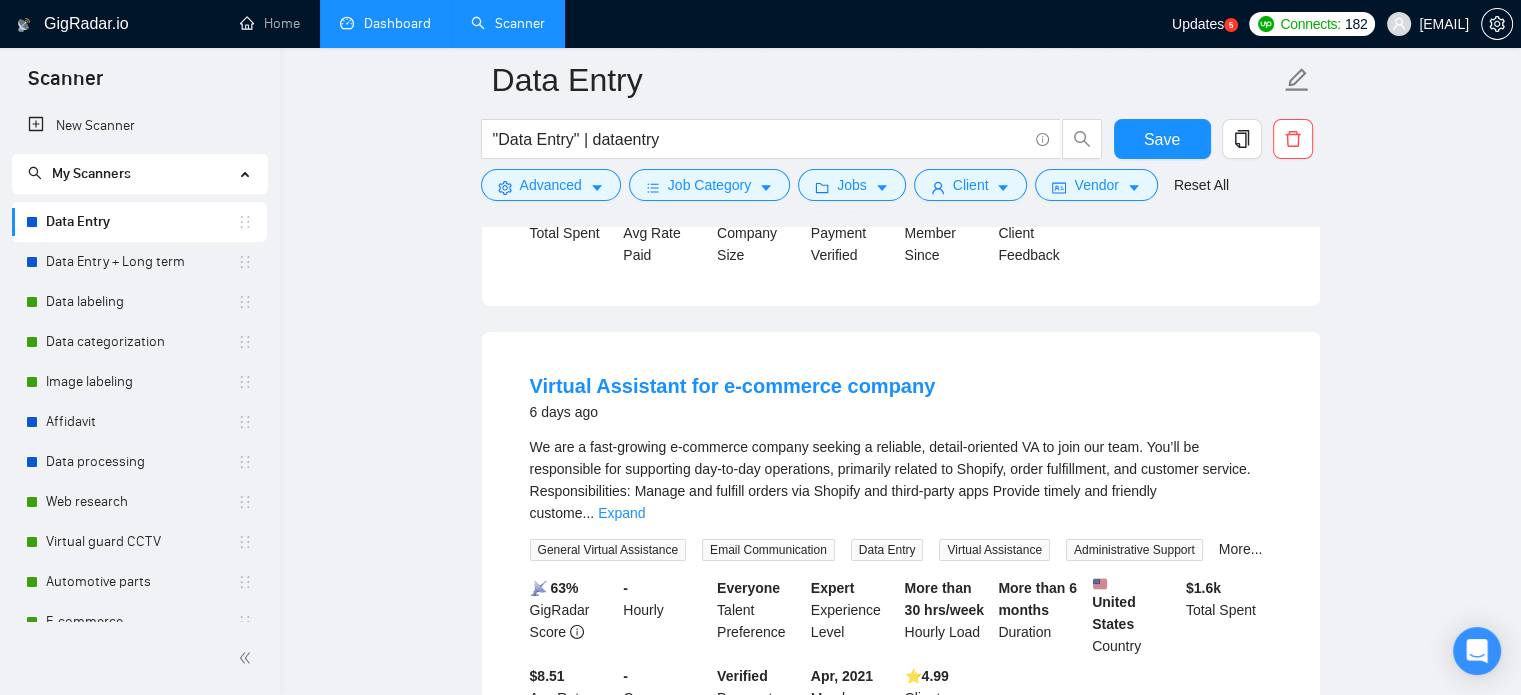 scroll, scrollTop: 6511, scrollLeft: 0, axis: vertical 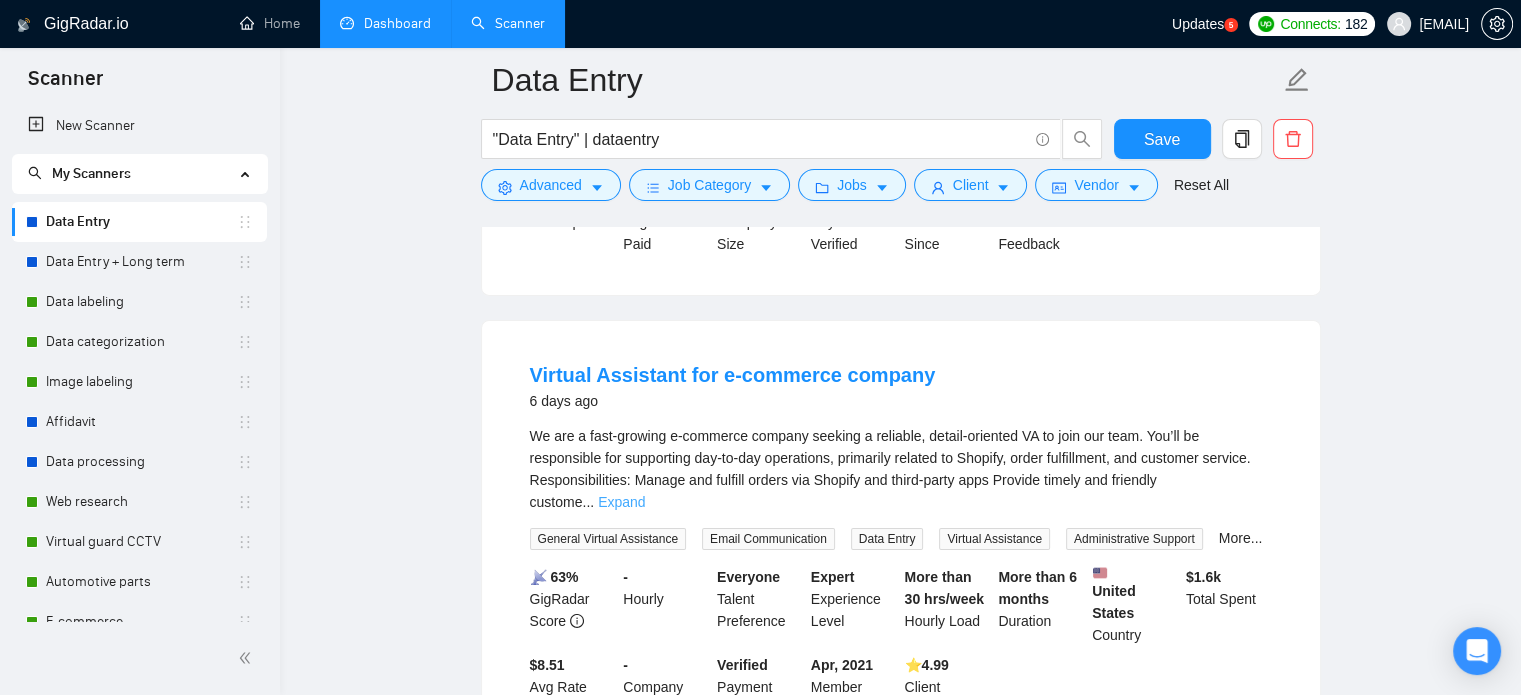 click on "Expand" at bounding box center [621, 502] 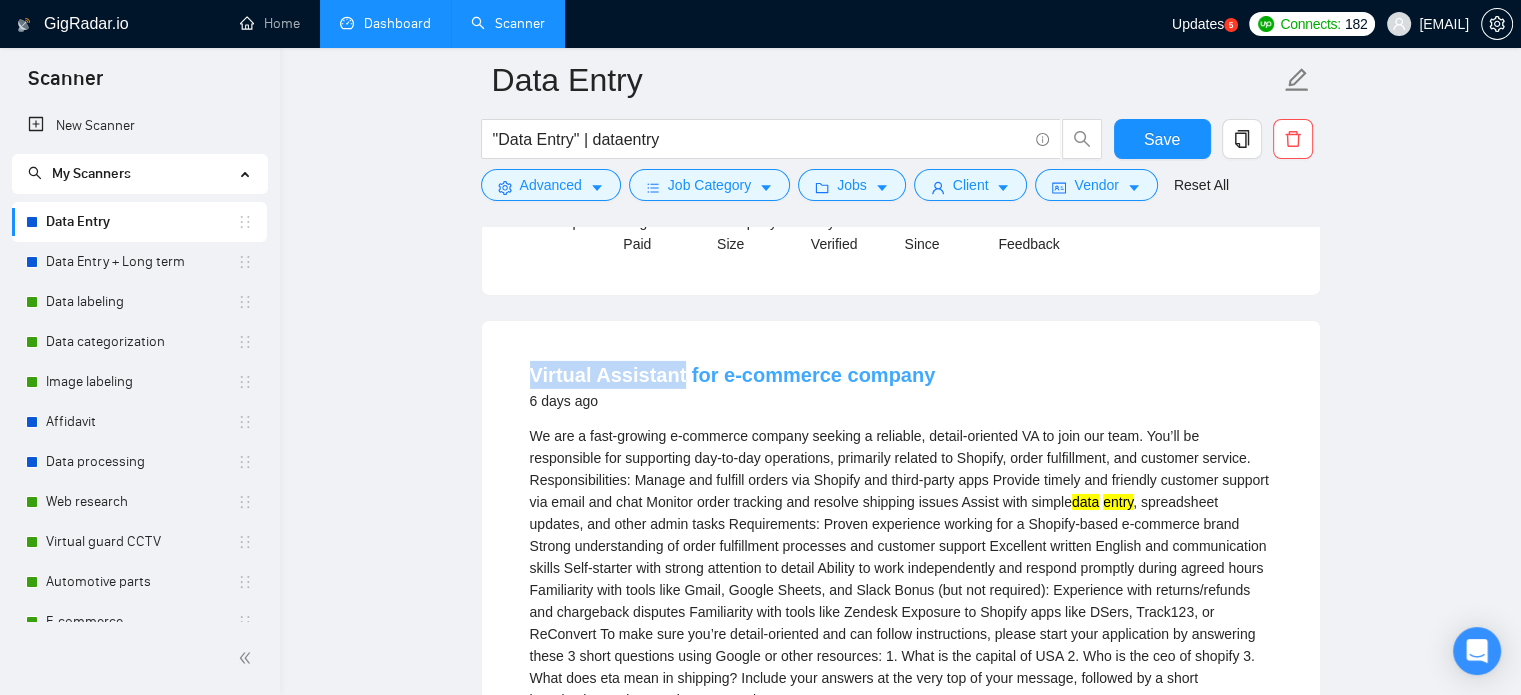drag, startPoint x: 544, startPoint y: 275, endPoint x: 674, endPoint y: 283, distance: 130.24593 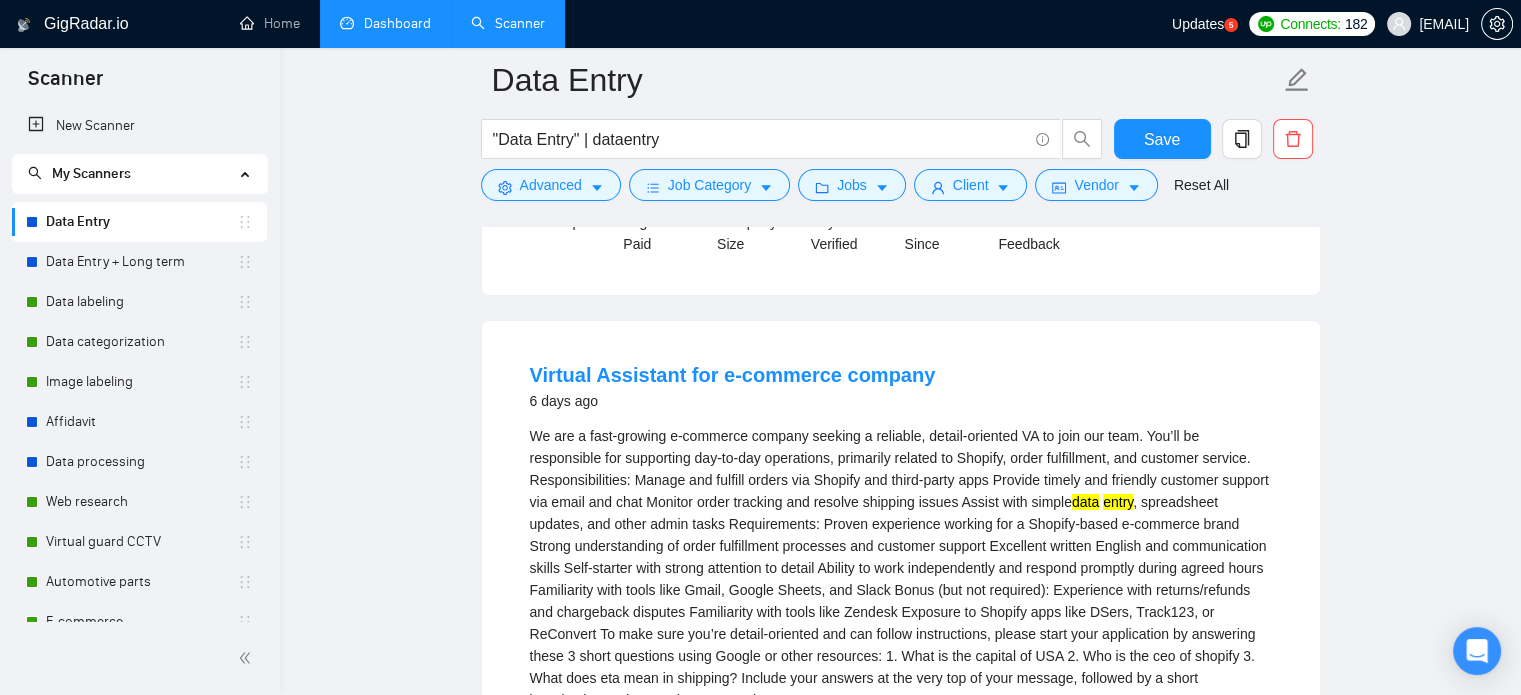 click on "We are a fast-growing e-commerce company seeking a reliable, detail-oriented VA to join our team. You’ll be responsible for supporting day-to-day operations, primarily related to Shopify, order fulfillment, and customer service.
Responsibilities:
Manage and fulfill orders via Shopify and third-party apps
Provide timely and friendly customer support via email and chat
Monitor order tracking and resolve shipping issues
Assist with simple data entry" at bounding box center [901, 568] 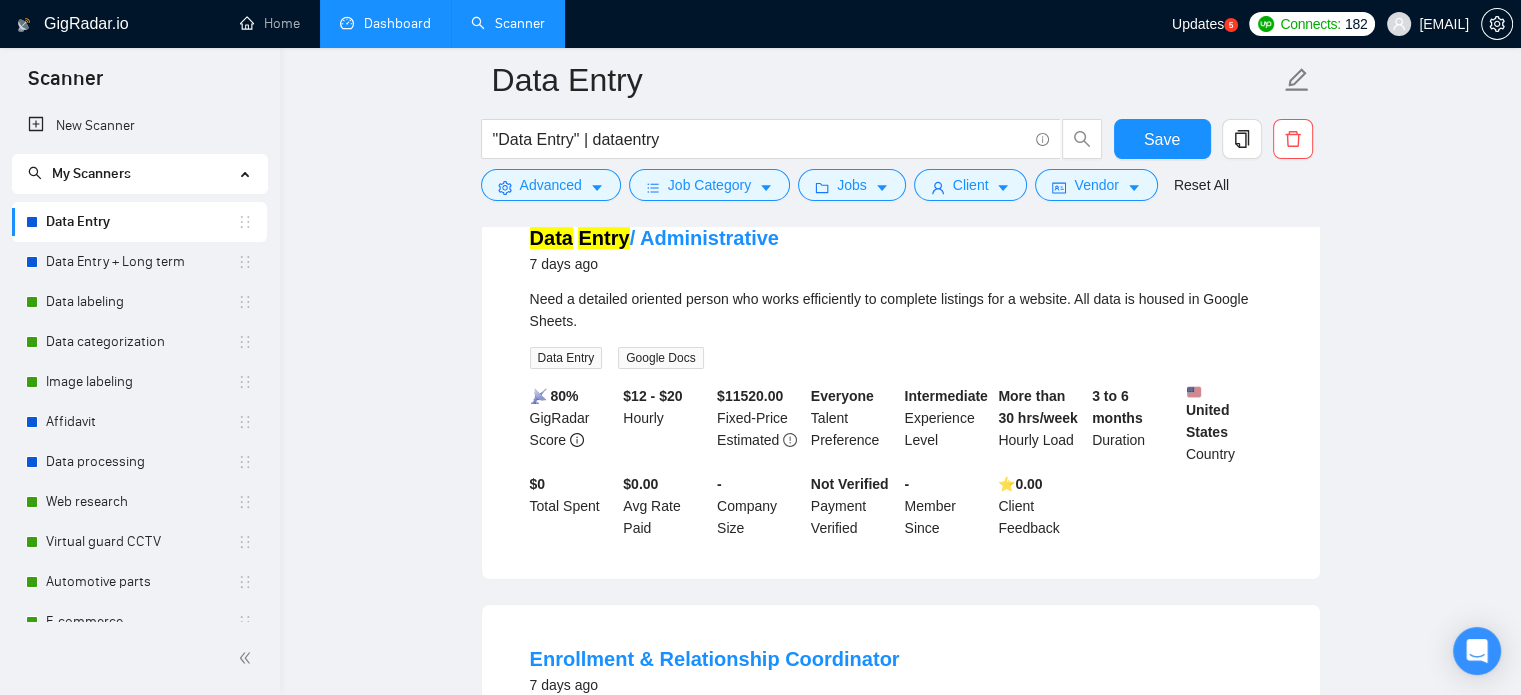 scroll, scrollTop: 7511, scrollLeft: 0, axis: vertical 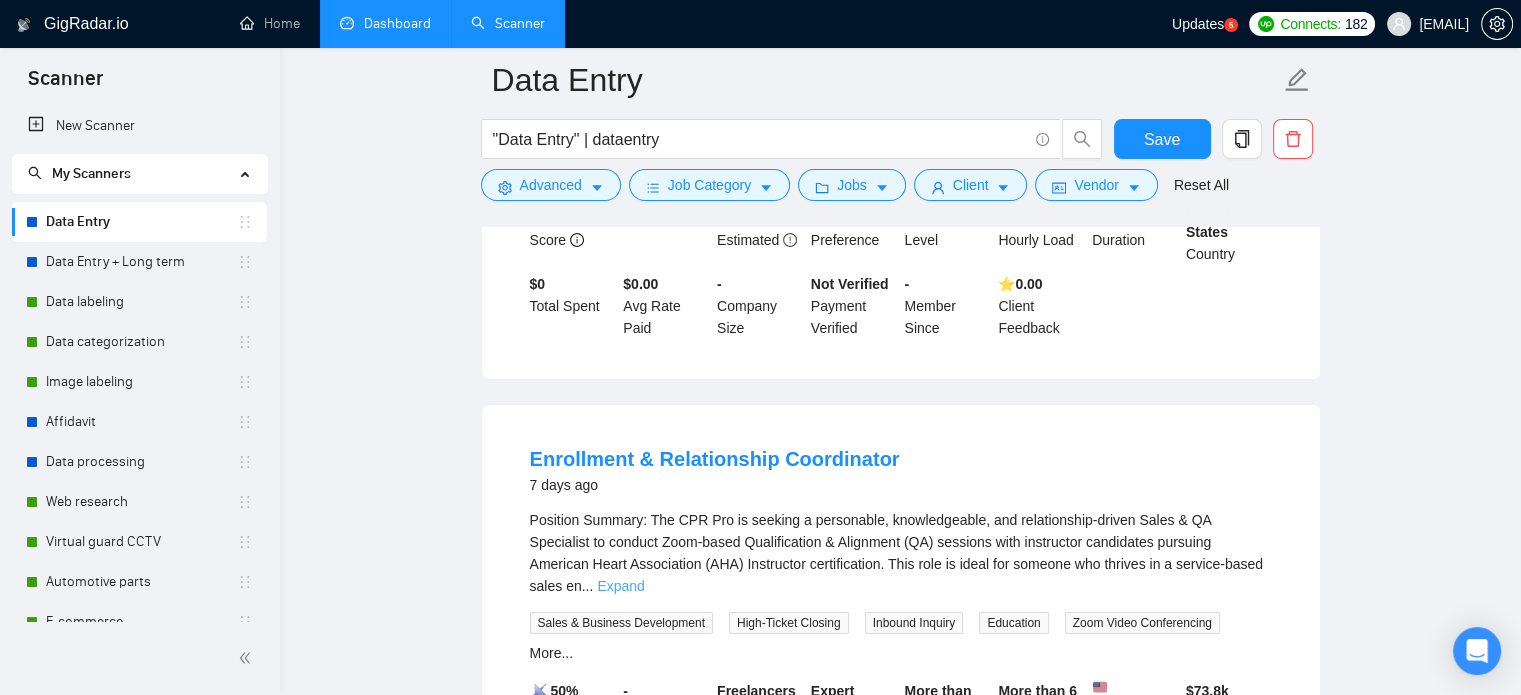 click on "Expand" at bounding box center [620, 586] 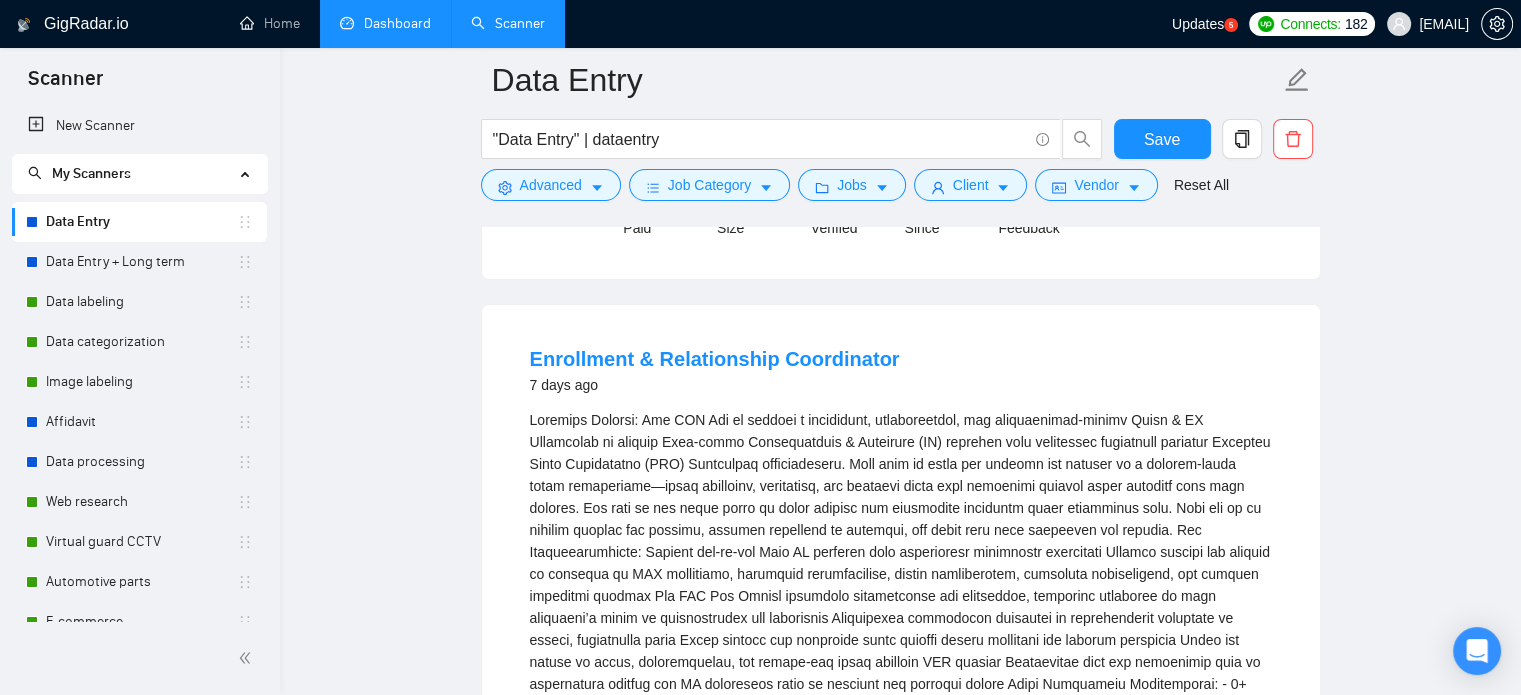 scroll, scrollTop: 7711, scrollLeft: 0, axis: vertical 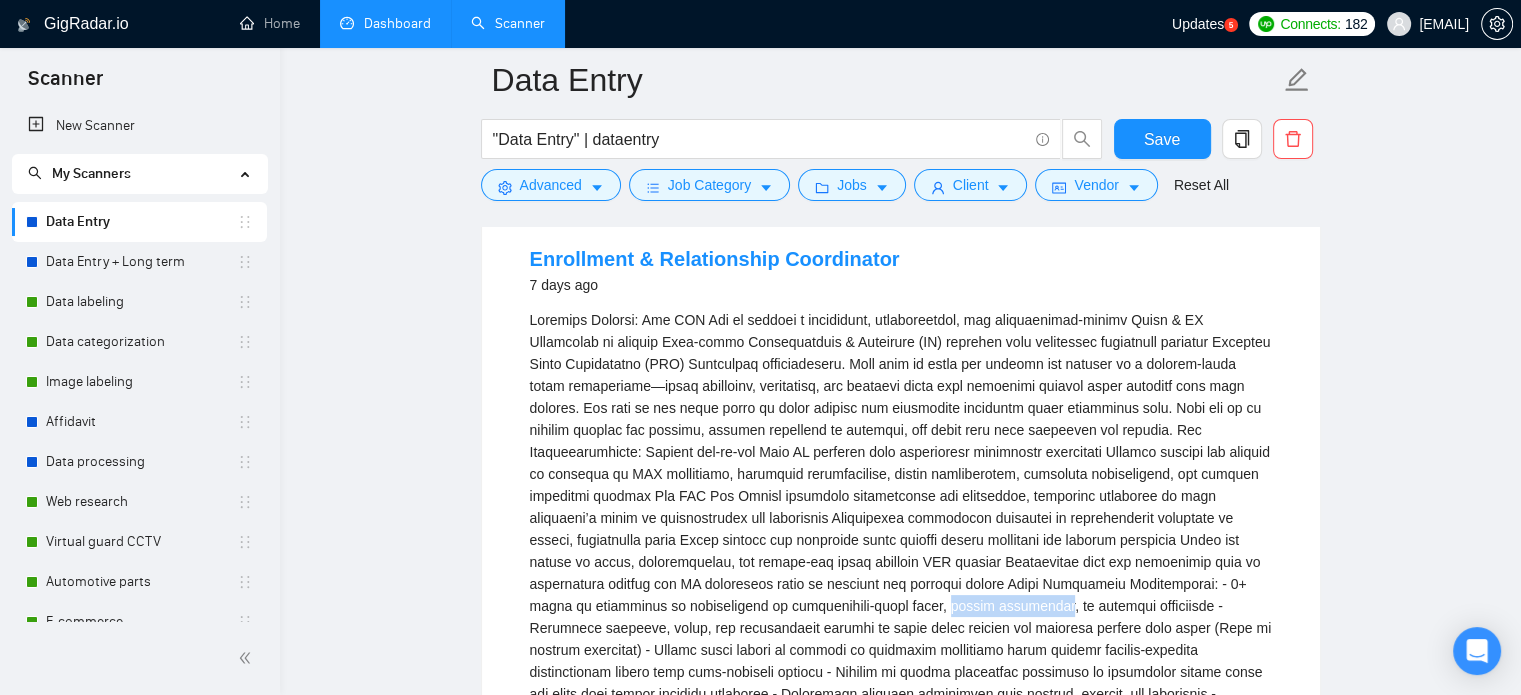 drag, startPoint x: 606, startPoint y: 519, endPoint x: 713, endPoint y: 523, distance: 107.07474 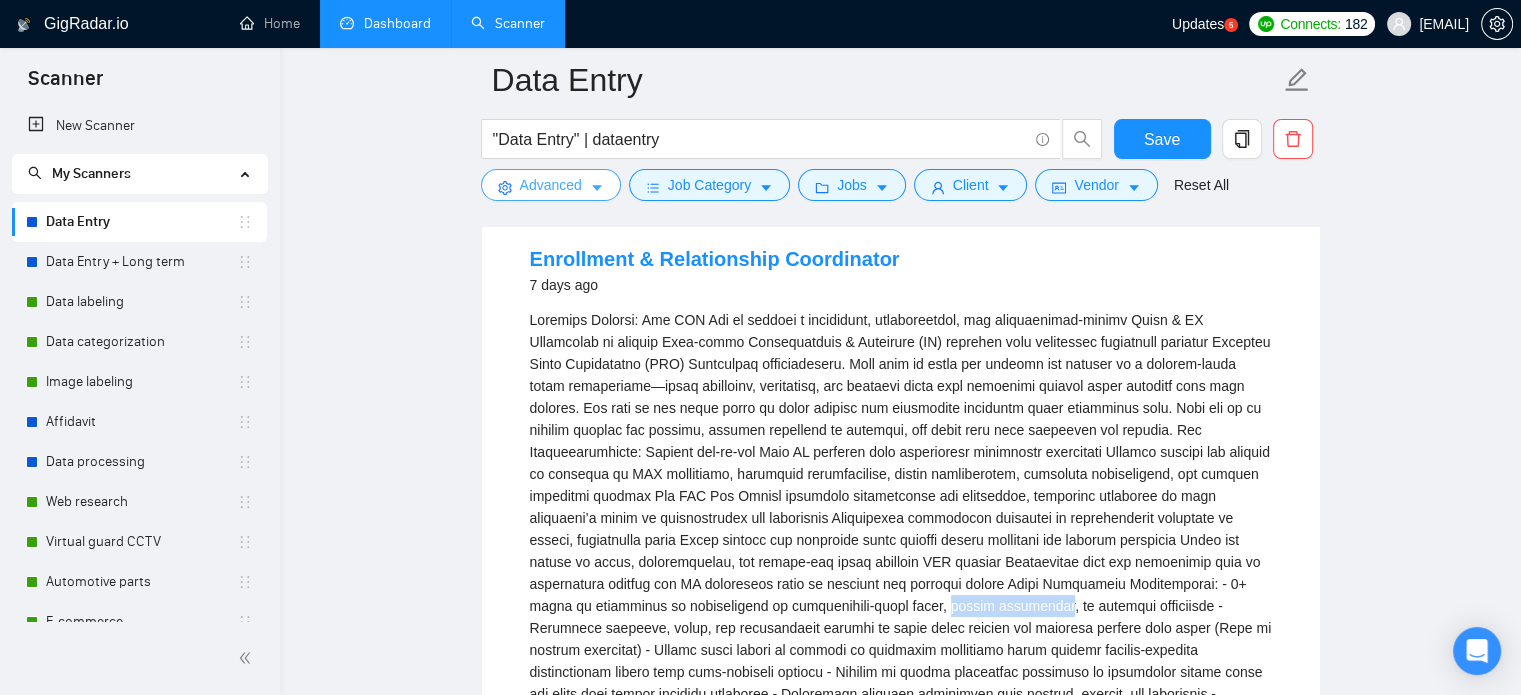 click on "Advanced" at bounding box center (551, 185) 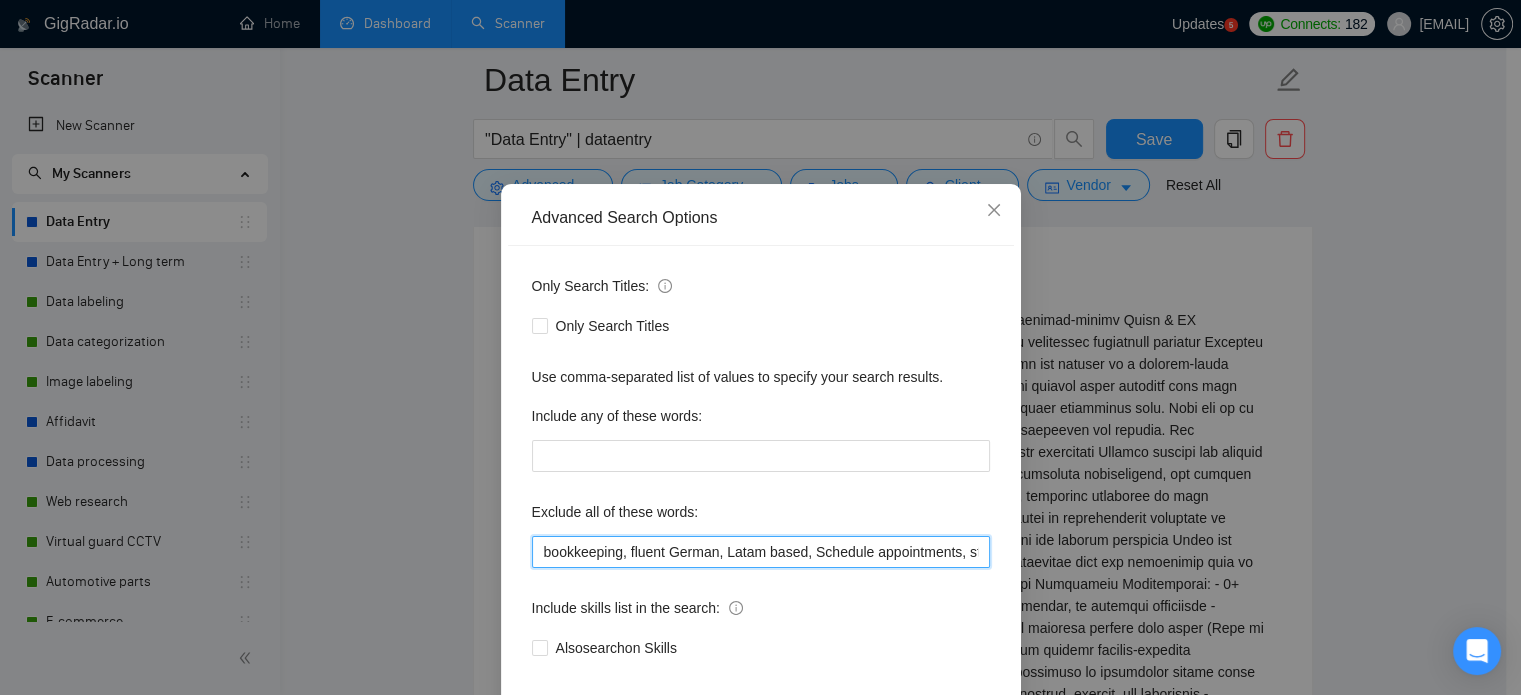 click on "bookkeeping, fluent German, Latam based, Schedule appointments, start earning money, 5–10 hours/week, accounting, part-time, QuickBooks, (dev*), analyst, (engineer*), (Amazon*), Walmart, (eBay*), "e Bay", (Odoo*), (php*), client success, speak Arabic, planning meetings, booking appointments, Calendar & Reminders, Household Administration, handle travel, legal support, Mandarin, Cantonese" at bounding box center (761, 552) 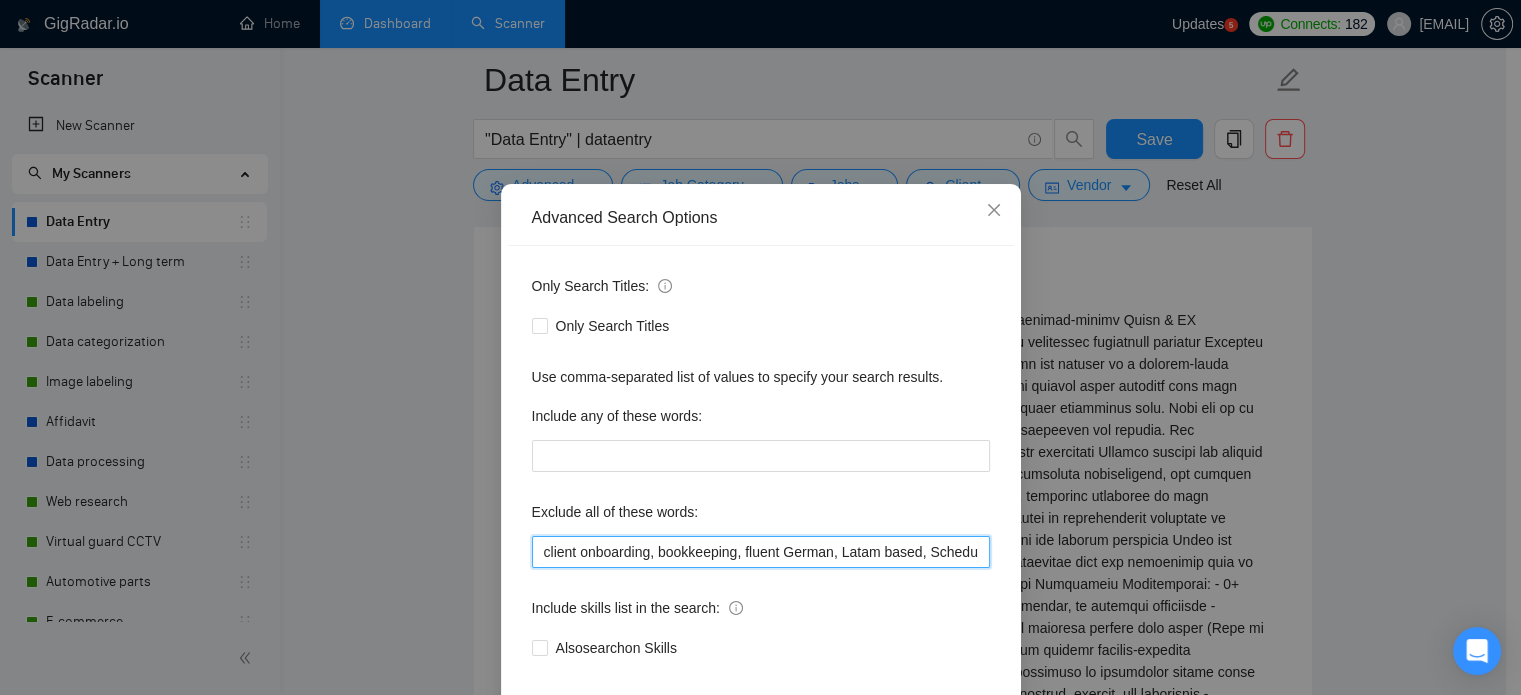 click on "client onboarding, bookkeeping, fluent German, Latam based, Schedule appointments, start earning money, 5–10 hours/week, accounting, part-time, QuickBooks, (dev*), analyst, (engineer*), (Amazon*), Walmart, (eBay*), "e Bay", (Odoo*), (php*), client success, speak Arabic, planning meetings, booking appointments, Calendar & Reminders, Household Administration, handle travel, legal support, Mandarin, Cantonese" at bounding box center [761, 552] 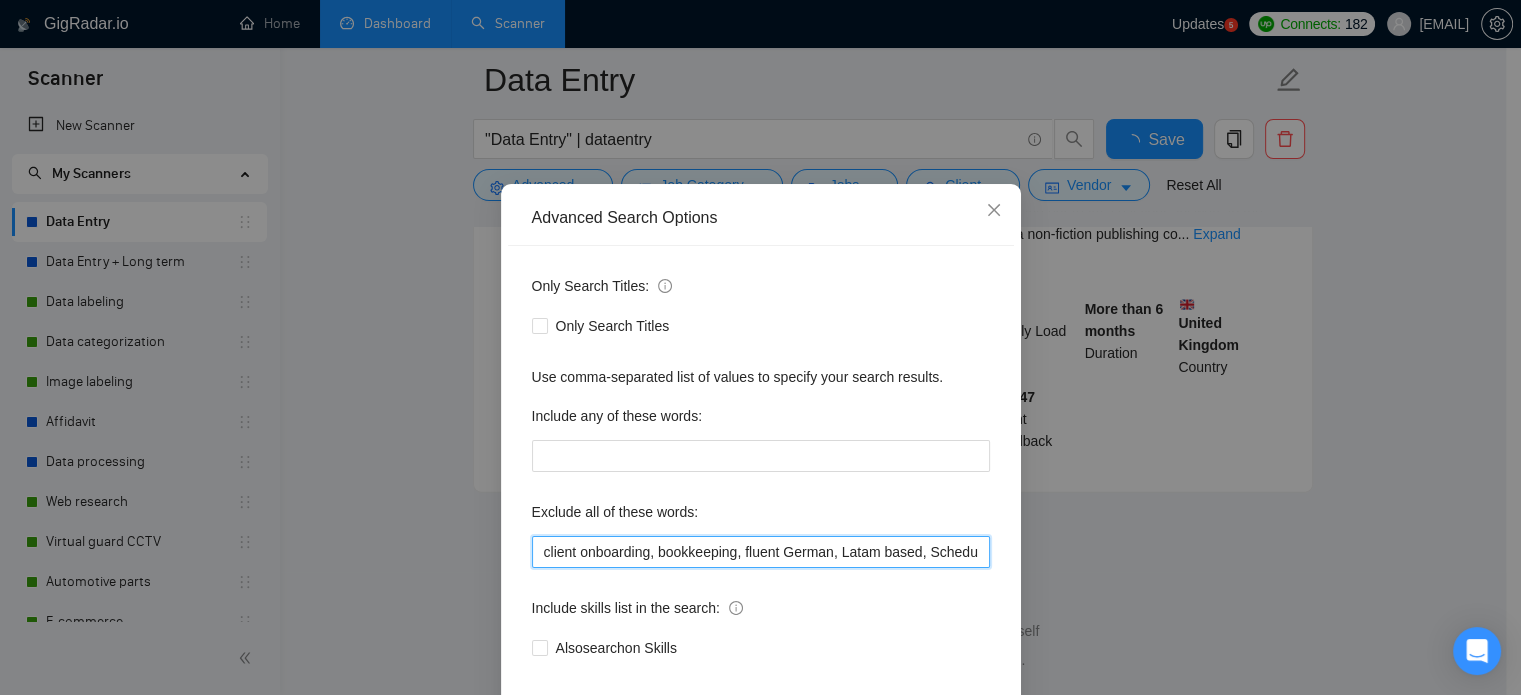 scroll, scrollTop: 4315, scrollLeft: 0, axis: vertical 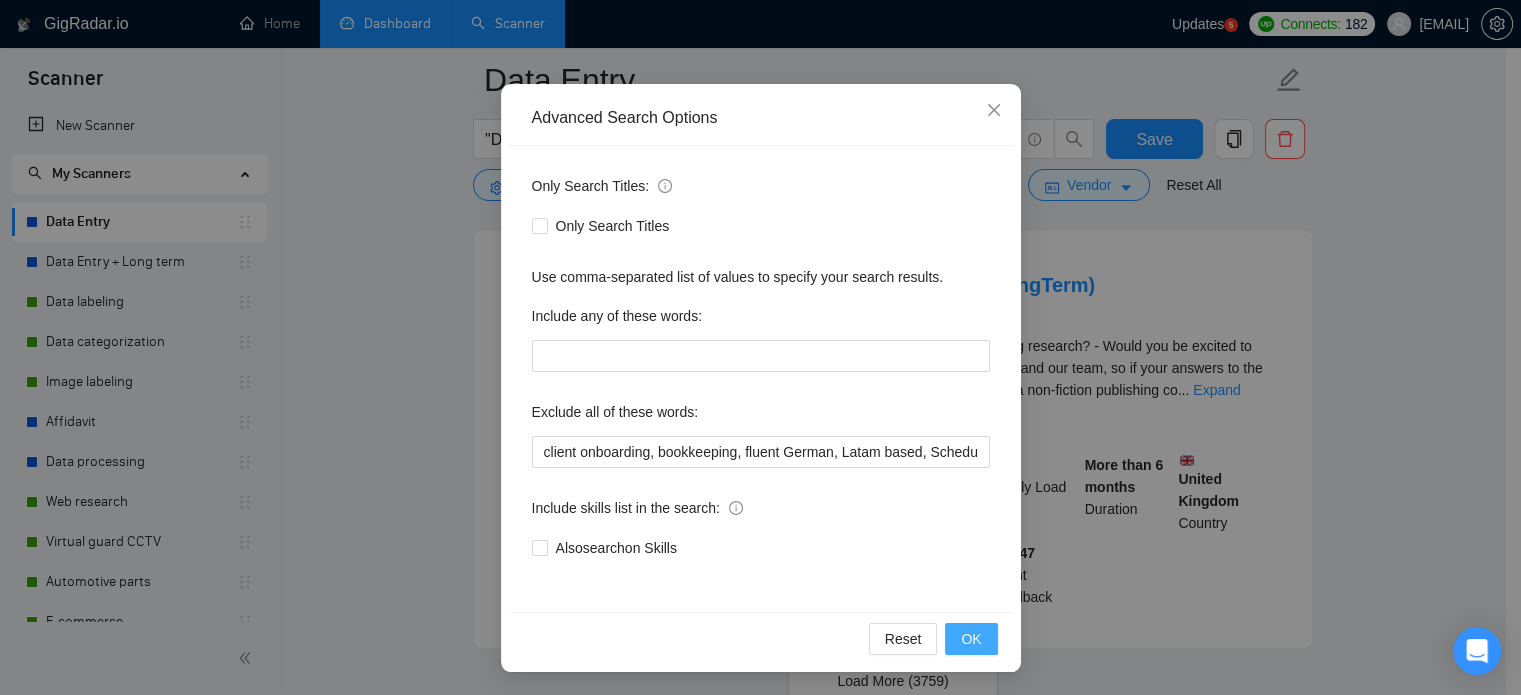 click on "OK" at bounding box center (971, 639) 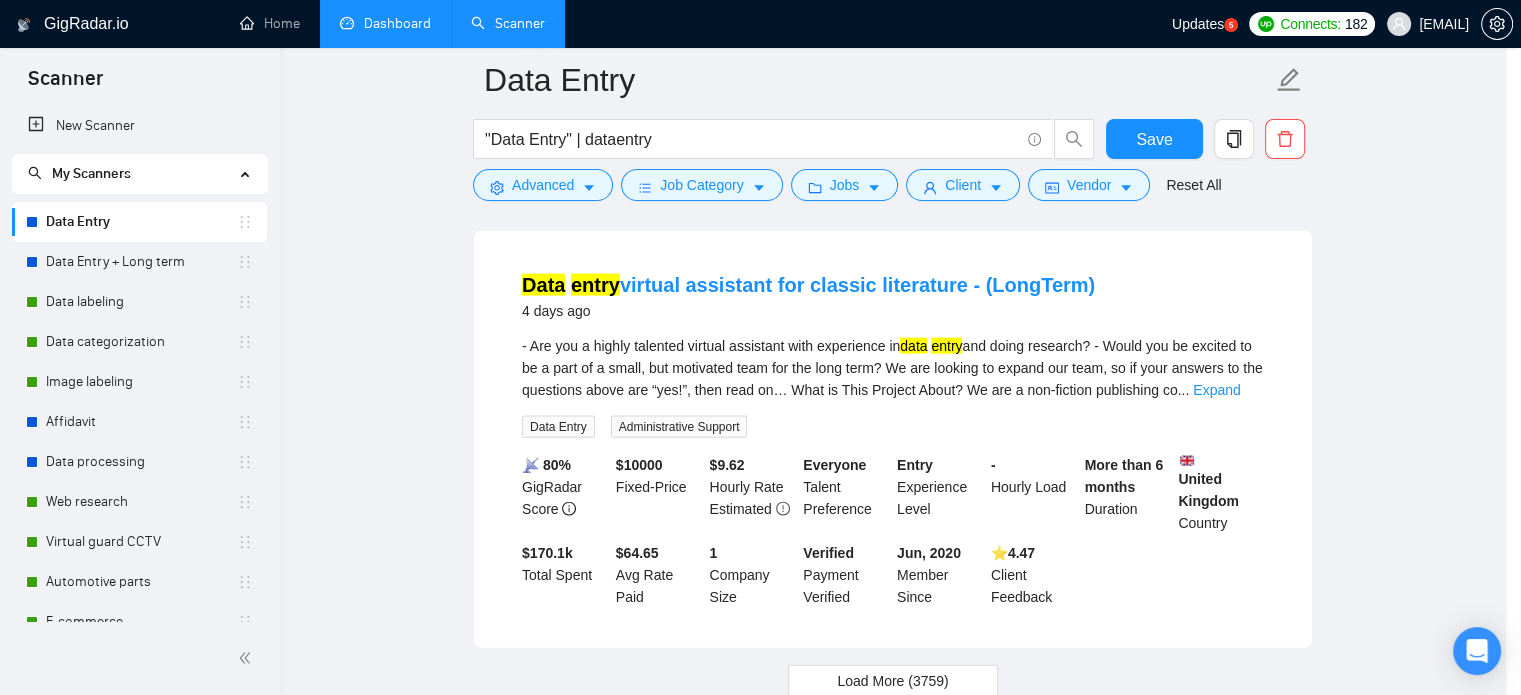 scroll, scrollTop: 36, scrollLeft: 0, axis: vertical 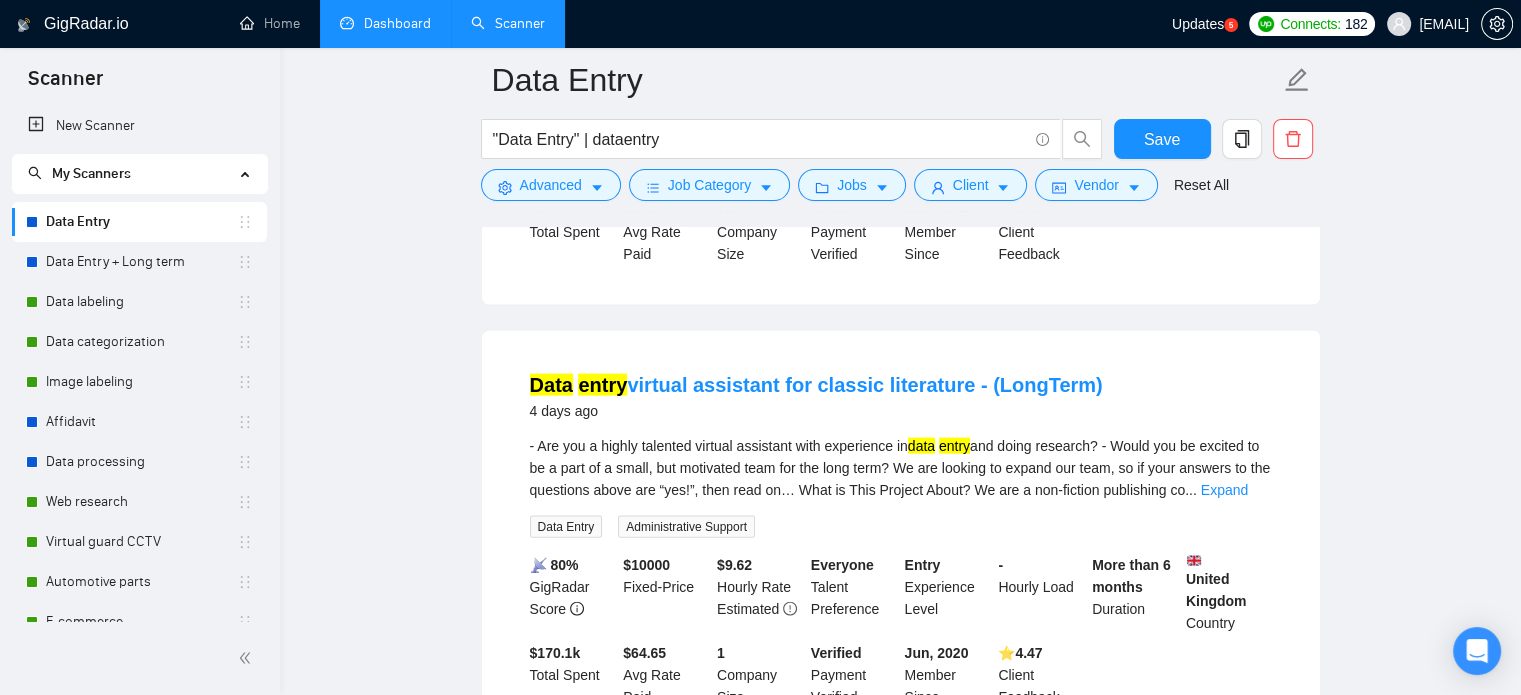 click on "Load More (3759)" at bounding box center [900, 781] 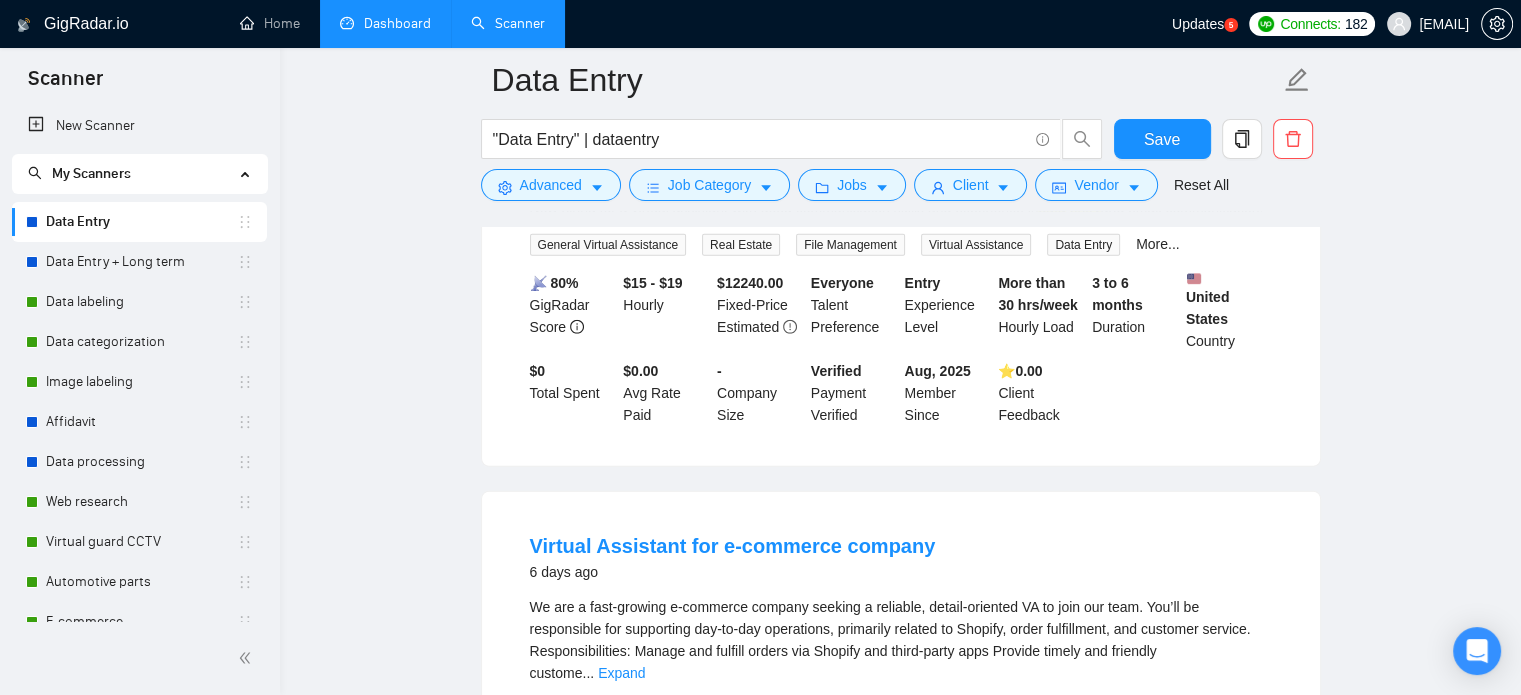 scroll, scrollTop: 5815, scrollLeft: 0, axis: vertical 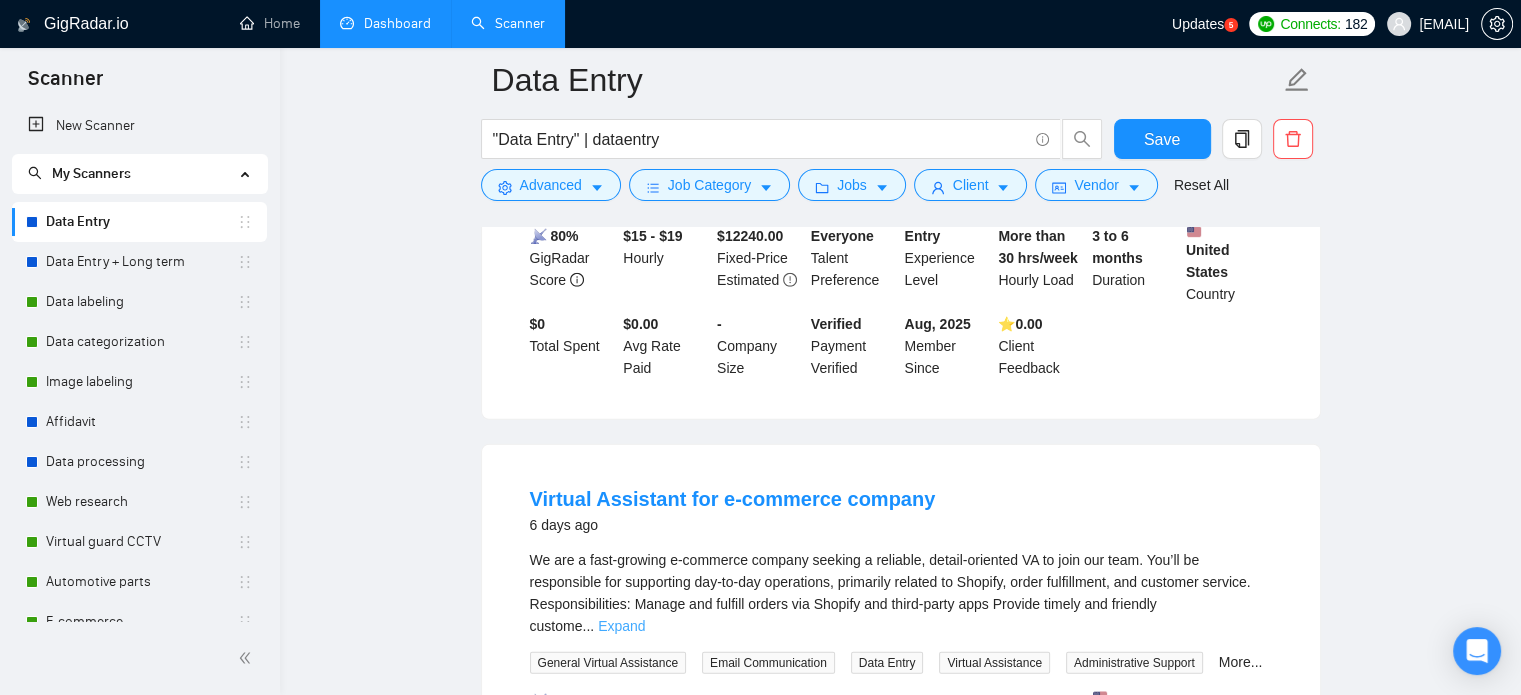 click on "Expand" at bounding box center (621, 626) 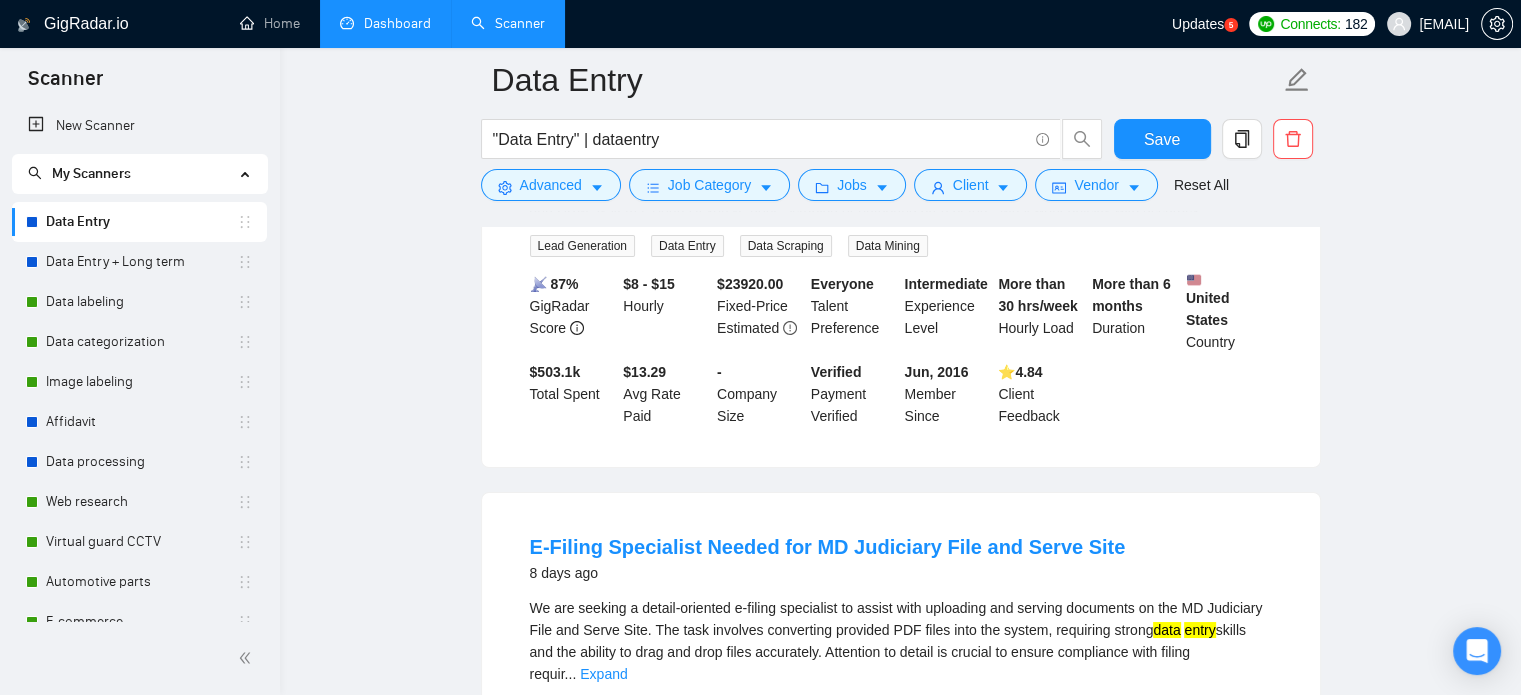 scroll, scrollTop: 7415, scrollLeft: 0, axis: vertical 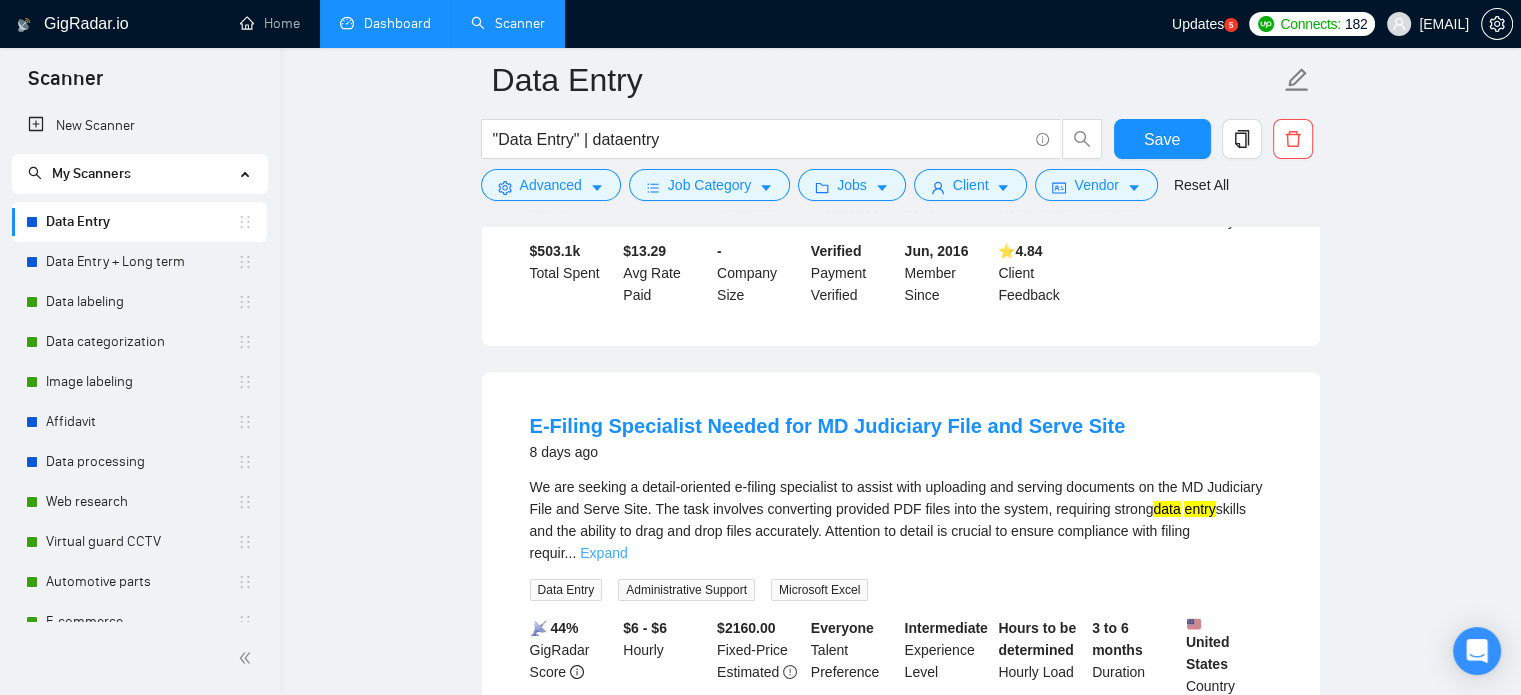 click on "Expand" at bounding box center [603, 553] 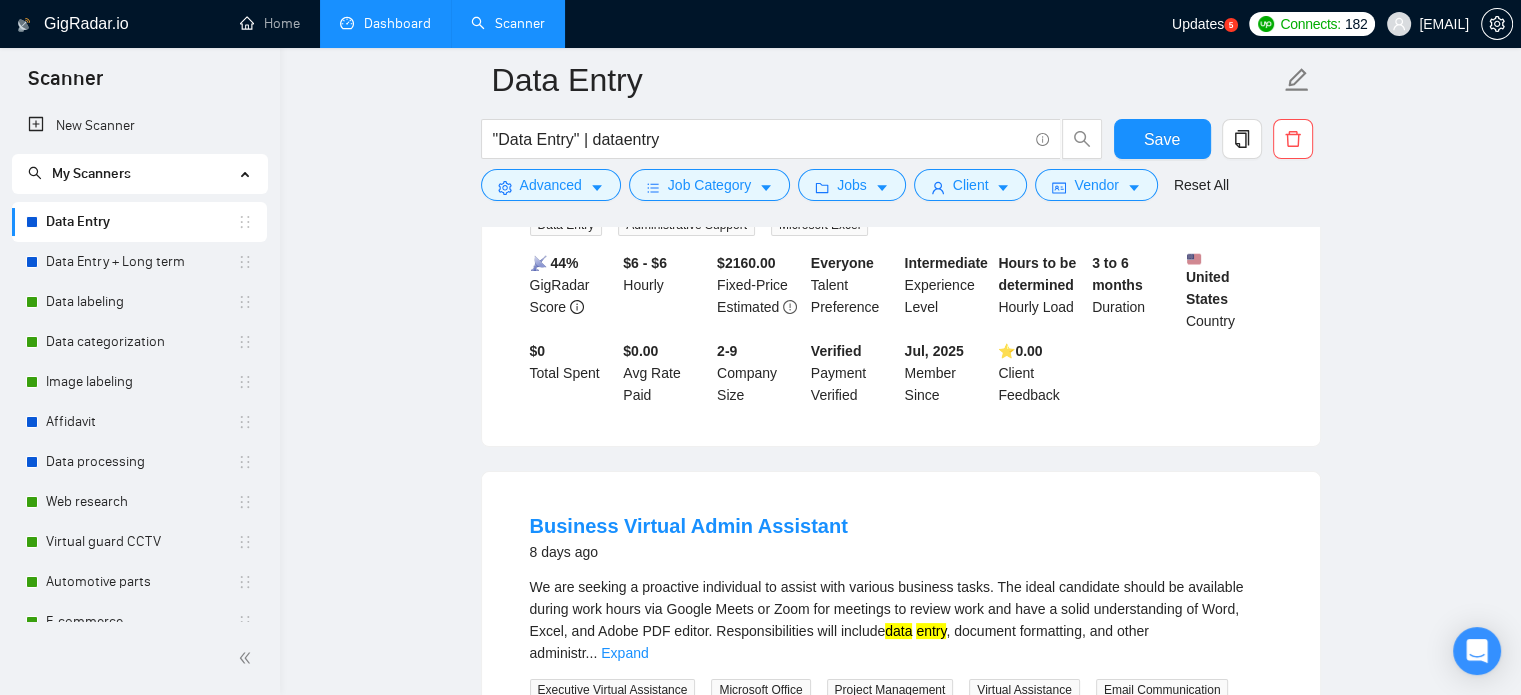 scroll, scrollTop: 7815, scrollLeft: 0, axis: vertical 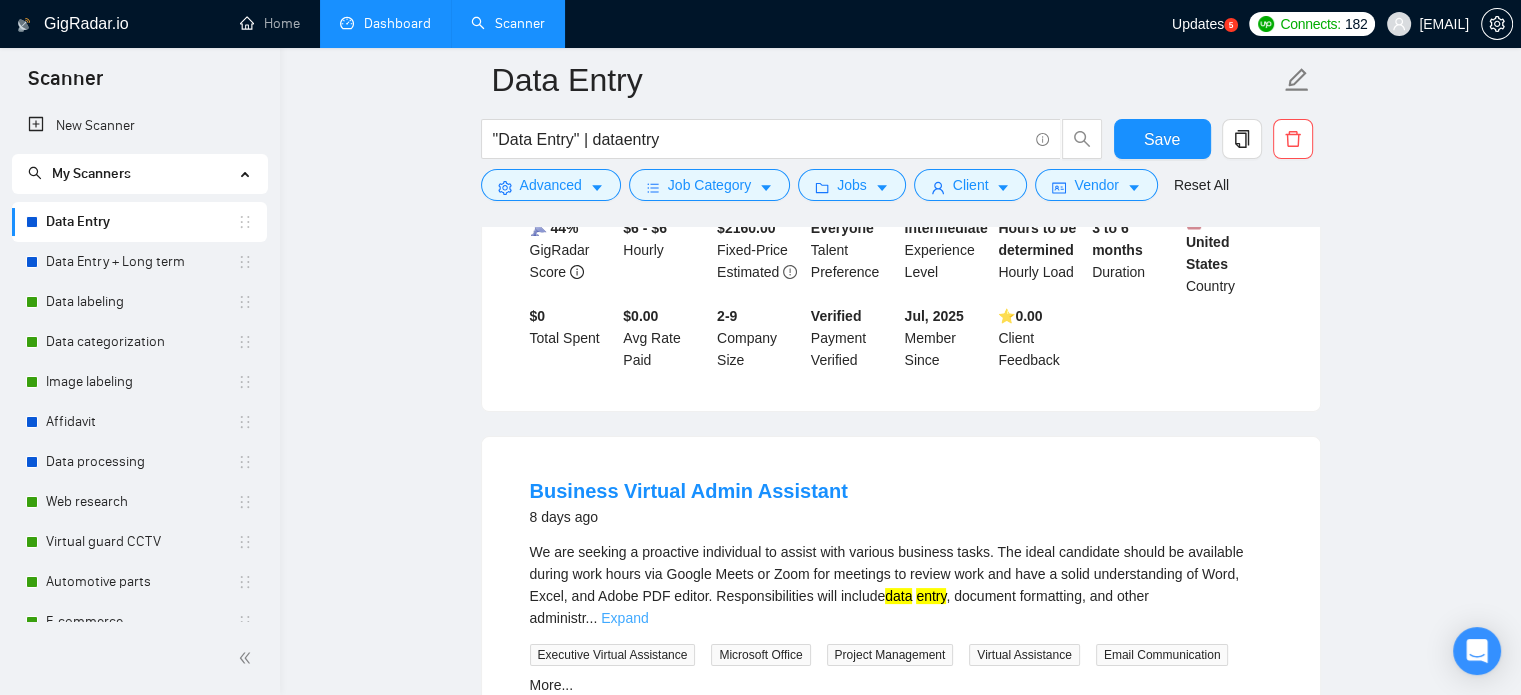 click on "Expand" at bounding box center (624, 618) 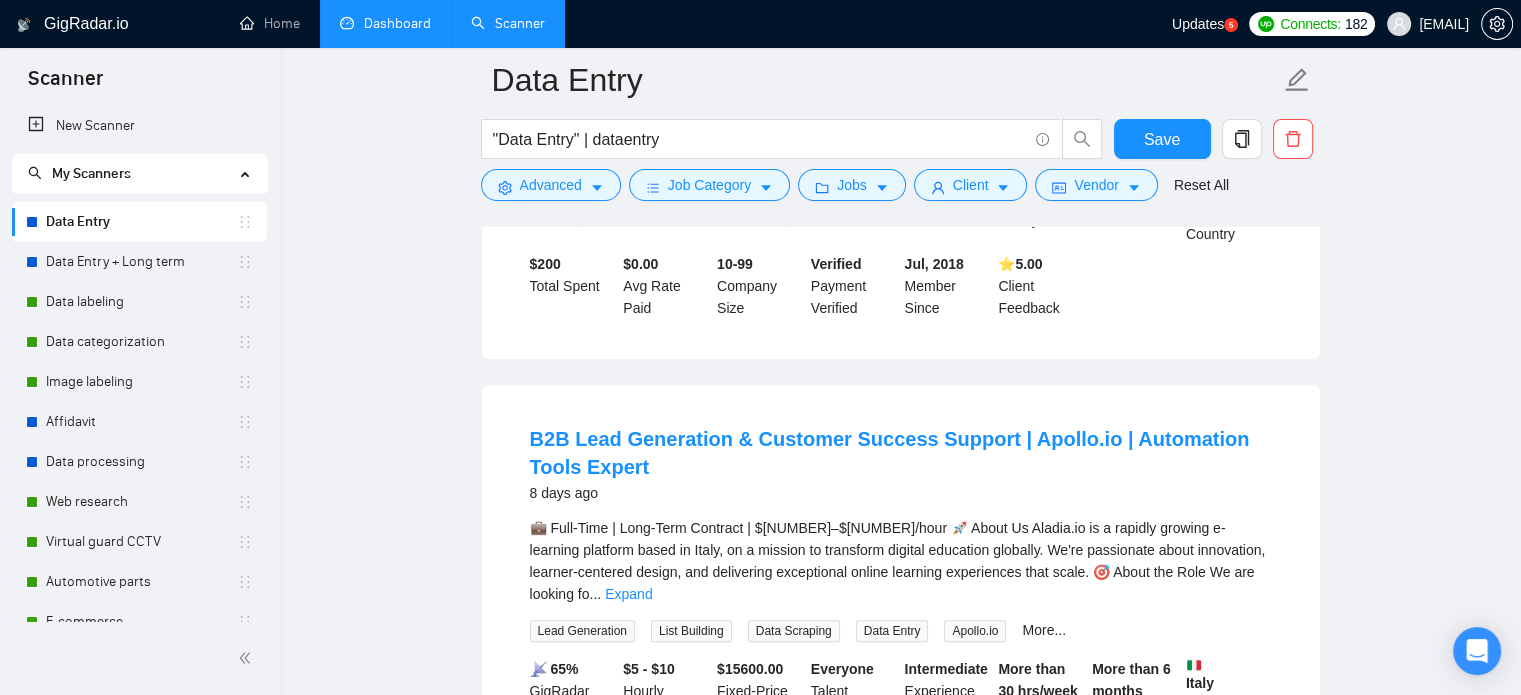 scroll, scrollTop: 8415, scrollLeft: 0, axis: vertical 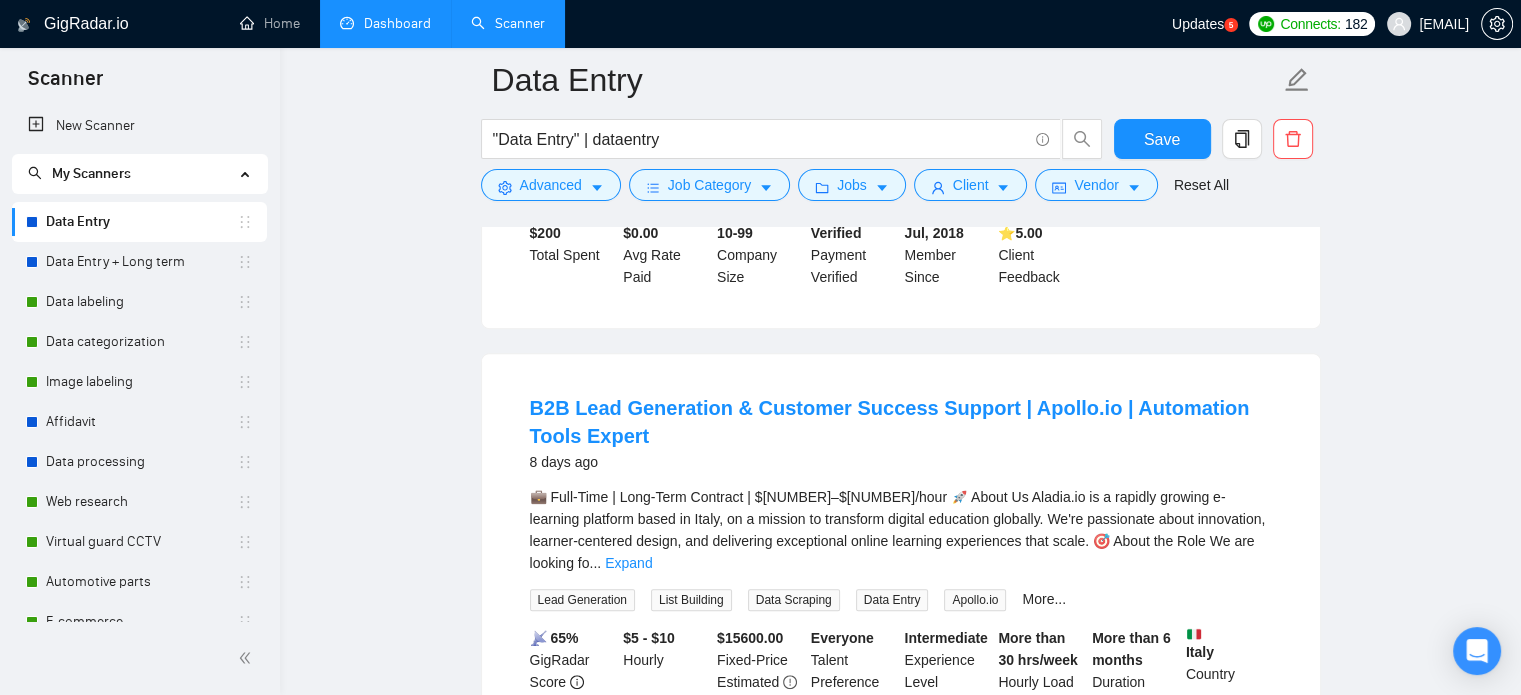 click on "..." at bounding box center (595, 563) 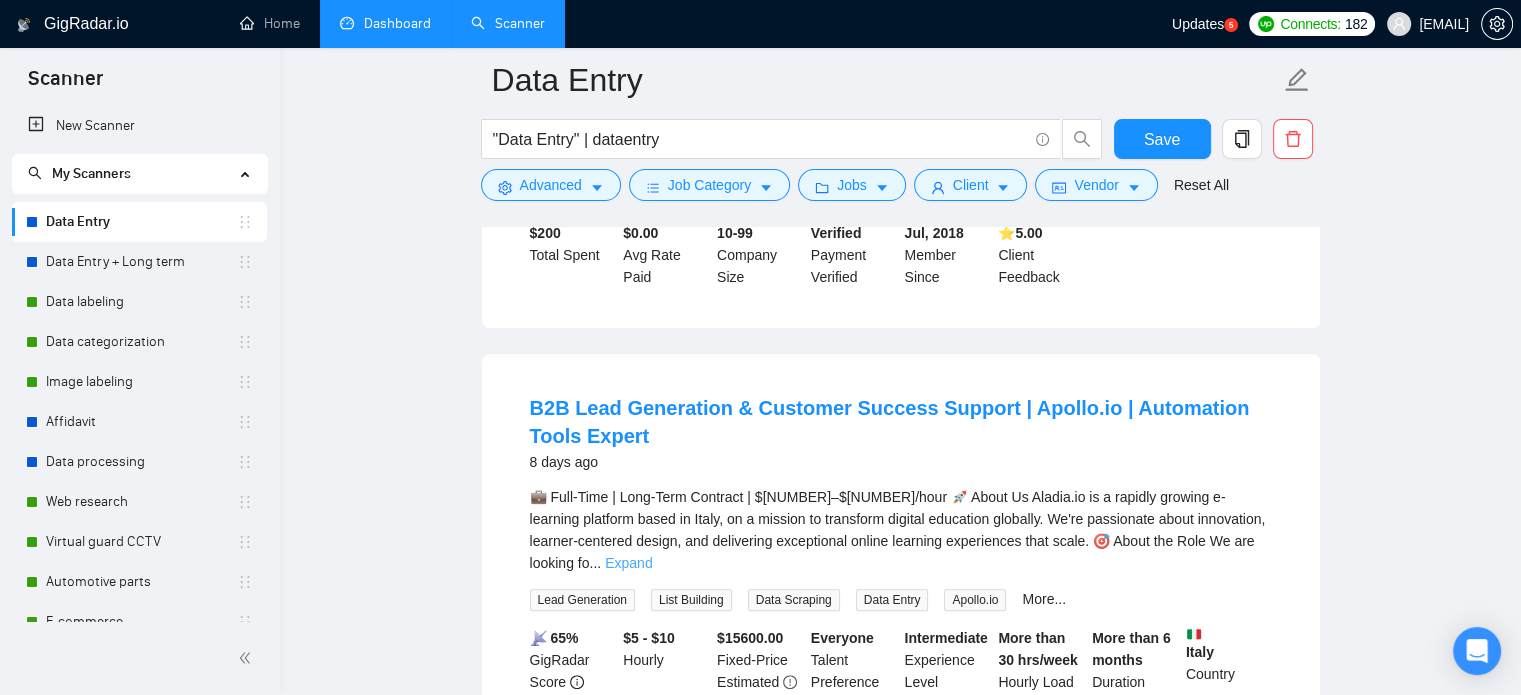 click on "Expand" at bounding box center (628, 563) 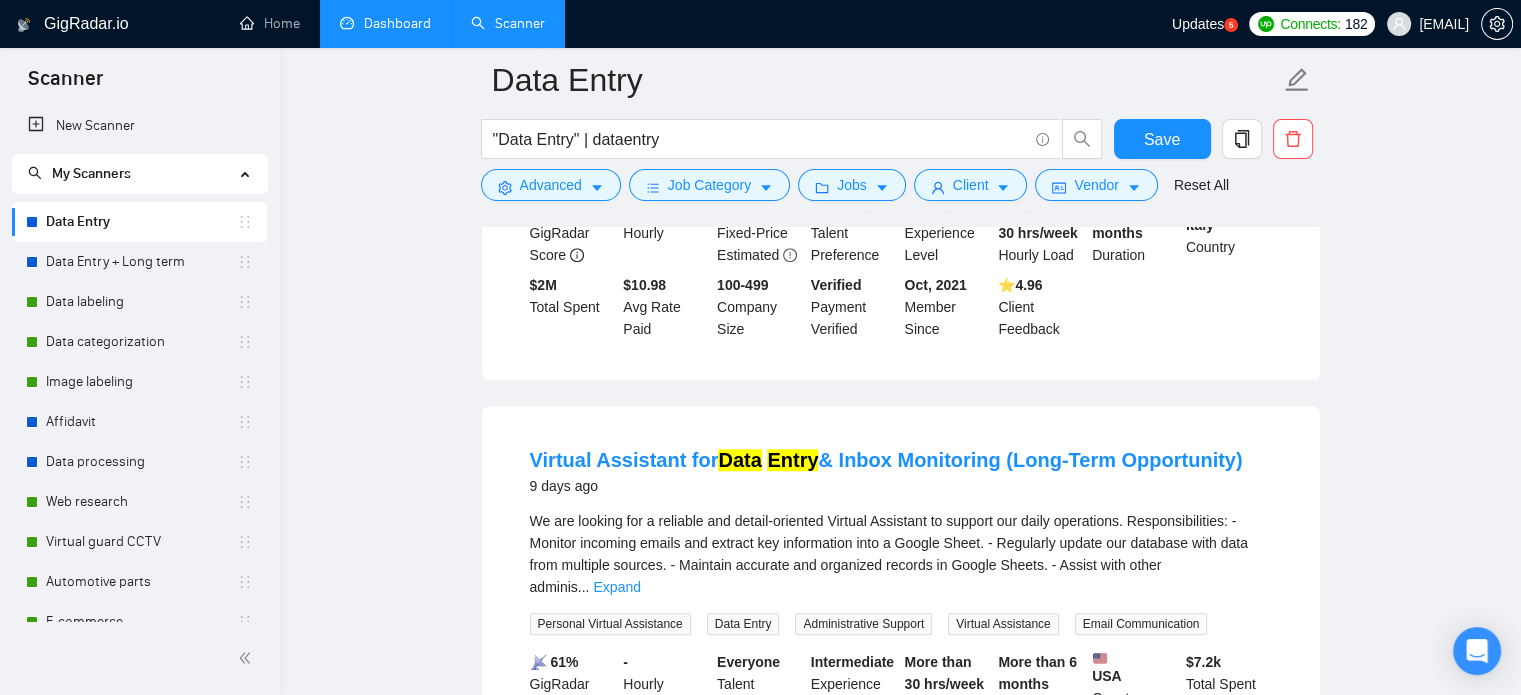 scroll, scrollTop: 9115, scrollLeft: 0, axis: vertical 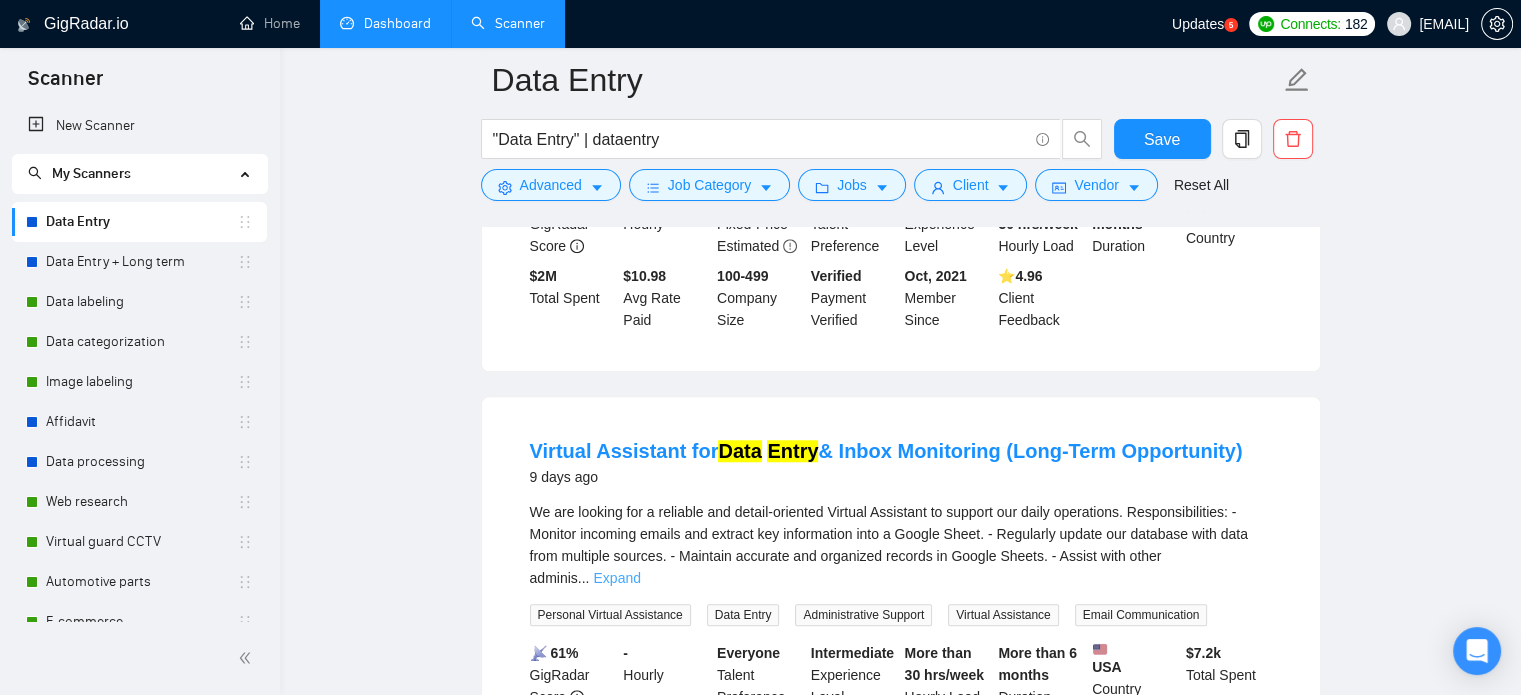 click on "Expand" at bounding box center [616, 578] 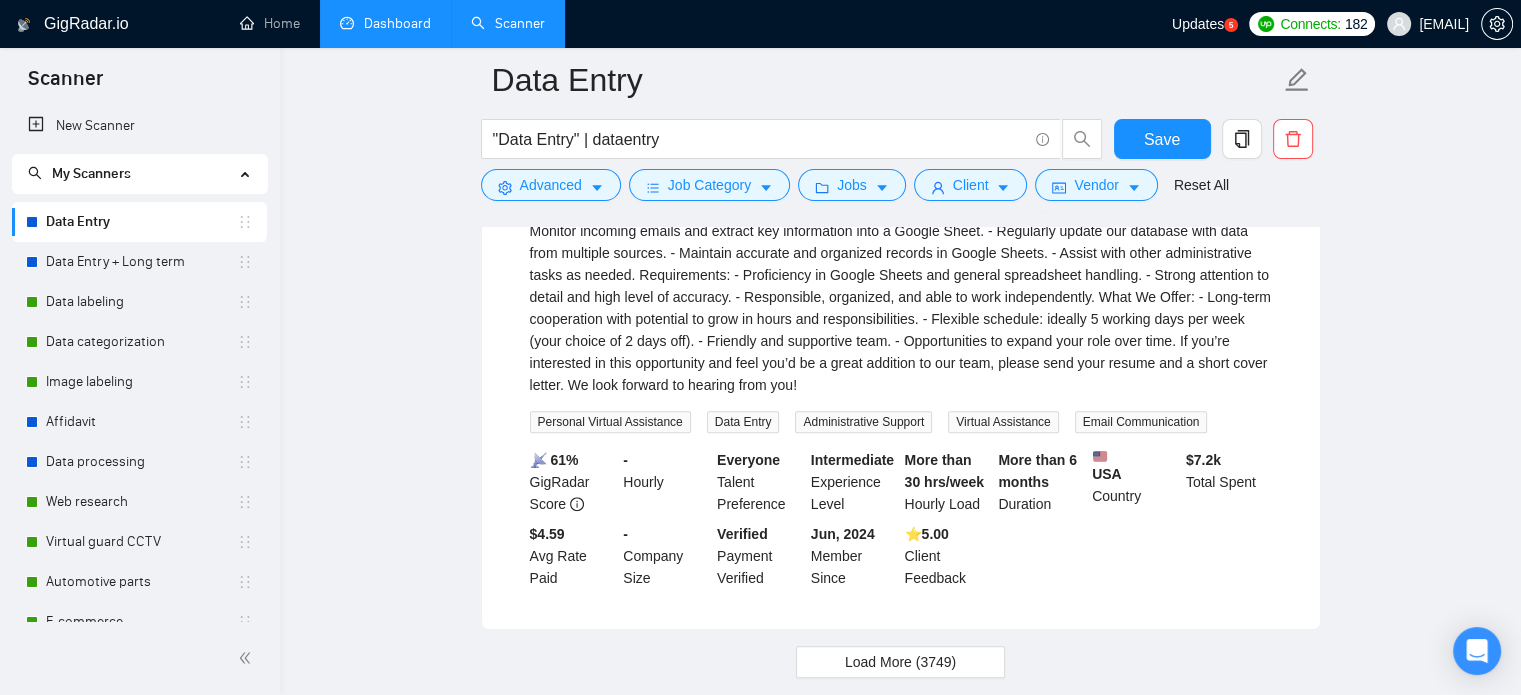 scroll, scrollTop: 9419, scrollLeft: 0, axis: vertical 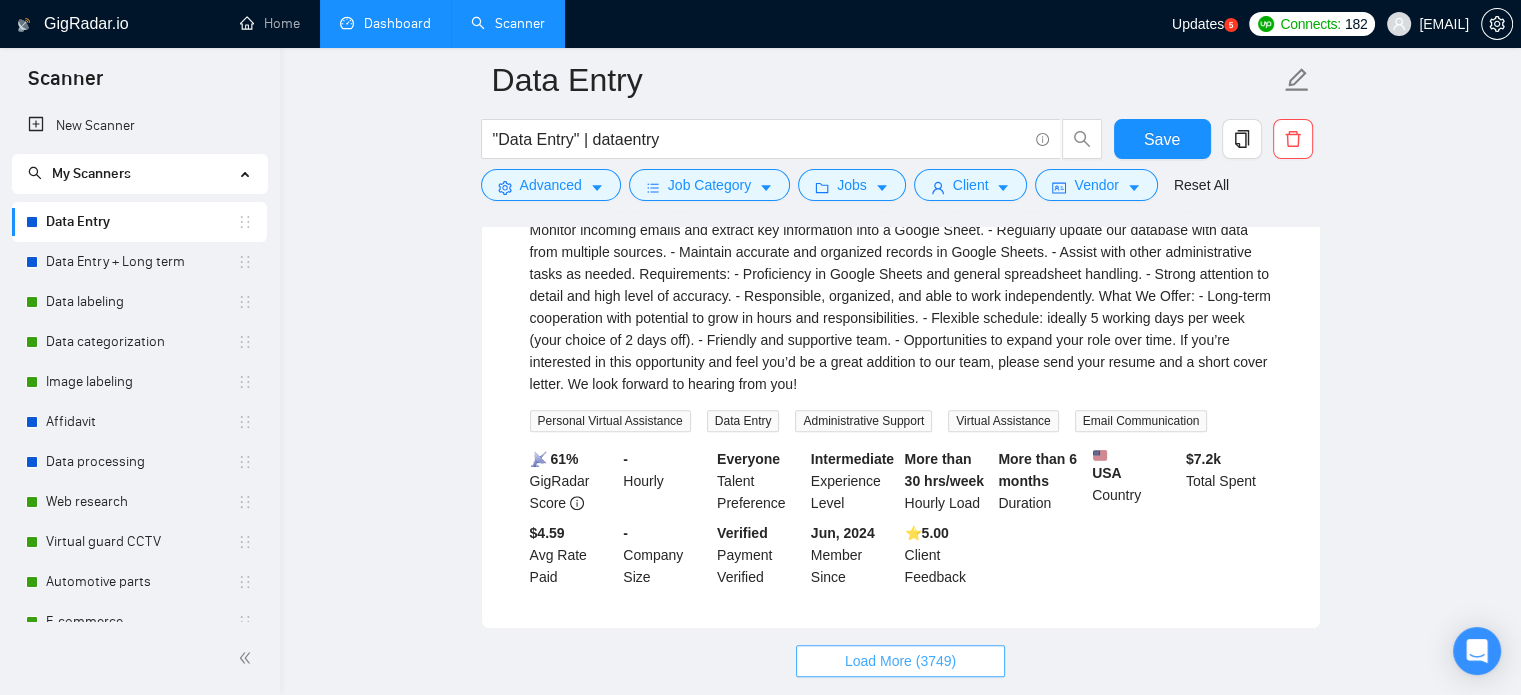 click on "Load More (3749)" at bounding box center [900, 661] 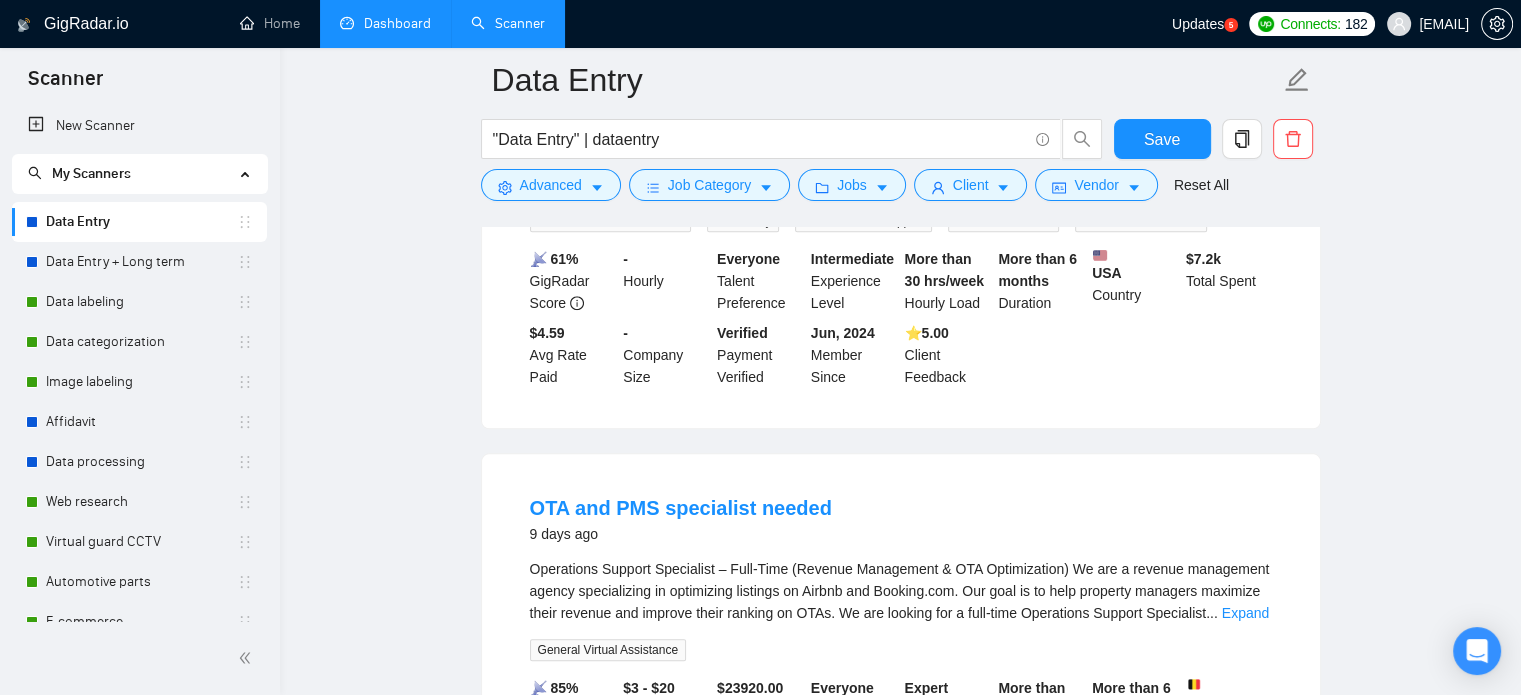 scroll, scrollTop: 9719, scrollLeft: 0, axis: vertical 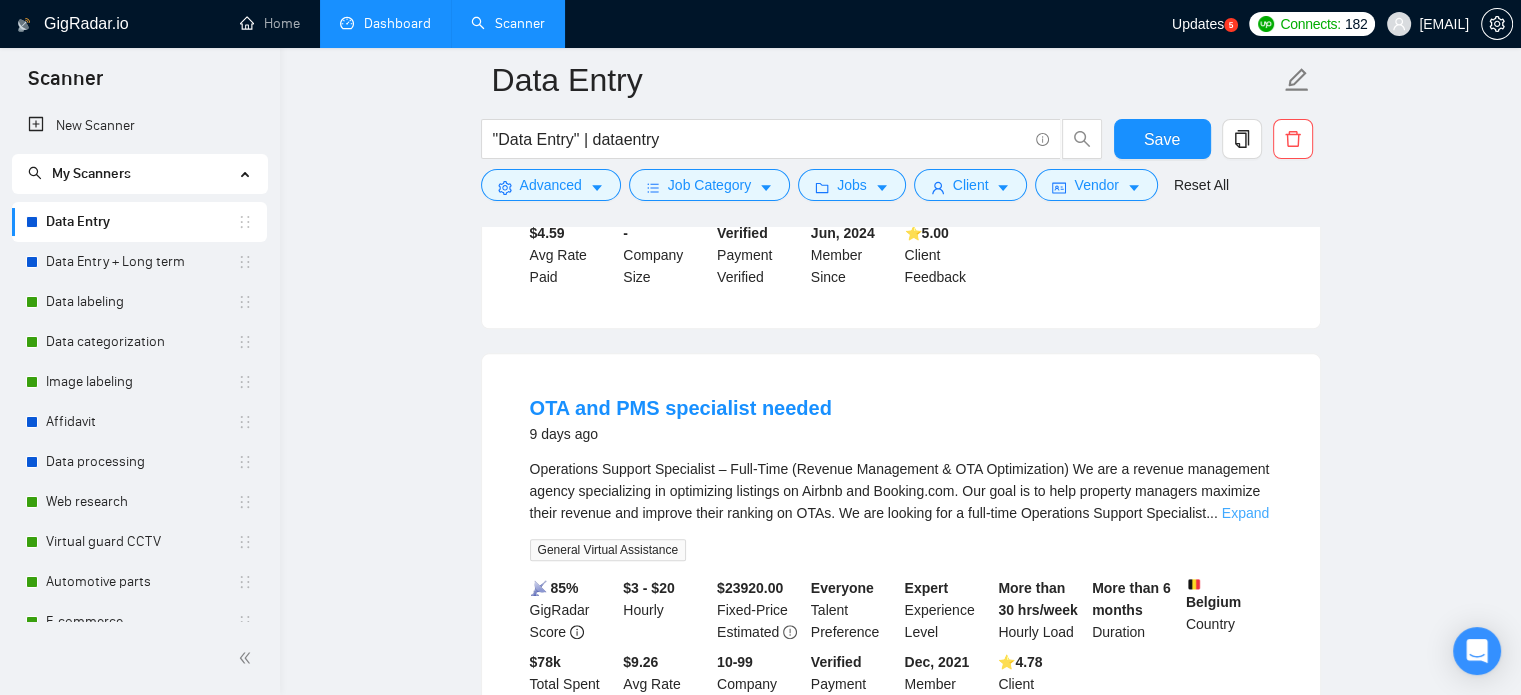 click on "Expand" at bounding box center (1245, 513) 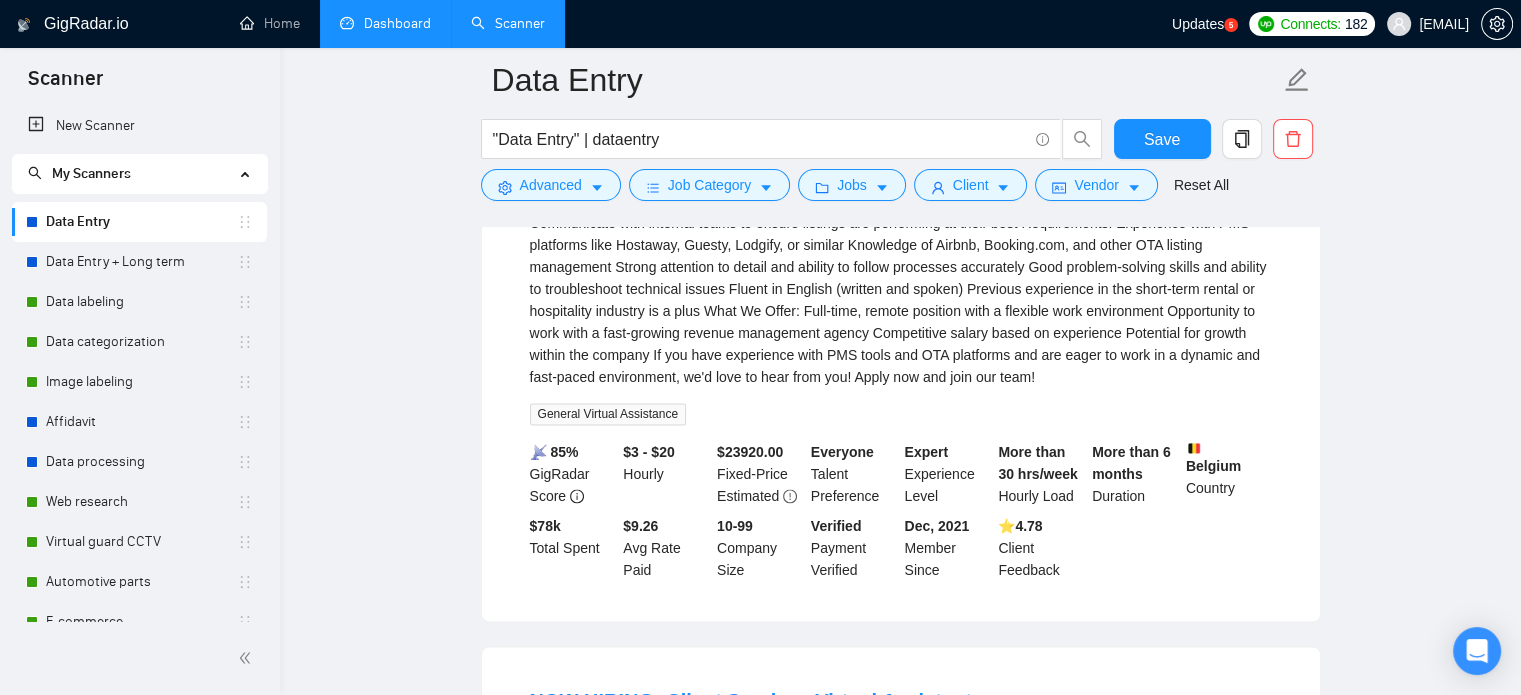 scroll, scrollTop: 10319, scrollLeft: 0, axis: vertical 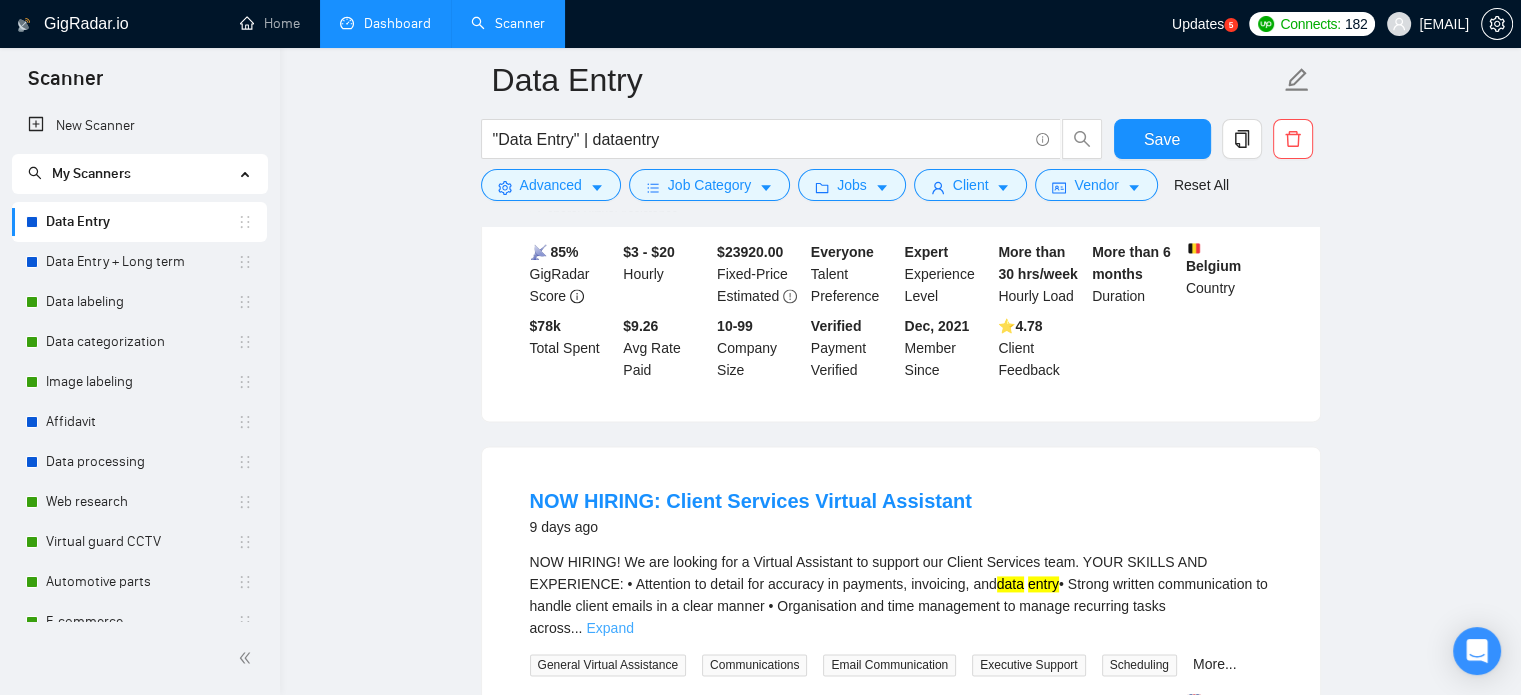 click on "Expand" at bounding box center (609, 628) 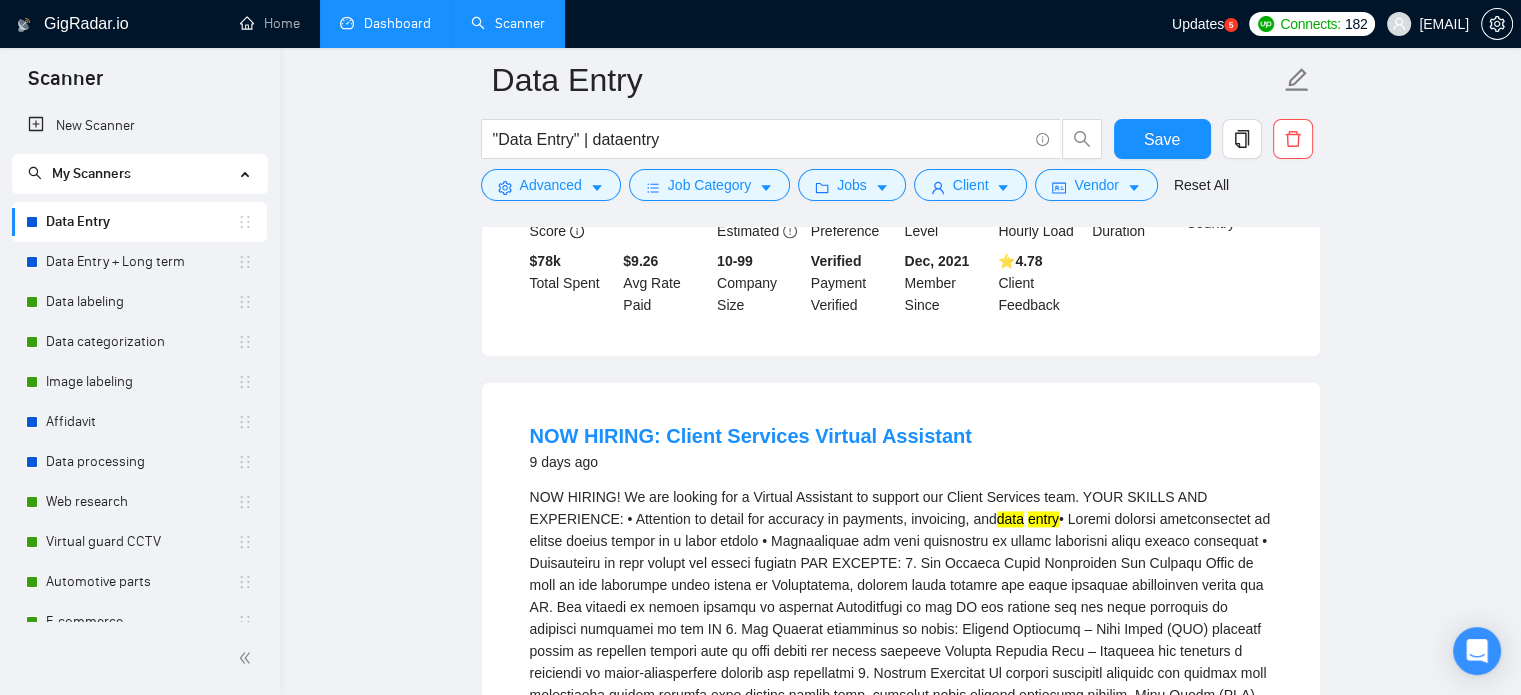 scroll, scrollTop: 10419, scrollLeft: 0, axis: vertical 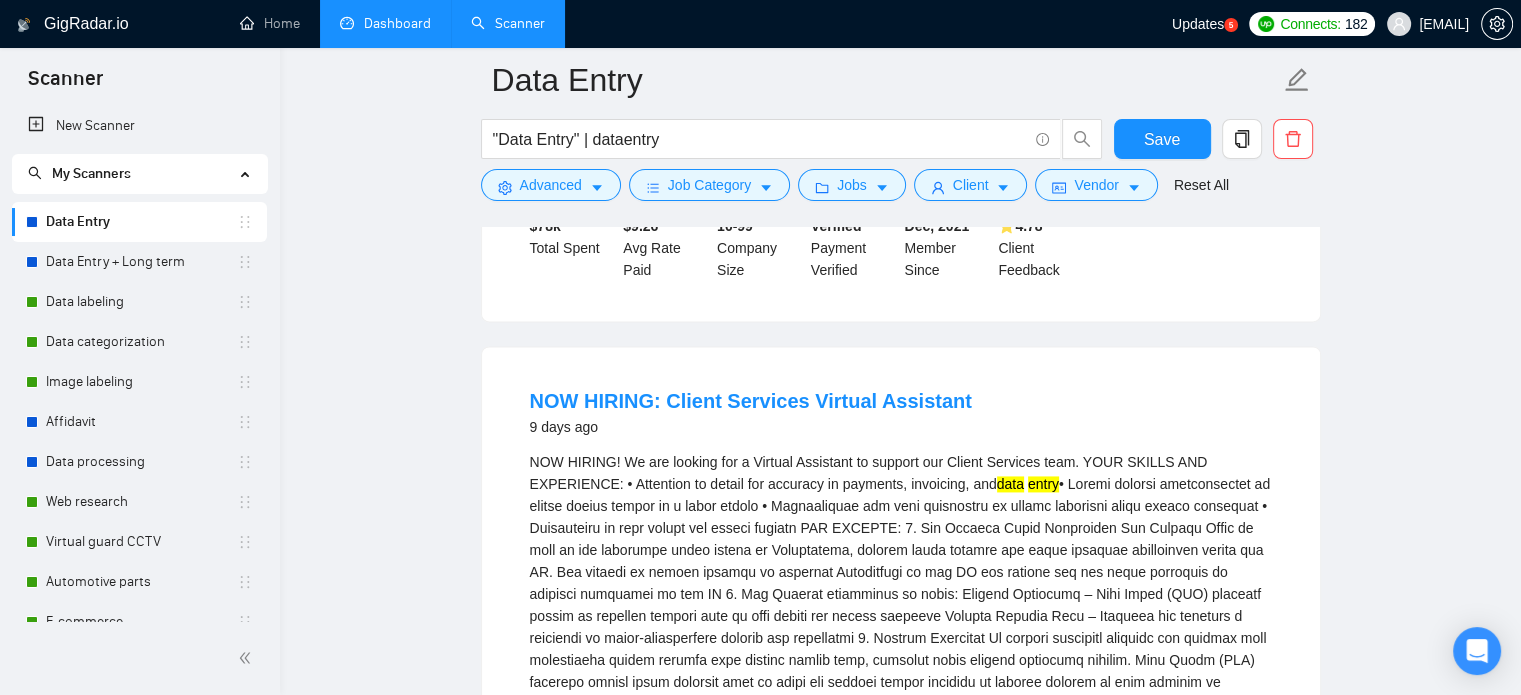 click on "NOW HIRING!
We are looking for a Virtual Assistant to support our Client Services team.
YOUR SKILLS AND EXPERIENCE:
• Attention to detail for accuracy in payments, invoicing, and data entry" at bounding box center (901, 671) 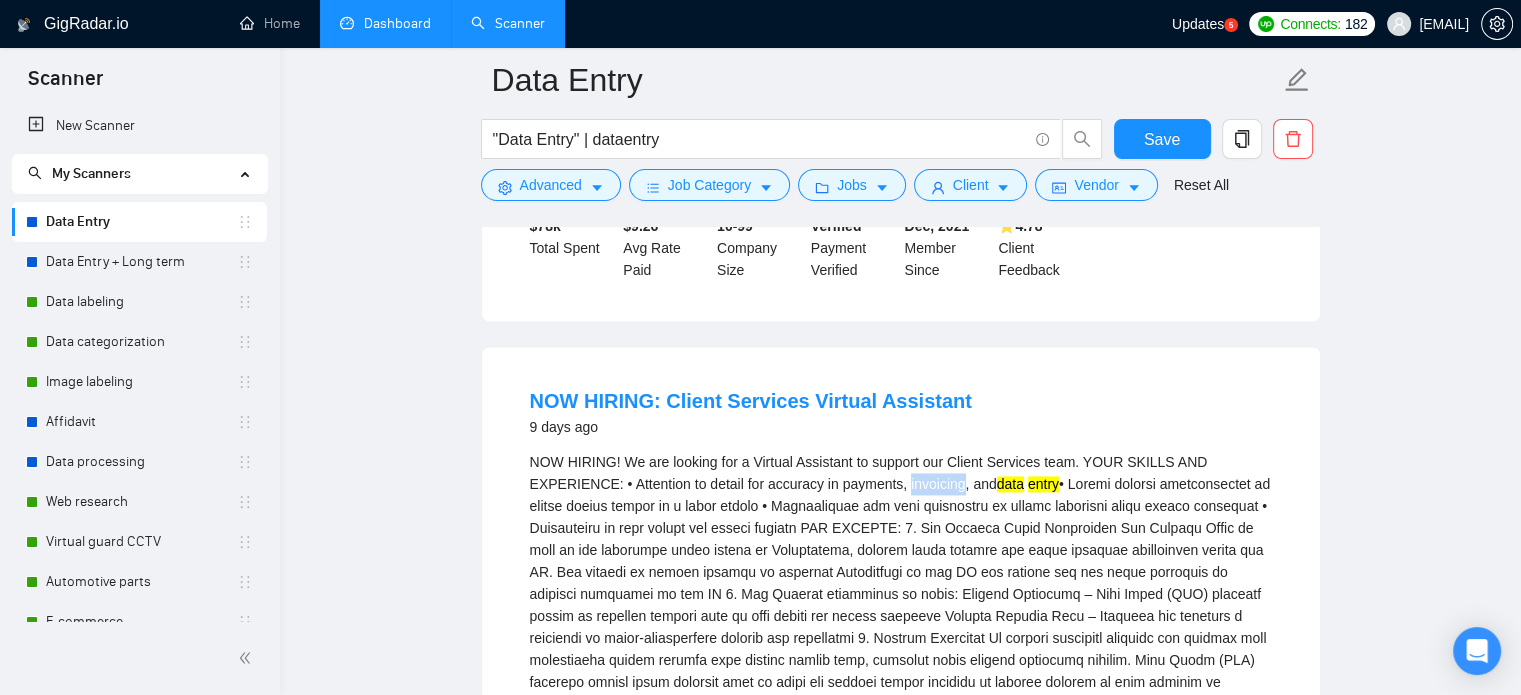click on "NOW HIRING!
We are looking for a Virtual Assistant to support our Client Services team.
YOUR SKILLS AND EXPERIENCE:
• Attention to detail for accuracy in payments, invoicing, and data entry" at bounding box center (901, 671) 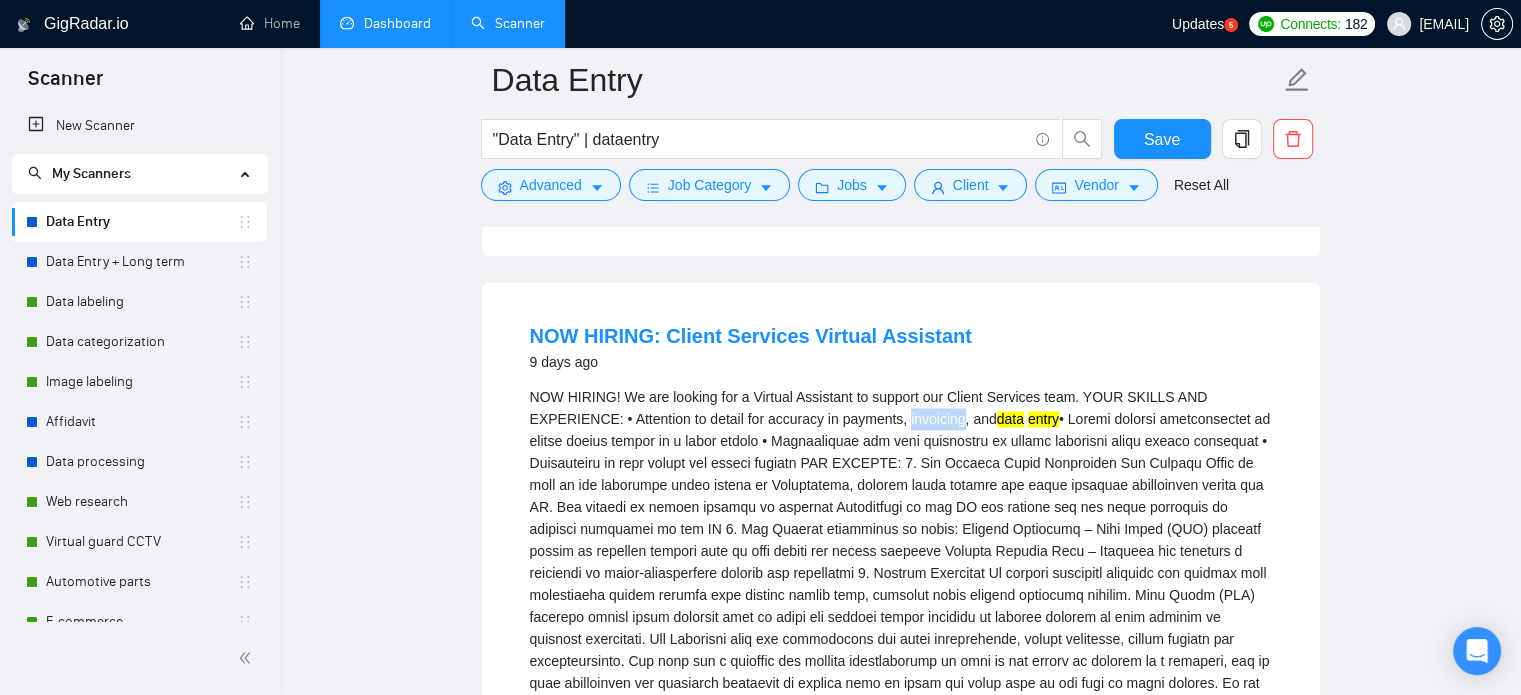 scroll, scrollTop: 10519, scrollLeft: 0, axis: vertical 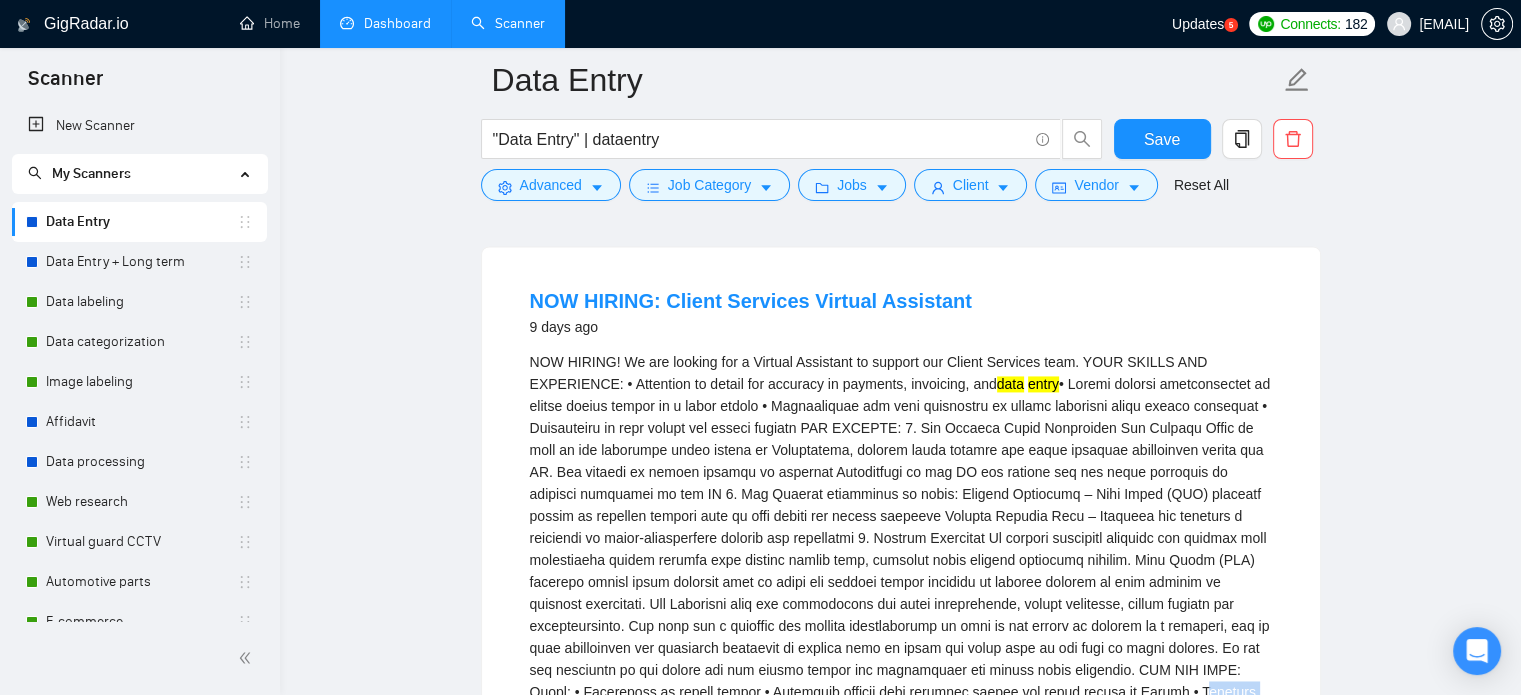 drag, startPoint x: 944, startPoint y: 555, endPoint x: 1104, endPoint y: 551, distance: 160.04999 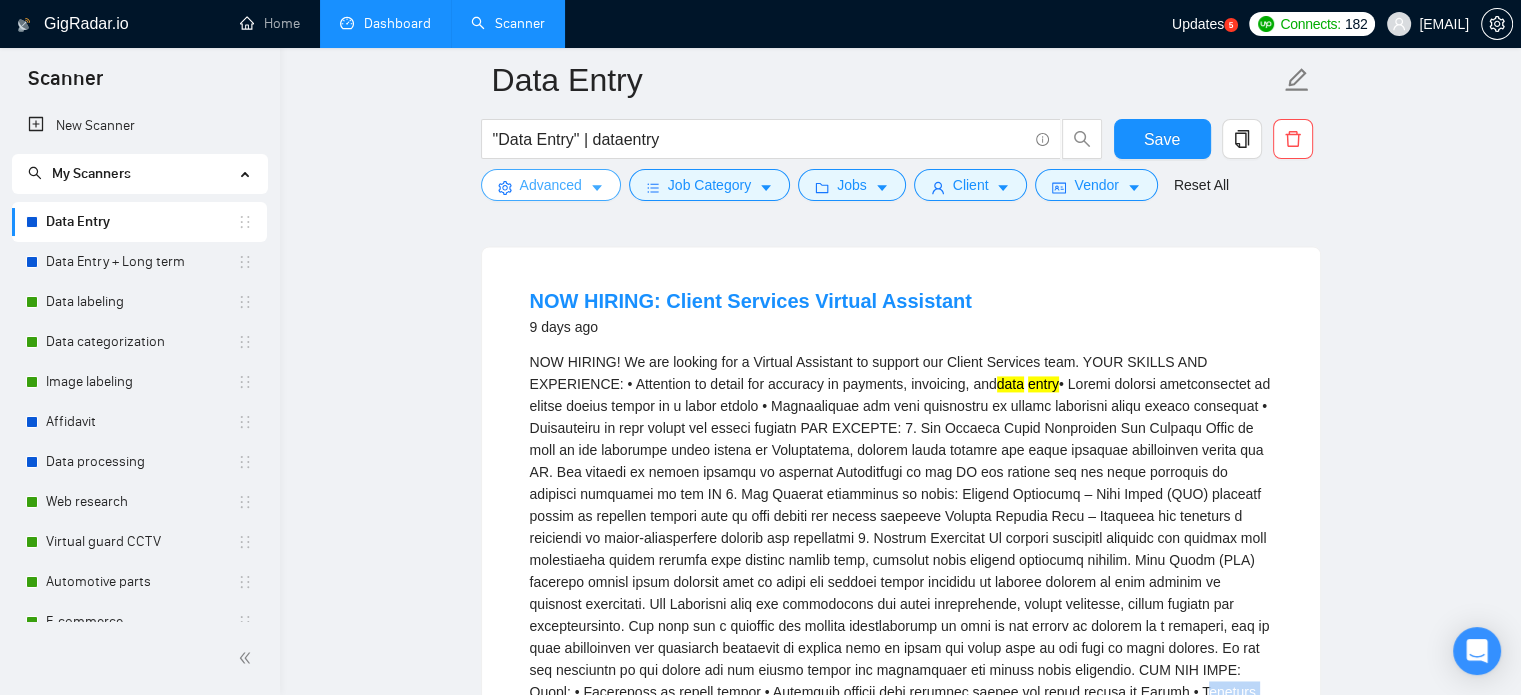 click 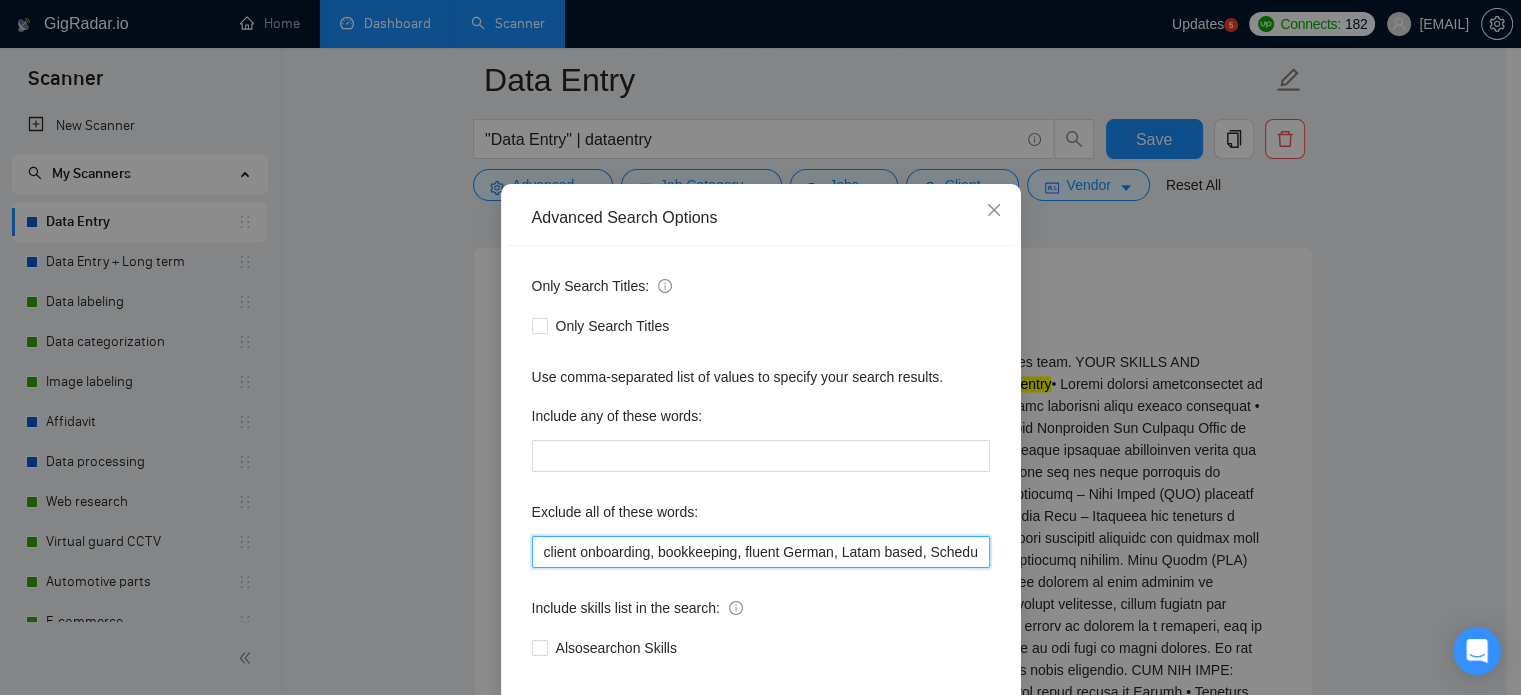 click on "client onboarding, bookkeeping, fluent German, Latam based, Schedule appointments, start earning money, 5–10 hours/week, accounting, part-time, QuickBooks, (dev*), analyst, (engineer*), (Amazon*), Walmart, (eBay*), "e Bay", (Odoo*), (php*), client success, speak Arabic, planning meetings, booking appointments, Calendar & Reminders, Household Administration, handle travel, legal support, Mandarin, Cantonese" at bounding box center (761, 552) 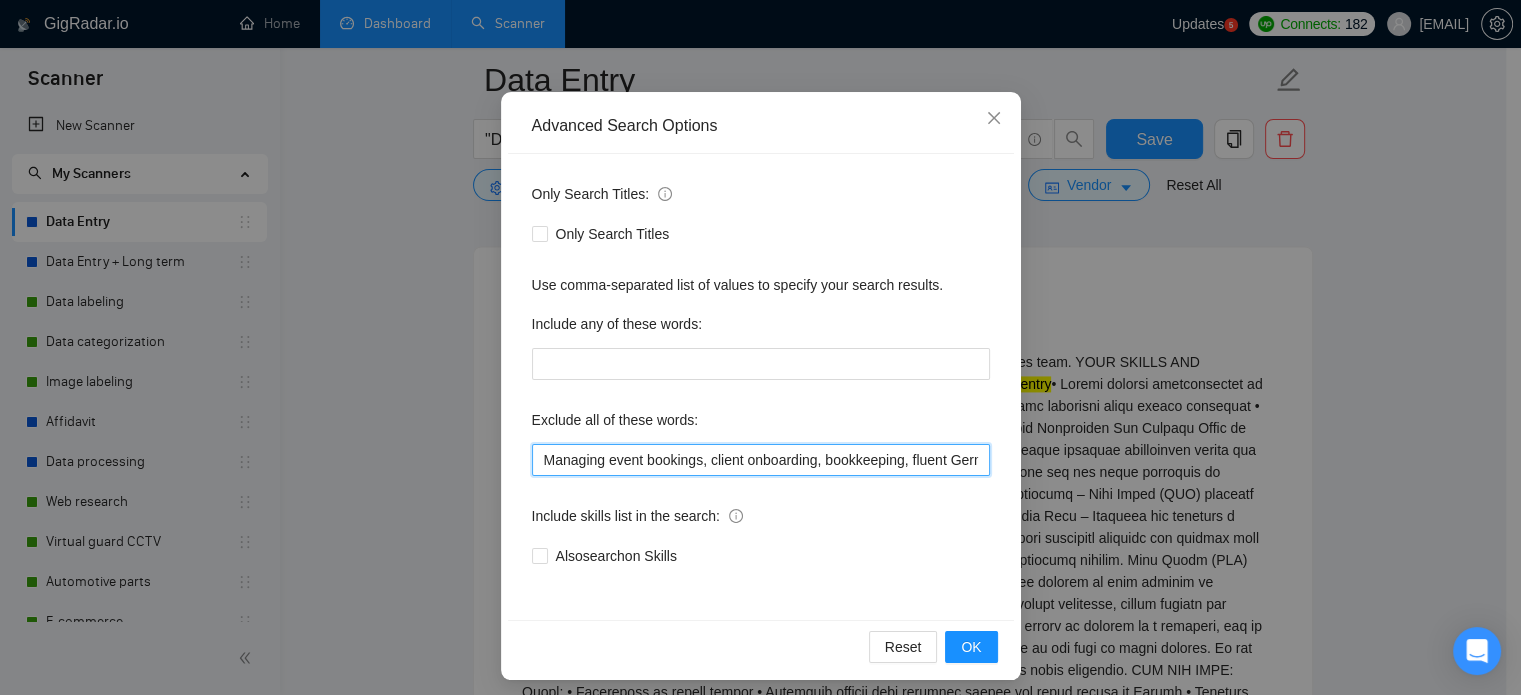 scroll, scrollTop: 136, scrollLeft: 0, axis: vertical 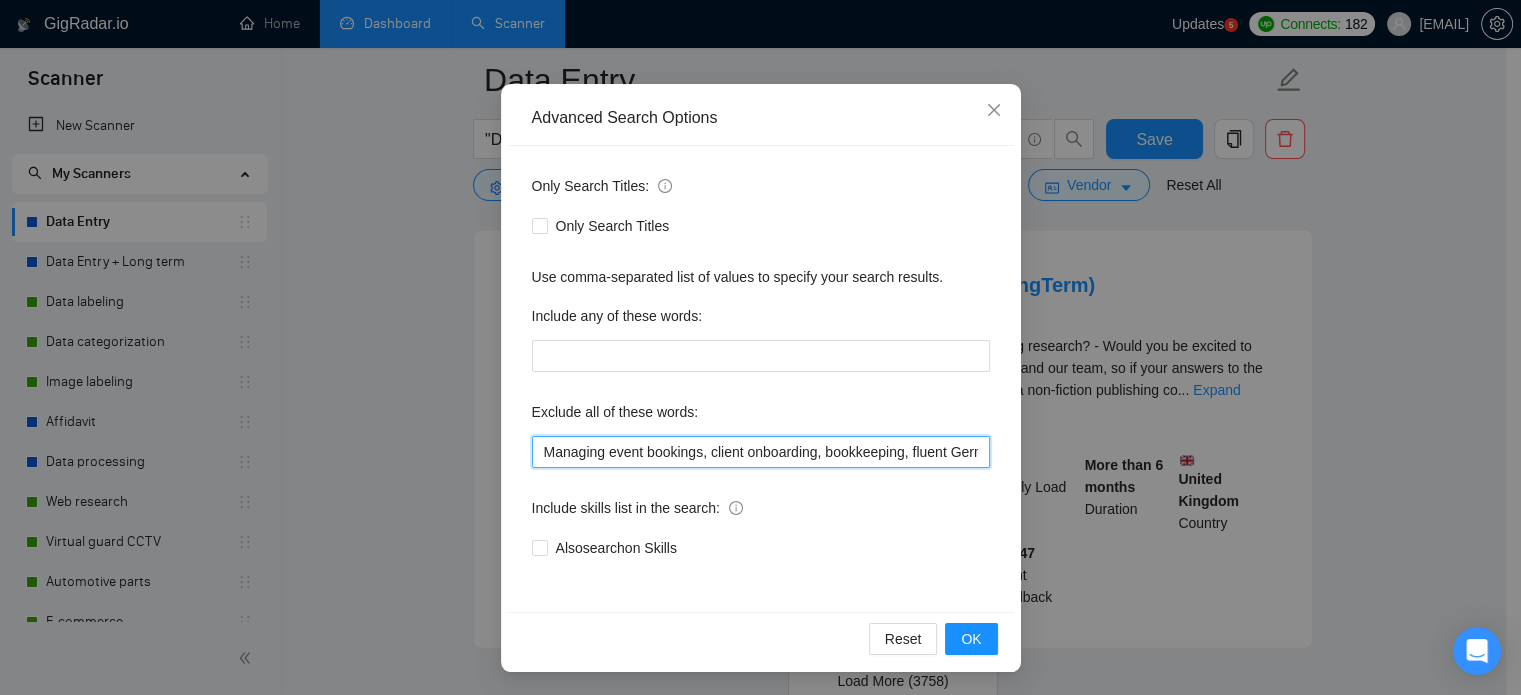 drag, startPoint x: 603, startPoint y: 450, endPoint x: 532, endPoint y: 454, distance: 71.11259 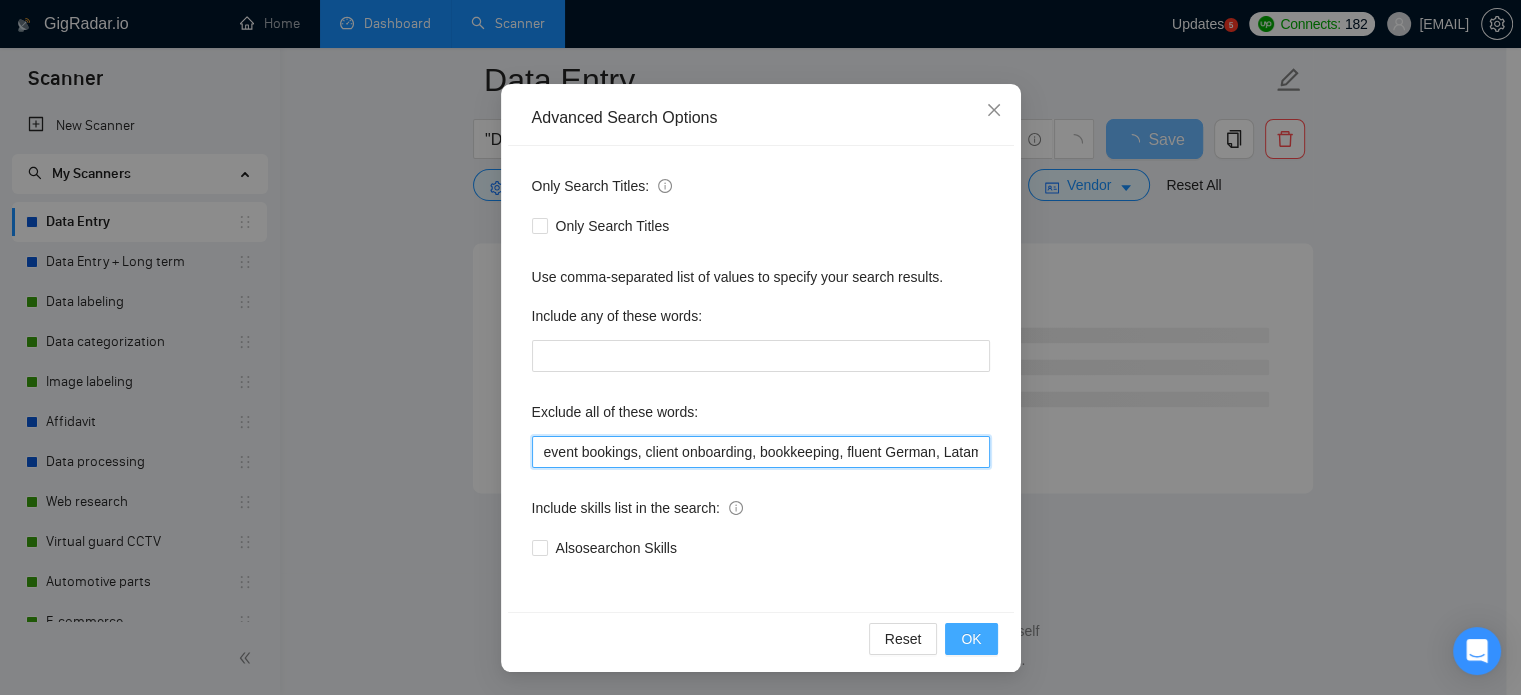 scroll, scrollTop: 2641, scrollLeft: 0, axis: vertical 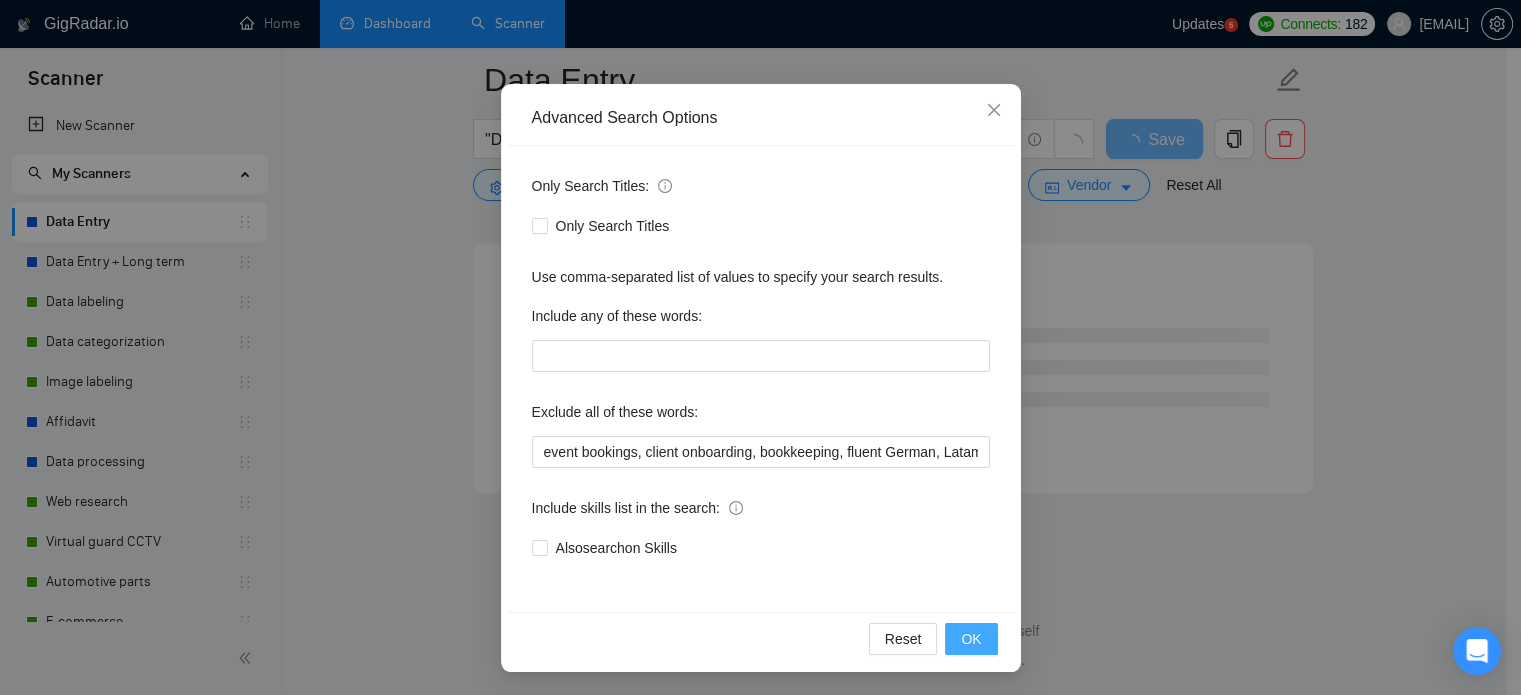 click on "OK" at bounding box center (971, 639) 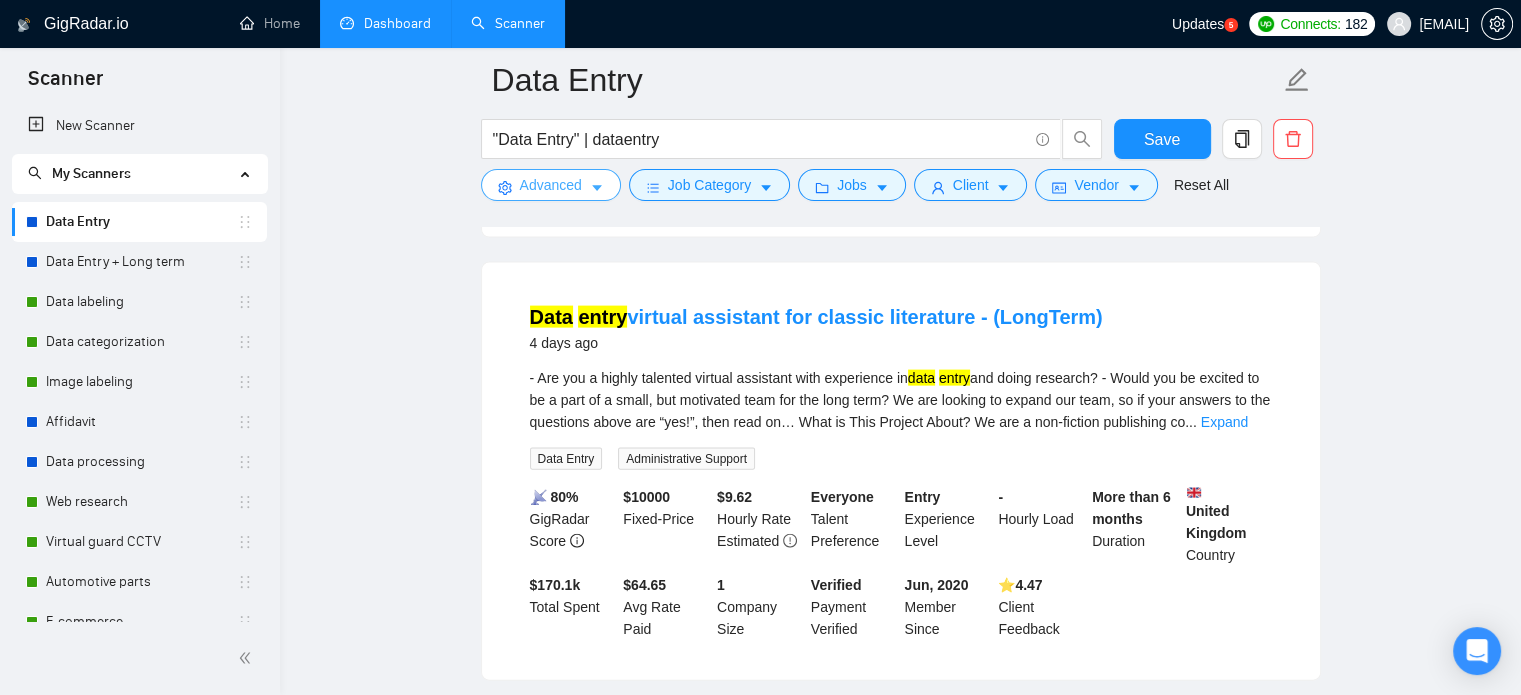 scroll, scrollTop: 4315, scrollLeft: 0, axis: vertical 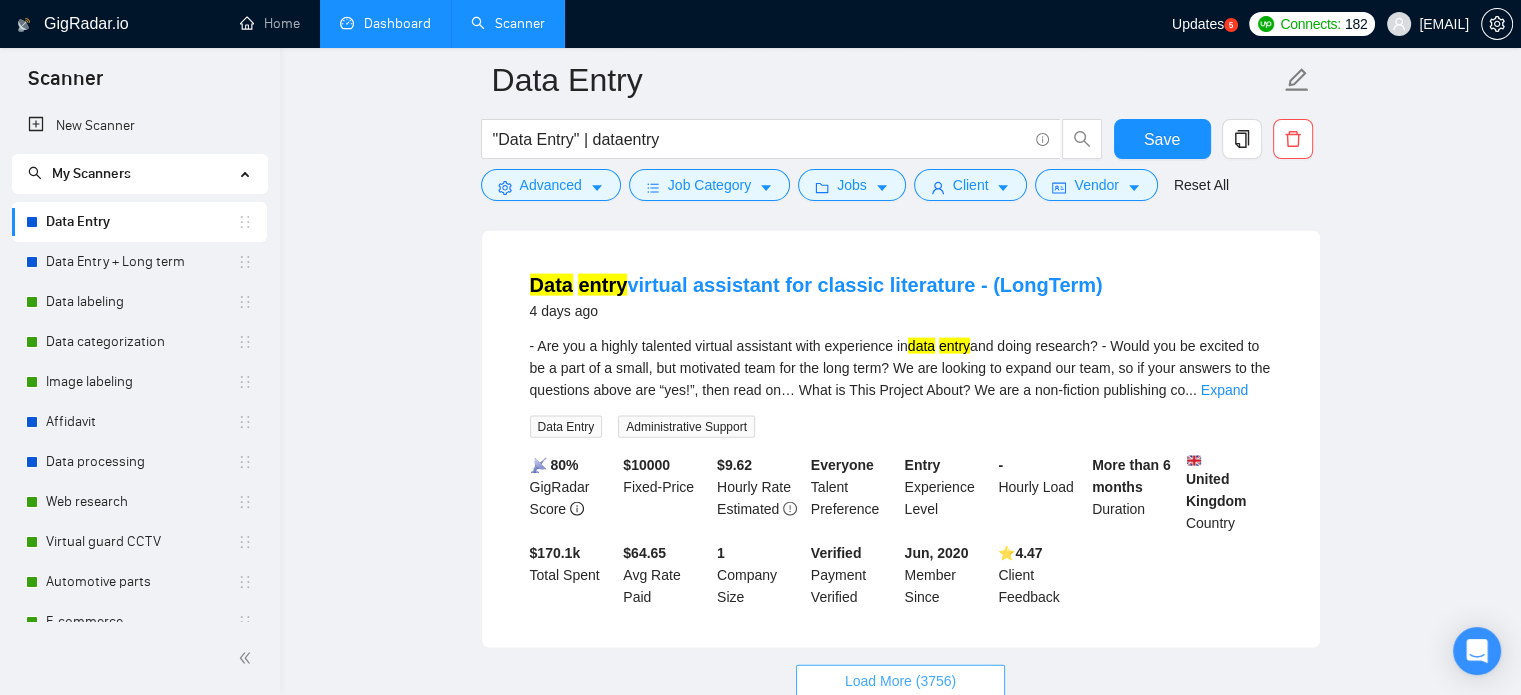 click on "Load More (3756)" at bounding box center (900, 681) 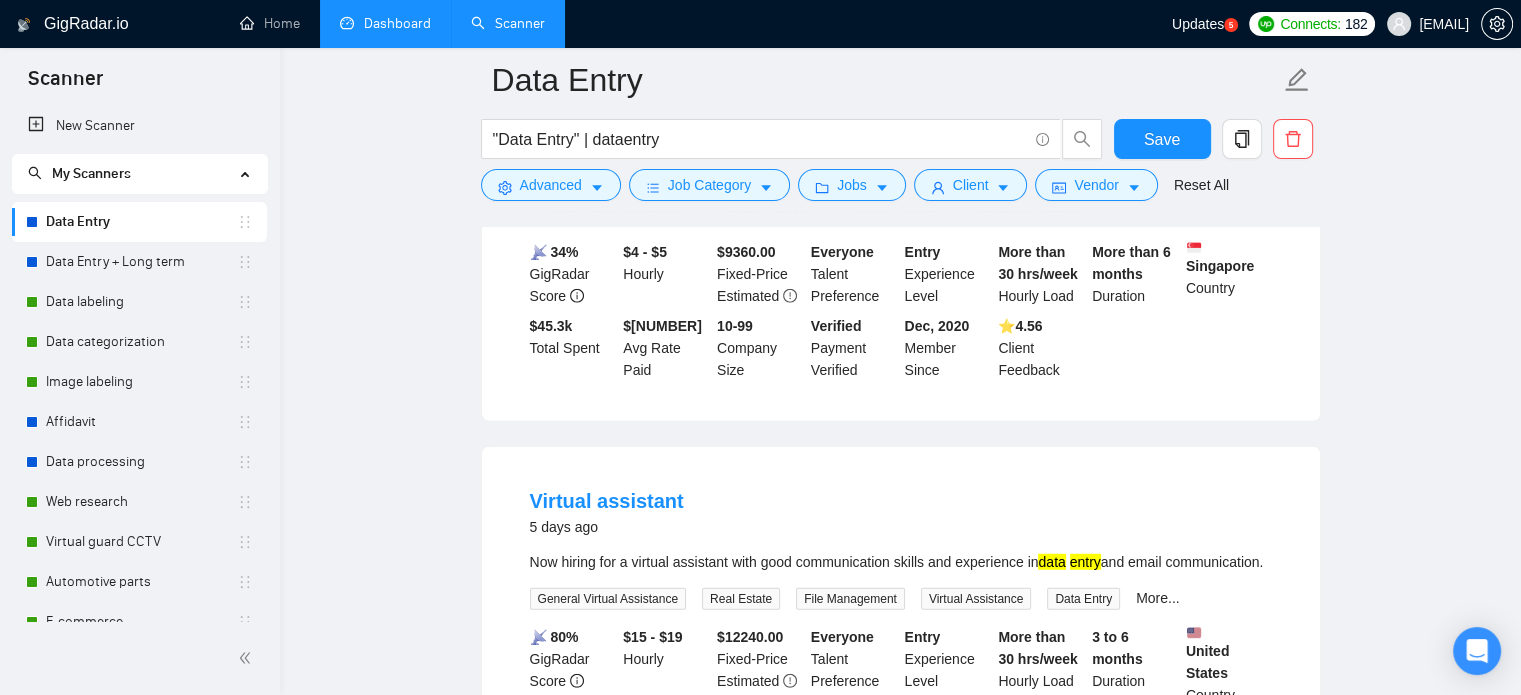 scroll, scrollTop: 5415, scrollLeft: 0, axis: vertical 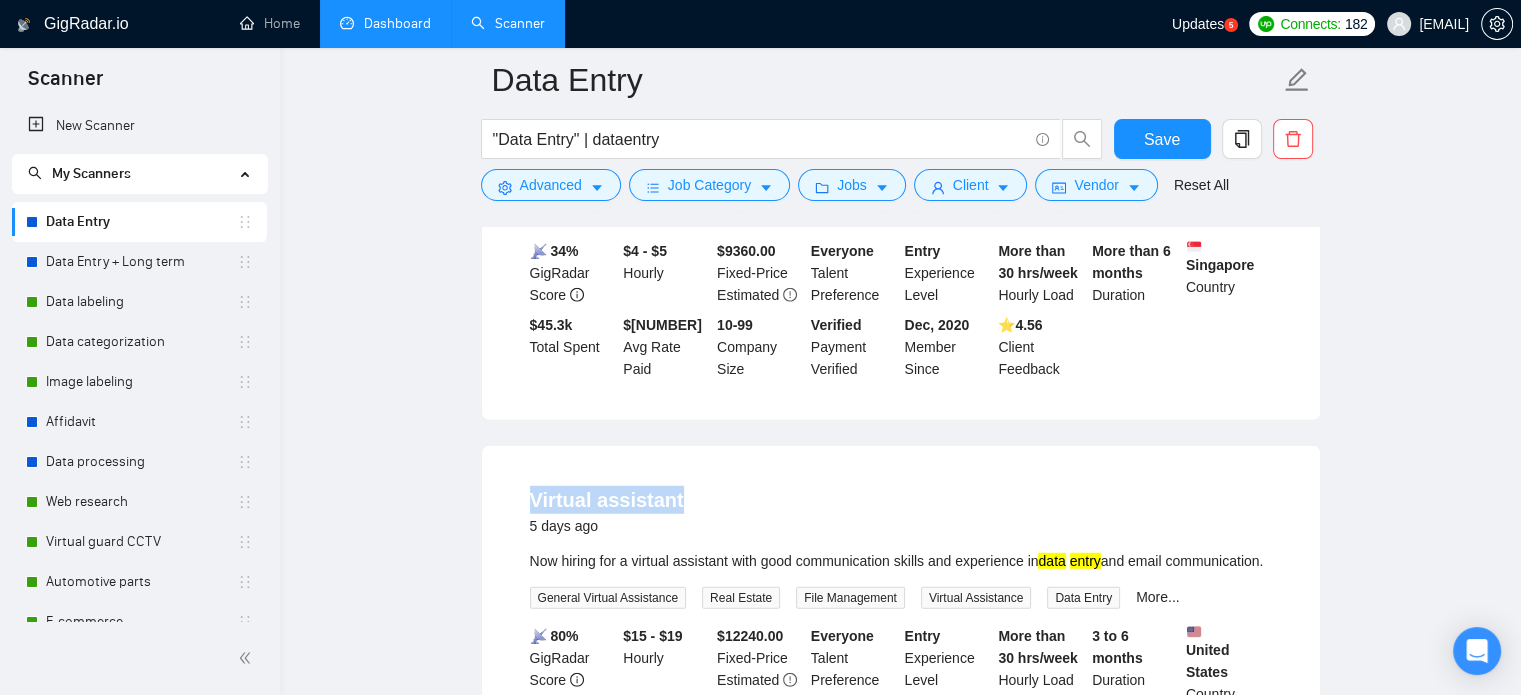drag, startPoint x: 686, startPoint y: 343, endPoint x: 520, endPoint y: 341, distance: 166.01205 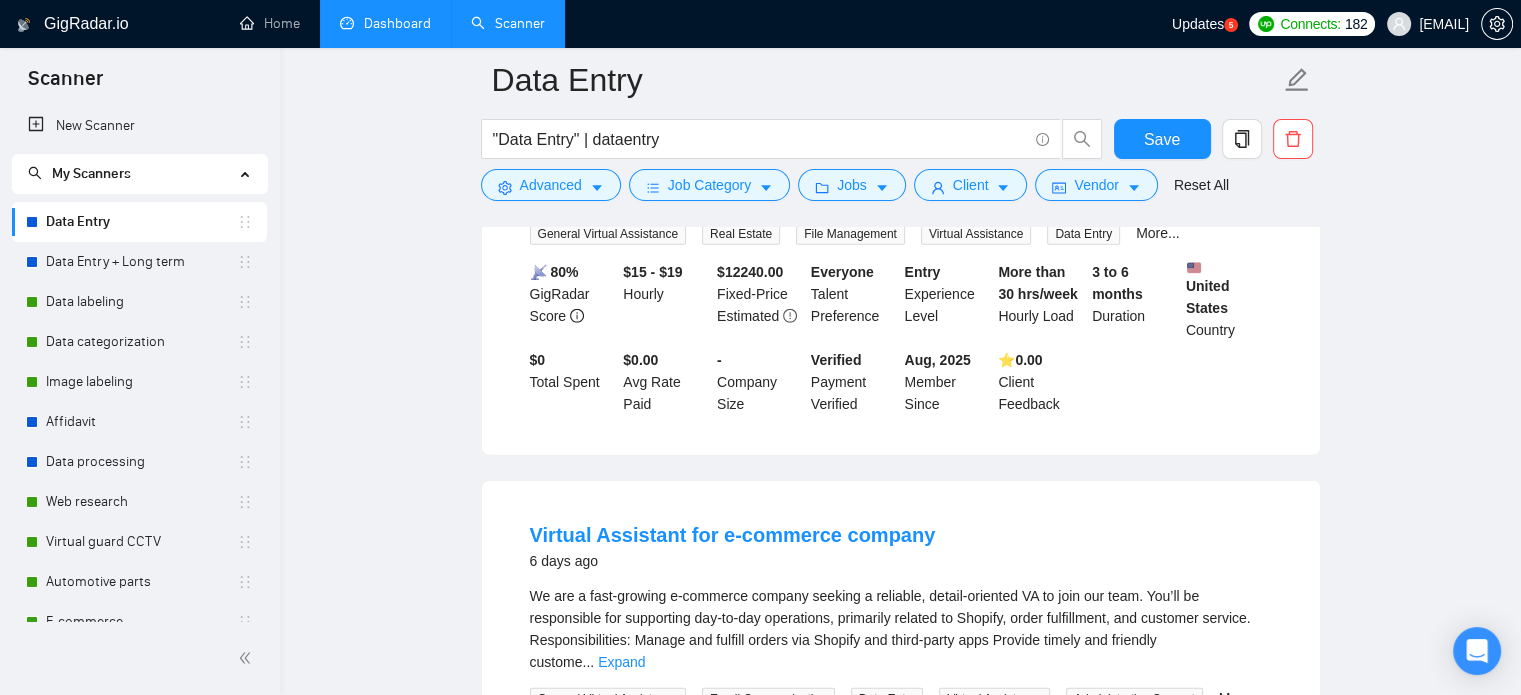 scroll, scrollTop: 5815, scrollLeft: 0, axis: vertical 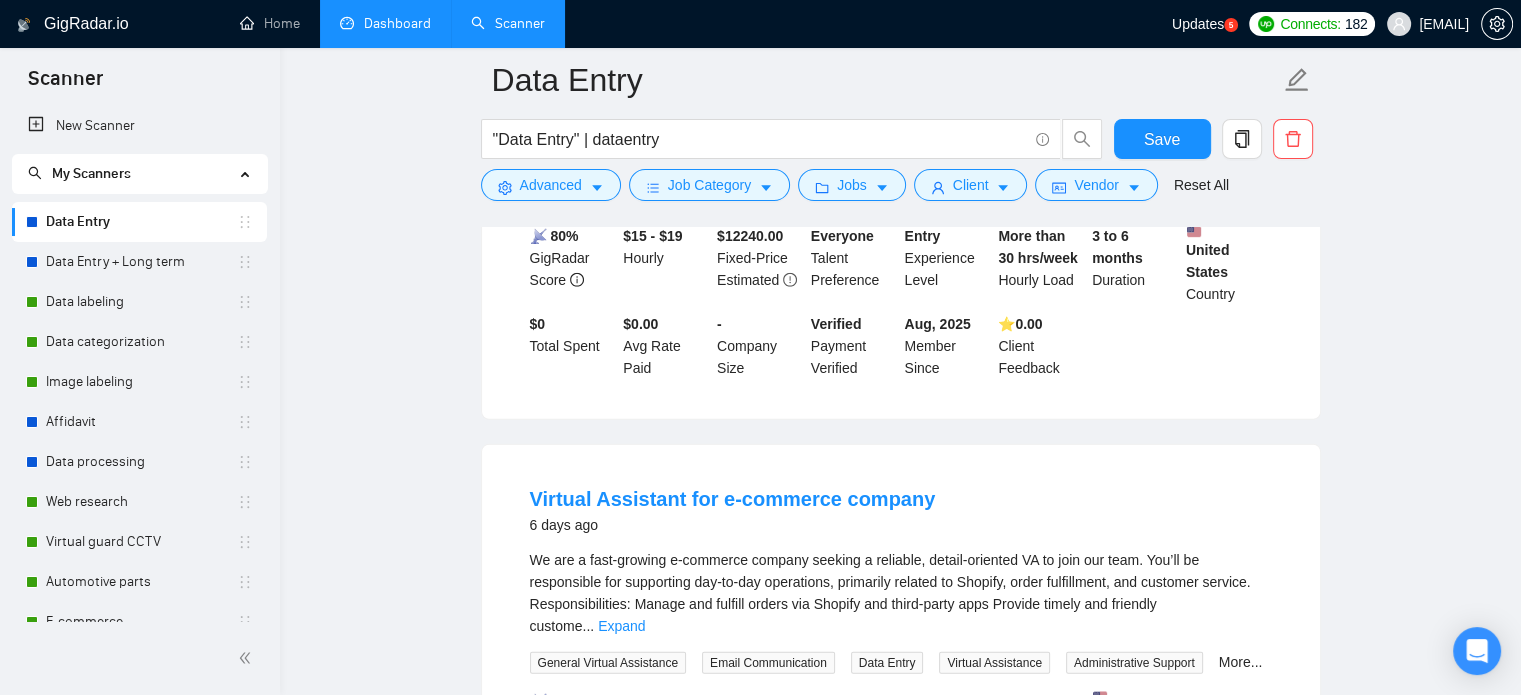 click on "We are a fast-growing e-commerce company seeking a reliable, detail-oriented VA to join our team. You’ll be responsible for supporting day-to-day operations, primarily related to Shopify, order fulfillment, and customer service.
Responsibilities:
Manage and fulfill orders via Shopify and third-party apps
Provide timely and friendly custome ... Expand" at bounding box center [901, 593] 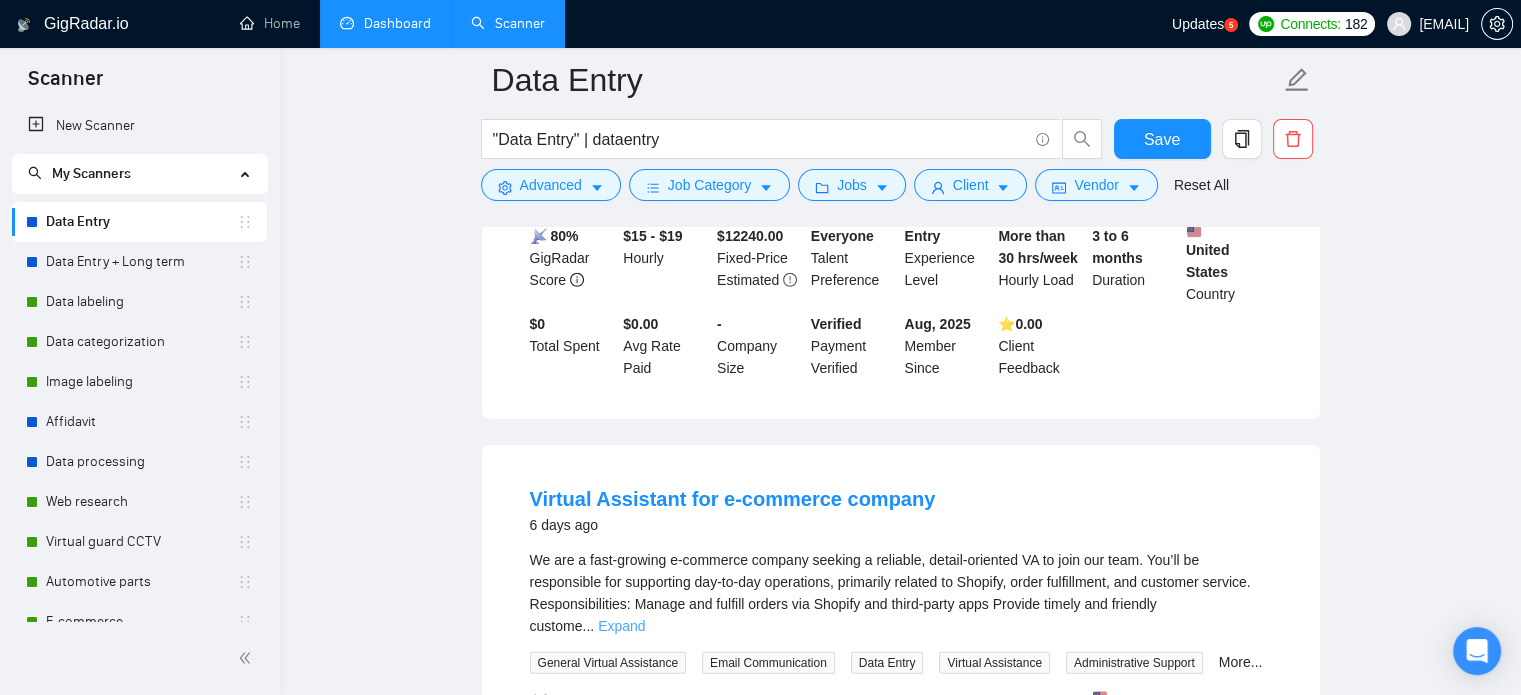 click on "Expand" at bounding box center (621, 626) 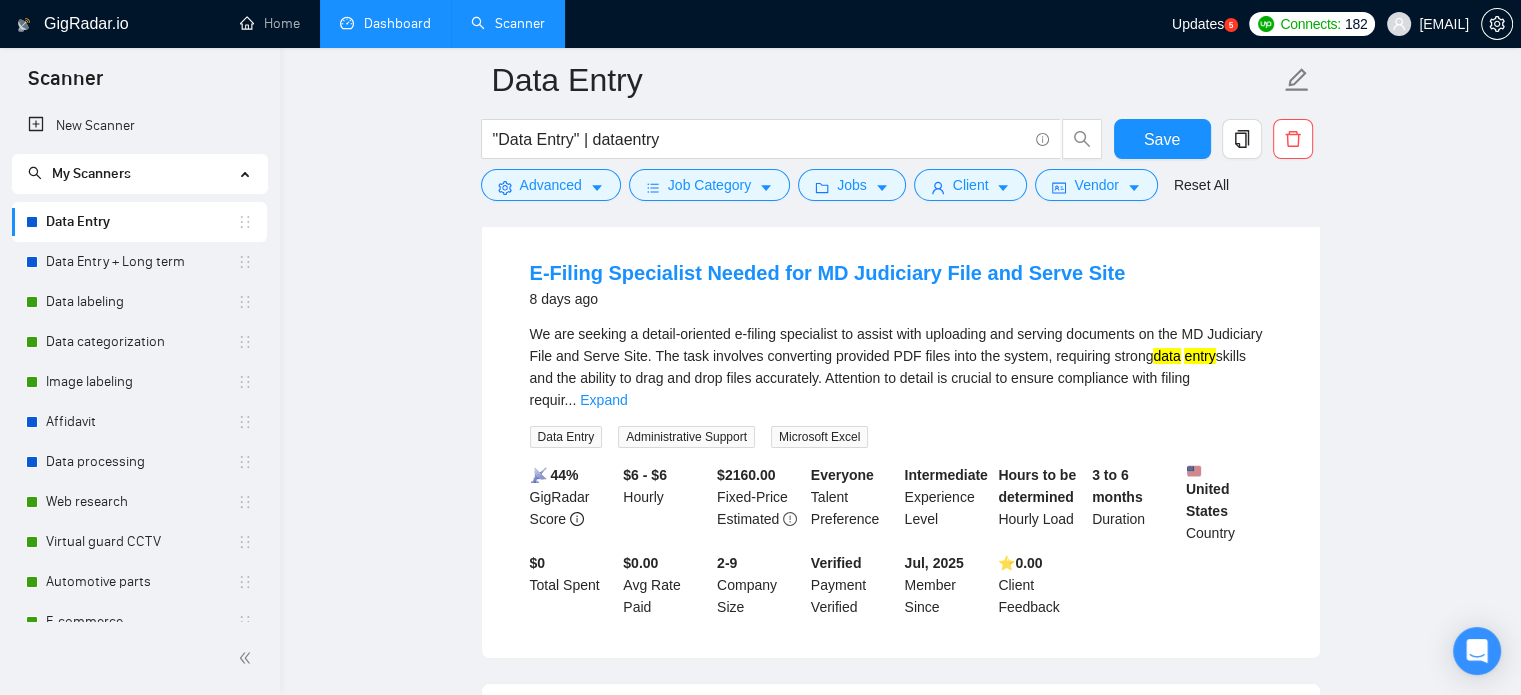 scroll, scrollTop: 7815, scrollLeft: 0, axis: vertical 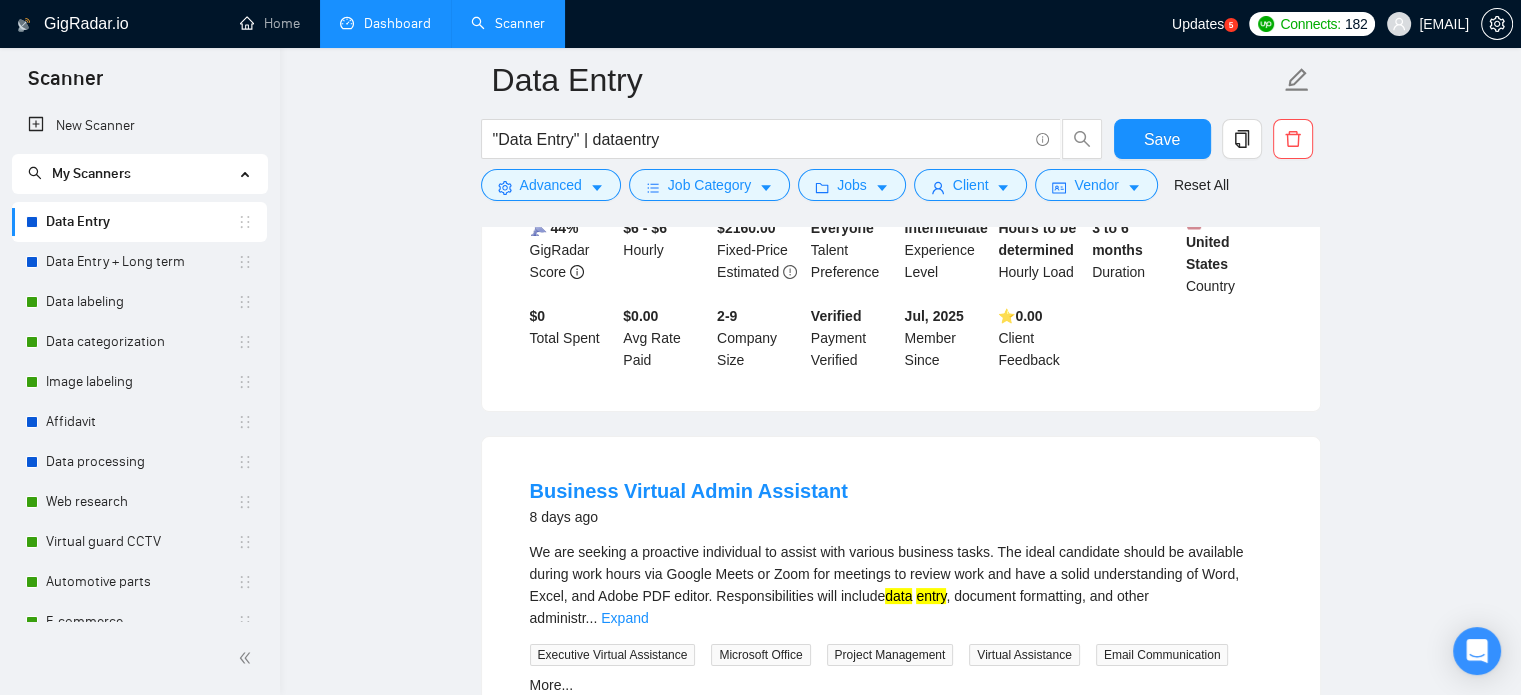 click on "We are seeking a proactive individual to assist with various business tasks. The ideal candidate should be available during work hours via Google Meets or Zoom for meetings to review work and have a solid understanding of Word, Excel, and Adobe PDF editor. Responsibilities will include  data   entry , document formatting, and other administr ... Expand" at bounding box center [901, 585] 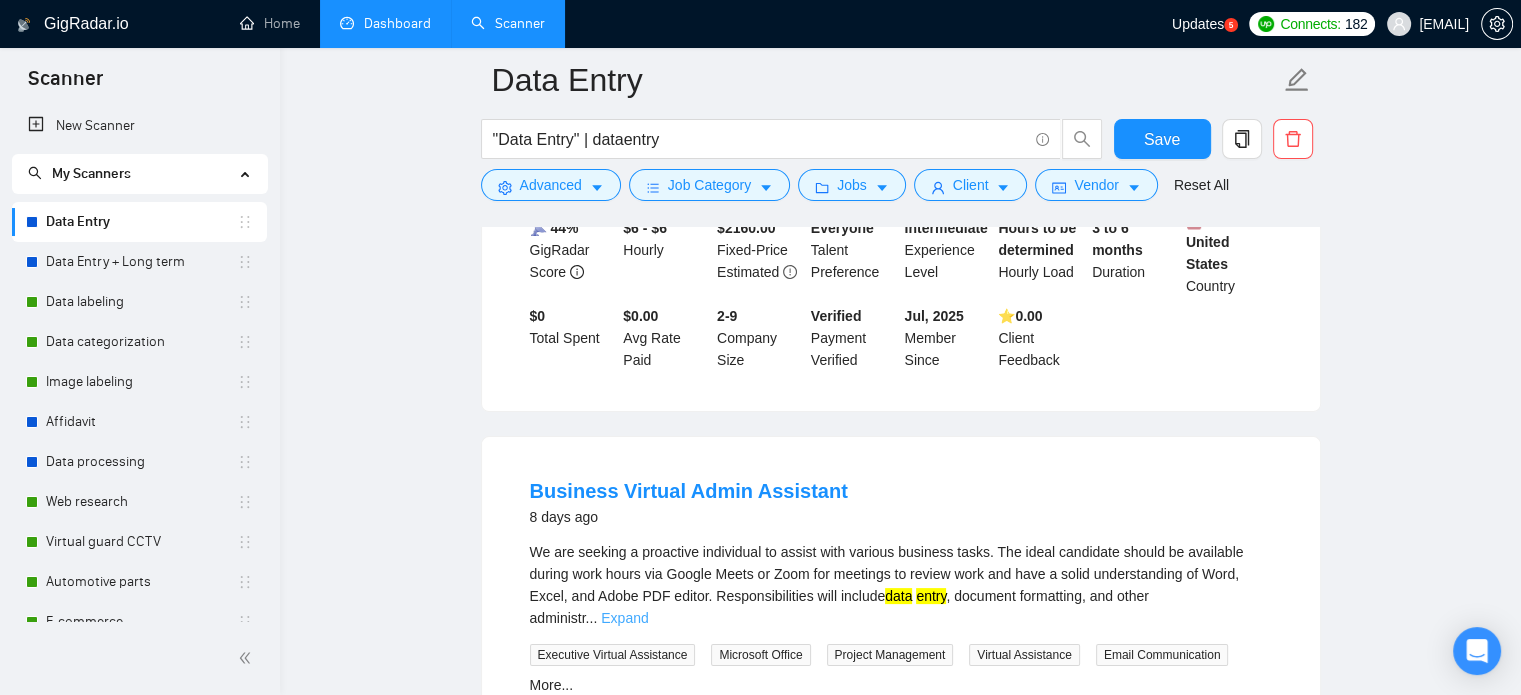 click on "Expand" at bounding box center [624, 618] 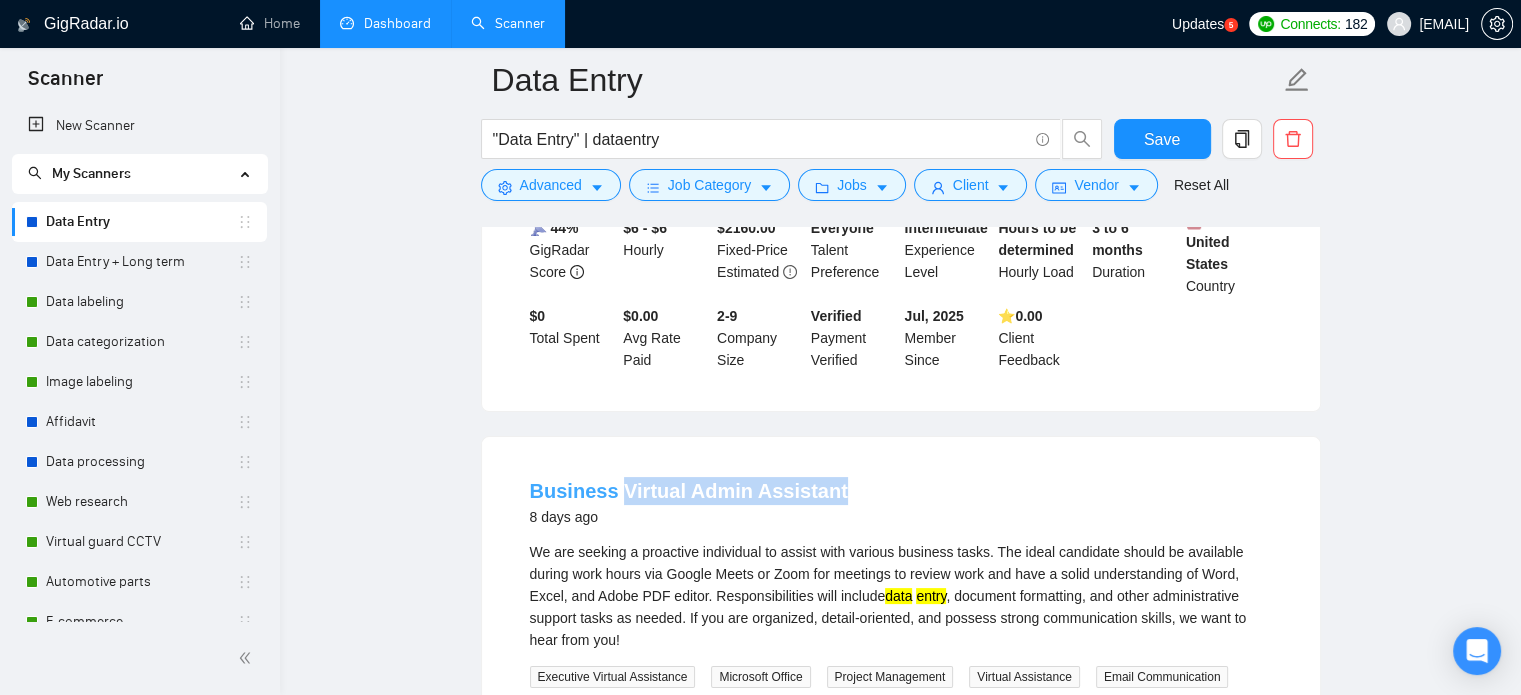 drag, startPoint x: 867, startPoint y: 347, endPoint x: 616, endPoint y: 344, distance: 251.01793 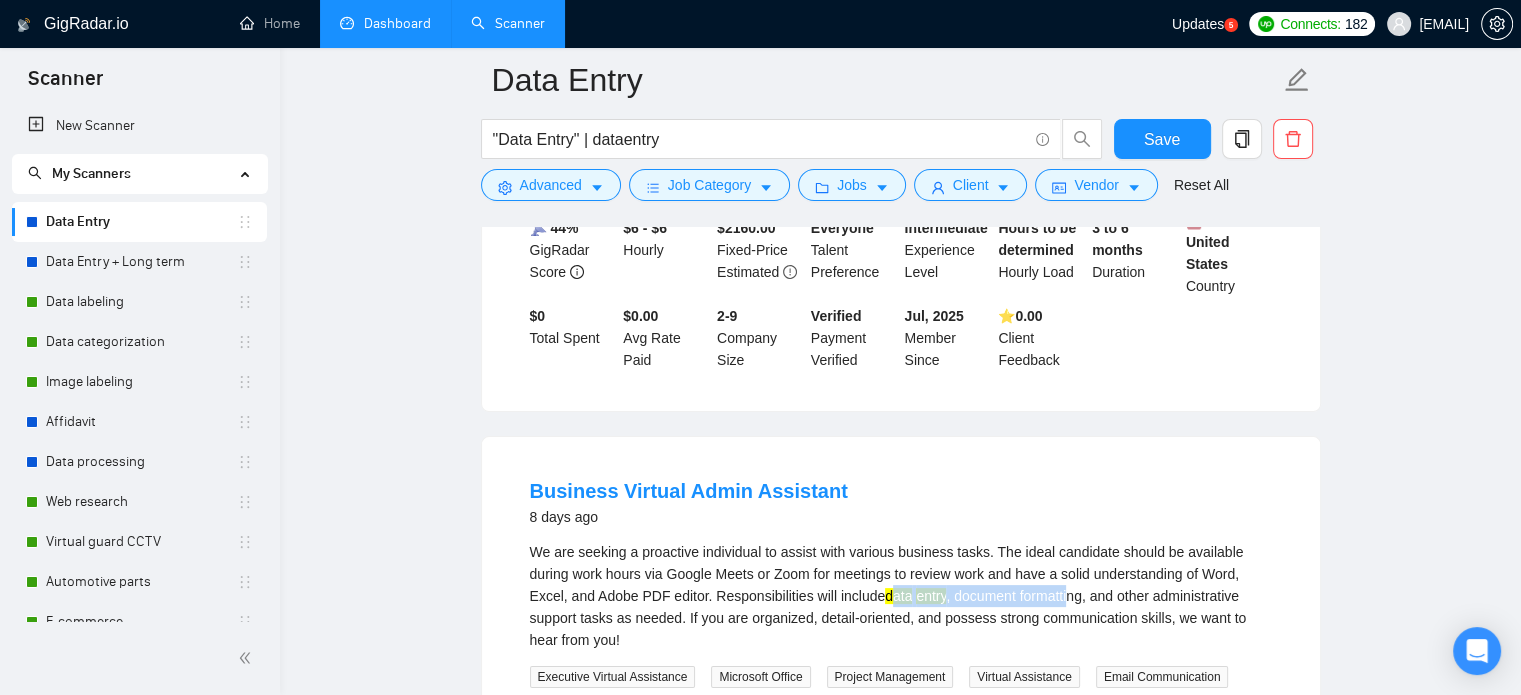 drag, startPoint x: 888, startPoint y: 436, endPoint x: 1066, endPoint y: 429, distance: 178.13759 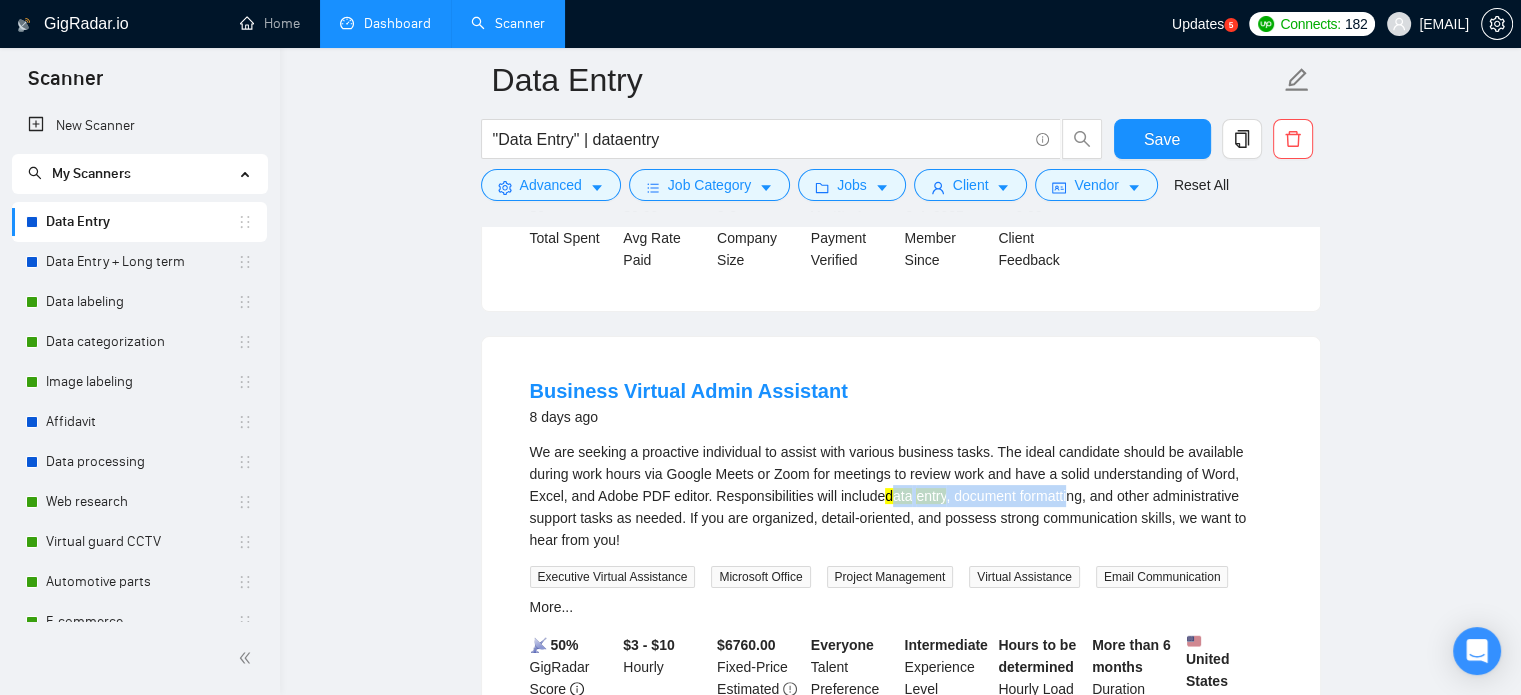 scroll, scrollTop: 7815, scrollLeft: 0, axis: vertical 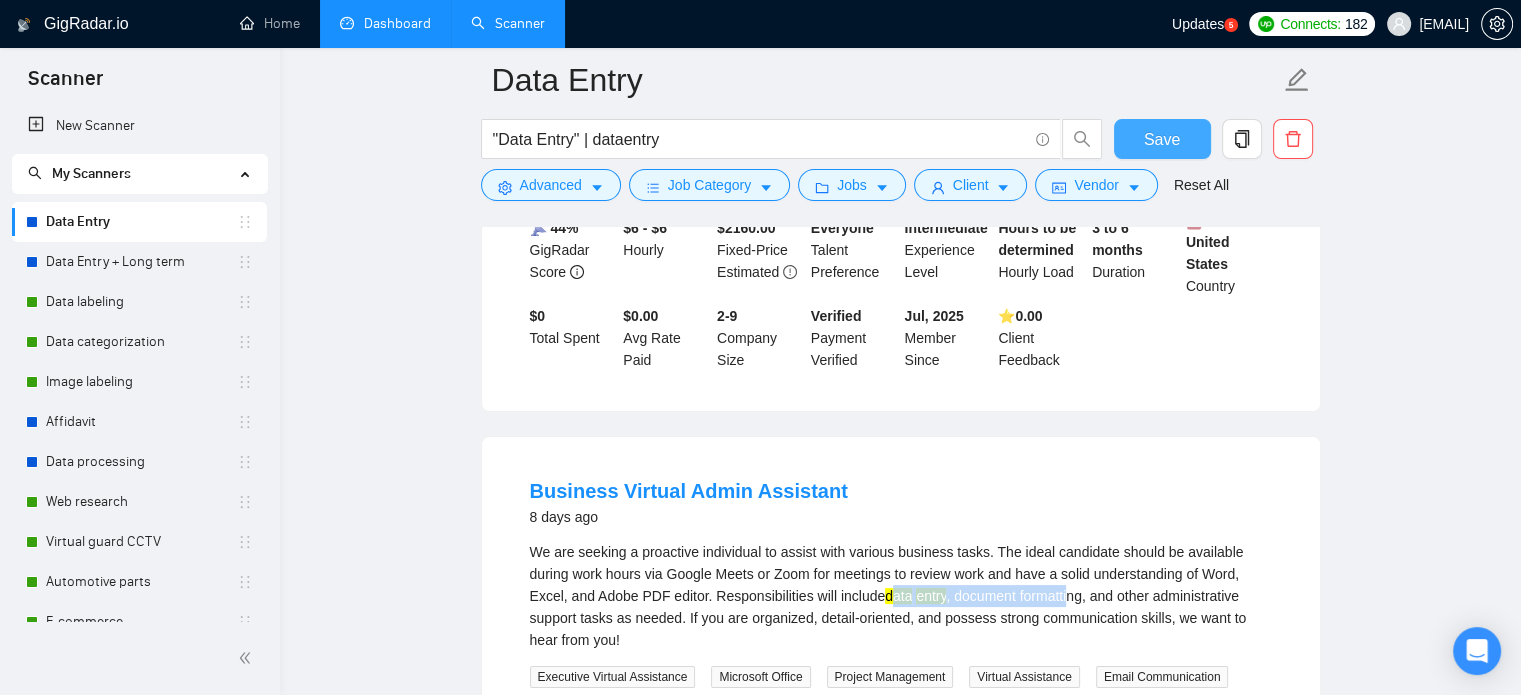 click on "Save" at bounding box center (1162, 139) 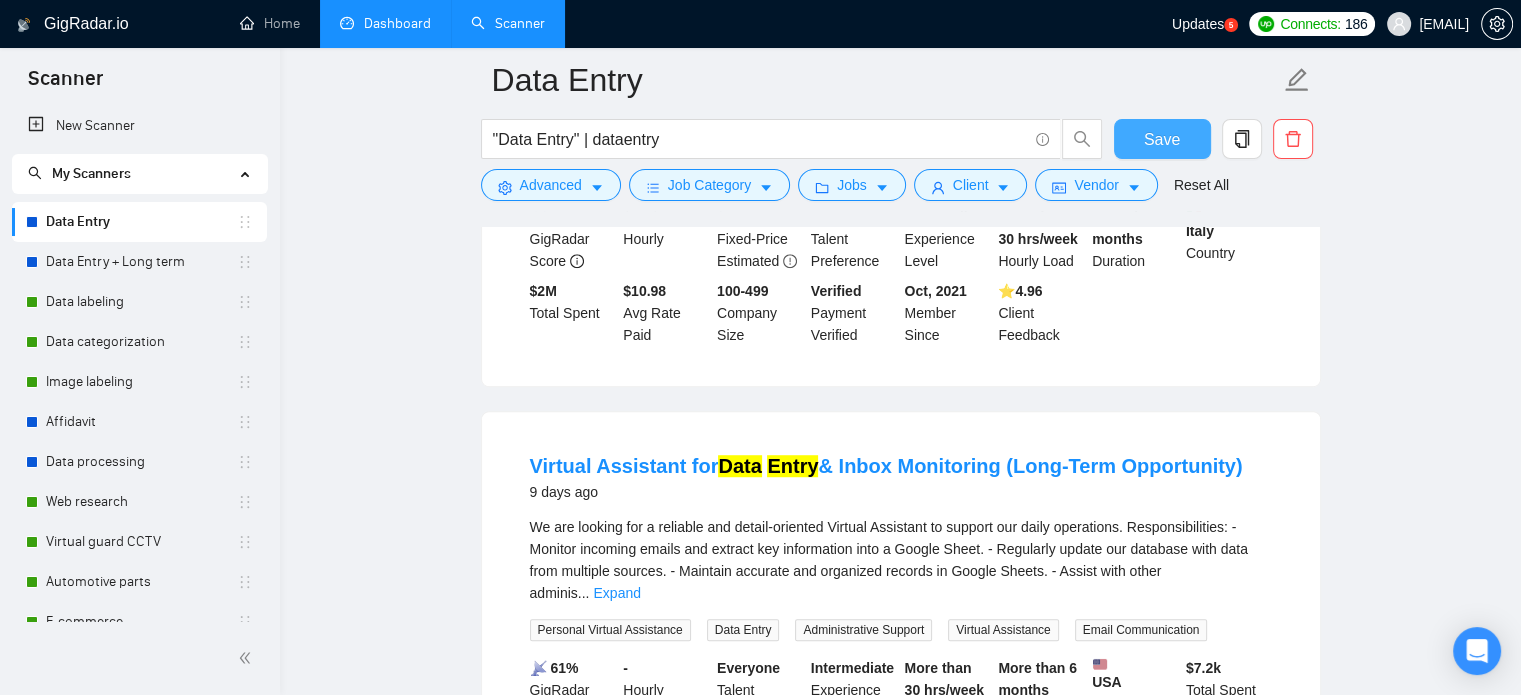 scroll, scrollTop: 8979, scrollLeft: 0, axis: vertical 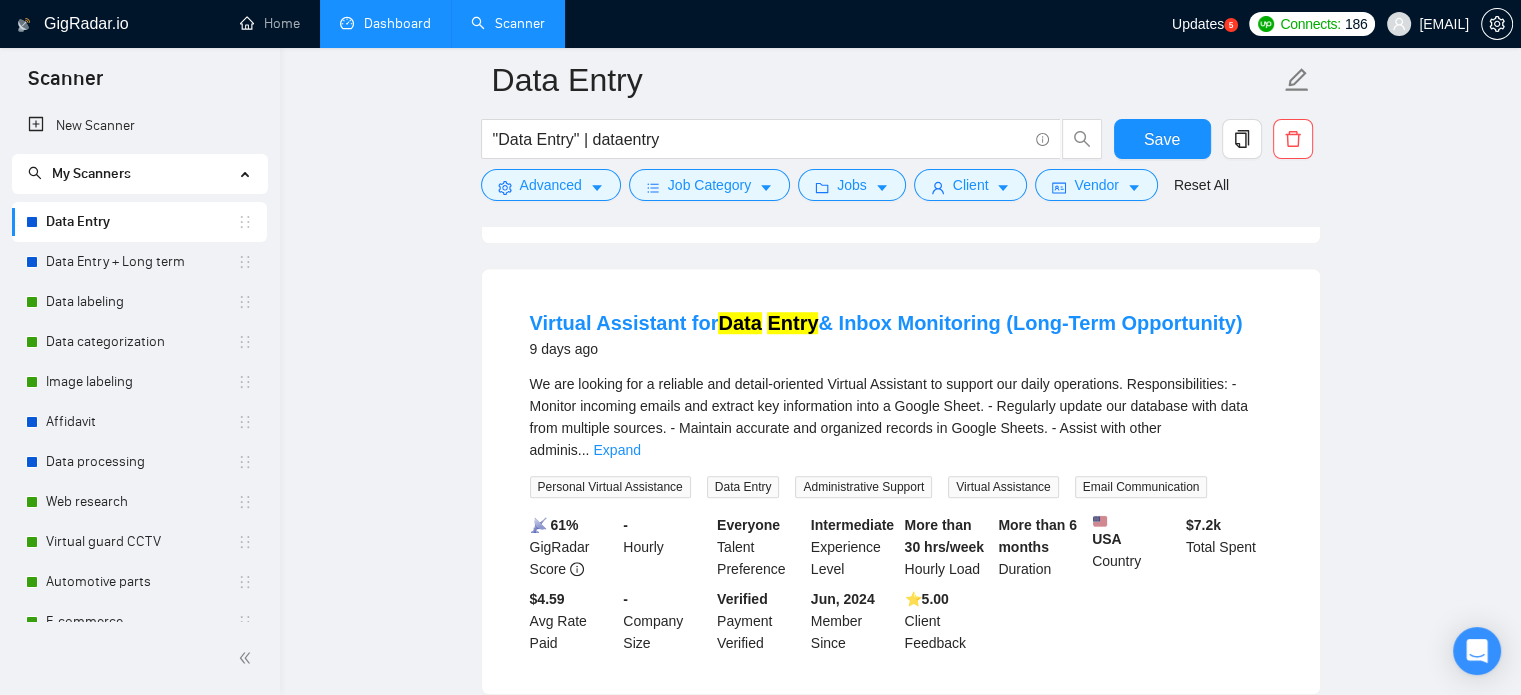click on "Load More (3746)" at bounding box center [900, 727] 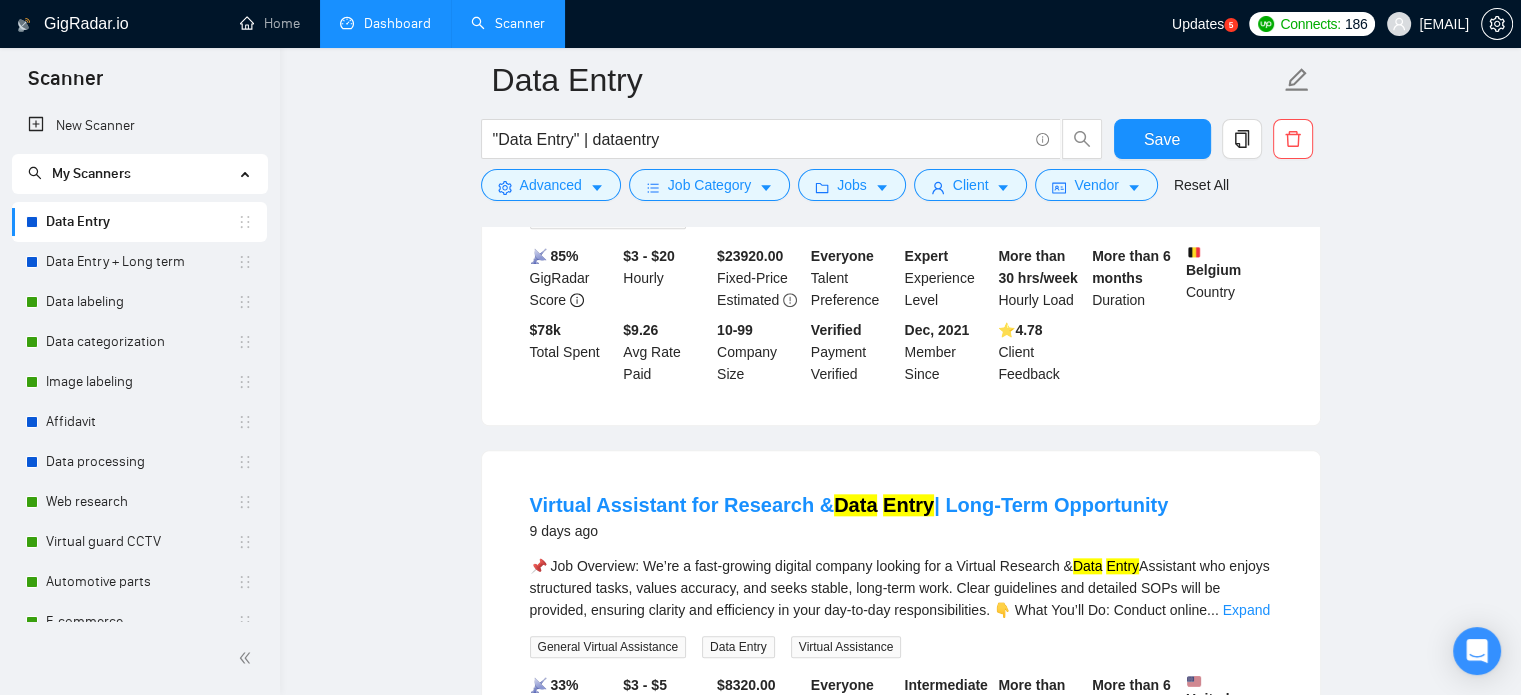 scroll, scrollTop: 9679, scrollLeft: 0, axis: vertical 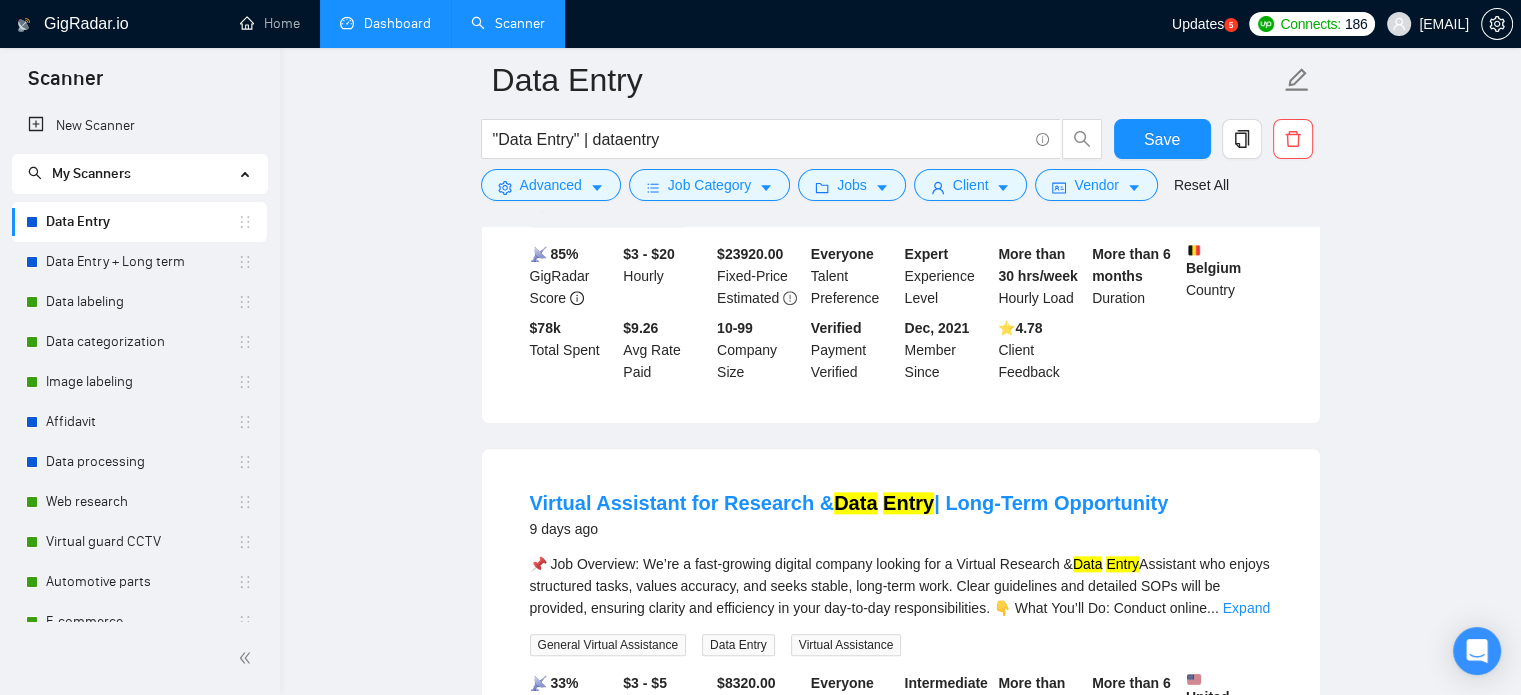 click on "📌 Job Overview:
We’re a fast-growing digital company looking for a Virtual Research &  Data   Entry  Assistant who enjoys structured tasks, values accuracy, and seeks stable, long-term work.
Clear guidelines and detailed SOPs will be provided, ensuring clarity and efficiency in your day-to-day responsibilities.
🔑 What You’ll Do:
Conduct online ... Expand" at bounding box center [901, 586] 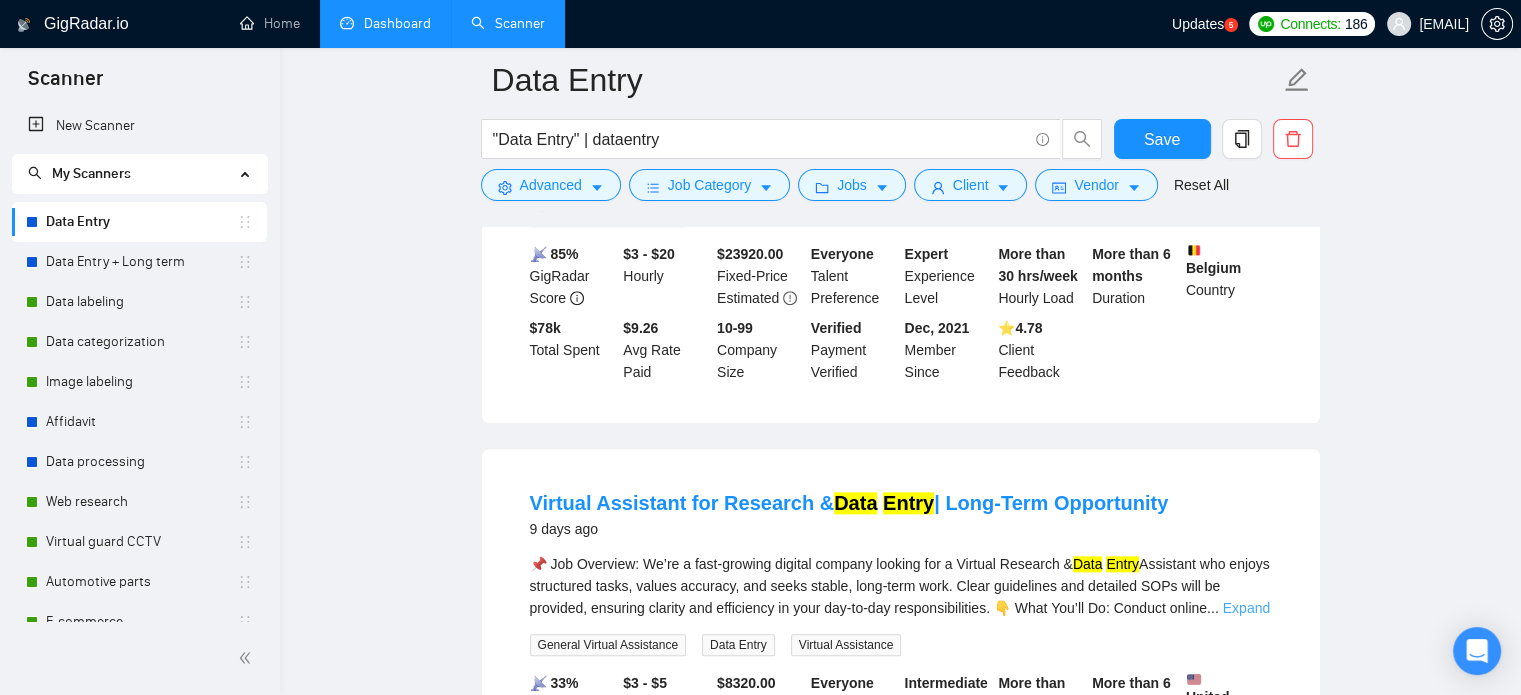 click on "Expand" at bounding box center (1246, 608) 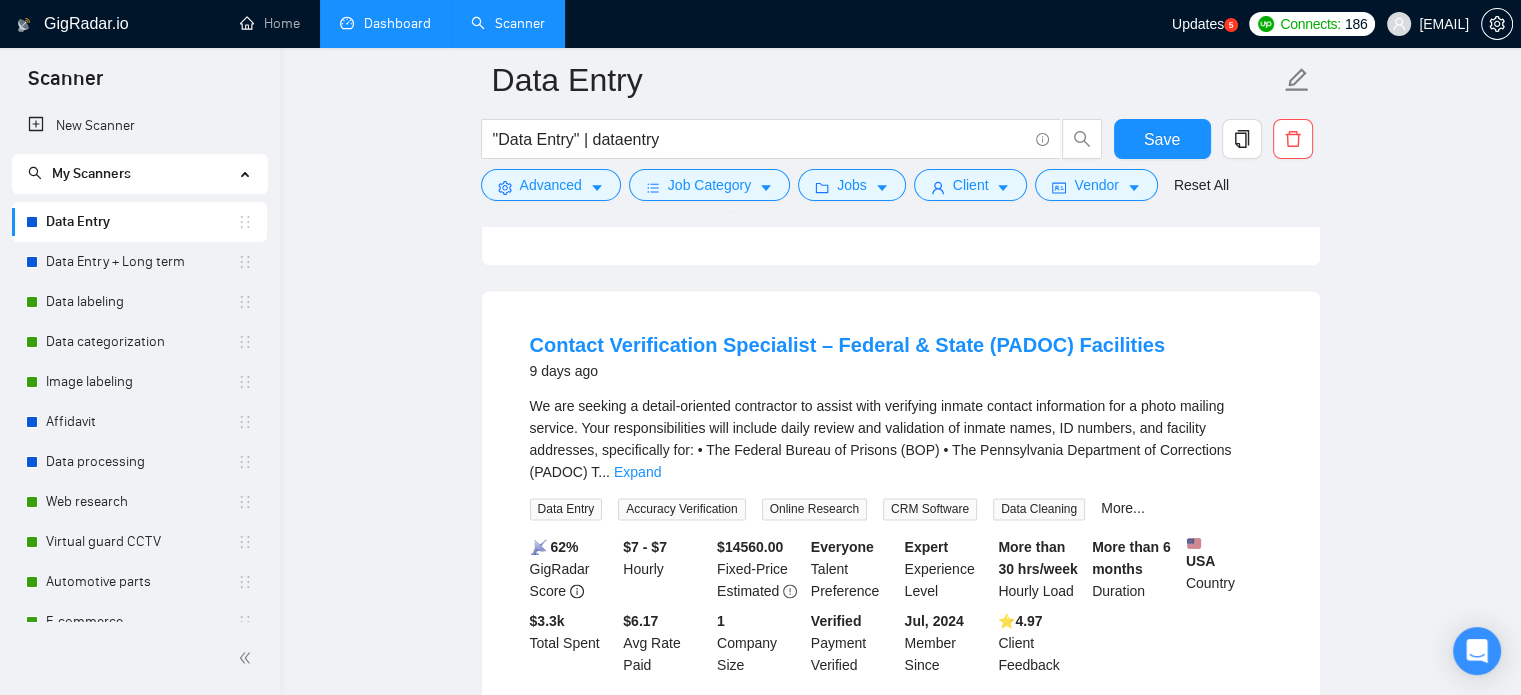 scroll, scrollTop: 10379, scrollLeft: 0, axis: vertical 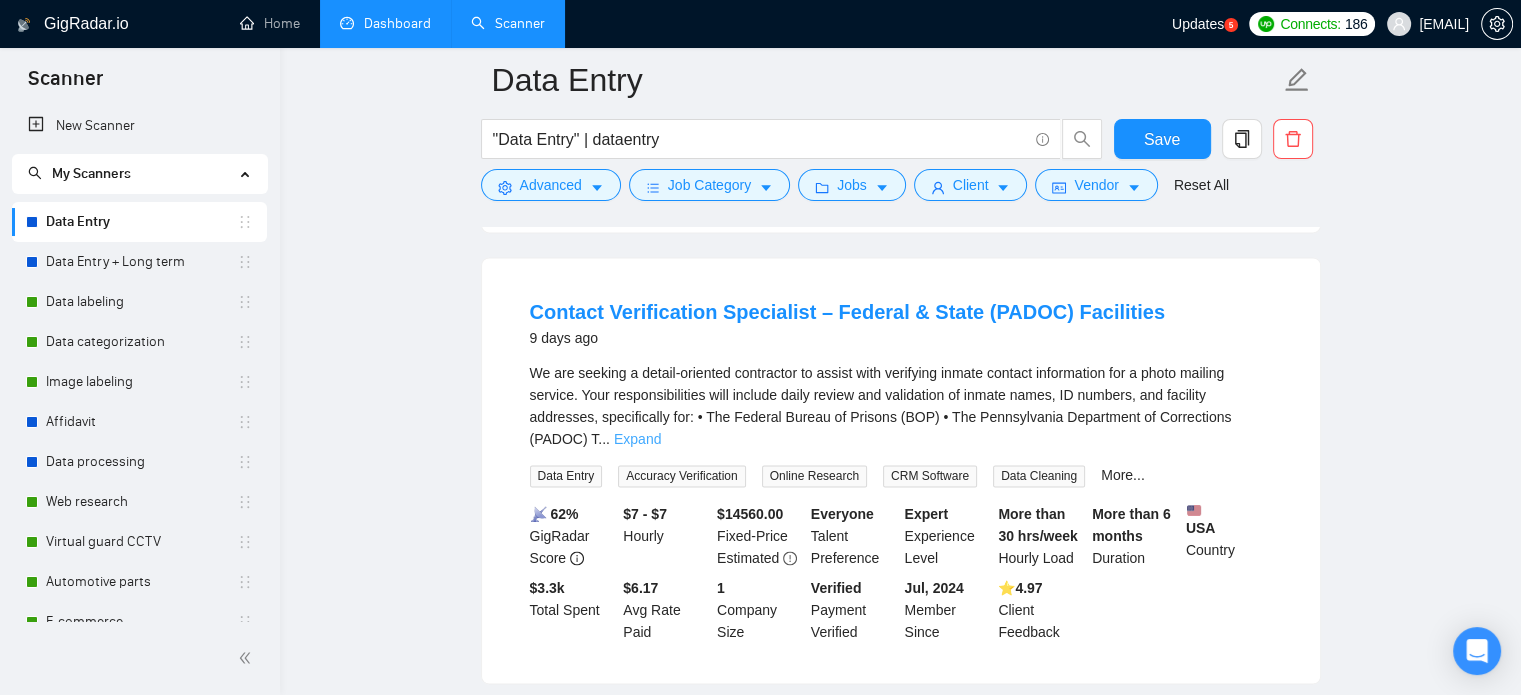 click on "Expand" at bounding box center (637, 439) 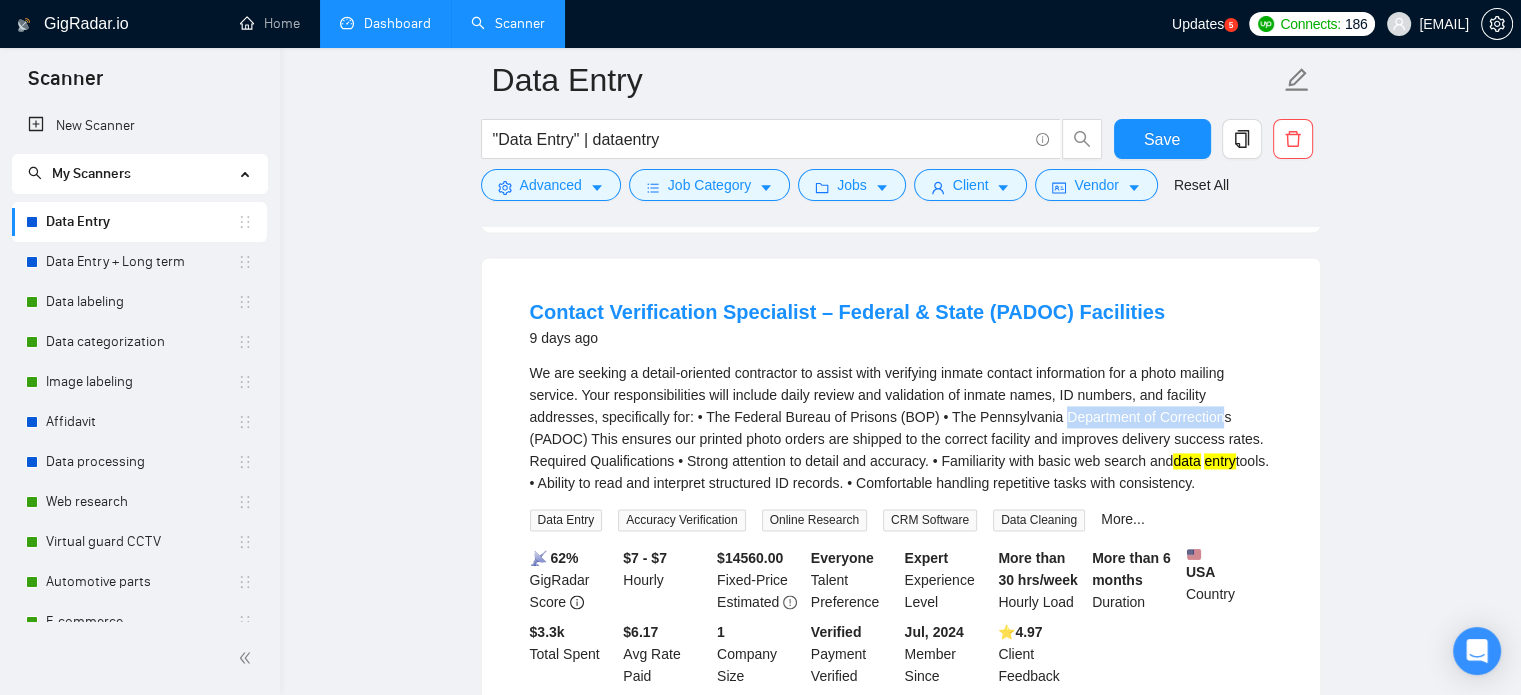 drag, startPoint x: 980, startPoint y: 370, endPoint x: 1139, endPoint y: 370, distance: 159 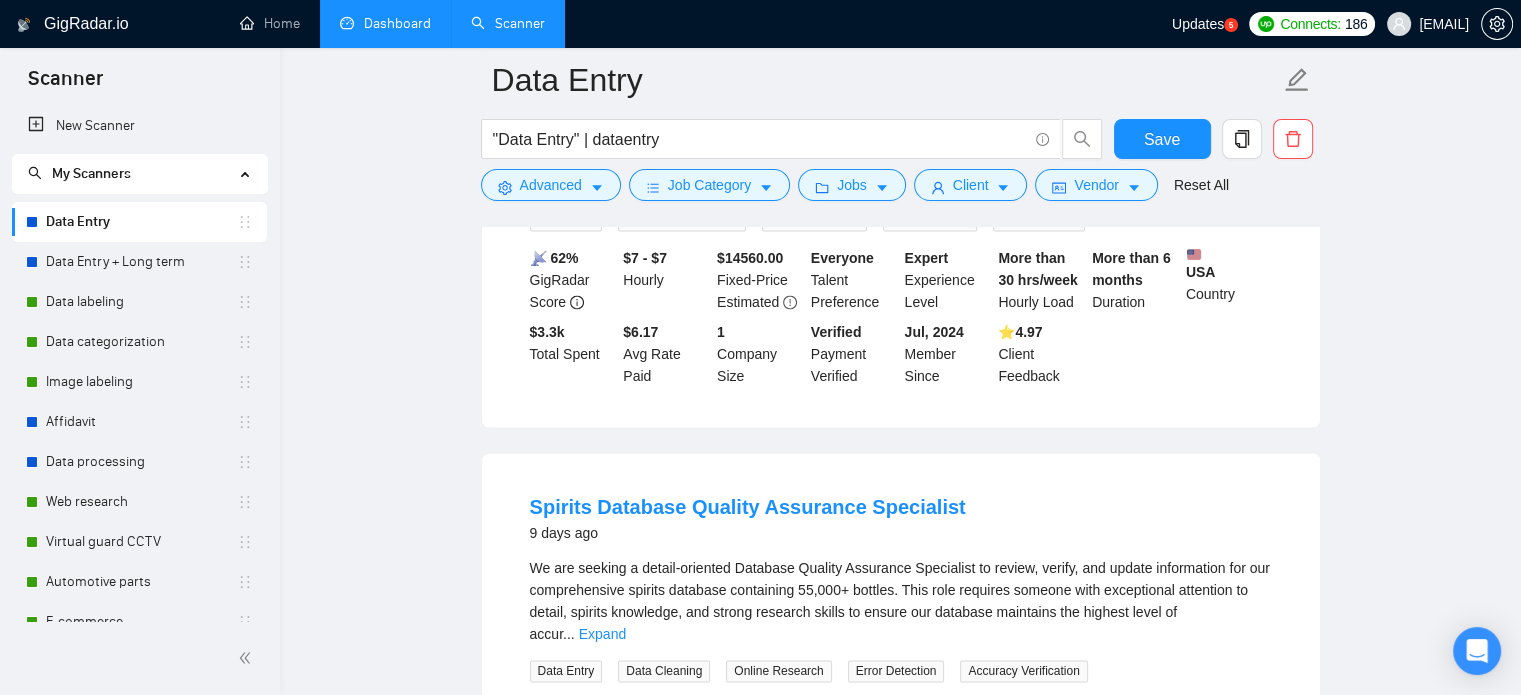 scroll, scrollTop: 10779, scrollLeft: 0, axis: vertical 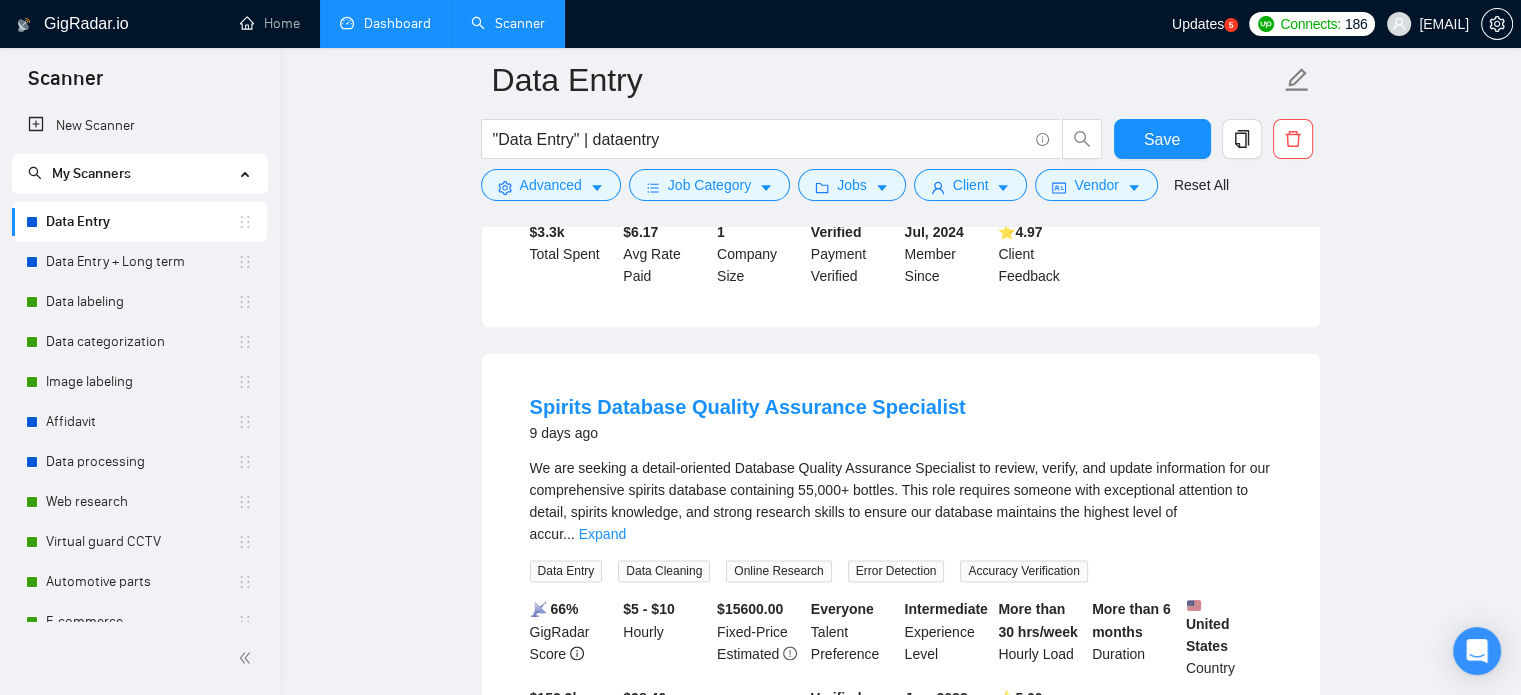 click on "We are seeking a detail-oriented Database Quality Assurance Specialist to review, verify, and update information for our comprehensive spirits database containing [NUMBER]+ bottles. This role requires someone with exceptional attention to detail, spirits knowledge, and strong research skills to ensure our database maintains the highest level of accur ... Expand" at bounding box center (901, 501) 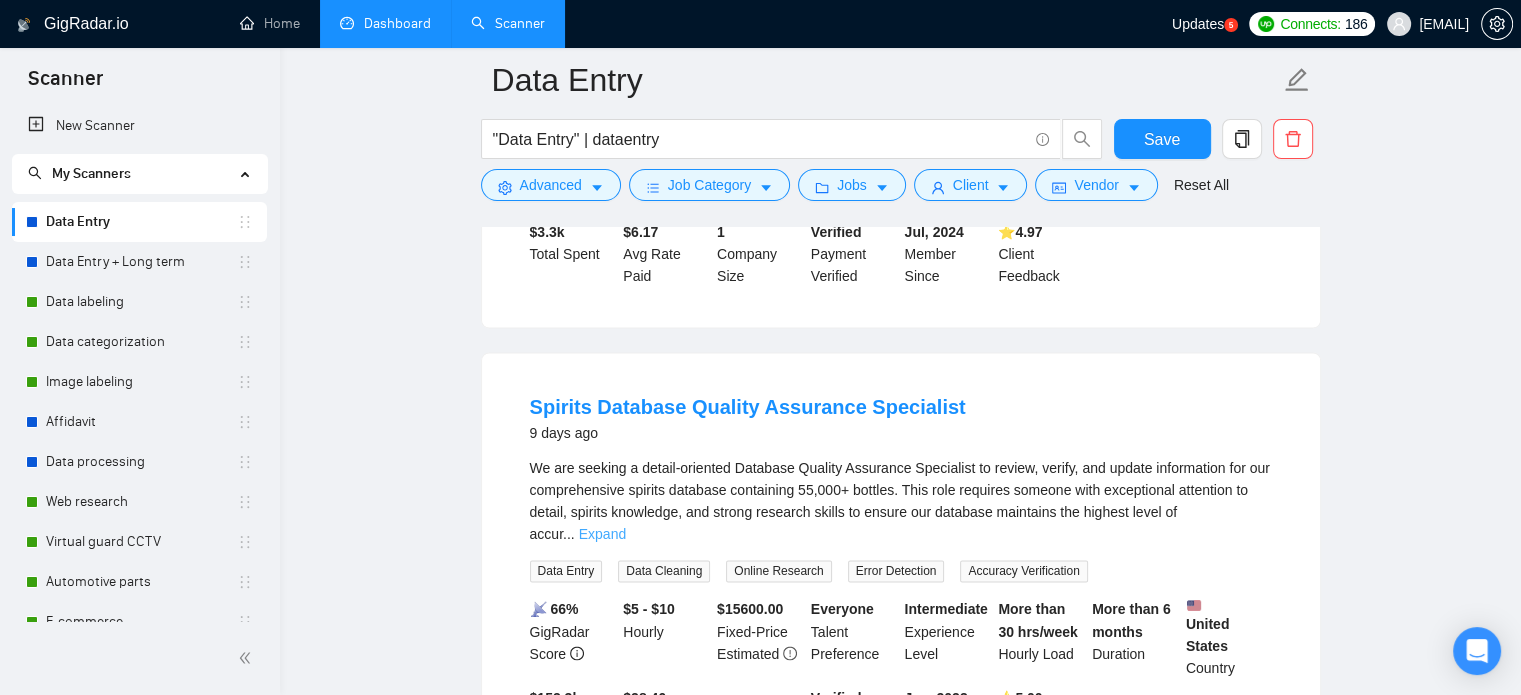 click on "Expand" at bounding box center (602, 534) 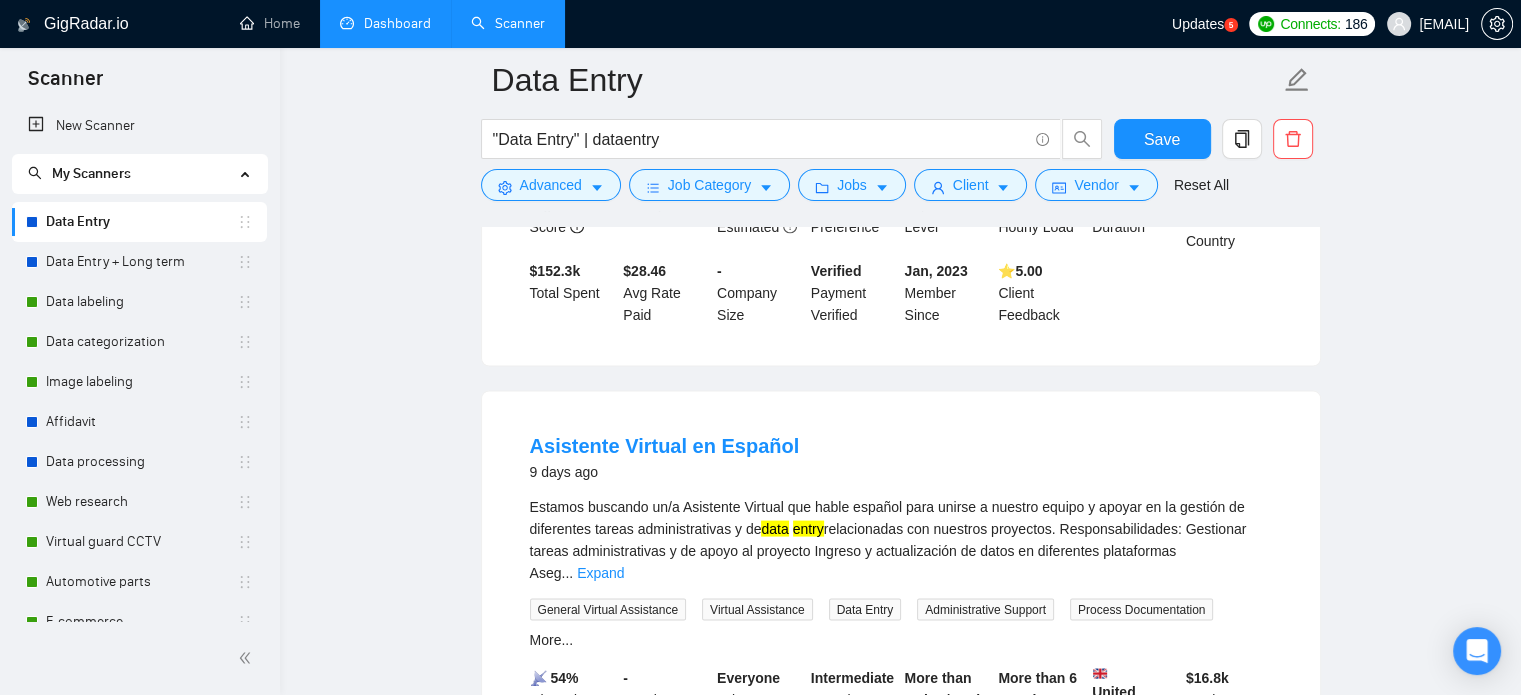 scroll, scrollTop: 11679, scrollLeft: 0, axis: vertical 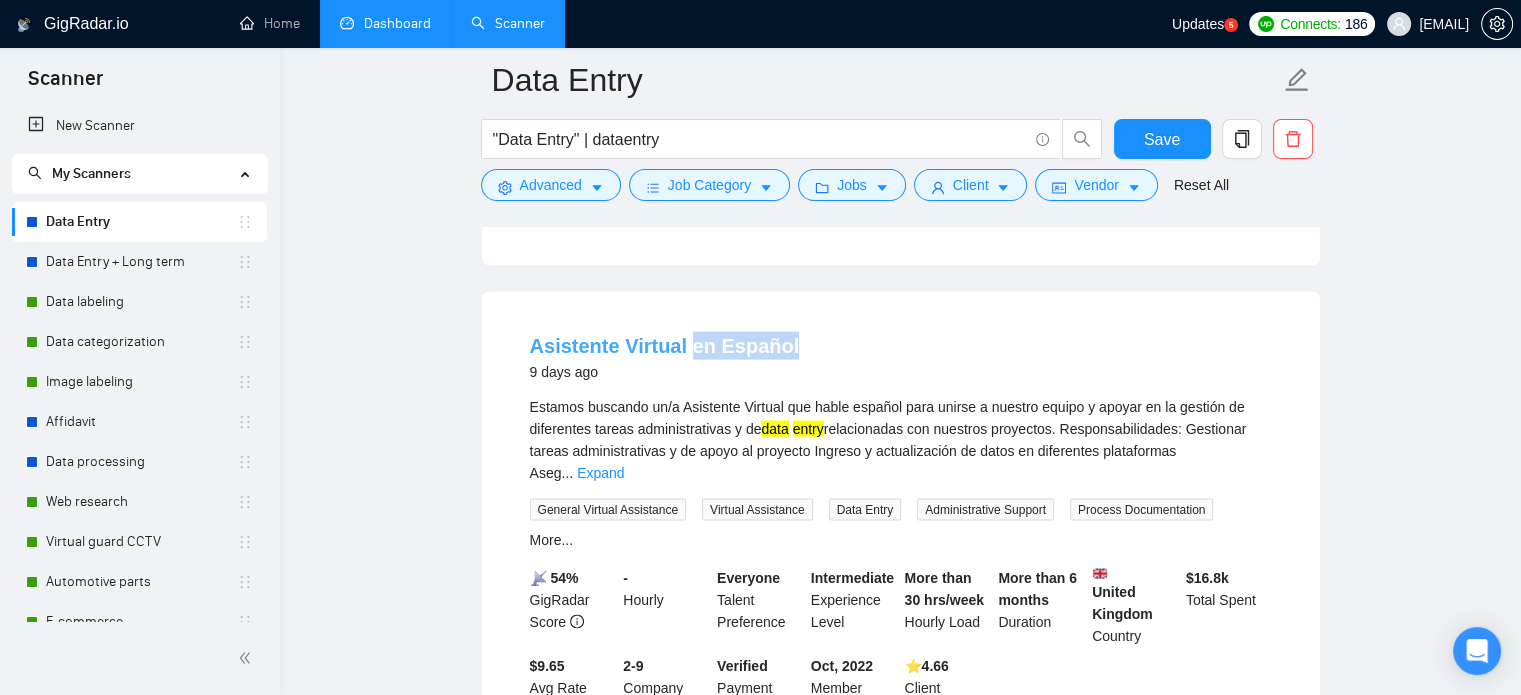drag, startPoint x: 766, startPoint y: 289, endPoint x: 684, endPoint y: 286, distance: 82.05486 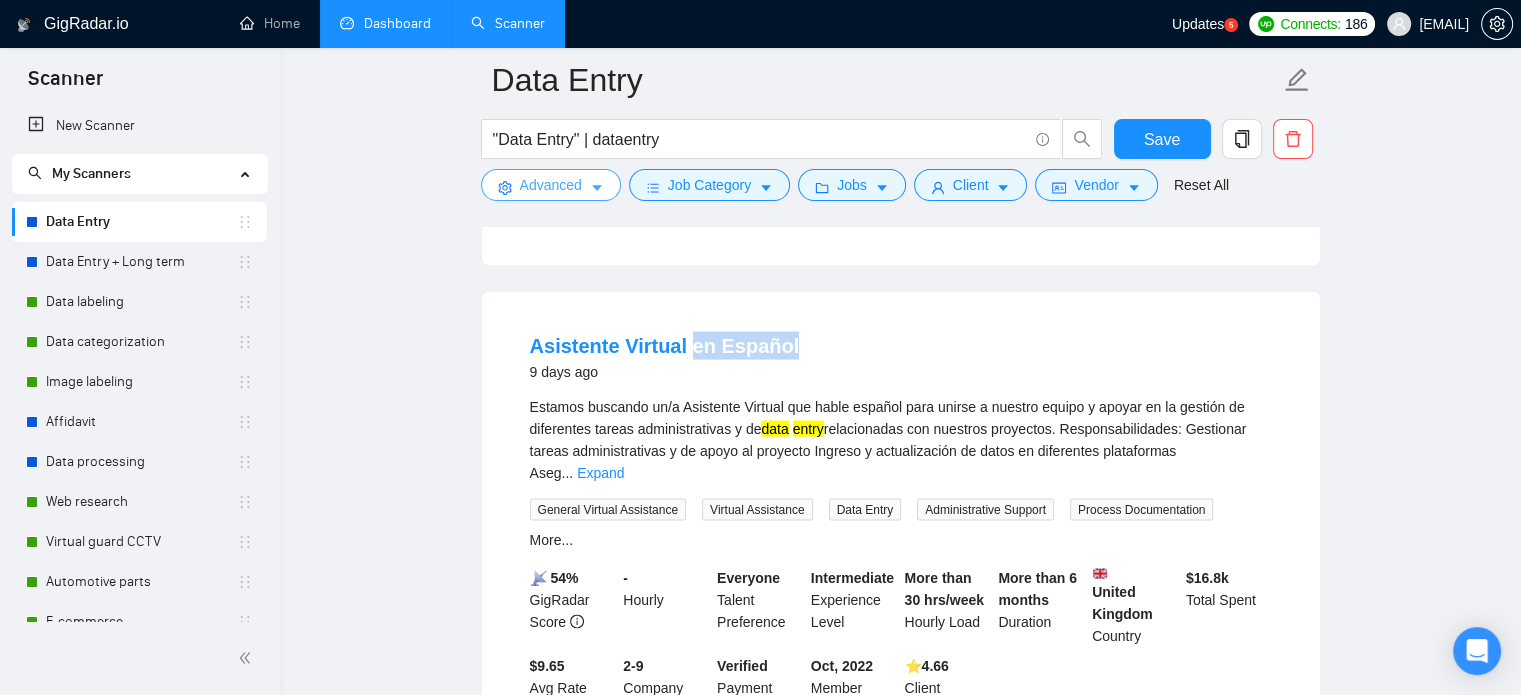 click on "Advanced" at bounding box center (551, 185) 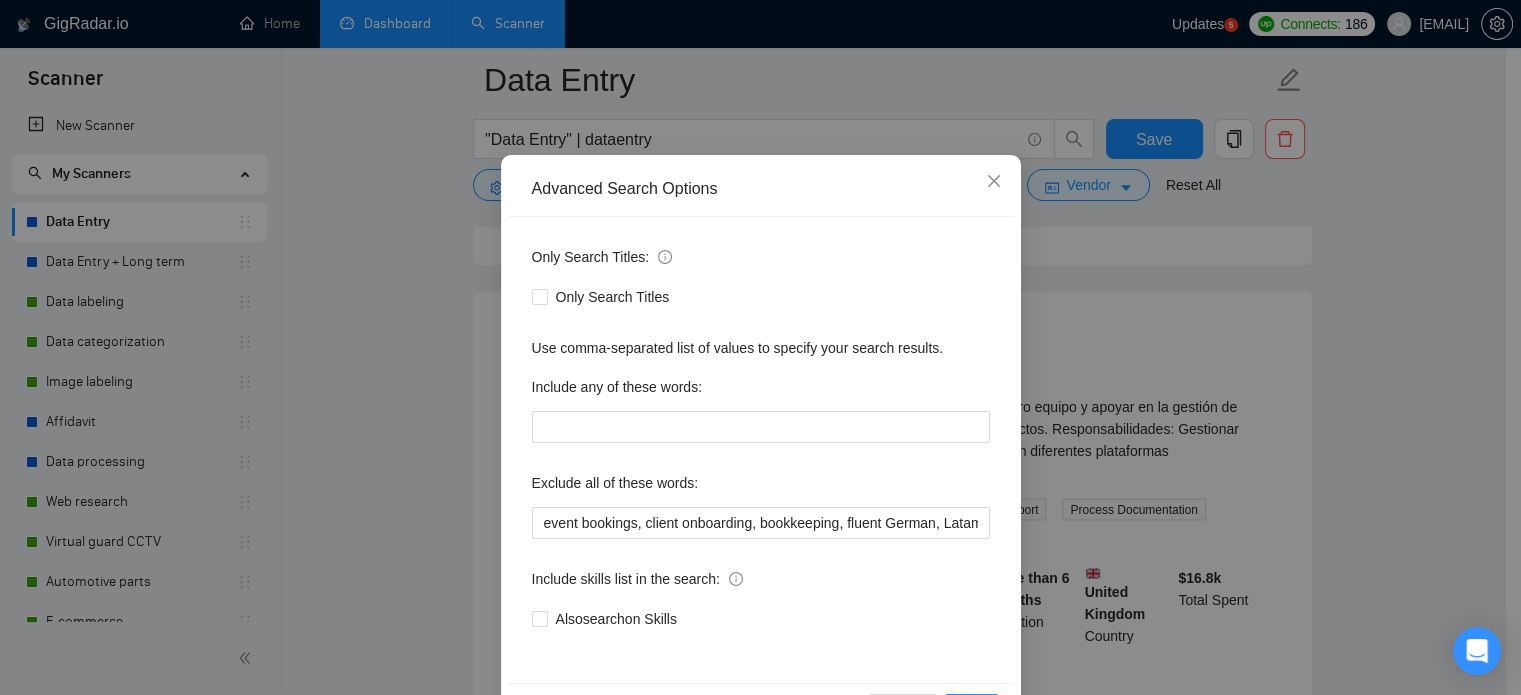 scroll, scrollTop: 100, scrollLeft: 0, axis: vertical 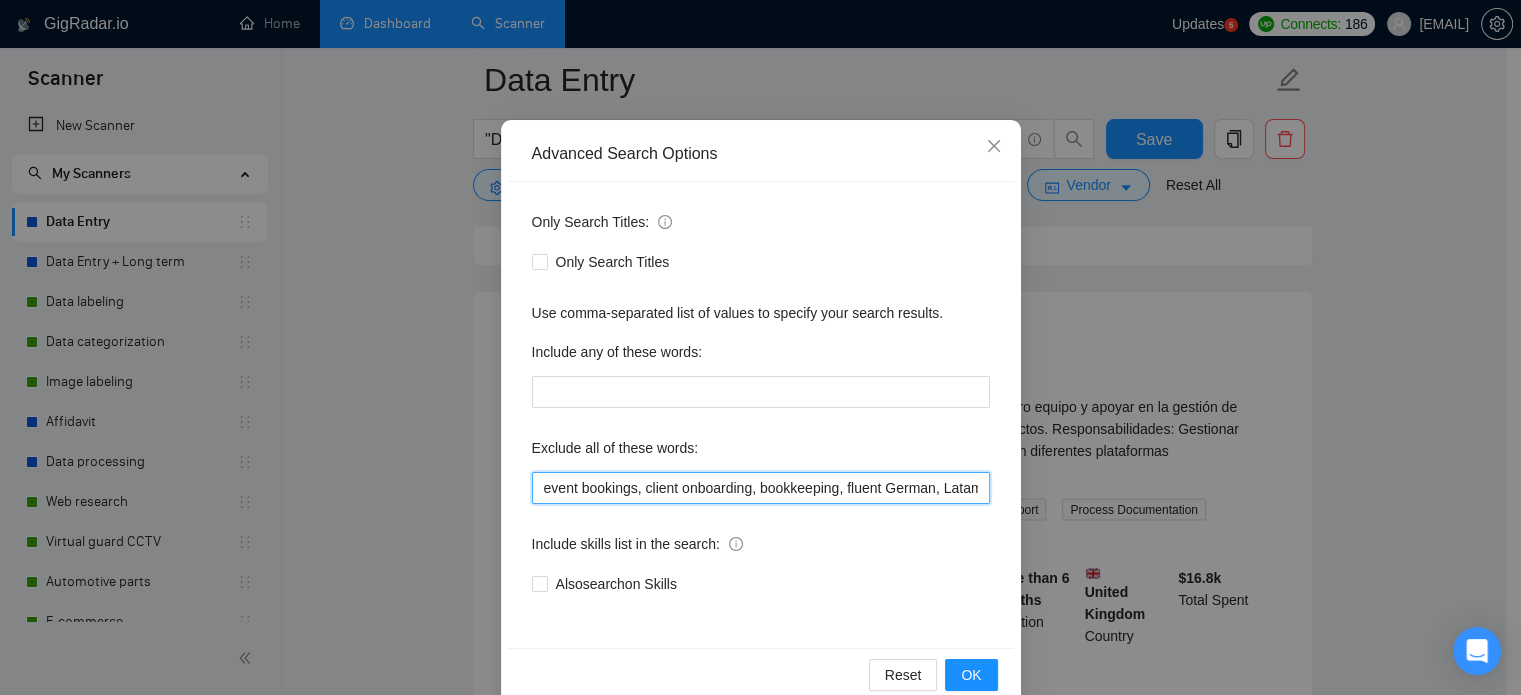 click on "event bookings, client onboarding, bookkeeping, fluent German, Latam based, Schedule appointments, start earning money, 5–10 hours/week, accounting, part-time, QuickBooks, (dev*), analyst, (engineer*), (Amazon*), Walmart, (eBay*), "e Bay", (Odoo*), (php*), client success, speak Arabic, planning meetings, booking appointments, Calendar & Reminders, Household Administration, handle travel, legal support, Mandarin, Cantonese" at bounding box center (761, 488) 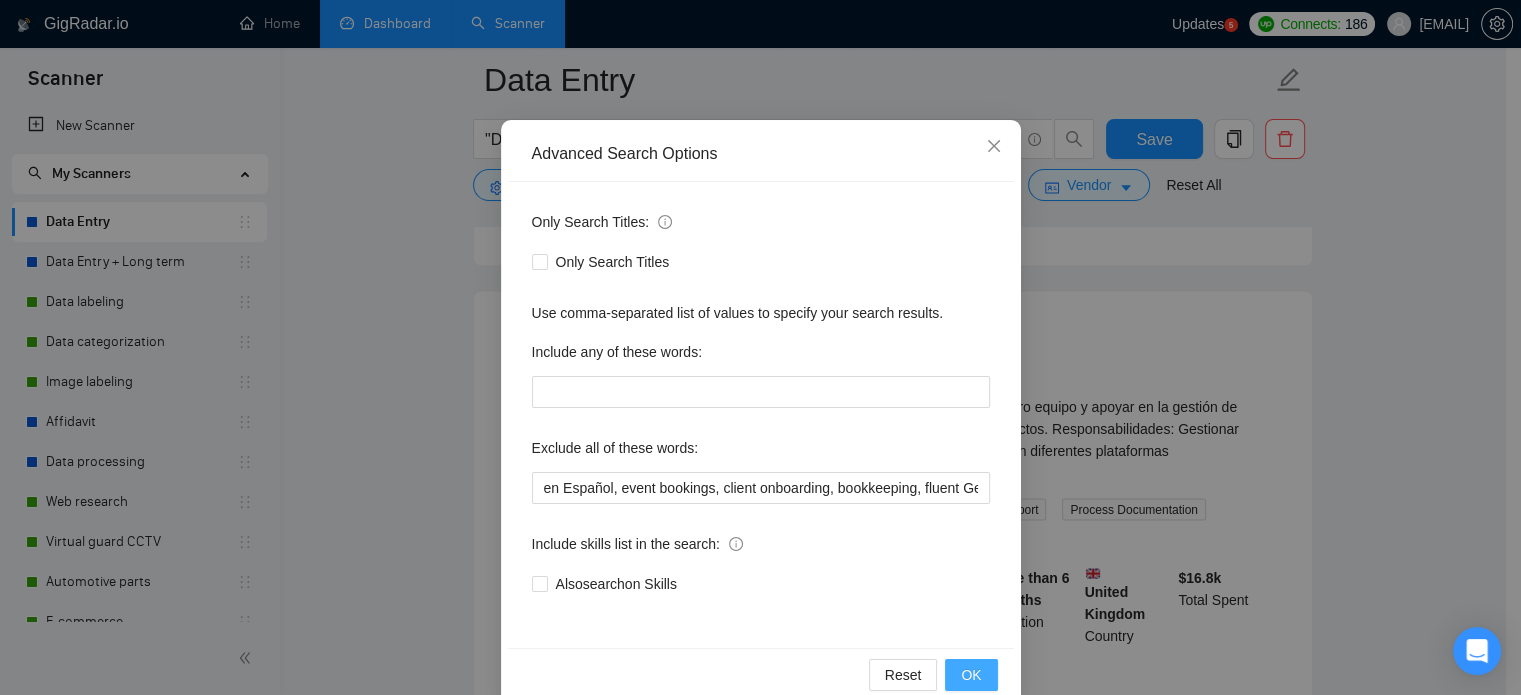 click on "OK" at bounding box center (971, 675) 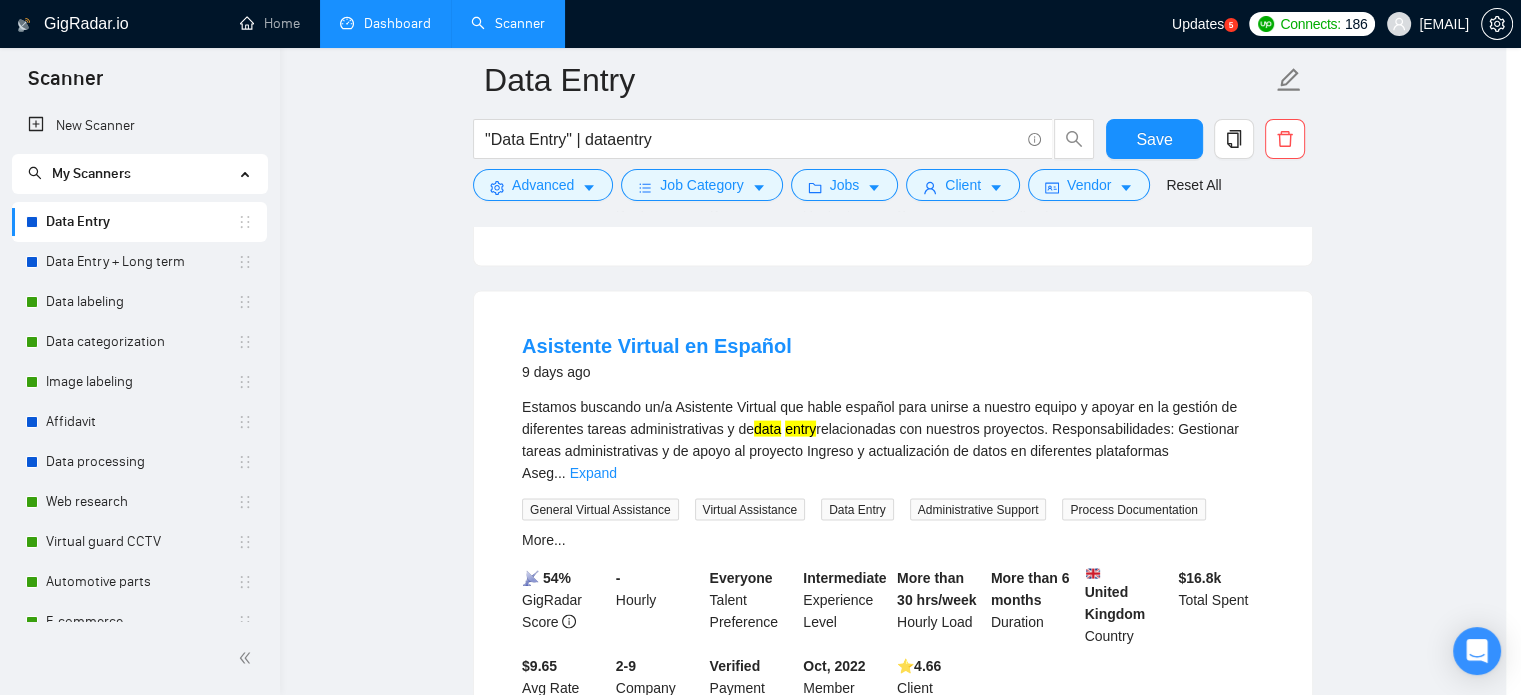 scroll, scrollTop: 36, scrollLeft: 0, axis: vertical 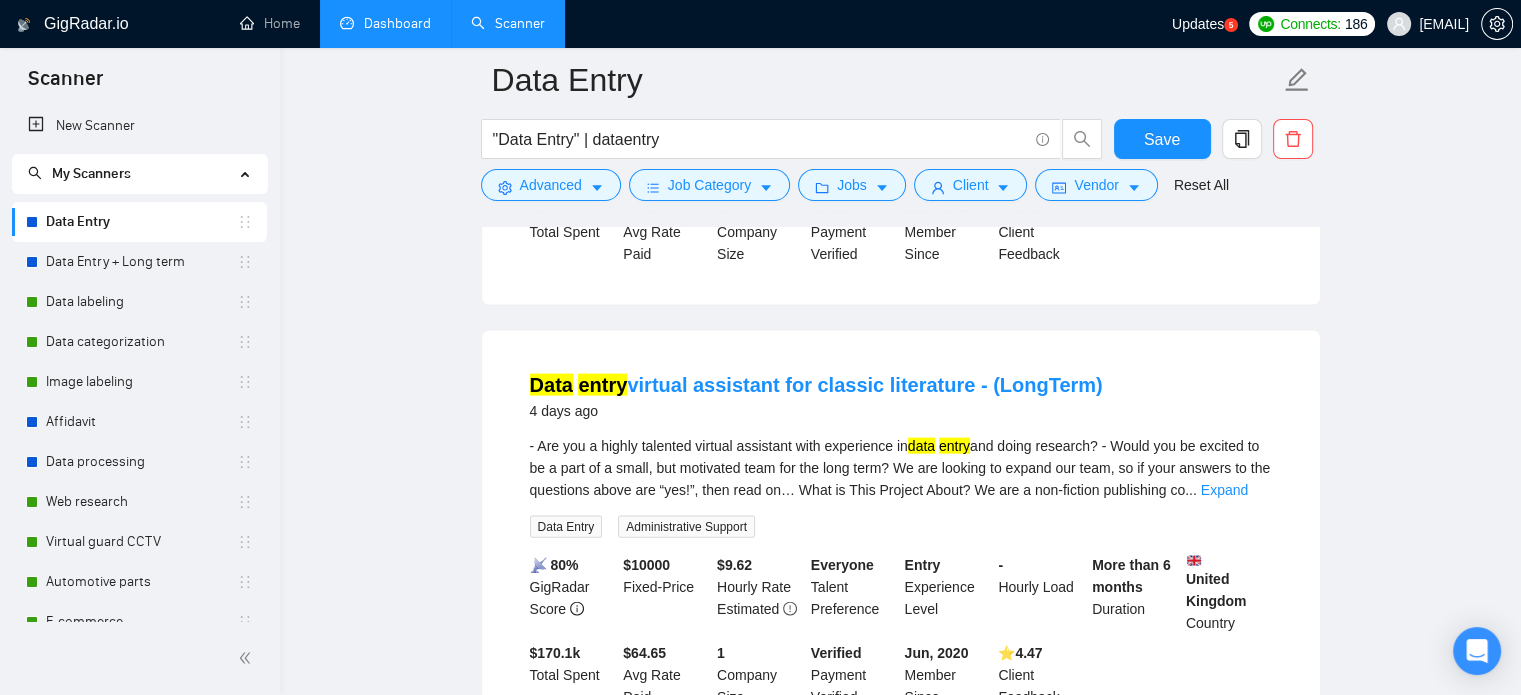 click on "Load More (3755)" at bounding box center [900, 781] 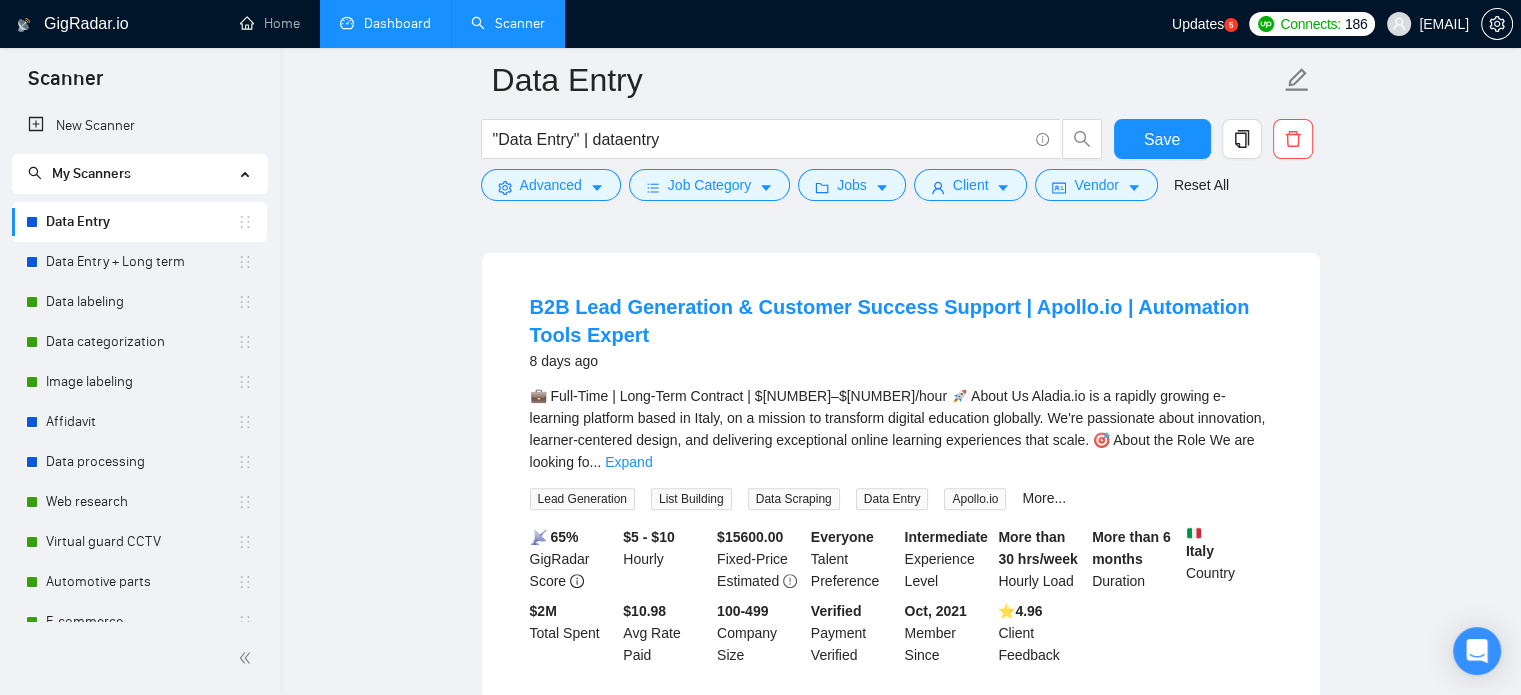scroll, scrollTop: 8615, scrollLeft: 0, axis: vertical 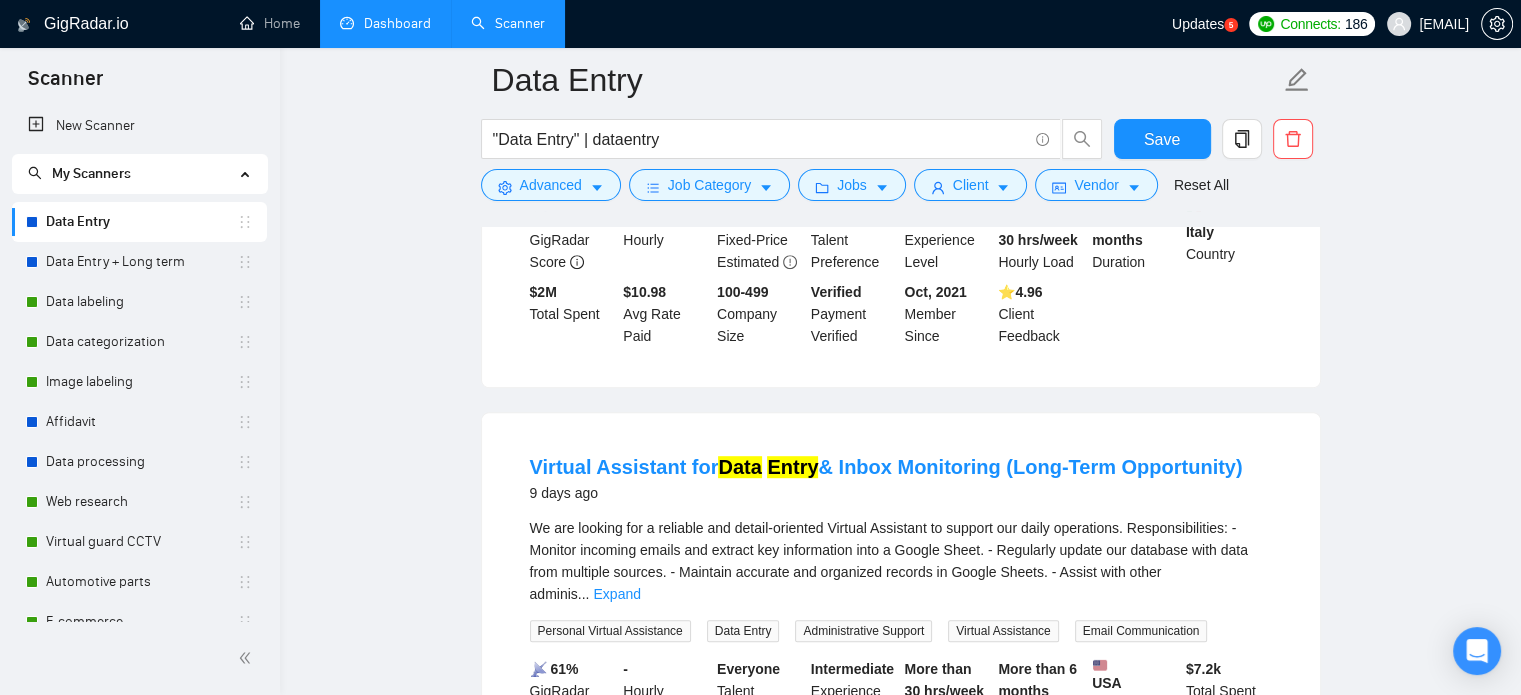 click on "Load More (3745)" at bounding box center [900, 871] 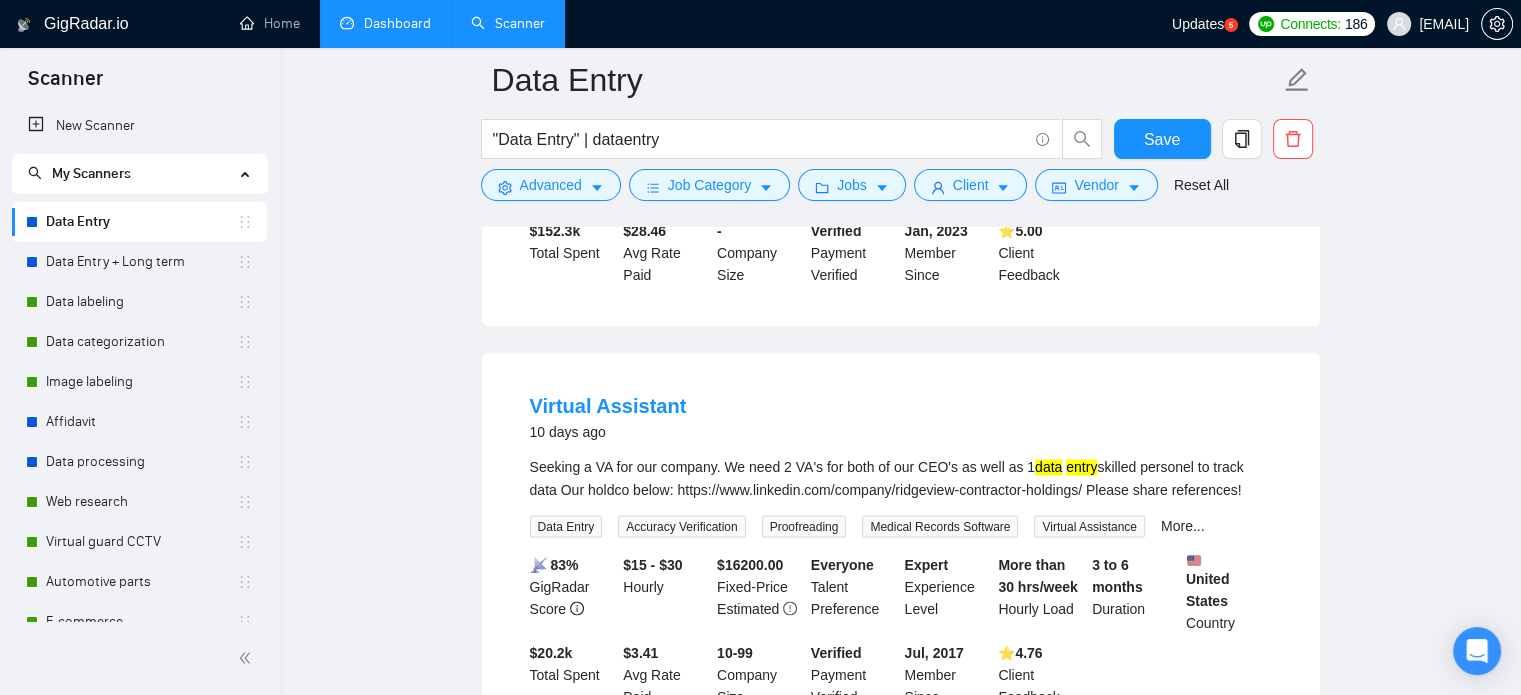 scroll, scrollTop: 10715, scrollLeft: 0, axis: vertical 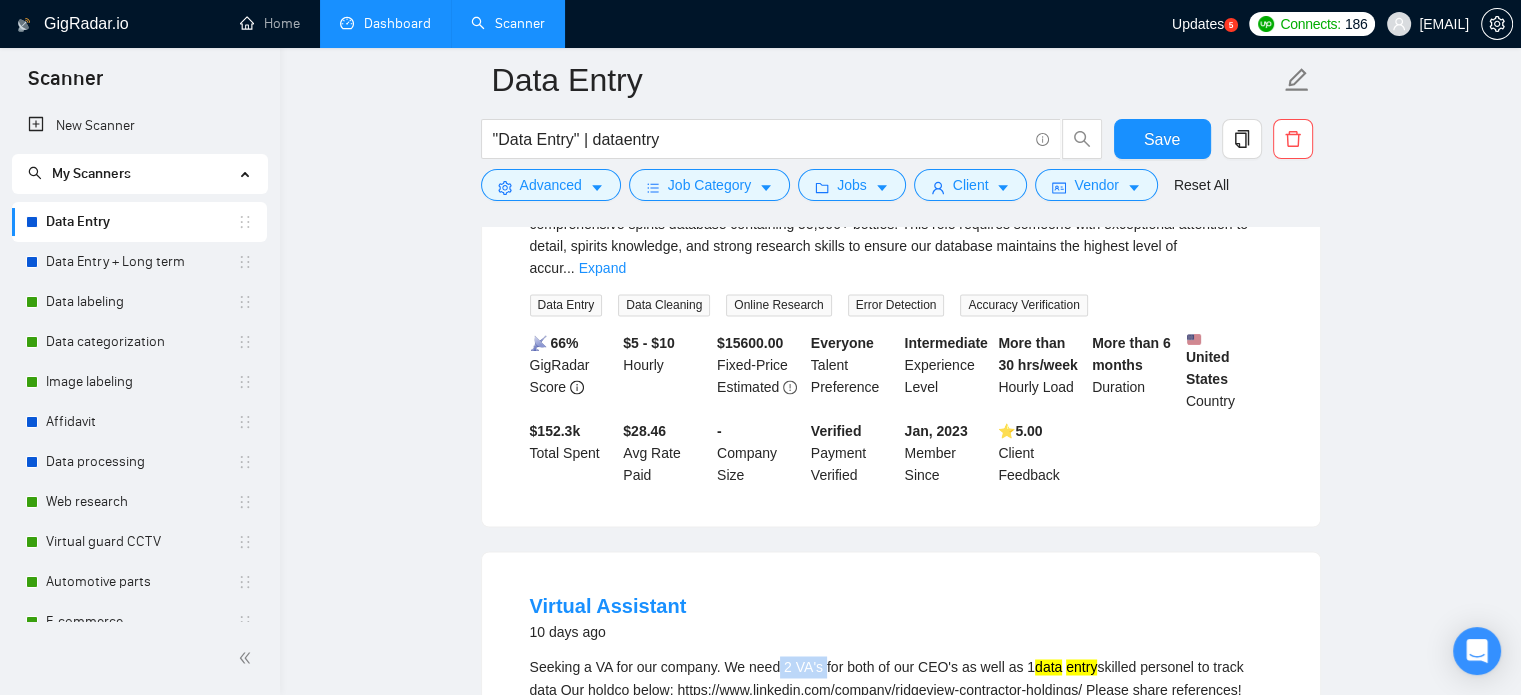 drag, startPoint x: 776, startPoint y: 369, endPoint x: 823, endPoint y: 371, distance: 47.042534 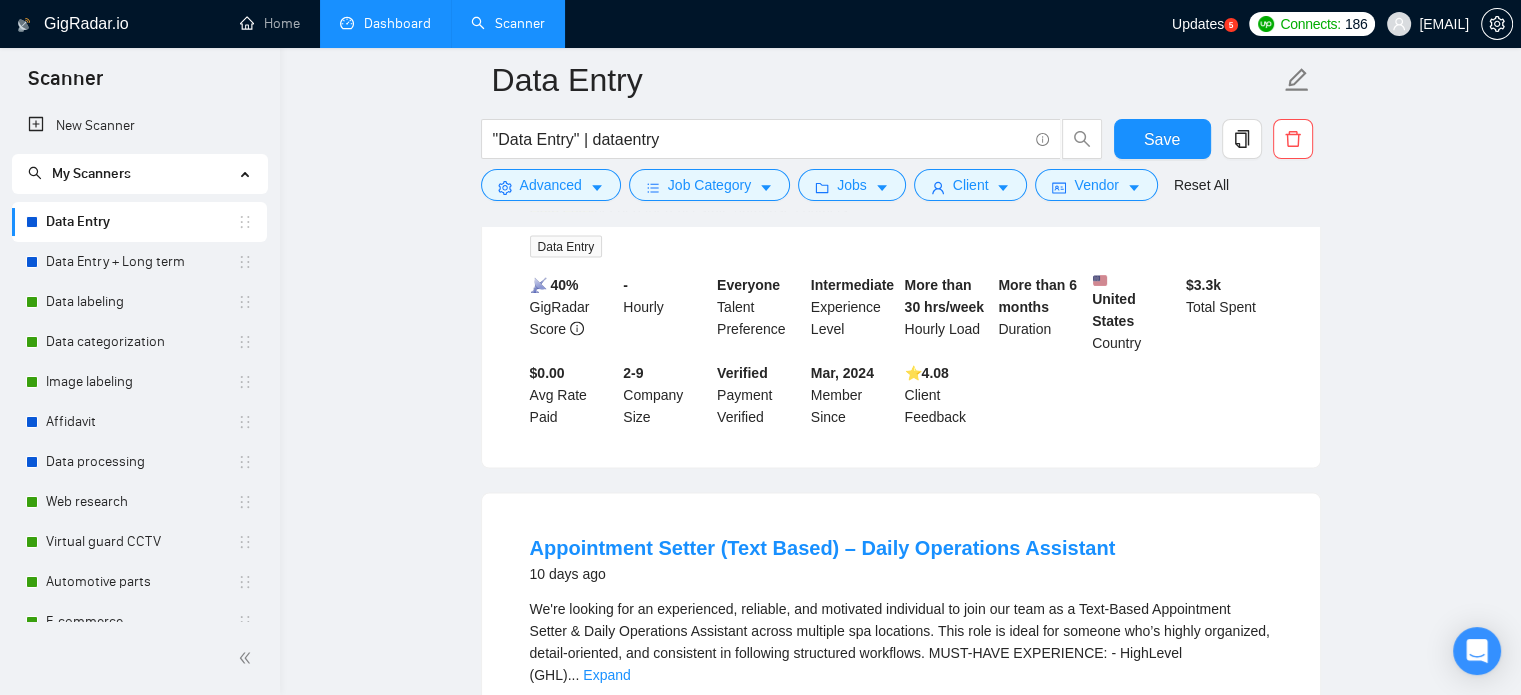 scroll, scrollTop: 11615, scrollLeft: 0, axis: vertical 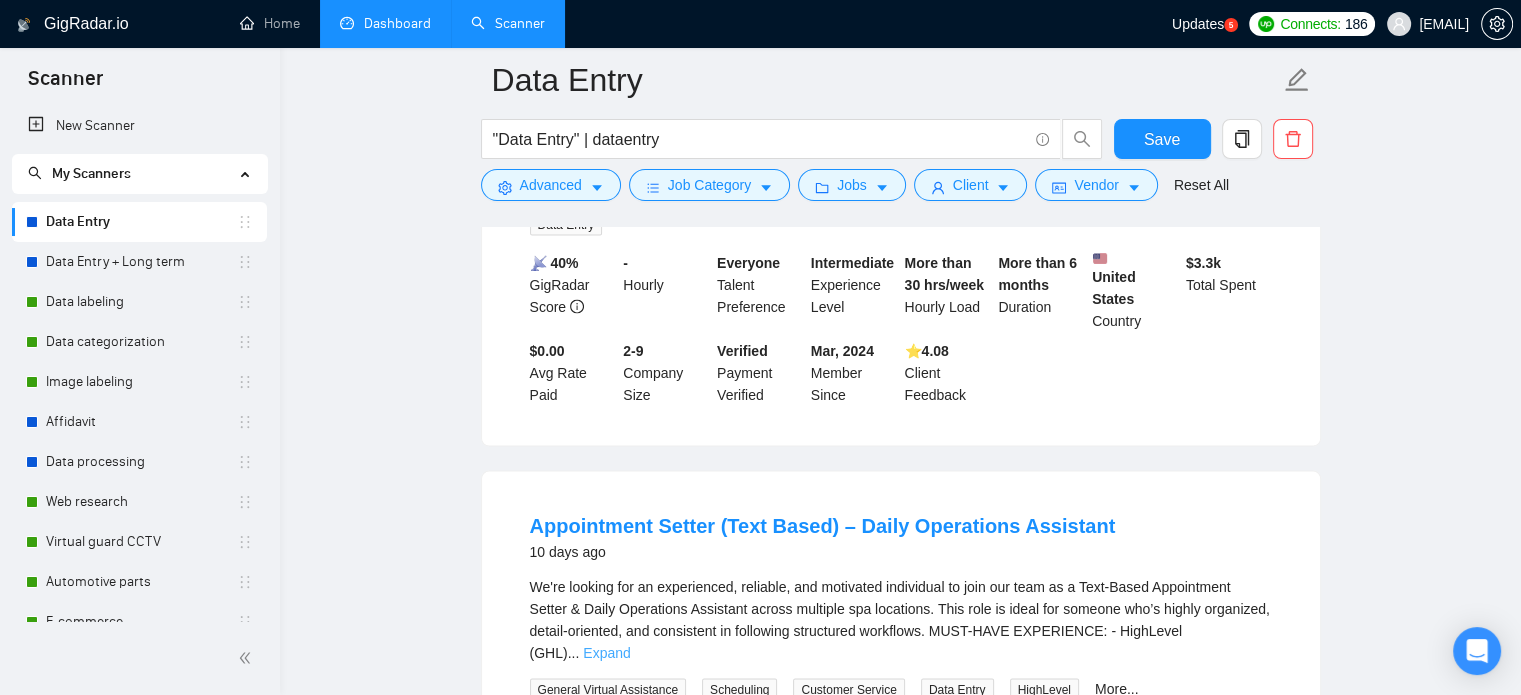 click on "Expand" at bounding box center [606, 653] 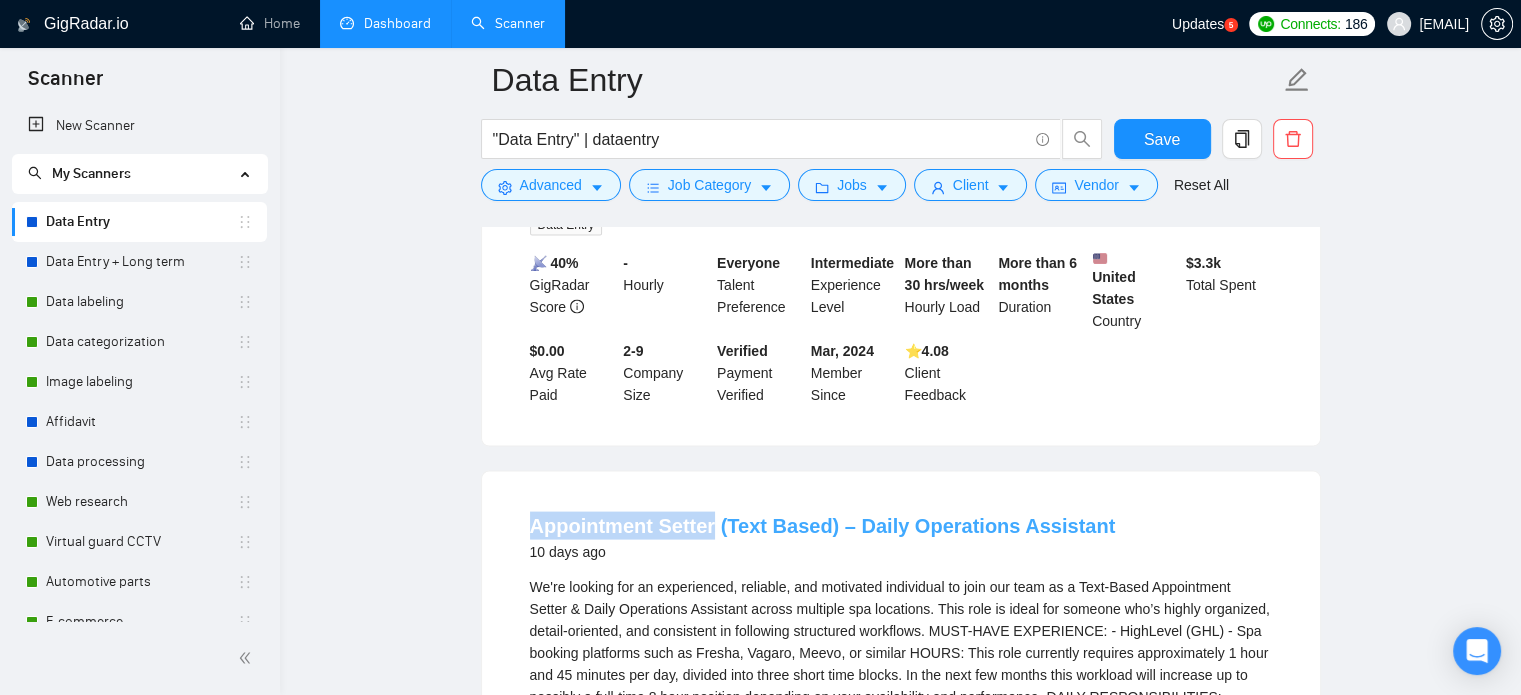 drag, startPoint x: 526, startPoint y: 242, endPoint x: 710, endPoint y: 246, distance: 184.04347 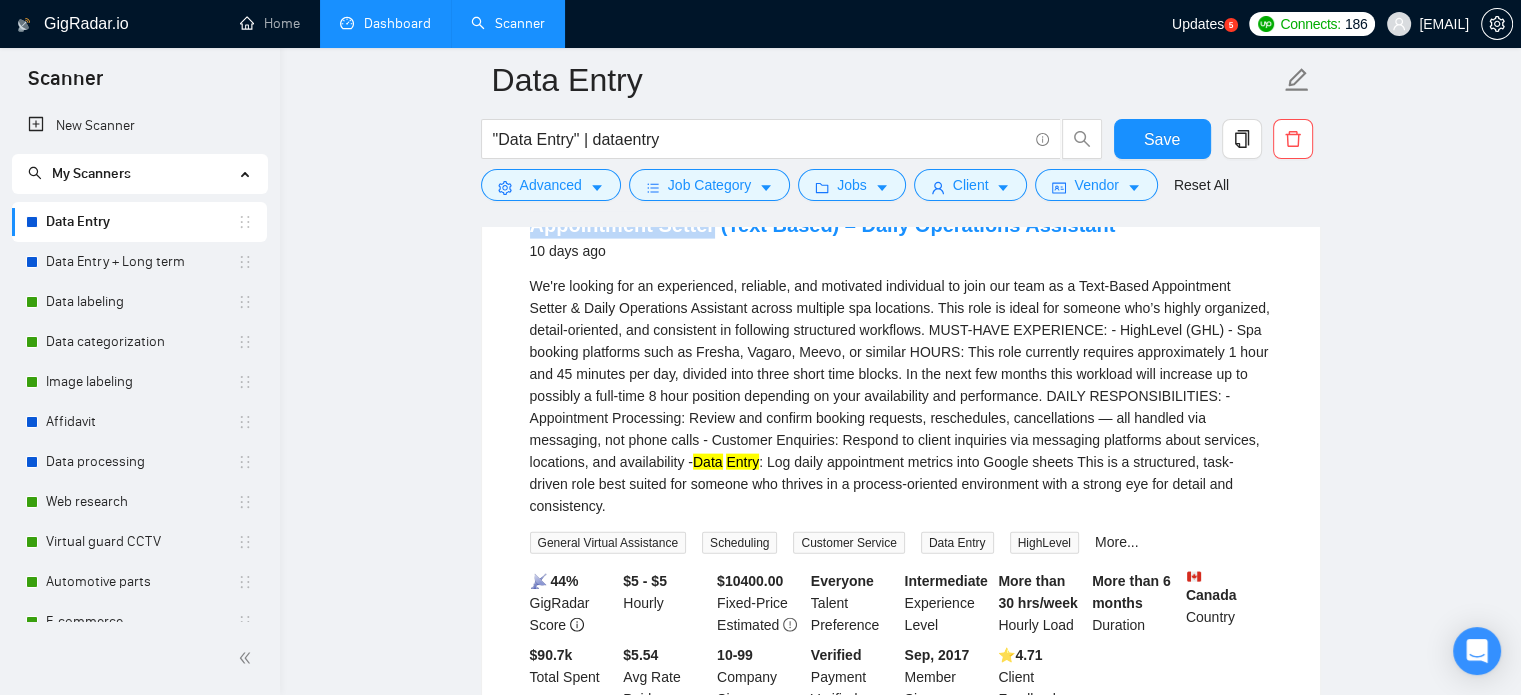 scroll, scrollTop: 12115, scrollLeft: 0, axis: vertical 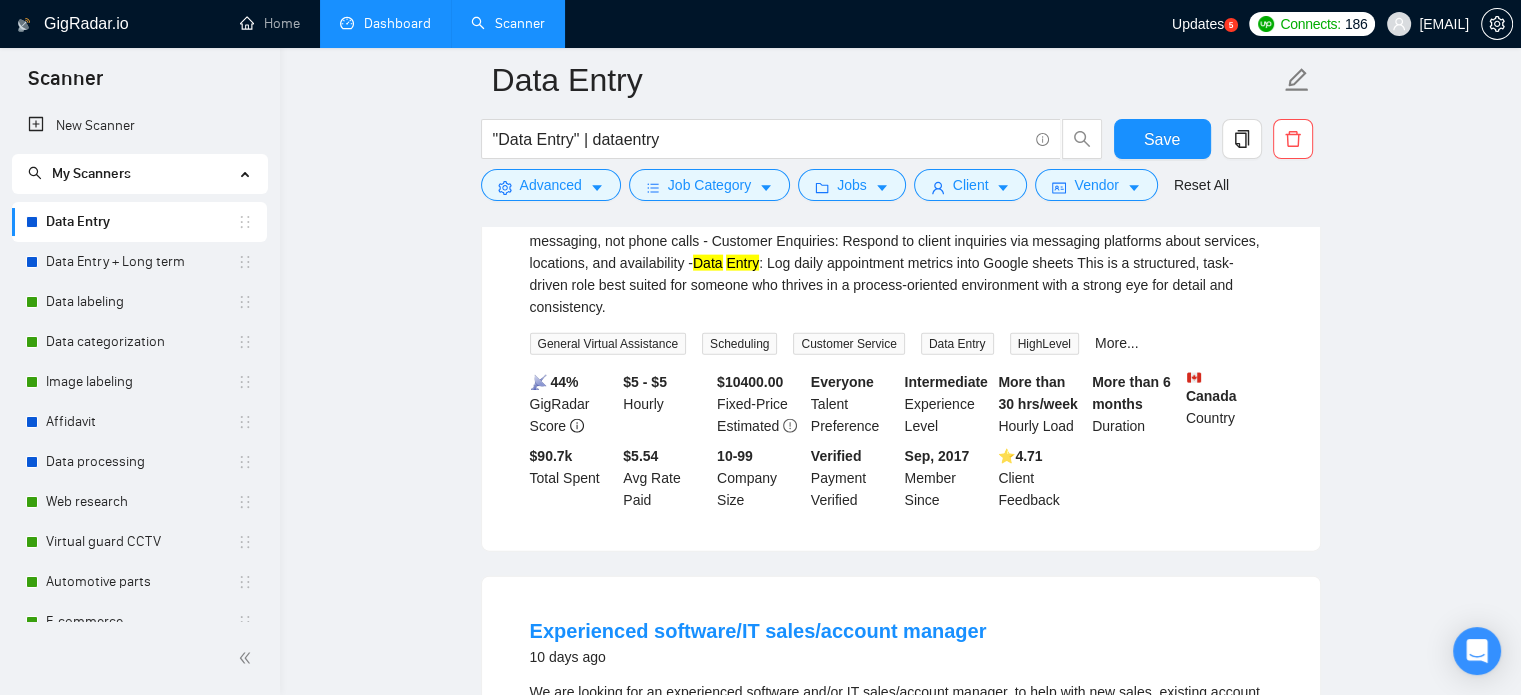 click on "Expand" at bounding box center [603, 758] 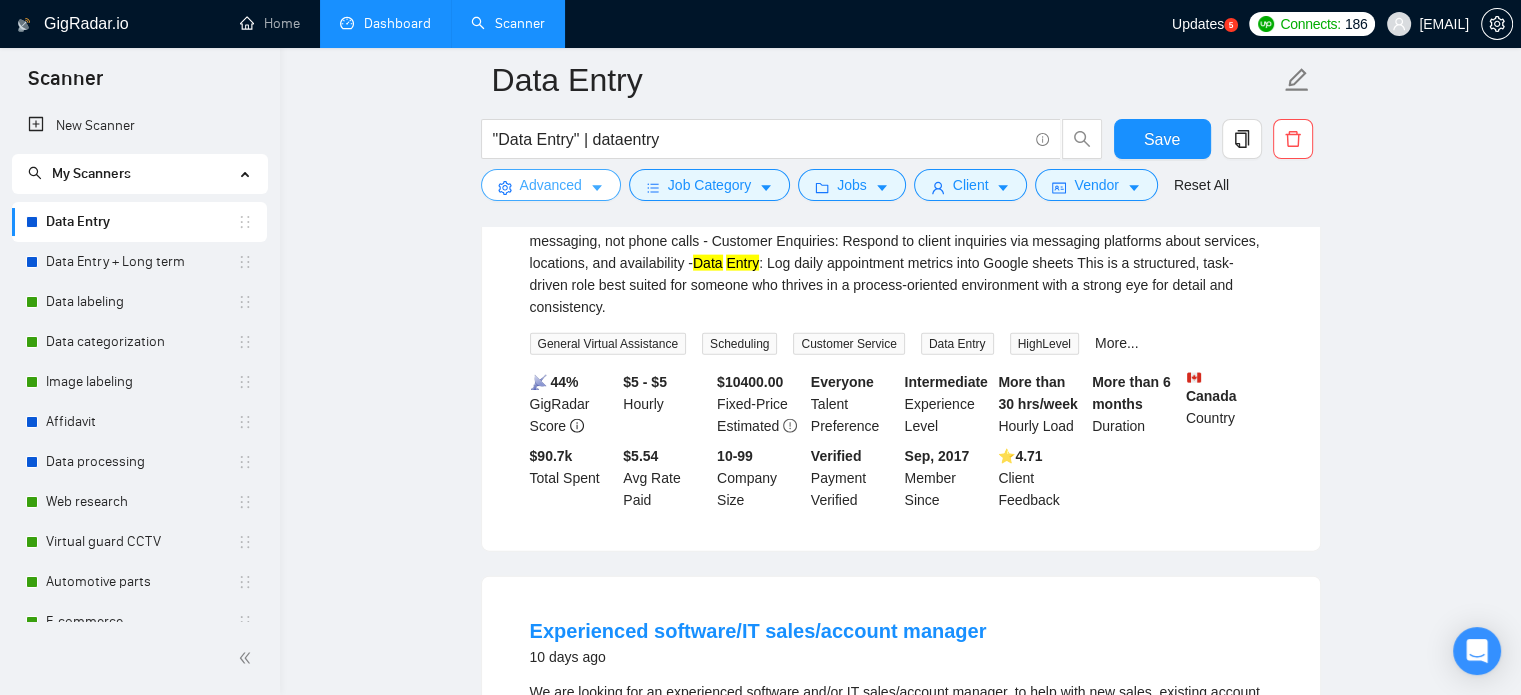 click on "Advanced" at bounding box center [551, 185] 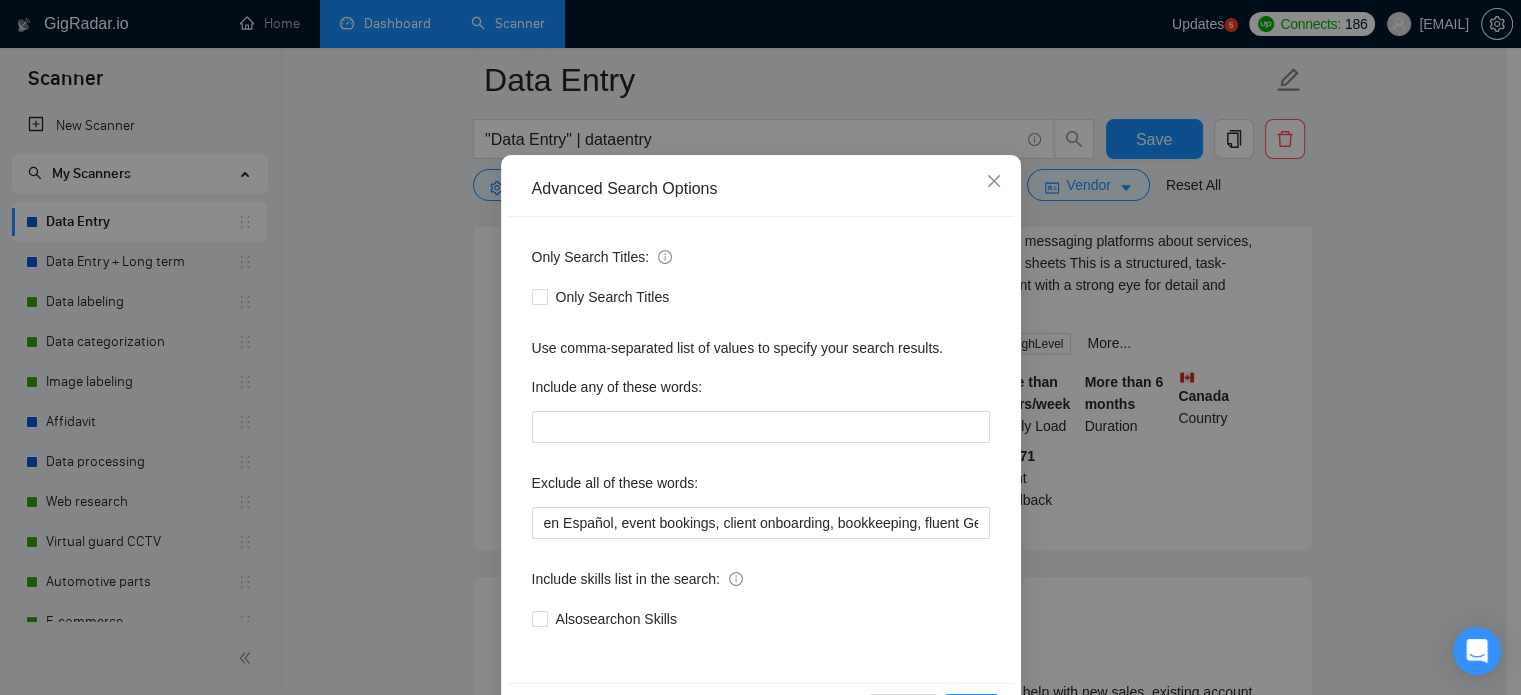 scroll, scrollTop: 100, scrollLeft: 0, axis: vertical 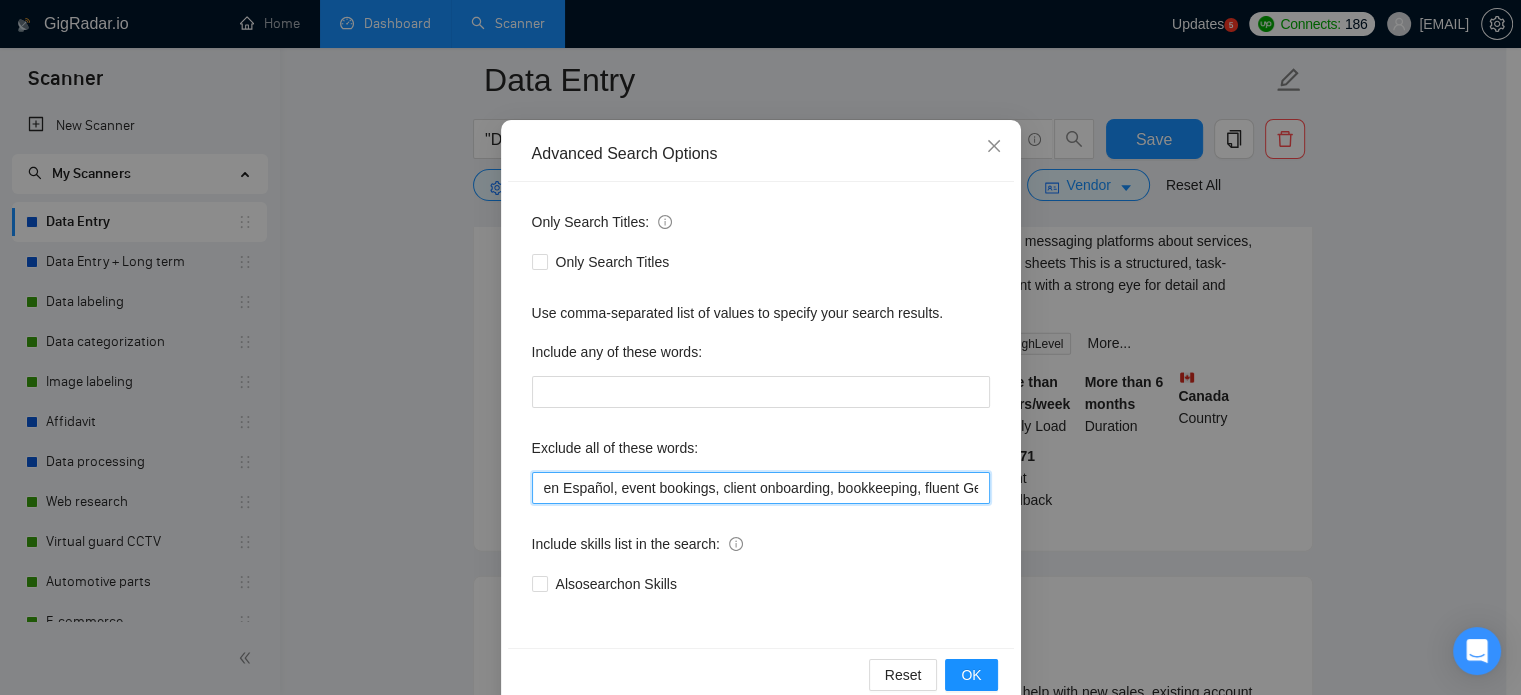 click on "en Español, event bookings, client onboarding, bookkeeping, fluent German, Latam based, Schedule appointments, start earning money, 5–10 hours/week, accounting, part-time, QuickBooks, (dev*), analyst, (engineer*), (Amazon*), Walmart, (eBay*), "e Bay", (Odoo*), (php*), client success, speak Arabic, planning meetings, booking appointments, Calendar & Reminders, Household Administration, handle travel, legal support, Mandarin, Cantonese" at bounding box center (761, 488) 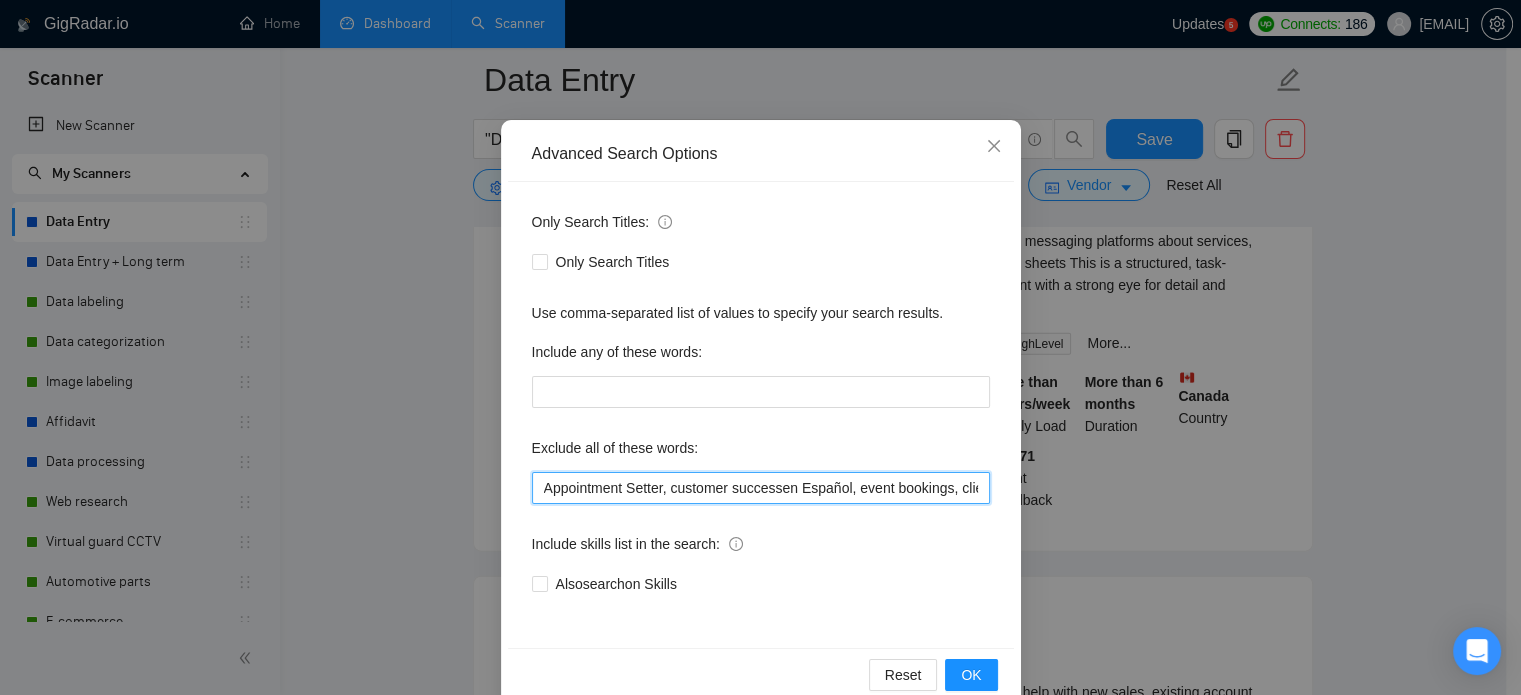 scroll, scrollTop: 8121, scrollLeft: 0, axis: vertical 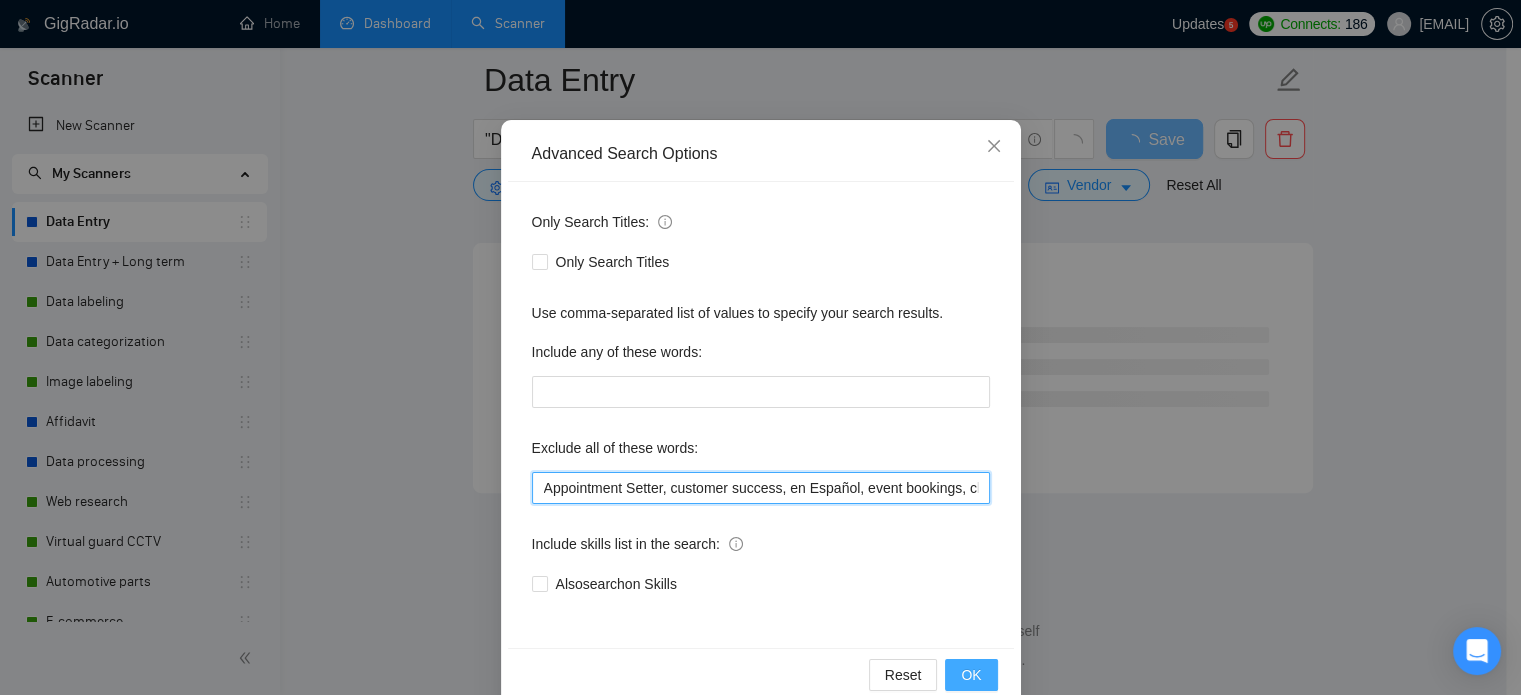 type on "Appointment Setter, customer success, en Español, event bookings, client onboarding, bookkeeping, fluent German, Latam based, Schedule appointments, start earning money, 5–10 hours/week, accounting, part-time, QuickBooks, (dev*), analyst, (engineer*), (Amazon*), Walmart, (eBay*), "e Bay", (Odoo*), (php*), client success, speak Arabic, planning meetings, booking appointments, Calendar & Reminders, Household Administration, handle travel, legal support, Mandarin, Cantonese" 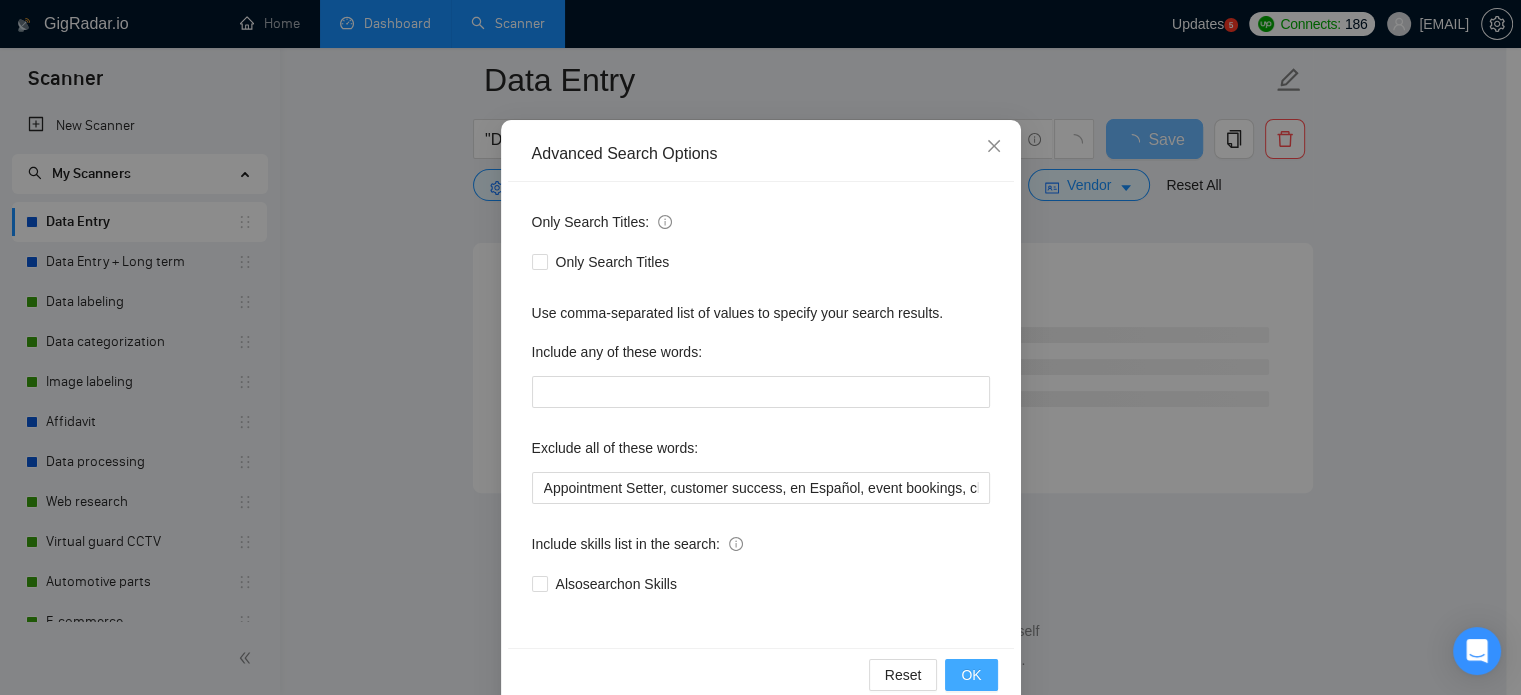 click on "OK" at bounding box center [971, 675] 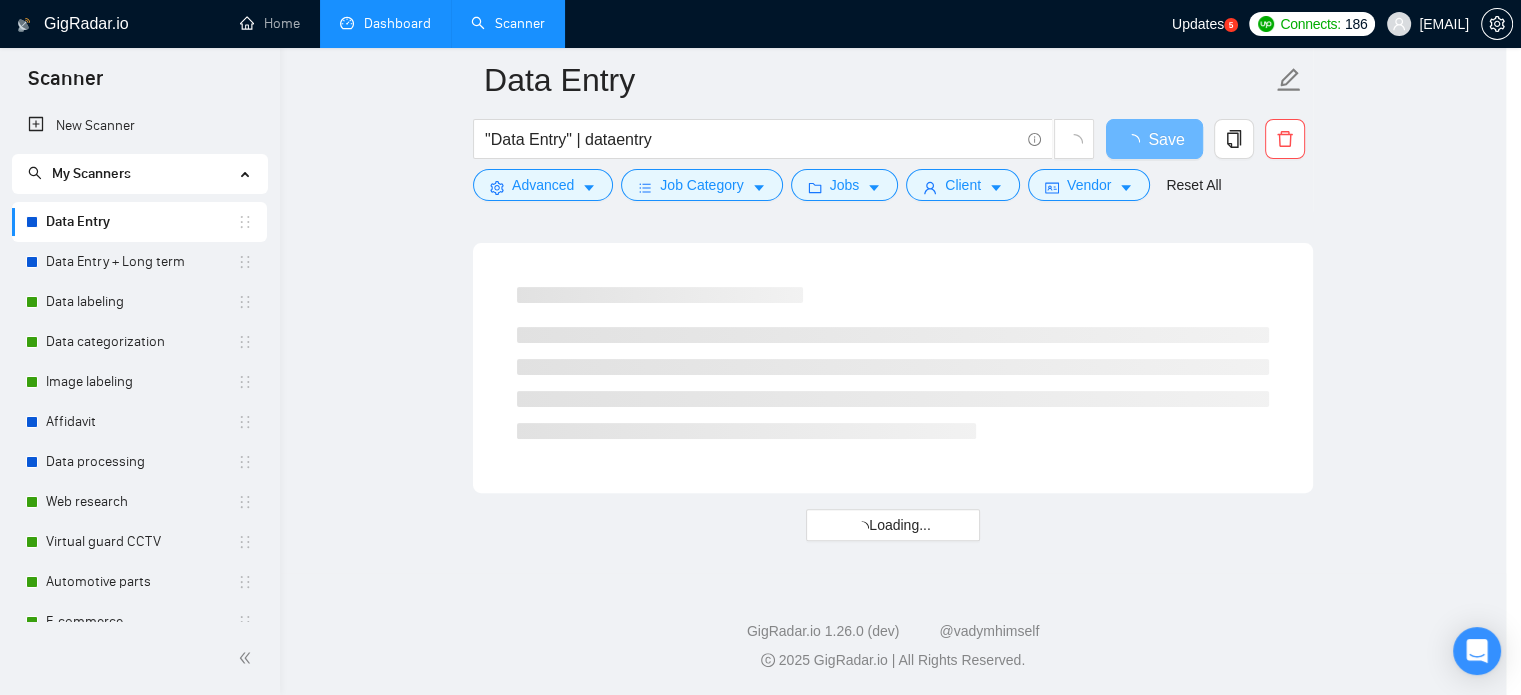 scroll, scrollTop: 36, scrollLeft: 0, axis: vertical 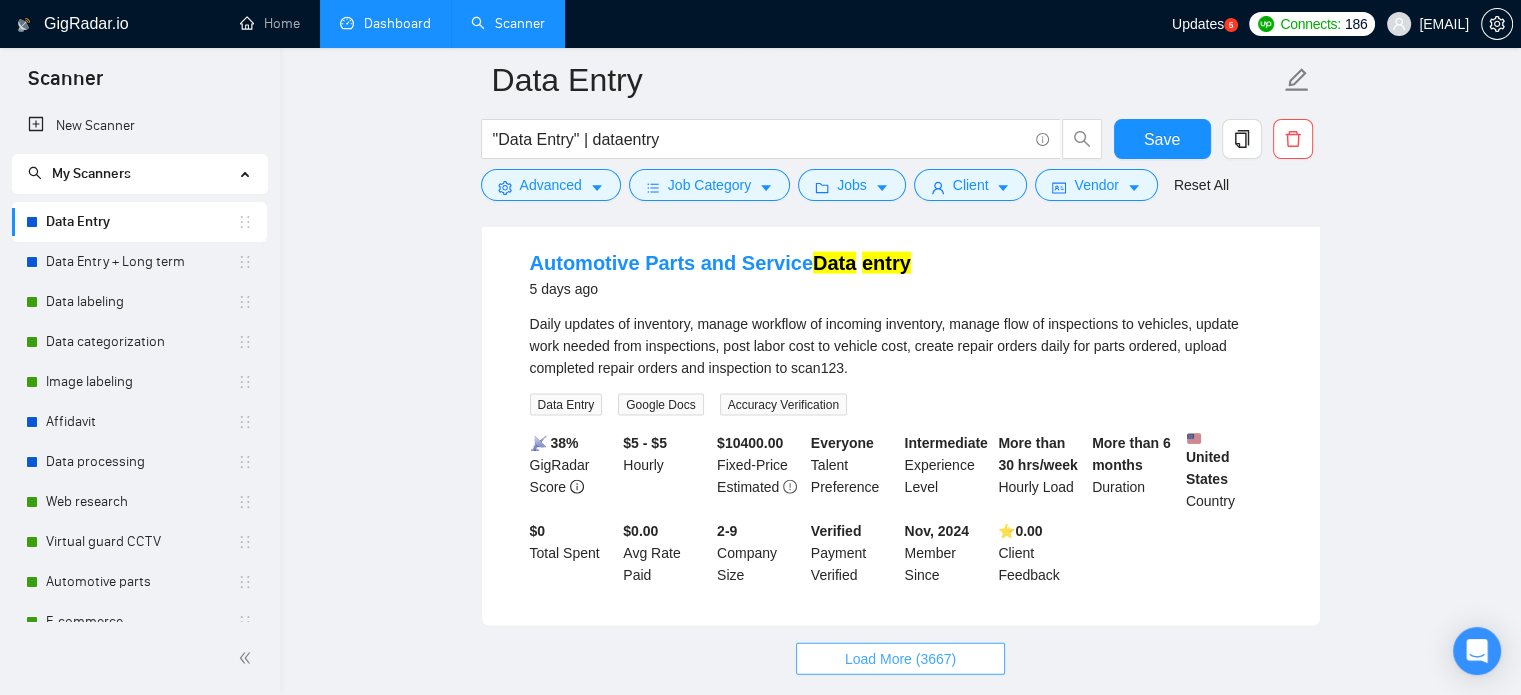 click on "Load More (3667)" at bounding box center [900, 659] 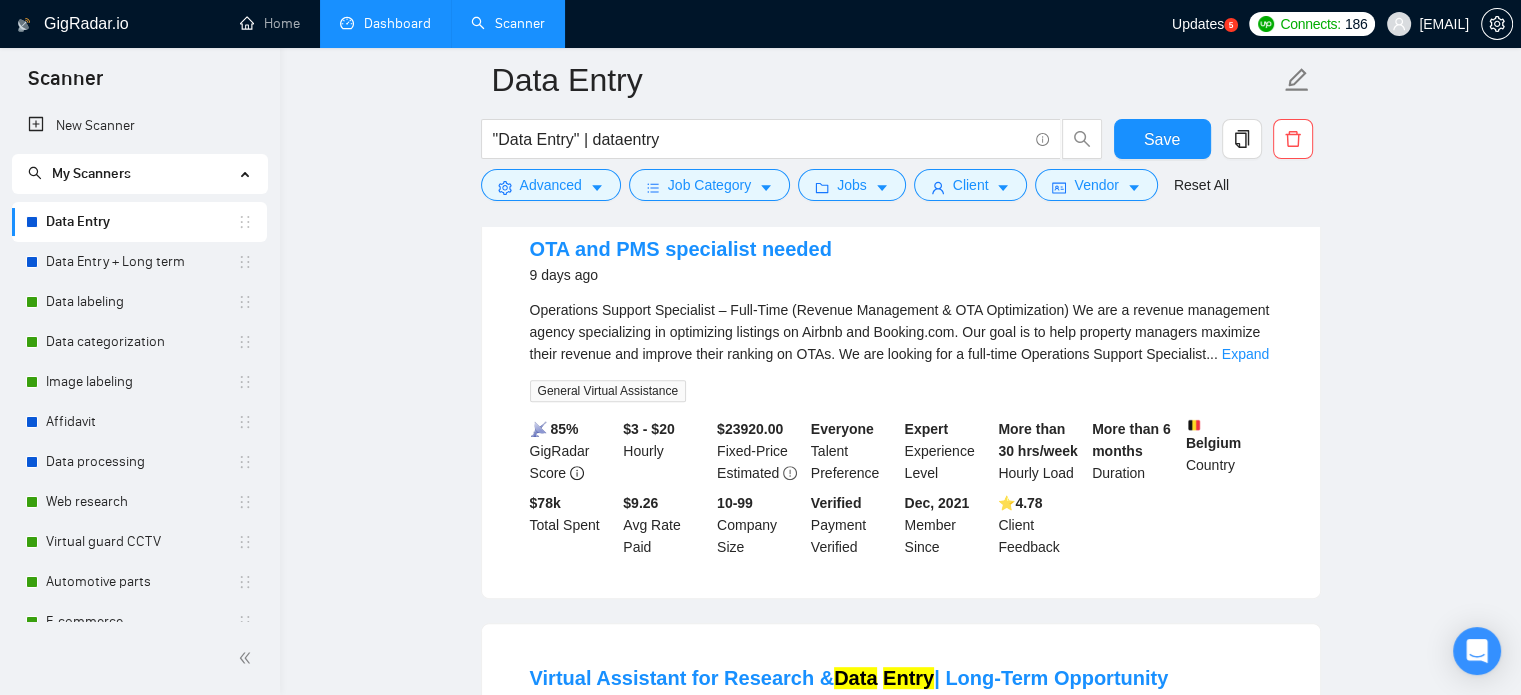 scroll, scrollTop: 8687, scrollLeft: 0, axis: vertical 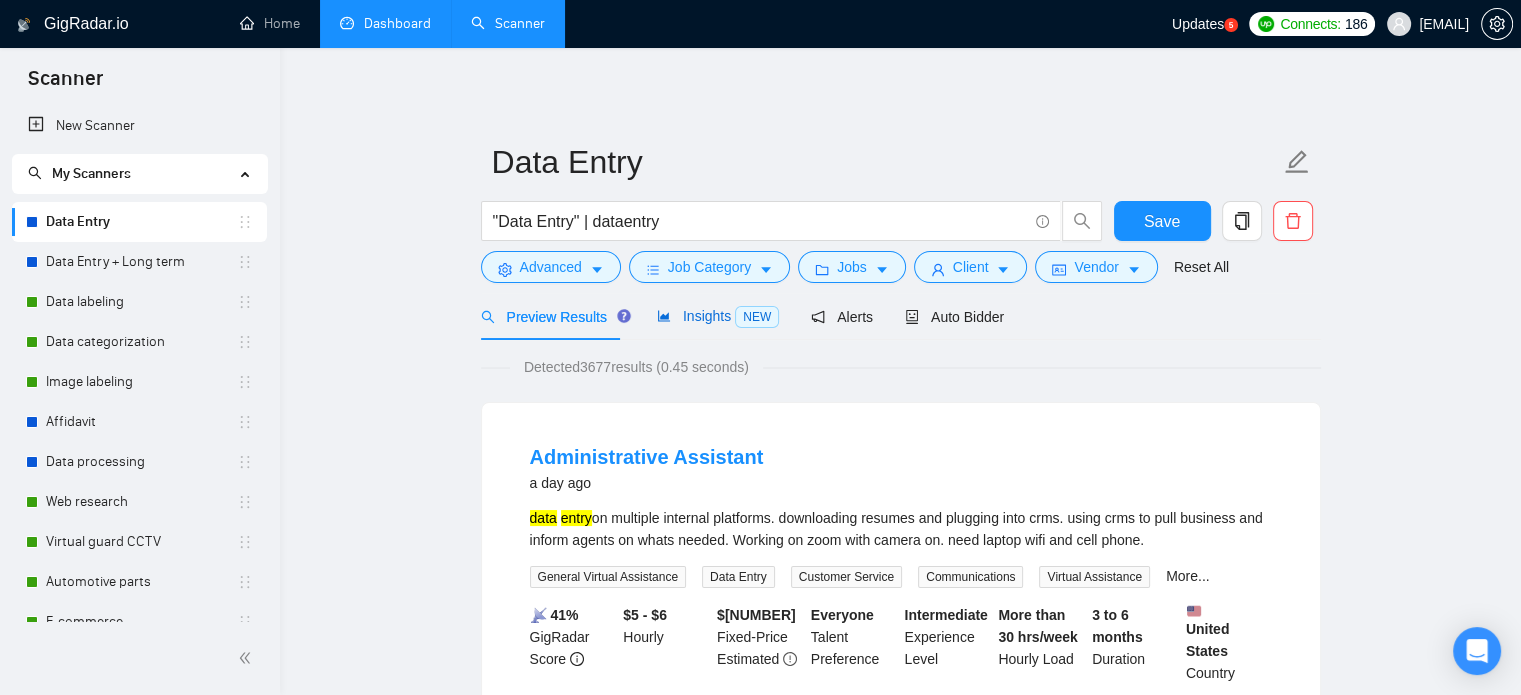 click on "Insights NEW" at bounding box center (718, 316) 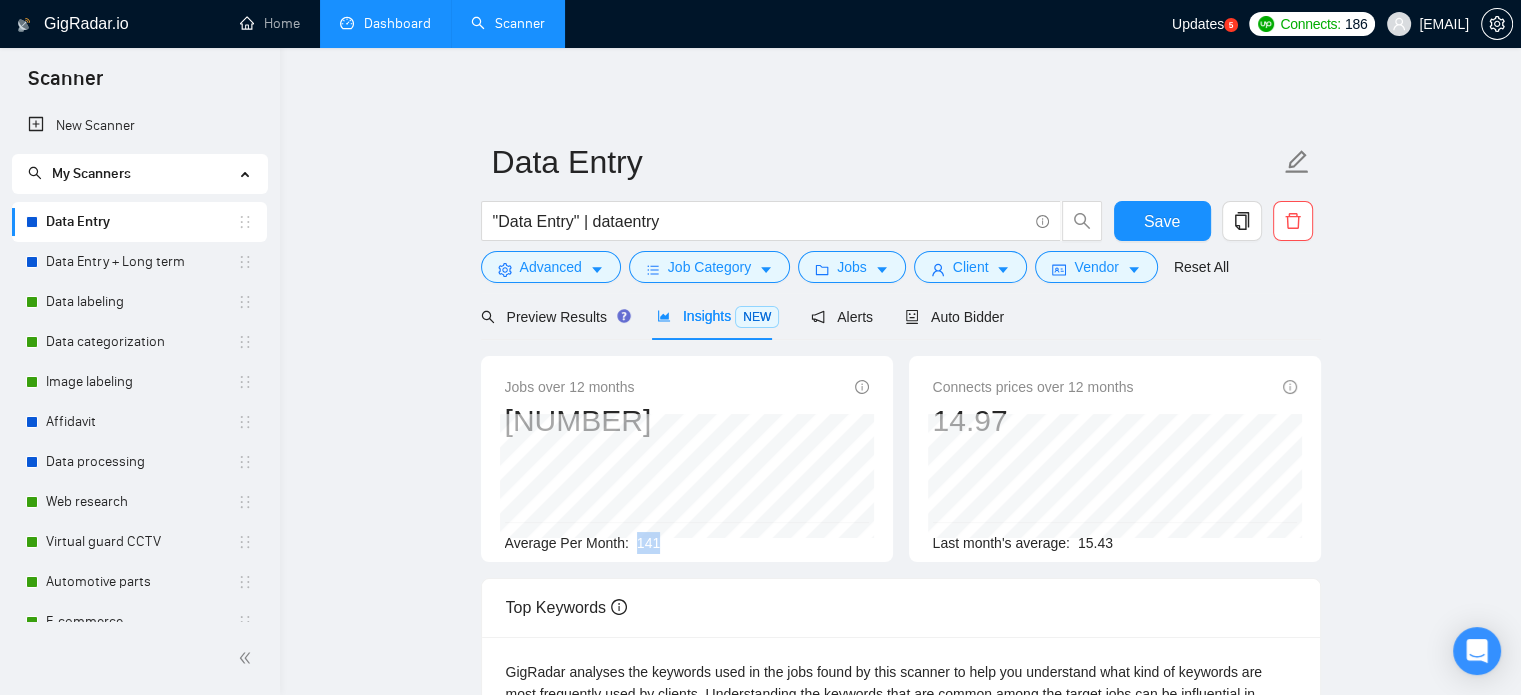 drag, startPoint x: 636, startPoint y: 543, endPoint x: 672, endPoint y: 543, distance: 36 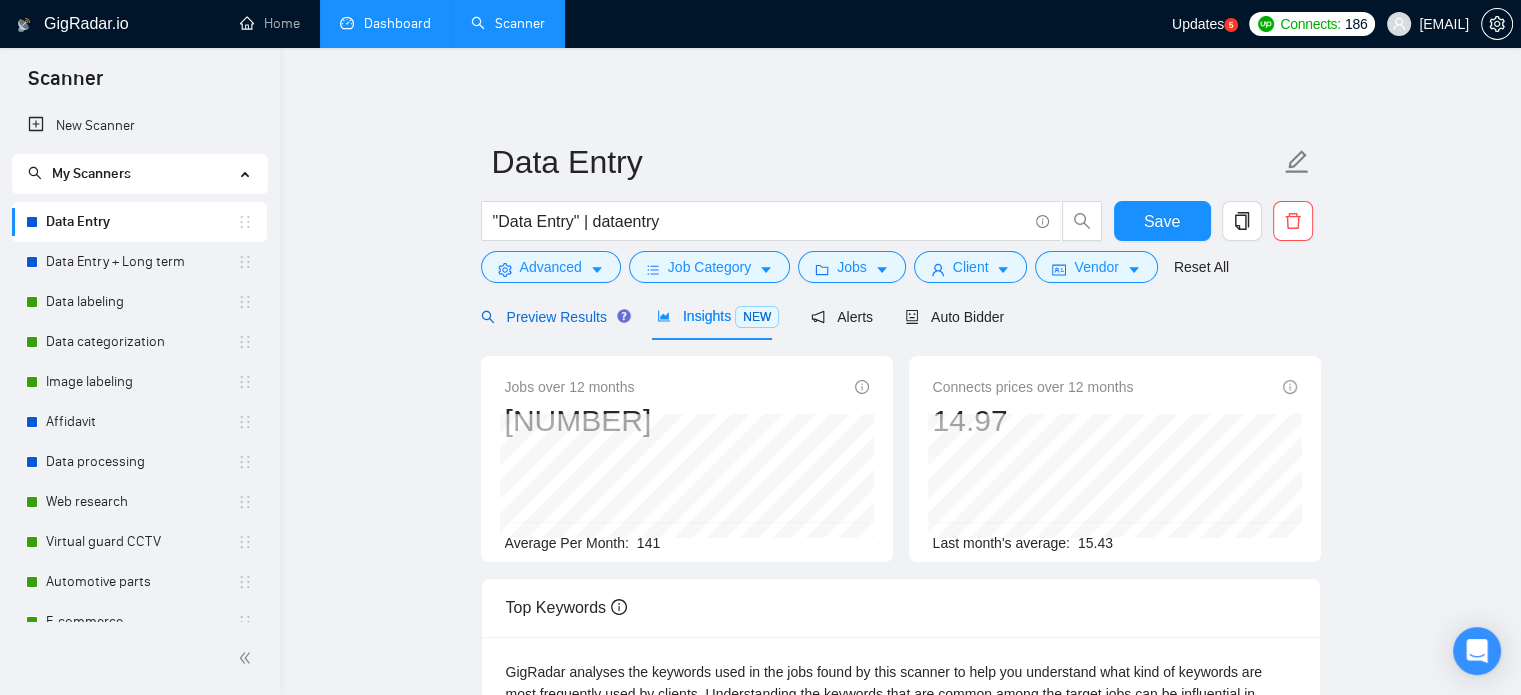click on "Preview Results" at bounding box center [553, 317] 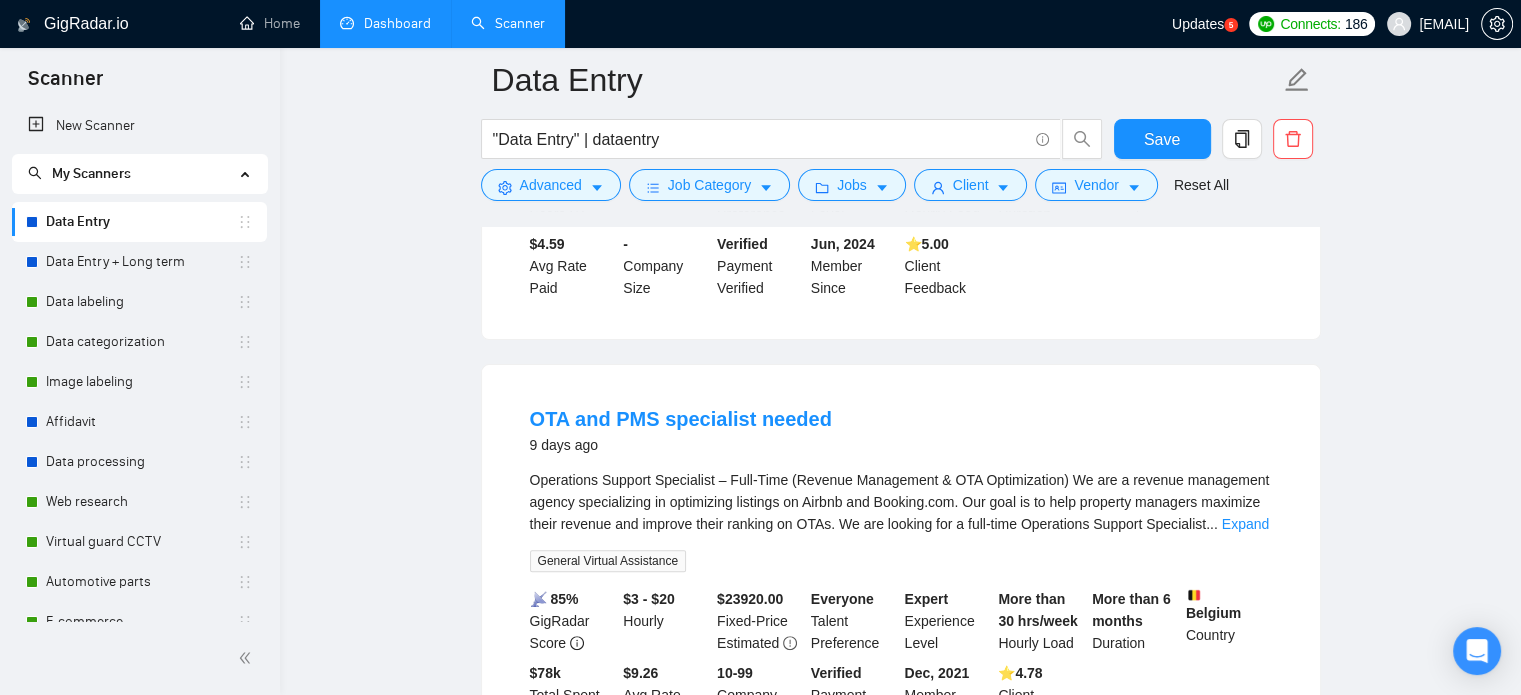 scroll, scrollTop: 8687, scrollLeft: 0, axis: vertical 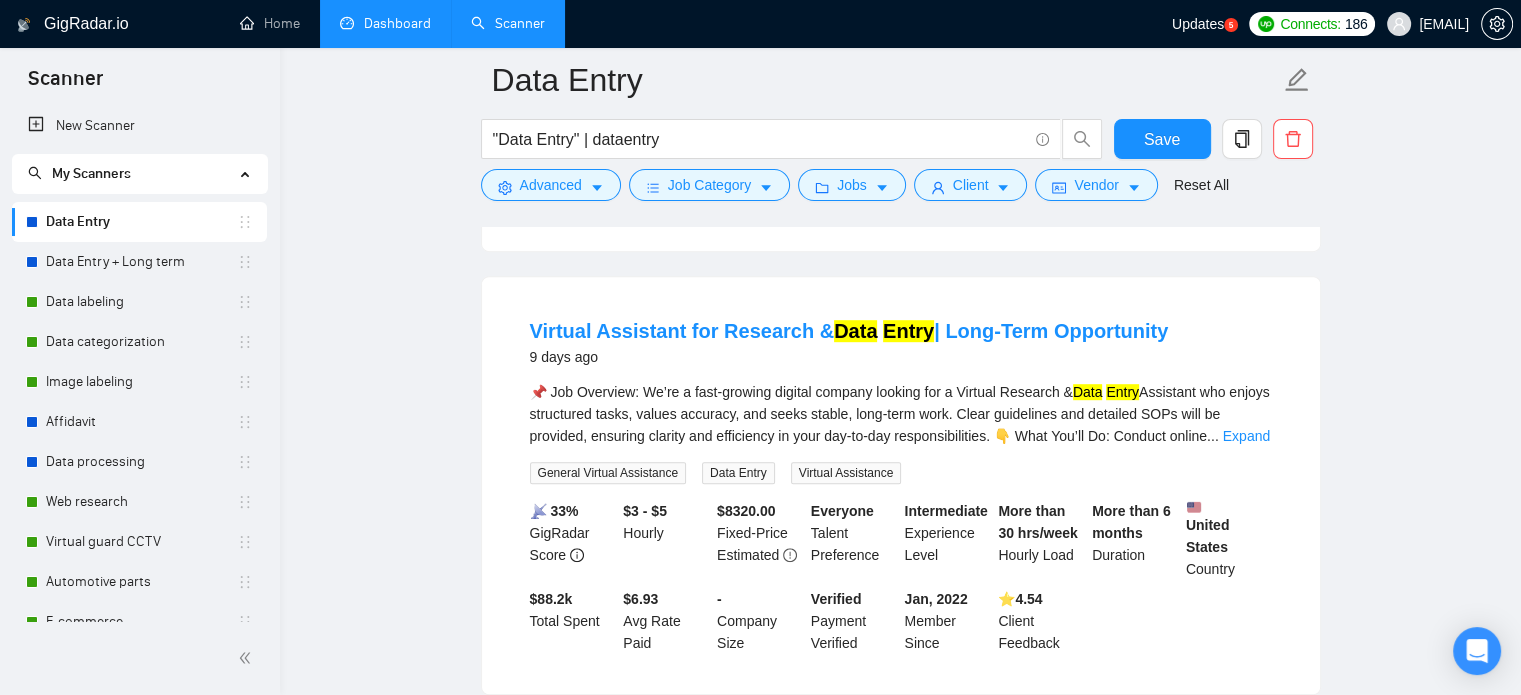 click on "Load More (3657)" at bounding box center [900, 727] 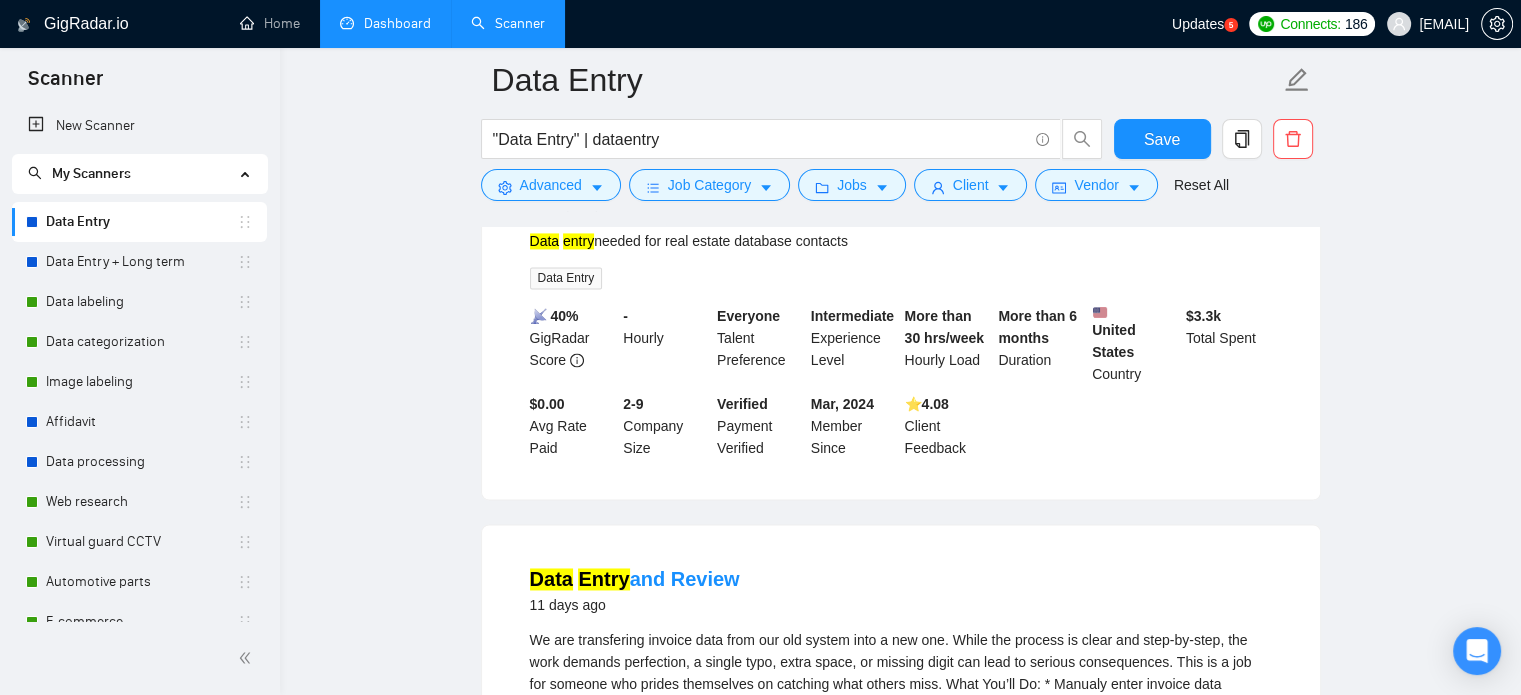scroll, scrollTop: 10687, scrollLeft: 0, axis: vertical 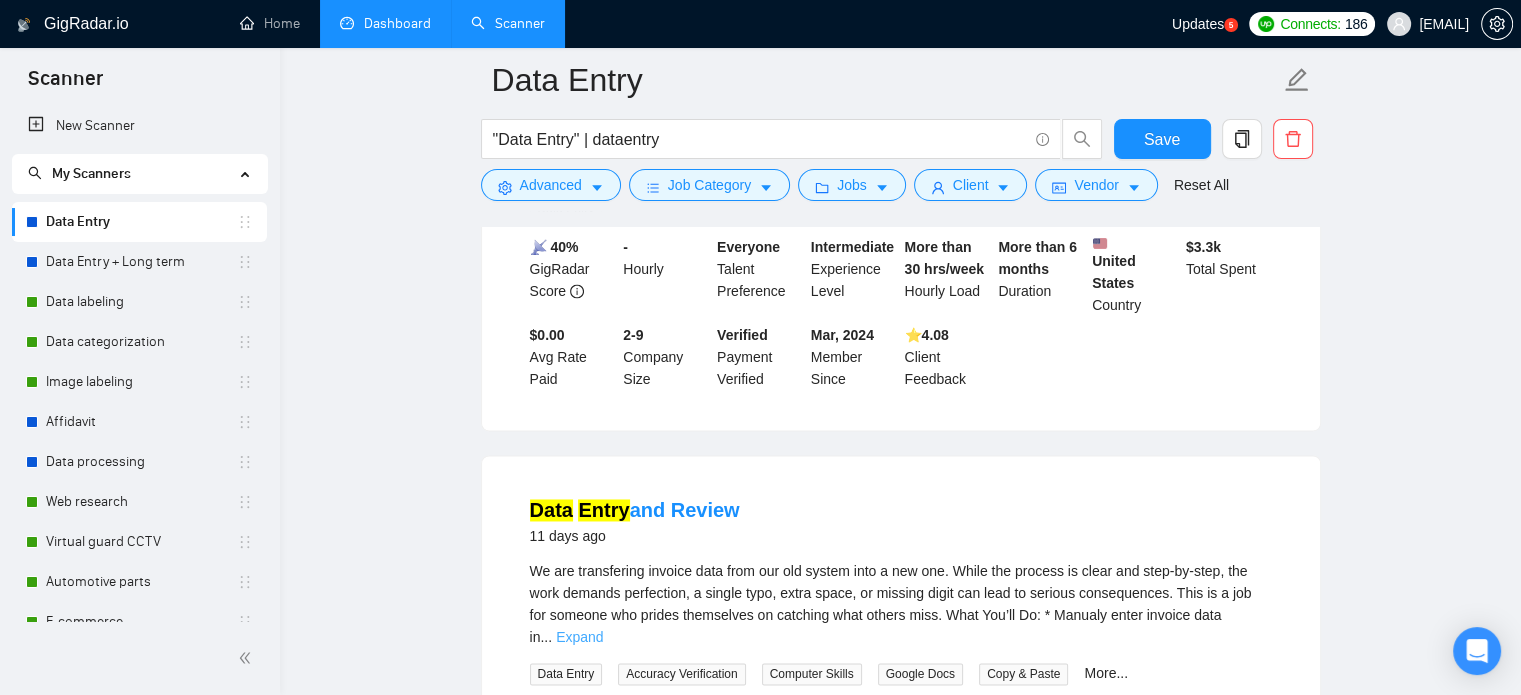 click on "Expand" at bounding box center [579, 637] 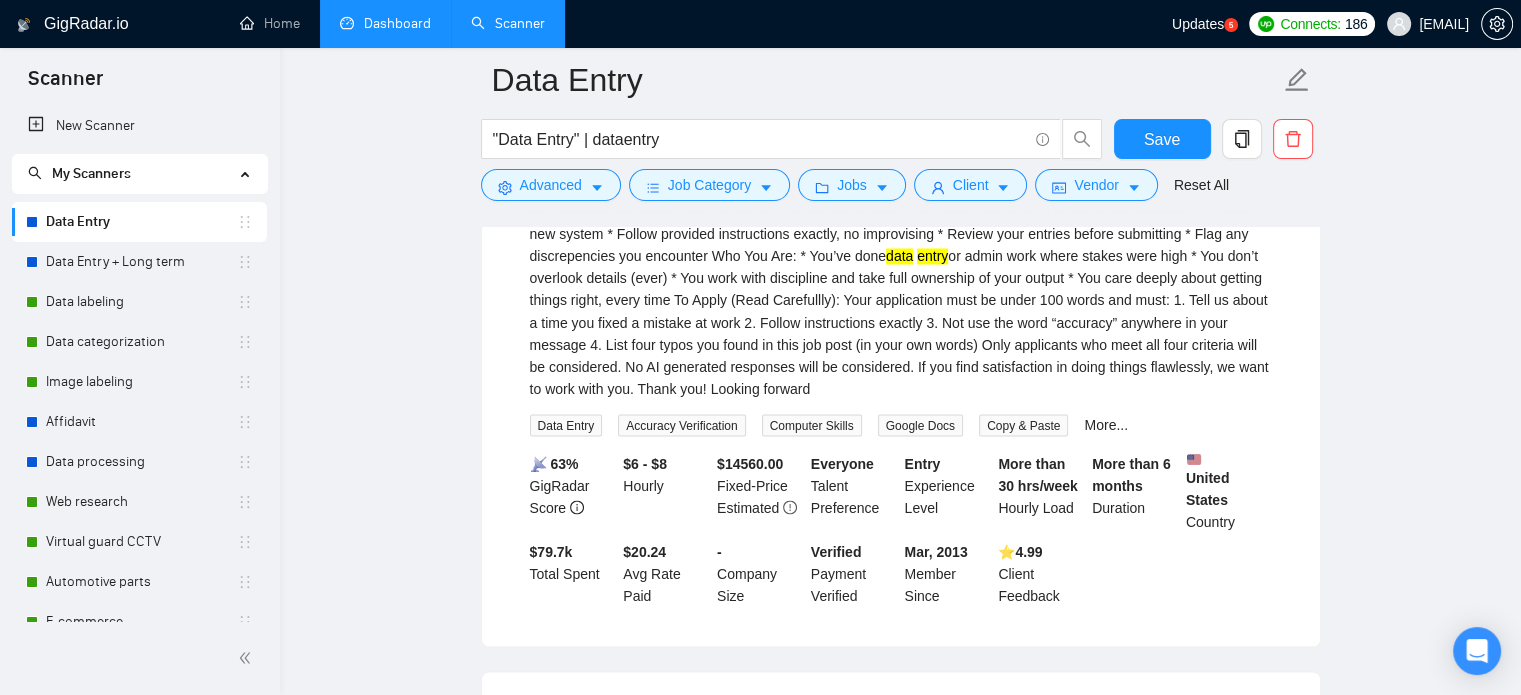 scroll, scrollTop: 11187, scrollLeft: 0, axis: vertical 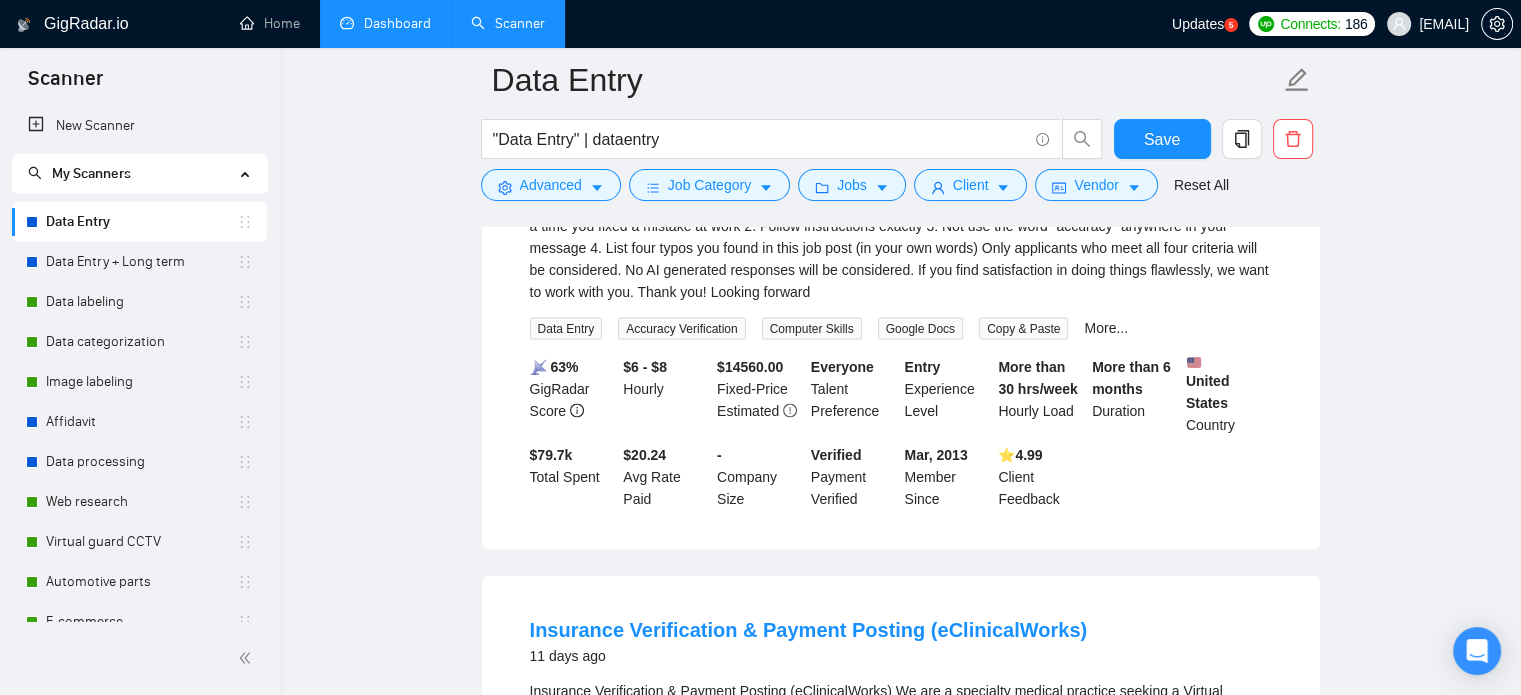click on "..." at bounding box center (550, 756) 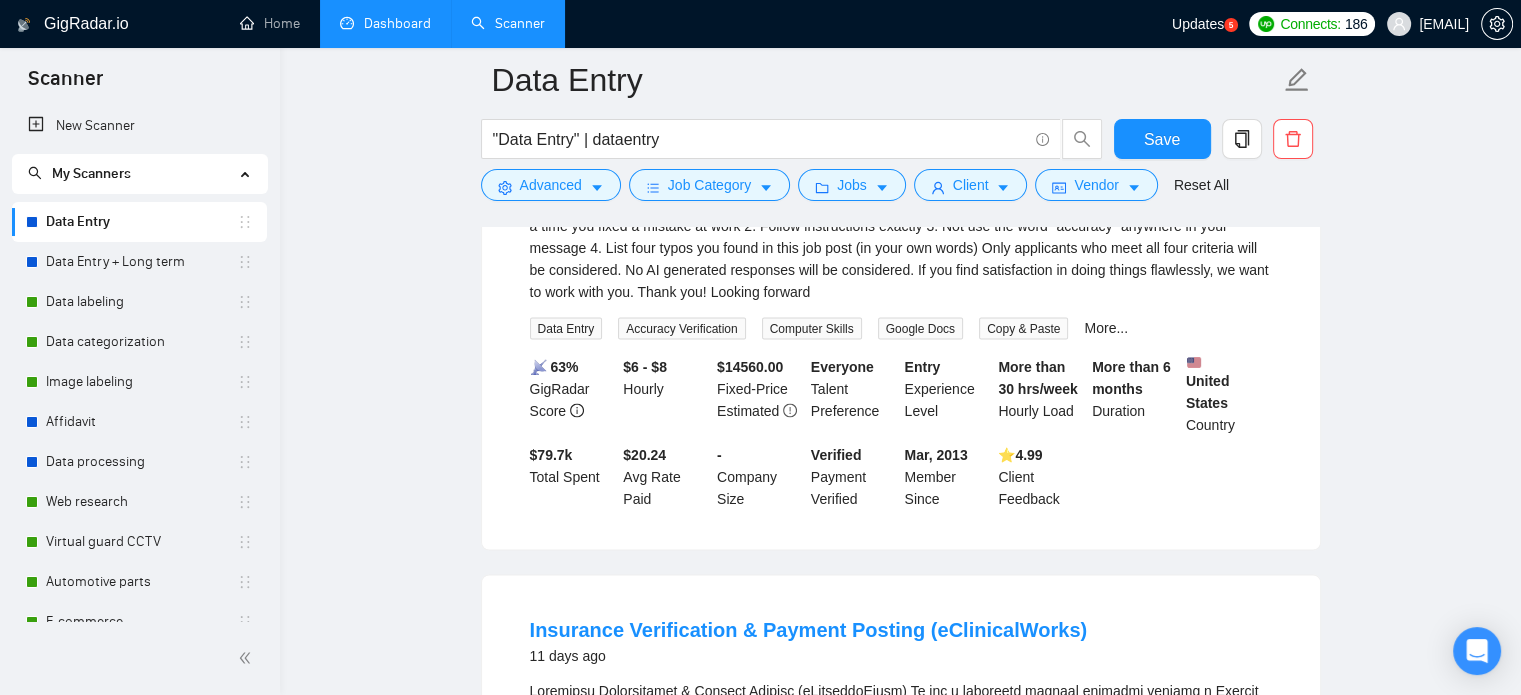 drag, startPoint x: 648, startPoint y: 470, endPoint x: 733, endPoint y: 472, distance: 85.02353 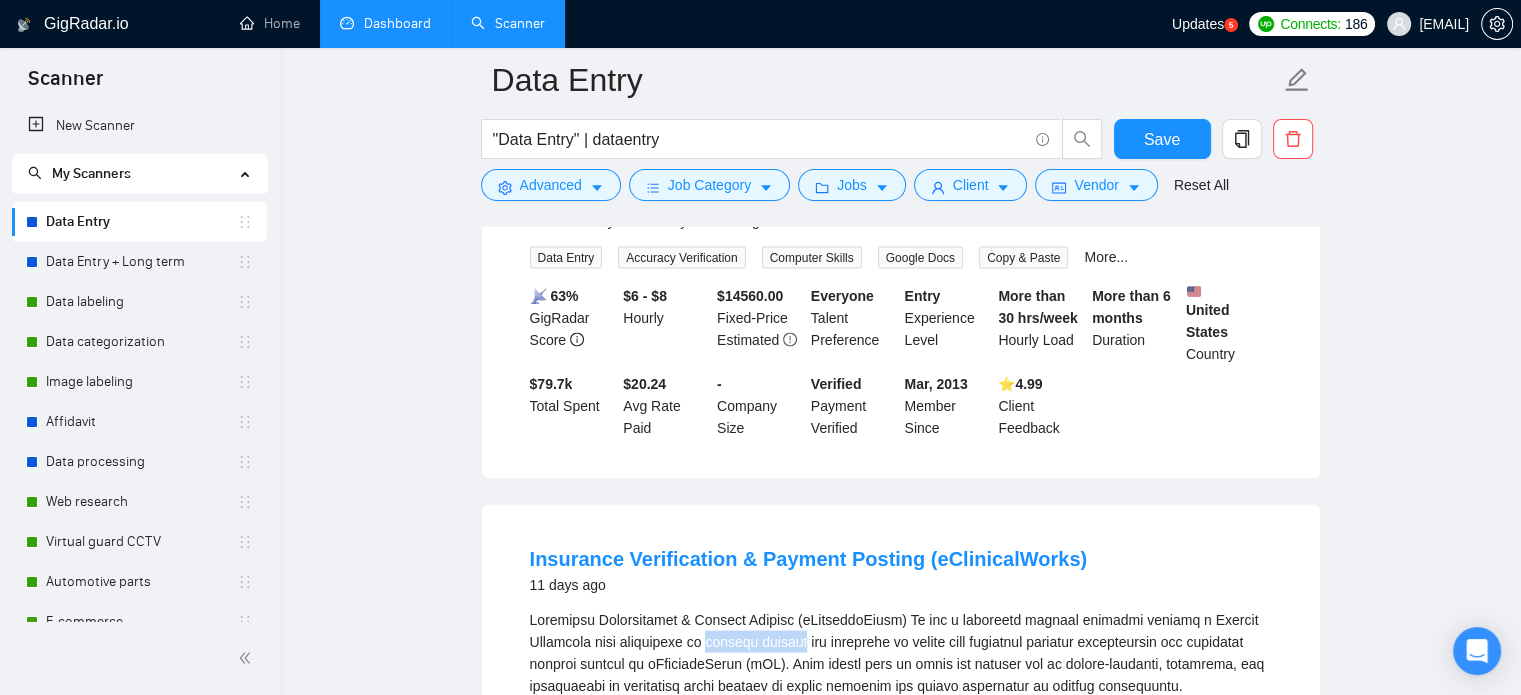 scroll, scrollTop: 11287, scrollLeft: 0, axis: vertical 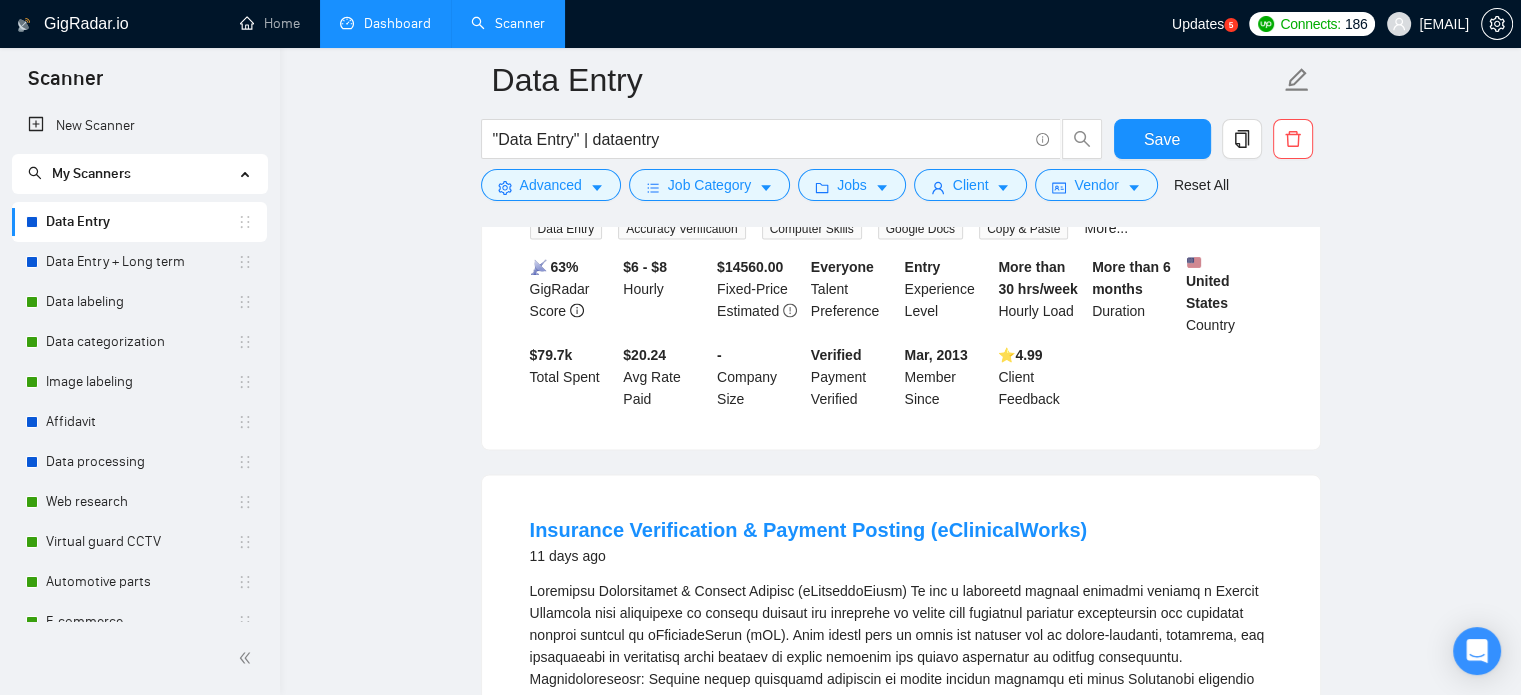 drag, startPoint x: 525, startPoint y: 562, endPoint x: 618, endPoint y: 562, distance: 93 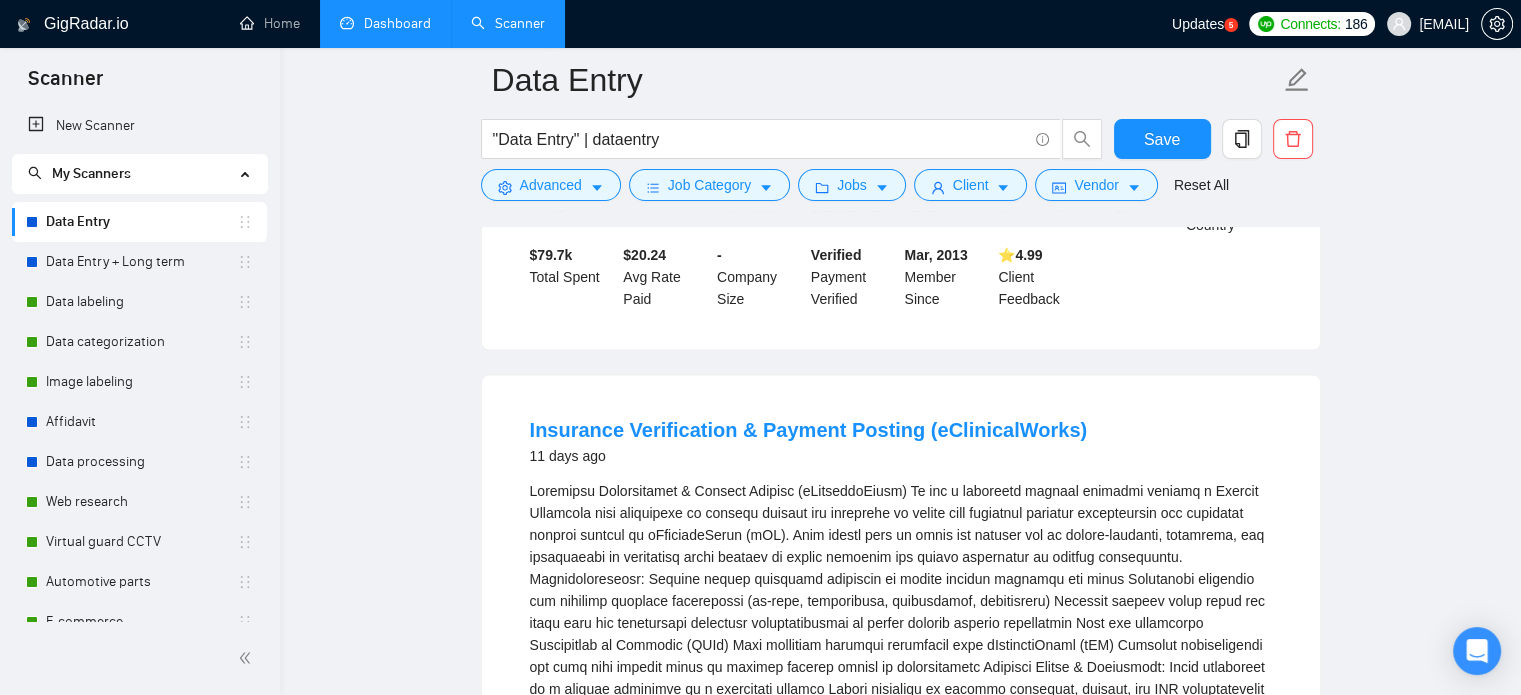 drag, startPoint x: 840, startPoint y: 599, endPoint x: 969, endPoint y: 603, distance: 129.062 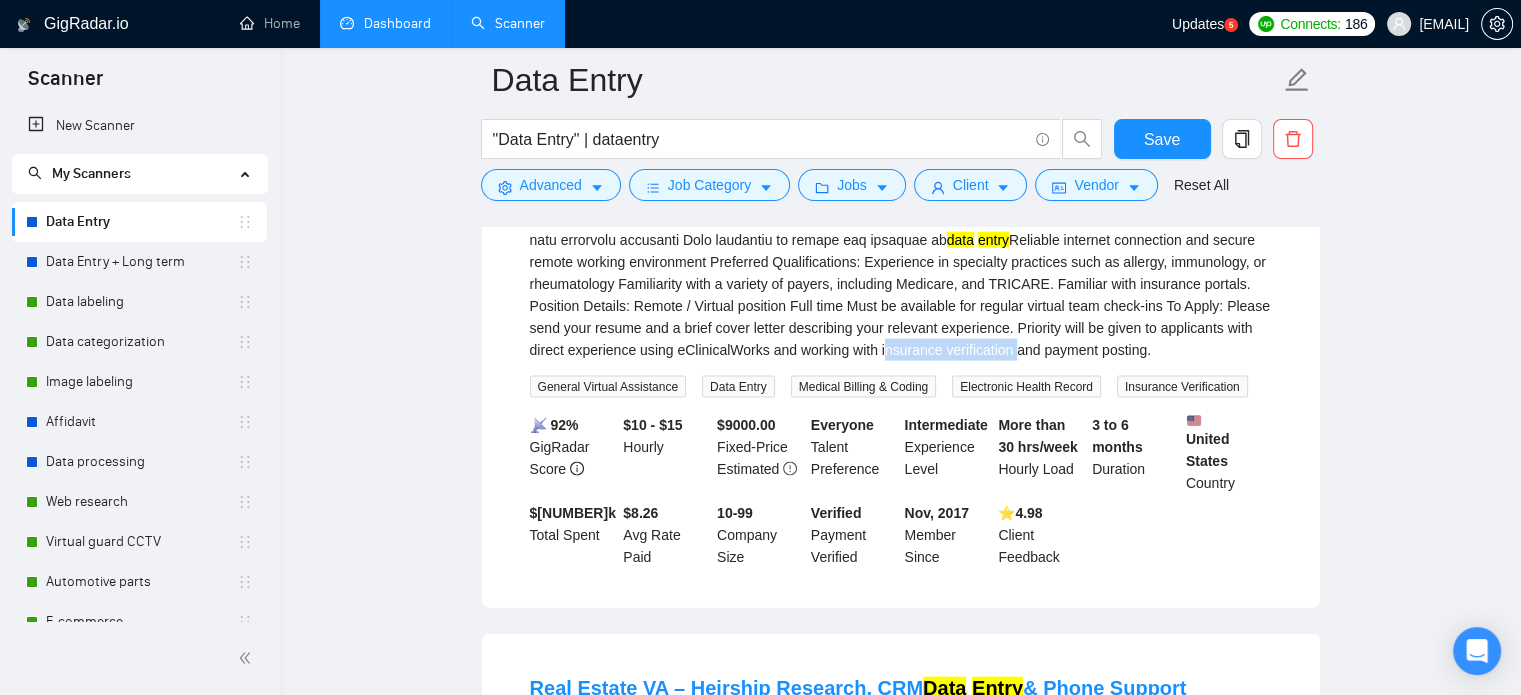scroll, scrollTop: 11987, scrollLeft: 0, axis: vertical 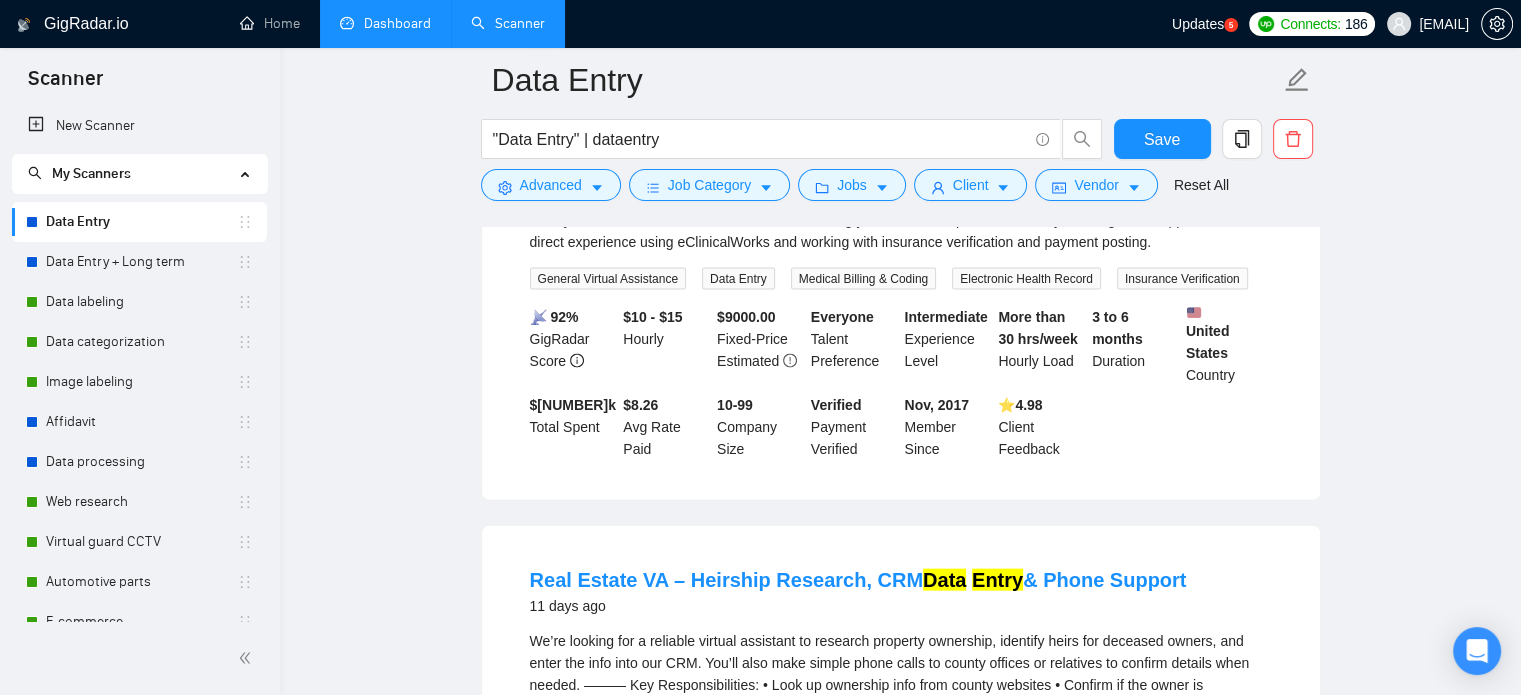 click on "Expand" at bounding box center [591, 707] 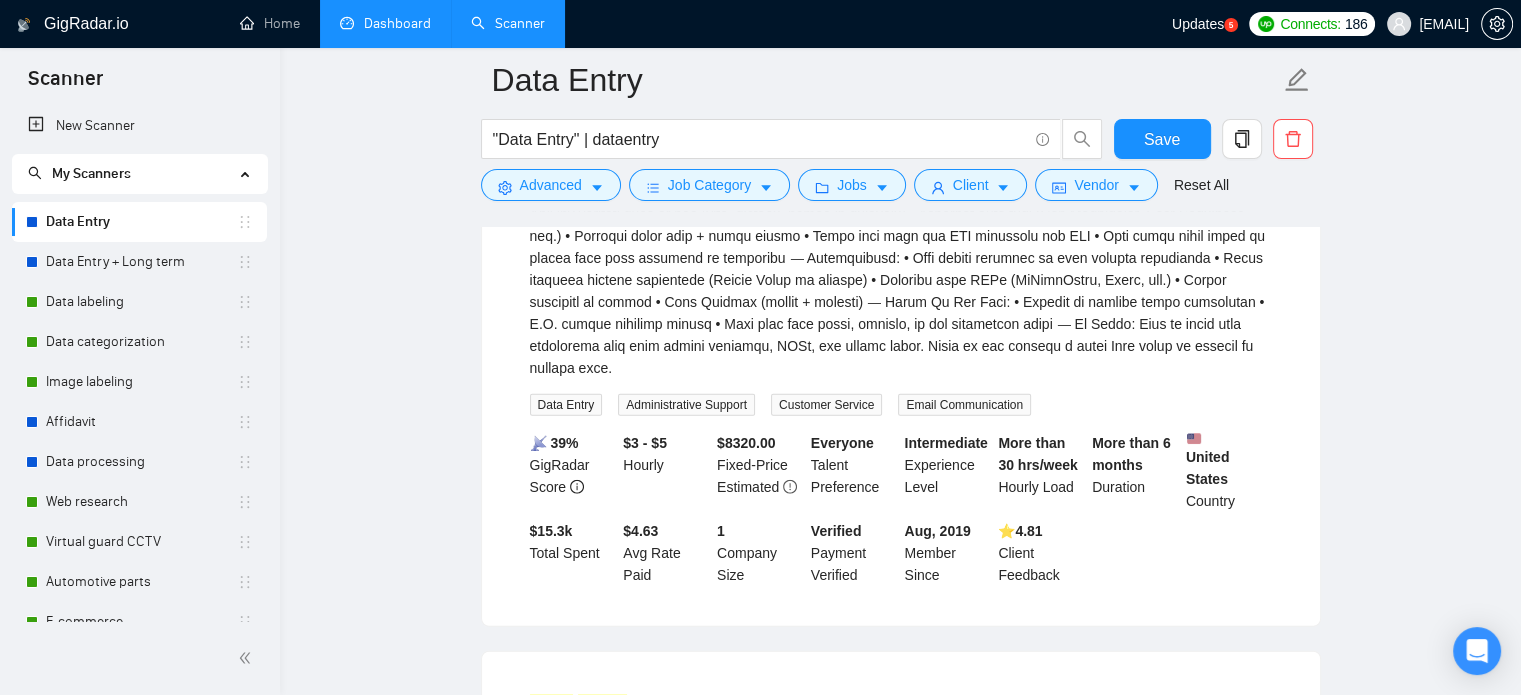 scroll, scrollTop: 12587, scrollLeft: 0, axis: vertical 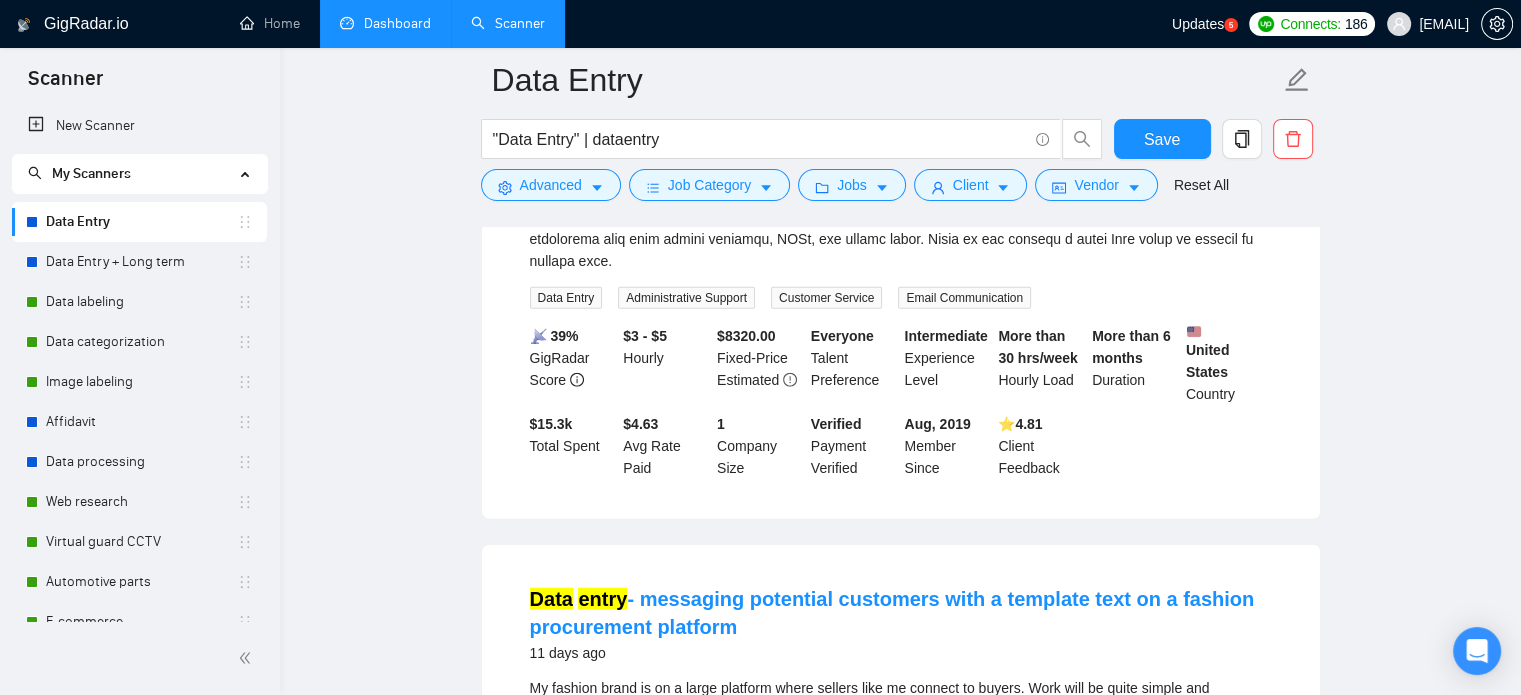 click on "Expand" at bounding box center (610, 754) 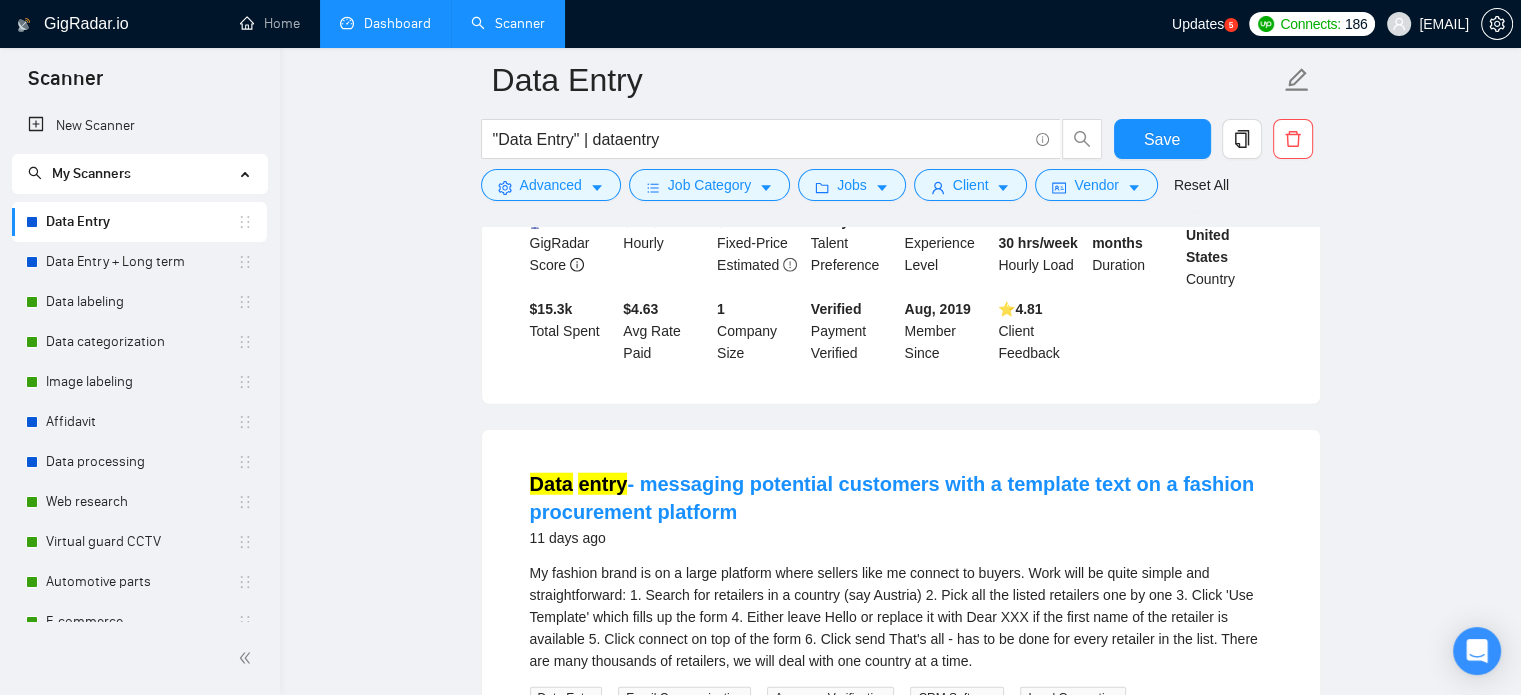scroll, scrollTop: 12787, scrollLeft: 0, axis: vertical 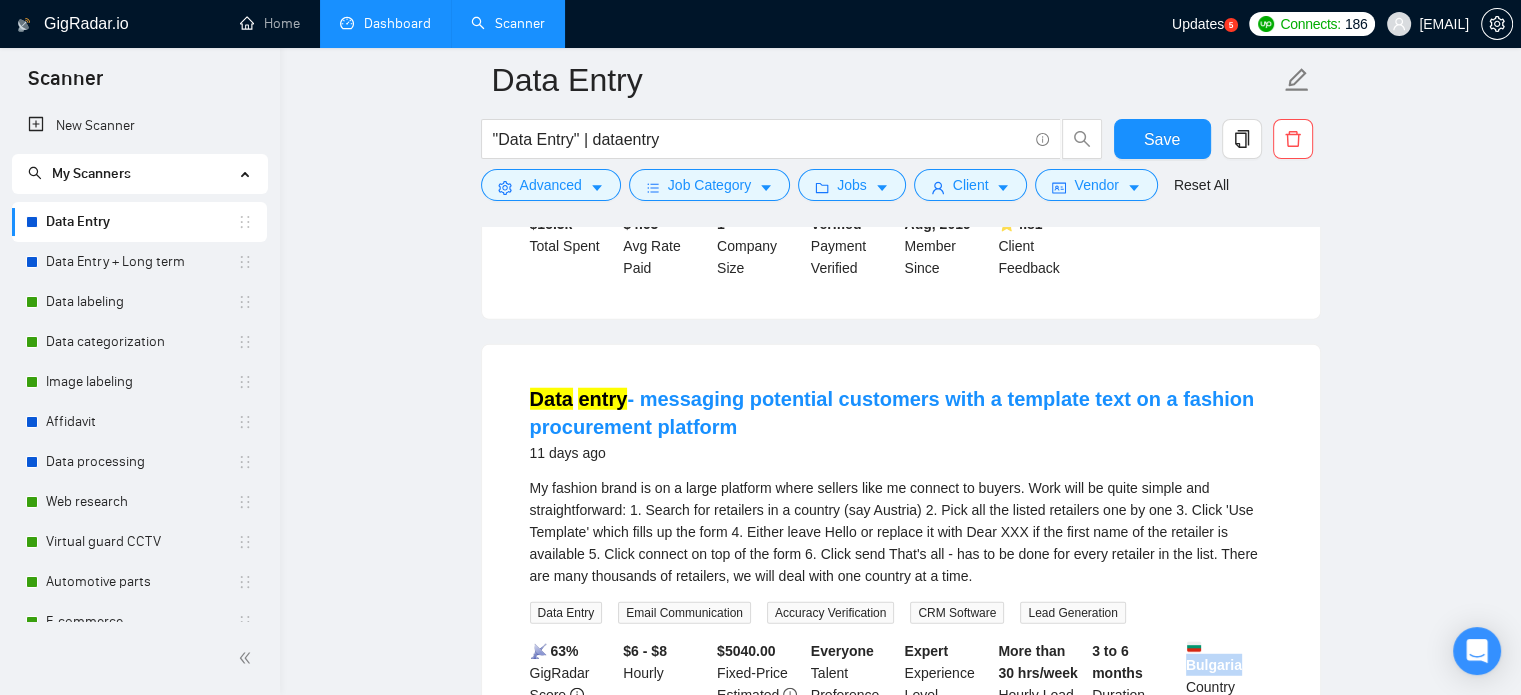 drag, startPoint x: 1238, startPoint y: 402, endPoint x: 1188, endPoint y: 406, distance: 50.159744 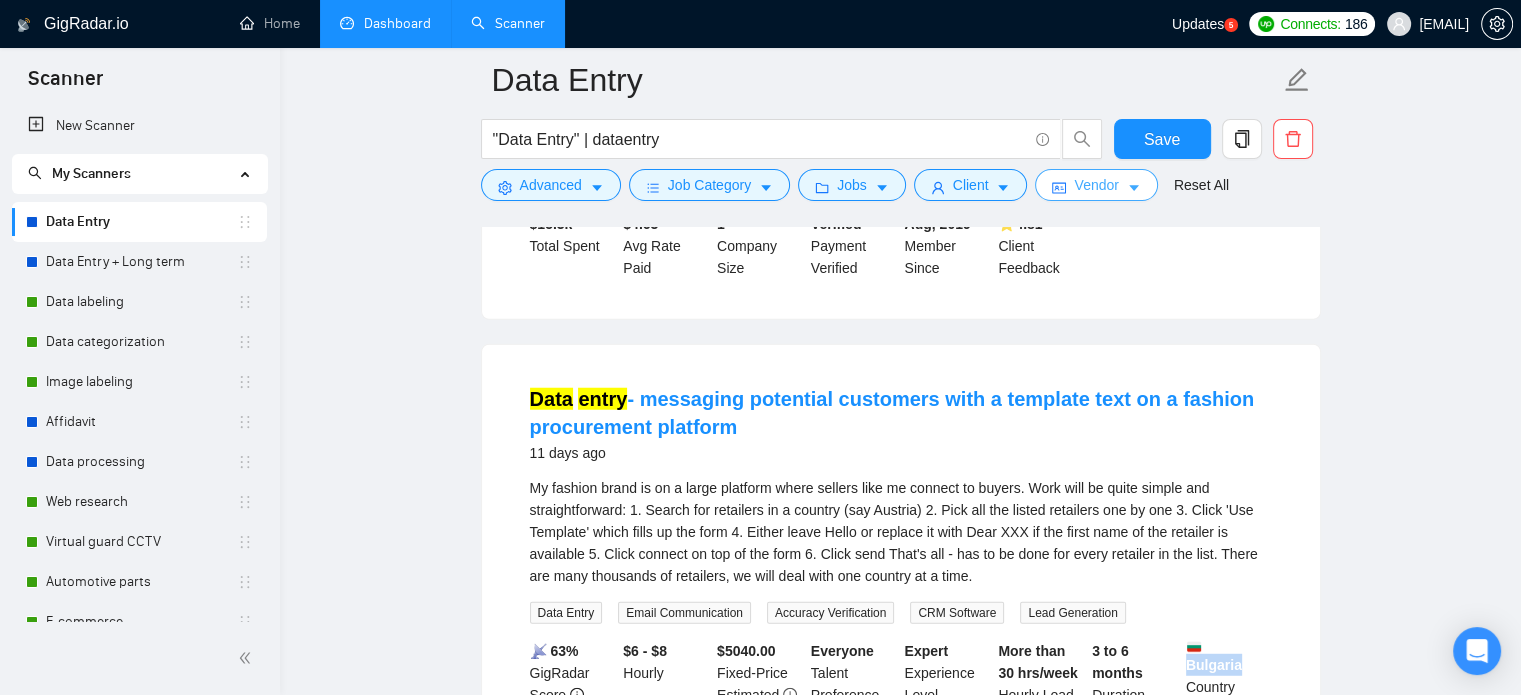 click on "Vendor" at bounding box center (1096, 185) 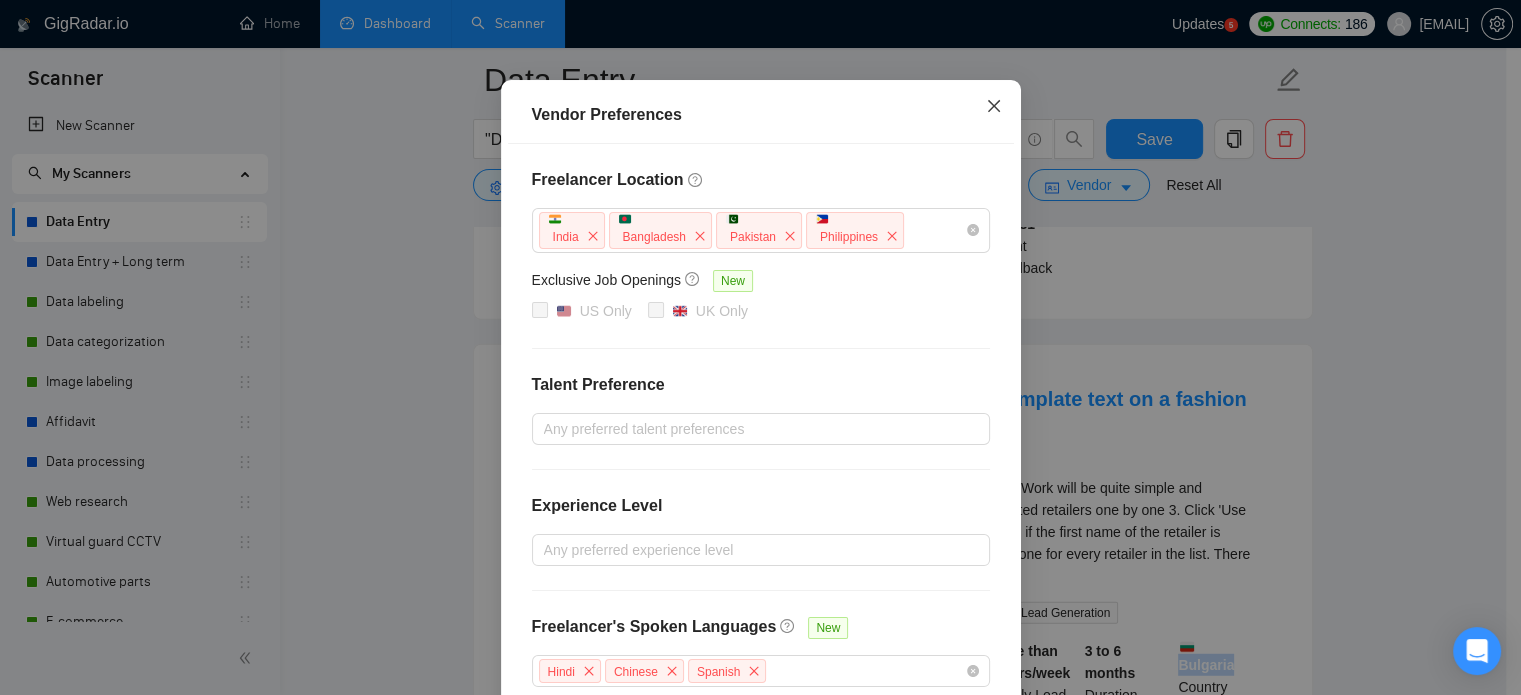 click 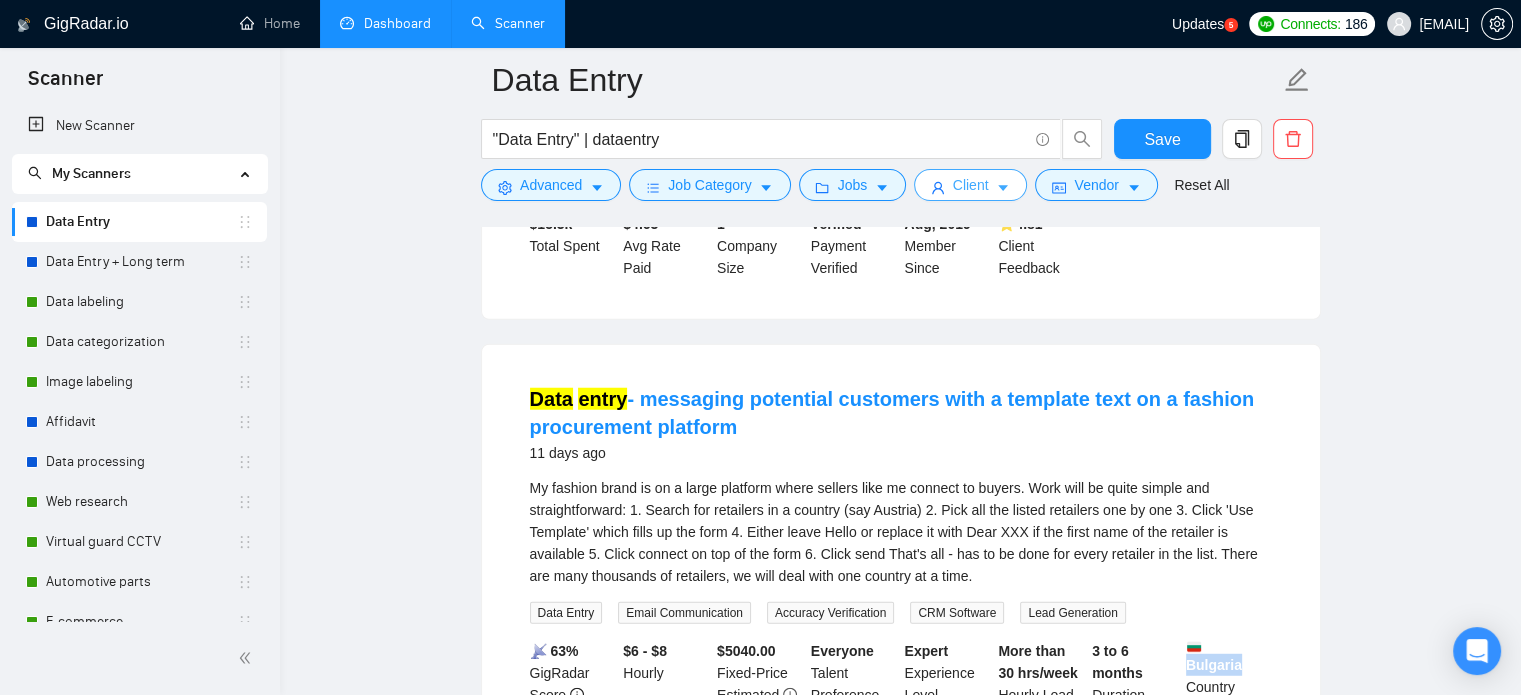 click on "Client" at bounding box center [971, 185] 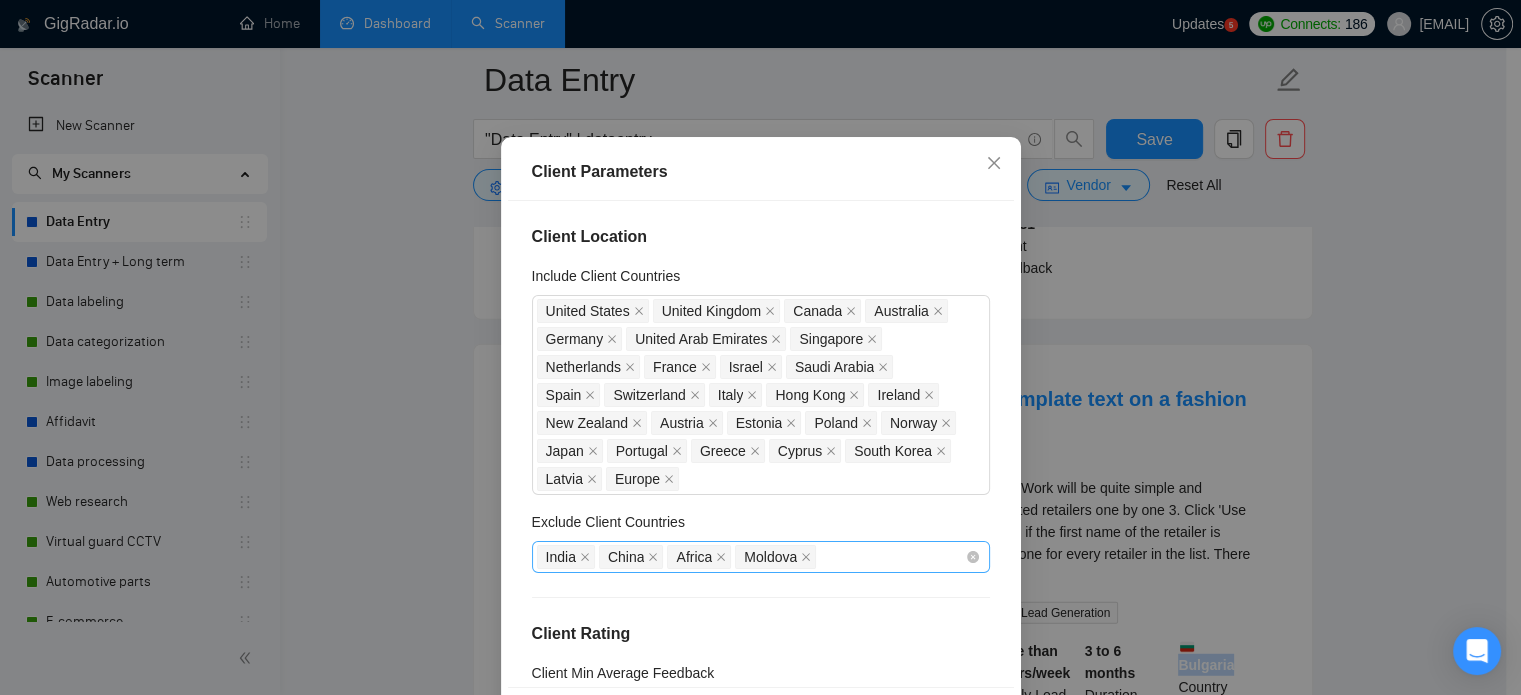 click on "[COUNTRY] [COUNTRY] [COUNTRY] [COUNTRY]" at bounding box center [751, 557] 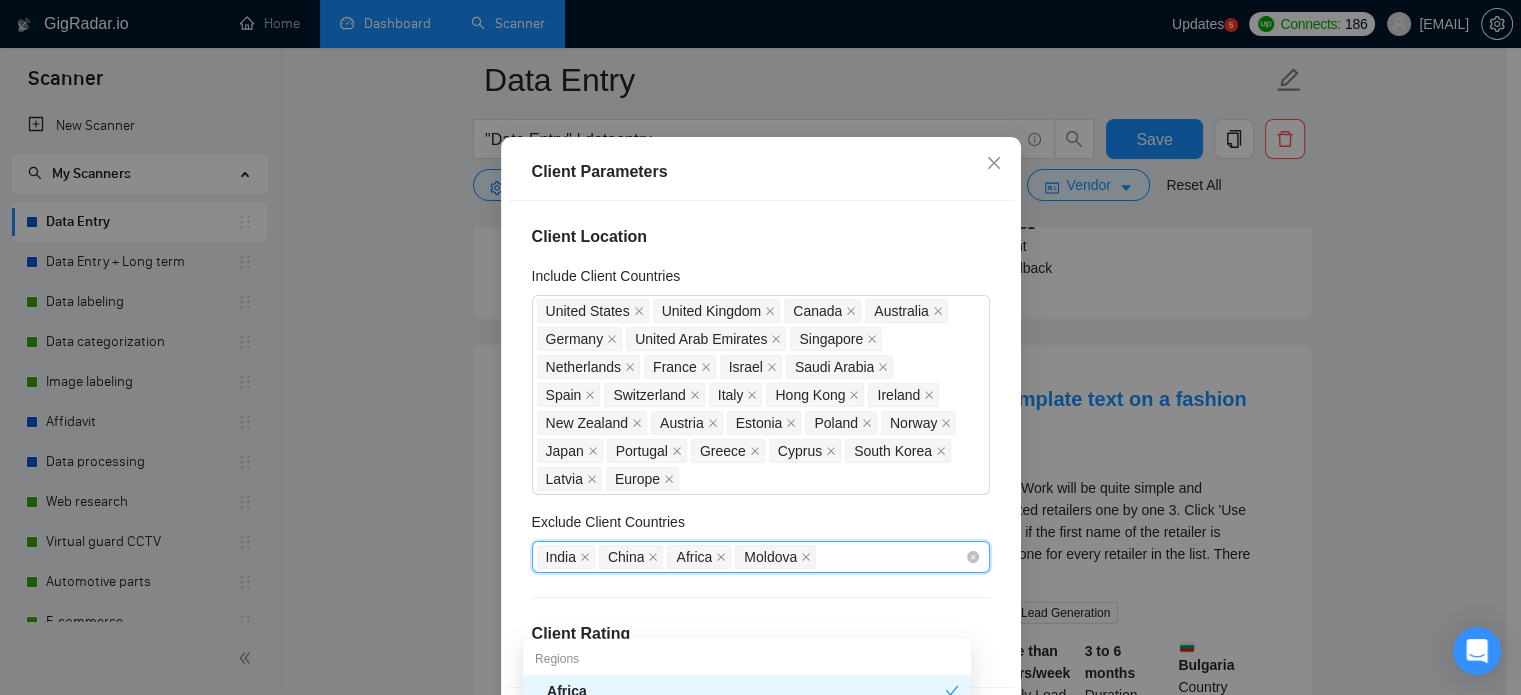 paste on "Bulgaria" 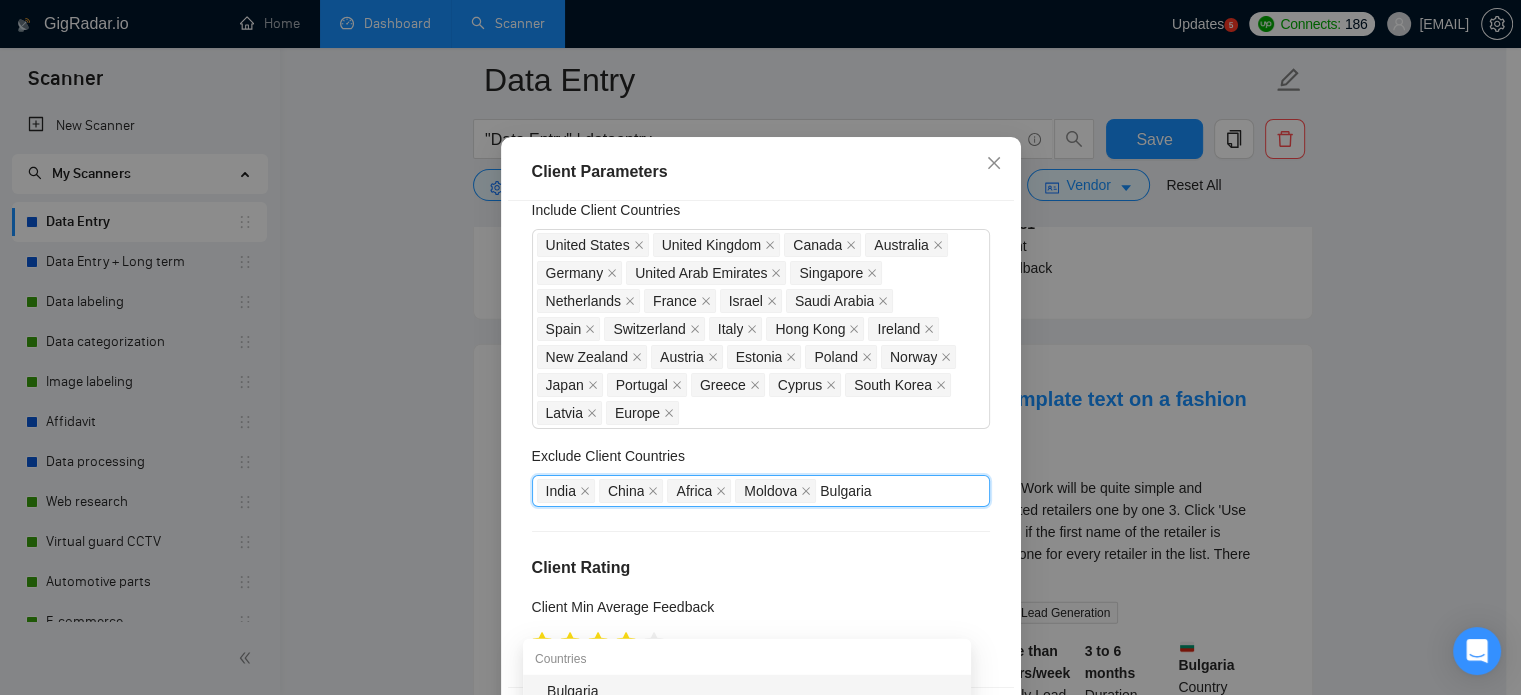 scroll, scrollTop: 100, scrollLeft: 0, axis: vertical 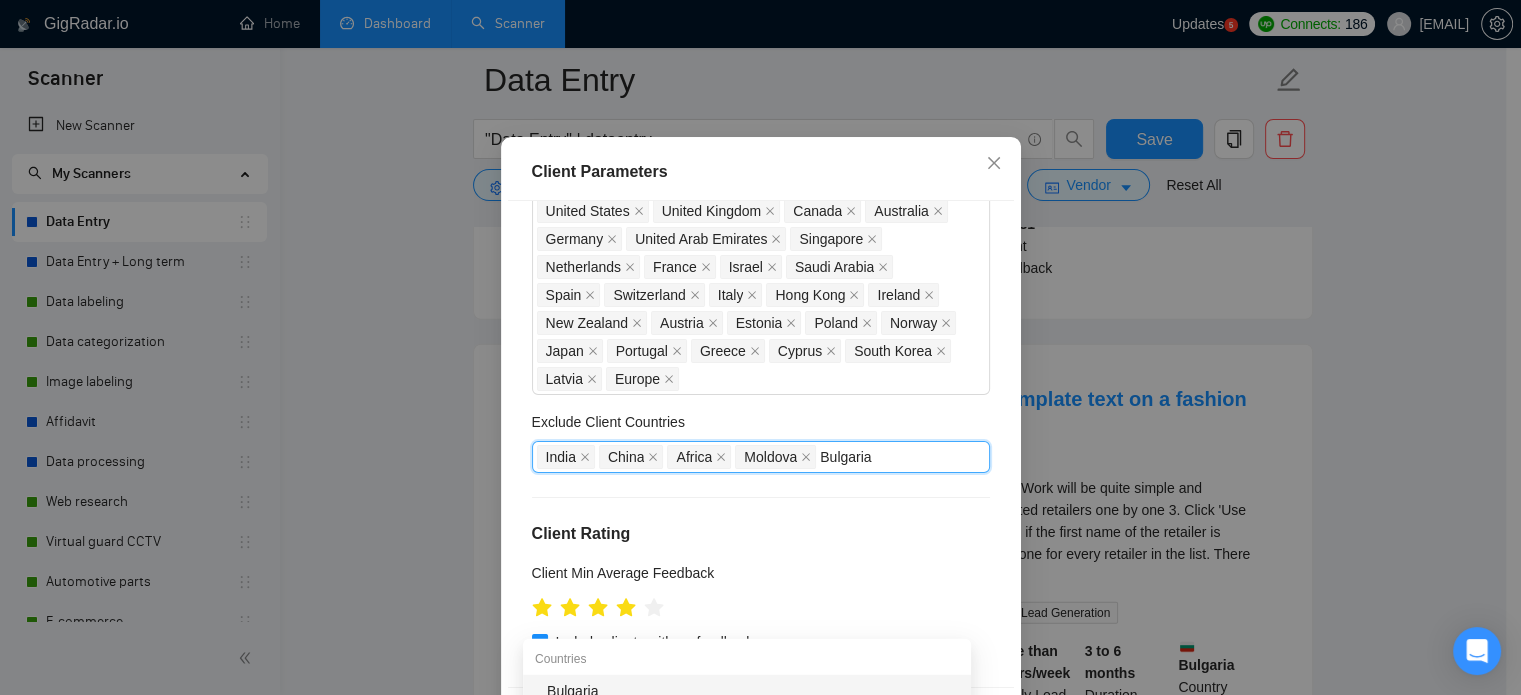 click on "Bulgaria" at bounding box center (747, 691) 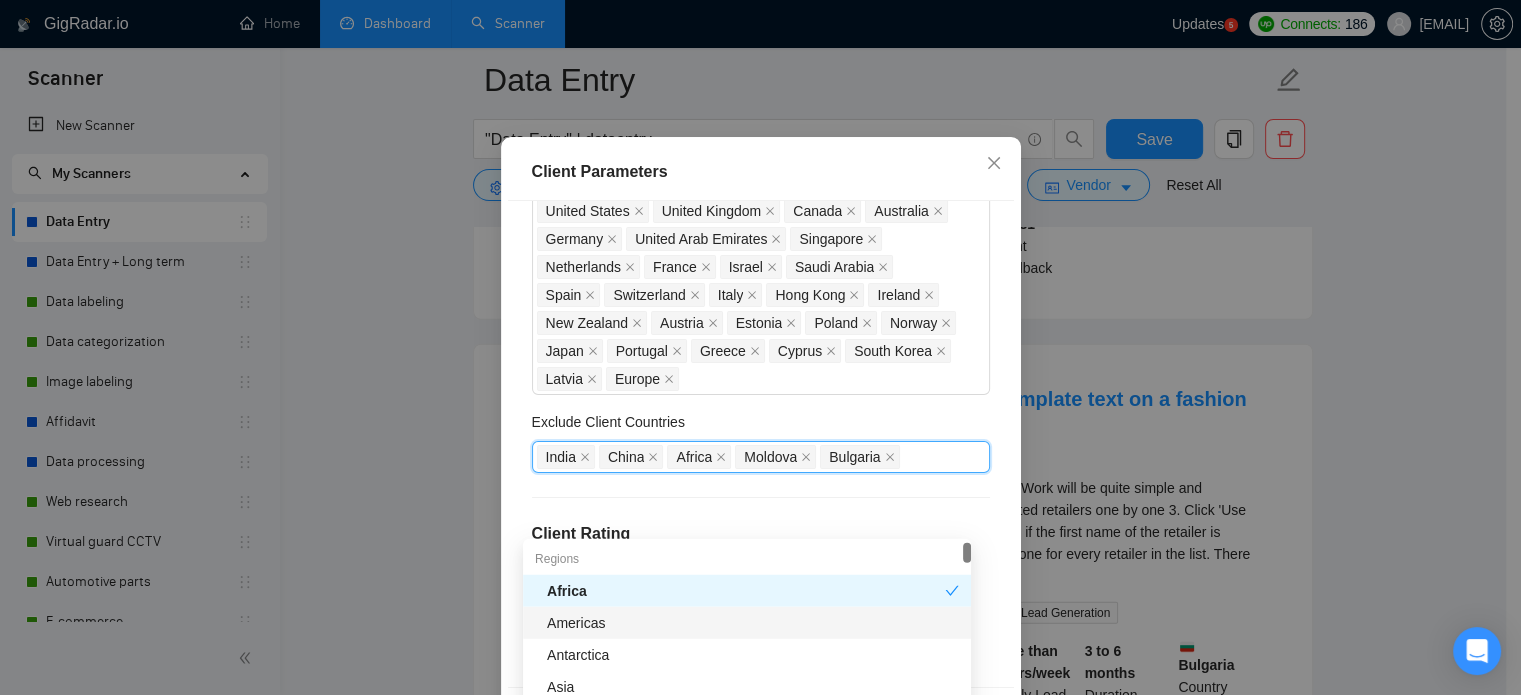 scroll, scrollTop: 200, scrollLeft: 0, axis: vertical 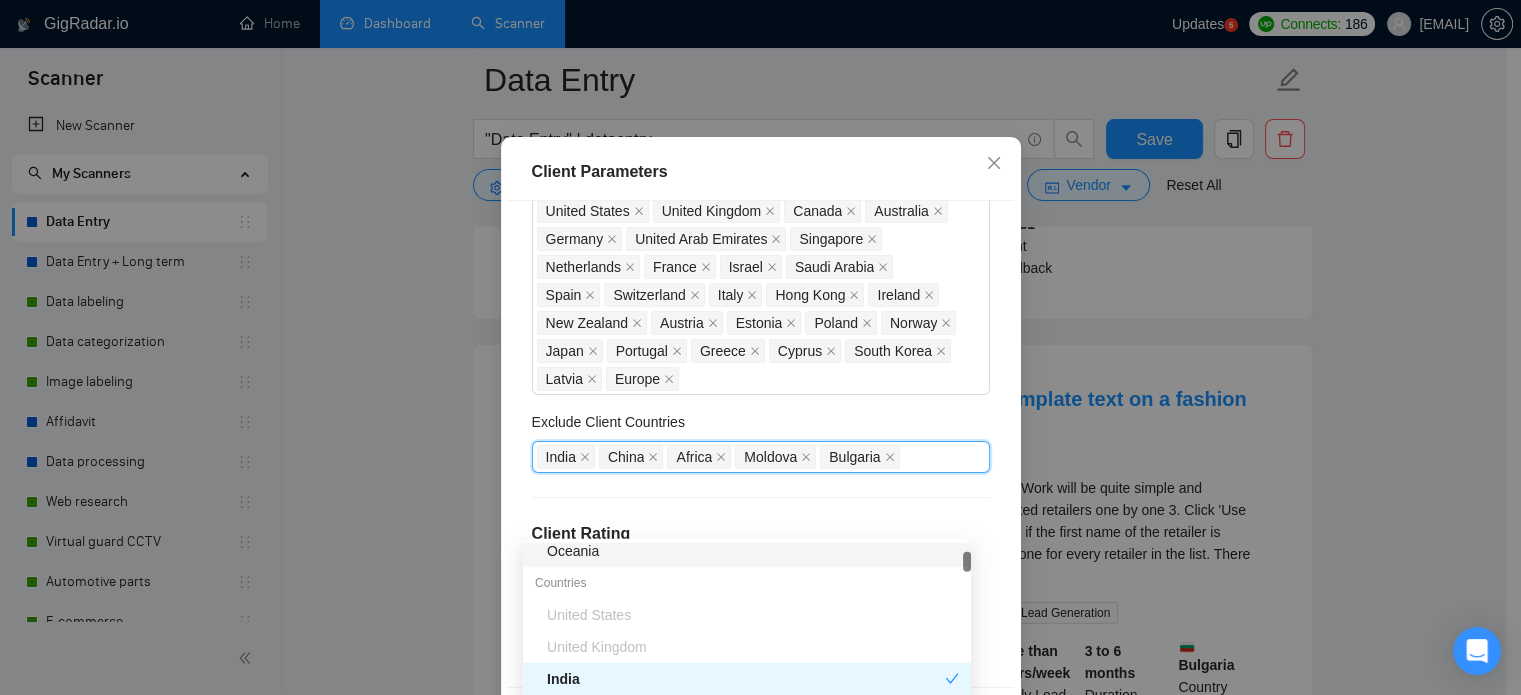 click on "Exclude Client Countries" at bounding box center [761, 426] 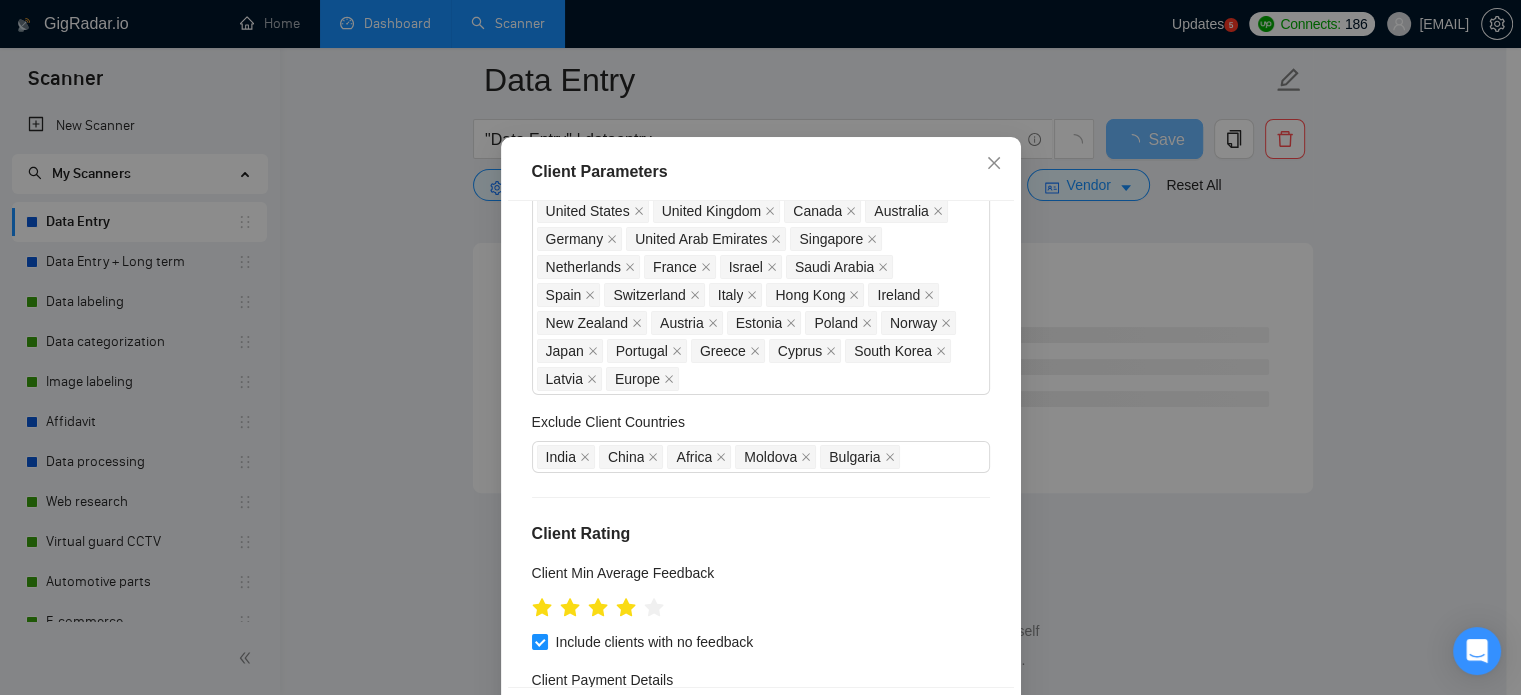 scroll, scrollTop: 8121, scrollLeft: 0, axis: vertical 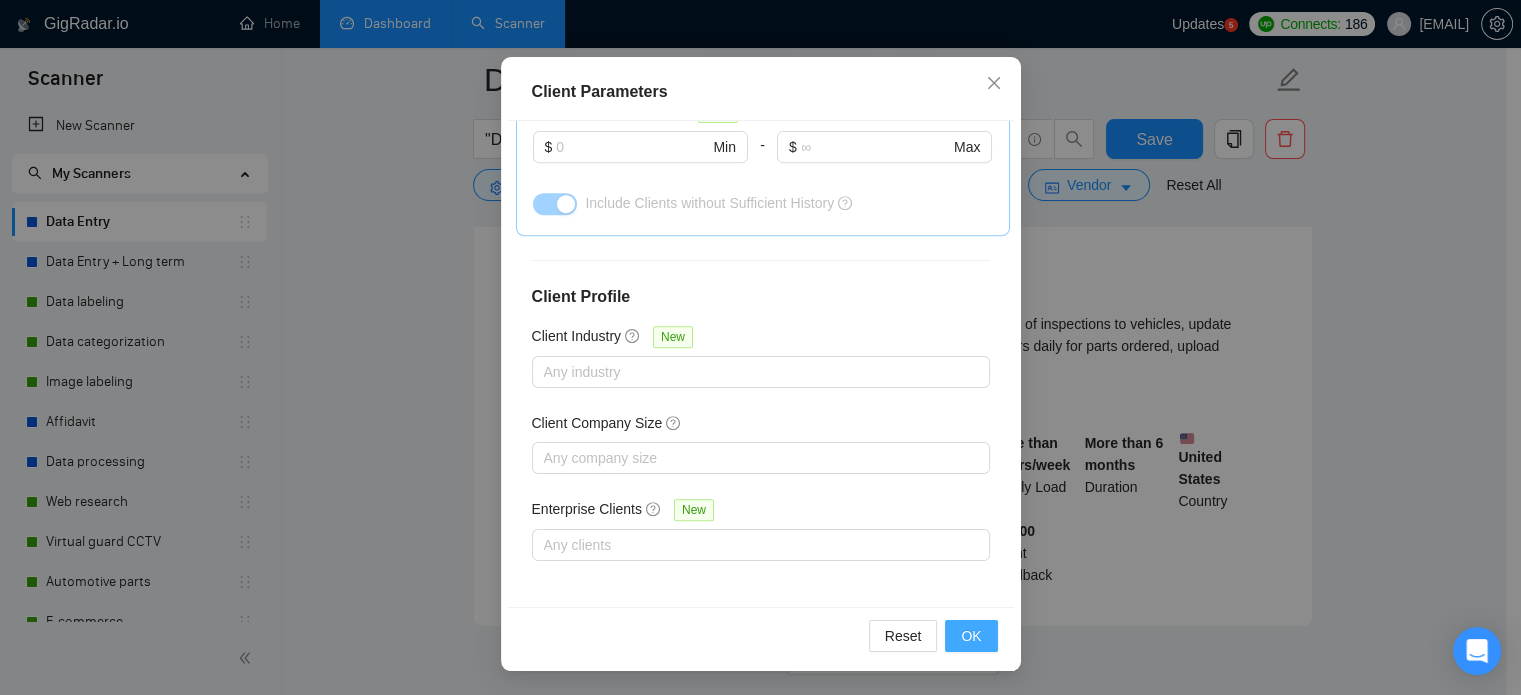 click on "OK" at bounding box center (971, 636) 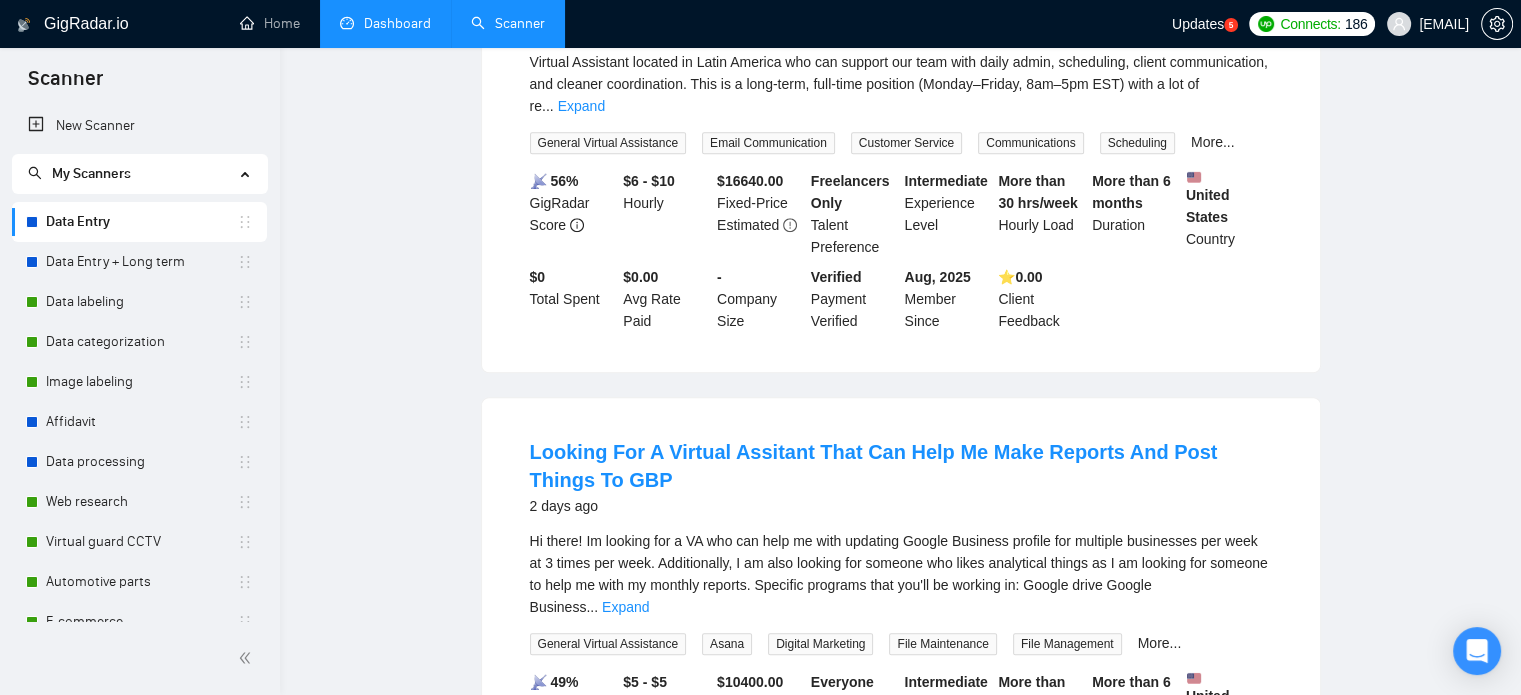 scroll, scrollTop: 0, scrollLeft: 0, axis: both 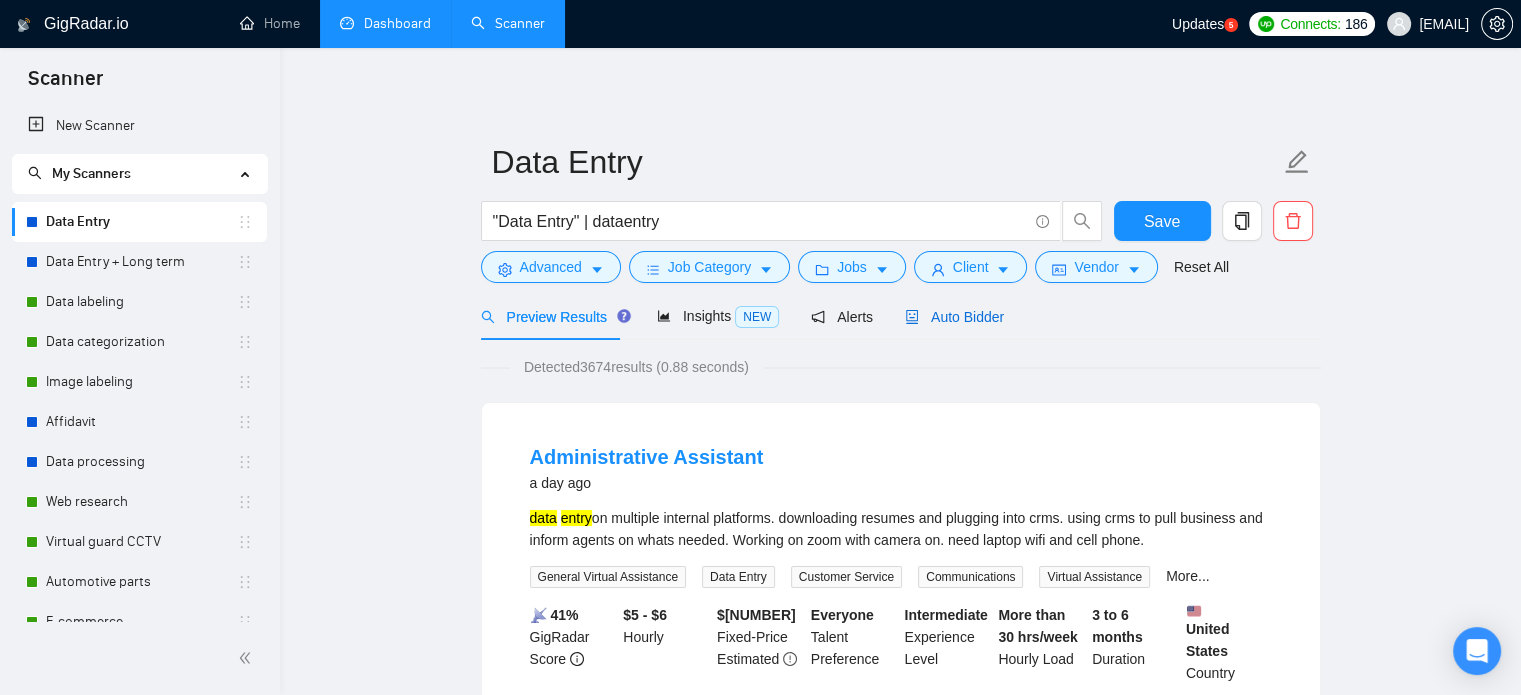 click on "Auto Bidder" at bounding box center [954, 317] 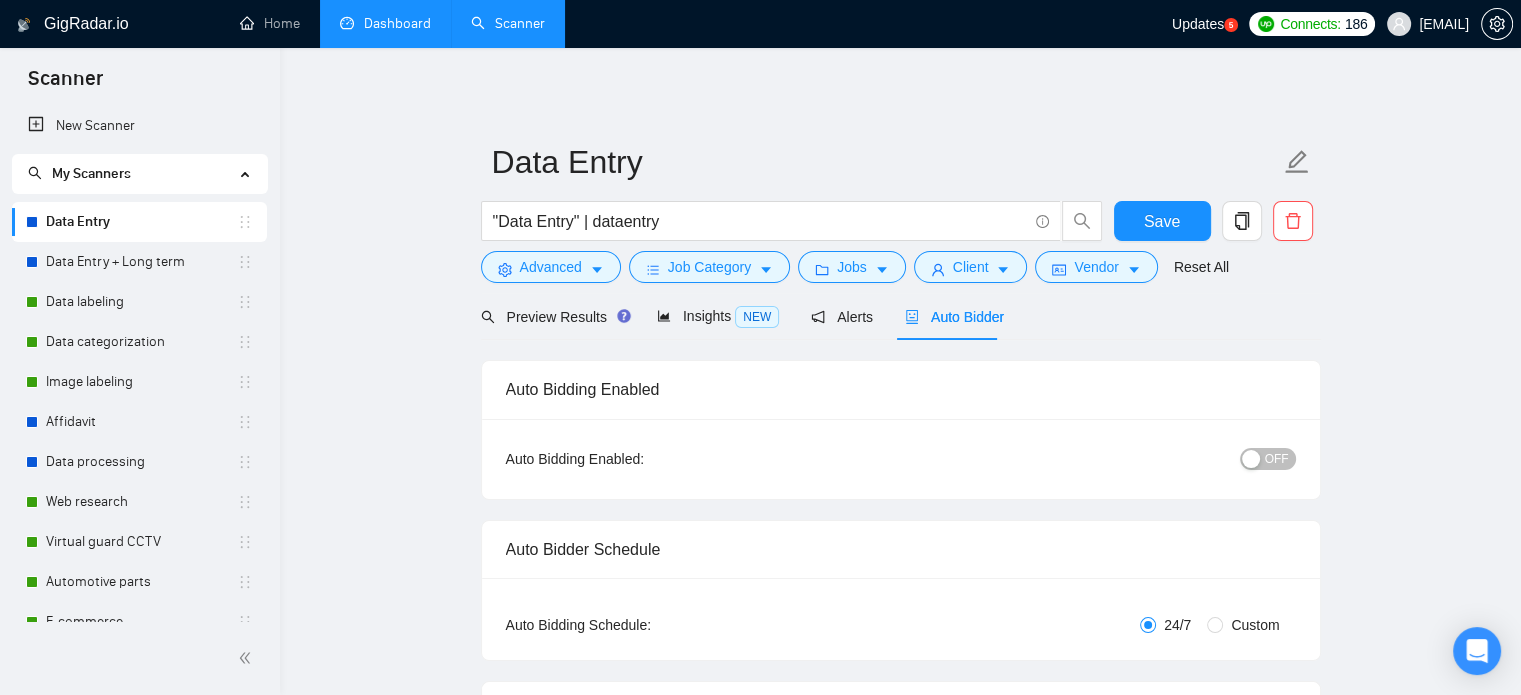 type 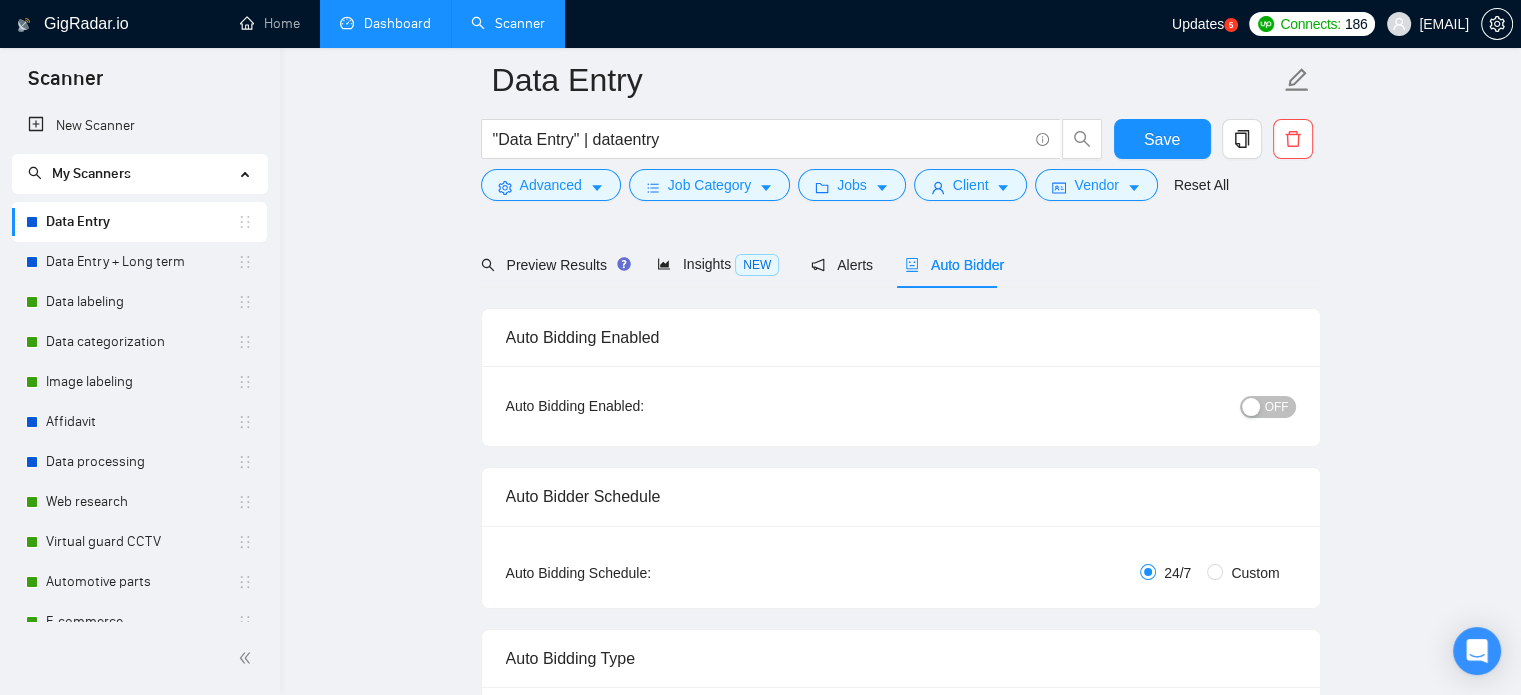 scroll, scrollTop: 100, scrollLeft: 0, axis: vertical 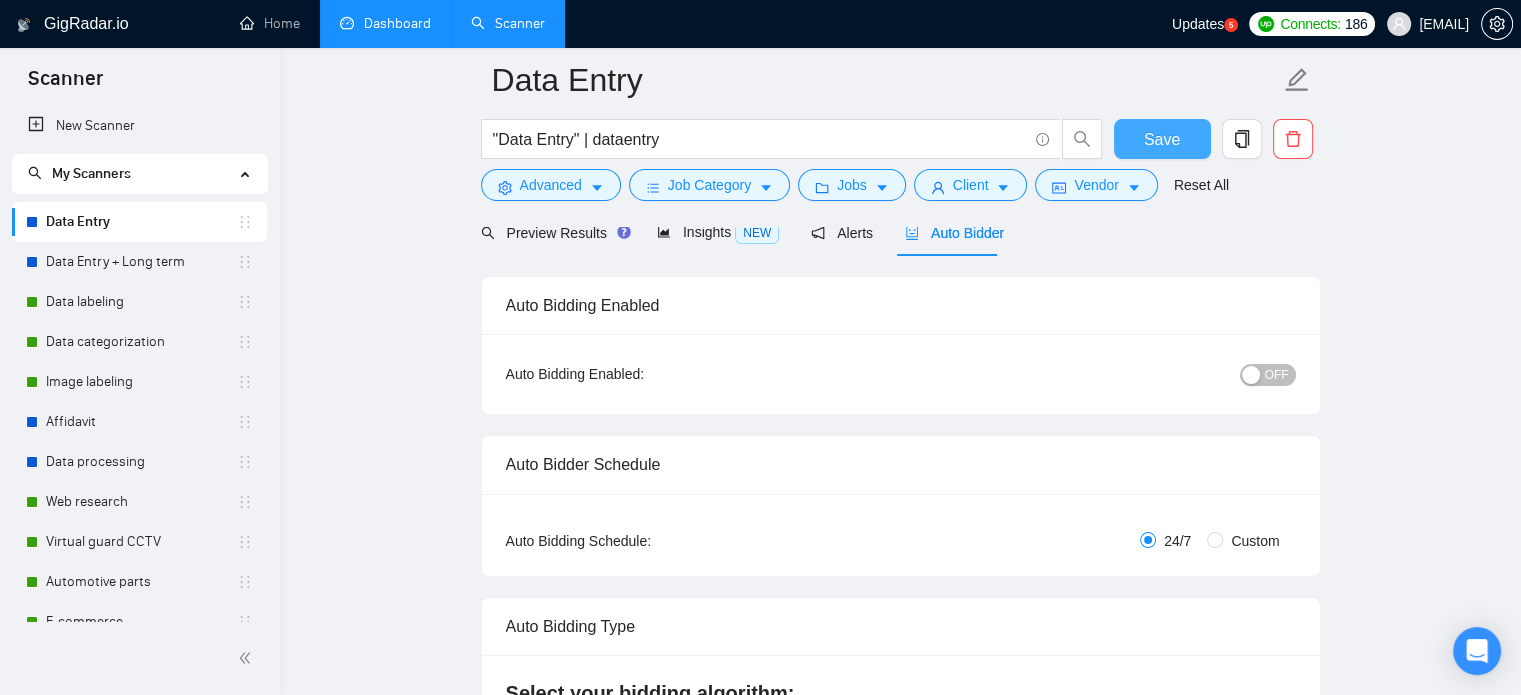 click on "Save" at bounding box center (1162, 139) 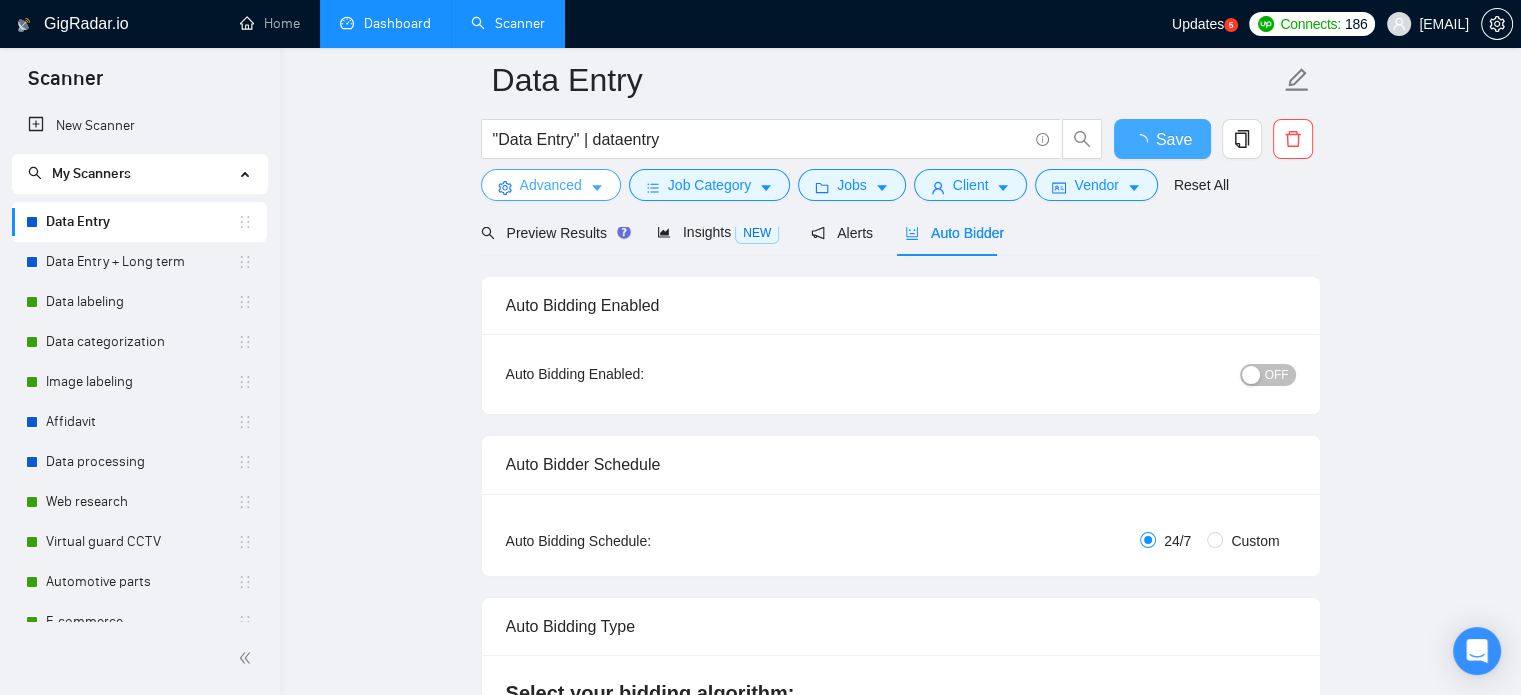 type 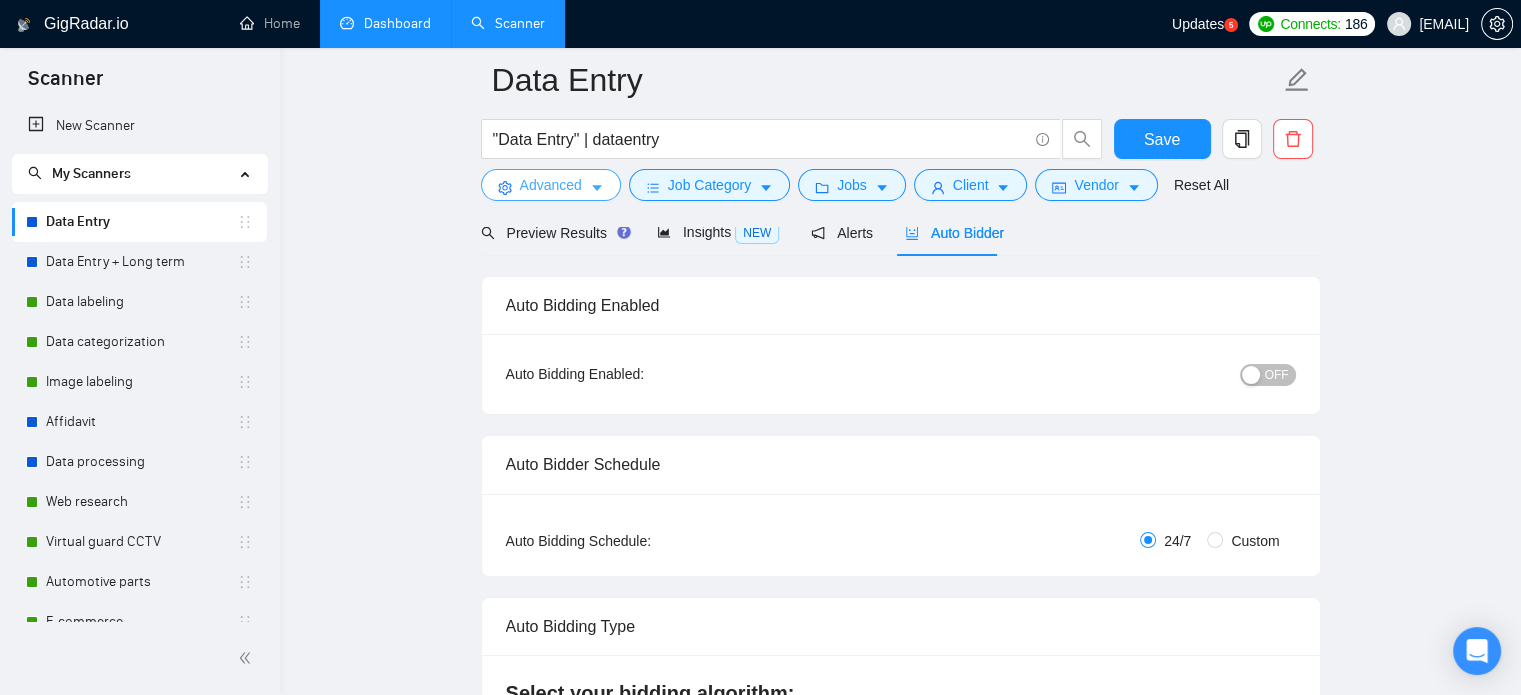 click on "Advanced" at bounding box center [551, 185] 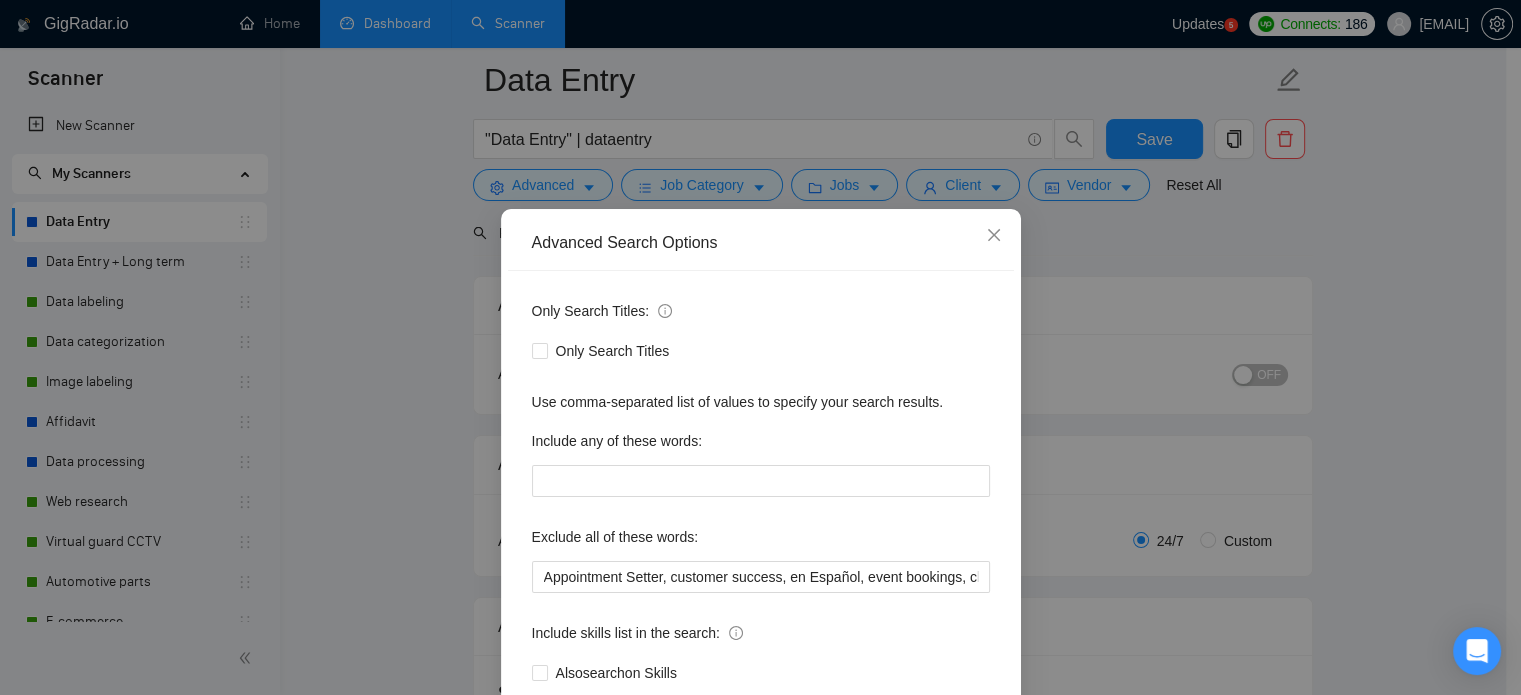 scroll, scrollTop: 0, scrollLeft: 0, axis: both 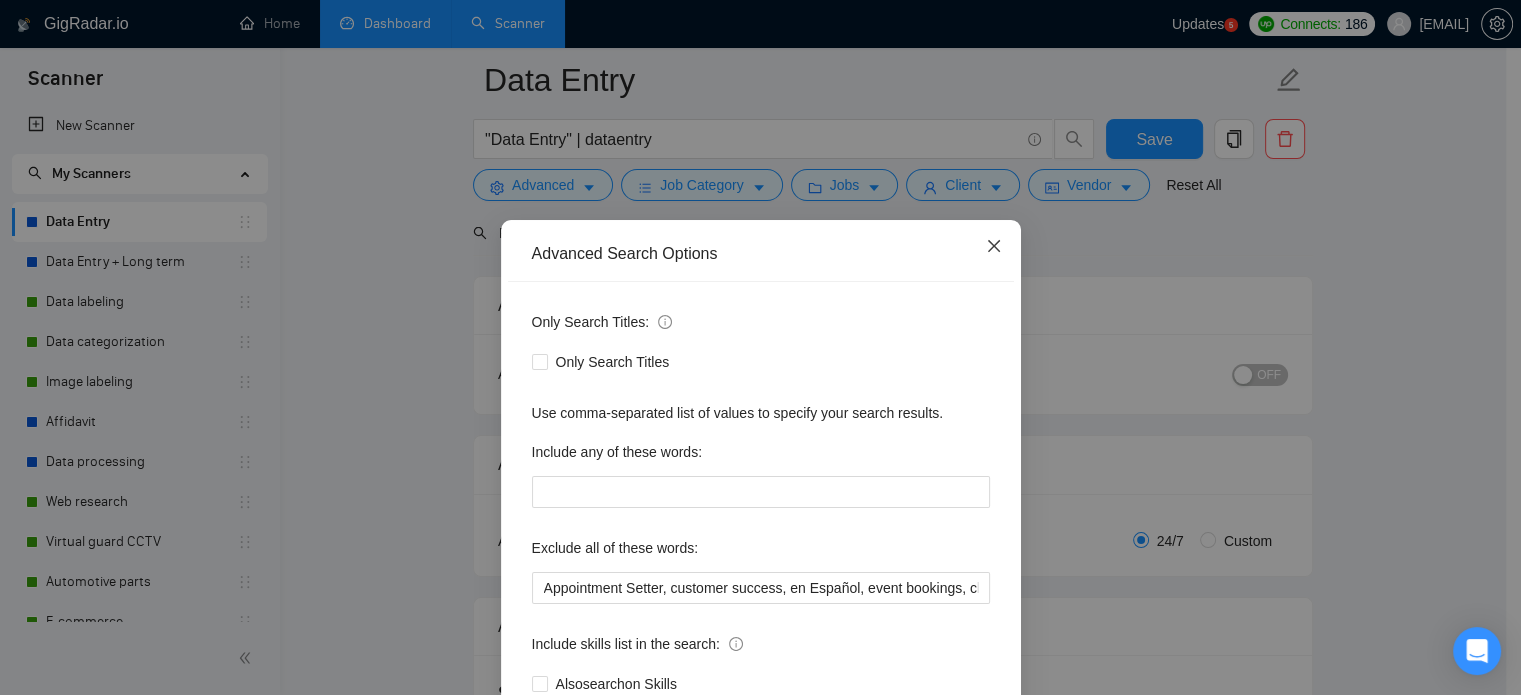 click 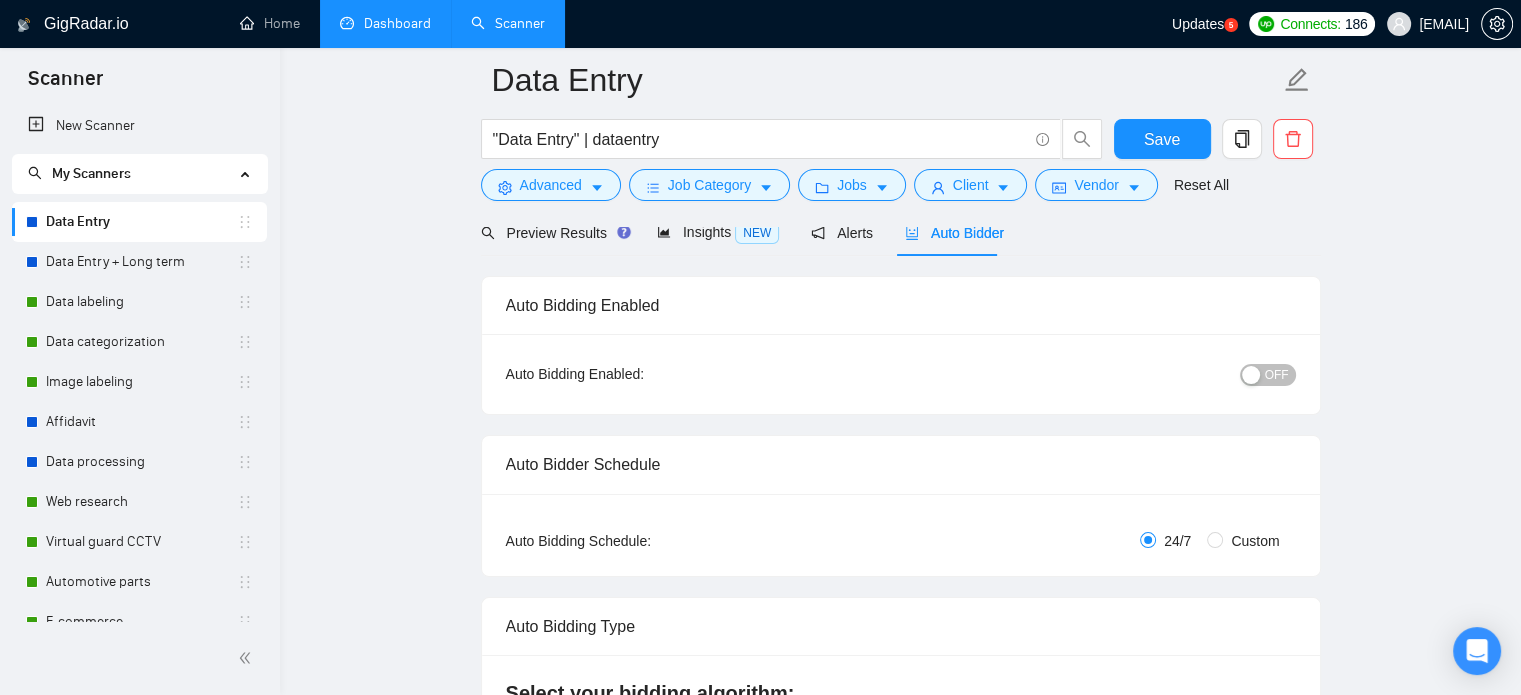 click at bounding box center (1251, 375) 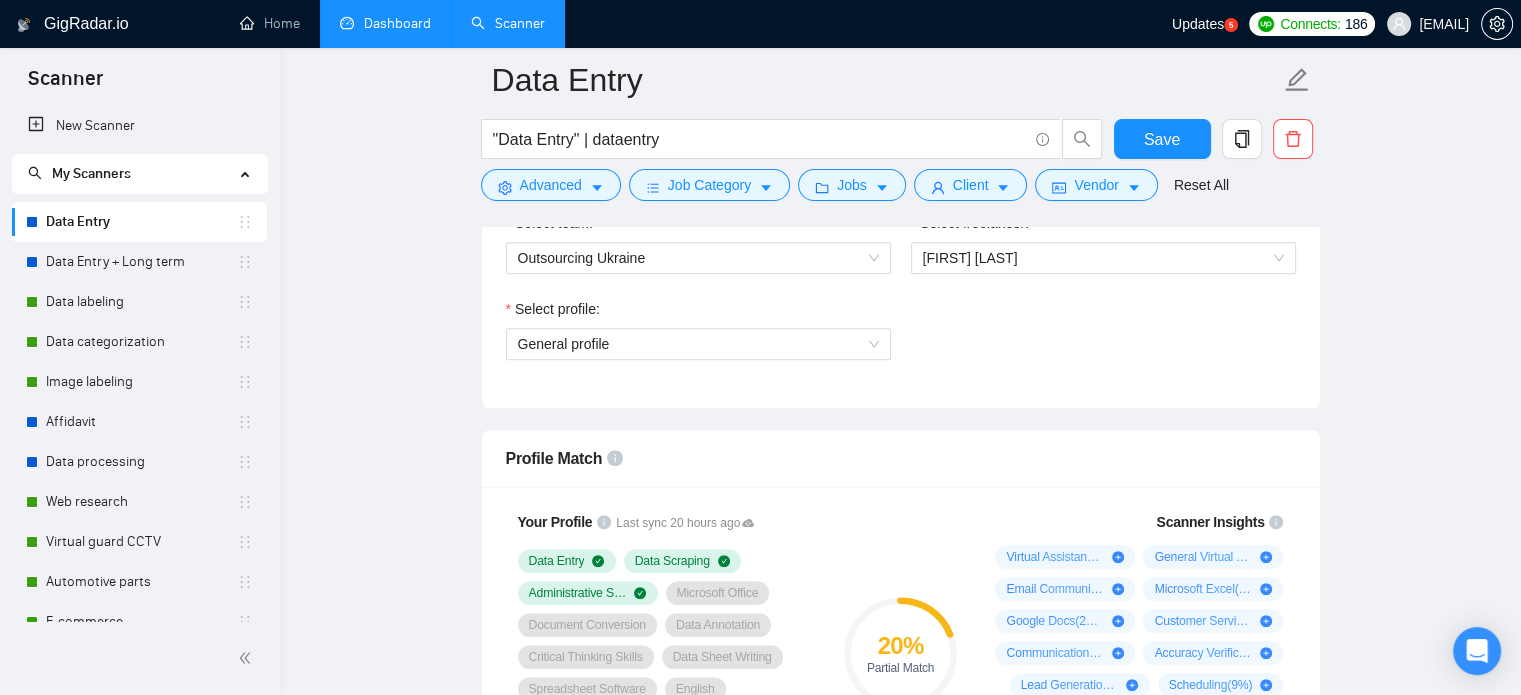 scroll, scrollTop: 1000, scrollLeft: 0, axis: vertical 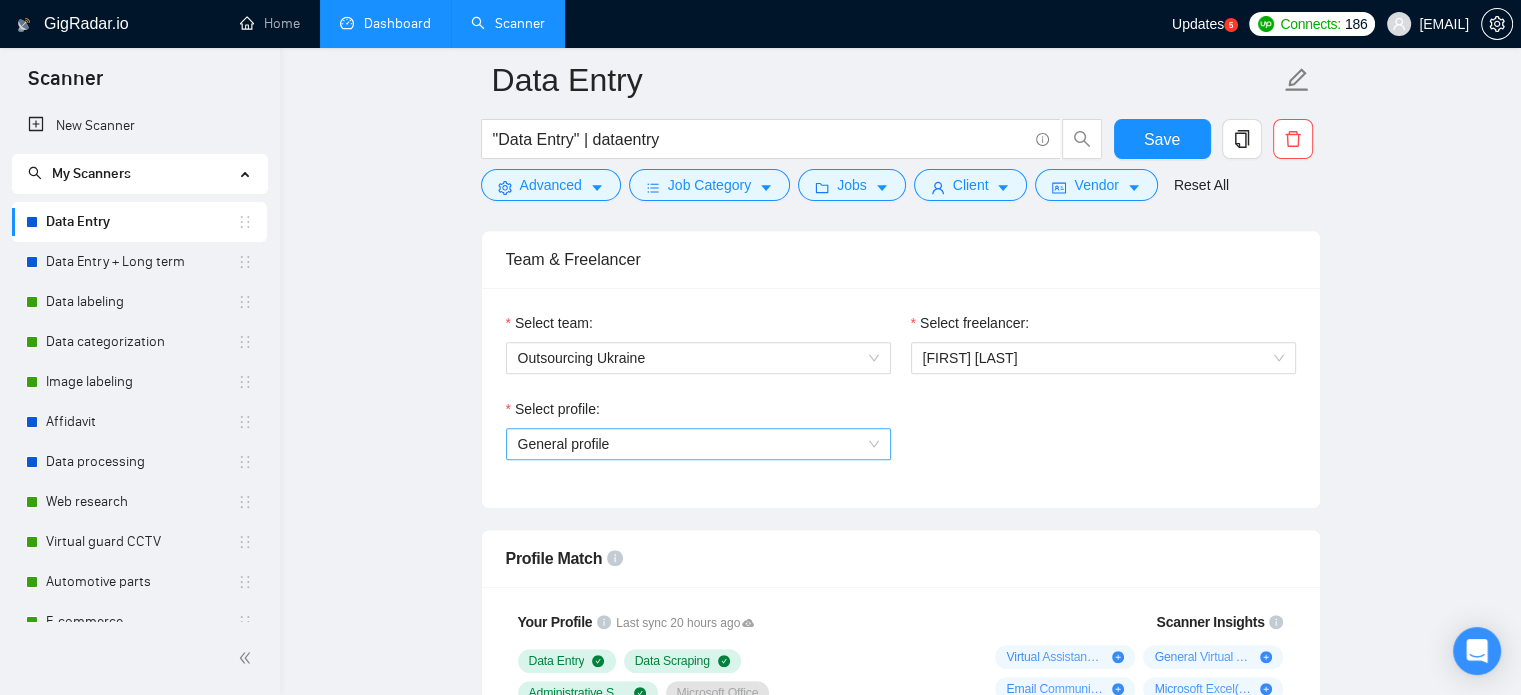 click on "General profile" at bounding box center [698, 444] 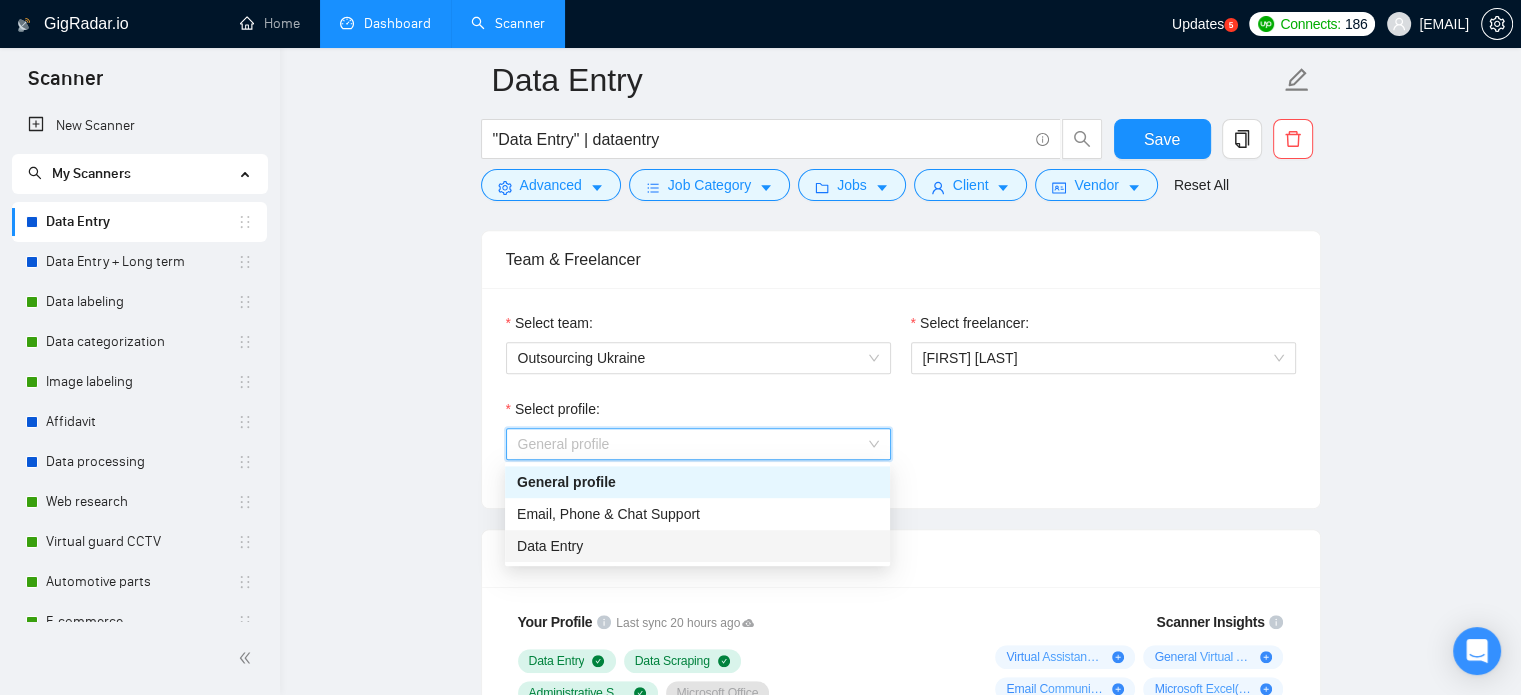 click on "Data Entry" at bounding box center (550, 546) 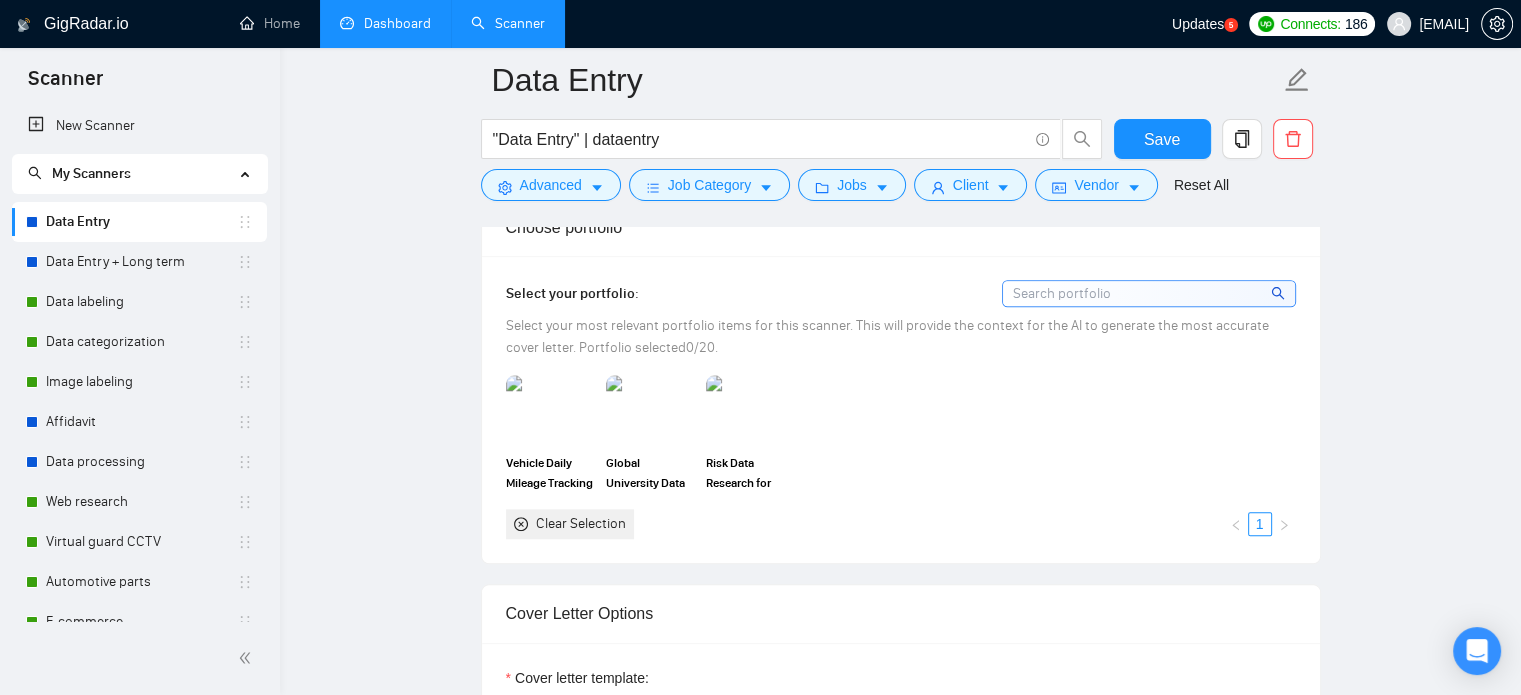 scroll, scrollTop: 1800, scrollLeft: 0, axis: vertical 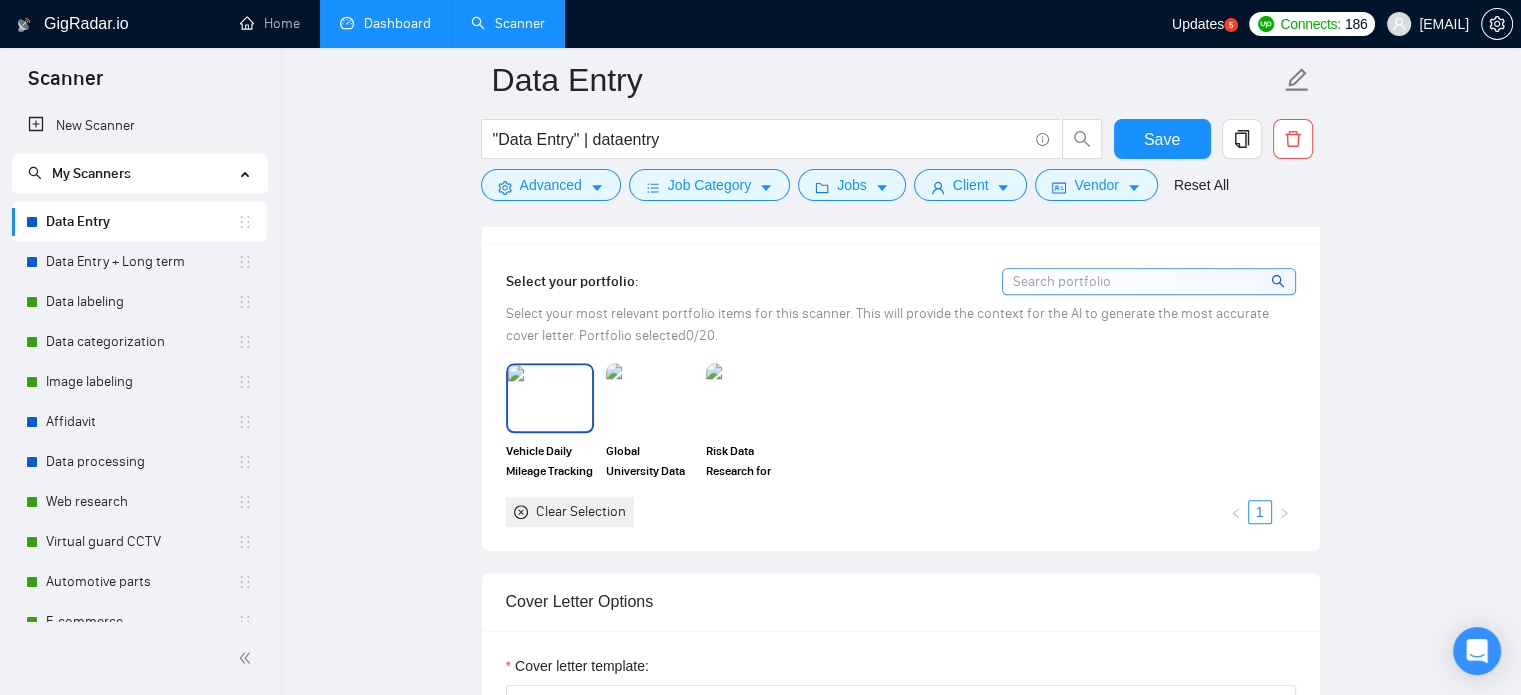 click at bounding box center (550, 398) 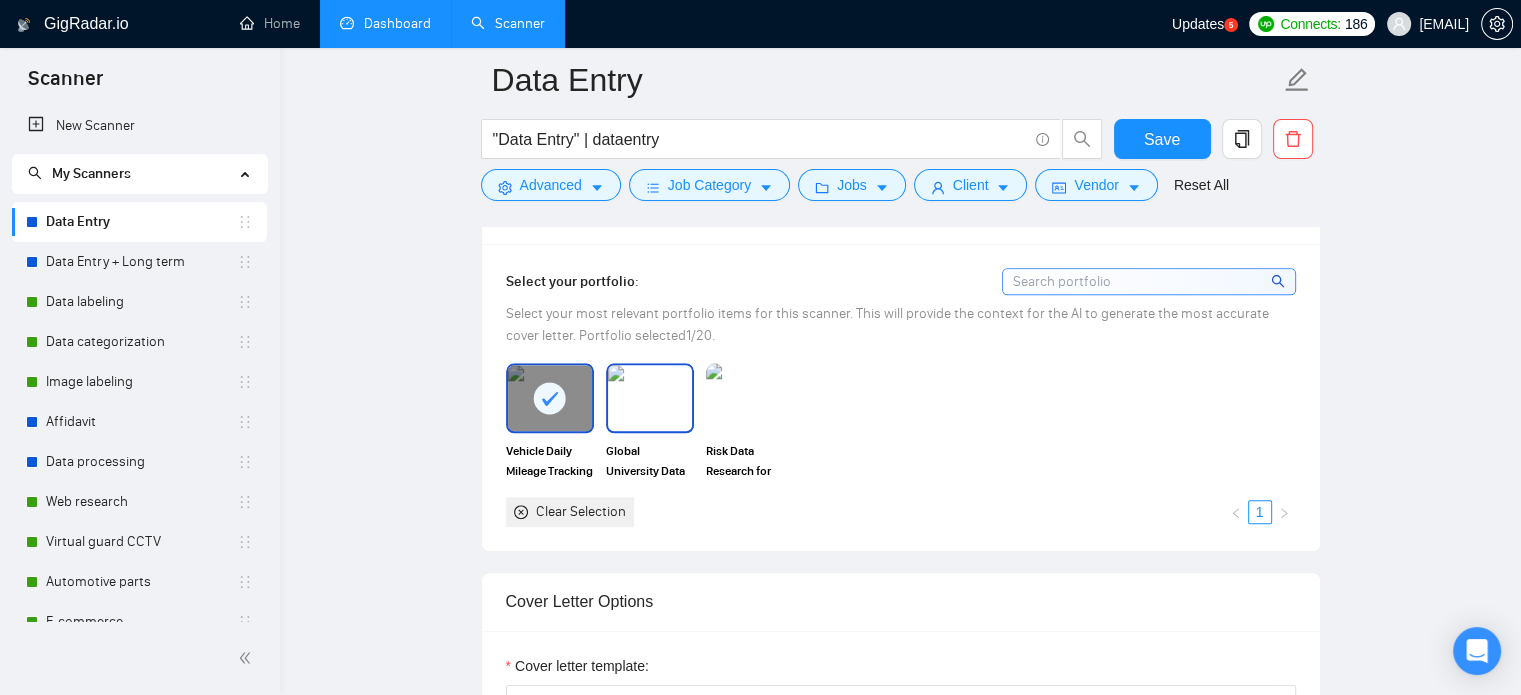 click at bounding box center (650, 398) 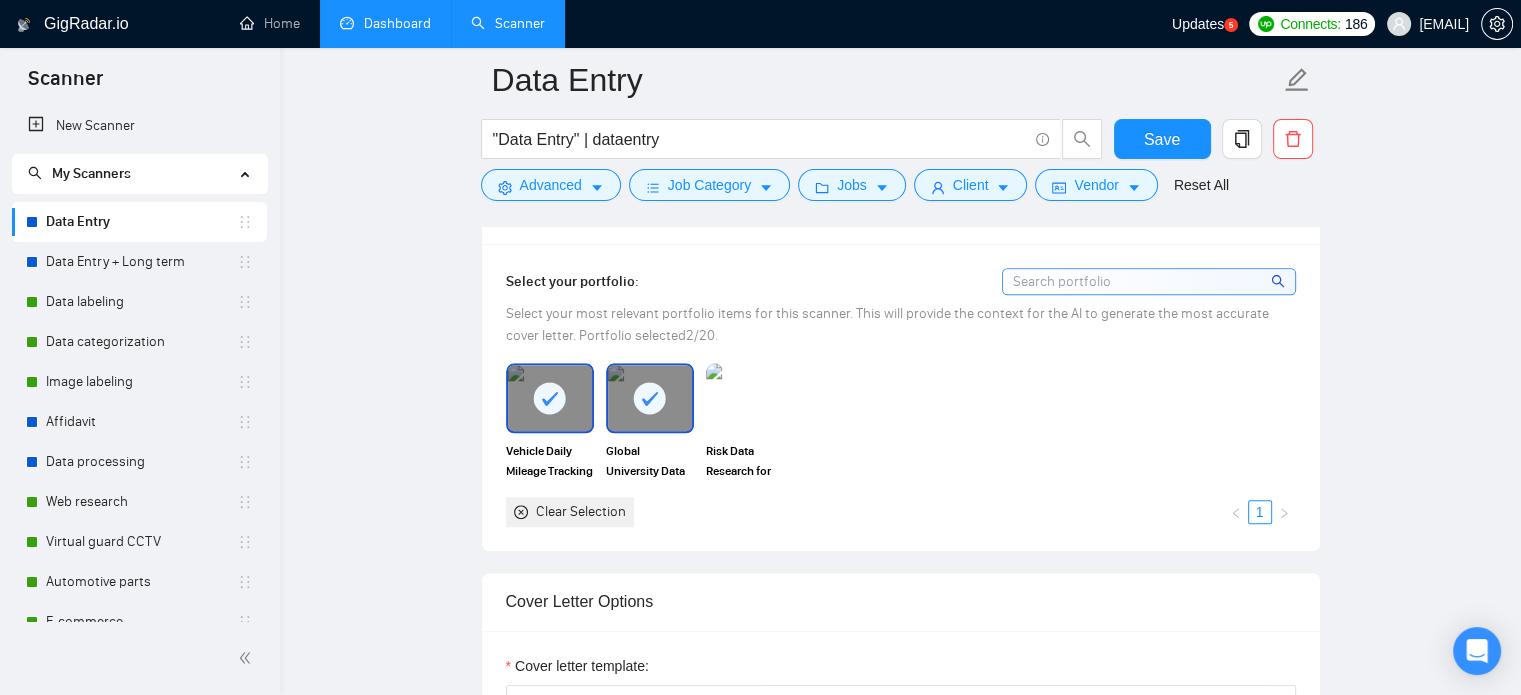 click at bounding box center [750, 398] 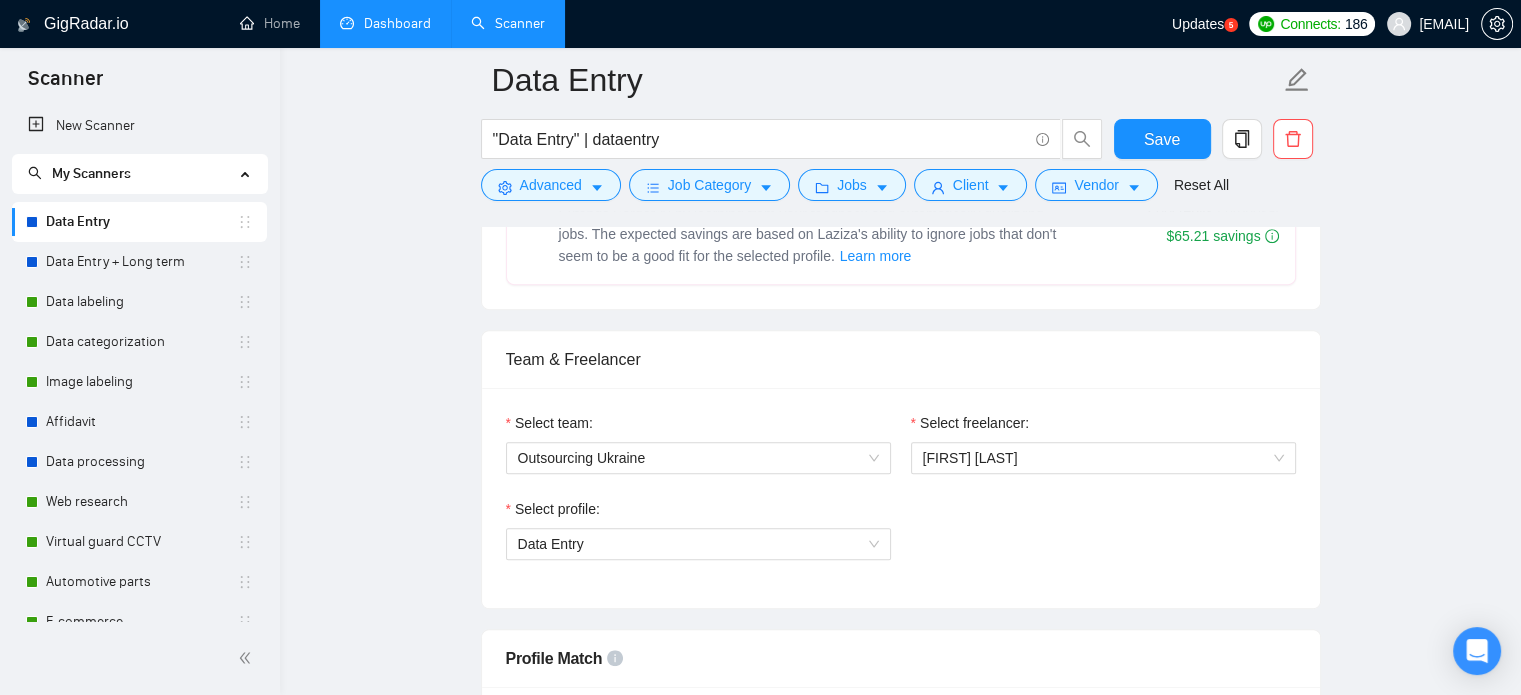 scroll, scrollTop: 1000, scrollLeft: 0, axis: vertical 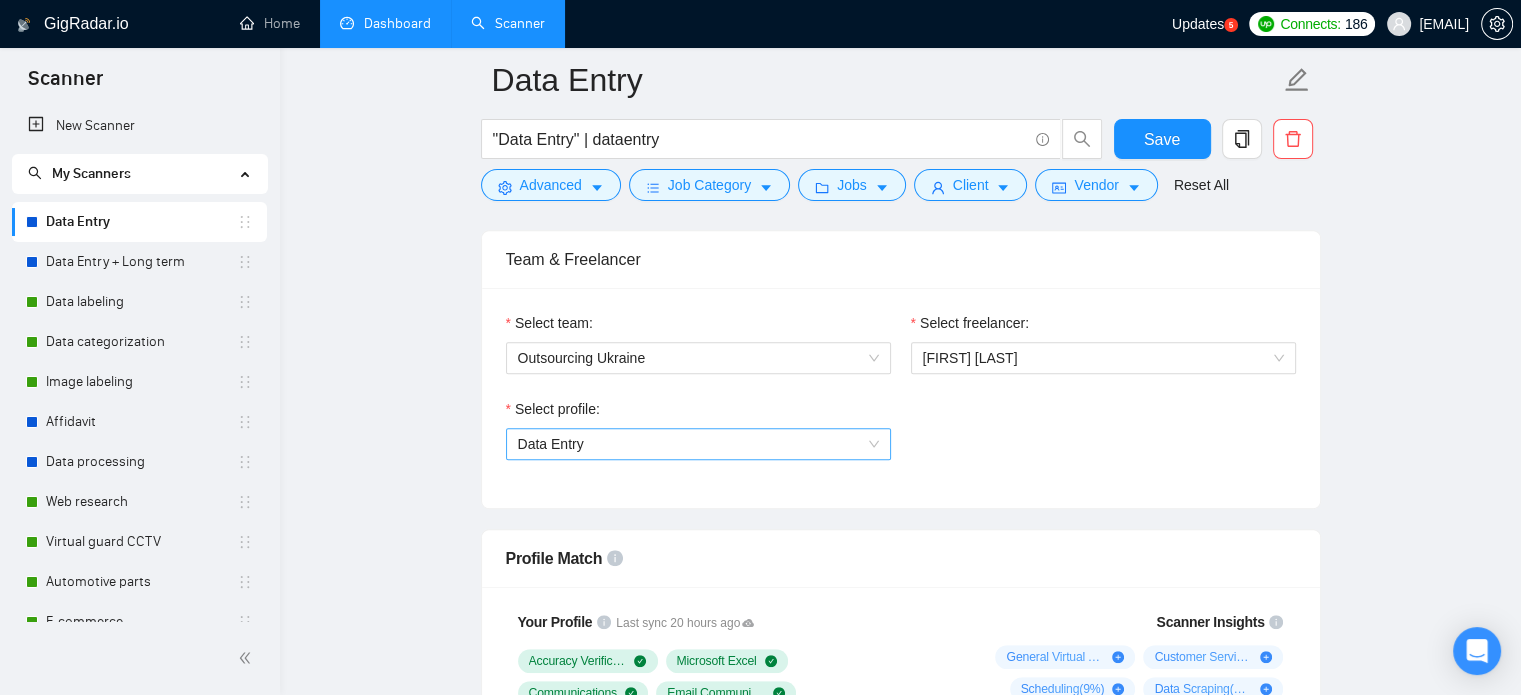 click on "Data Entry" at bounding box center [698, 444] 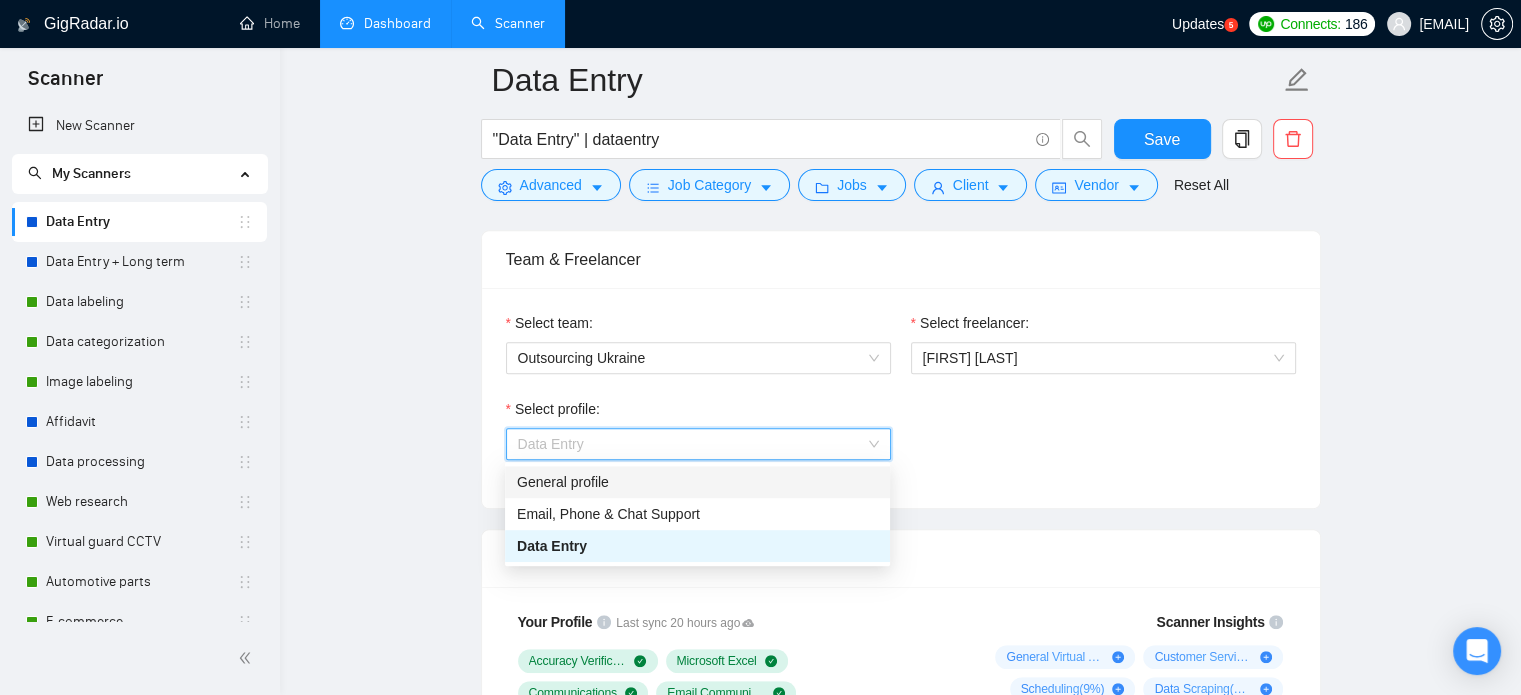 click on "Data Entry" at bounding box center (698, 444) 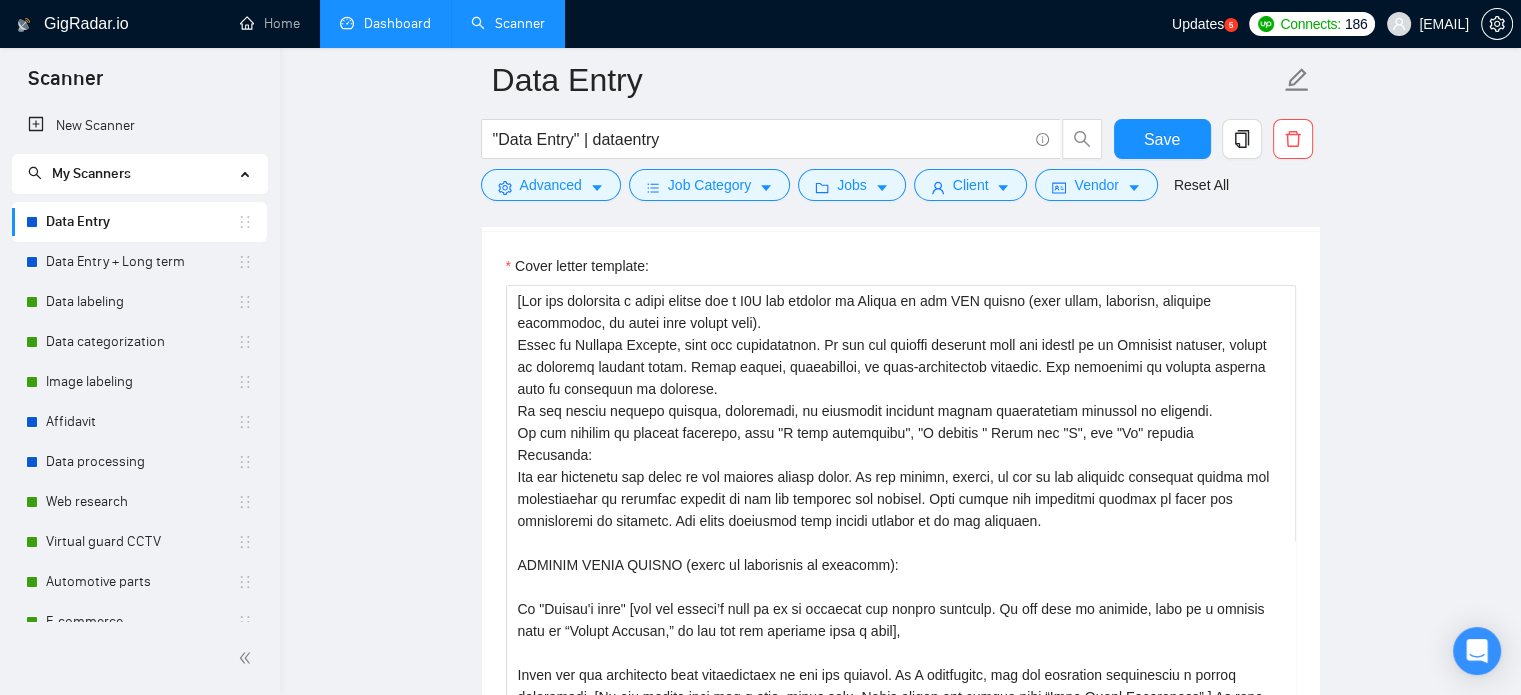 scroll, scrollTop: 2400, scrollLeft: 0, axis: vertical 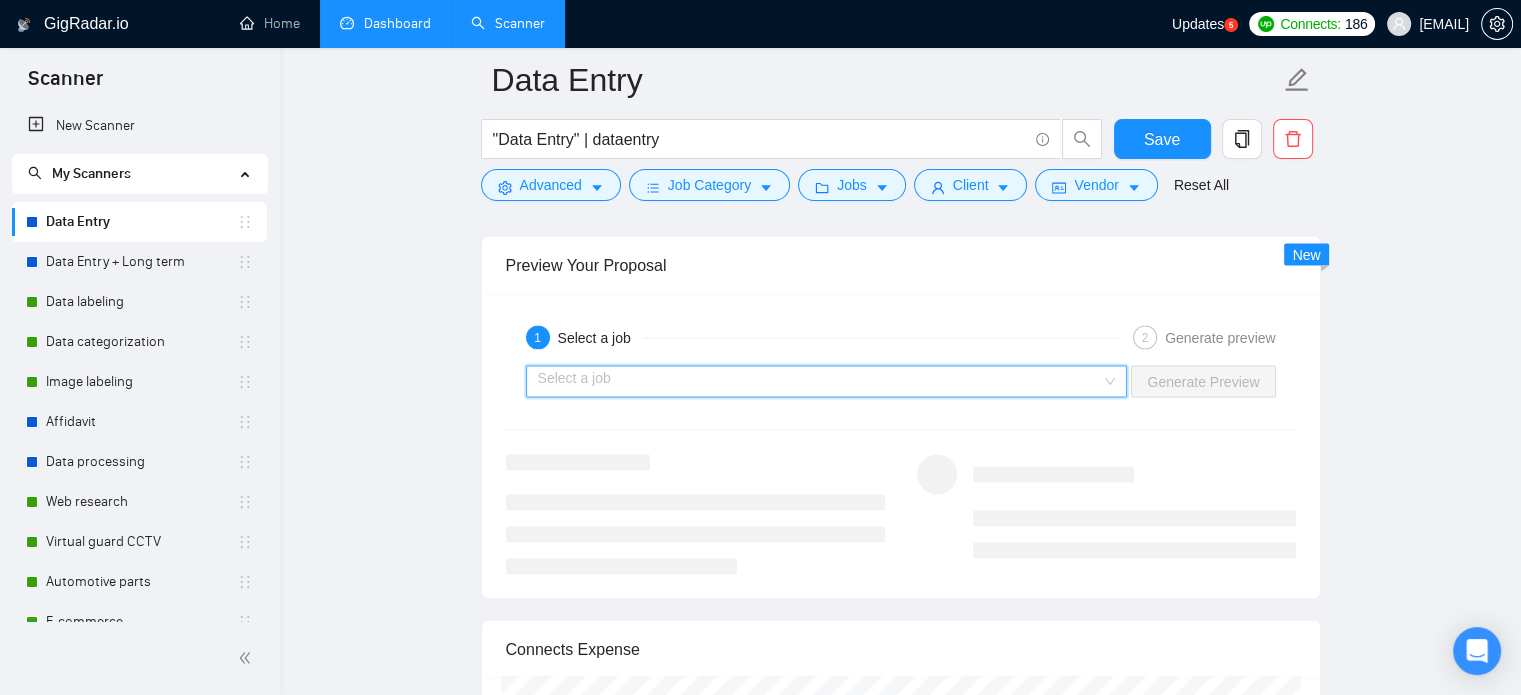 click at bounding box center (820, 381) 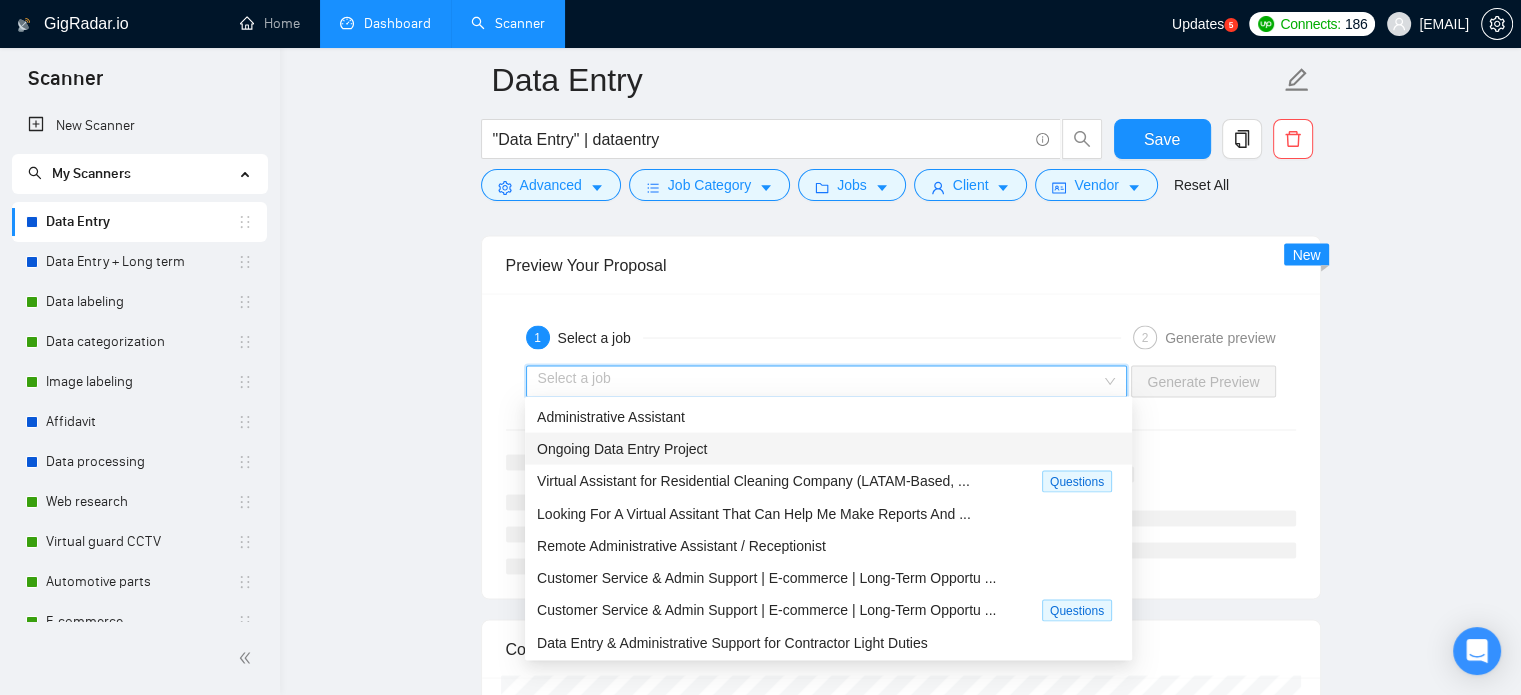 click on "Ongoing Data Entry Project" at bounding box center [622, 448] 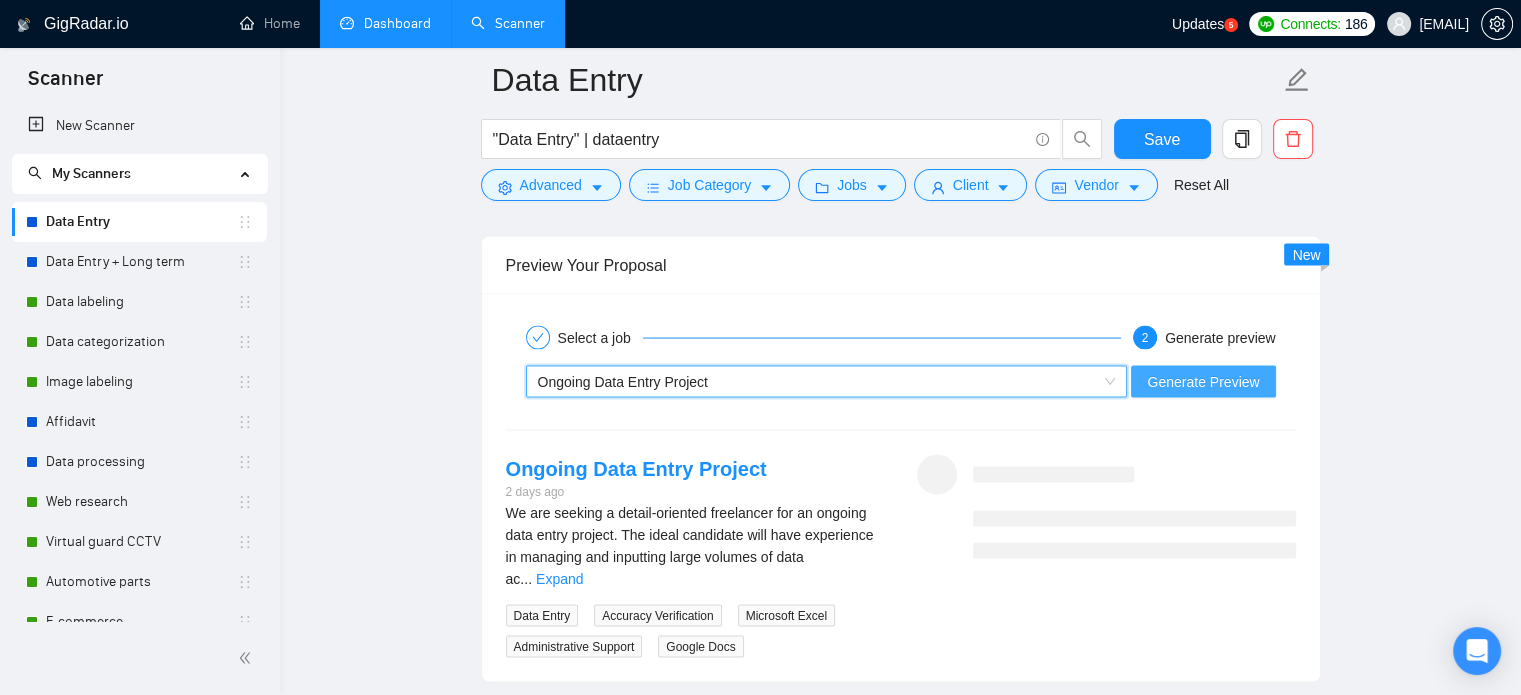 click on "Generate Preview" at bounding box center [1203, 381] 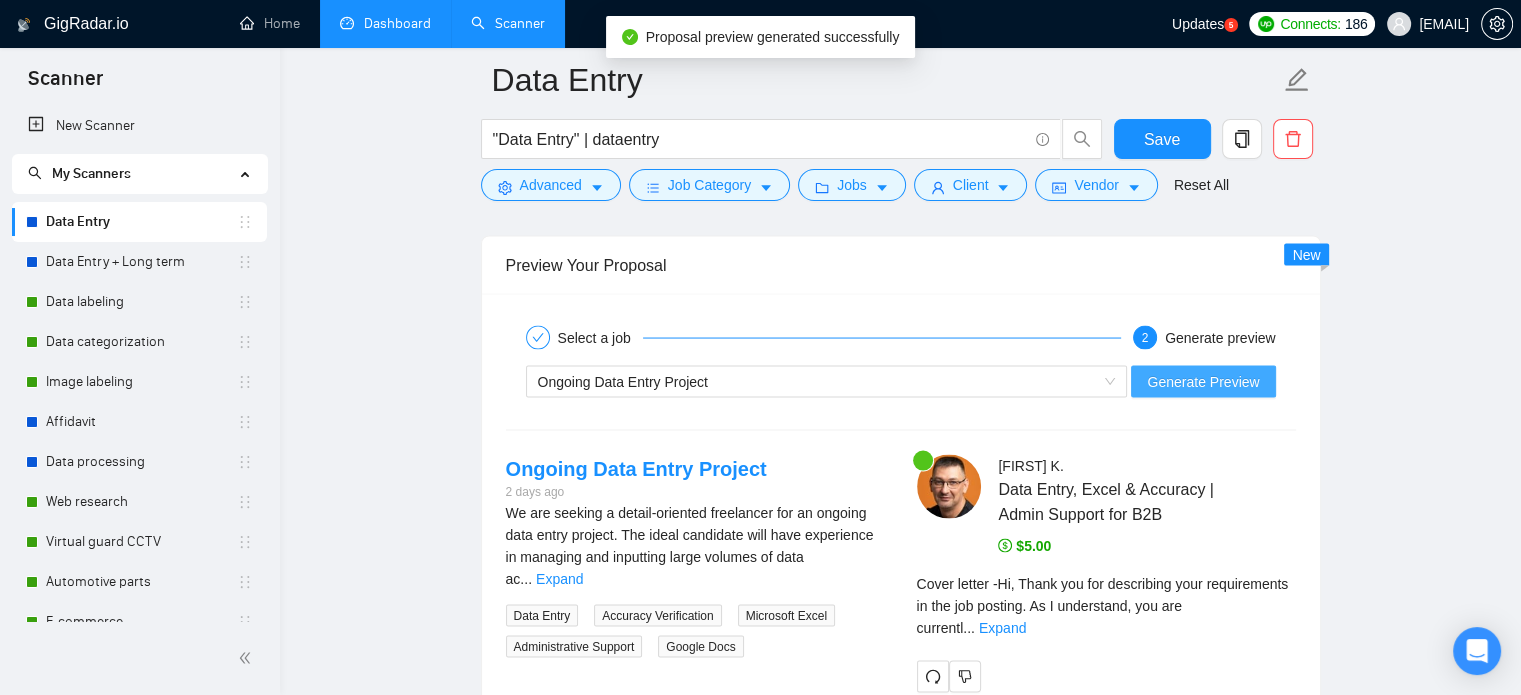 scroll, scrollTop: 3900, scrollLeft: 0, axis: vertical 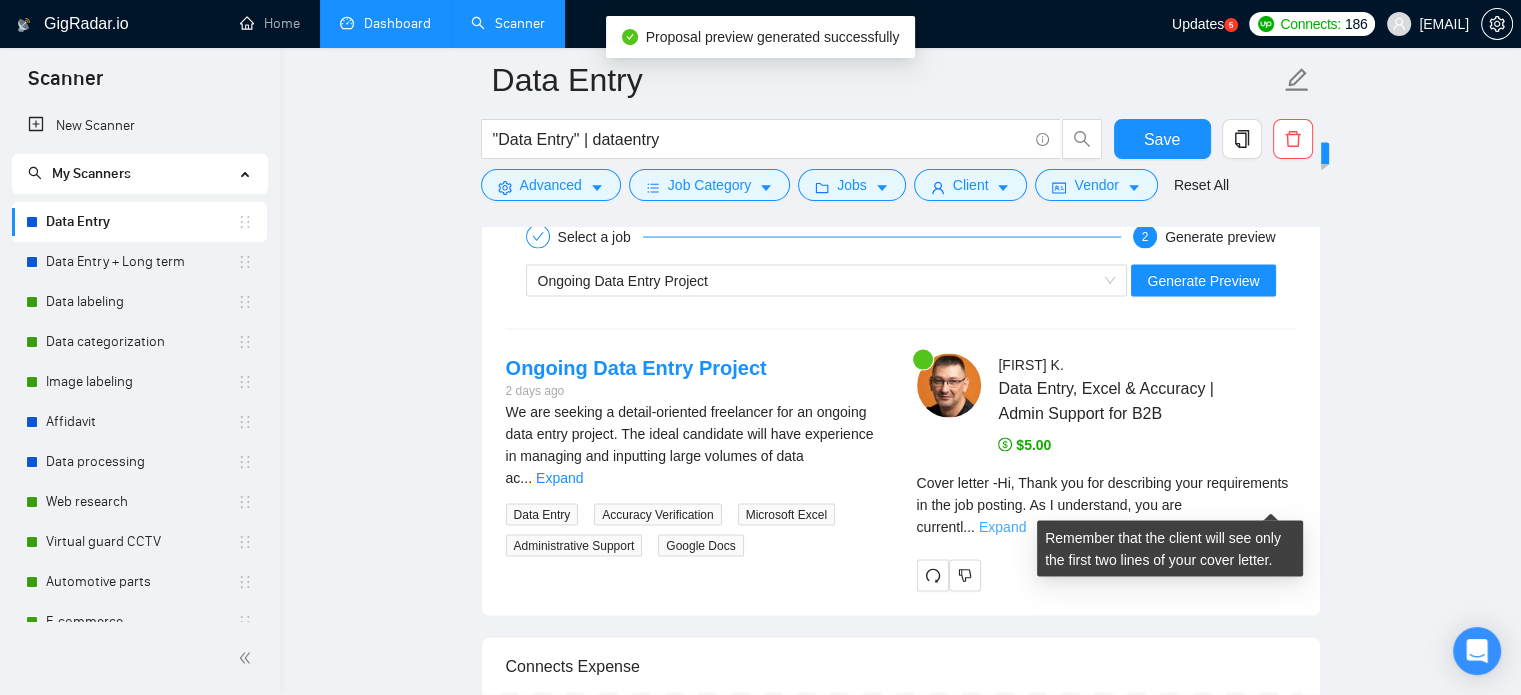 click on "Expand" at bounding box center (1002, 527) 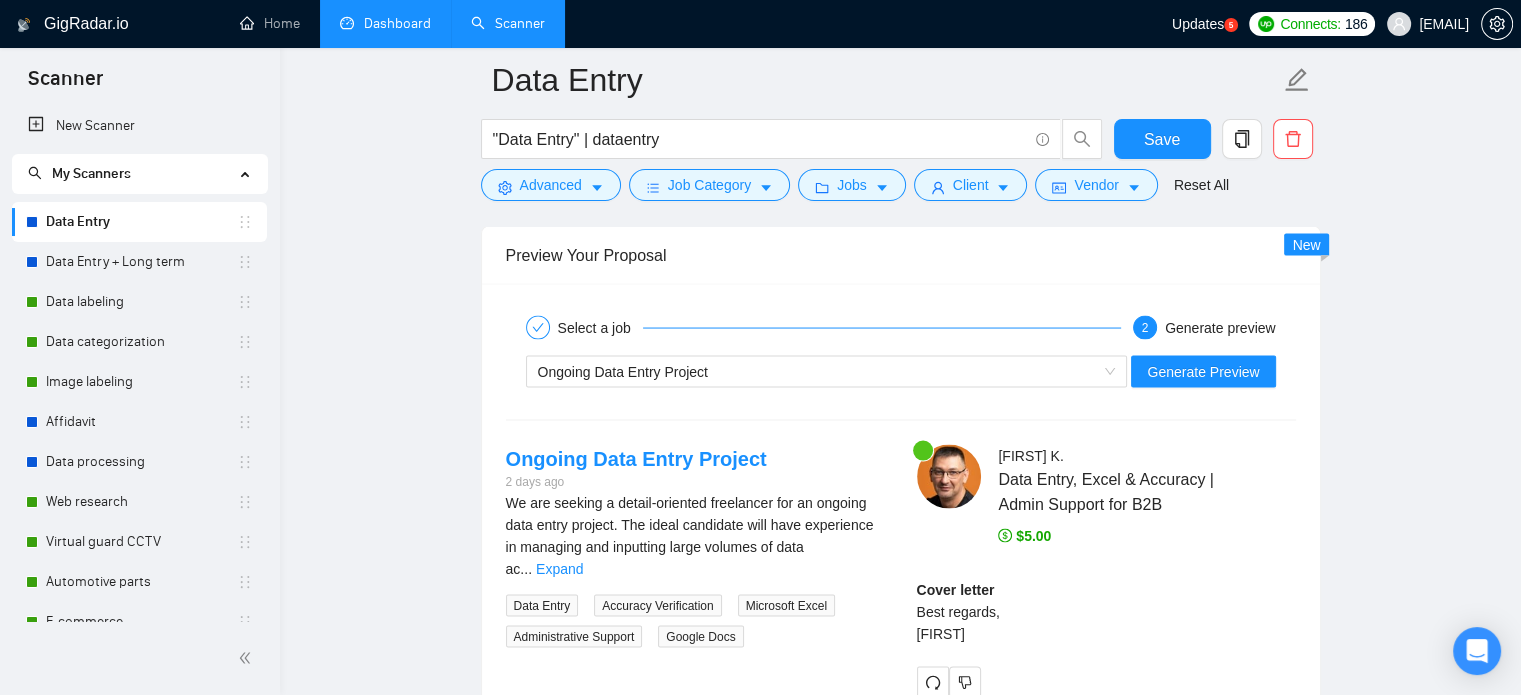 scroll, scrollTop: 3800, scrollLeft: 0, axis: vertical 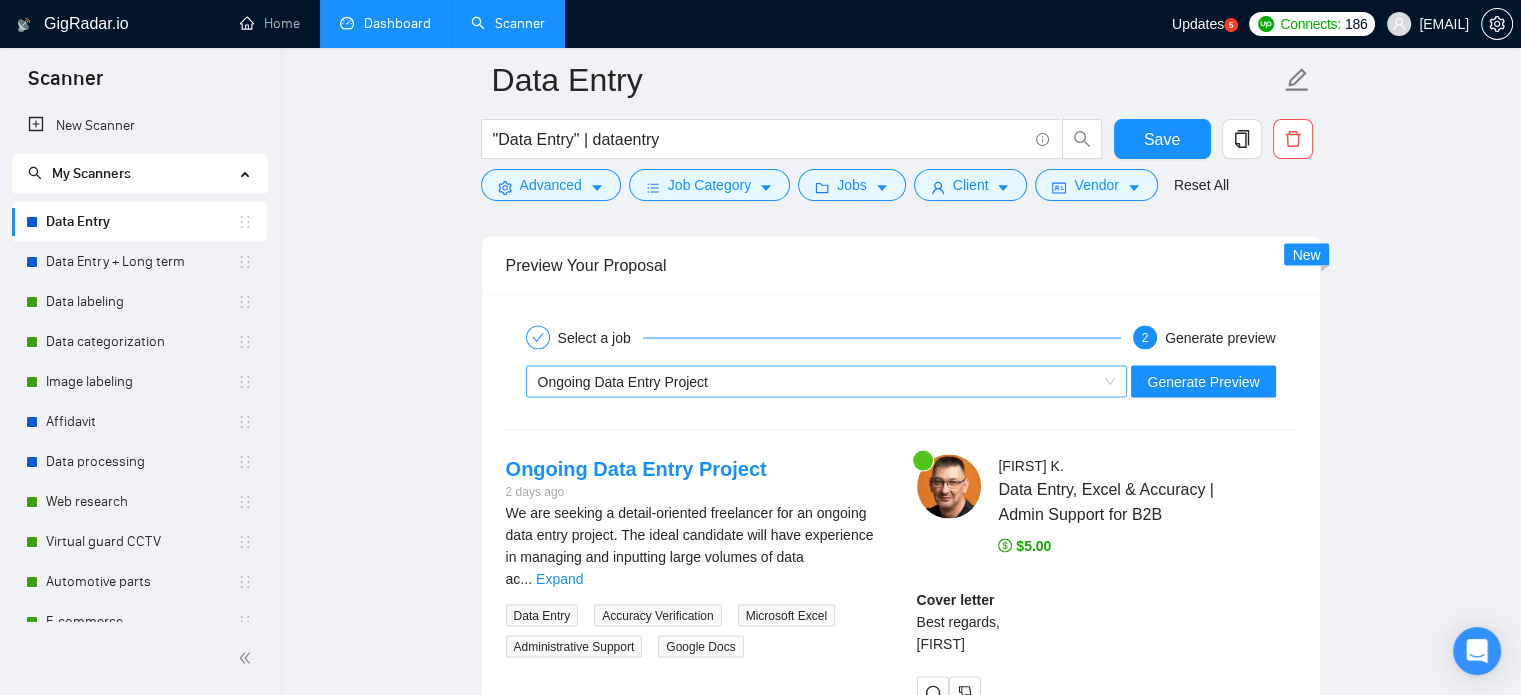 click on "Ongoing Data Entry Project" at bounding box center (818, 381) 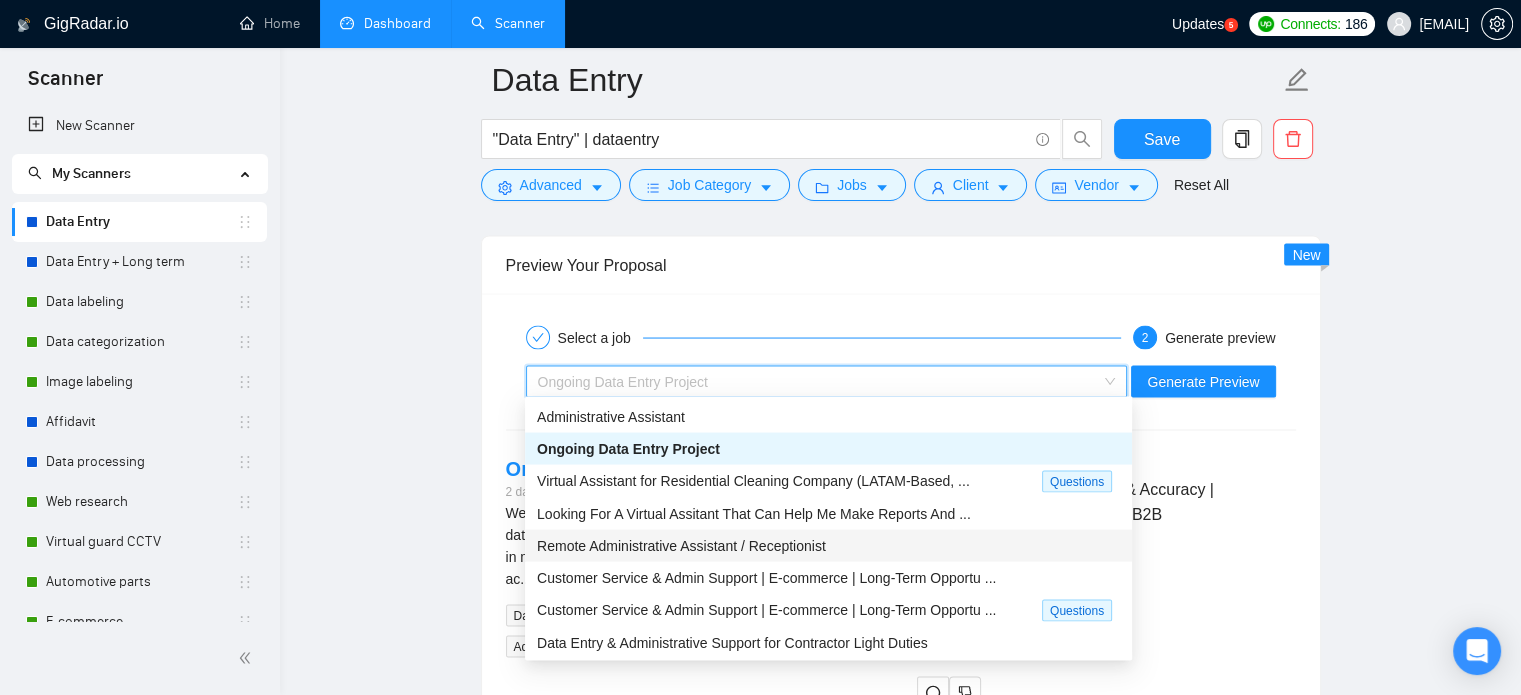 scroll, scrollTop: 66, scrollLeft: 0, axis: vertical 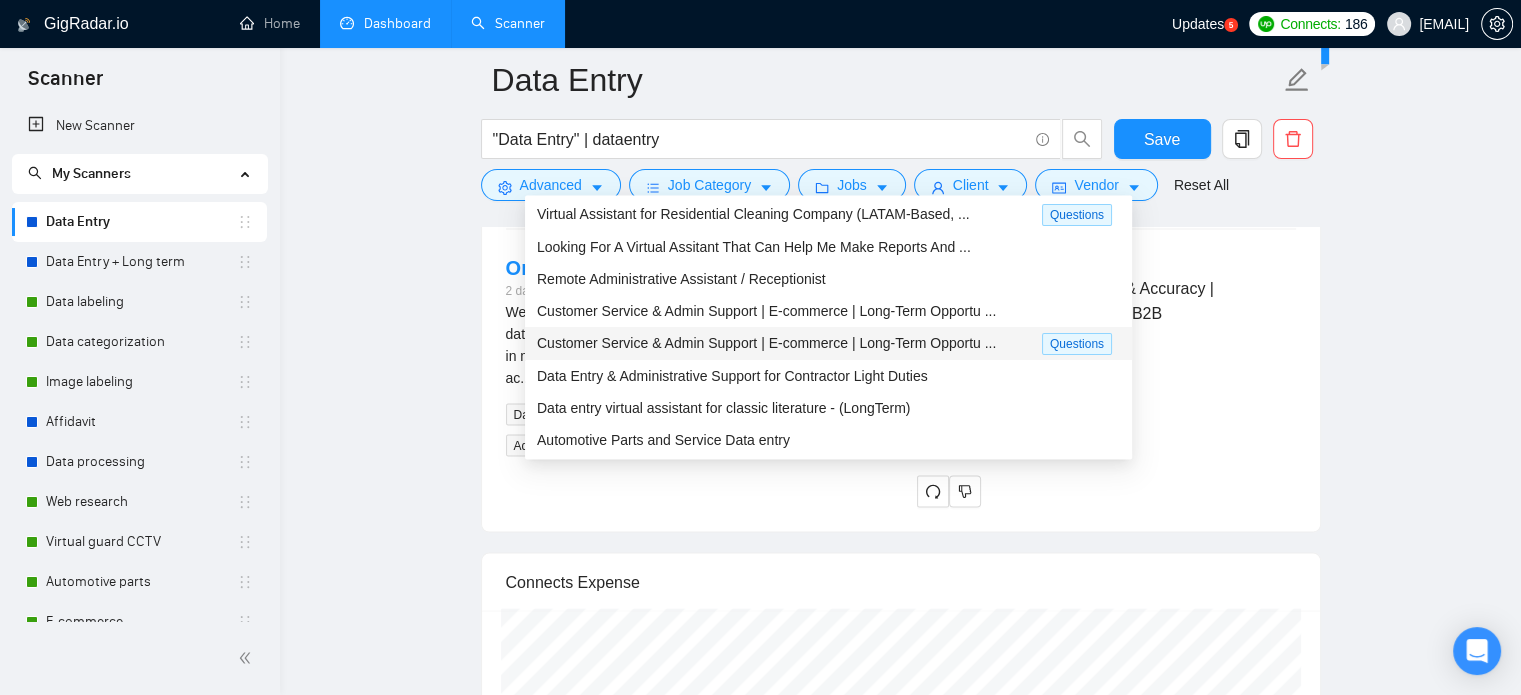 click on "Data Entry Specialist for Social Security Disability Applications Questions" at bounding box center (828, 343) 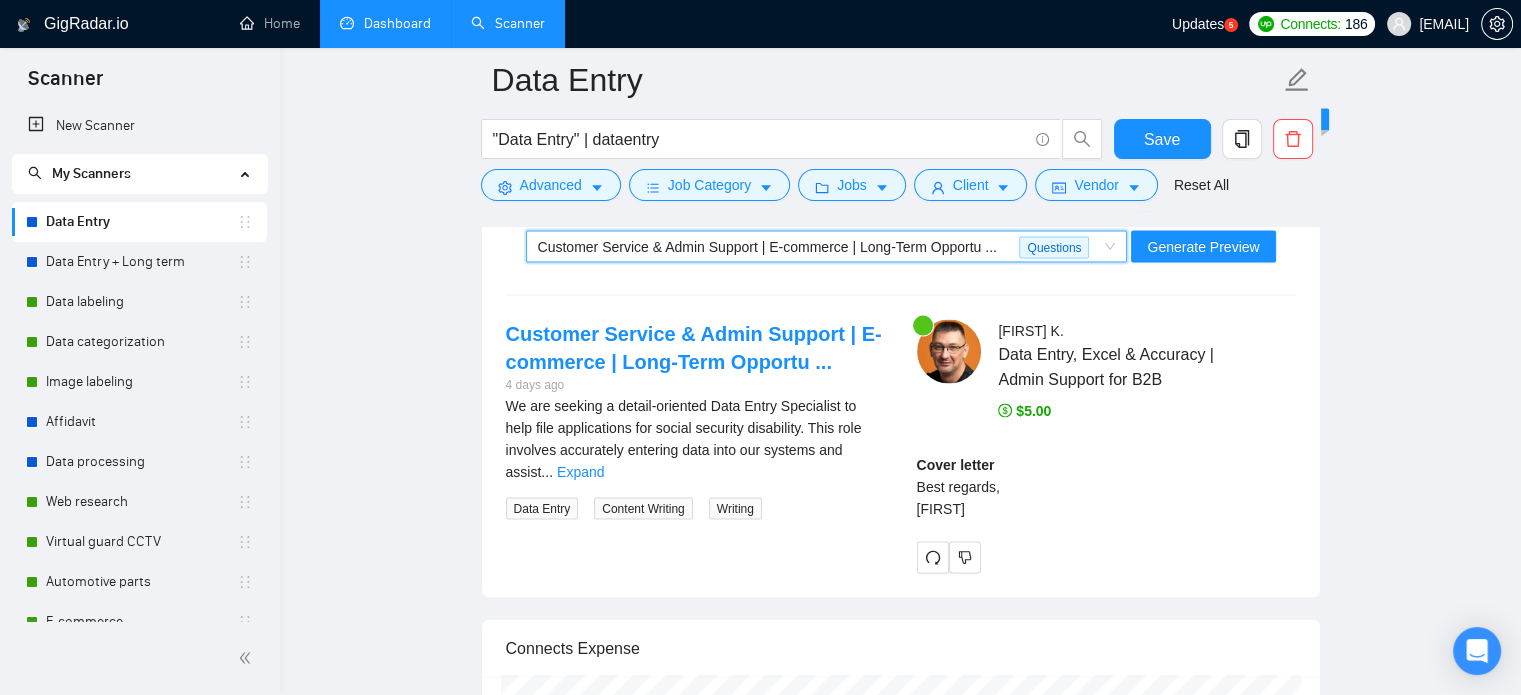 scroll, scrollTop: 3900, scrollLeft: 0, axis: vertical 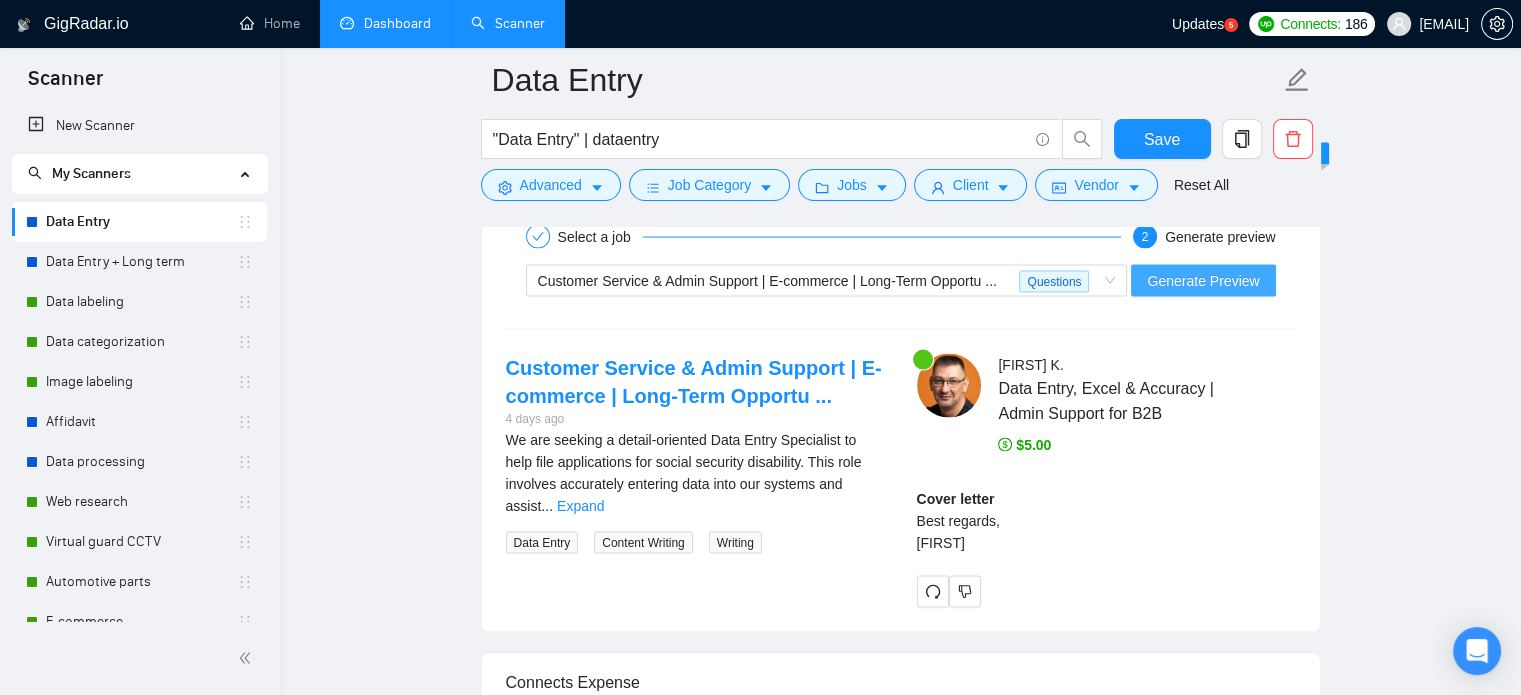 click on "Generate Preview" at bounding box center (1203, 281) 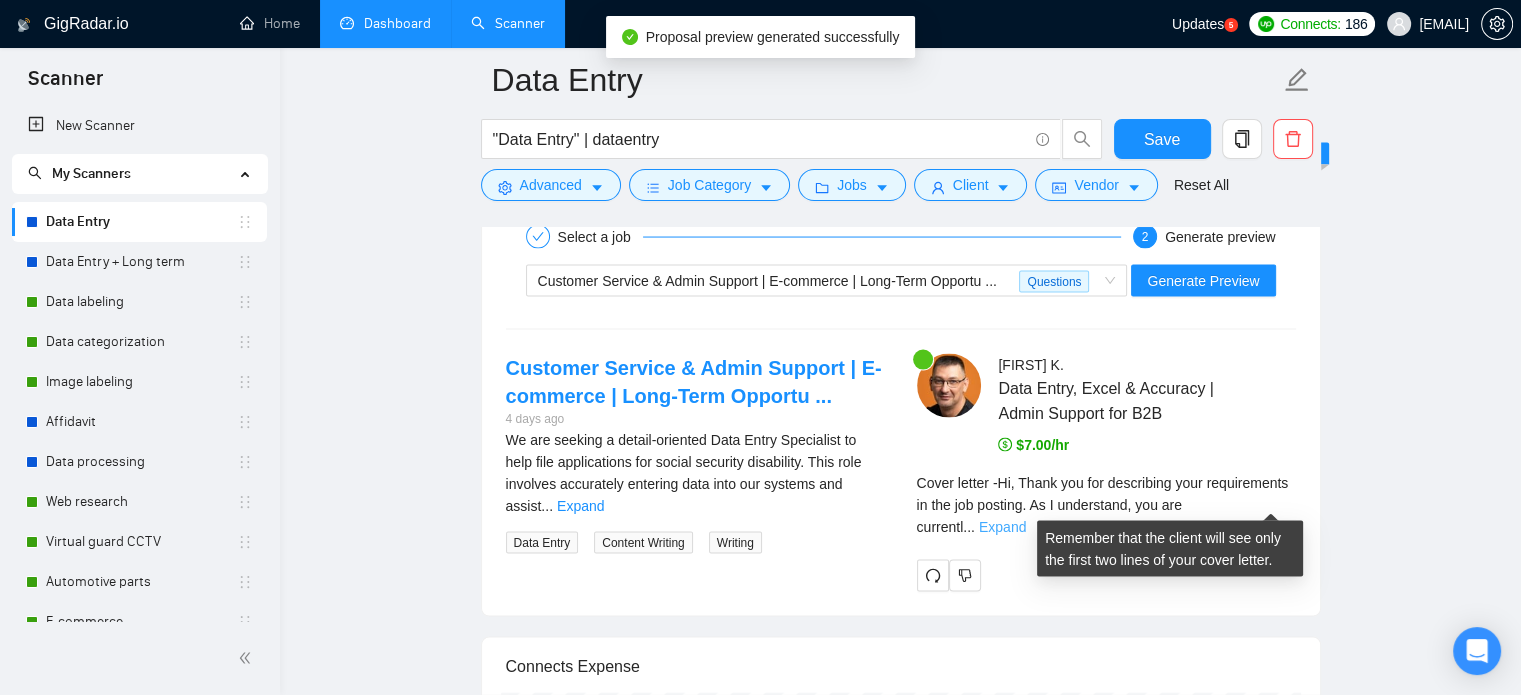 click on "Expand" at bounding box center [1002, 527] 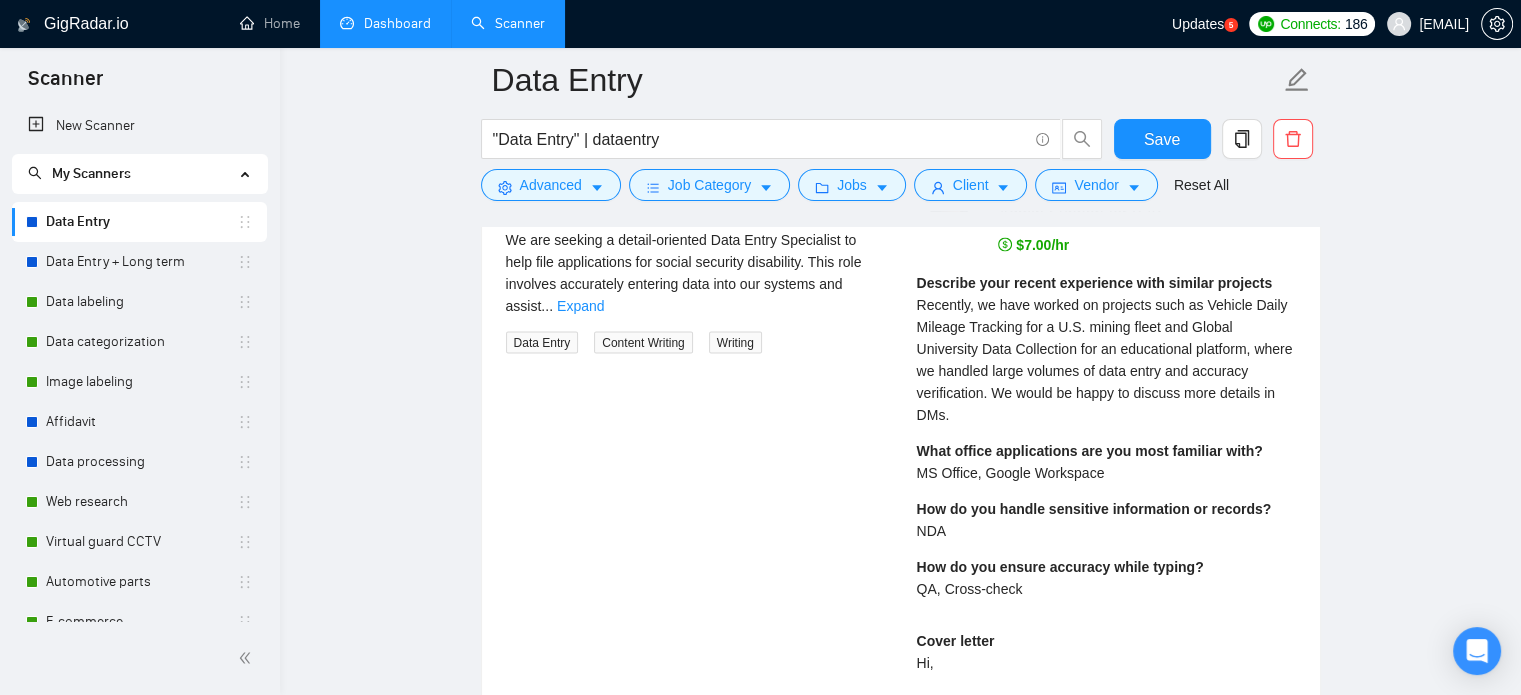 scroll, scrollTop: 3800, scrollLeft: 0, axis: vertical 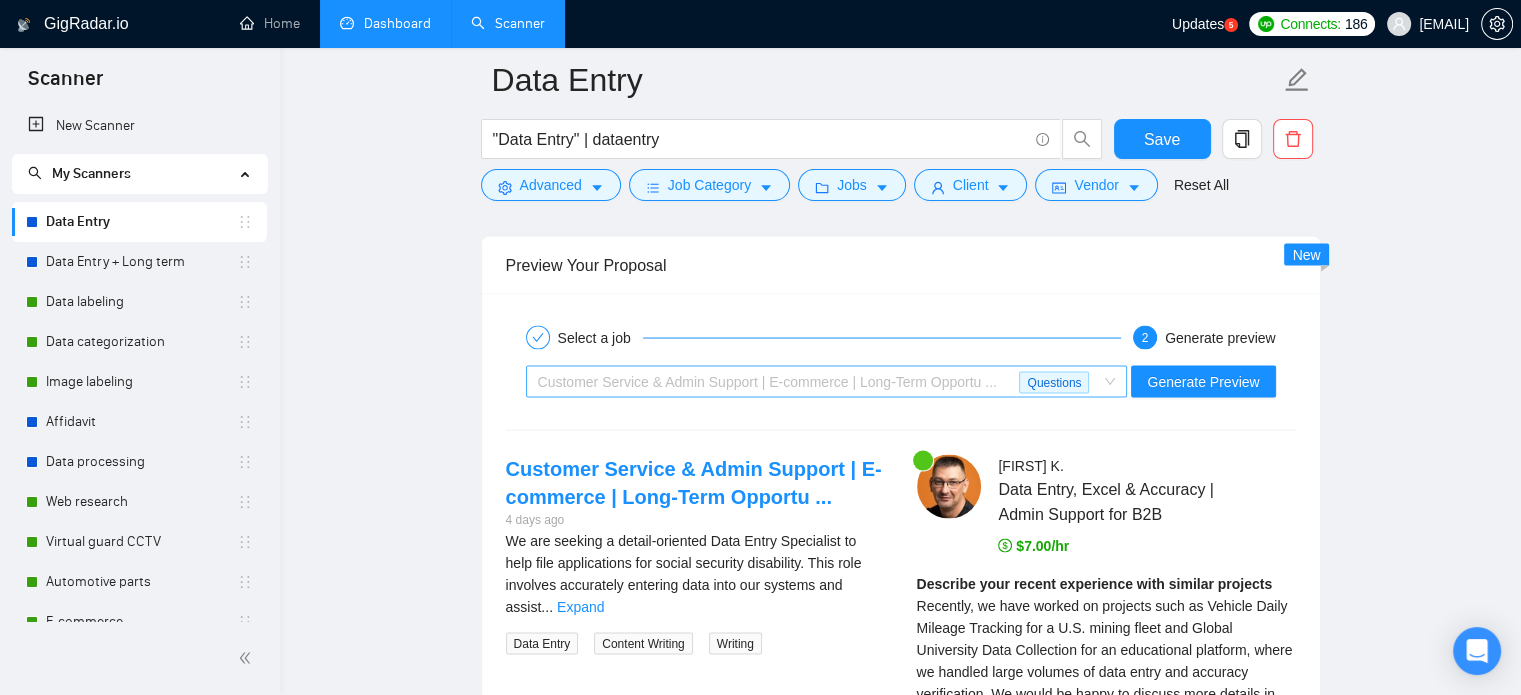 click on "Customer Service & Admin Support | E-commerce | Long-Term Opportu ..." at bounding box center [779, 381] 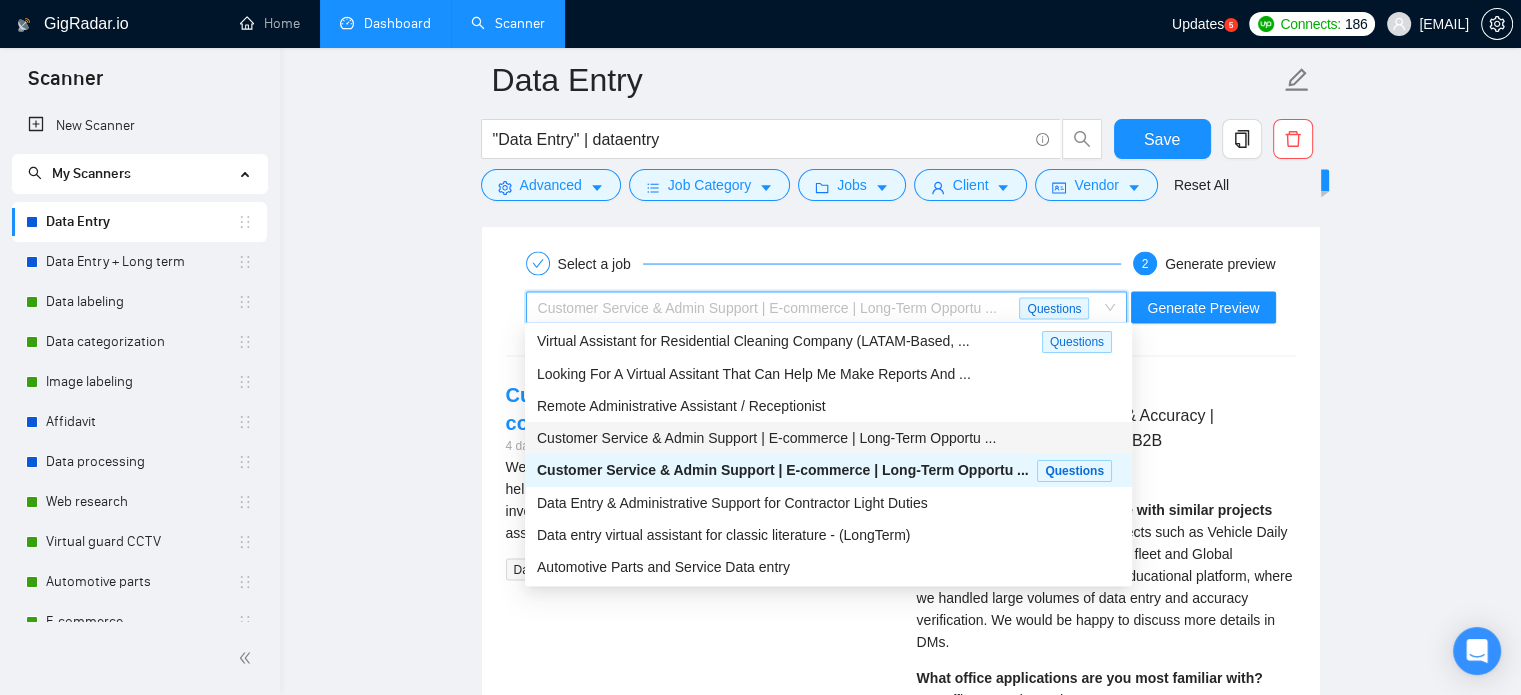 scroll, scrollTop: 3900, scrollLeft: 0, axis: vertical 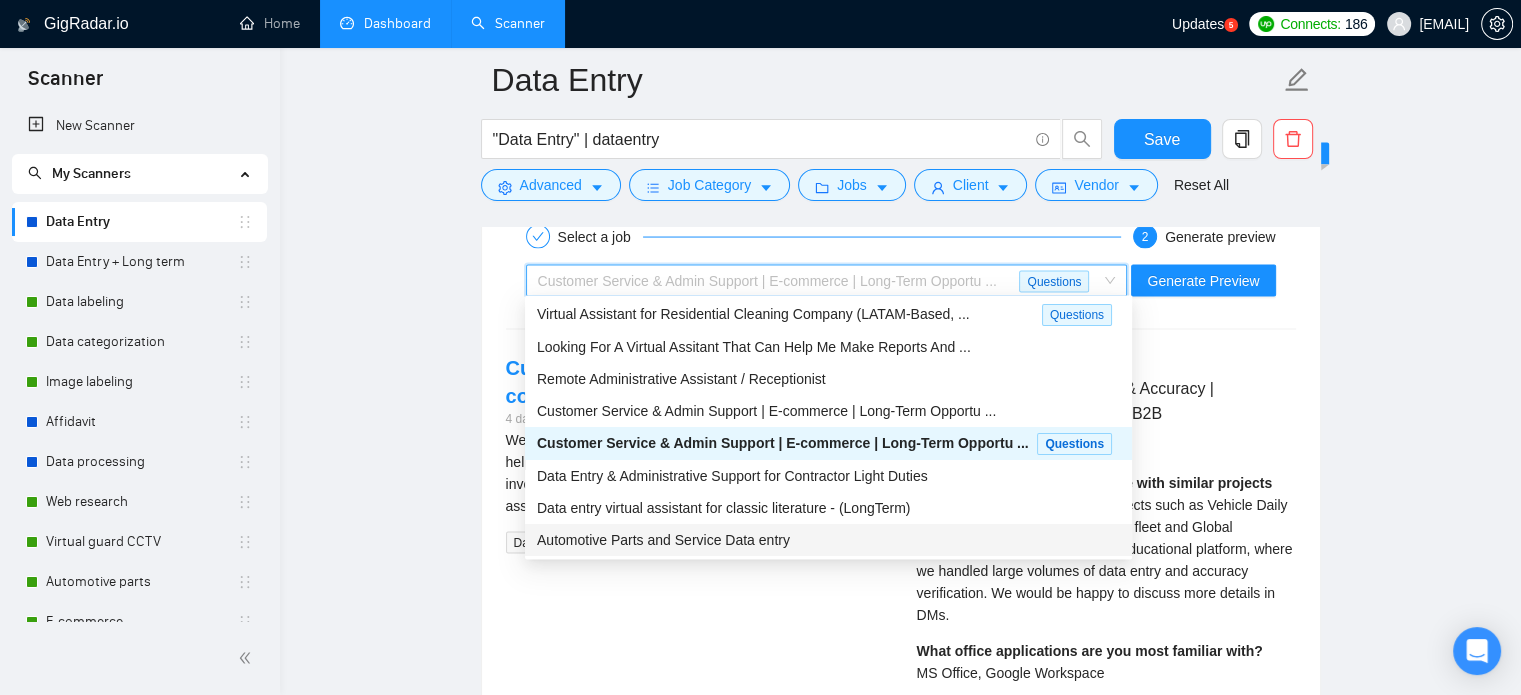 click on "Automotive Parts and Service Data entry" at bounding box center [663, 540] 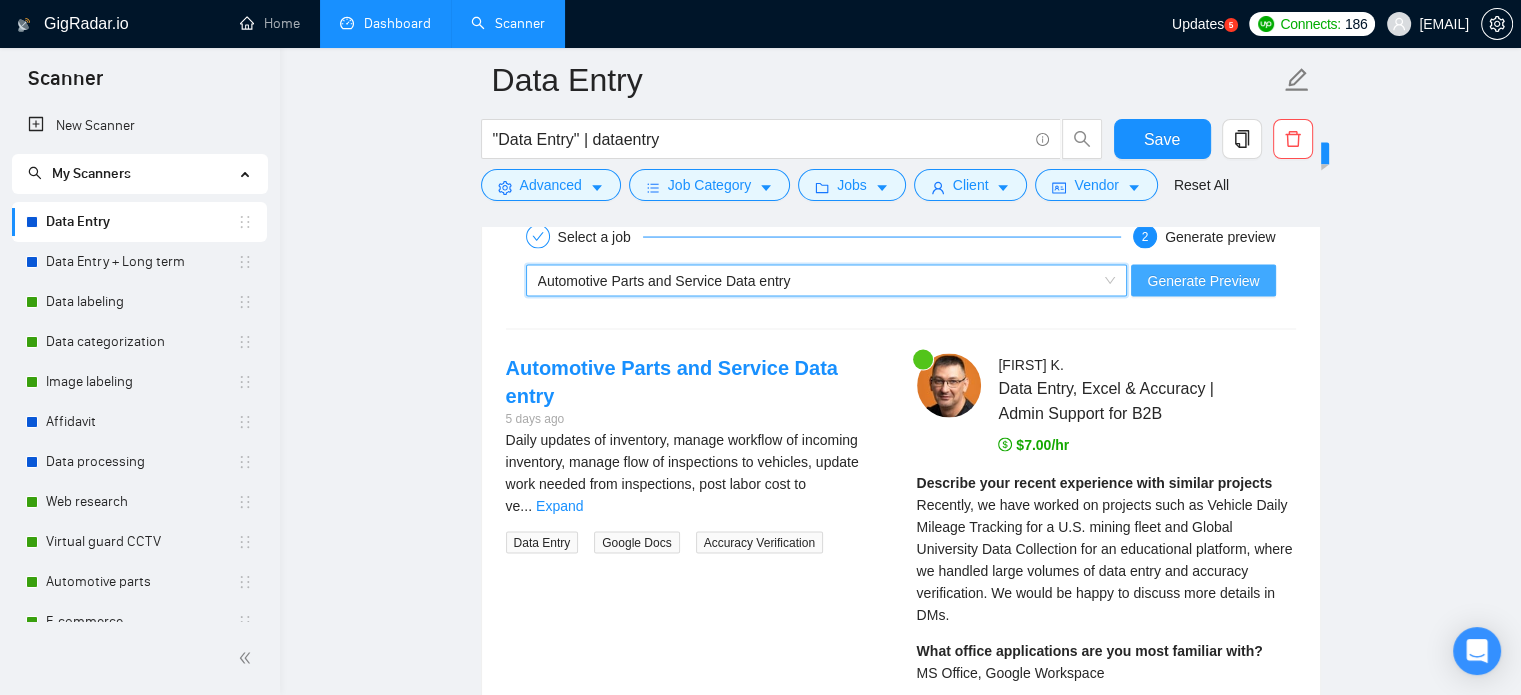 click on "Generate Preview" at bounding box center [1203, 281] 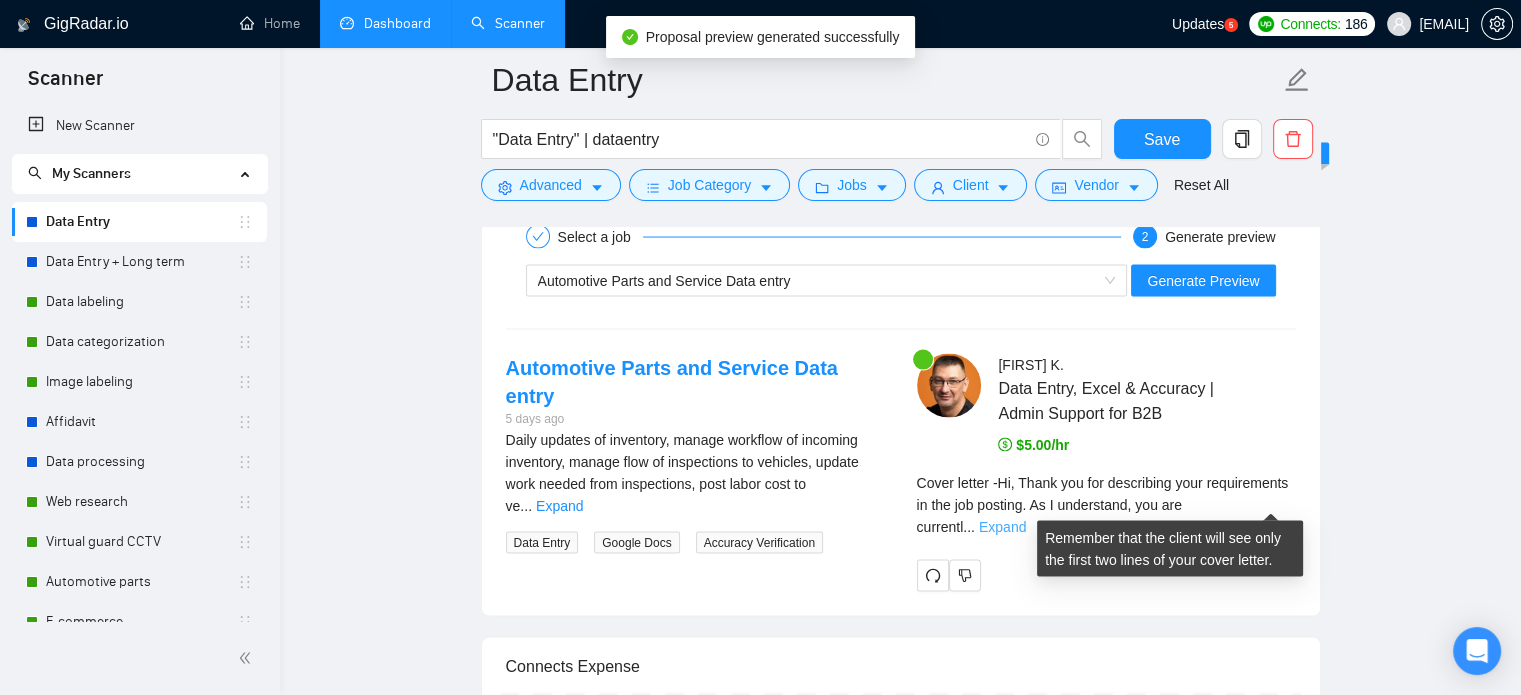 click on "Expand" at bounding box center (1002, 527) 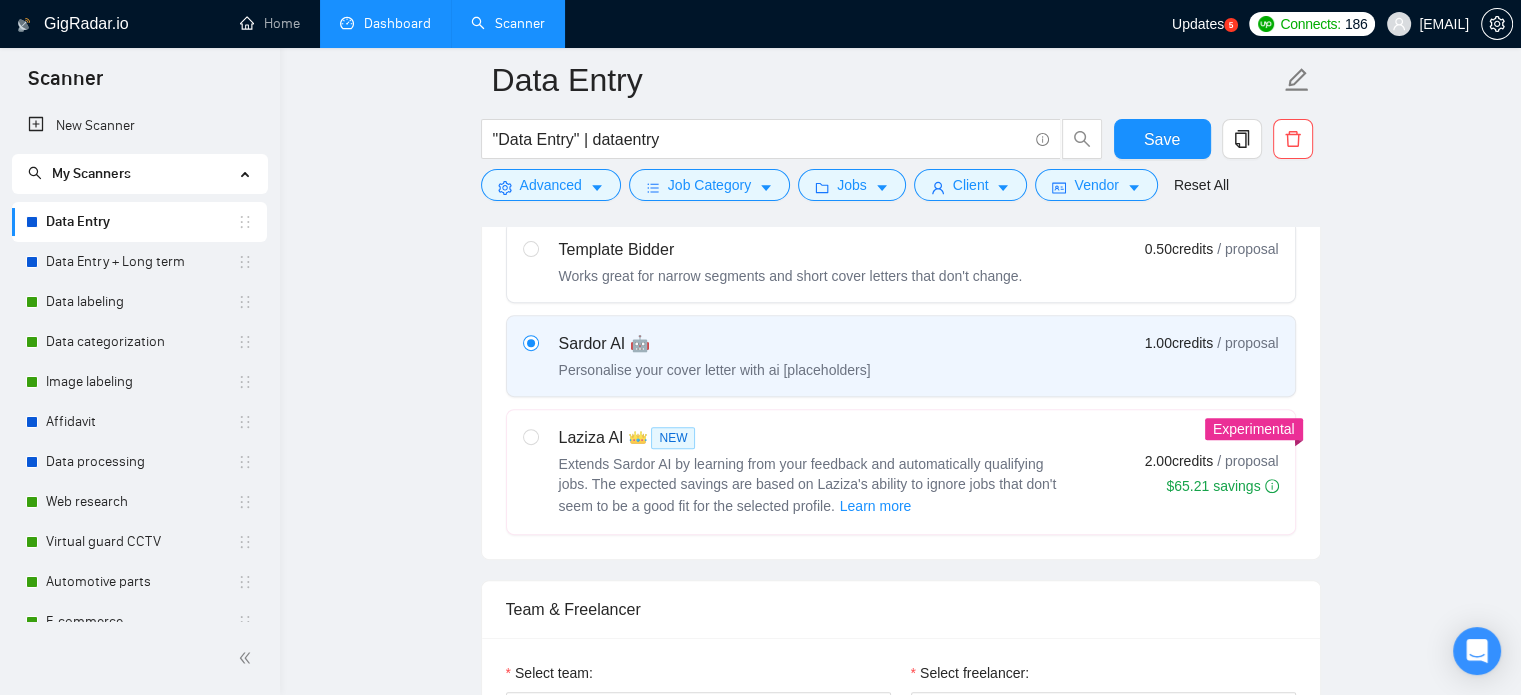 scroll, scrollTop: 600, scrollLeft: 0, axis: vertical 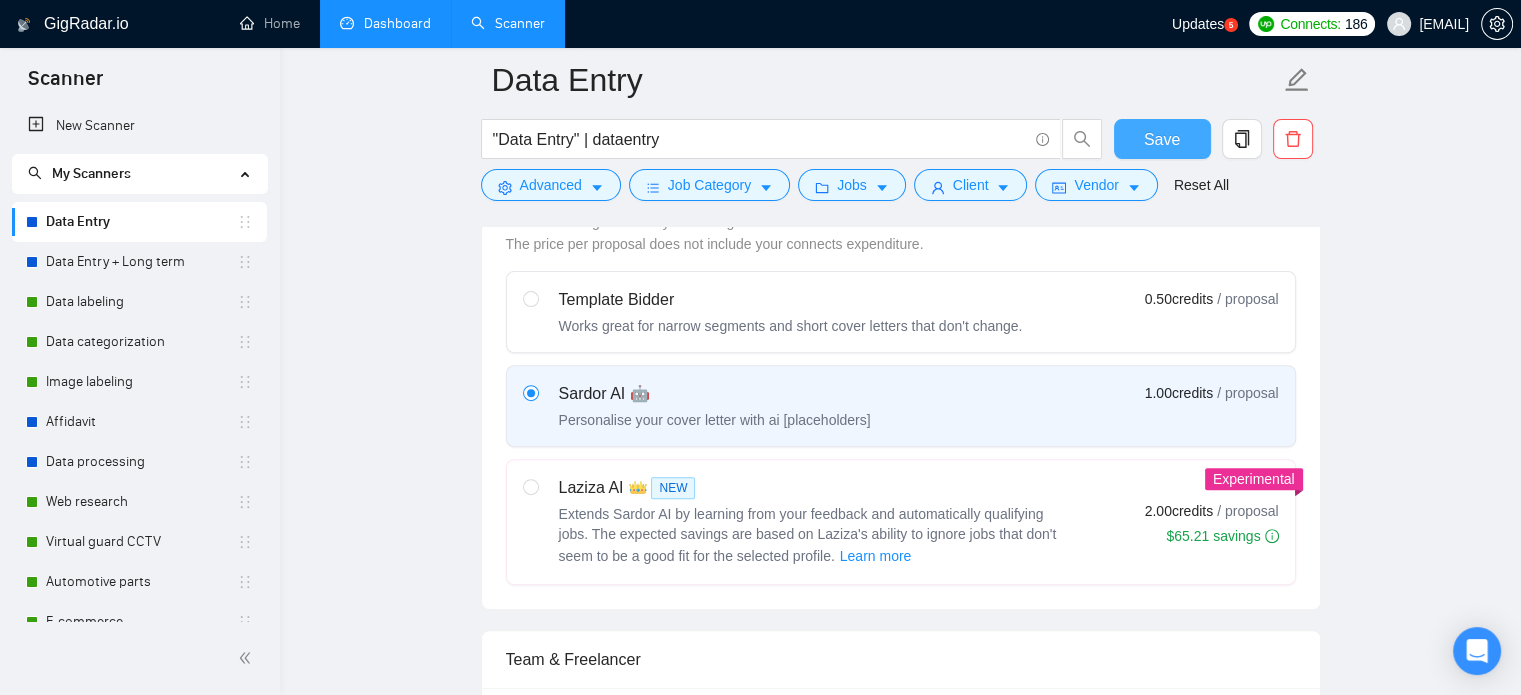 click on "Save" at bounding box center [1162, 139] 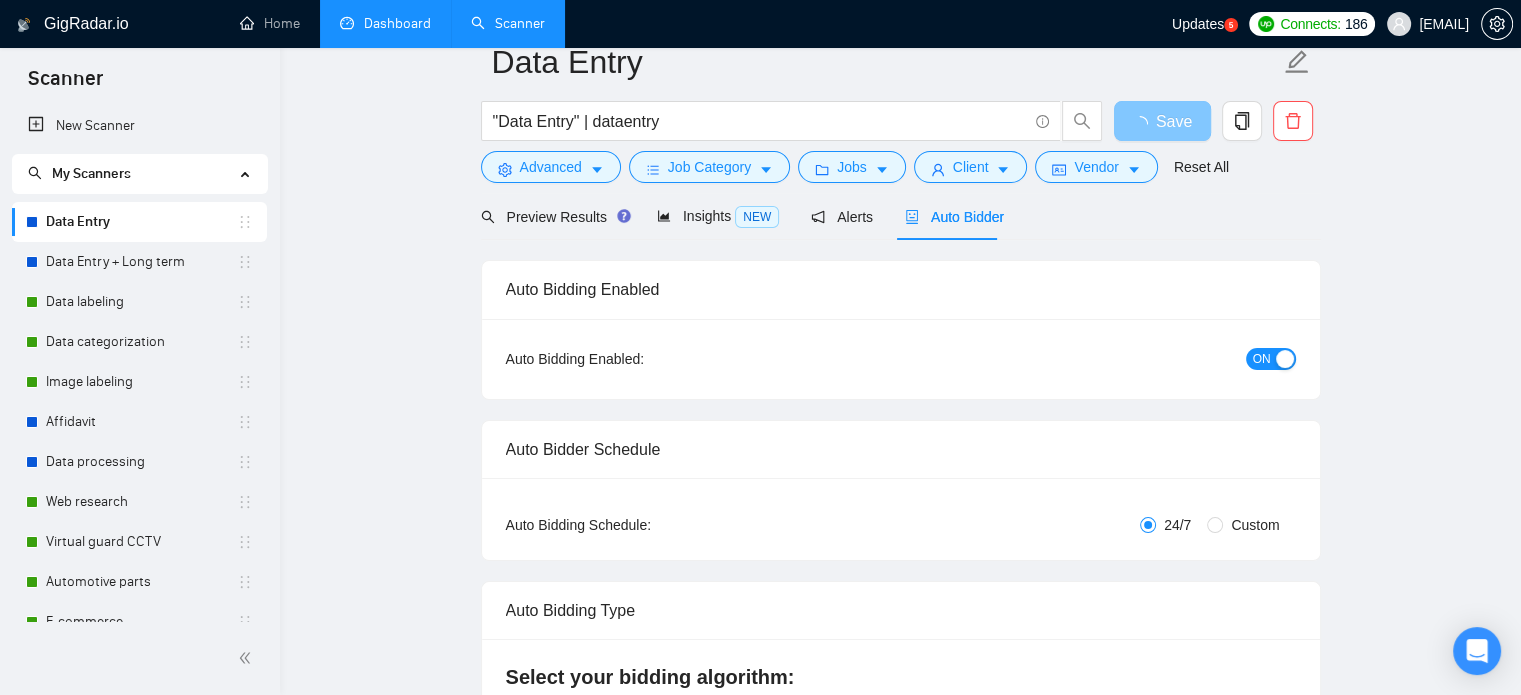 scroll, scrollTop: 0, scrollLeft: 0, axis: both 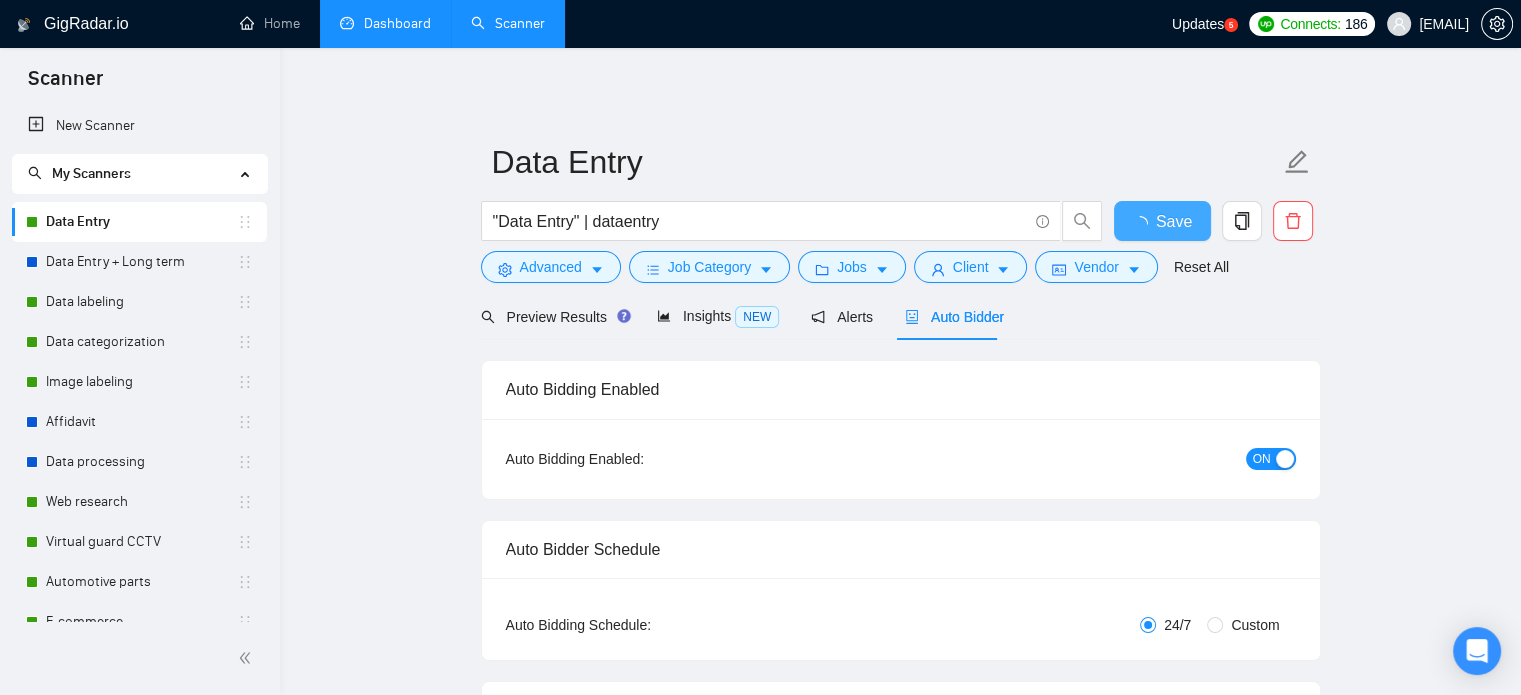type 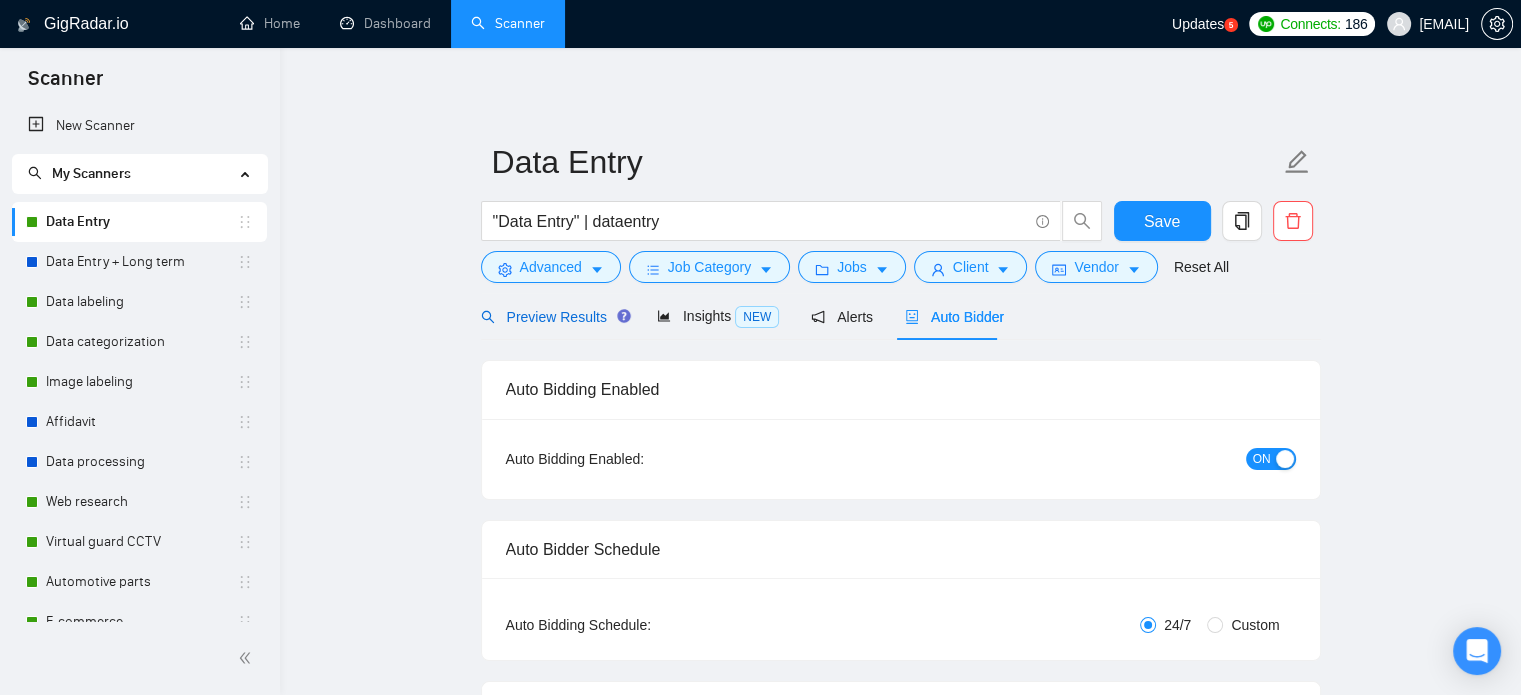 click on "Preview Results" at bounding box center [553, 317] 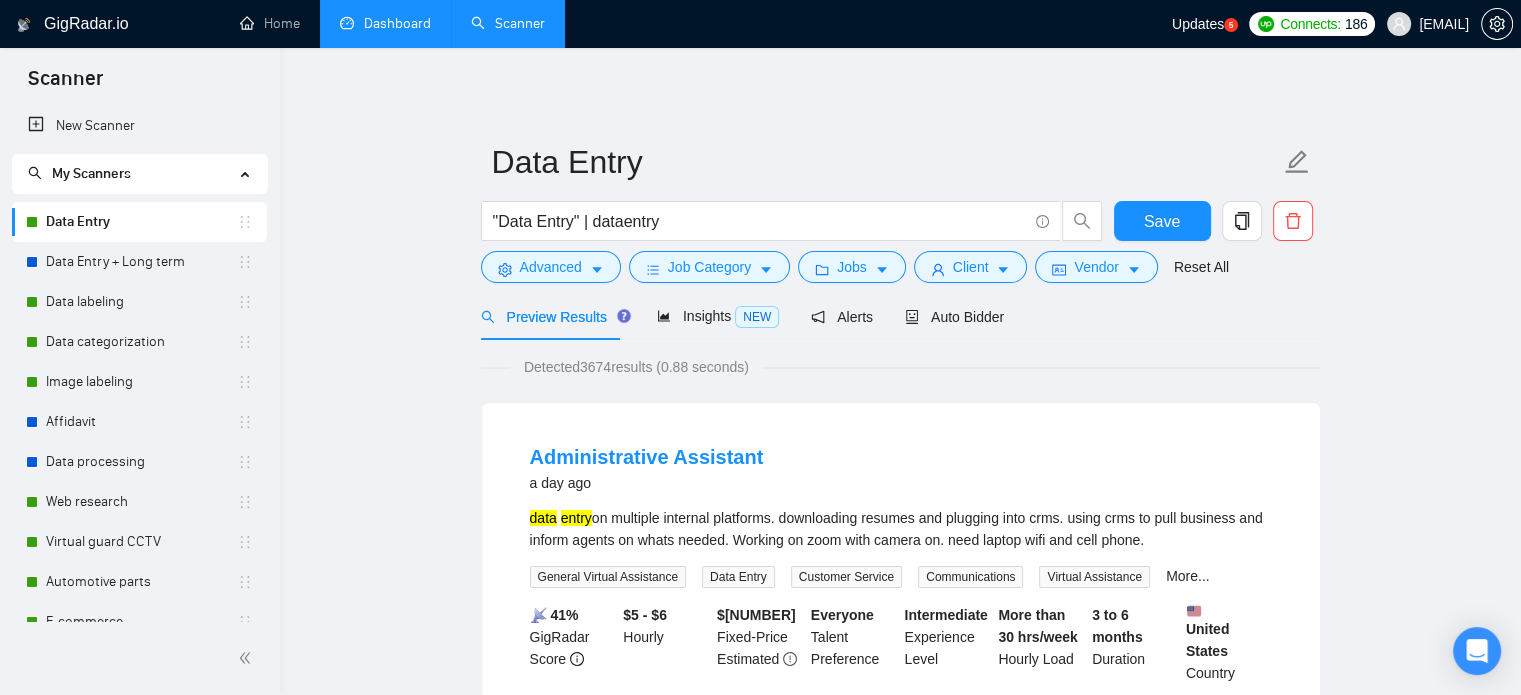 click on "Dashboard" at bounding box center (385, 23) 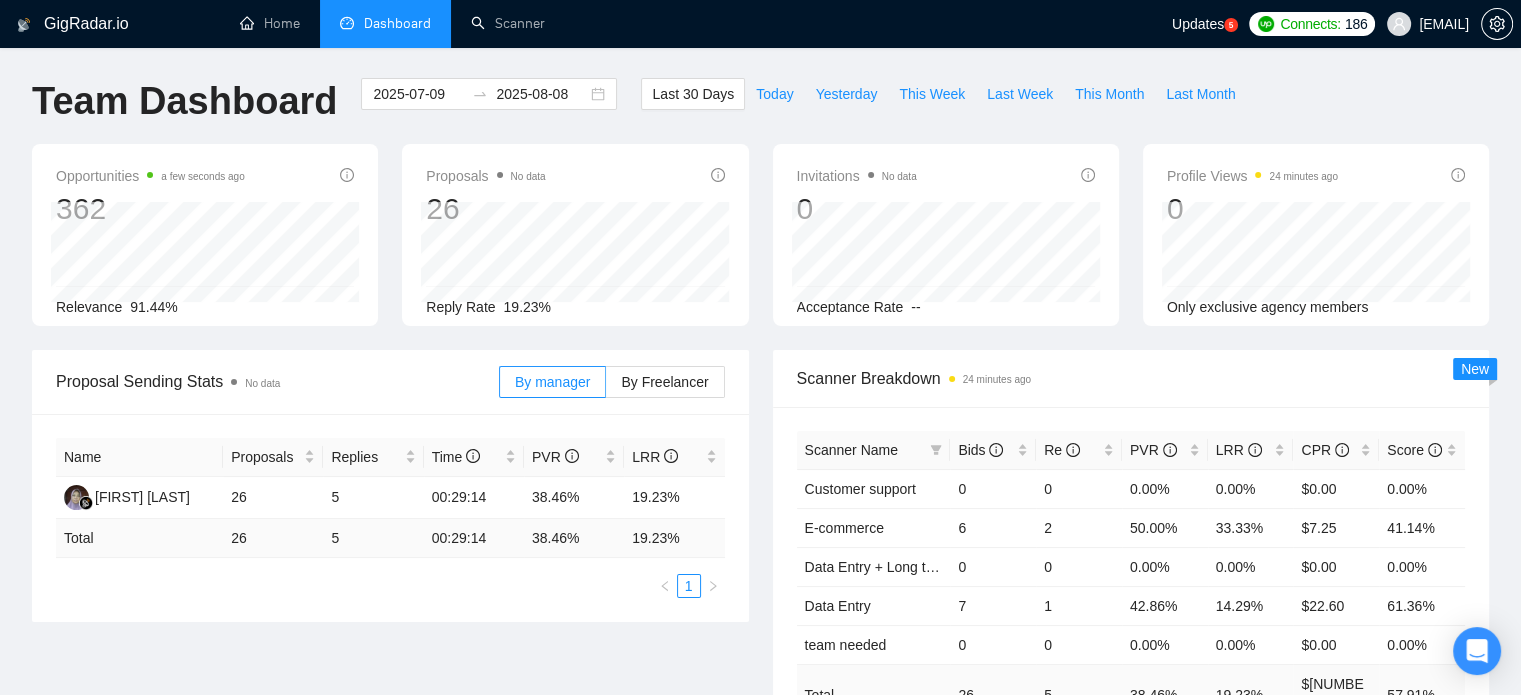scroll, scrollTop: 0, scrollLeft: 0, axis: both 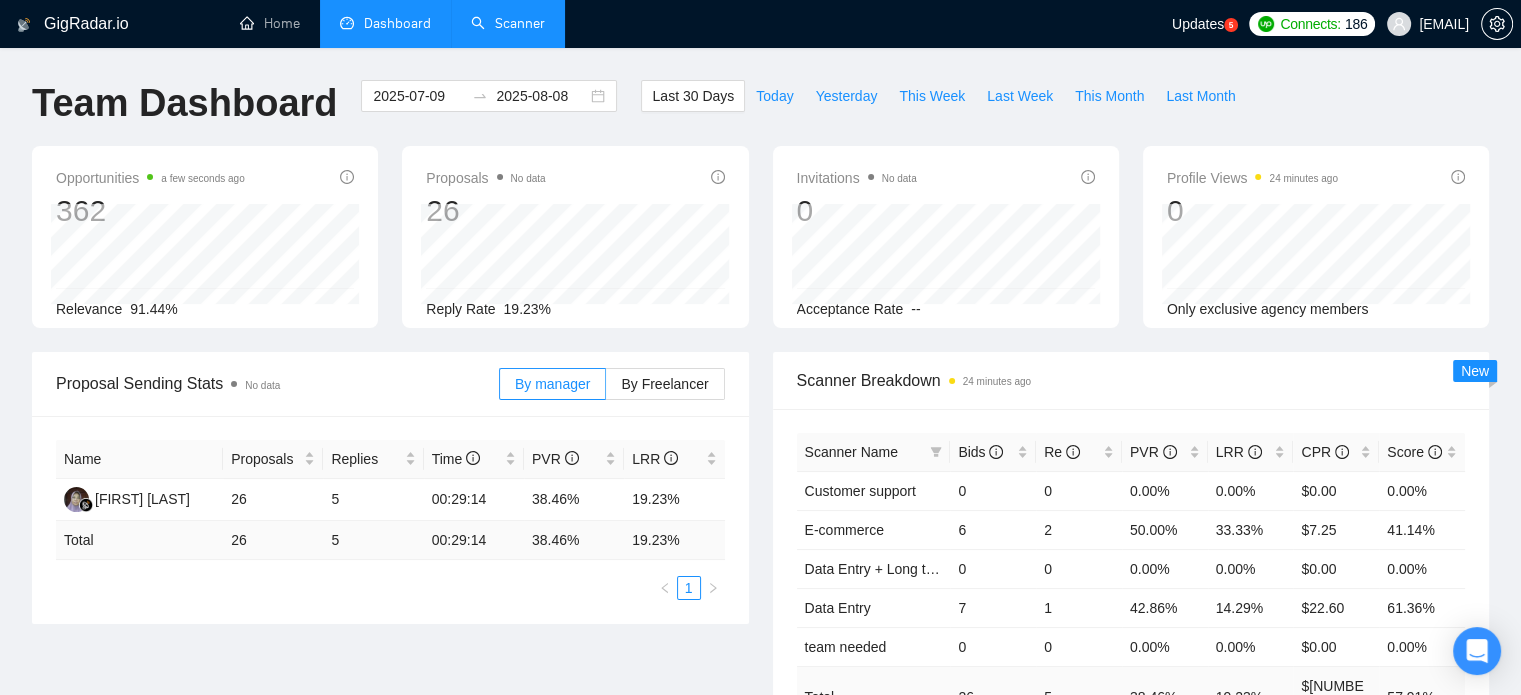 click on "Scanner" at bounding box center [508, 23] 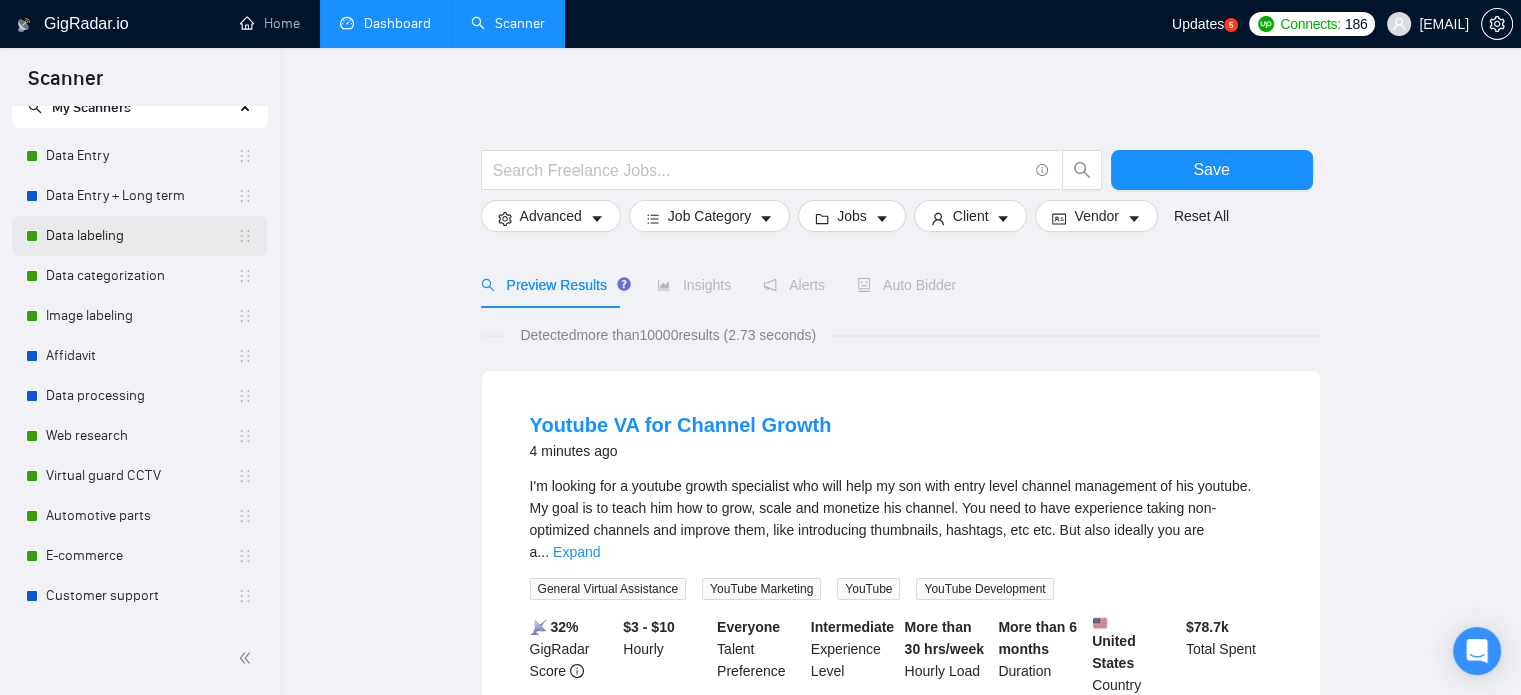 scroll, scrollTop: 100, scrollLeft: 0, axis: vertical 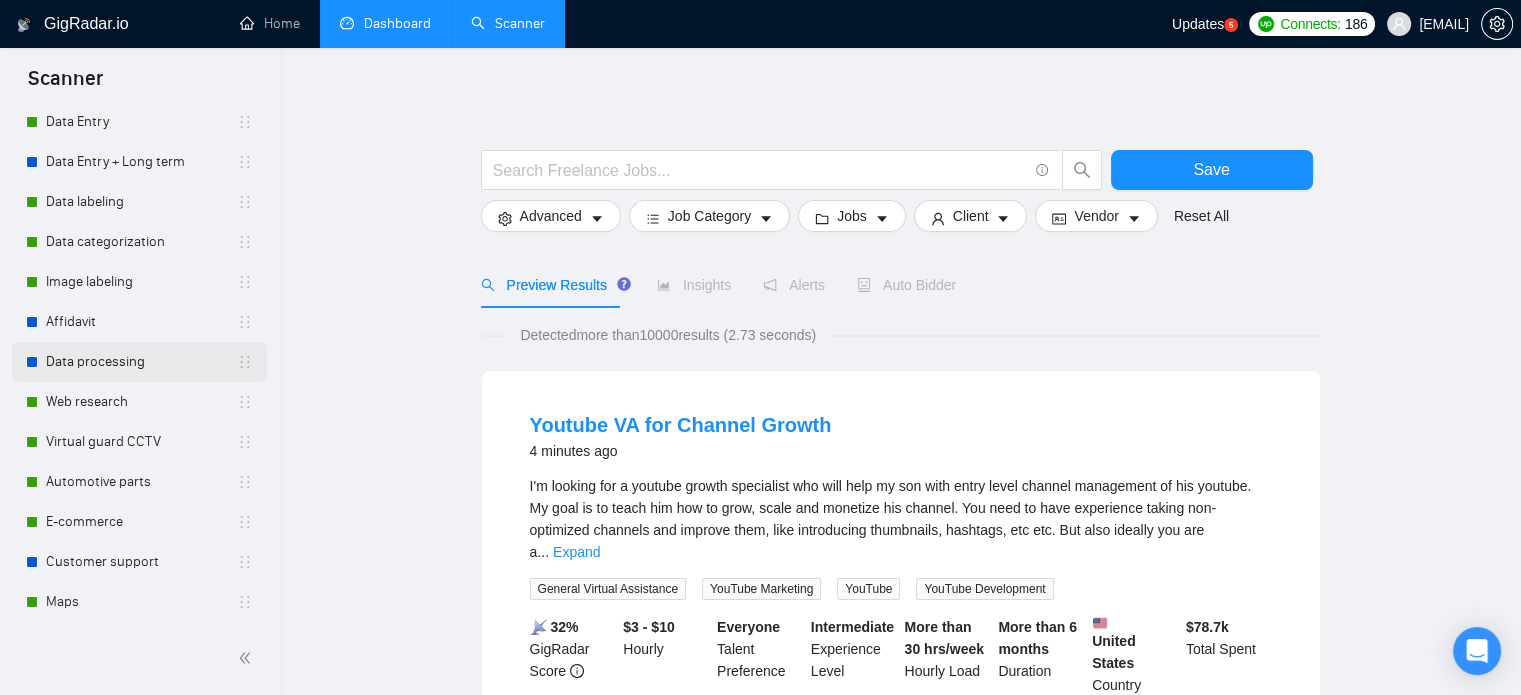 click on "Data processing" at bounding box center [141, 362] 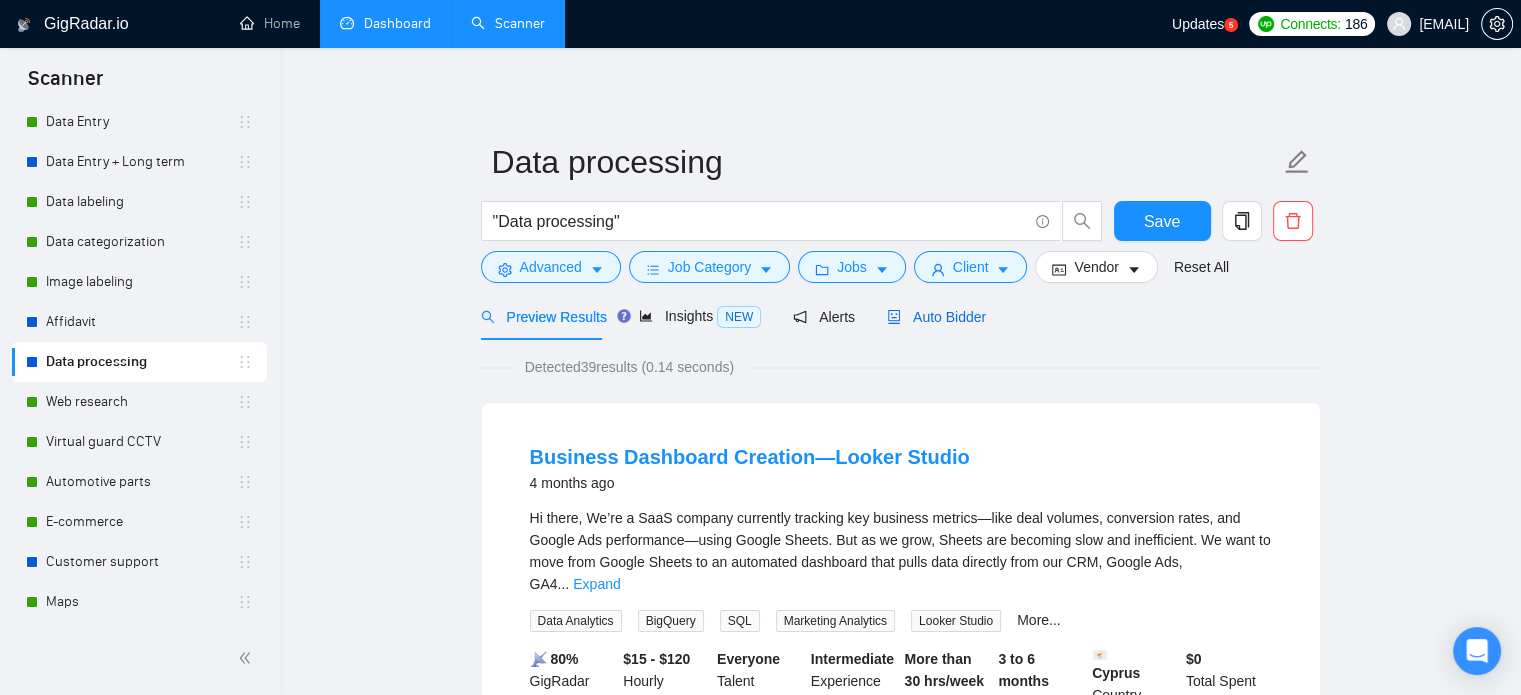 click on "Auto Bidder" at bounding box center [936, 317] 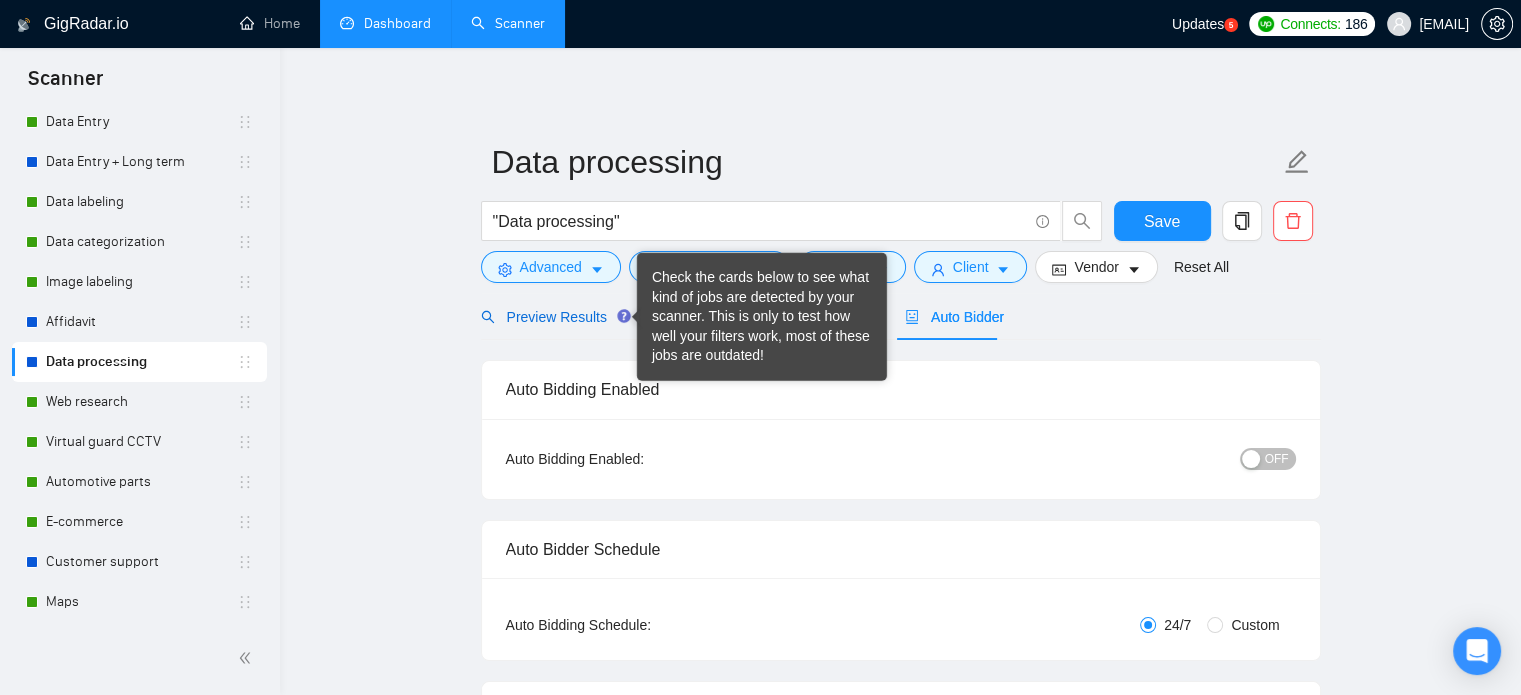 click on "Preview Results" at bounding box center (553, 317) 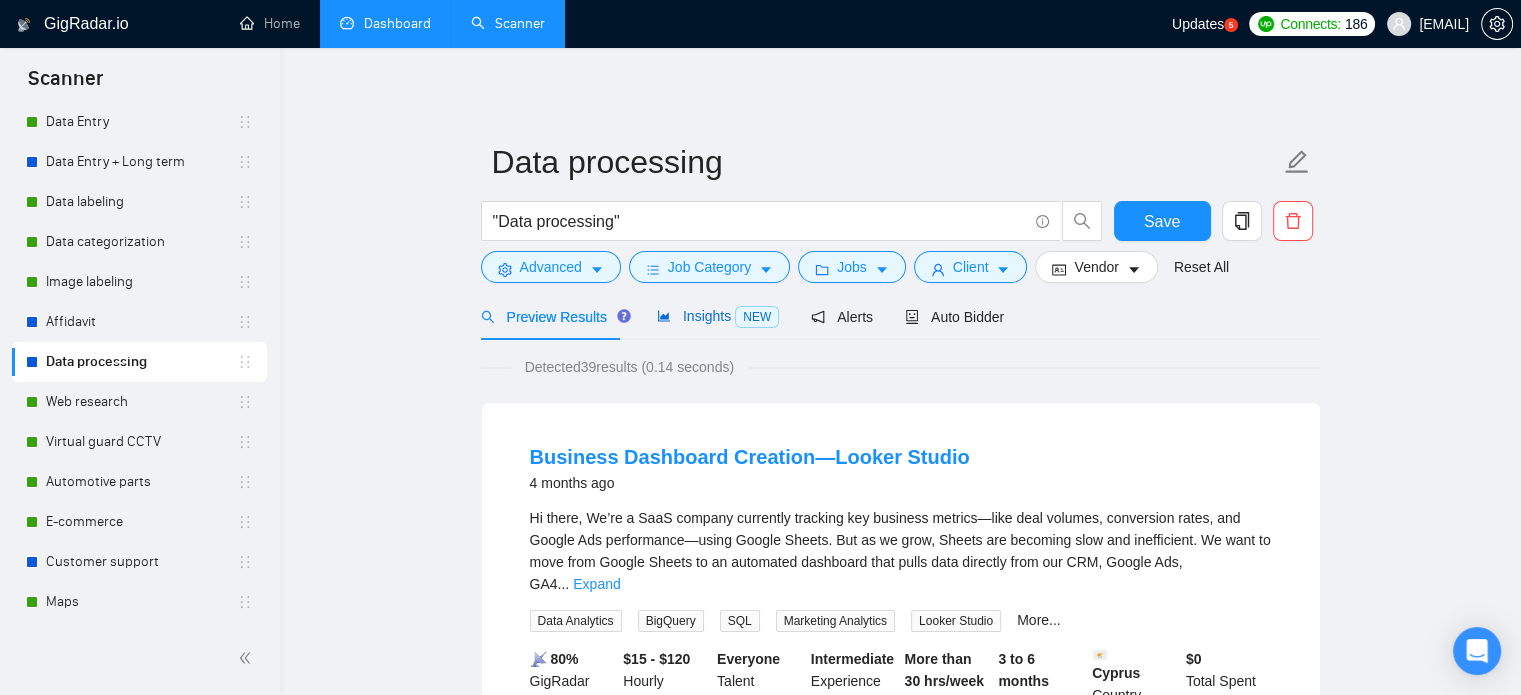 click on "Insights NEW" at bounding box center (718, 316) 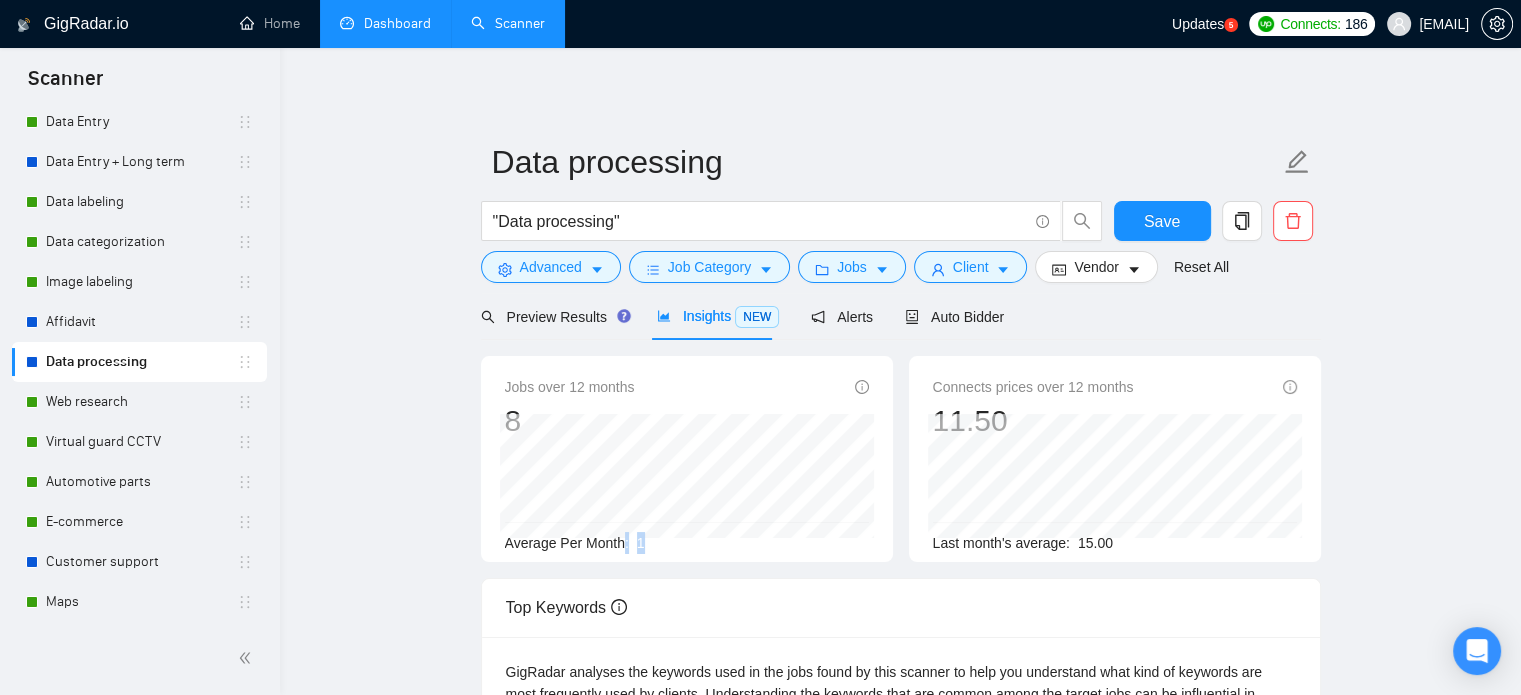 drag, startPoint x: 624, startPoint y: 550, endPoint x: 666, endPoint y: 546, distance: 42.190044 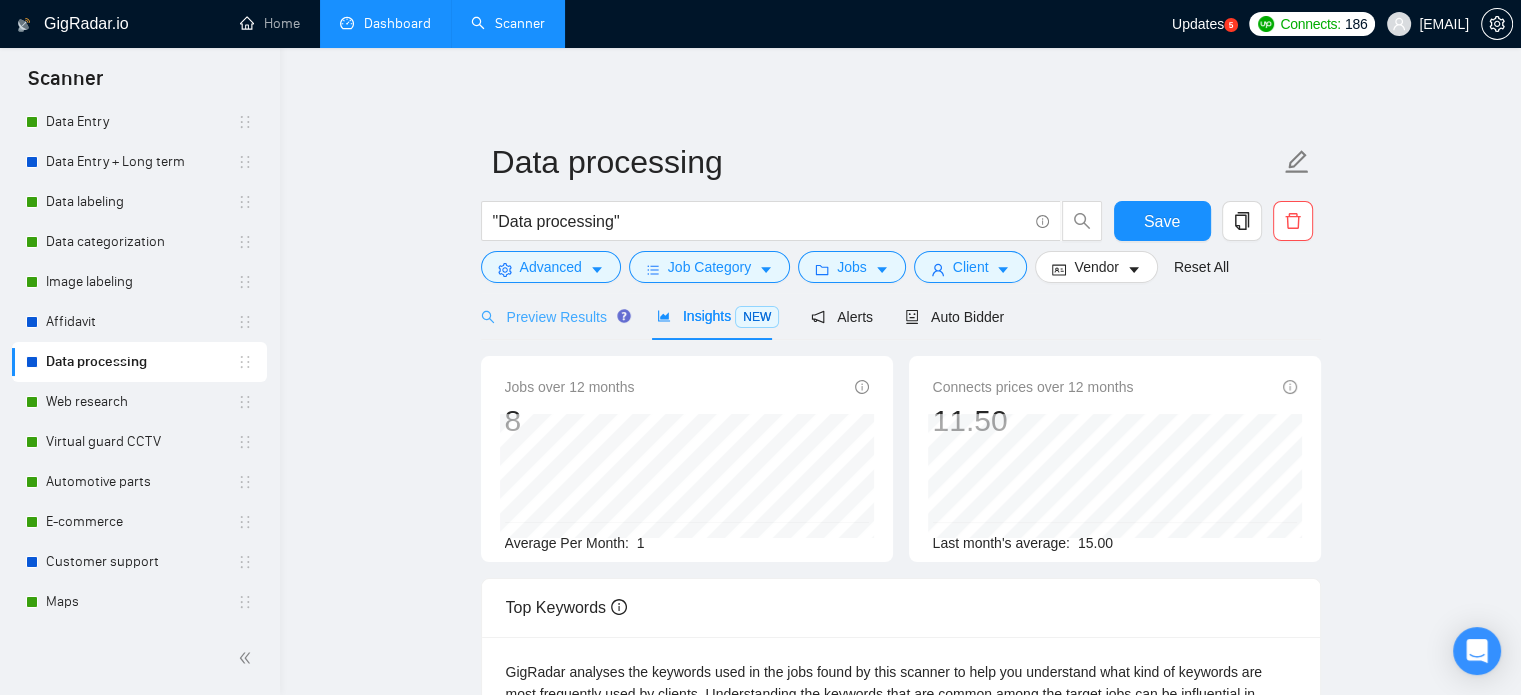 click on "Preview Results" at bounding box center [553, 316] 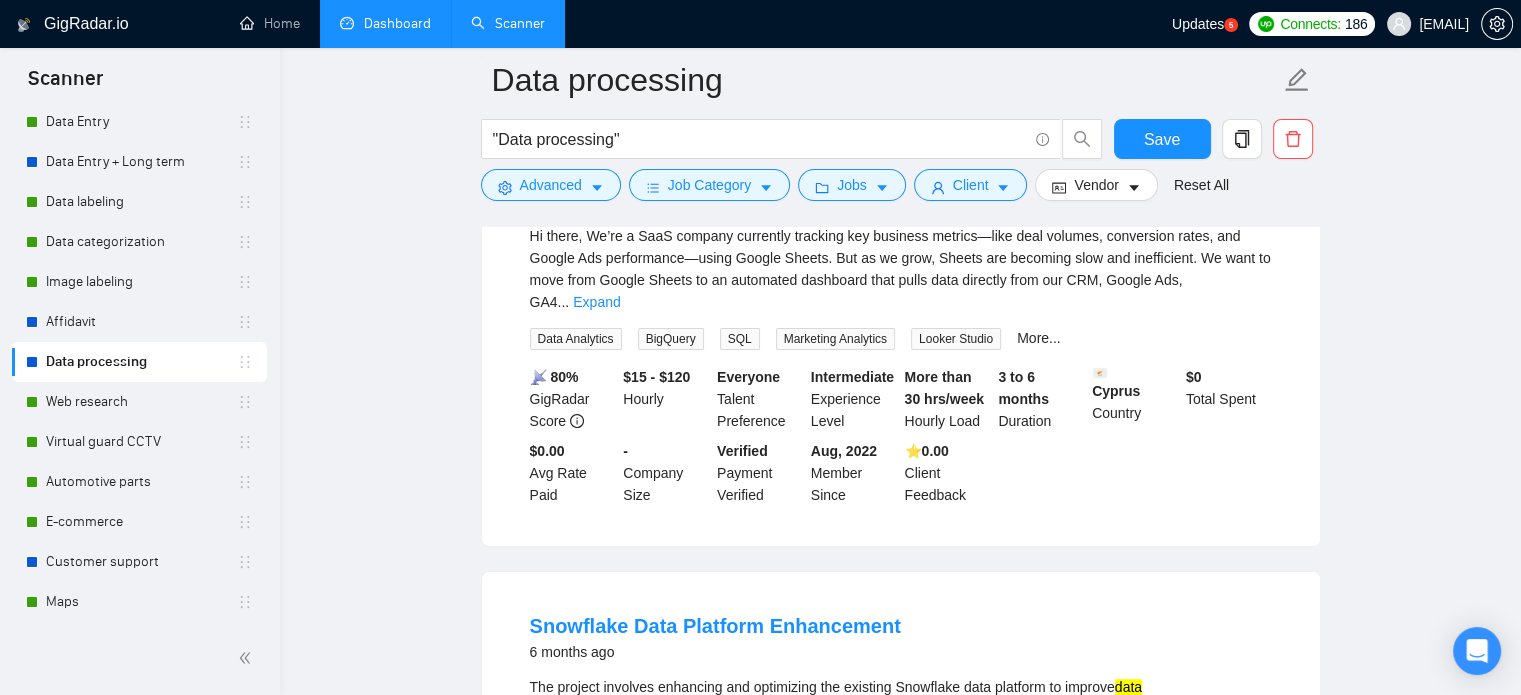 scroll, scrollTop: 300, scrollLeft: 0, axis: vertical 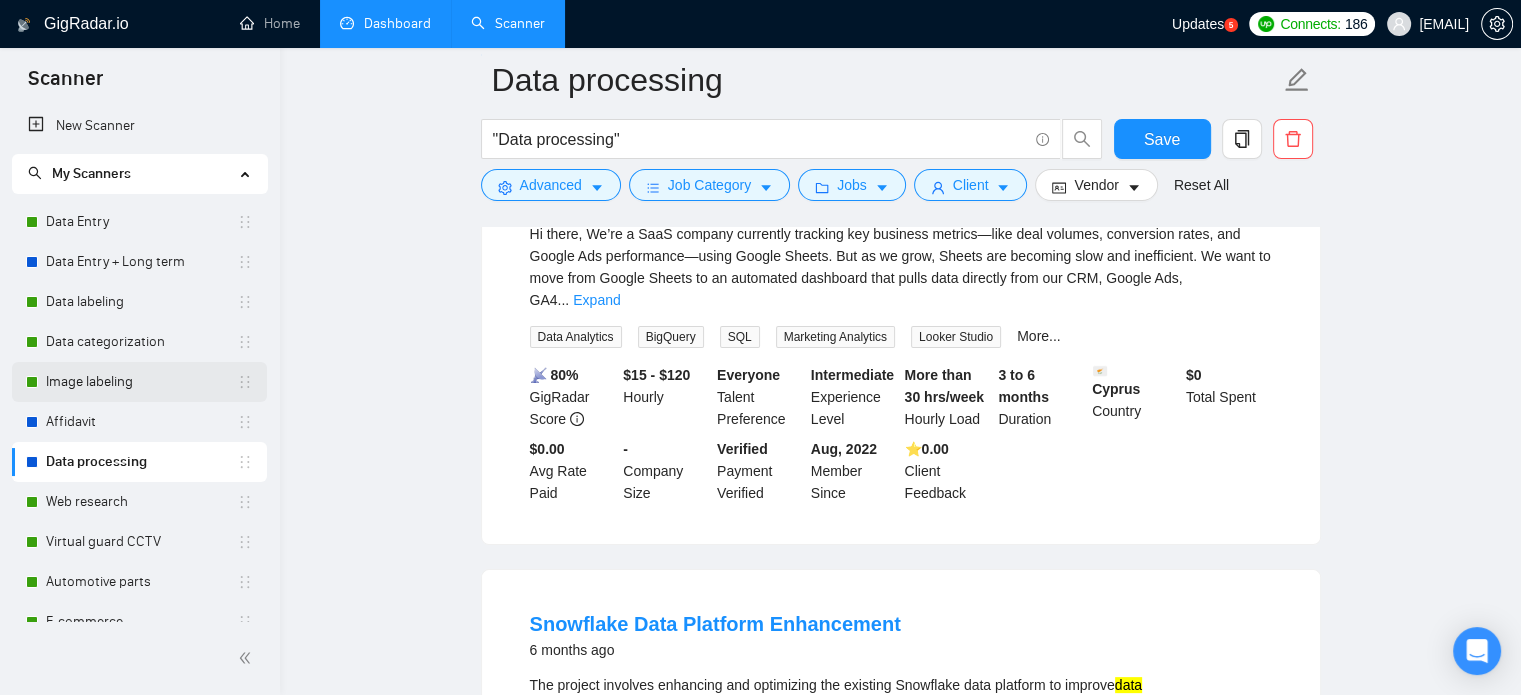 click on "Image labeling" at bounding box center (141, 382) 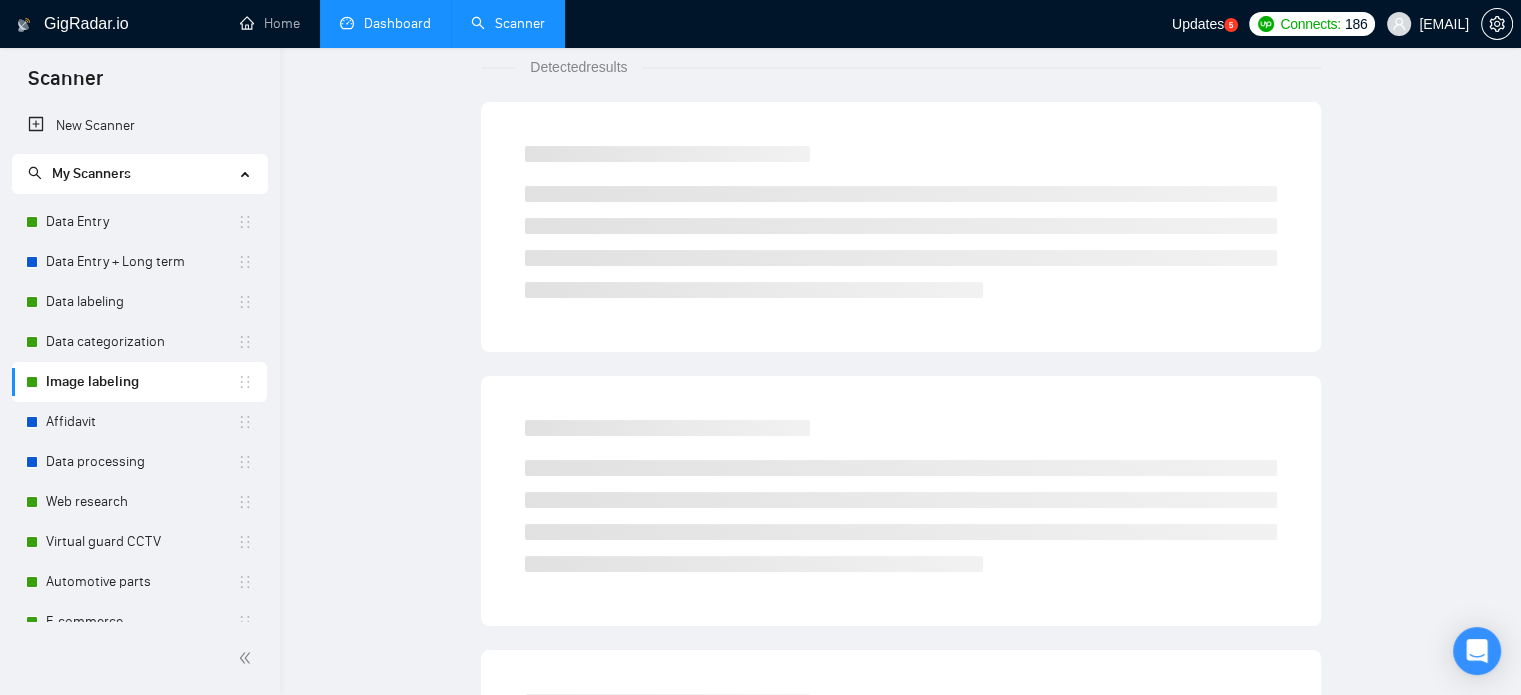scroll, scrollTop: 35, scrollLeft: 0, axis: vertical 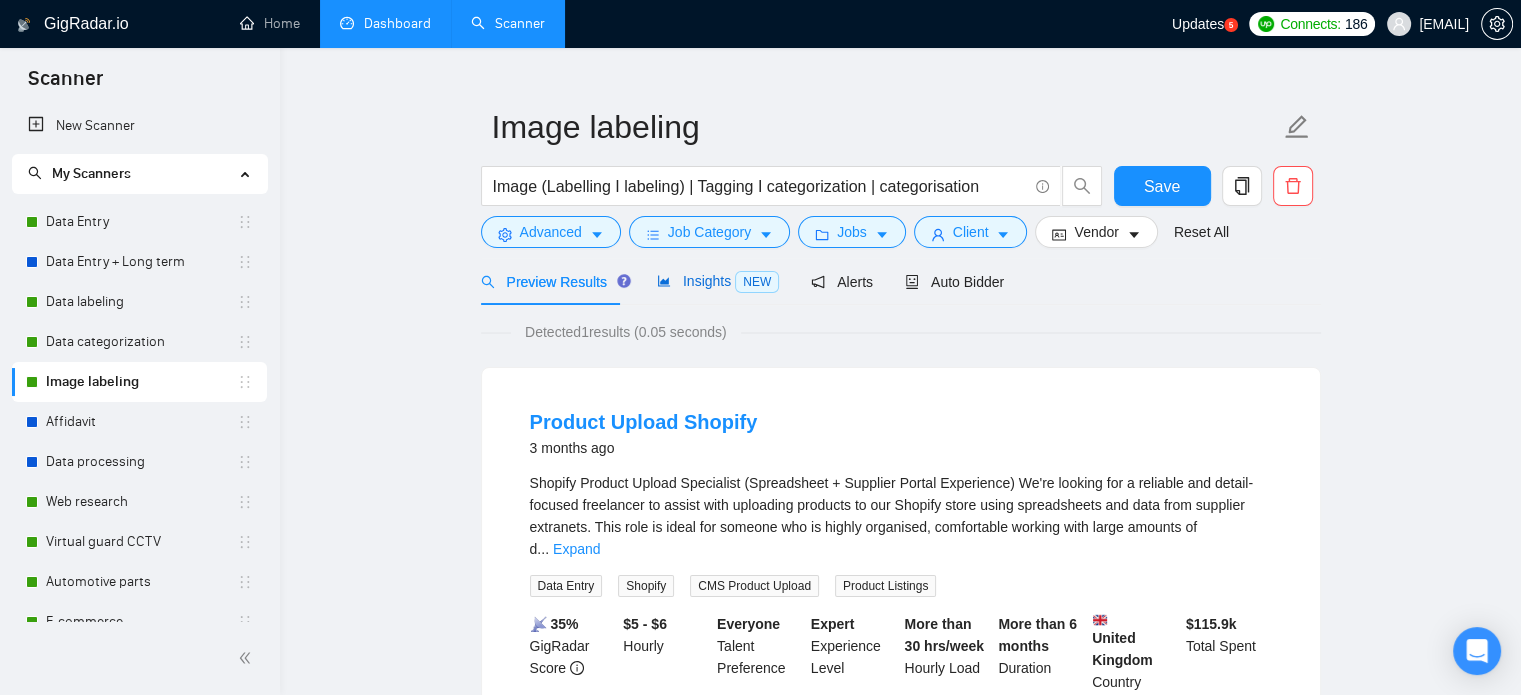 click on "Insights NEW" at bounding box center (718, 281) 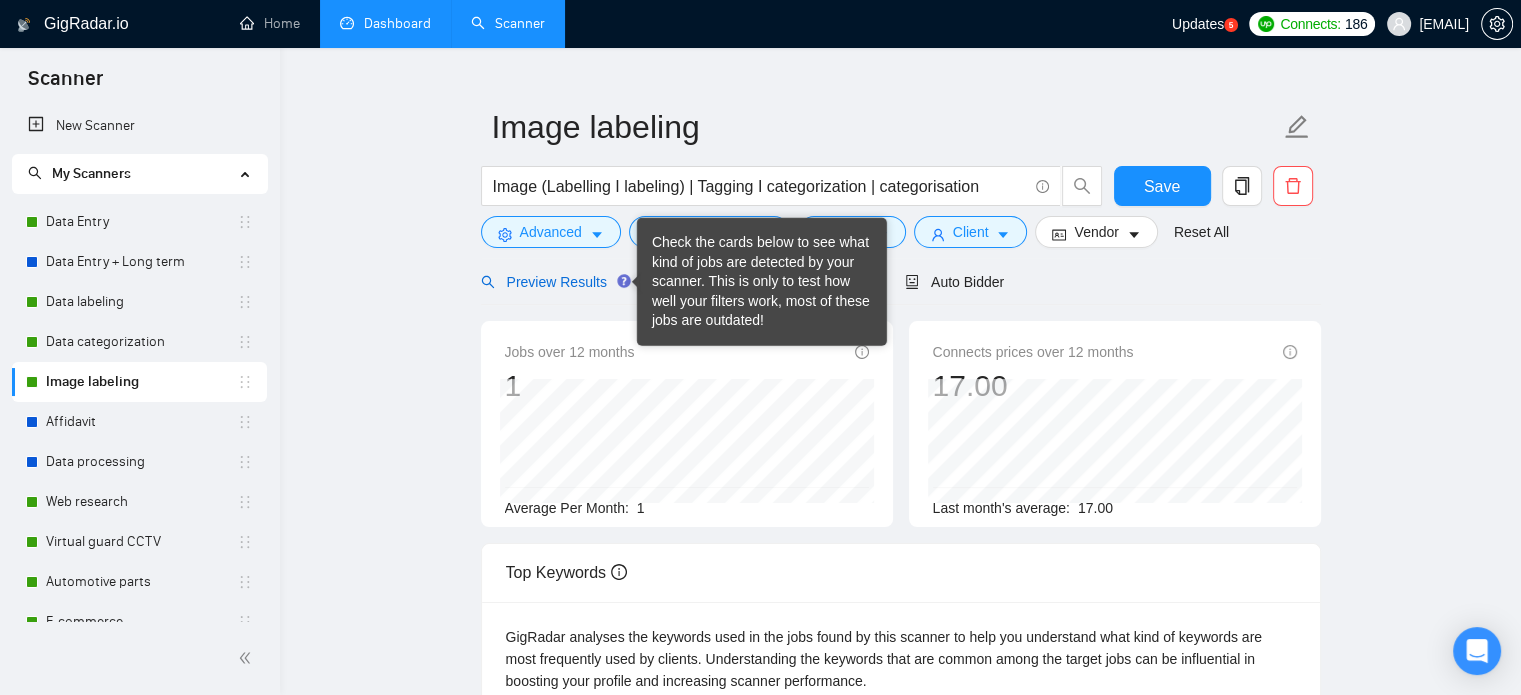 click on "Preview Results" at bounding box center [553, 282] 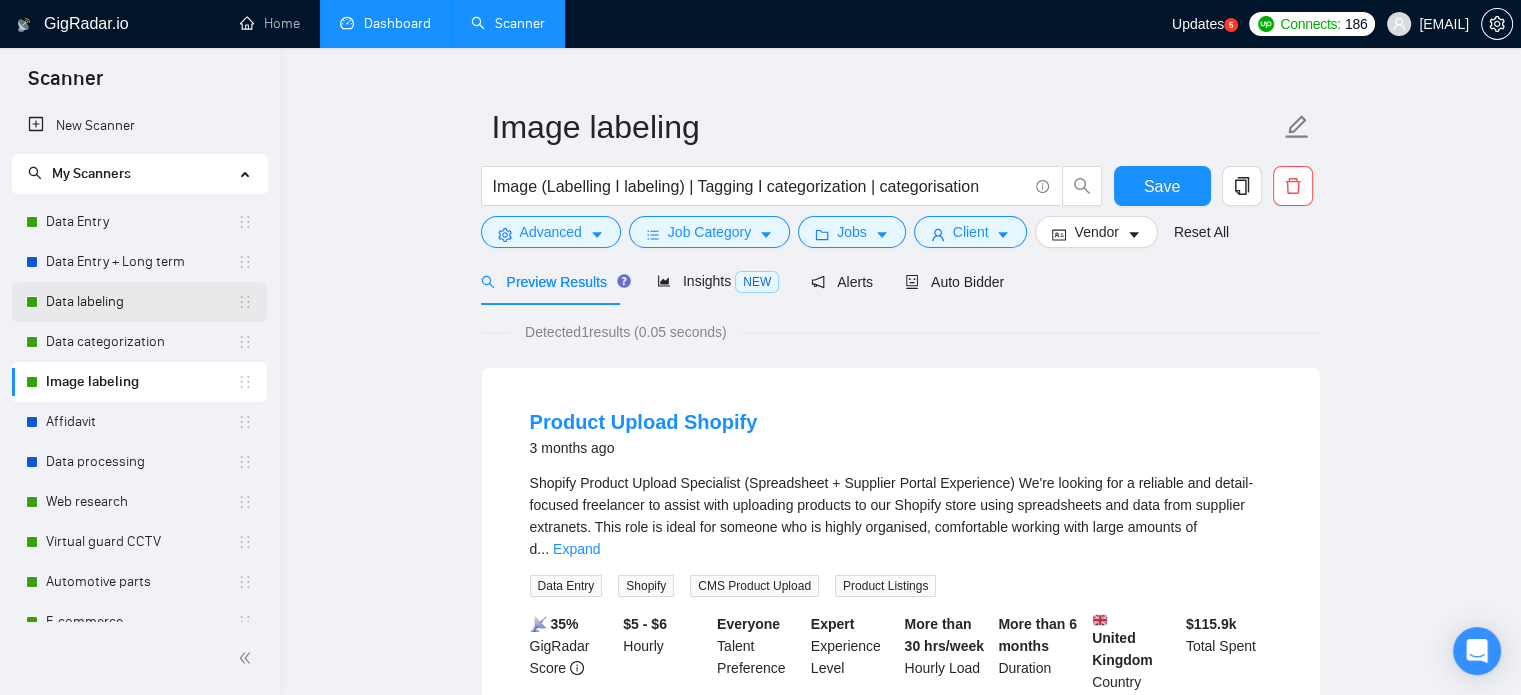click on "Data labeling" at bounding box center (141, 302) 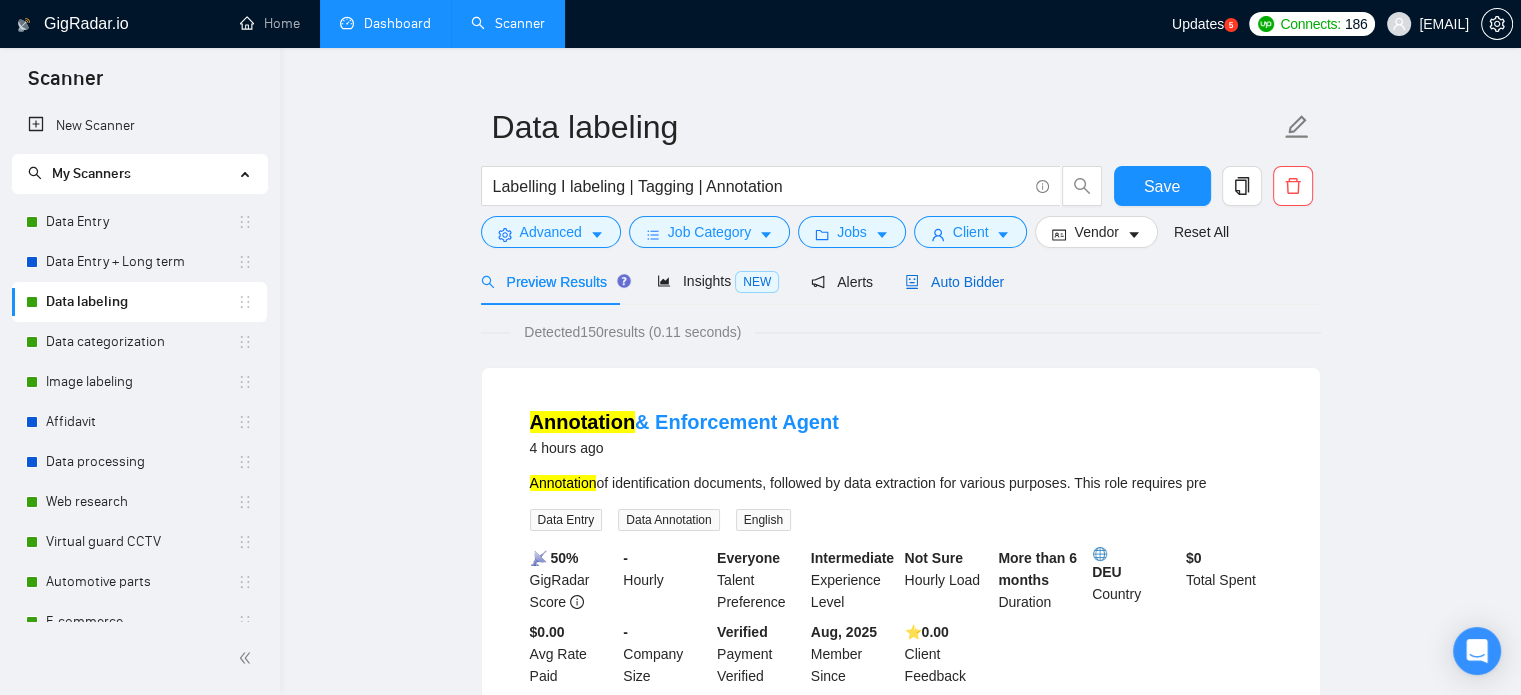 click on "Auto Bidder" at bounding box center (954, 282) 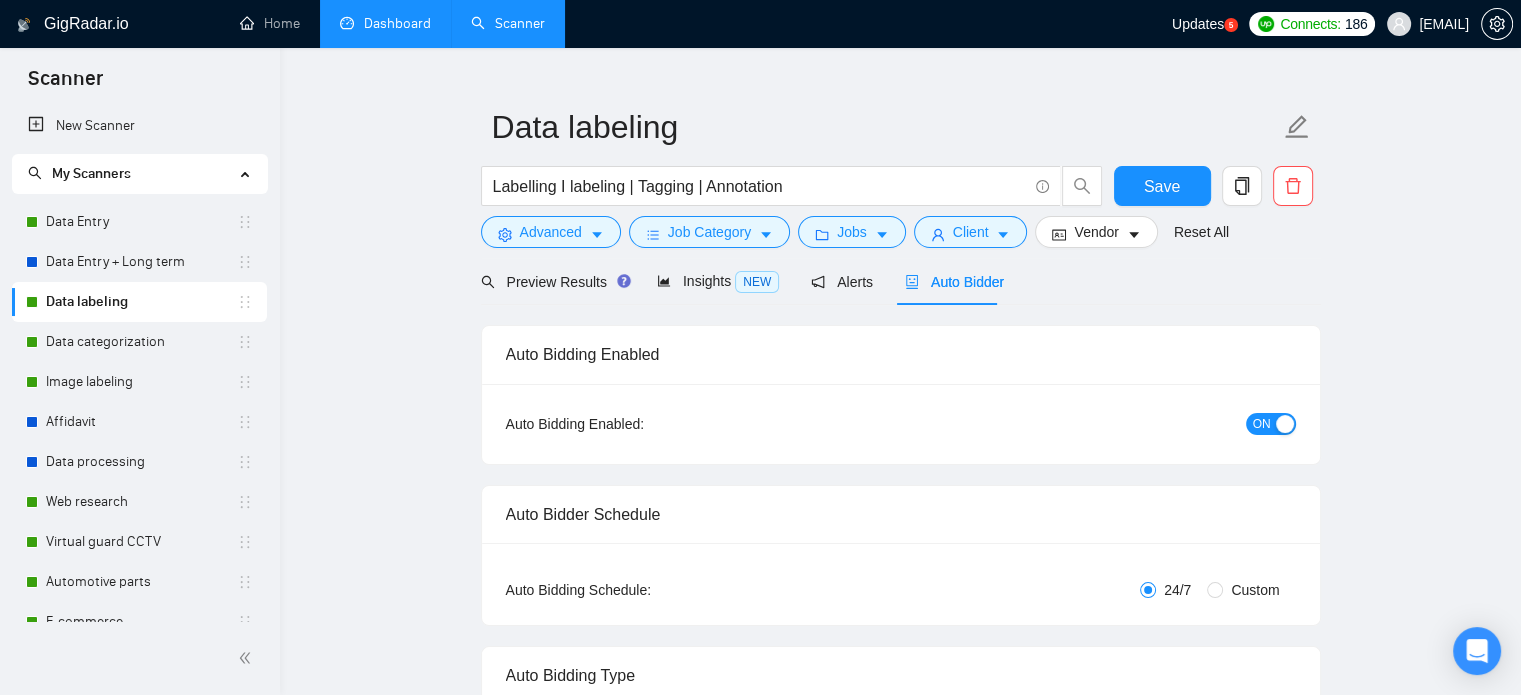 type 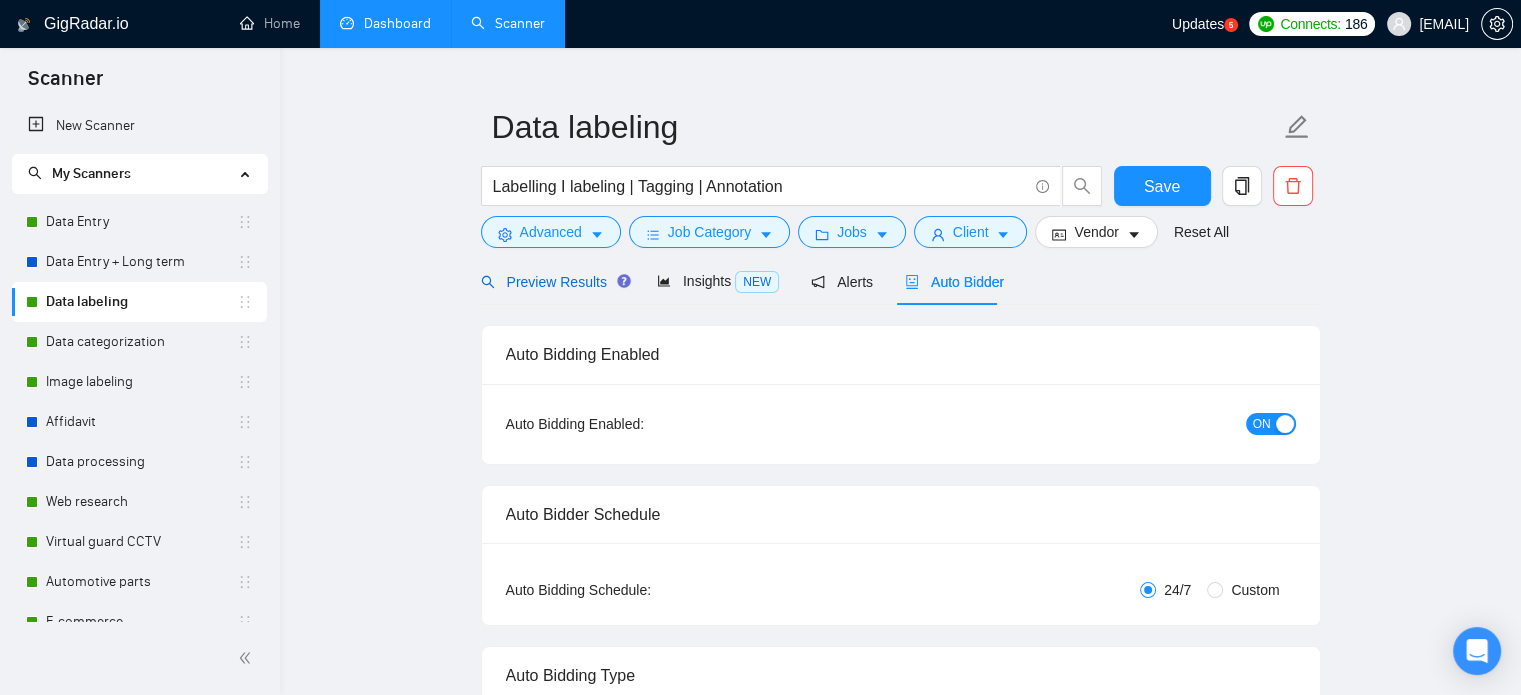 click on "Preview Results" at bounding box center (553, 282) 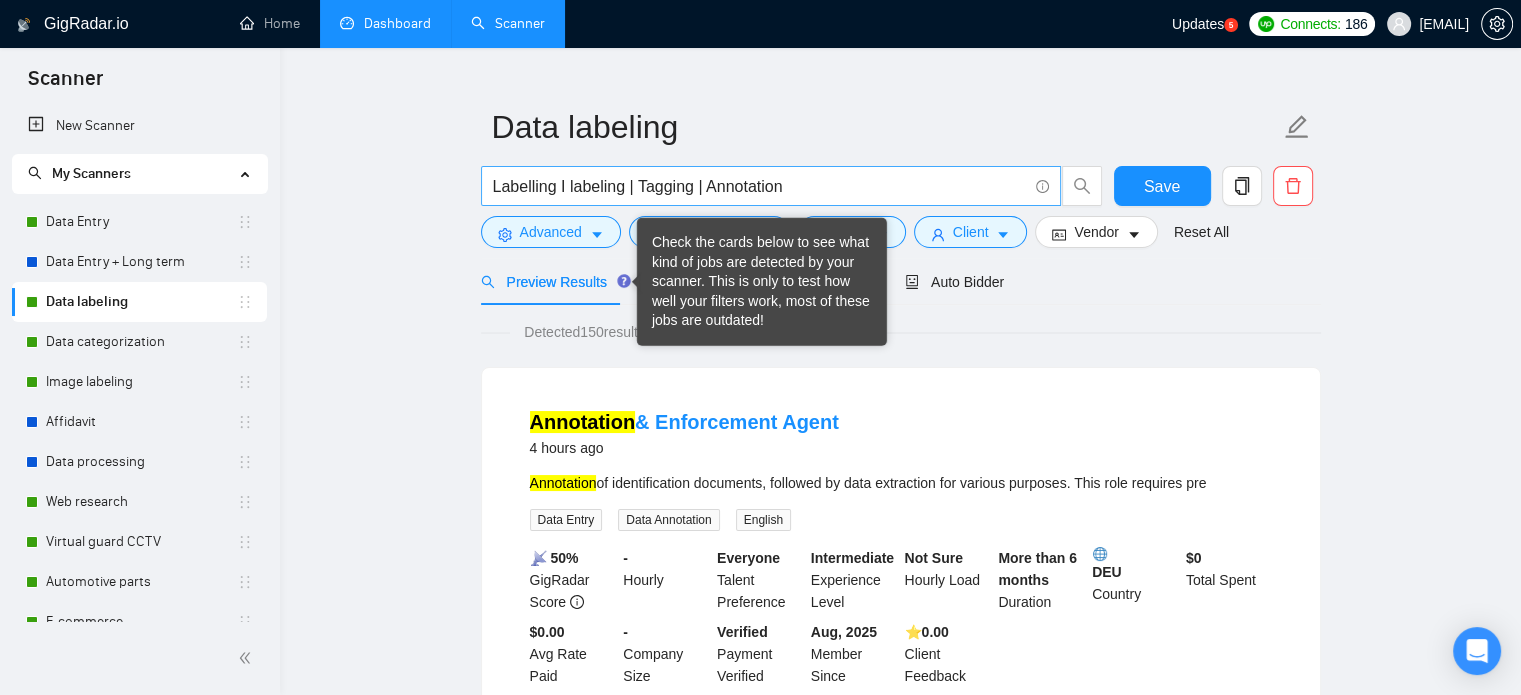 click on "Labelling I labeling | Tagging | Annotation" at bounding box center [760, 186] 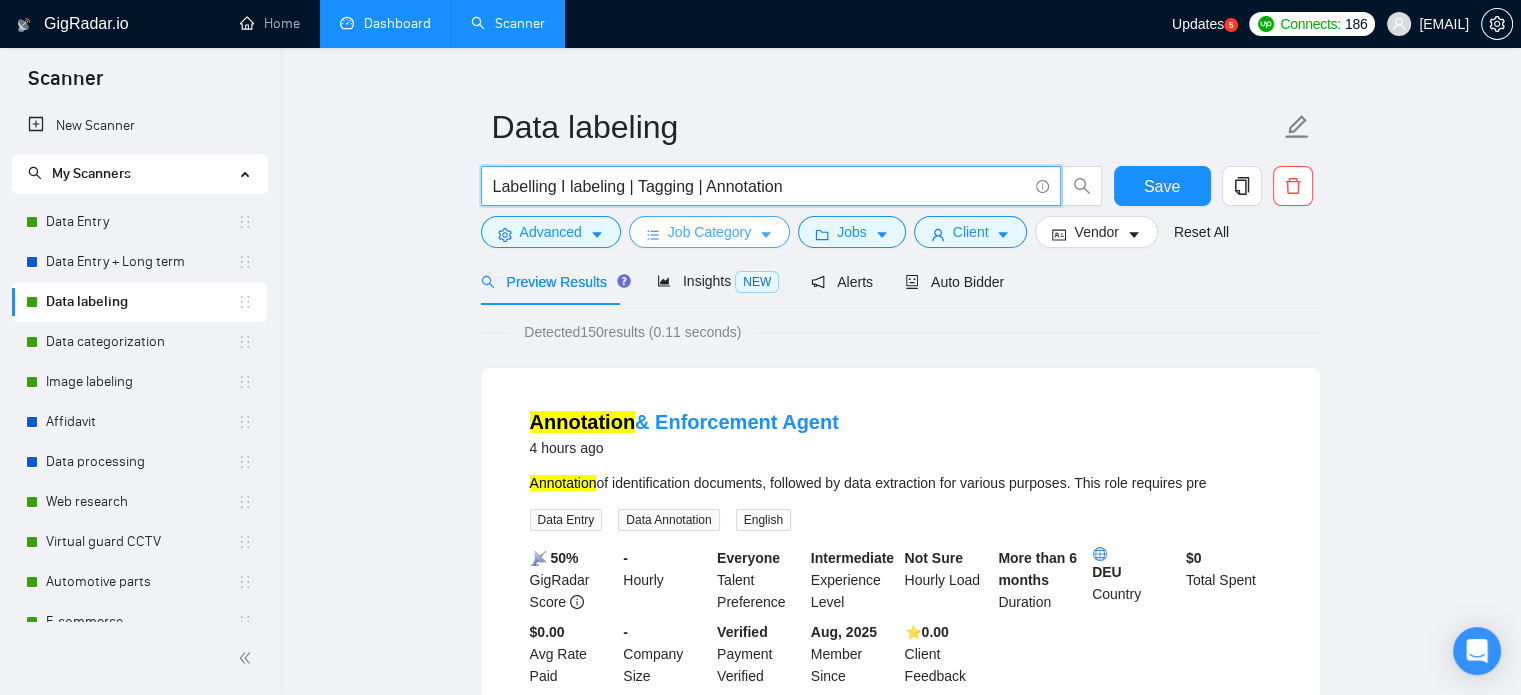 click on "Job Category" at bounding box center (709, 232) 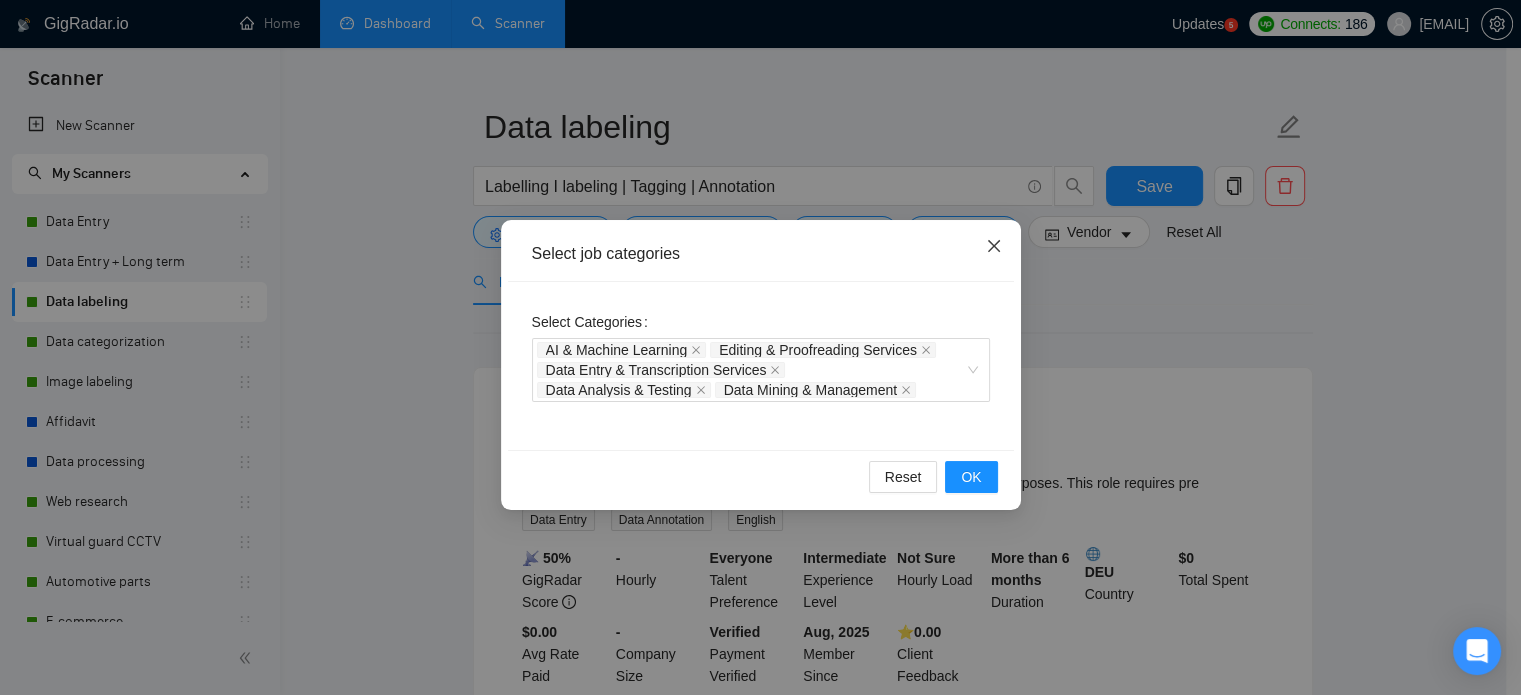 click at bounding box center (994, 247) 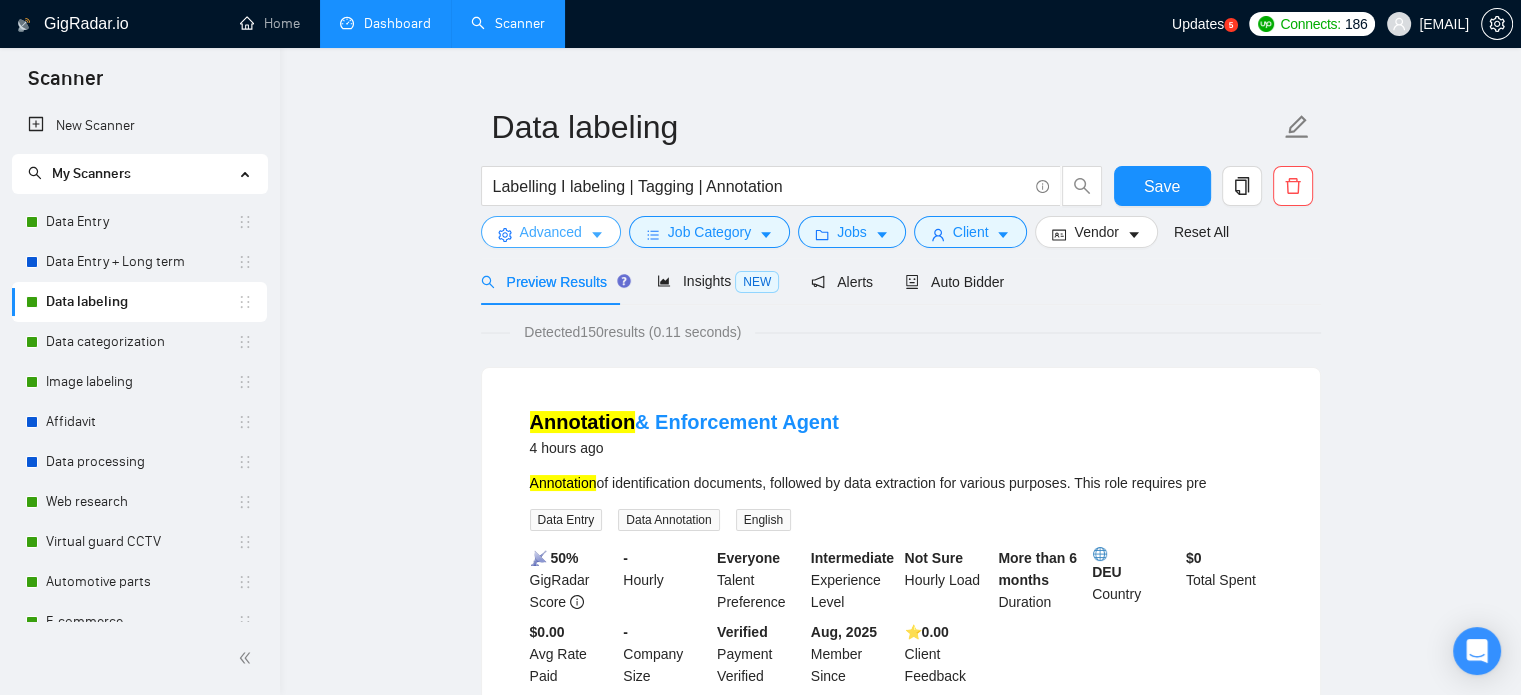 click on "Advanced" at bounding box center [551, 232] 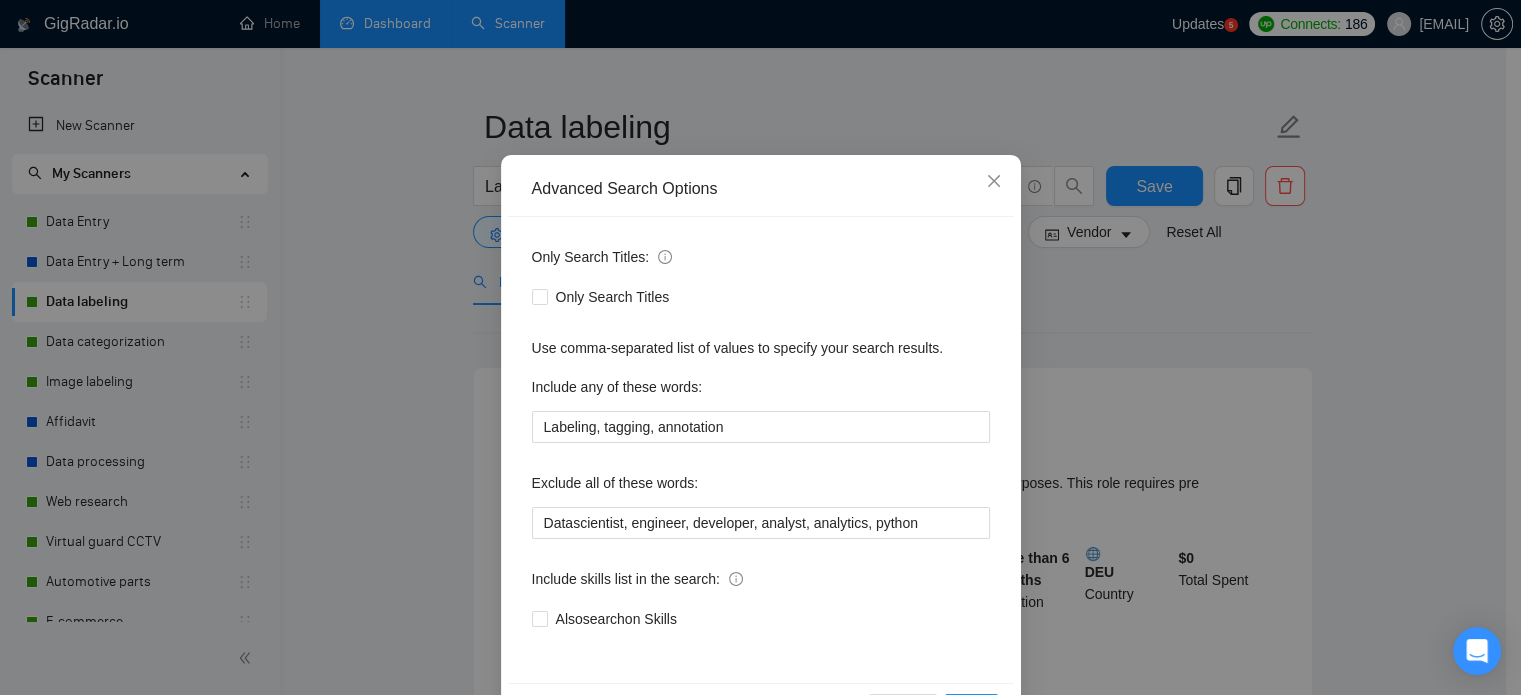 scroll, scrollTop: 100, scrollLeft: 0, axis: vertical 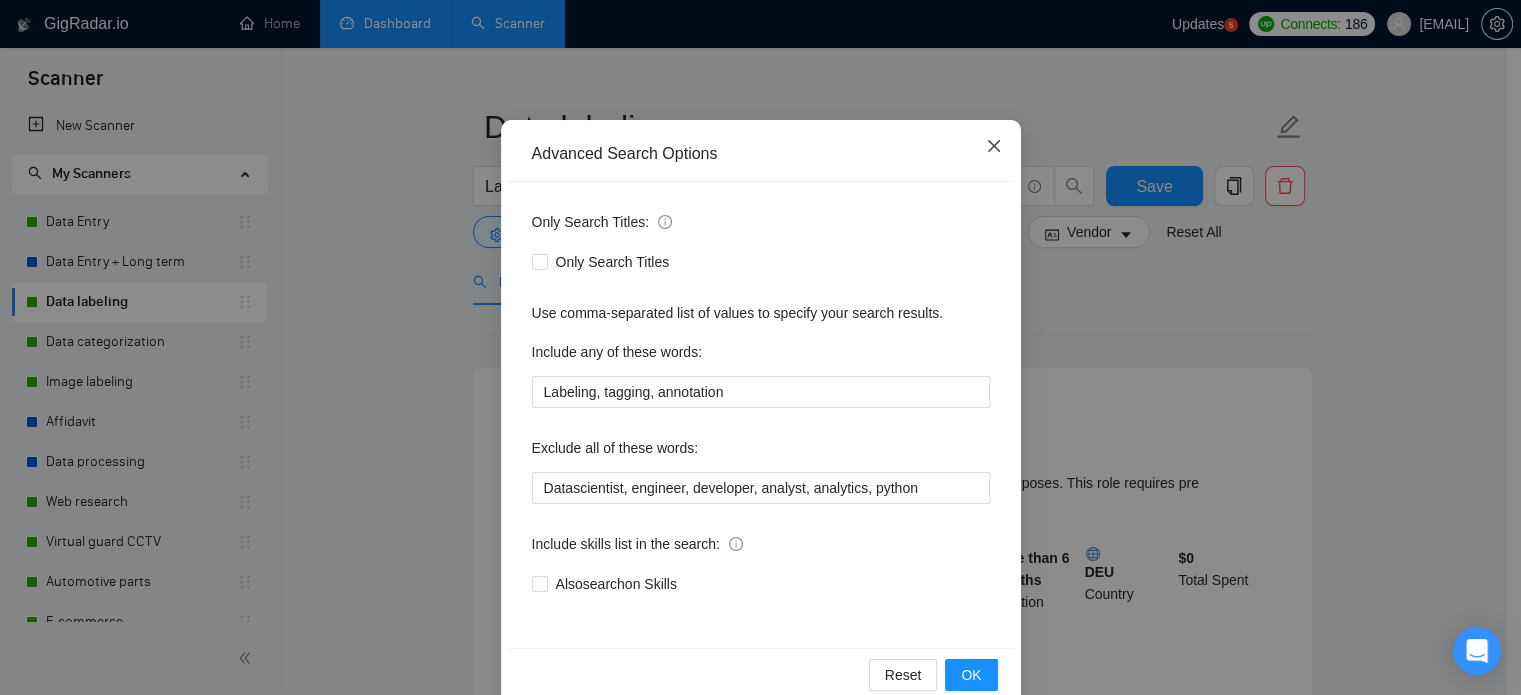 click at bounding box center [994, 147] 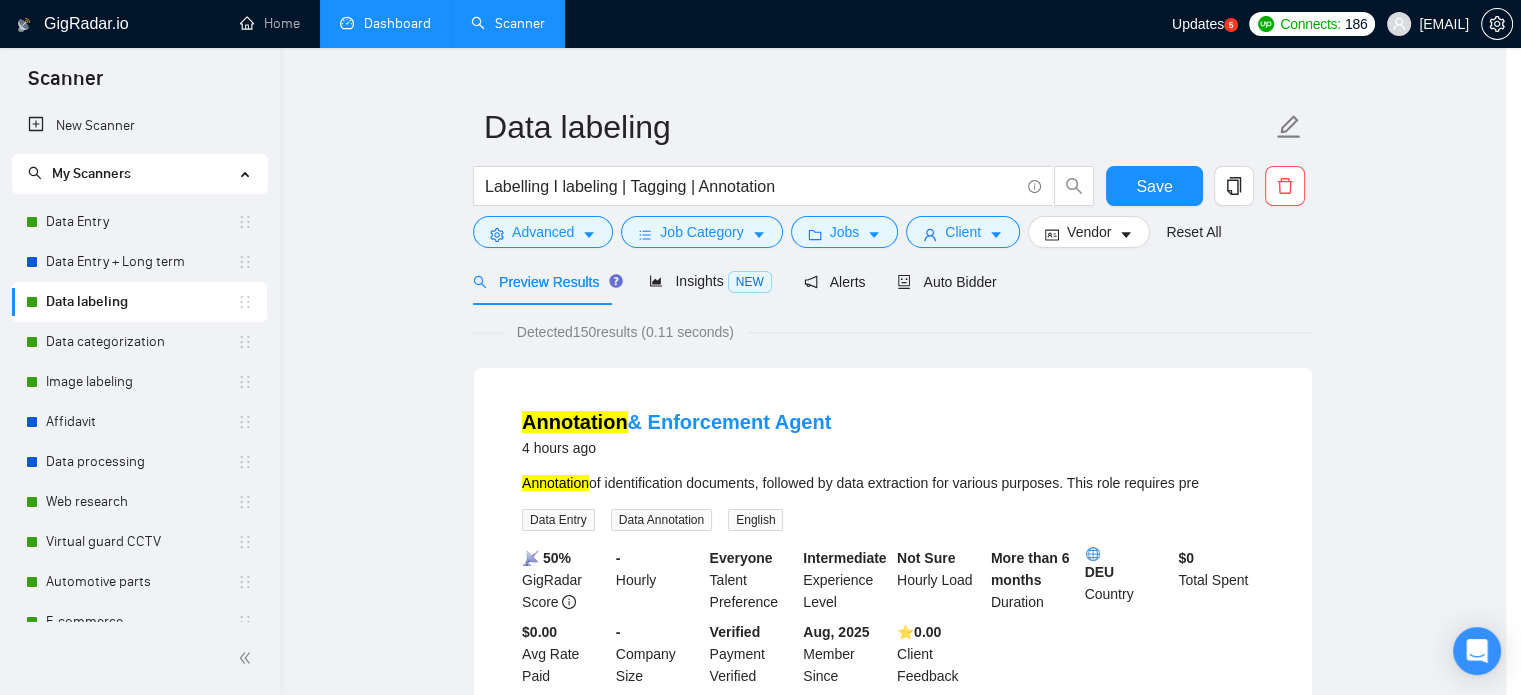 scroll, scrollTop: 36, scrollLeft: 0, axis: vertical 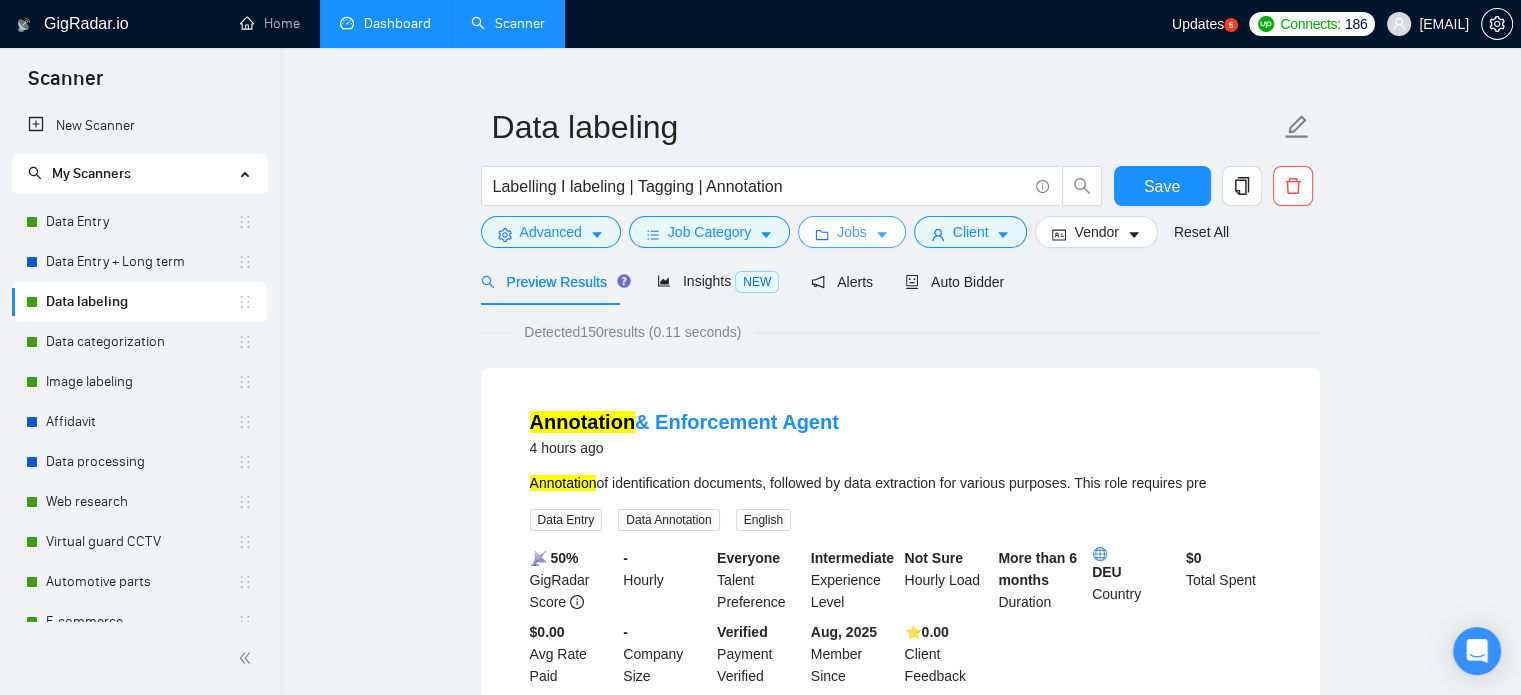 click on "Jobs" at bounding box center [852, 232] 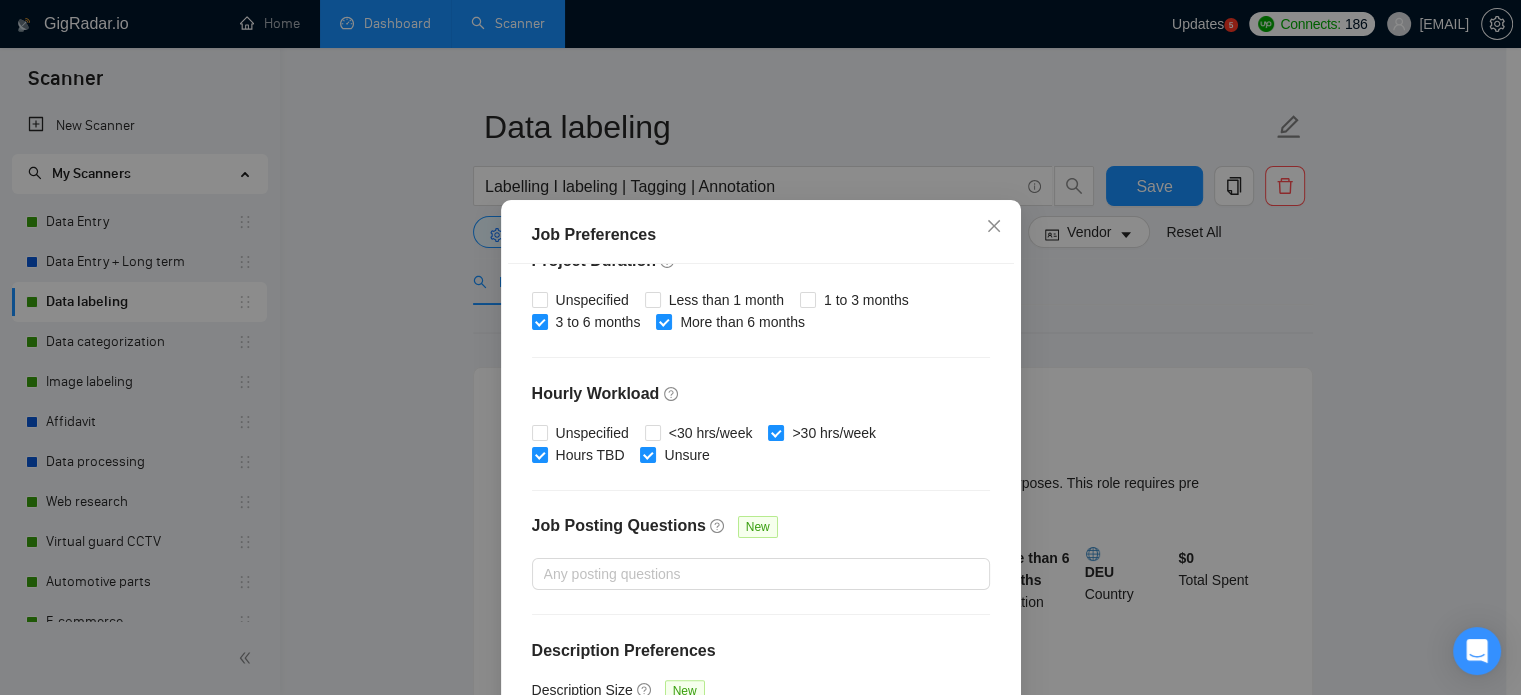 scroll, scrollTop: 640, scrollLeft: 0, axis: vertical 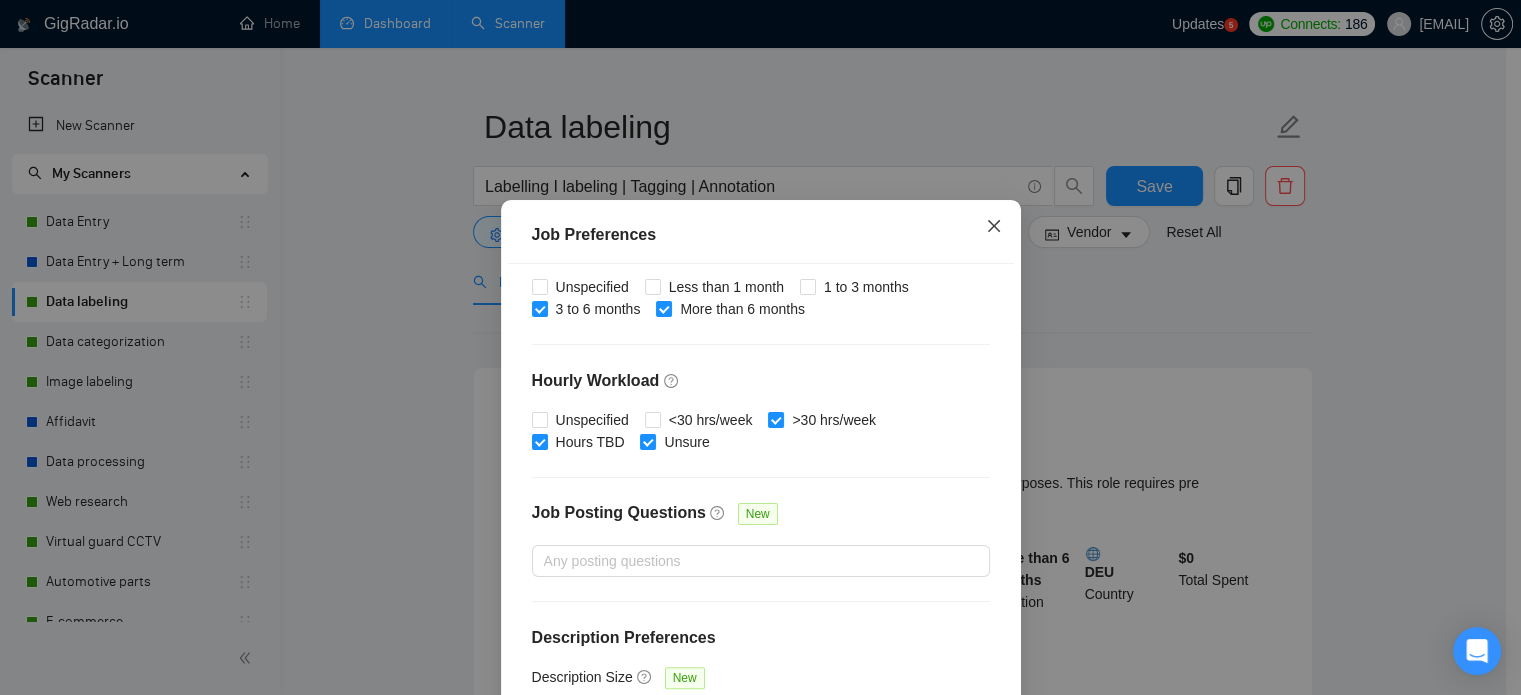 click 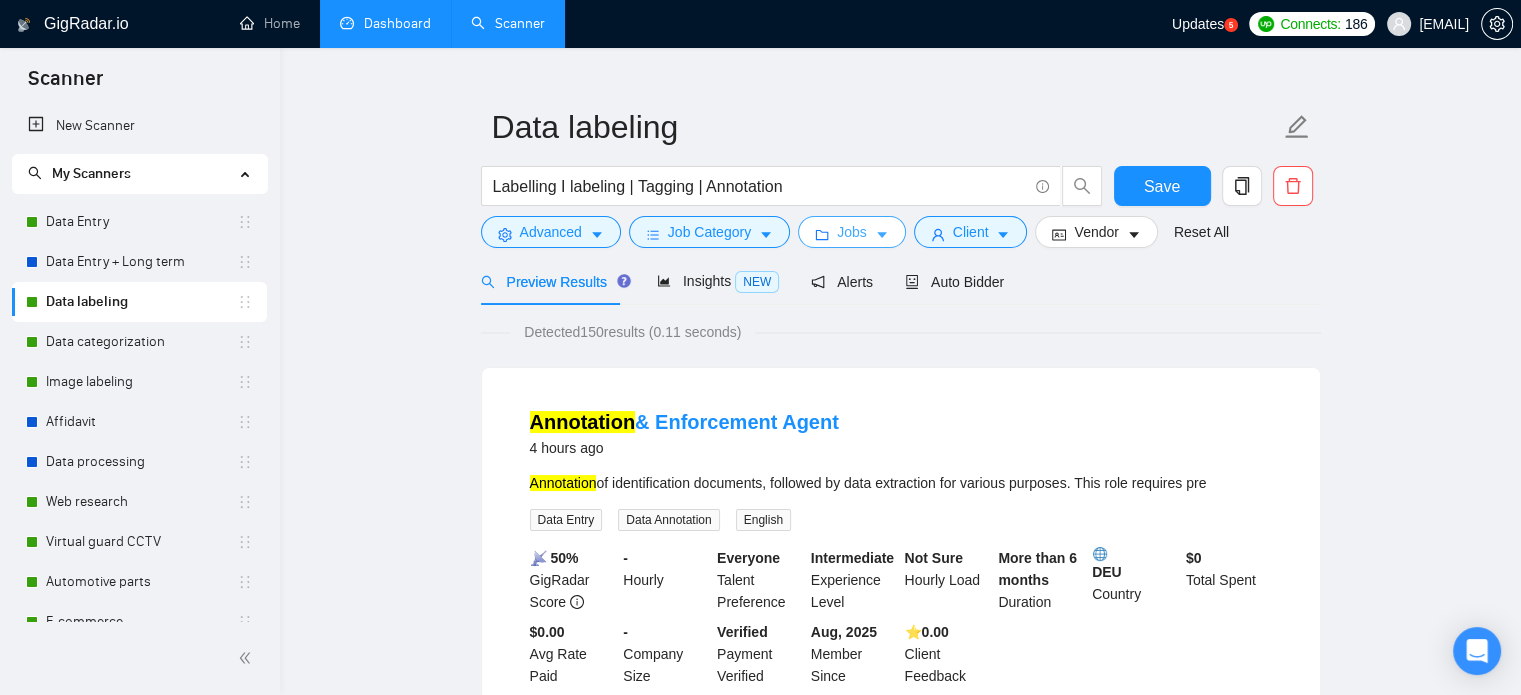 click on "Jobs" at bounding box center [852, 232] 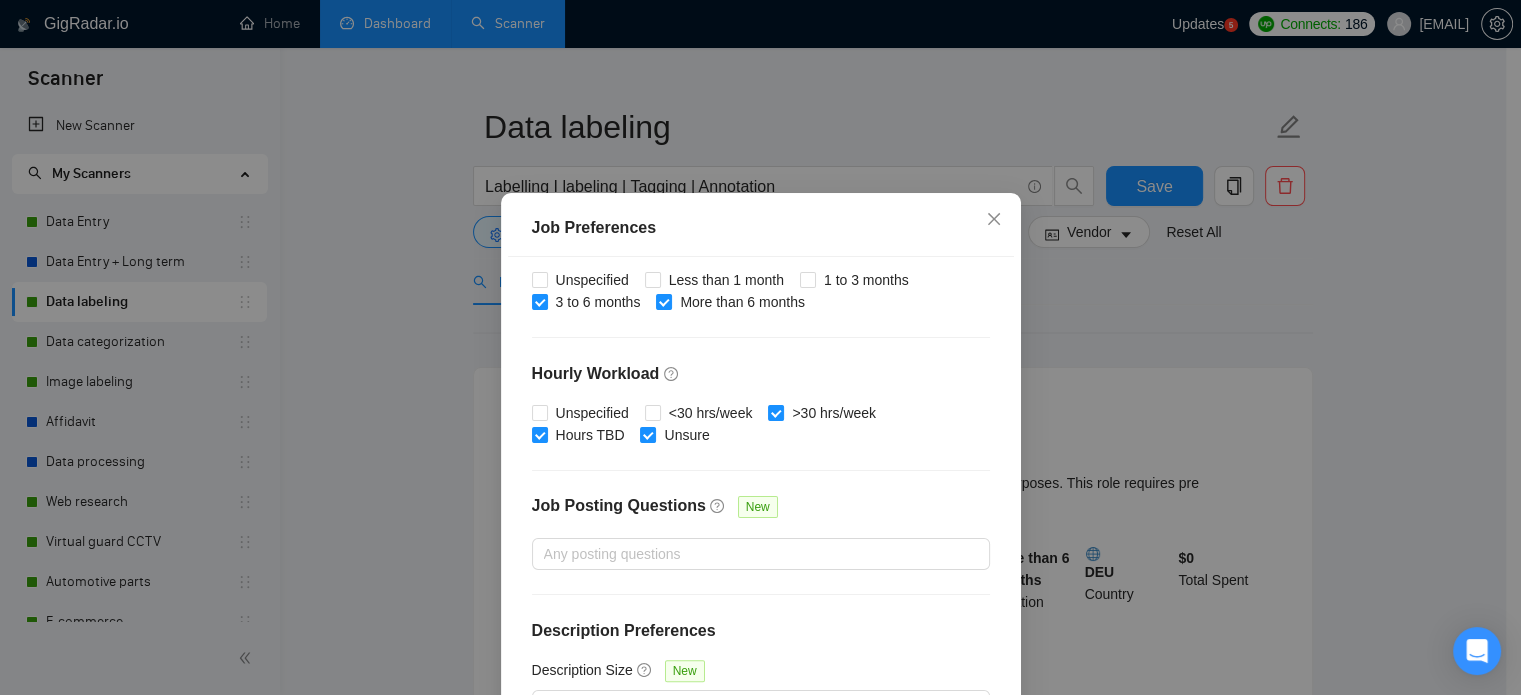 scroll, scrollTop: 0, scrollLeft: 0, axis: both 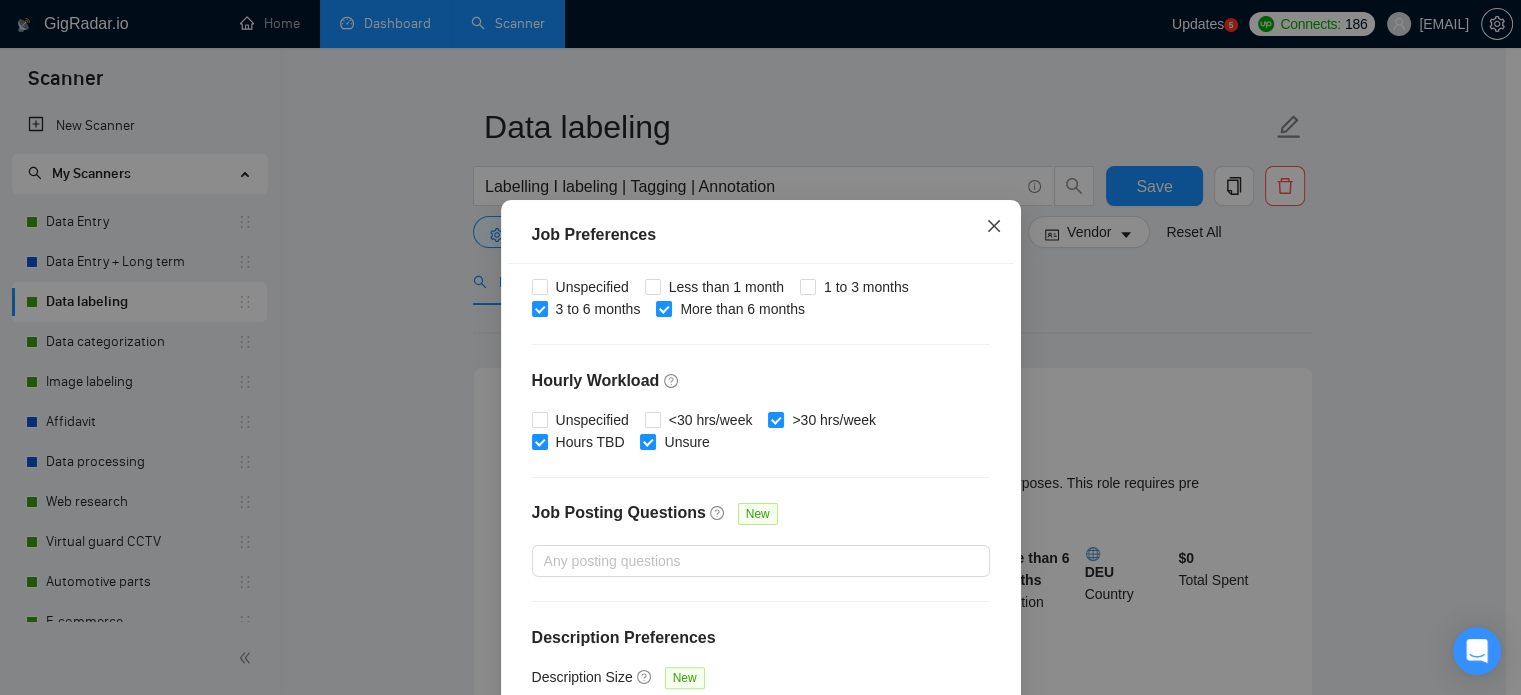click at bounding box center [994, 227] 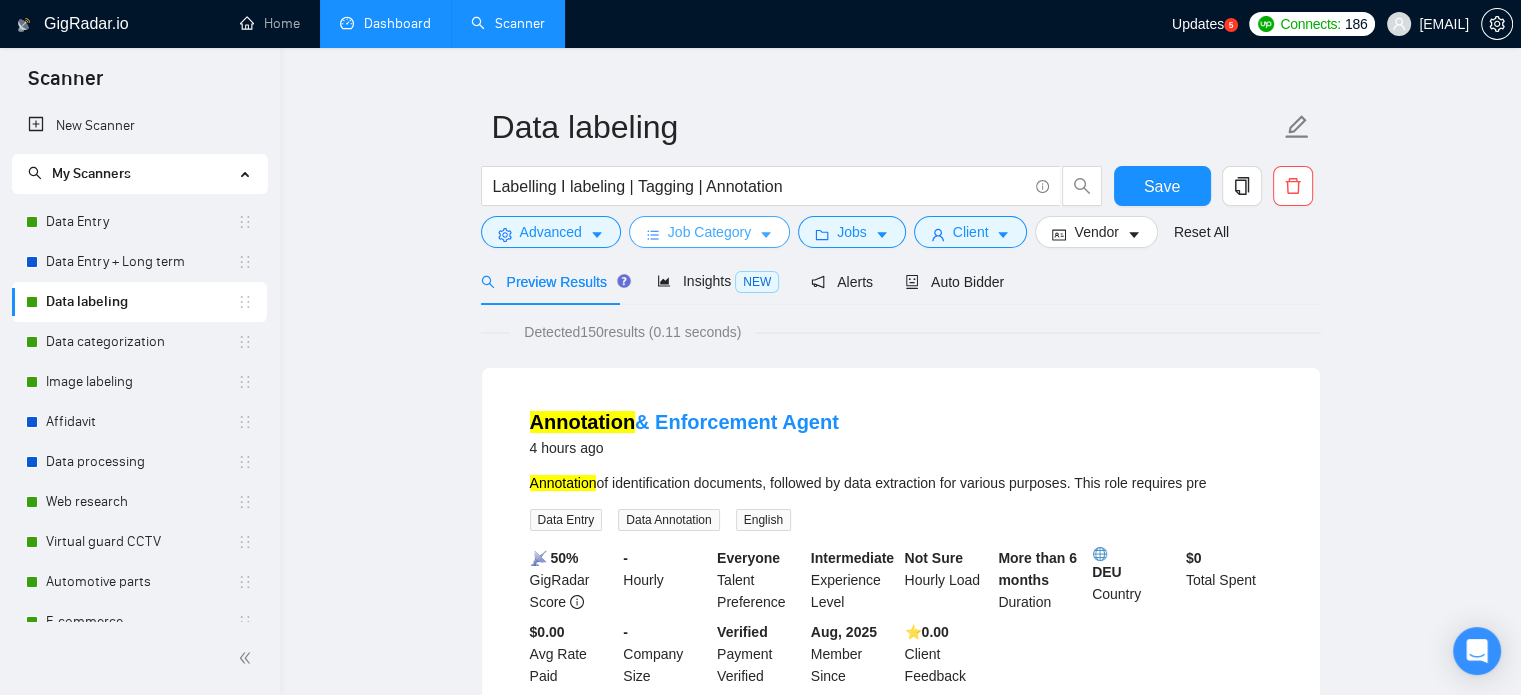 click on "Job Category" at bounding box center [709, 232] 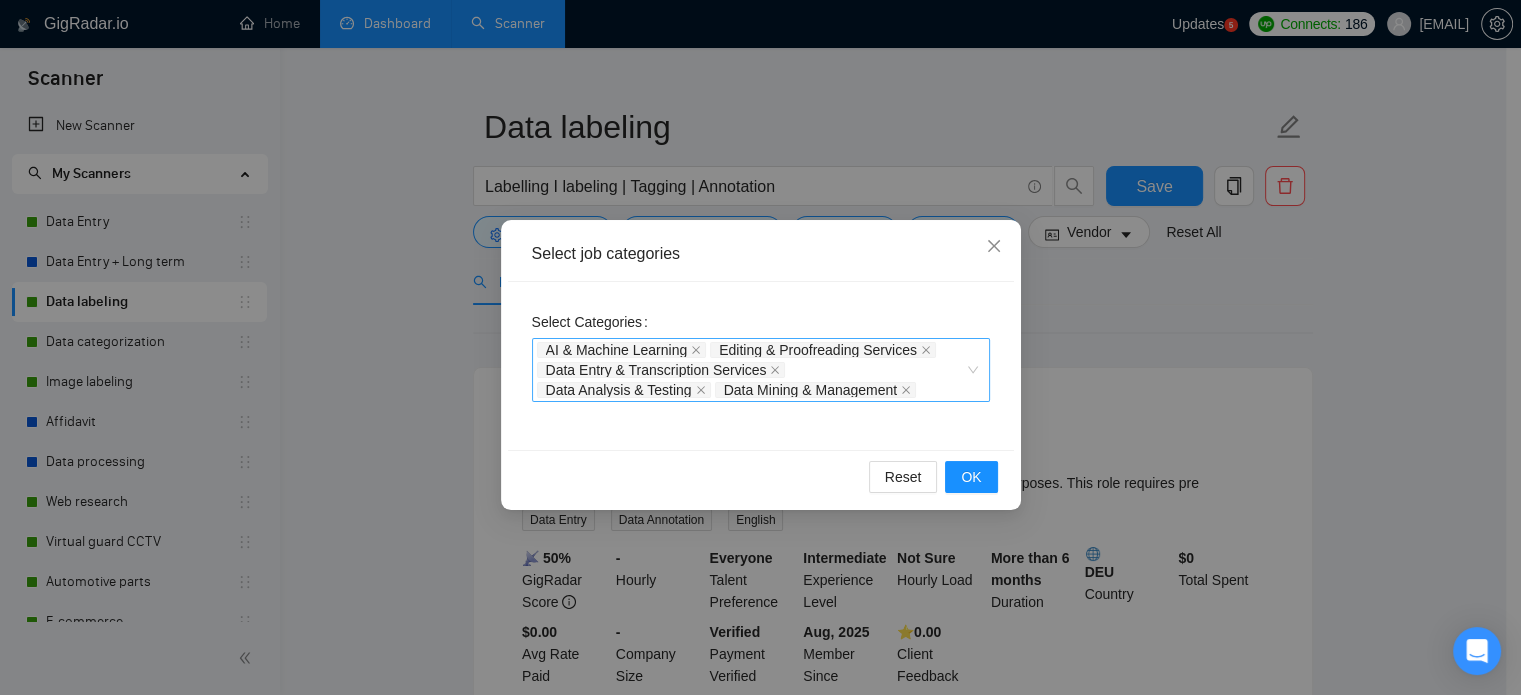 click on "AI & Machine Learning Editing & Proofreading Services Data Entry & Transcription Services Data Analysis & Testing Data Mining & Management" at bounding box center (751, 370) 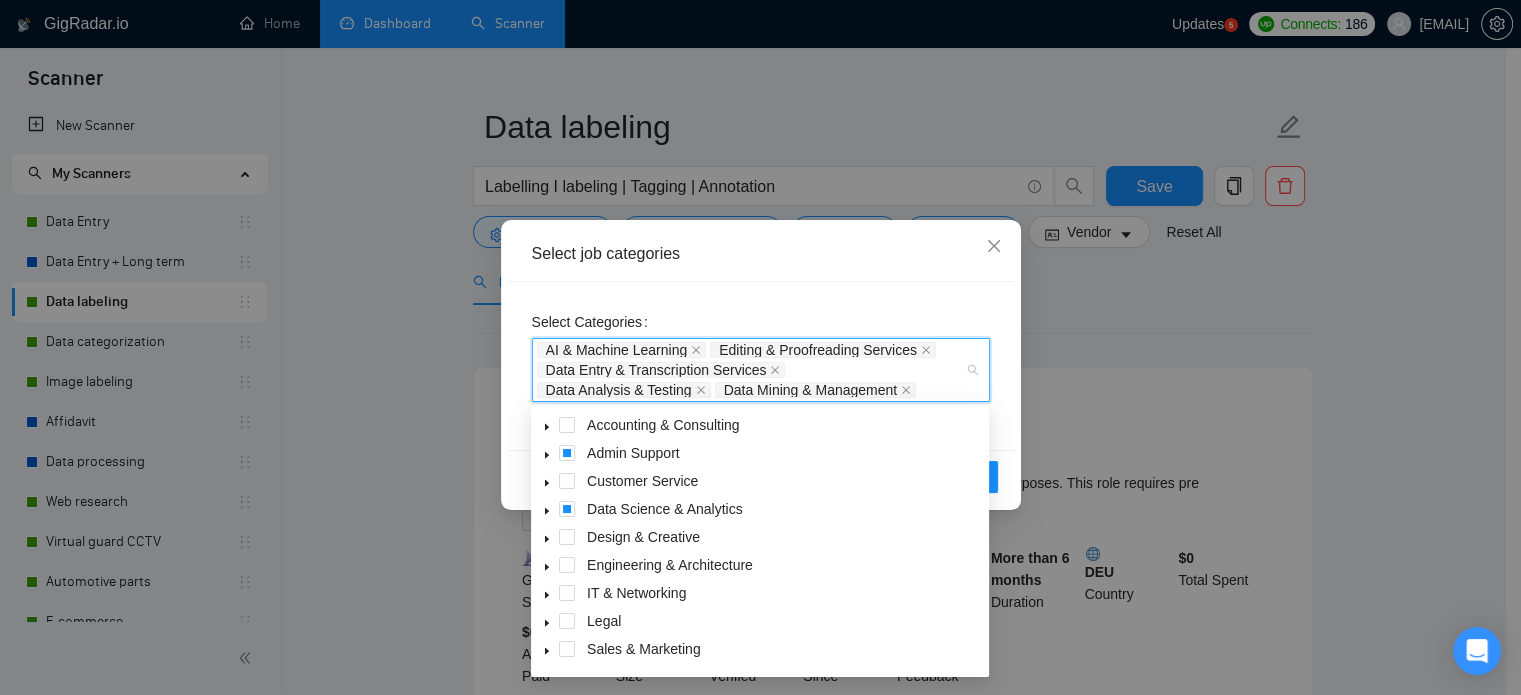 click 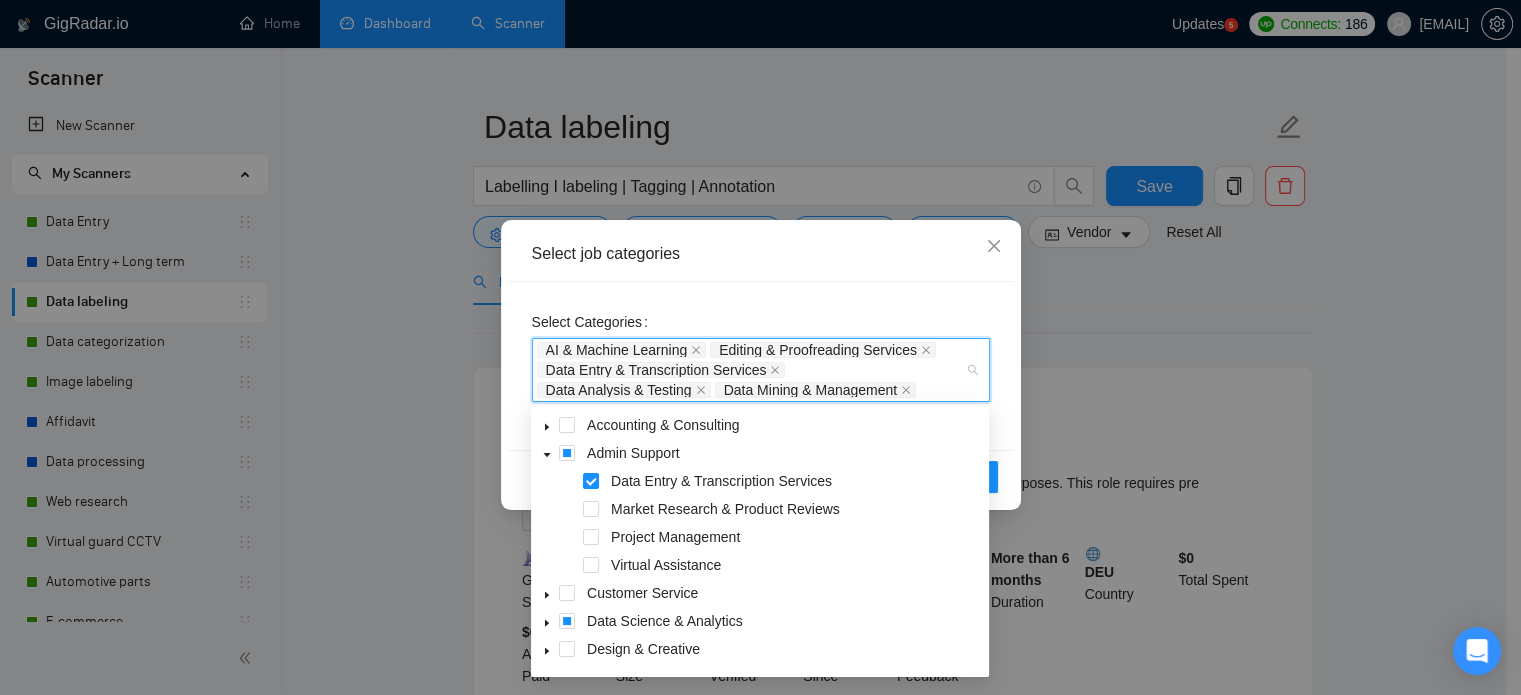 click 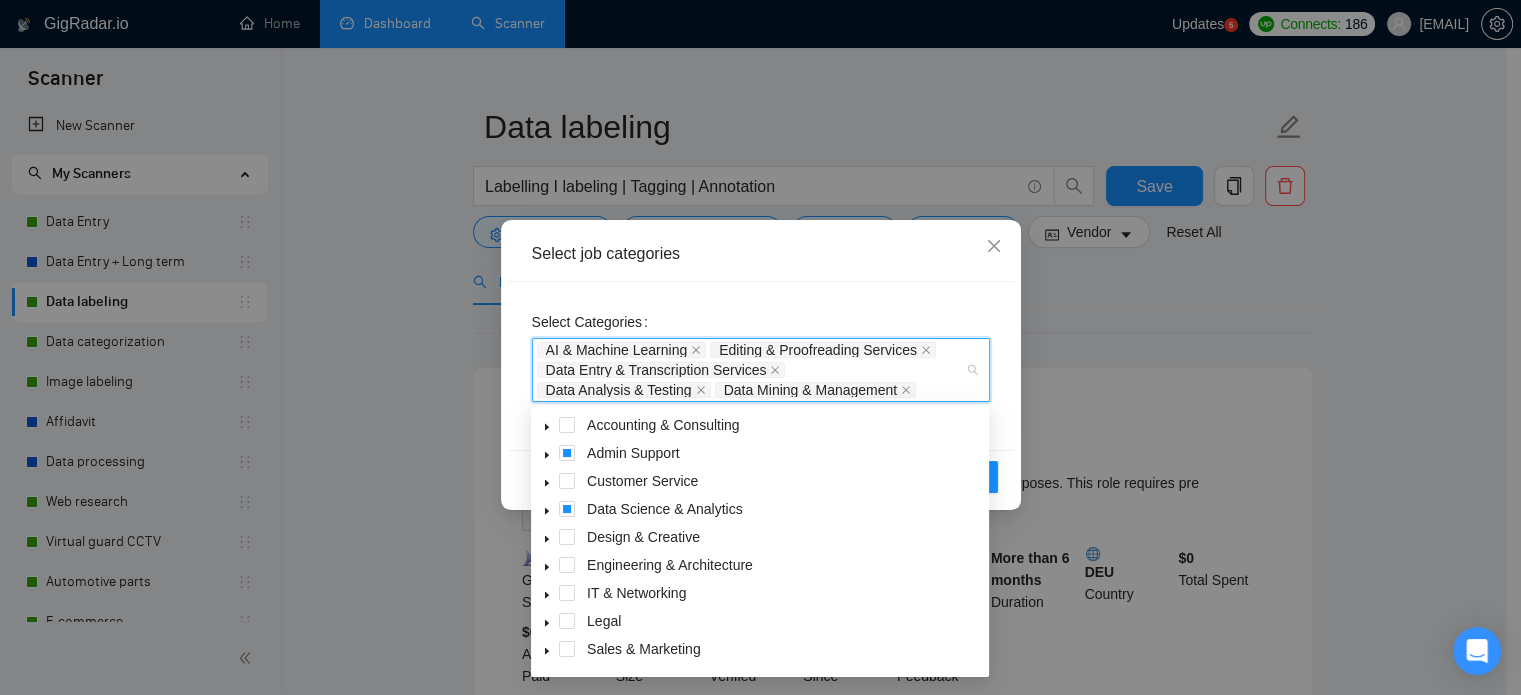 click 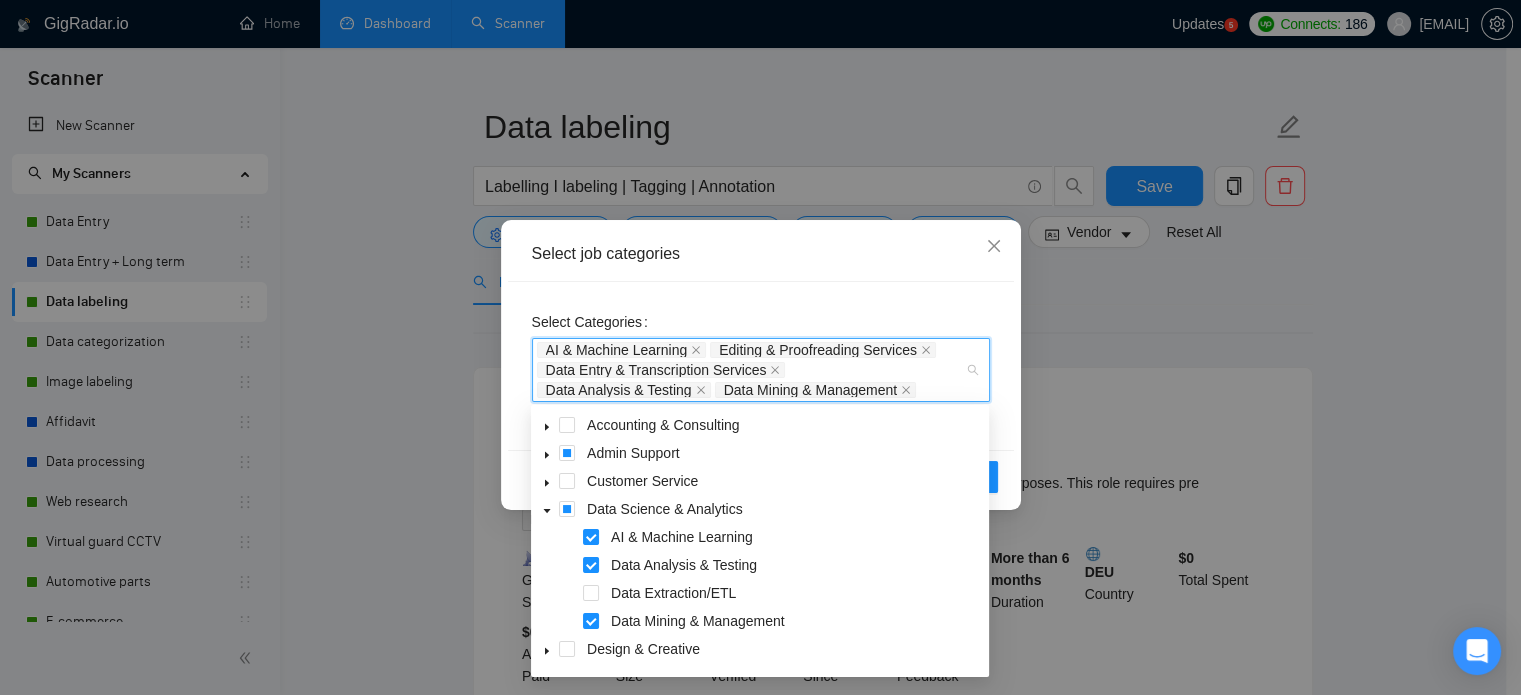 click at bounding box center (547, 509) 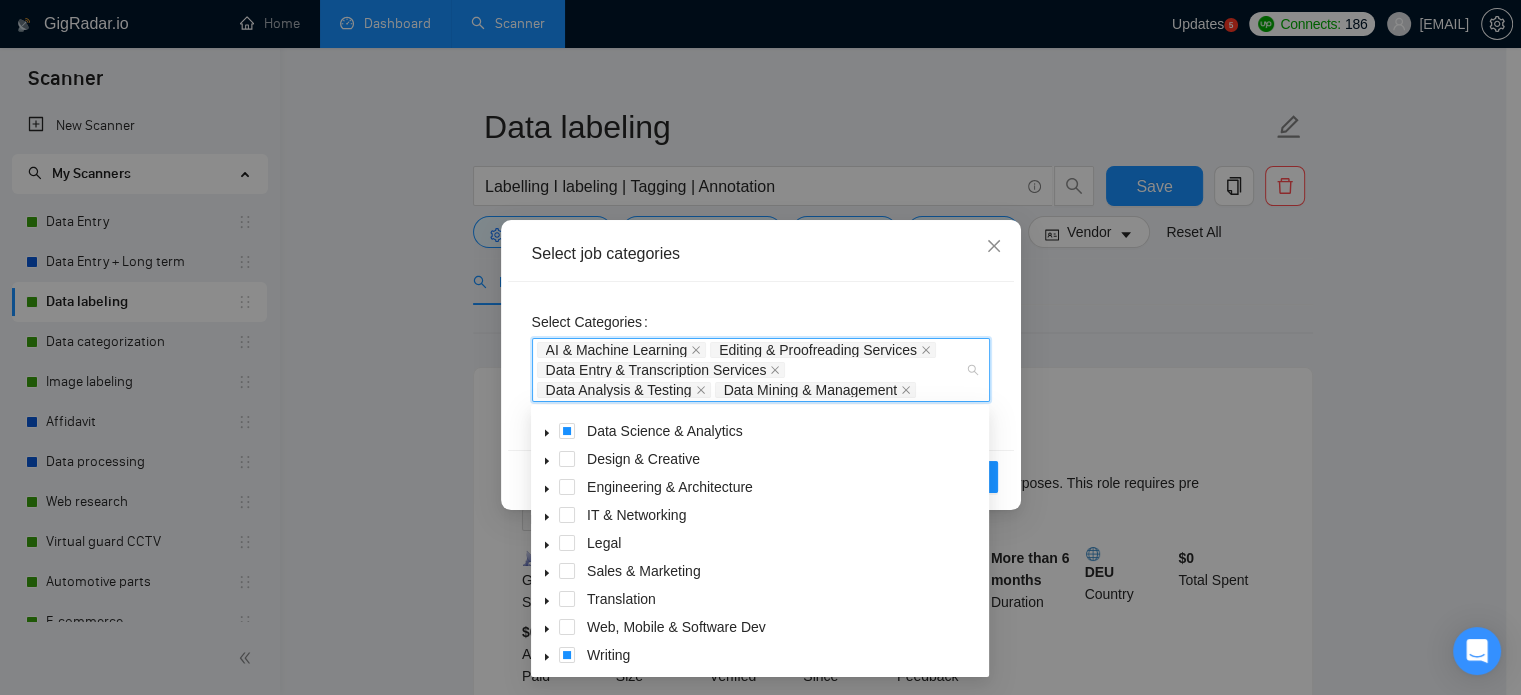 scroll, scrollTop: 80, scrollLeft: 0, axis: vertical 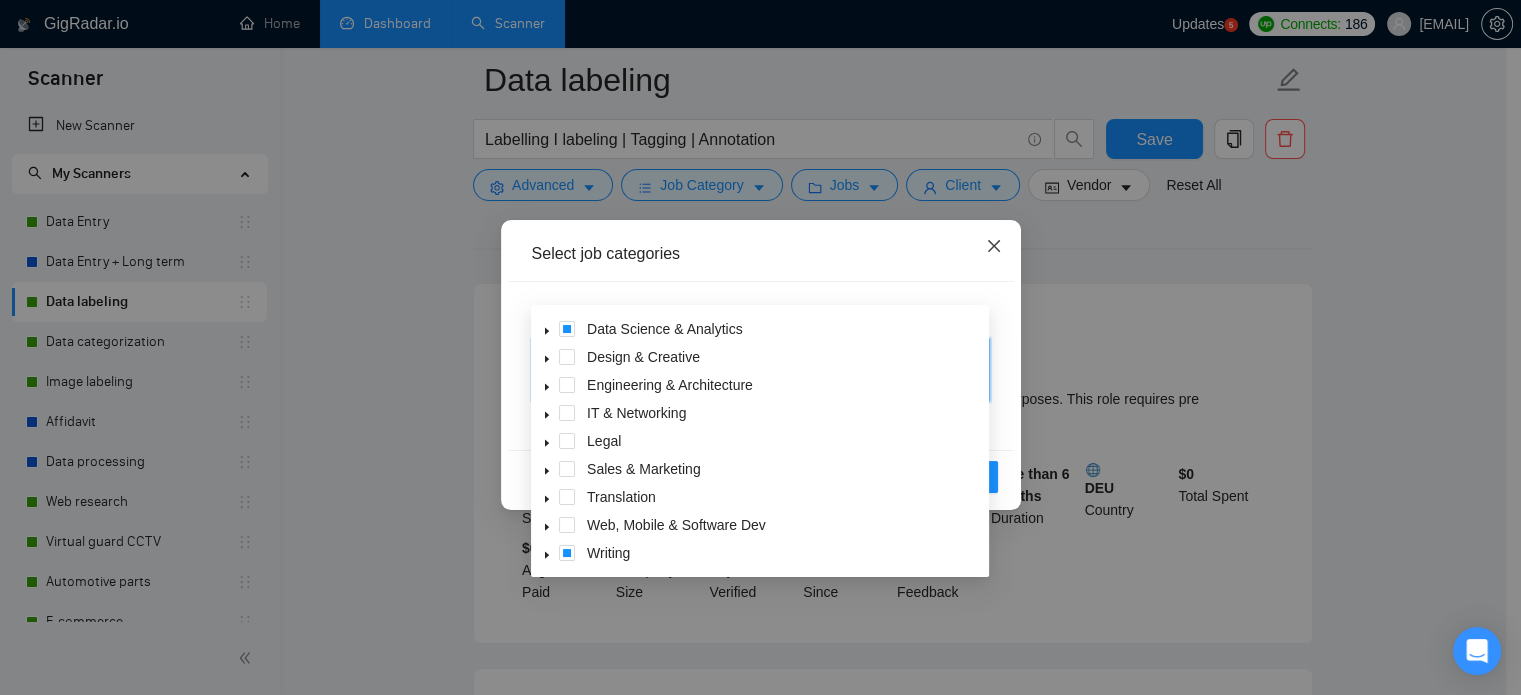 click at bounding box center (994, 247) 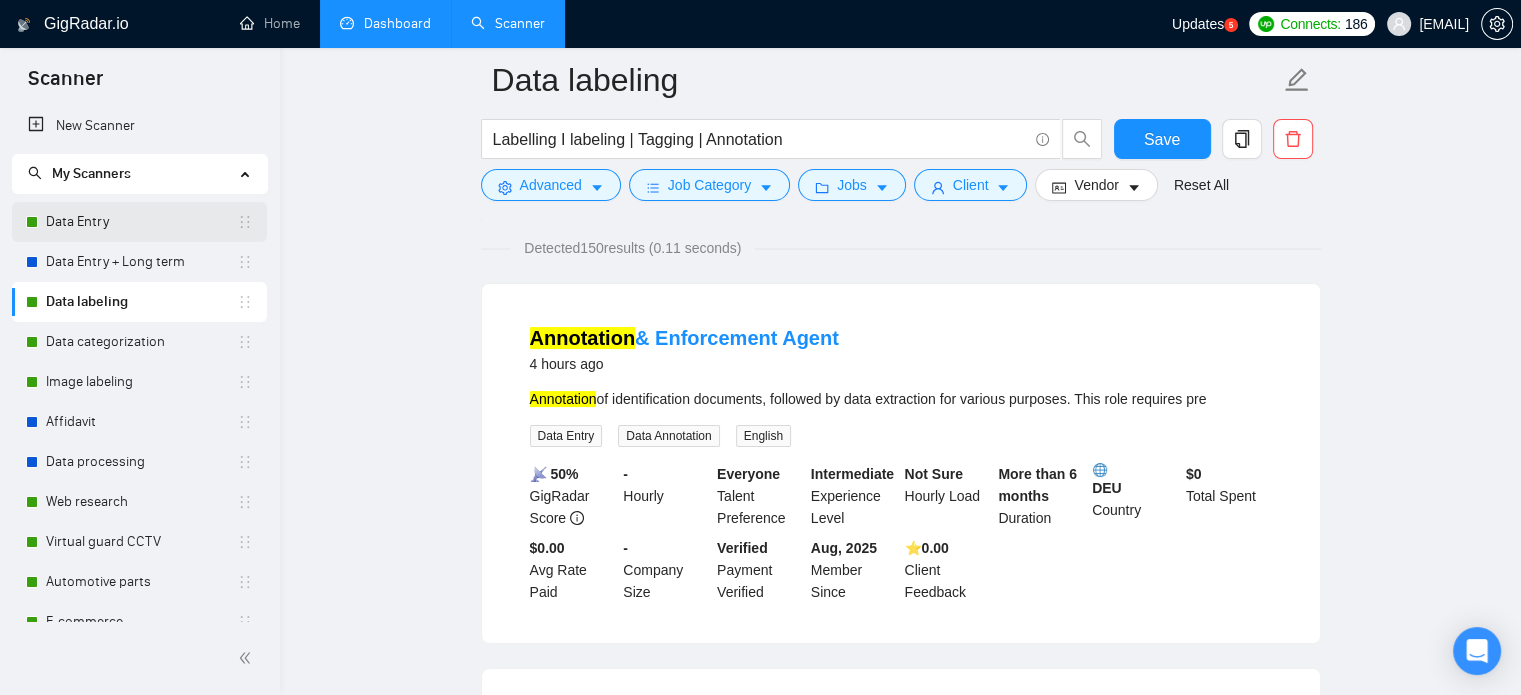 click on "Data Entry" at bounding box center (141, 222) 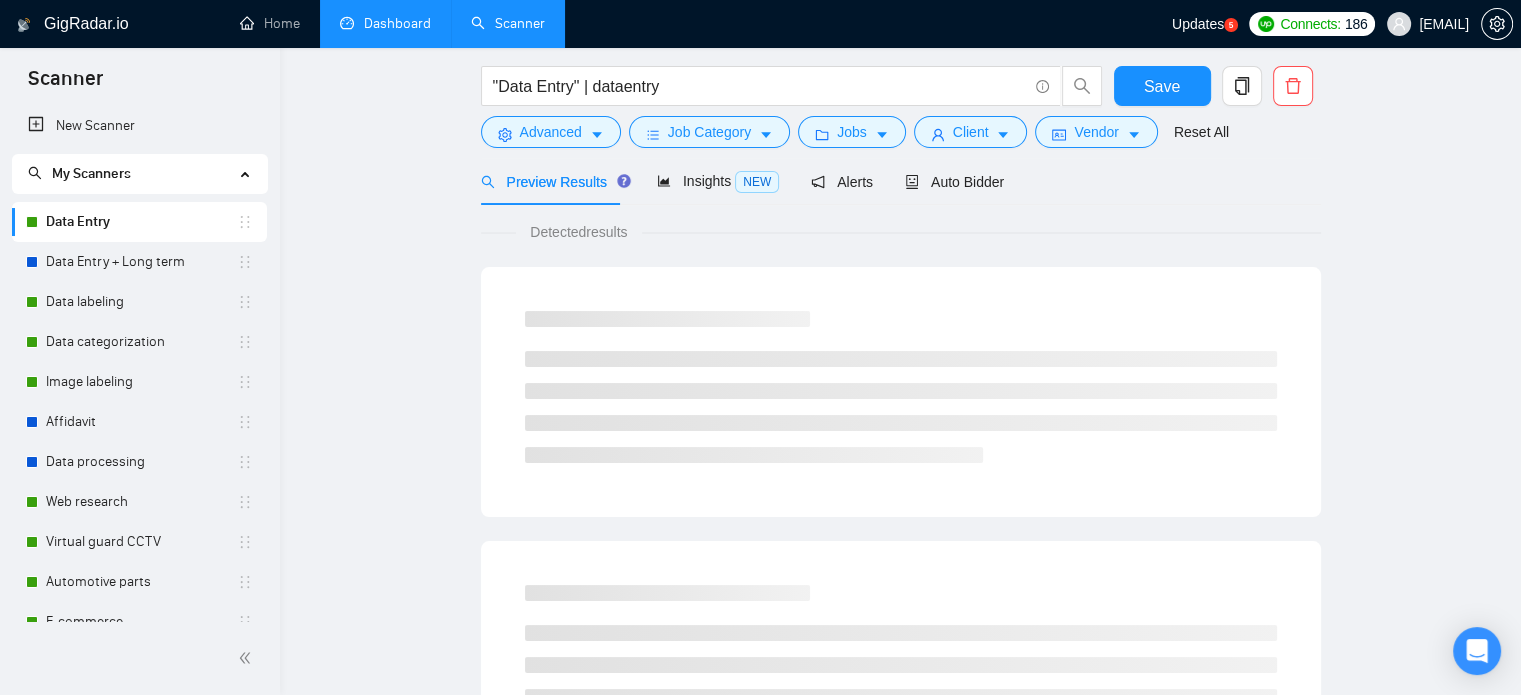scroll, scrollTop: 35, scrollLeft: 0, axis: vertical 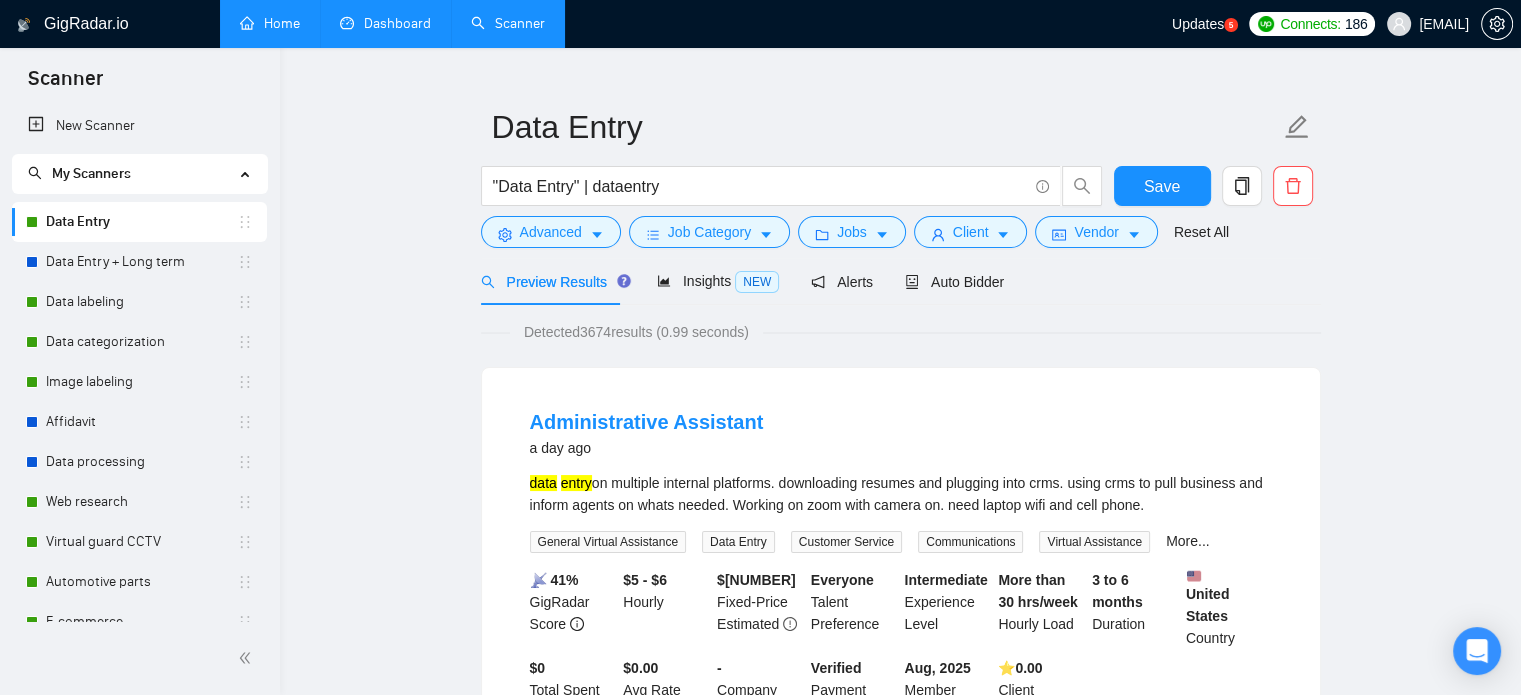 click on "Home" at bounding box center [270, 23] 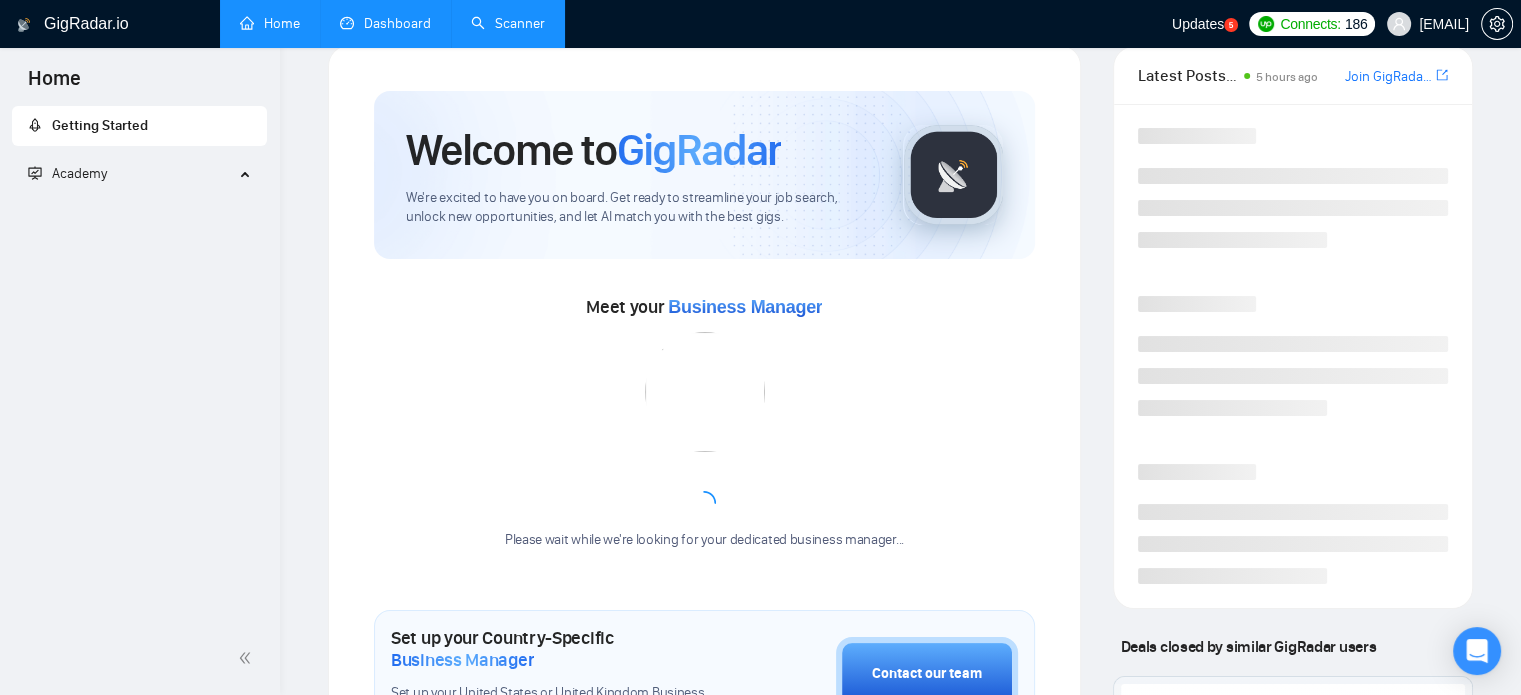 scroll, scrollTop: 0, scrollLeft: 0, axis: both 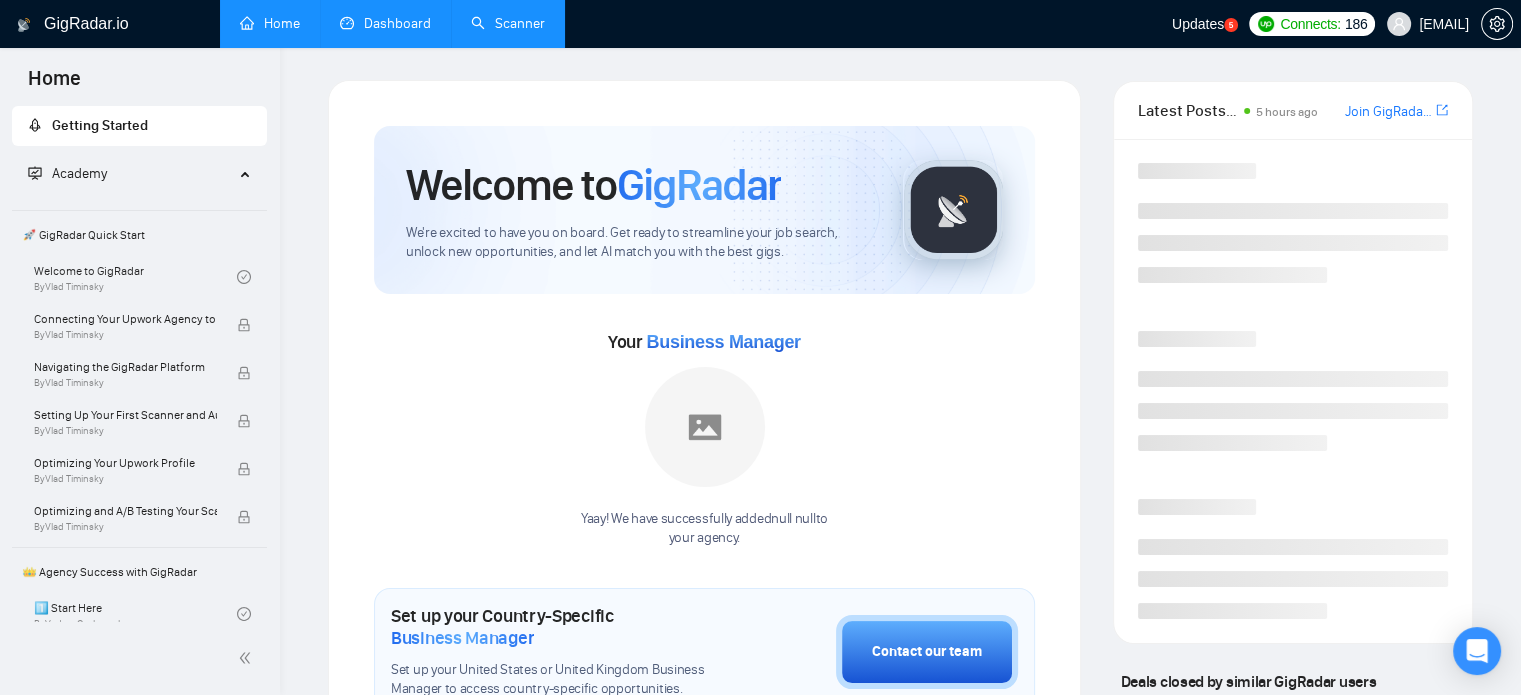 click on "Dashboard" at bounding box center (385, 23) 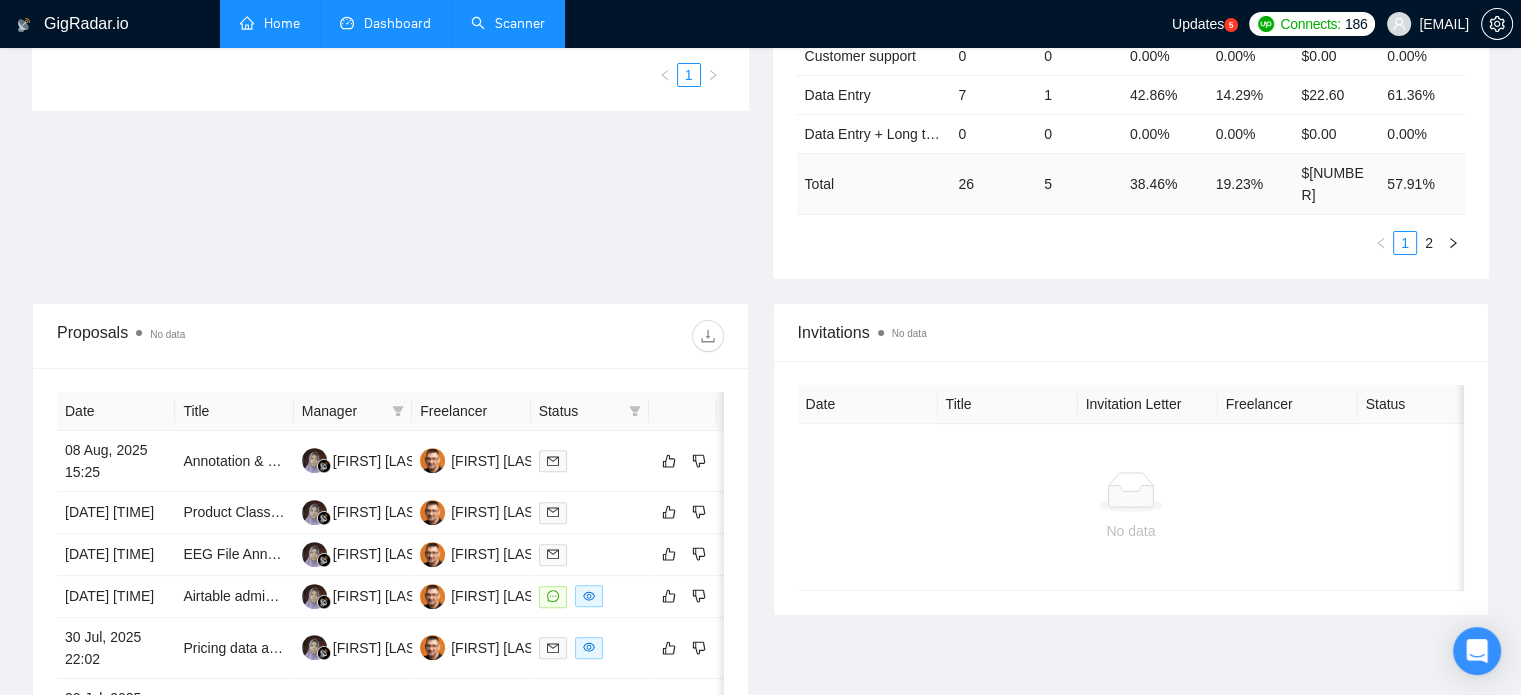 scroll, scrollTop: 600, scrollLeft: 0, axis: vertical 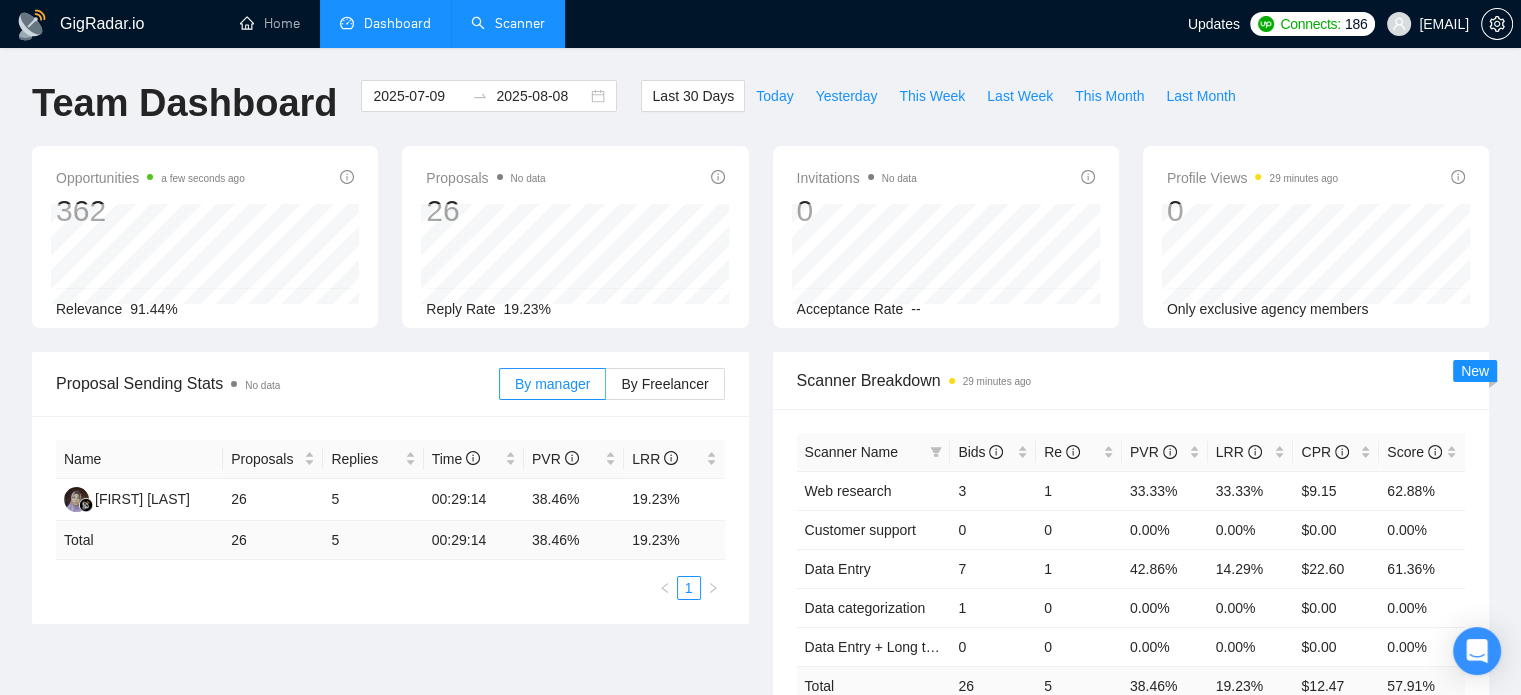 click on "Scanner" at bounding box center (508, 23) 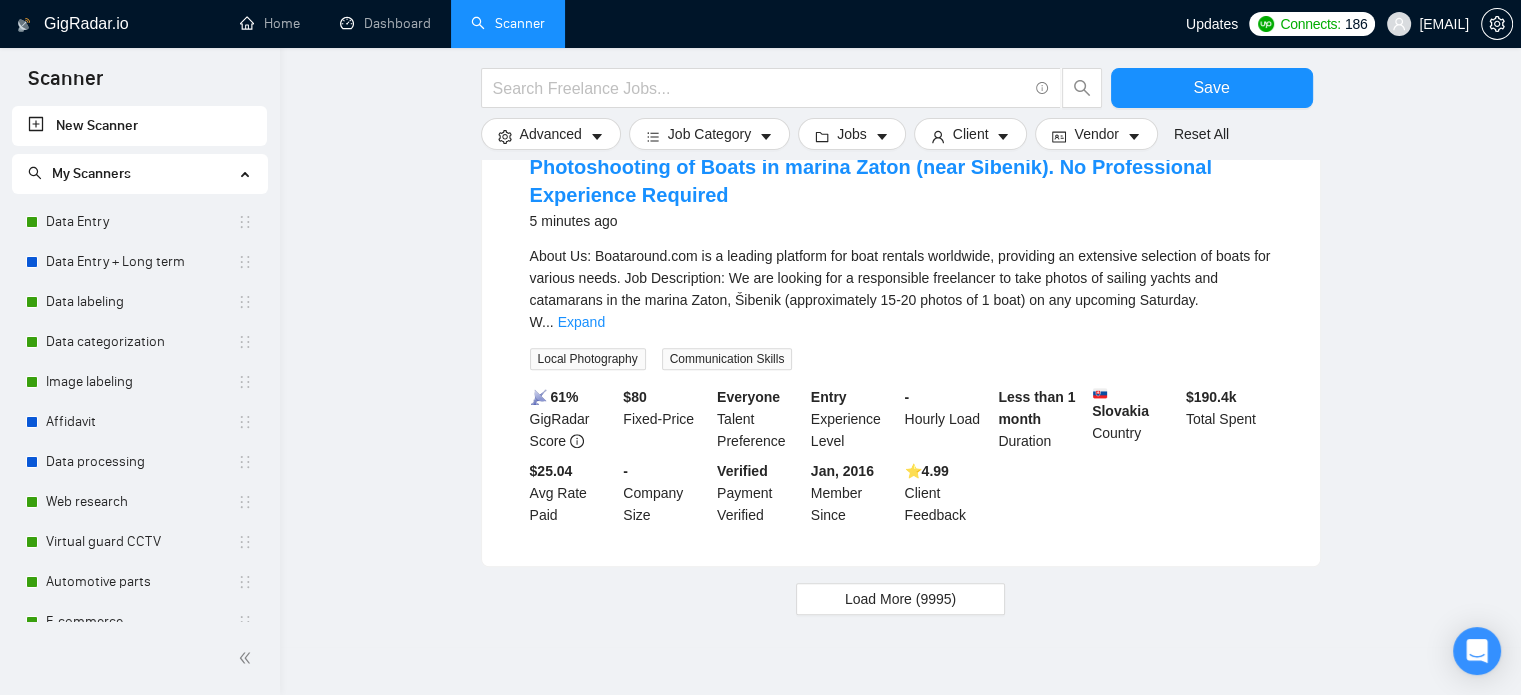 scroll, scrollTop: 2060, scrollLeft: 0, axis: vertical 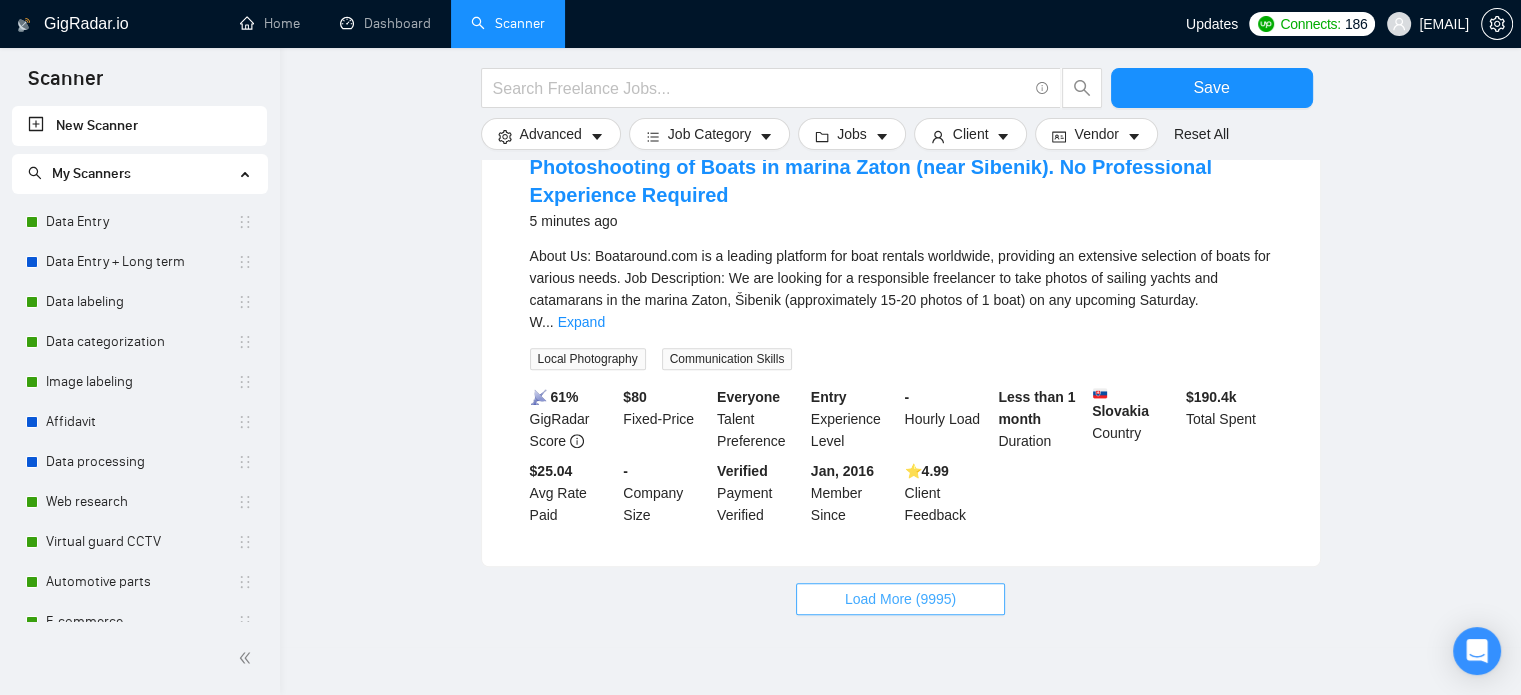 click on "Load More (9995)" at bounding box center (900, 599) 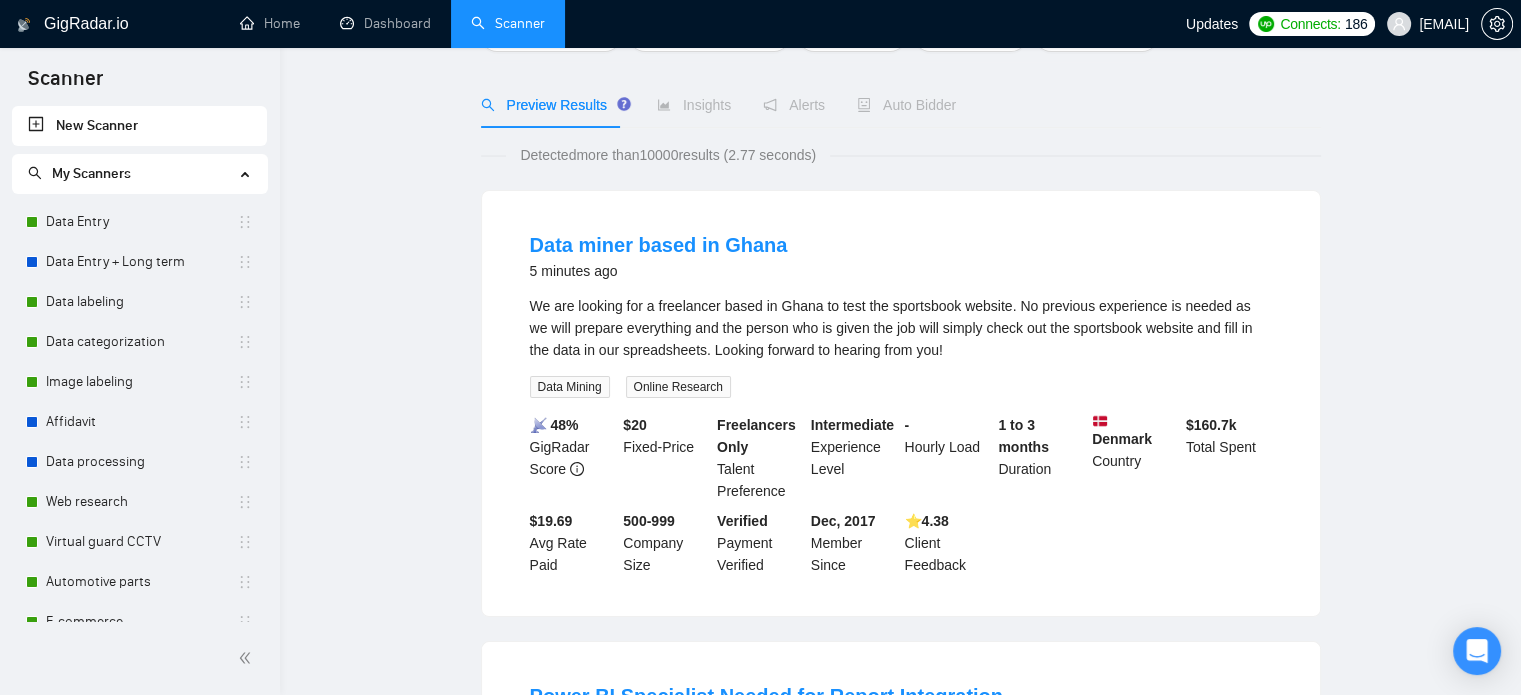 scroll, scrollTop: 0, scrollLeft: 0, axis: both 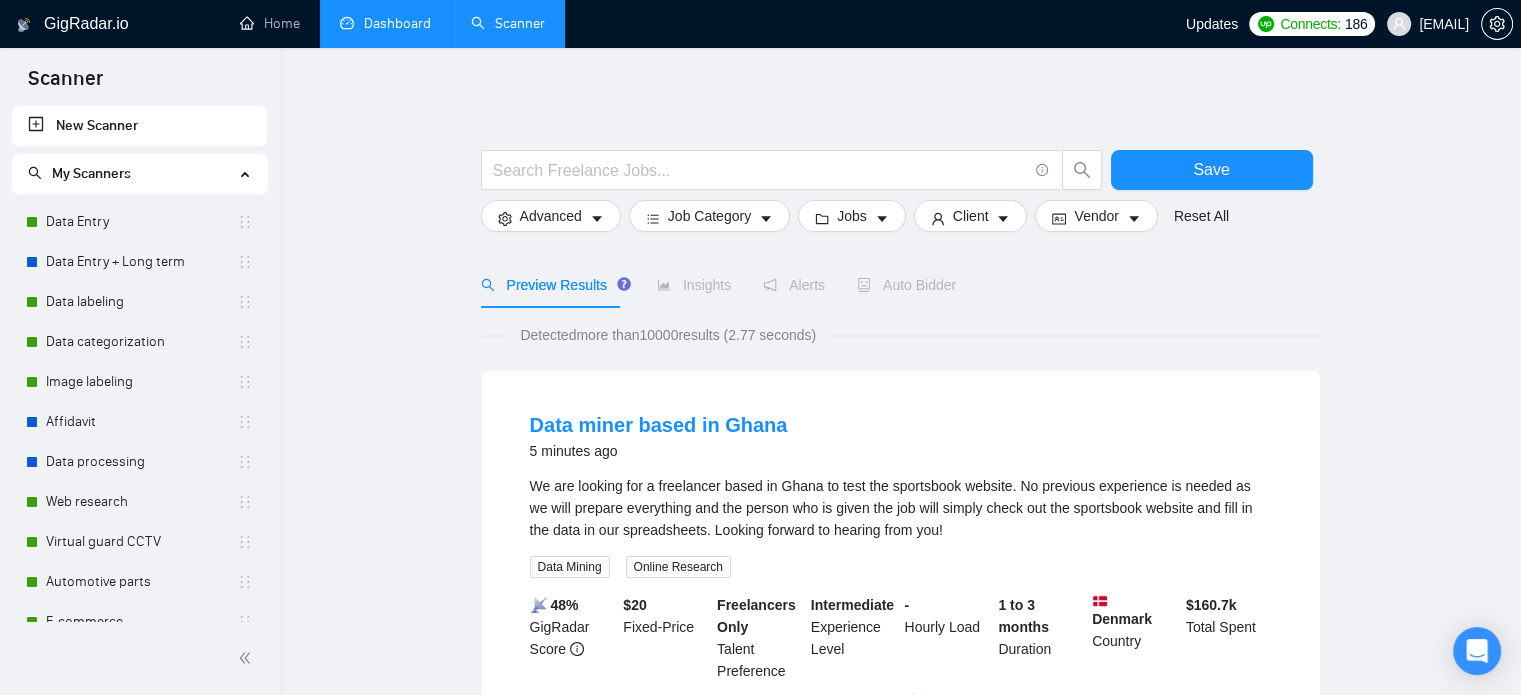 click on "Dashboard" at bounding box center (385, 23) 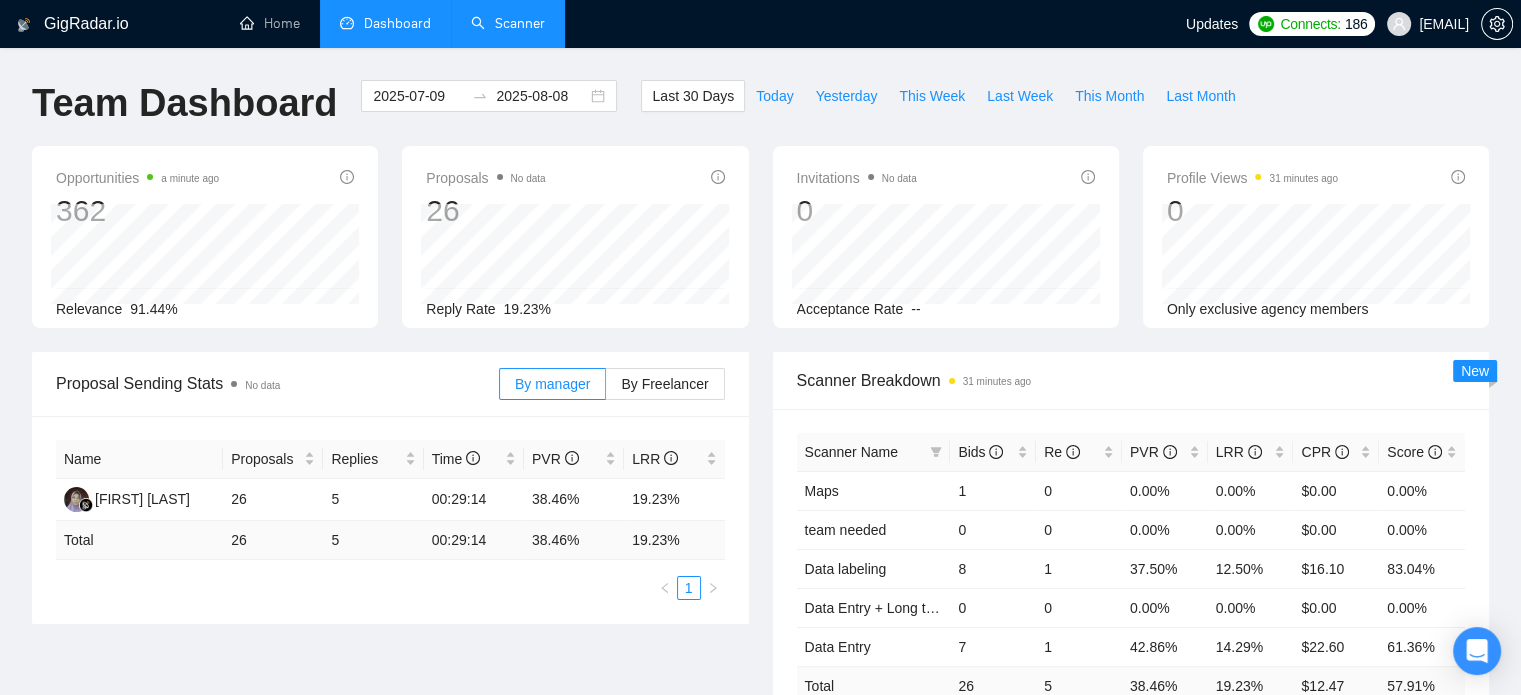 click on "Scanner" at bounding box center (508, 23) 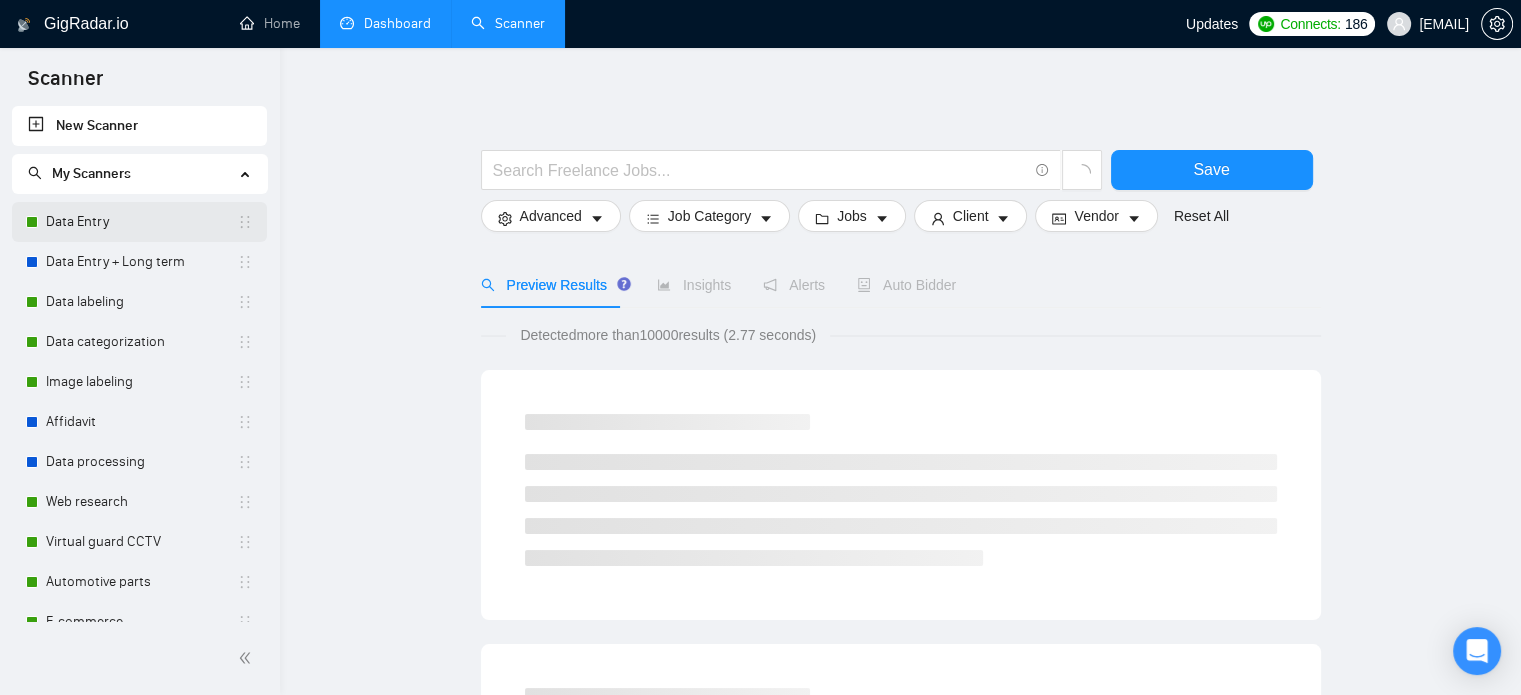 click on "Data Entry" at bounding box center (141, 222) 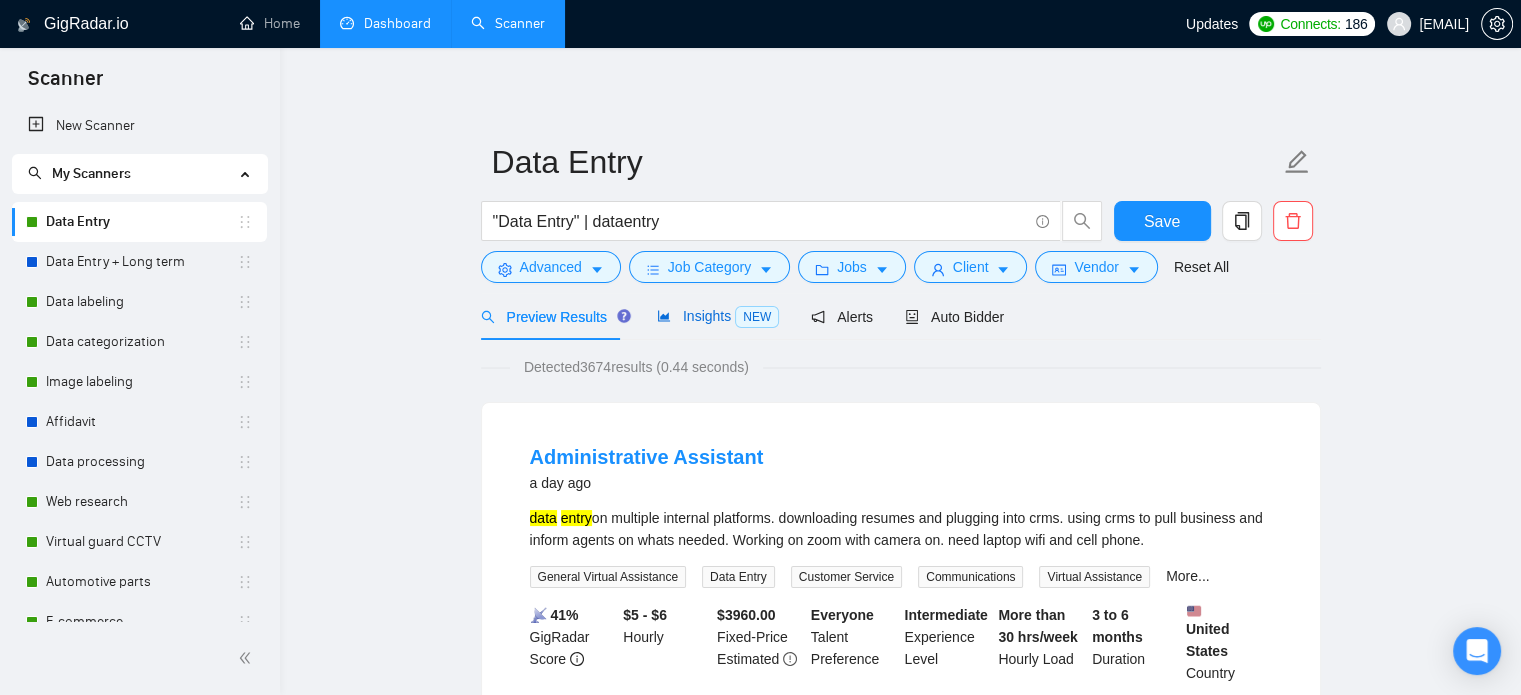 click on "Insights NEW" at bounding box center [718, 316] 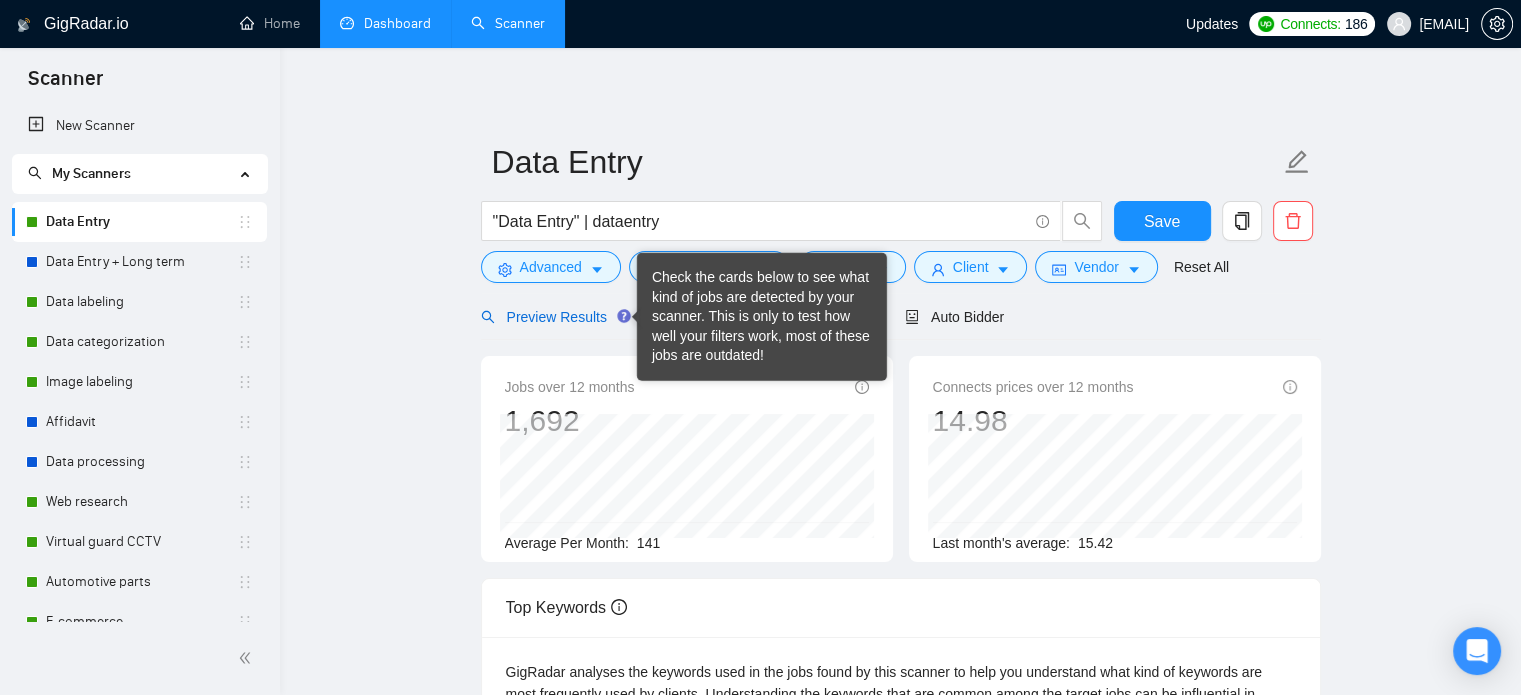click on "Preview Results" at bounding box center (553, 317) 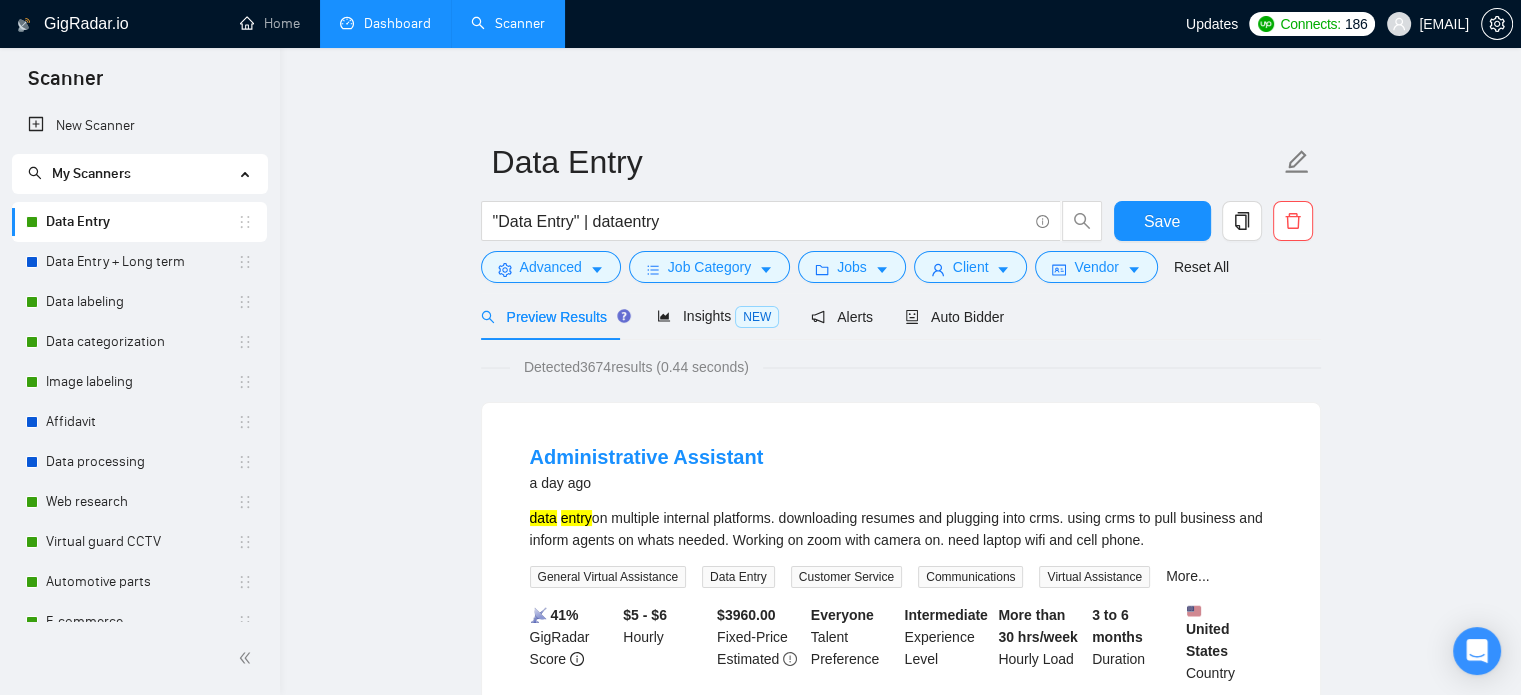 click on "Dashboard" at bounding box center (385, 23) 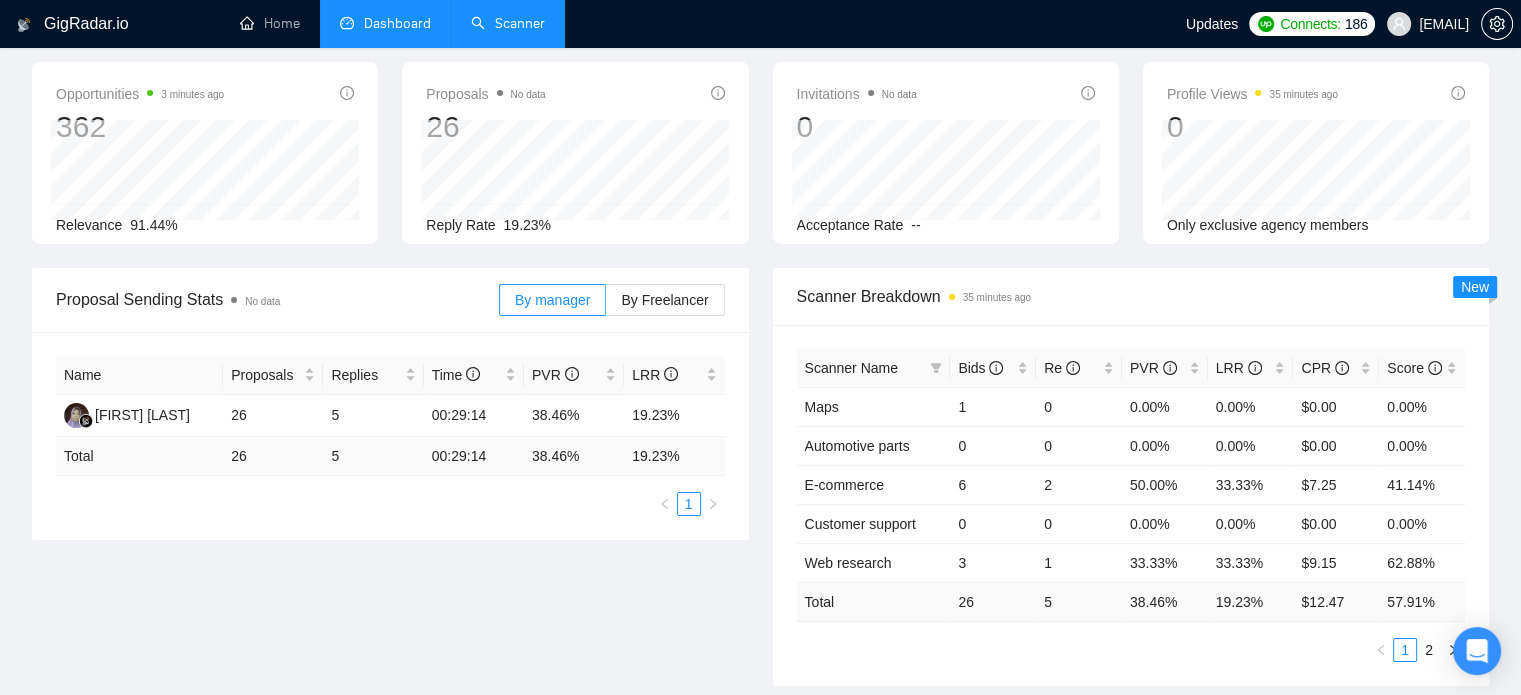 scroll, scrollTop: 0, scrollLeft: 0, axis: both 